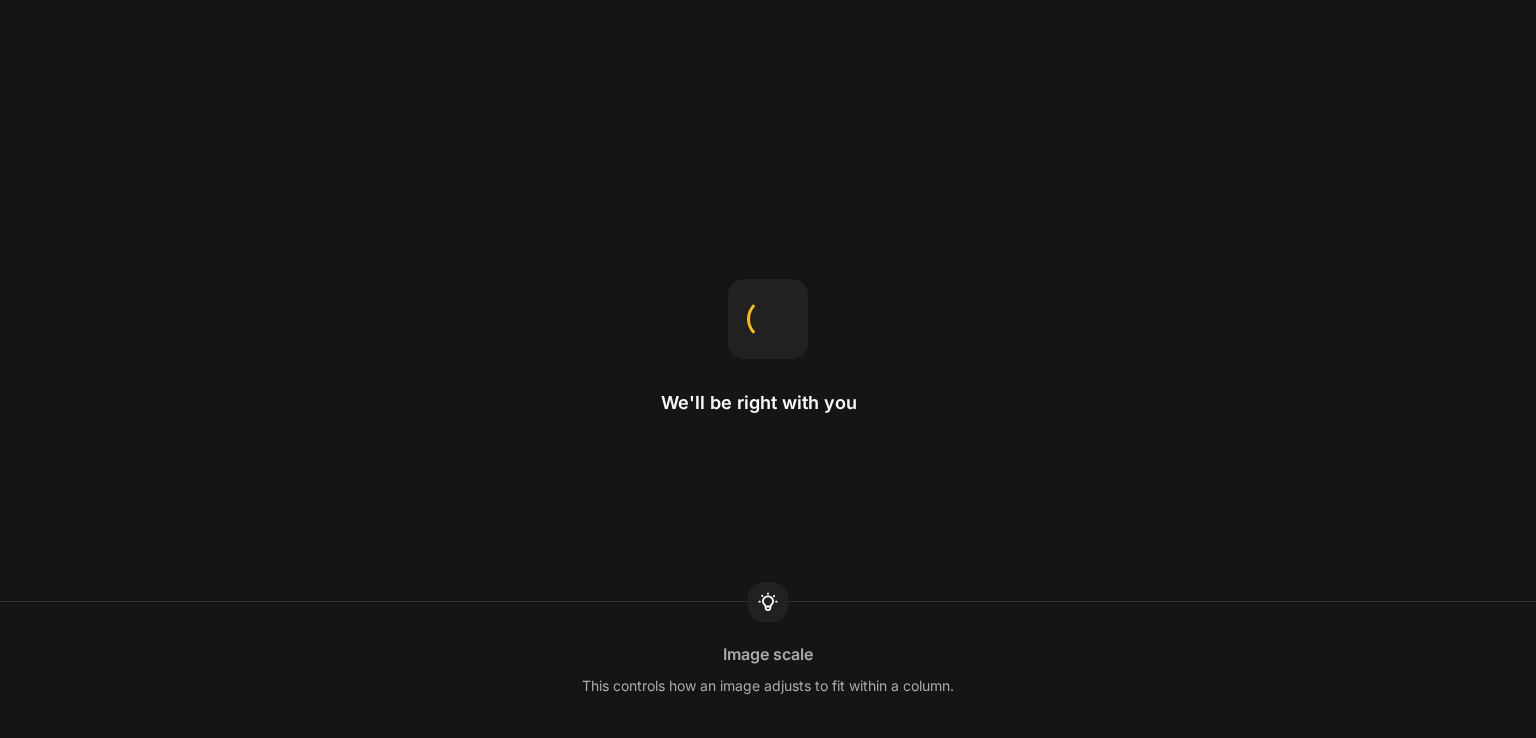 scroll, scrollTop: 0, scrollLeft: 0, axis: both 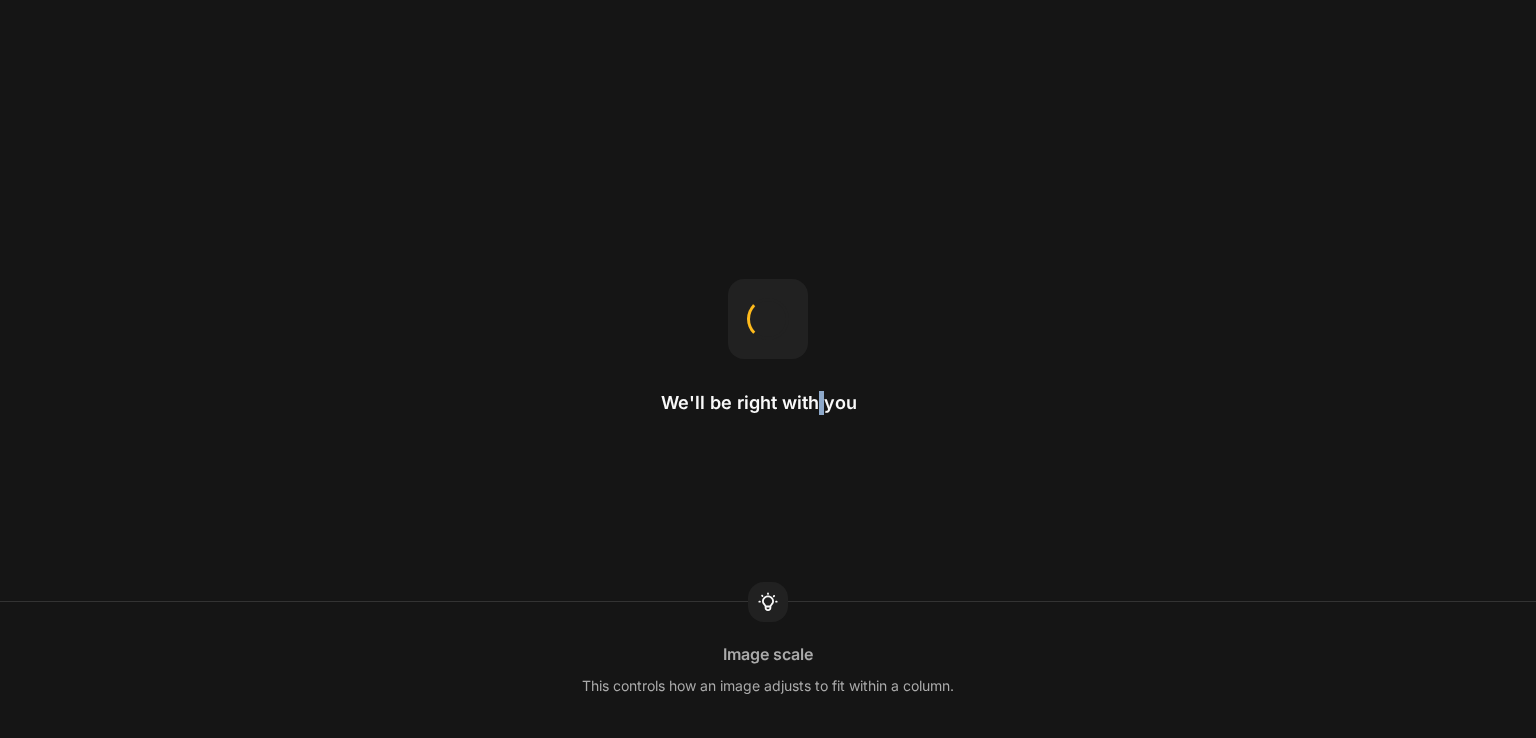 drag, startPoint x: 0, startPoint y: 0, endPoint x: 820, endPoint y: 409, distance: 916.34106 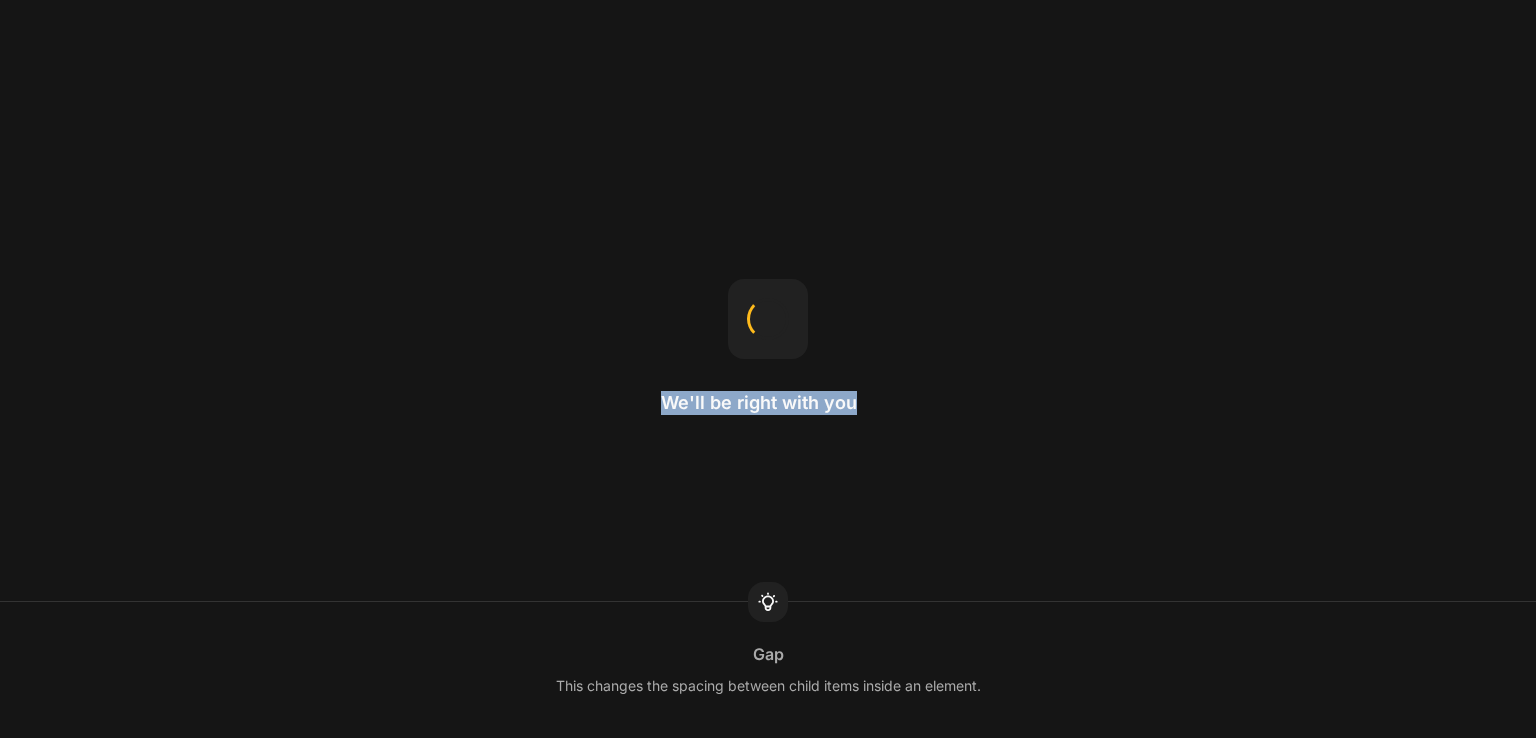 click on "We'll be right with you" at bounding box center (768, 403) 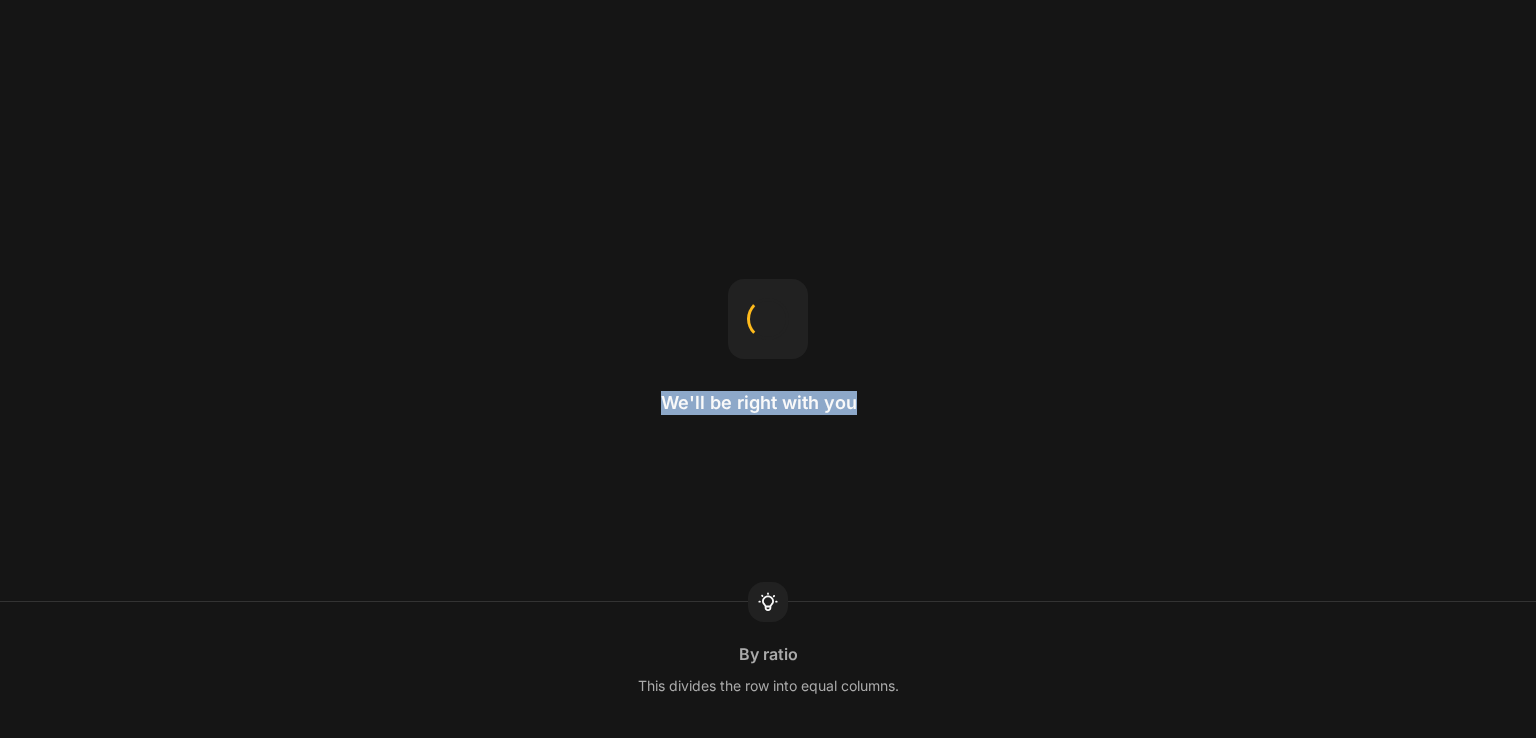 click on "We'll be right with you By ratio This divides the row into equal columns." at bounding box center [768, 369] 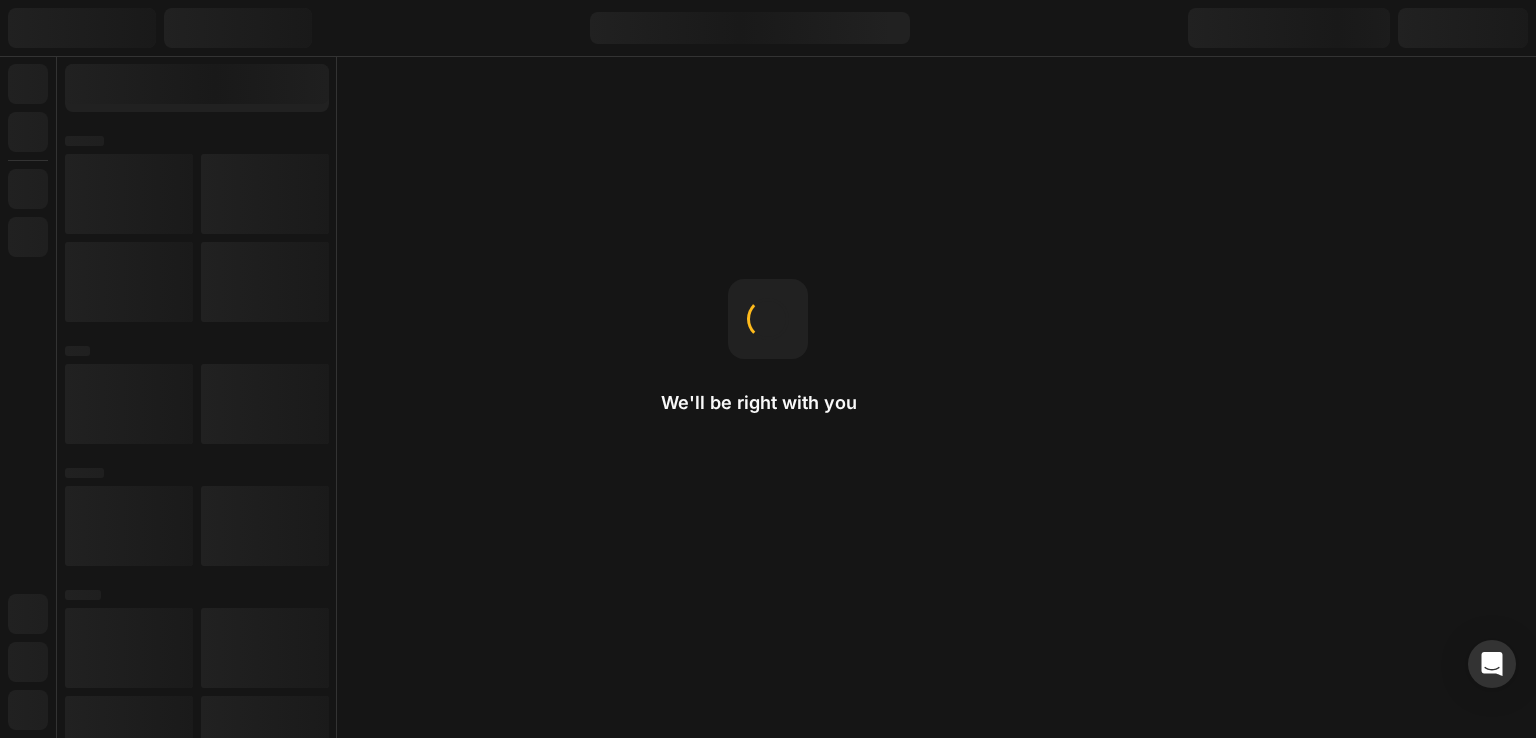 scroll, scrollTop: 0, scrollLeft: 0, axis: both 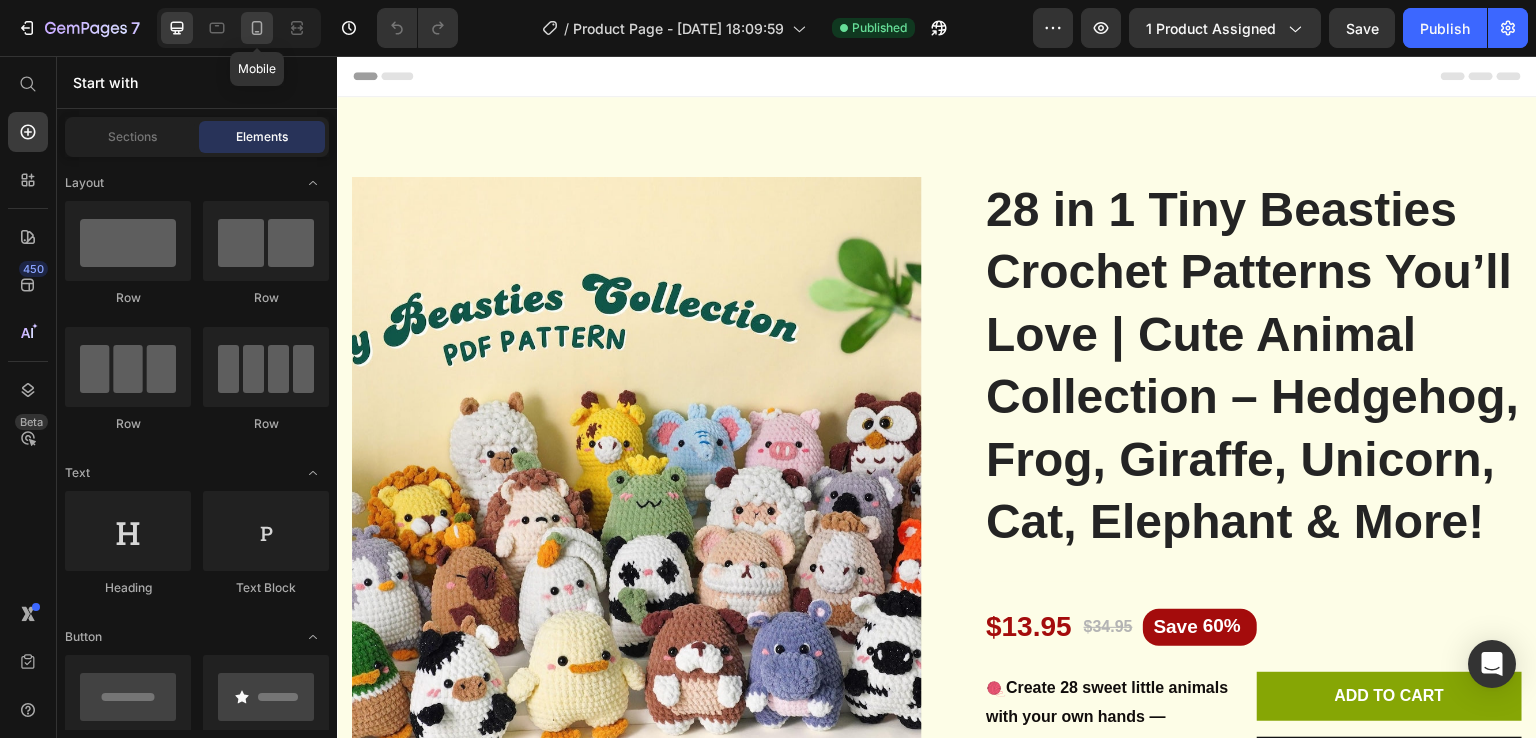 click 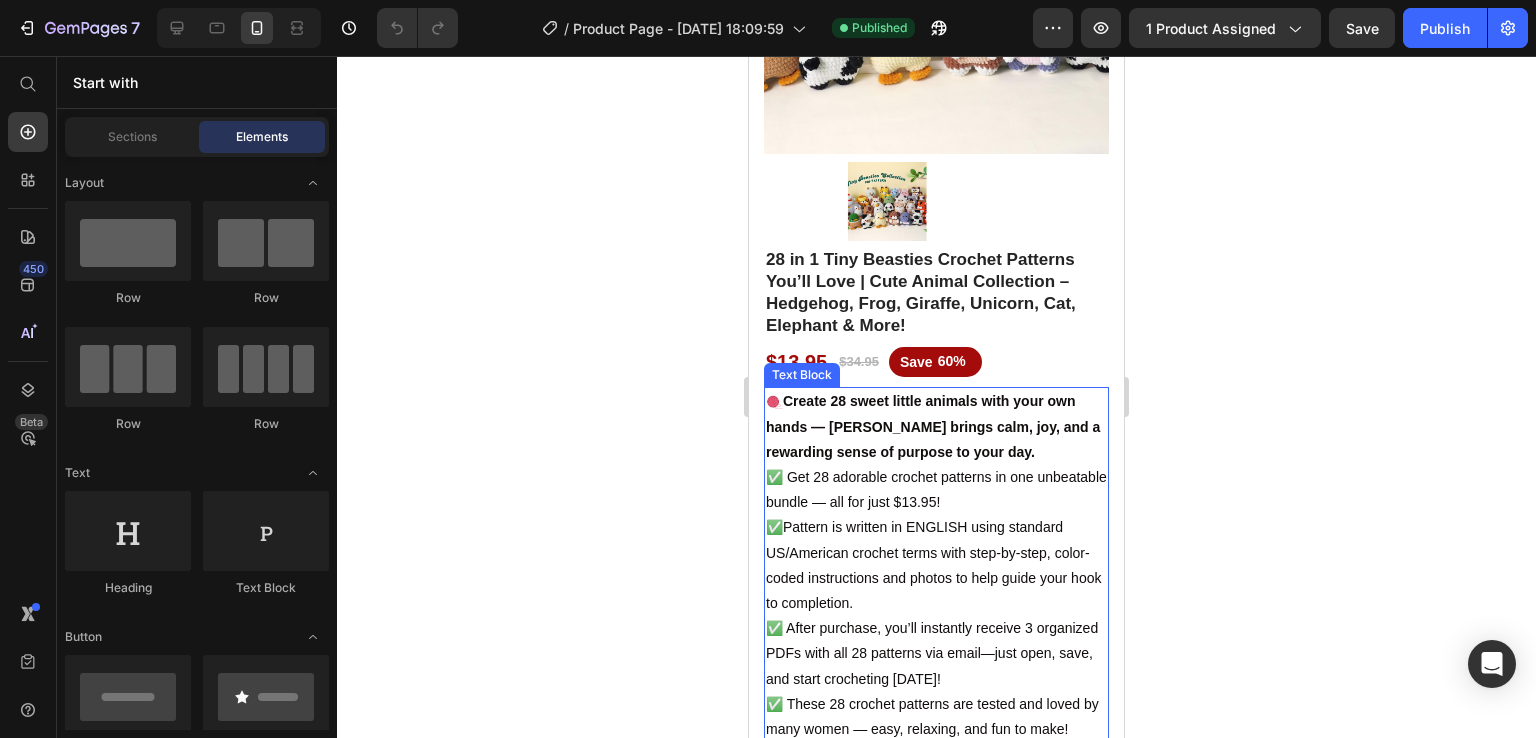 scroll, scrollTop: 486, scrollLeft: 0, axis: vertical 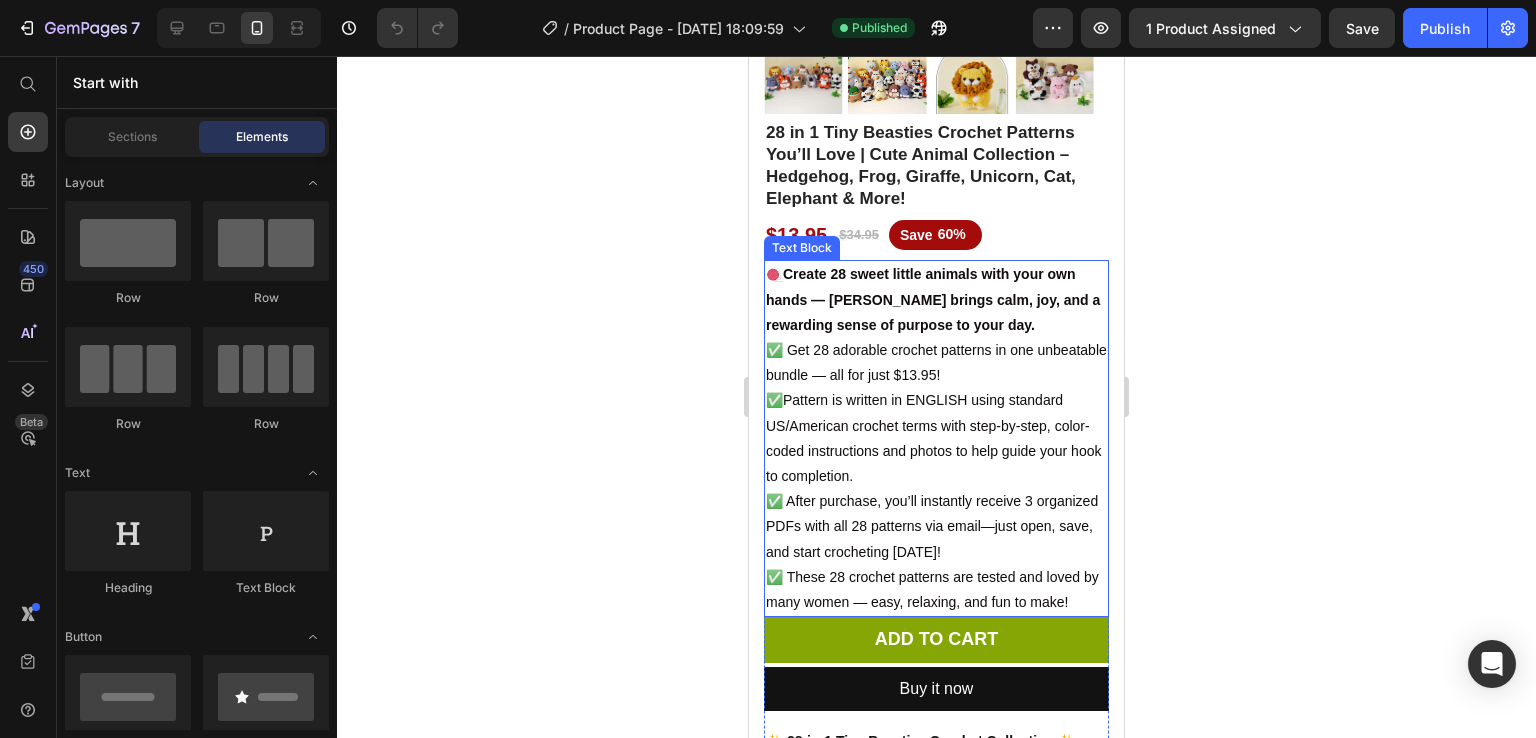 click on "✅ After purchase, you’ll instantly receive 3 organized PDFs with all 28 patterns via email—just open, save, and start crocheting today!" at bounding box center [932, 526] 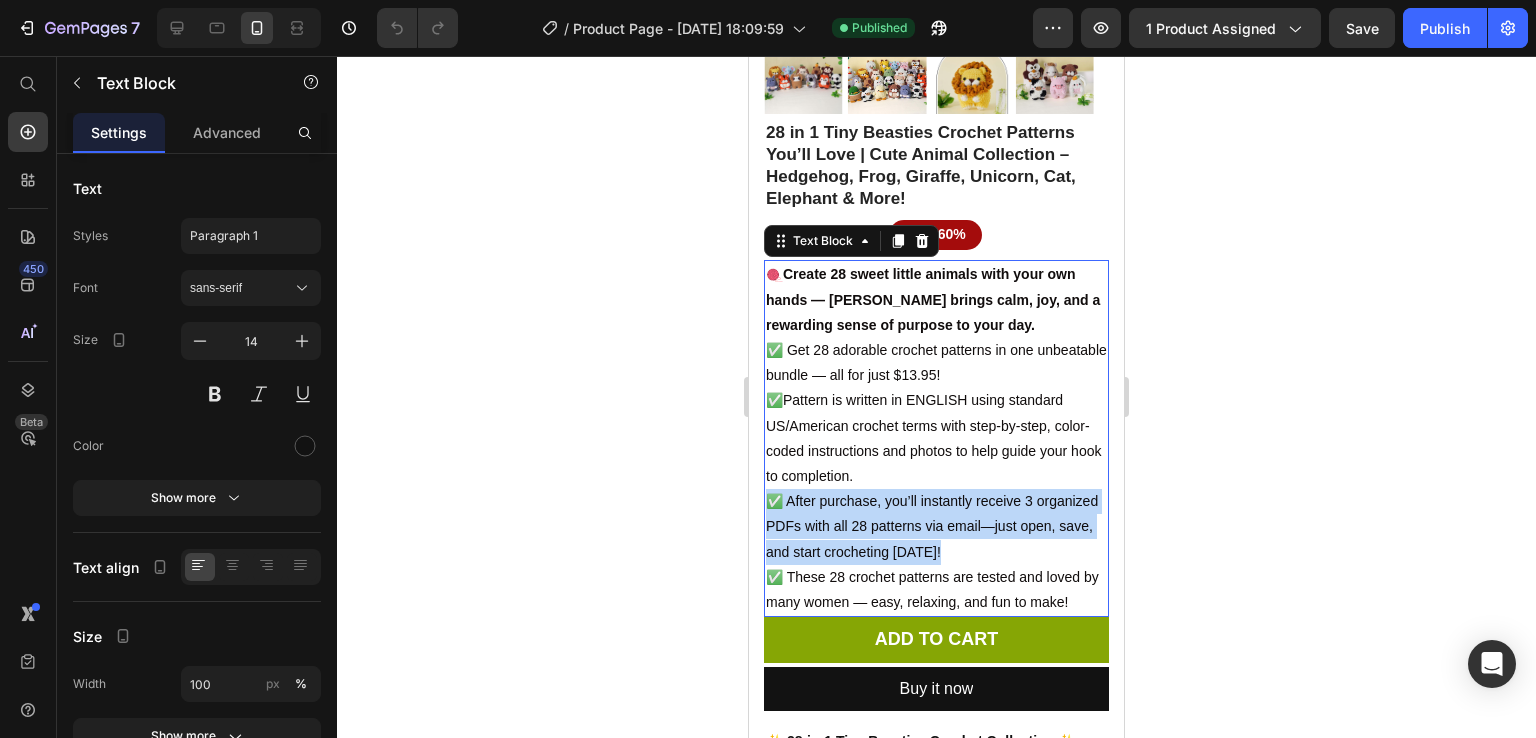 click on "✅ After purchase, you’ll instantly receive 3 organized PDFs with all 28 patterns via email—just open, save, and start crocheting today!" at bounding box center (932, 526) 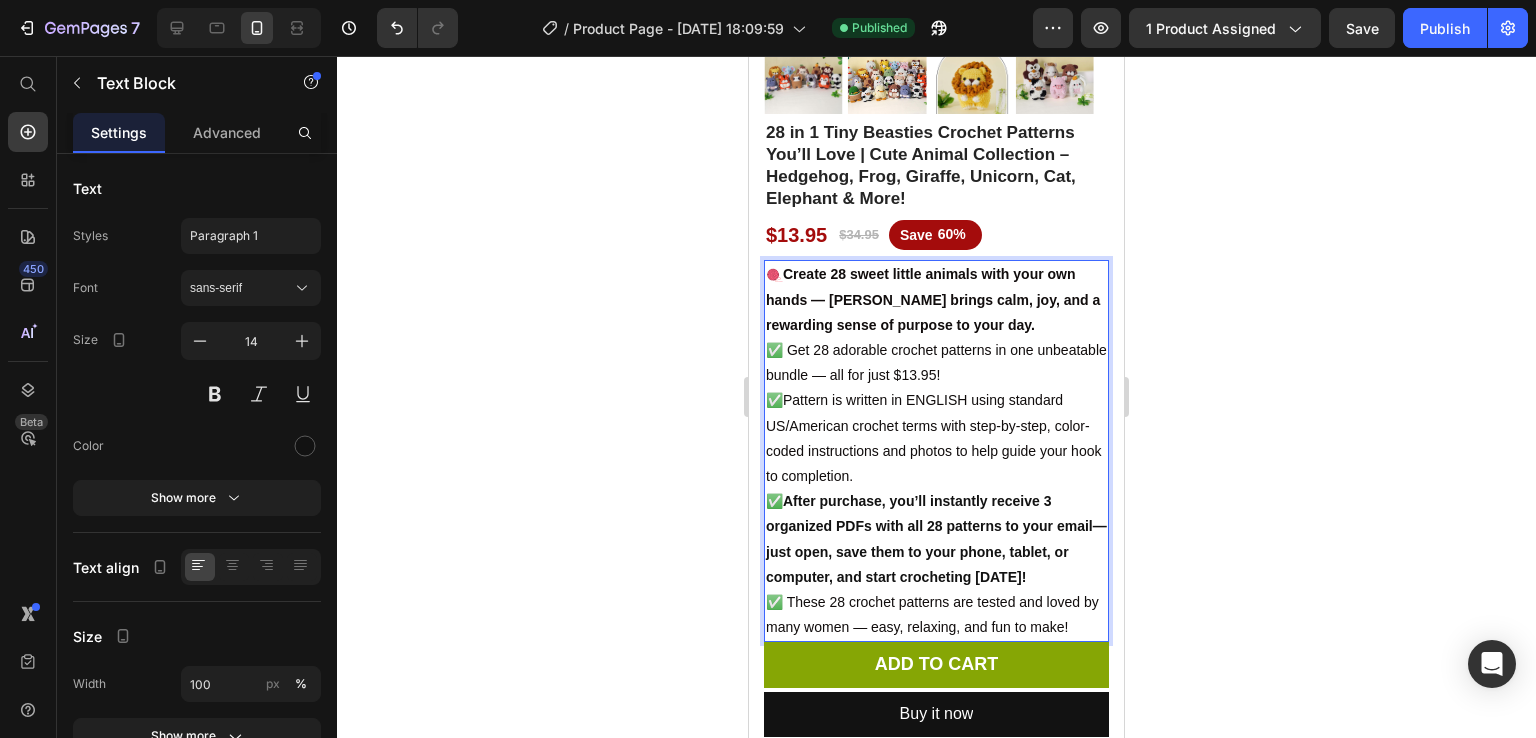 click on "✅  Pattern is written in ENGLISH using standard US/American crochet terms with step-by-step, color-coded instructions and photos to help guide your hook to completion. ✅  After purchase, you’ll instantly receive 3 organized PDFs with all 28 patterns to your email—just open, save them to your phone, tablet, or computer, and start crocheting today!" at bounding box center (936, 489) 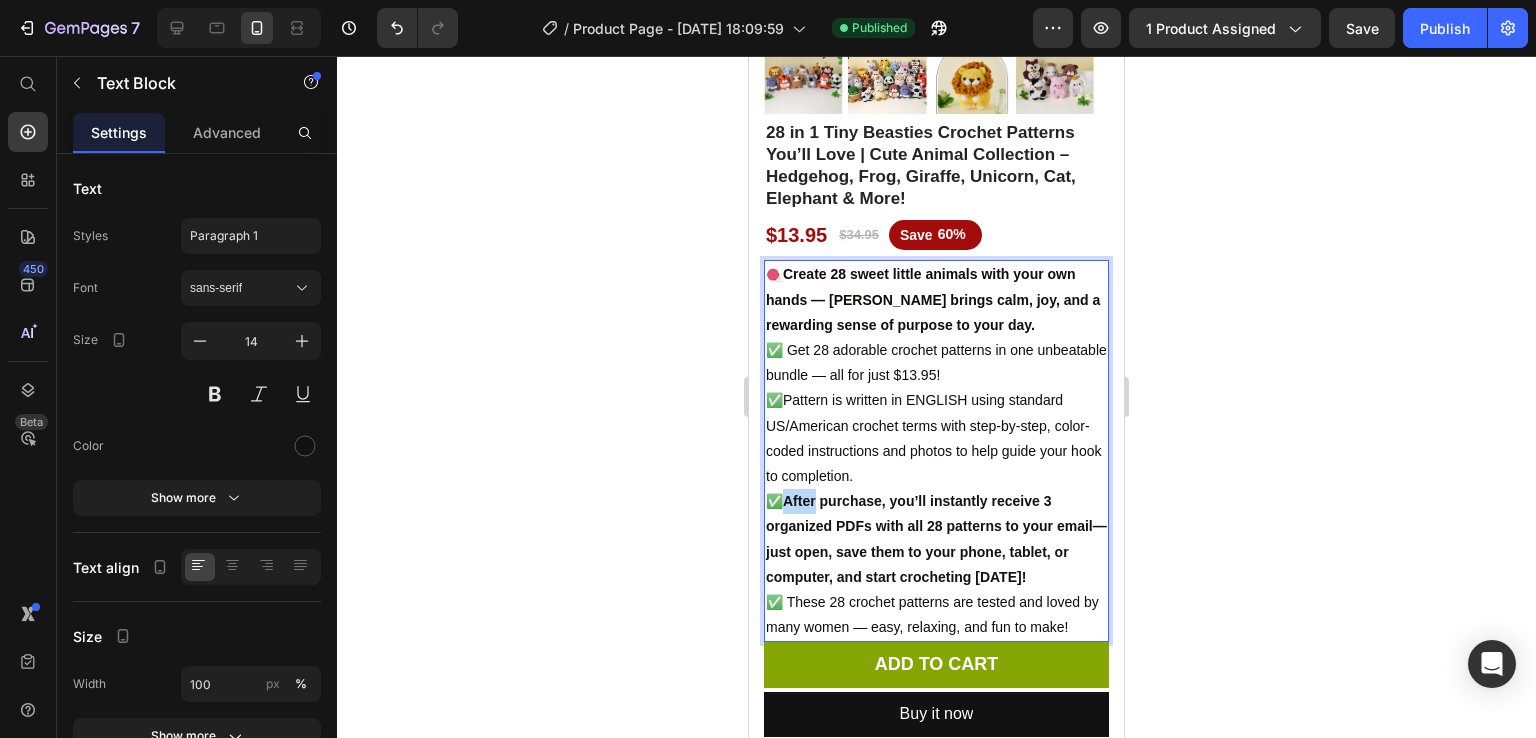 click on "✅  Pattern is written in ENGLISH using standard US/American crochet terms with step-by-step, color-coded instructions and photos to help guide your hook to completion. ✅  After purchase, you’ll instantly receive 3 organized PDFs with all 28 patterns to your email—just open, save them to your phone, tablet, or computer, and start crocheting today!" at bounding box center [936, 489] 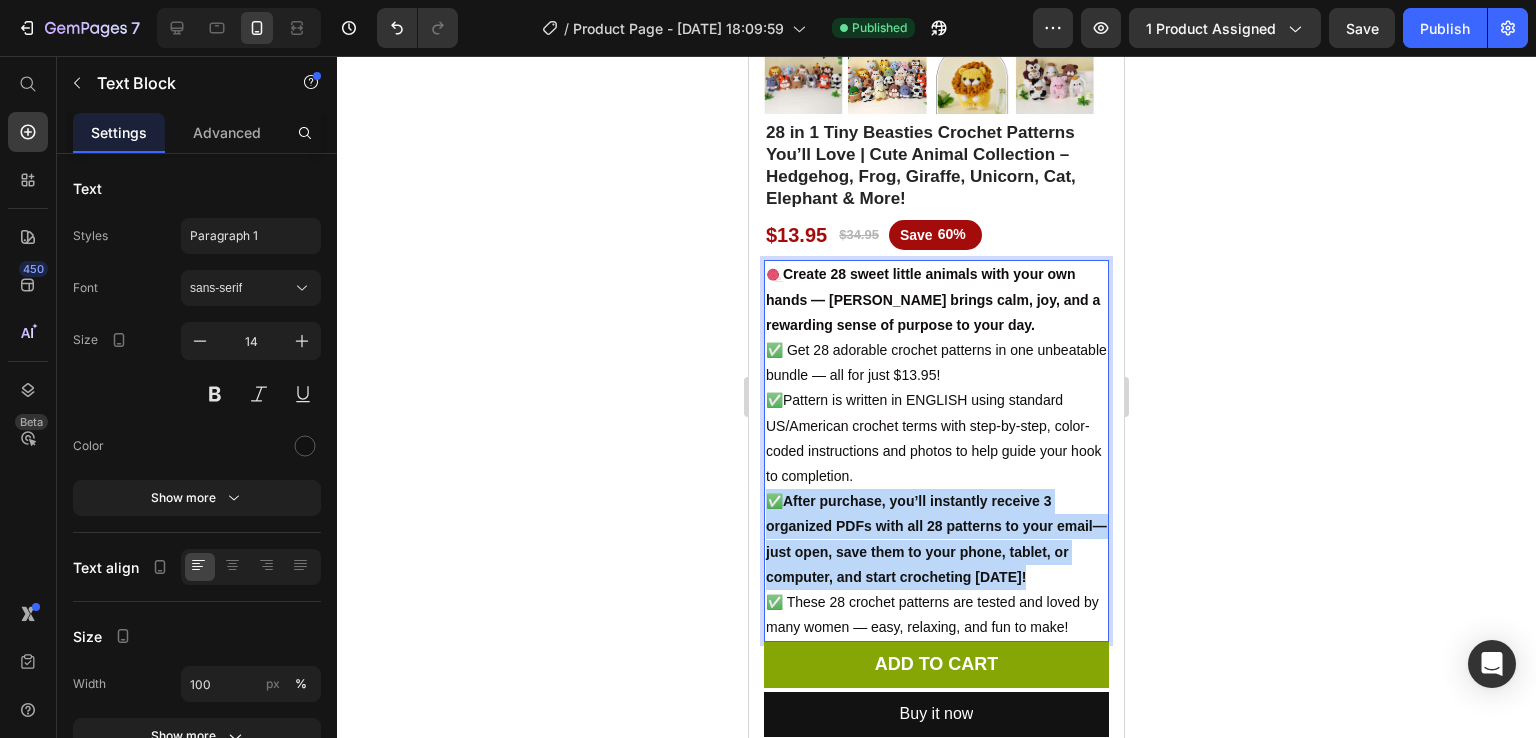 click on "✅  Pattern is written in ENGLISH using standard US/American crochet terms with step-by-step, color-coded instructions and photos to help guide your hook to completion. ✅  After purchase, you’ll instantly receive 3 organized PDFs with all 28 patterns to your email—just open, save them to your phone, tablet, or computer, and start crocheting today!" at bounding box center [936, 489] 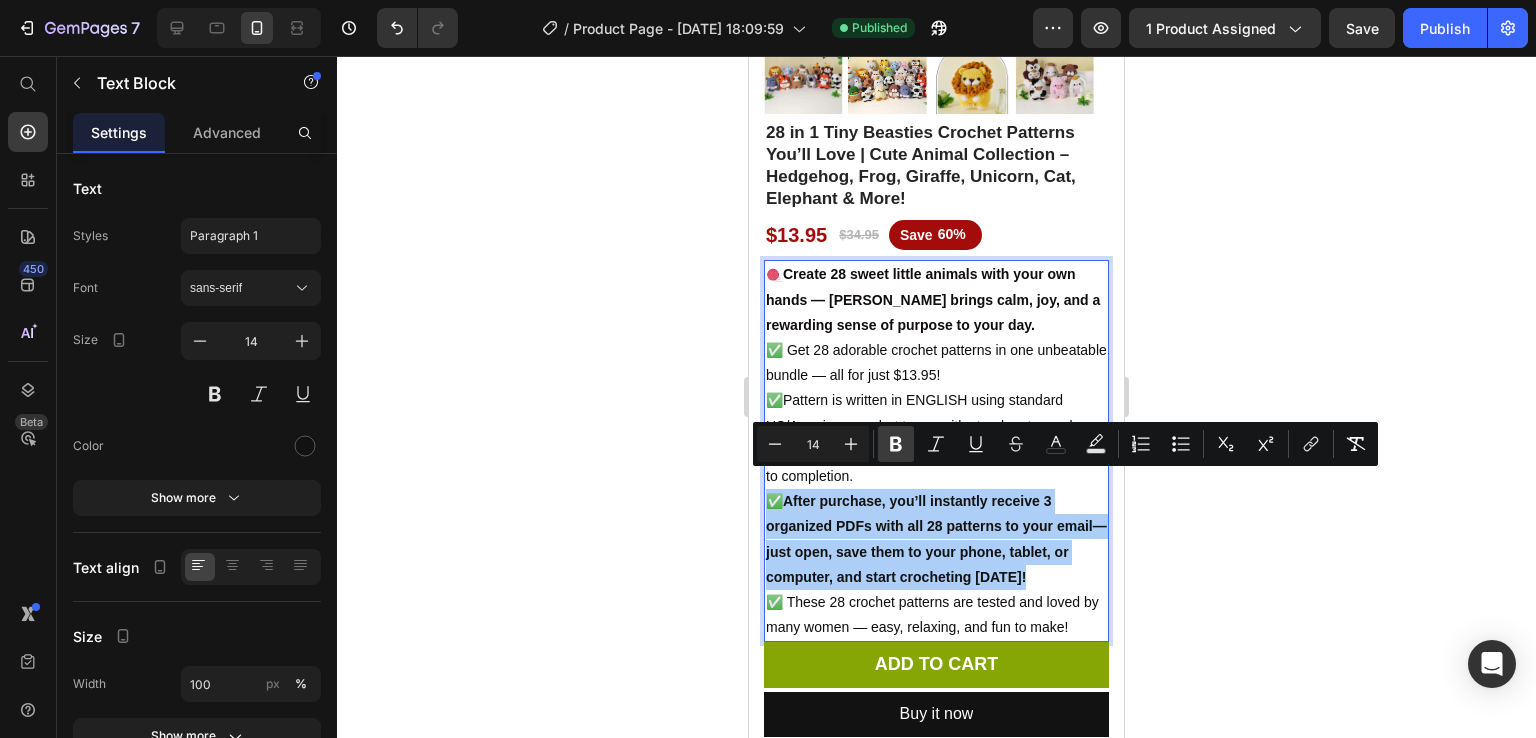 click on "Bold" at bounding box center (896, 444) 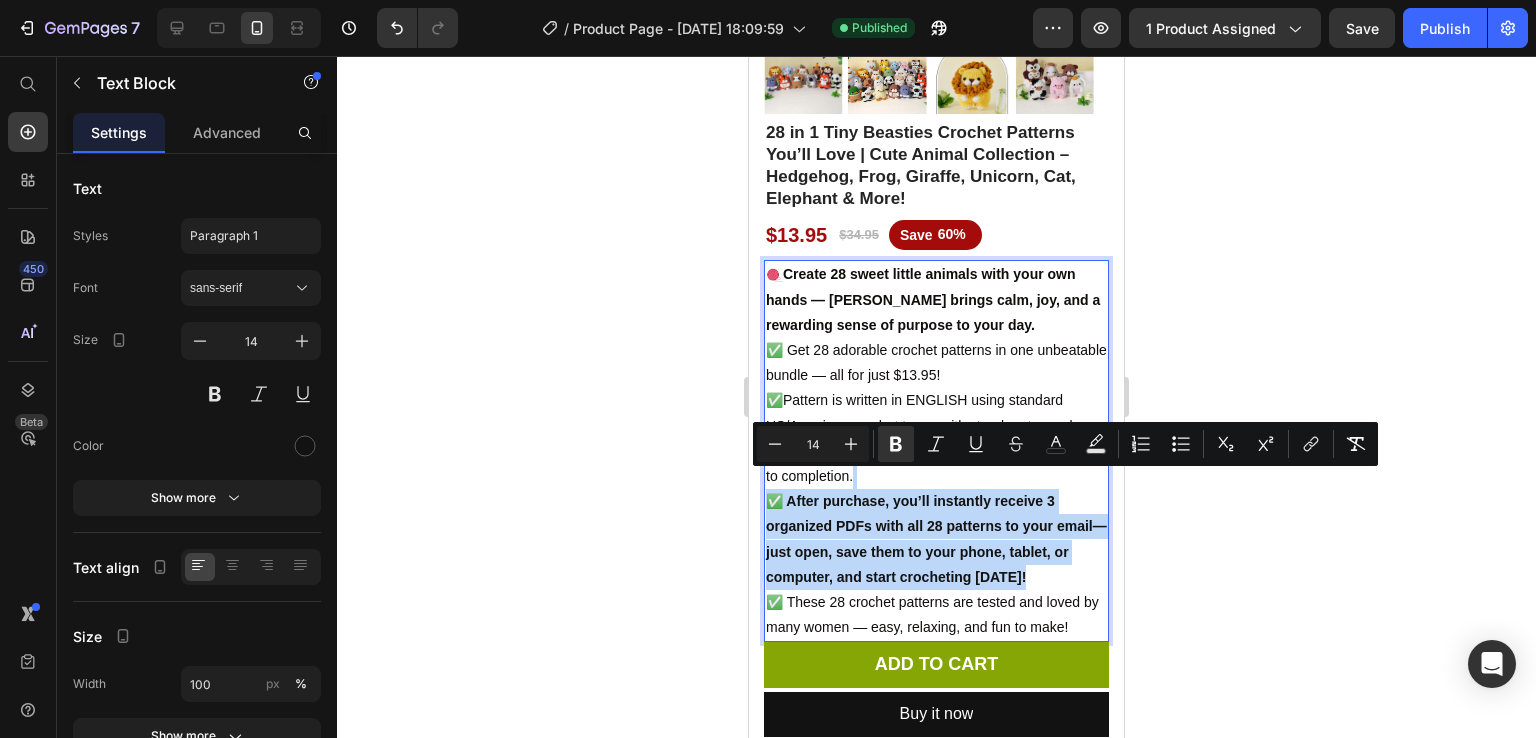 click on "✅  Pattern is written in ENGLISH using standard US/American crochet terms with step-by-step, color-coded instructions and photos to help guide your hook to completion. ✅ After purchase, you’ll instantly receive 3 organized PDFs with all 28 patterns to your email—just open, save them to your phone, tablet, or computer, and start crocheting today!" at bounding box center [936, 489] 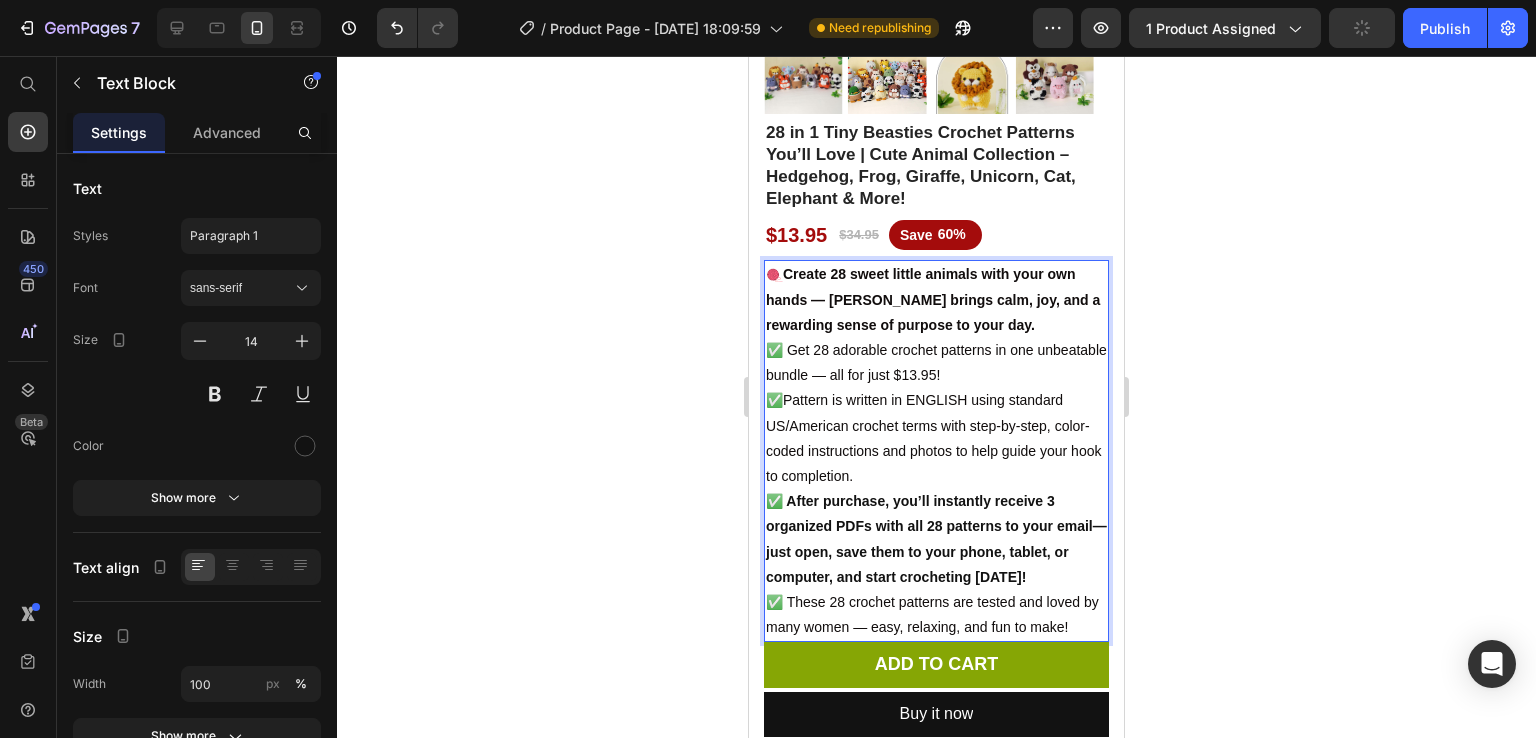 click on "✅  Pattern is written in ENGLISH using standard US/American crochet terms with step-by-step, color-coded instructions and photos to help guide your hook to completion. ✅ After purchase, you’ll instantly receive 3 organized PDFs with all 28 patterns to your email—just open, save them to your phone, tablet, or computer, and start crocheting today!" at bounding box center (936, 489) 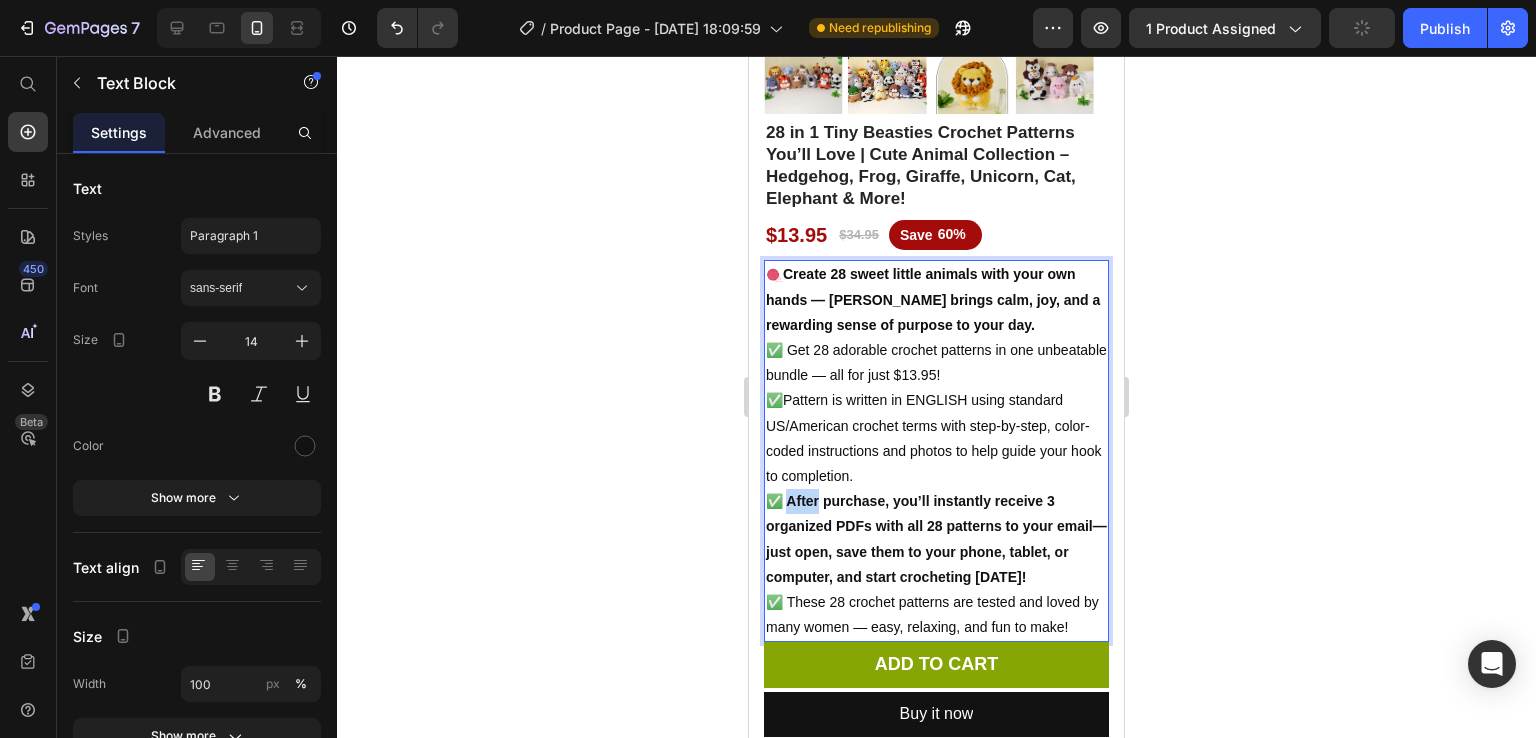 click on "✅  Pattern is written in ENGLISH using standard US/American crochet terms with step-by-step, color-coded instructions and photos to help guide your hook to completion. ✅ After purchase, you’ll instantly receive 3 organized PDFs with all 28 patterns to your email—just open, save them to your phone, tablet, or computer, and start crocheting today!" at bounding box center [936, 489] 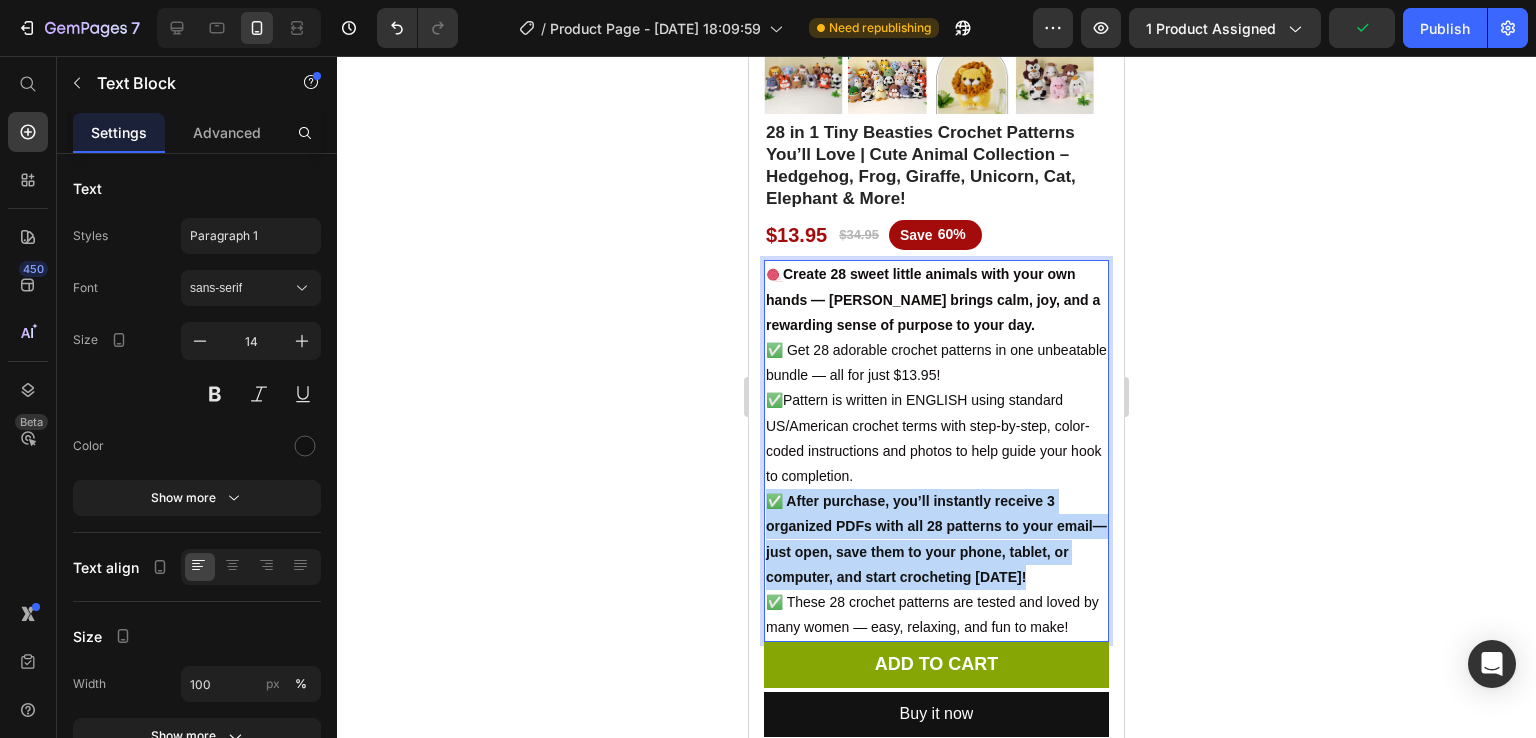 click on "✅  Pattern is written in ENGLISH using standard US/American crochet terms with step-by-step, color-coded instructions and photos to help guide your hook to completion. ✅ After purchase, you’ll instantly receive 3 organized PDFs with all 28 patterns to your email—just open, save them to your phone, tablet, or computer, and start crocheting today!" at bounding box center [936, 489] 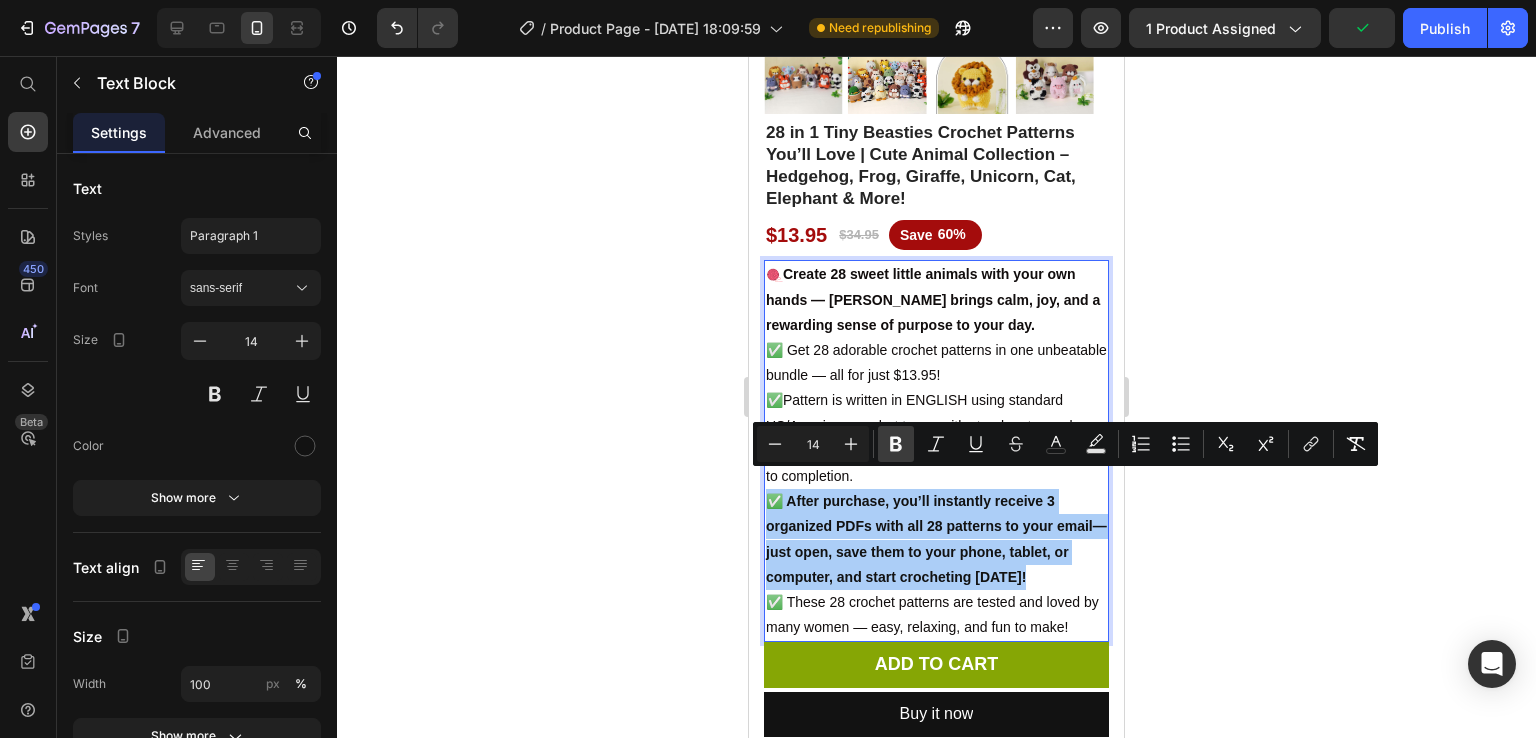 click 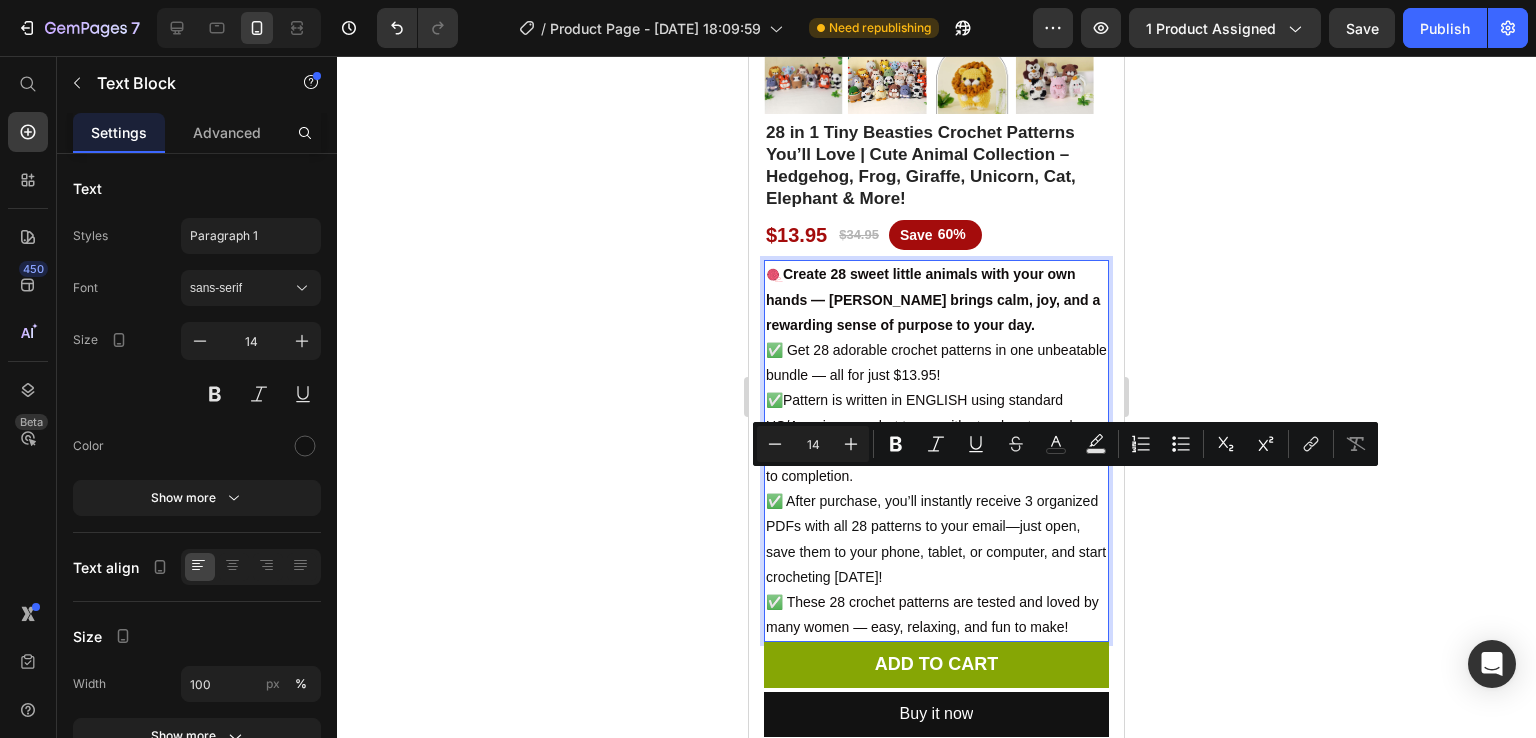 click on "✅  Pattern is written in ENGLISH using standard US/American crochet terms with step-by-step, color-coded instructions and photos to help guide your hook to completion. ✅ After purchase, you’ll instantly receive 3 organized PDFs with all 28 patterns to your email—just open, save them to your phone, tablet, or computer, and start crocheting today!" at bounding box center (936, 489) 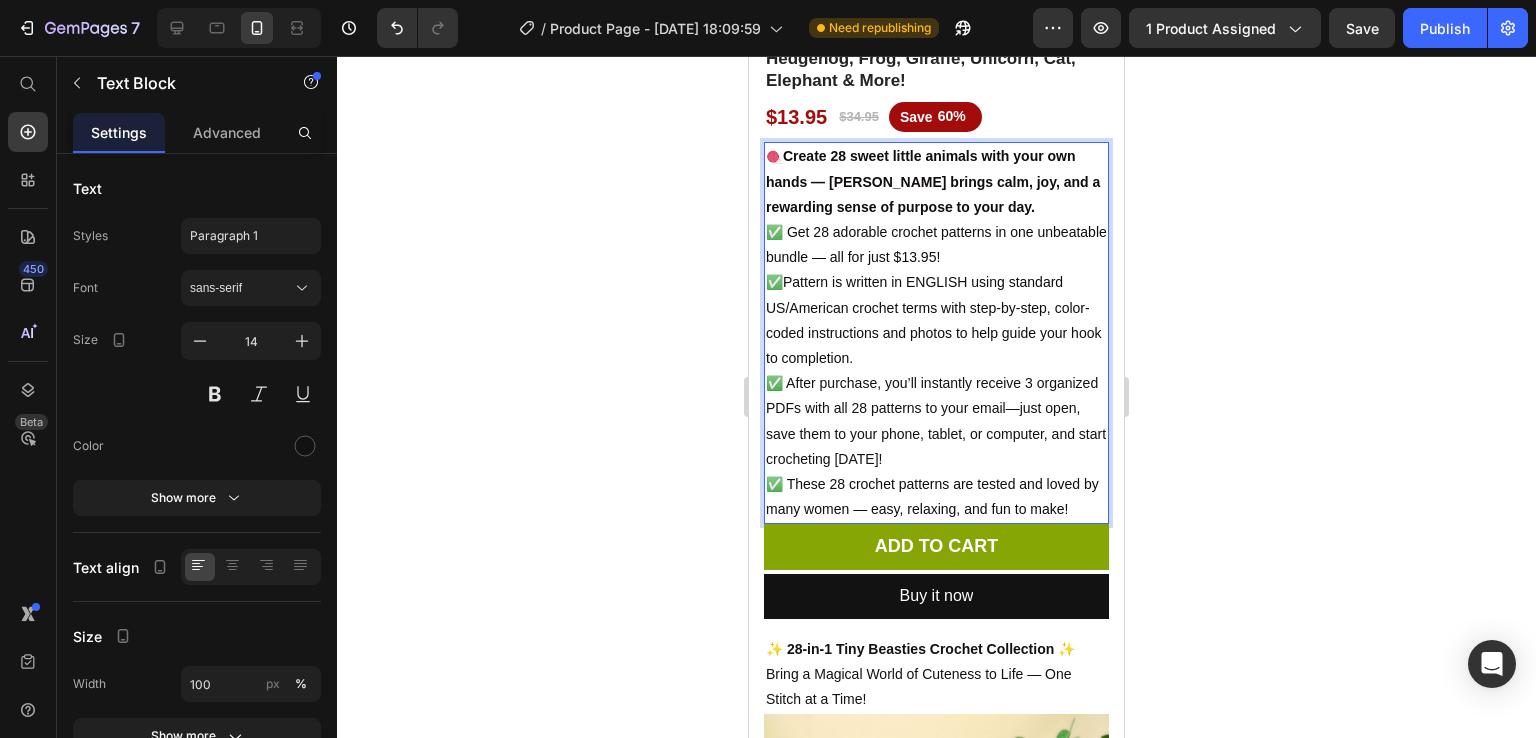 scroll, scrollTop: 624, scrollLeft: 0, axis: vertical 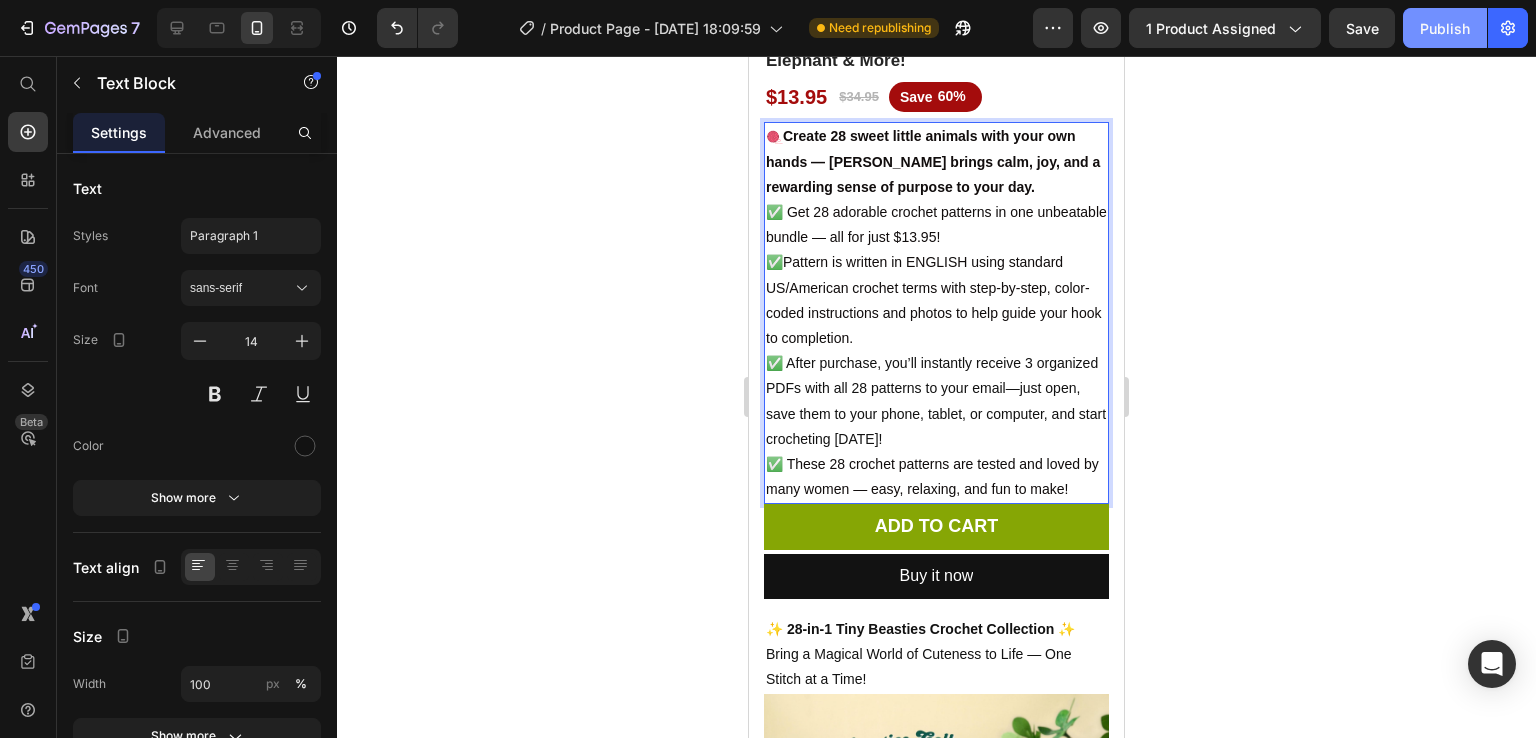 click on "Publish" at bounding box center (1445, 28) 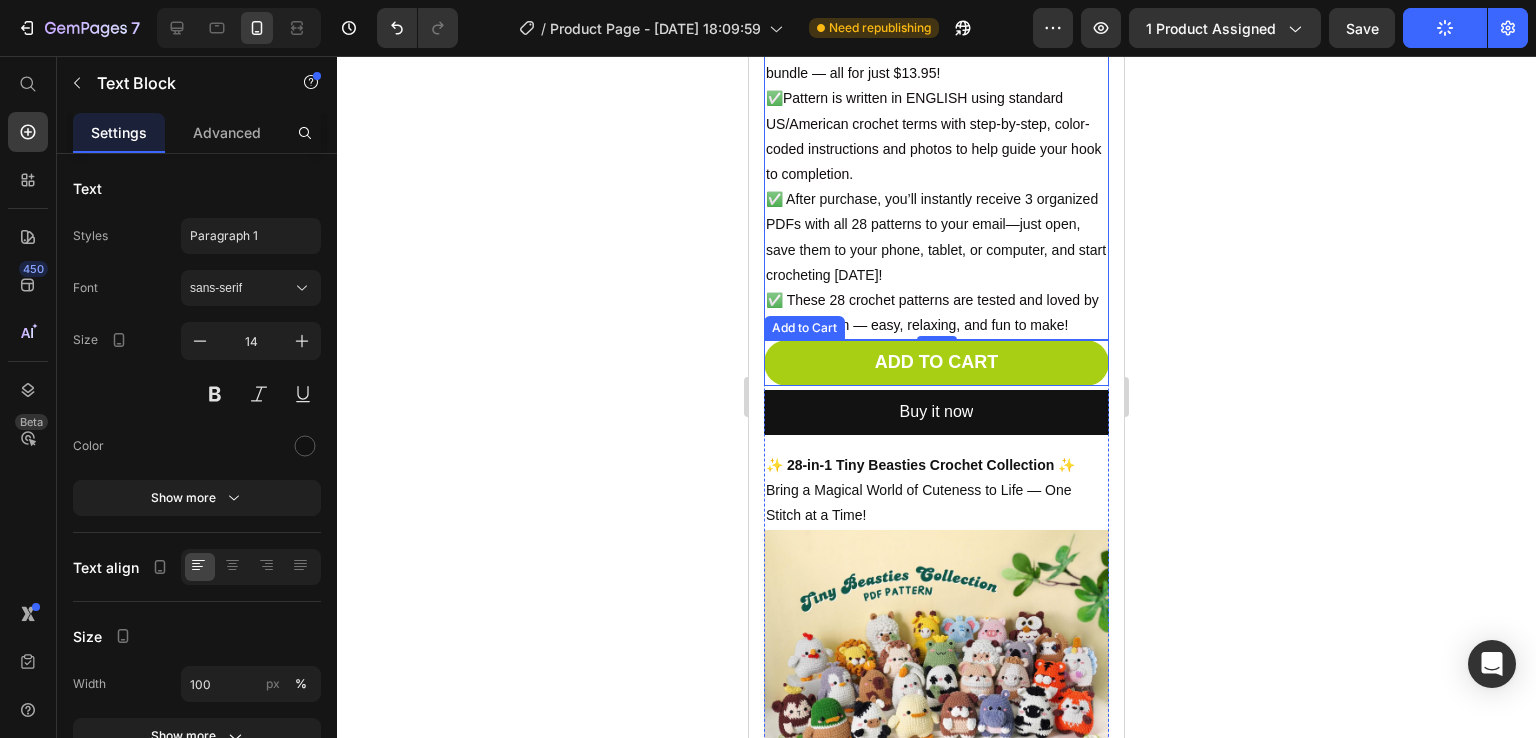 scroll, scrollTop: 790, scrollLeft: 0, axis: vertical 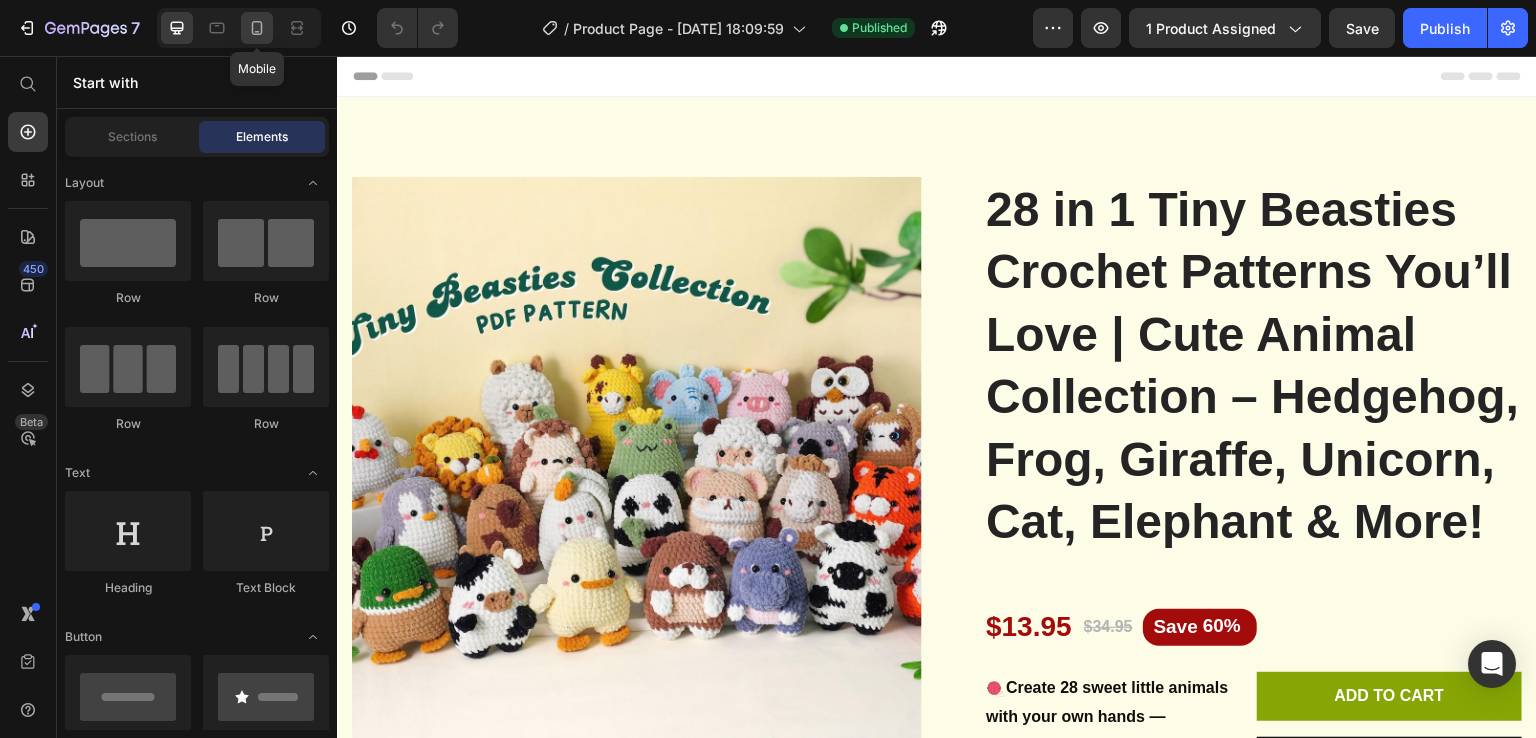 click 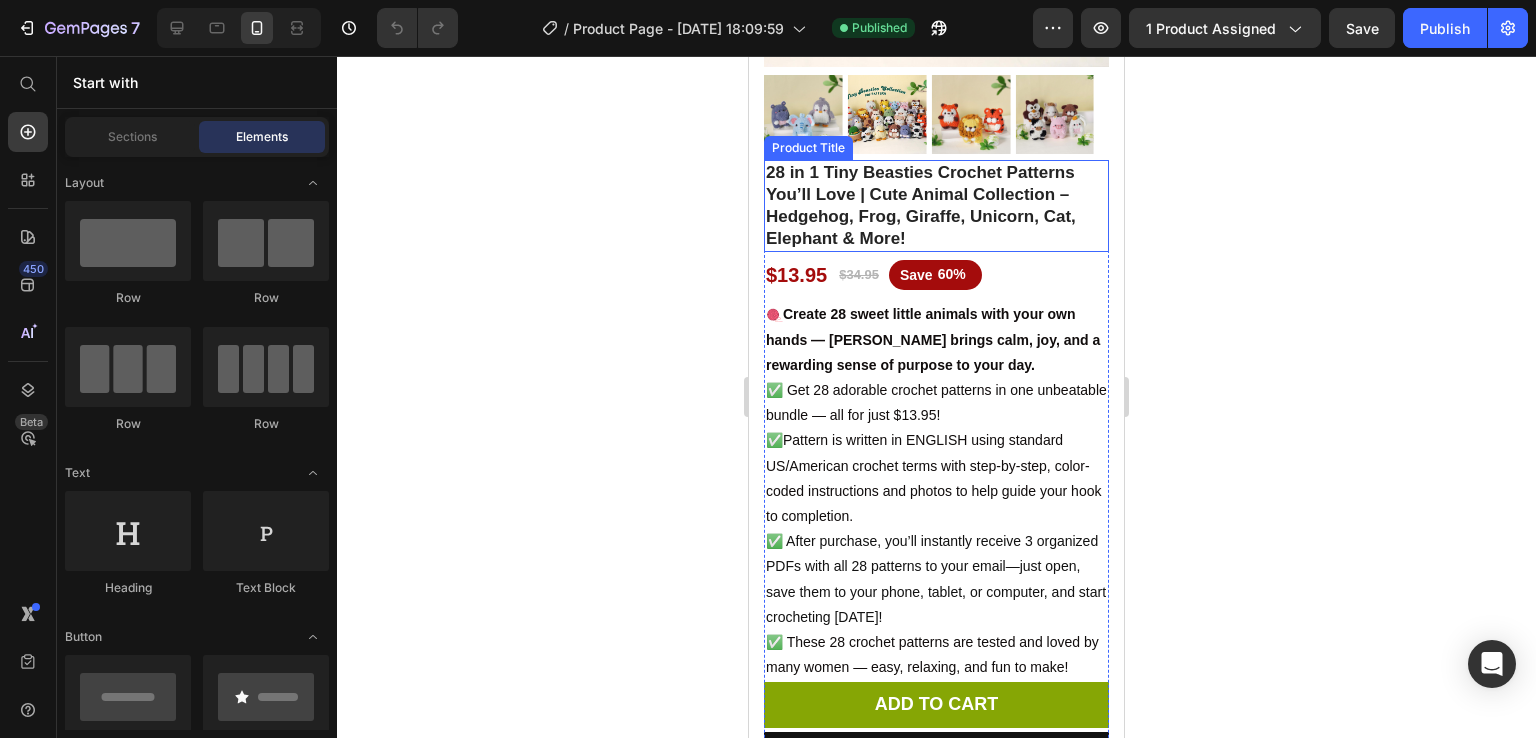 scroll, scrollTop: 376, scrollLeft: 0, axis: vertical 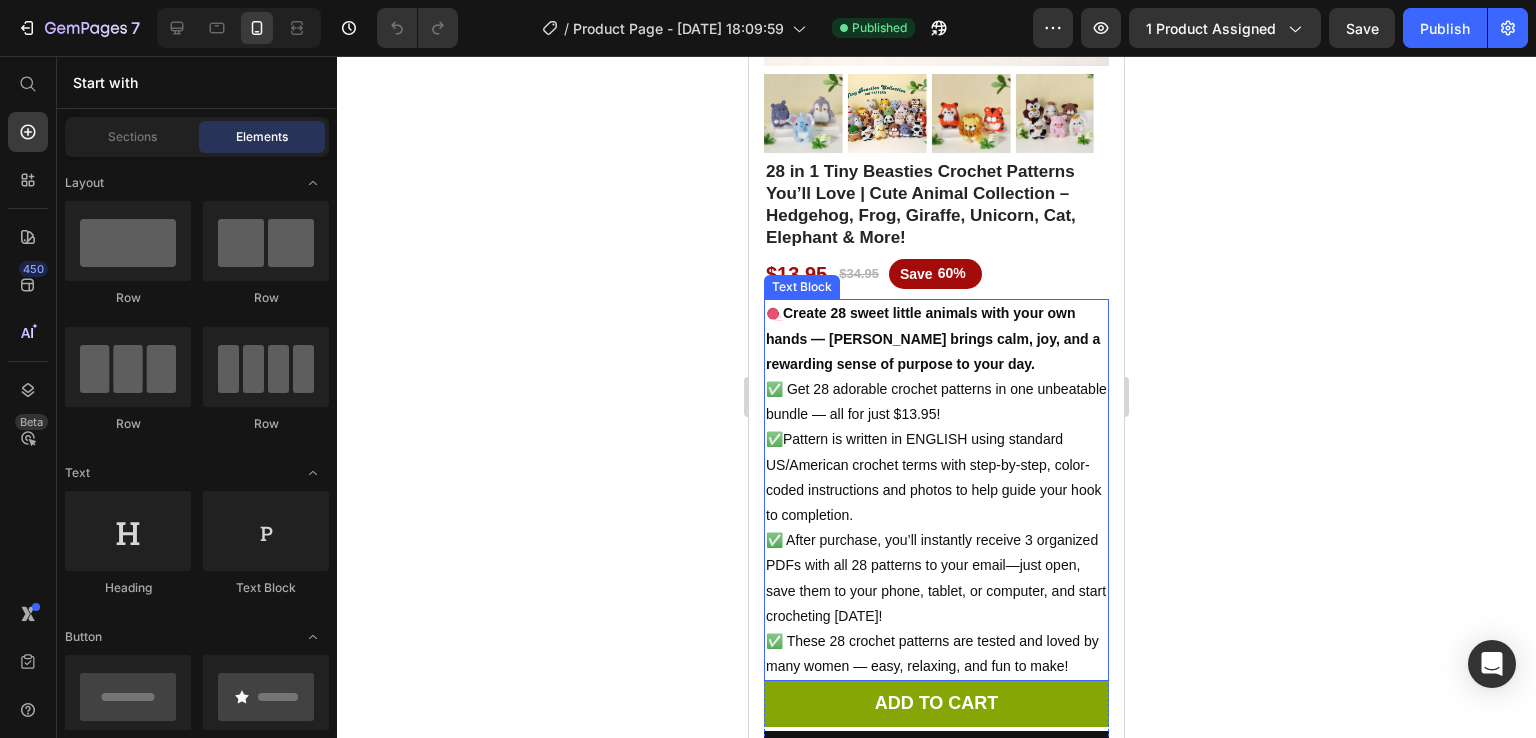 click on "✅ Get 28 adorable crochet patterns in one unbeatable bundle — all for just $13.95!" at bounding box center (936, 401) 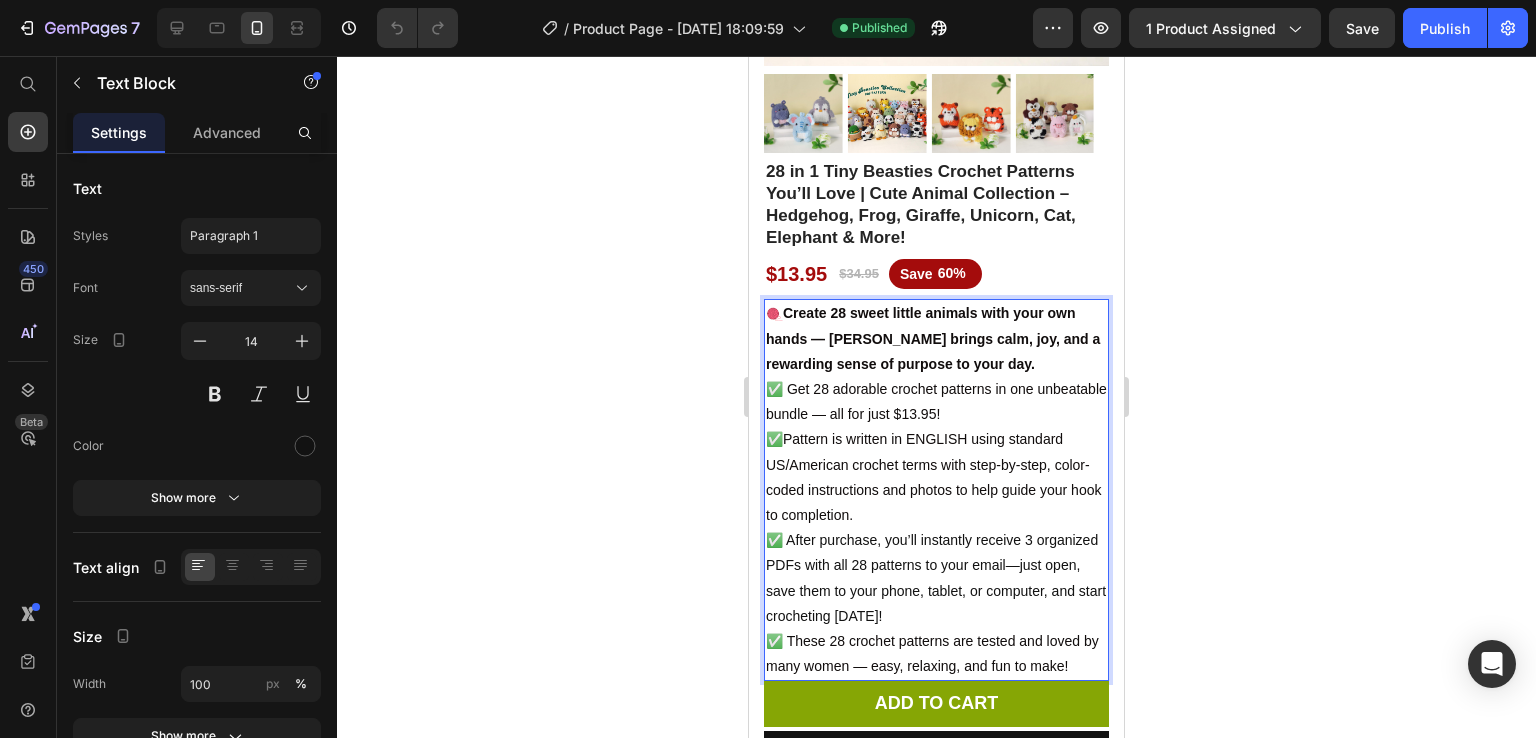 click on "✅ Get 28 adorable crochet patterns in one unbeatable bundle — all for just $13.95!" at bounding box center (936, 401) 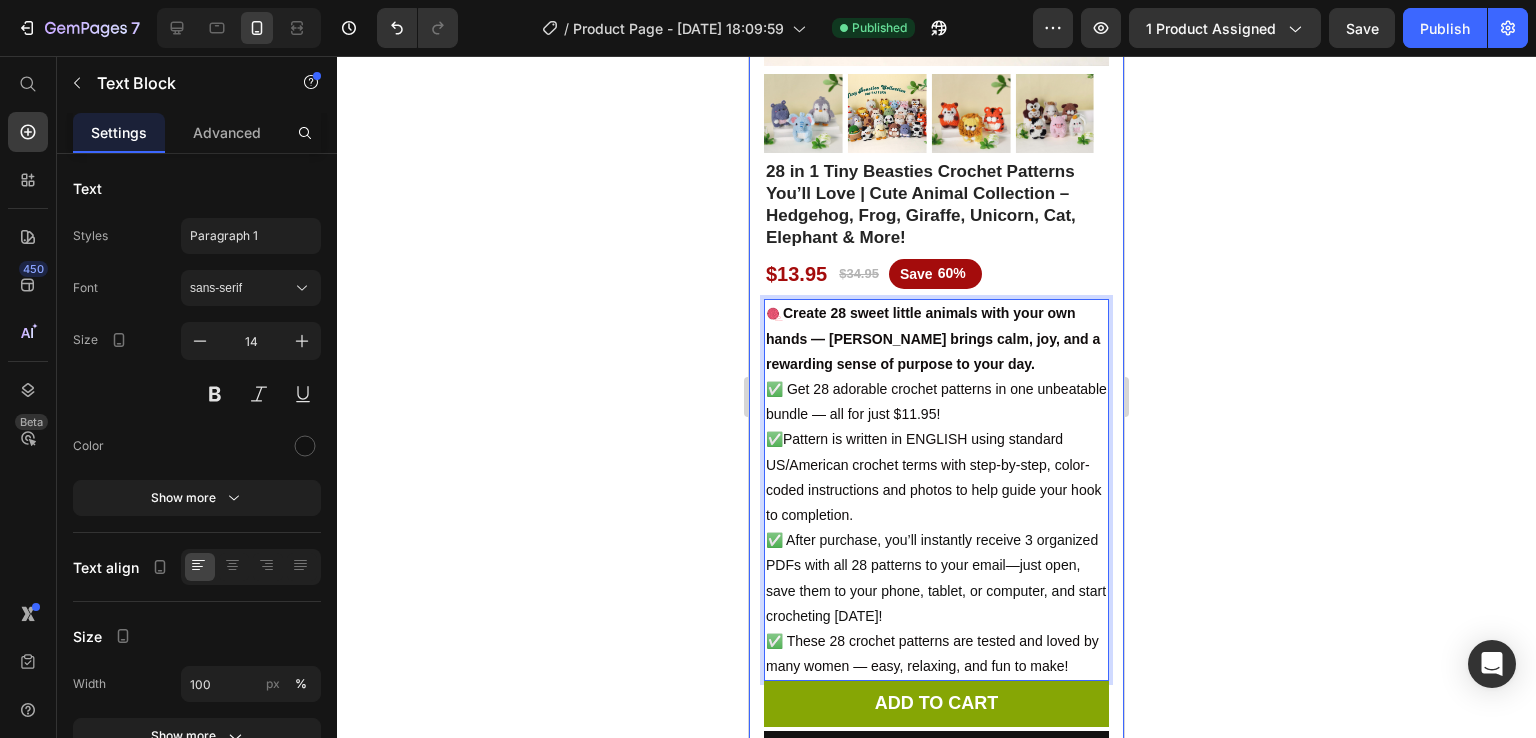 click 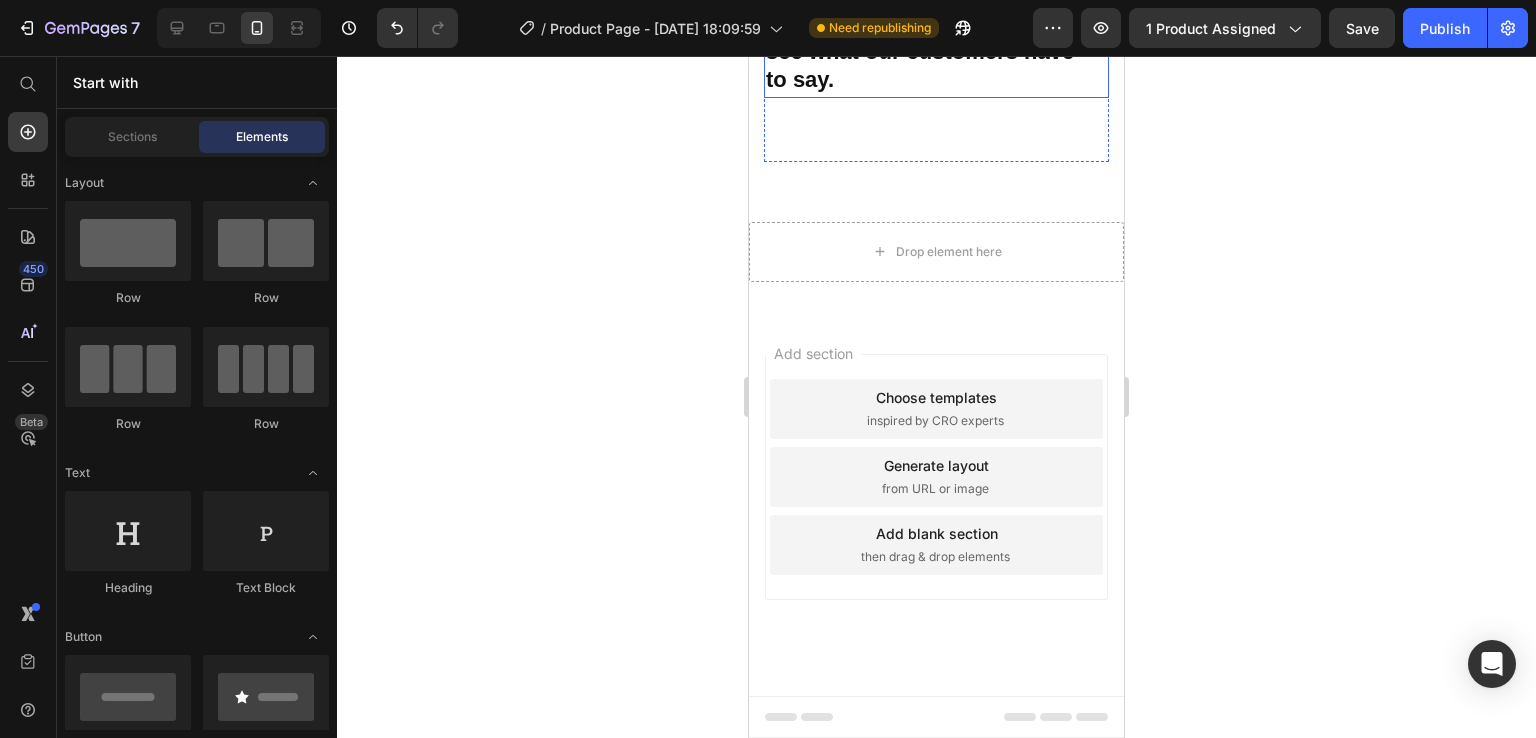 scroll, scrollTop: 3360, scrollLeft: 0, axis: vertical 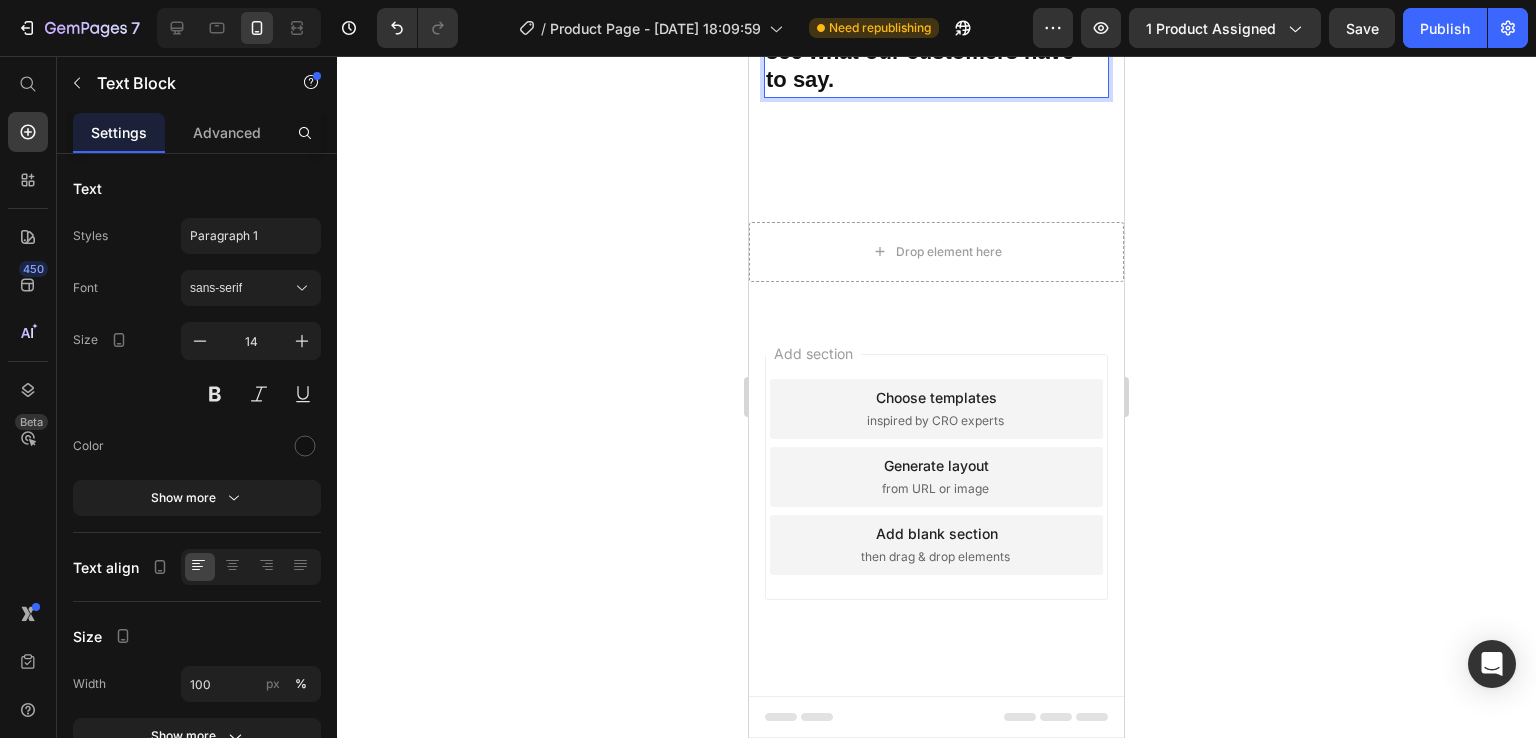 click on "🎁 Don’t Miss This Golden Opportunity! 💥 Limited Time Introductory Price: Only $13.95 Start crafting your own world of cuteness today" at bounding box center [936, -178] 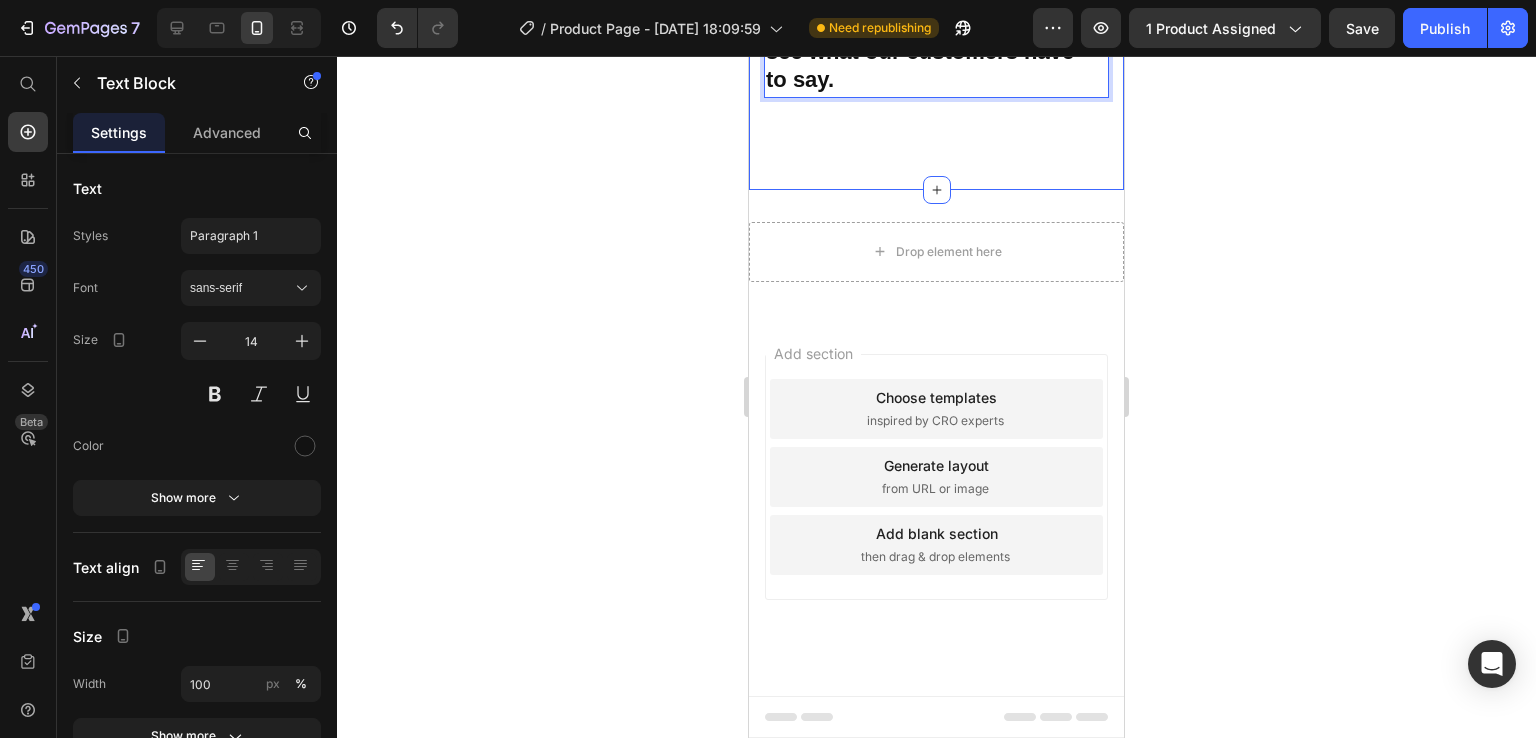 click 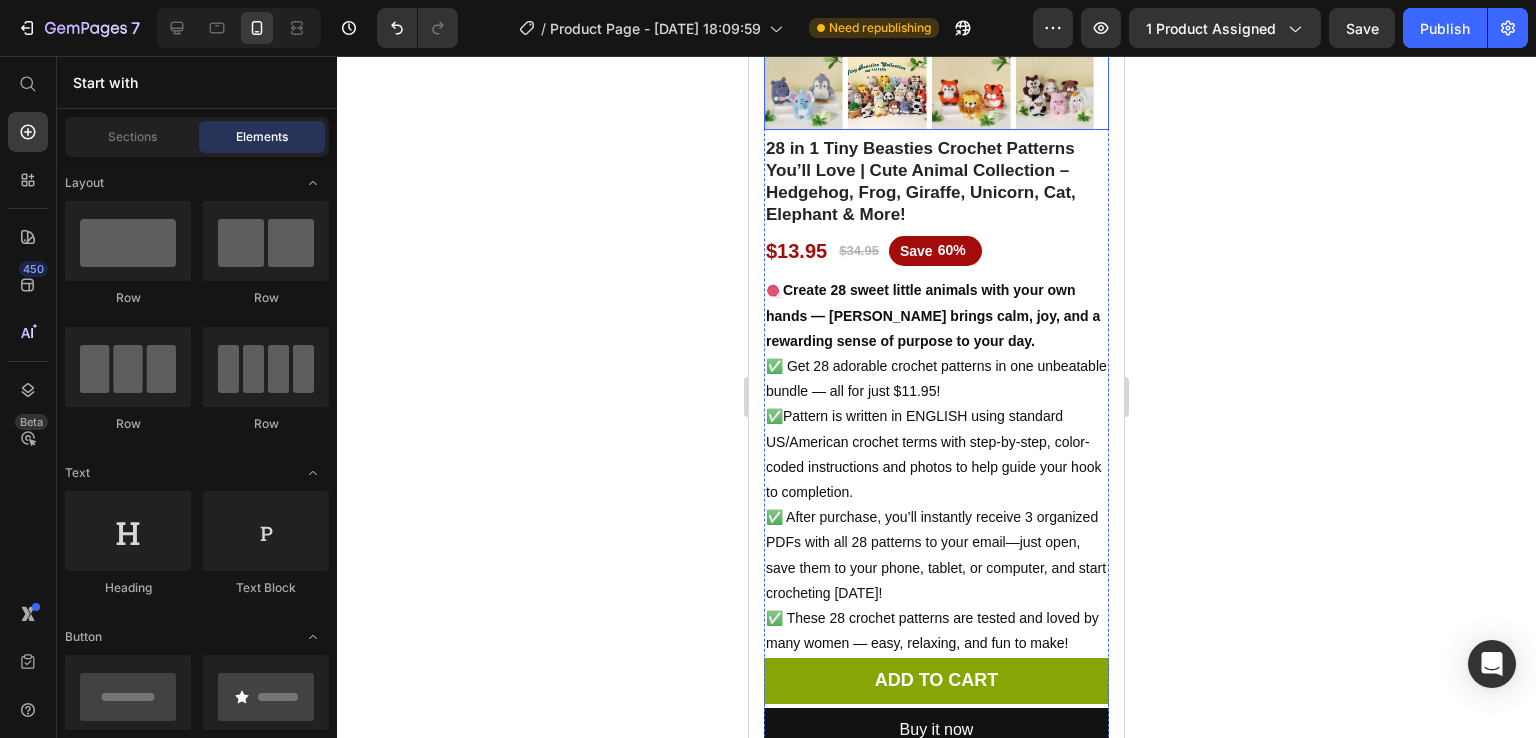 scroll, scrollTop: 400, scrollLeft: 0, axis: vertical 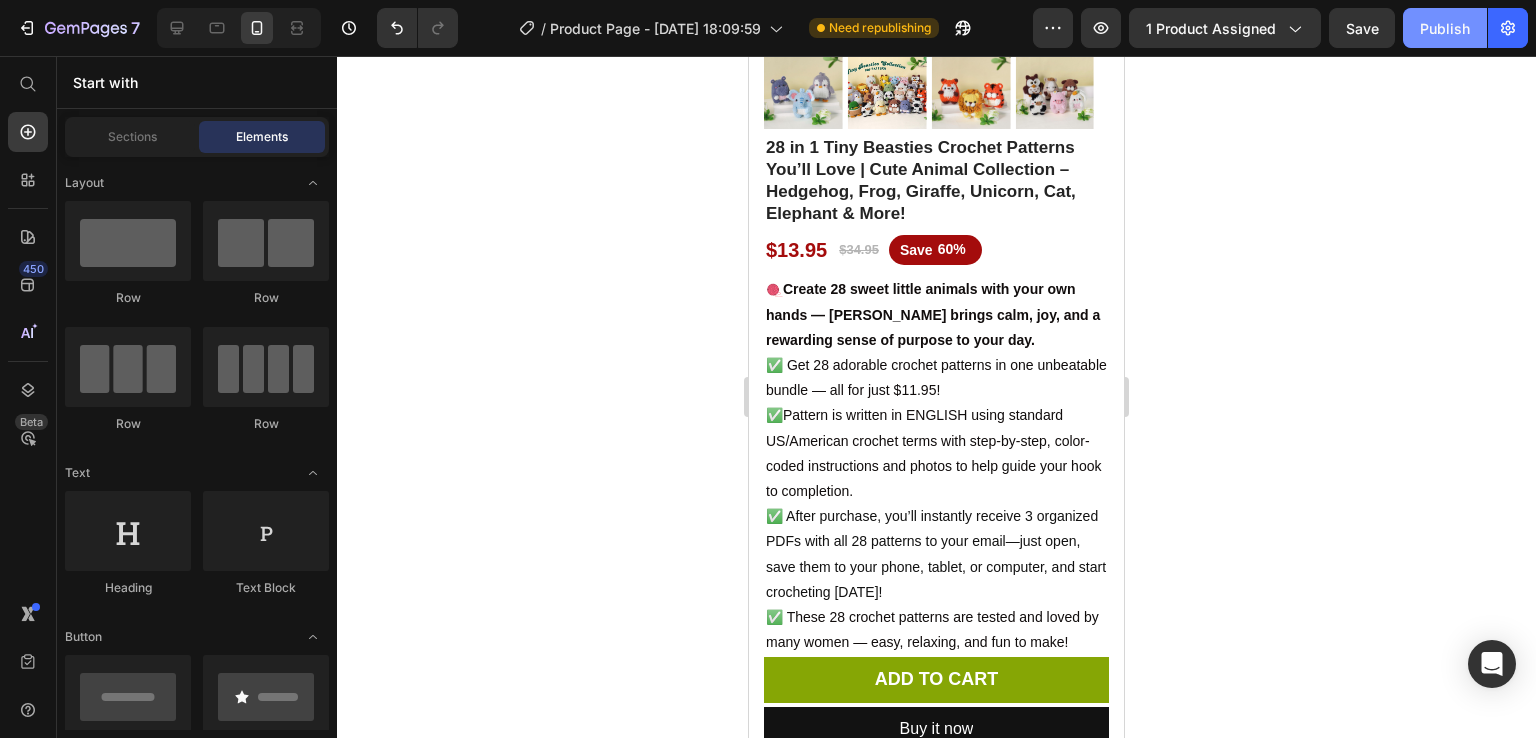 click on "Publish" at bounding box center [1445, 28] 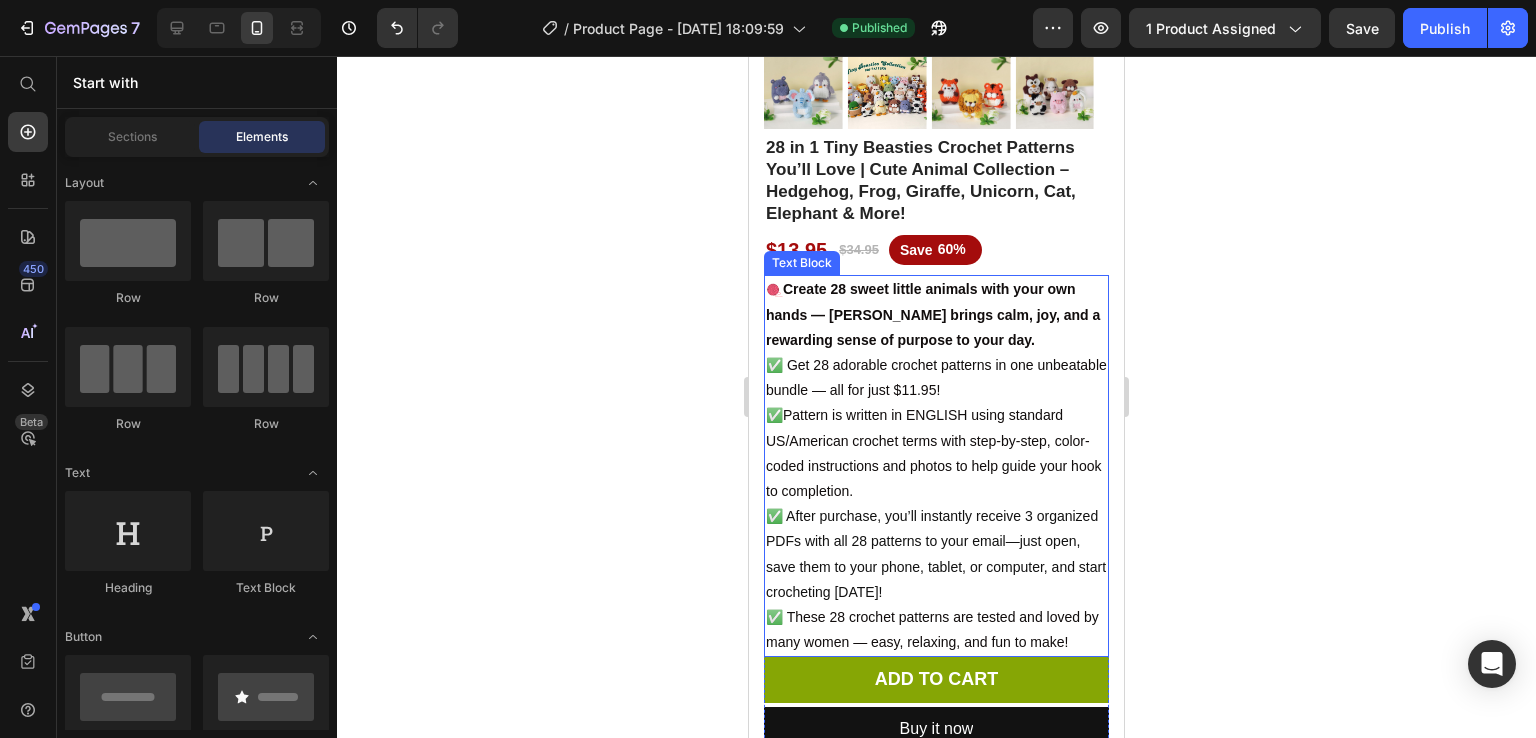 click on "🧶  Create 28 sweet little animals with your own hands — crochet brings calm, joy, and a rewarding sense of purpose to your day." at bounding box center [933, 314] 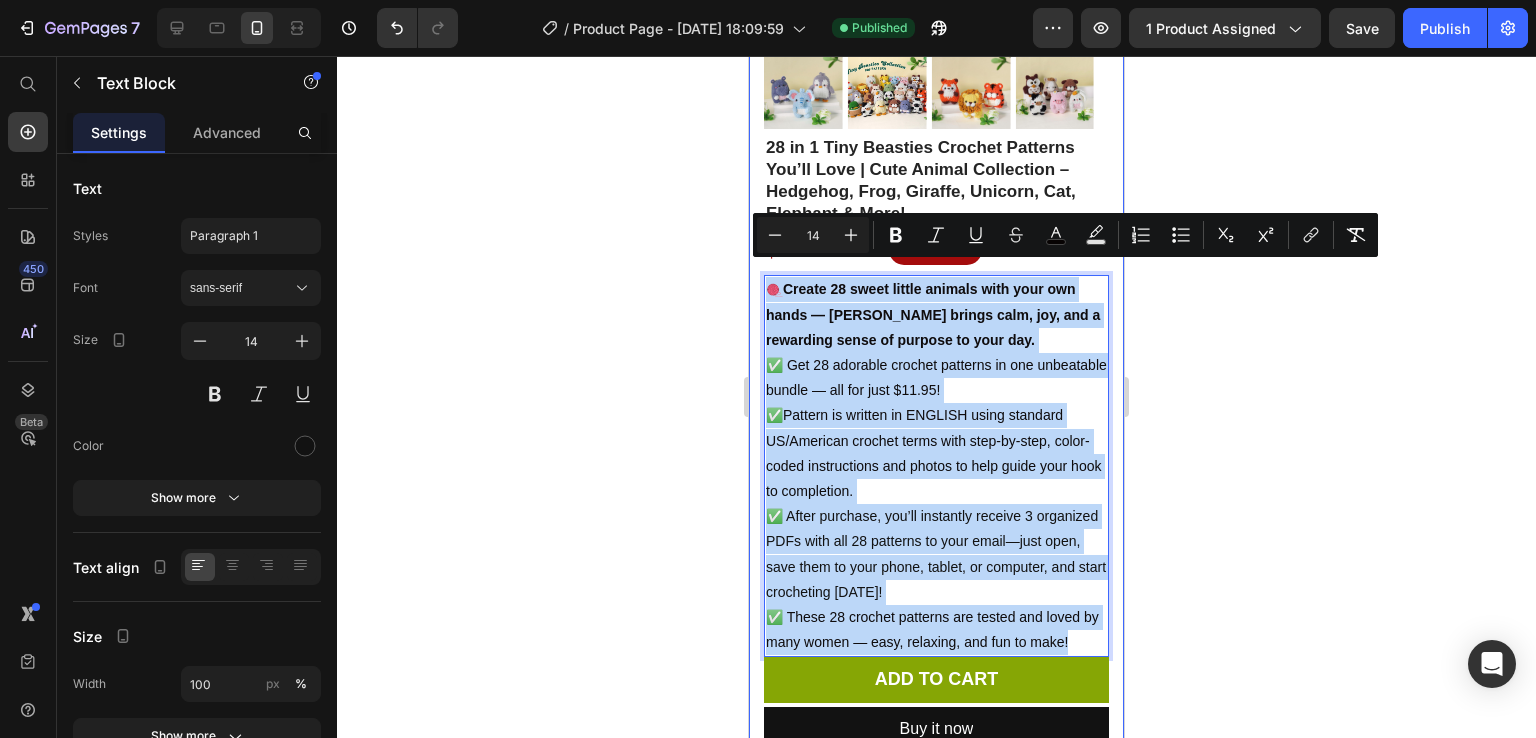 drag, startPoint x: 770, startPoint y: 273, endPoint x: 1097, endPoint y: 624, distance: 479.71866 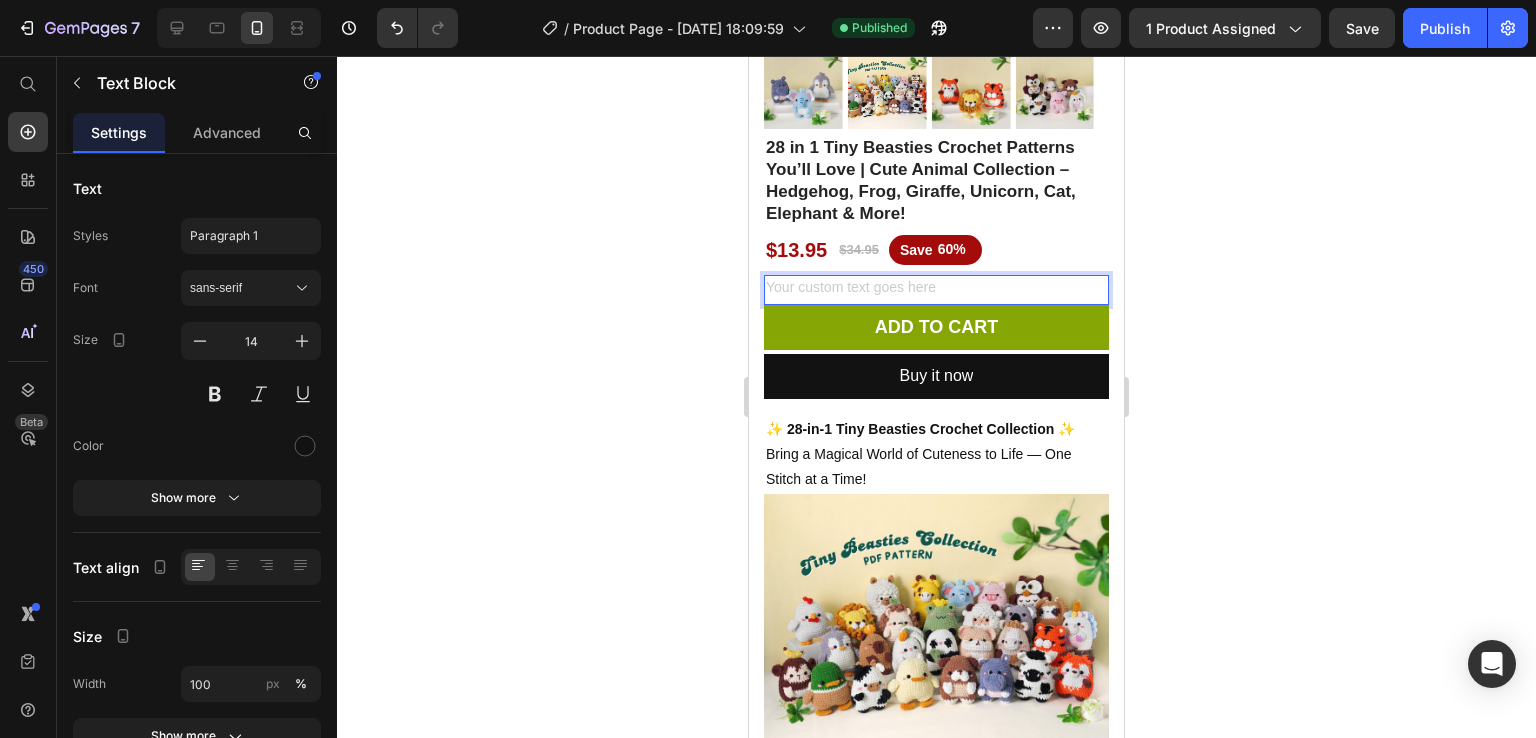 click at bounding box center (936, 289) 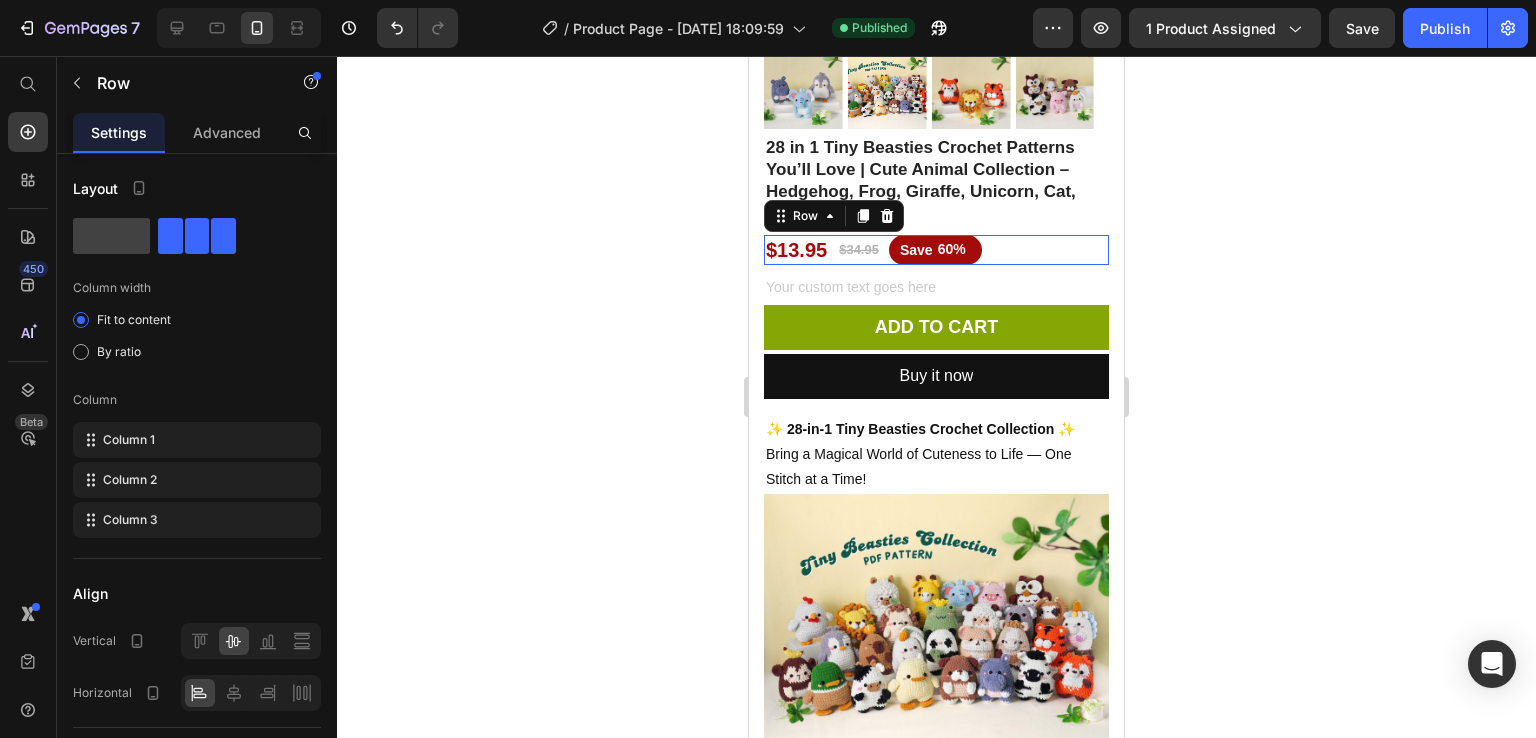 click on "$13.95 Product Price $34.95 Product Price Save 60% Discount Tag Row   0" at bounding box center [936, 250] 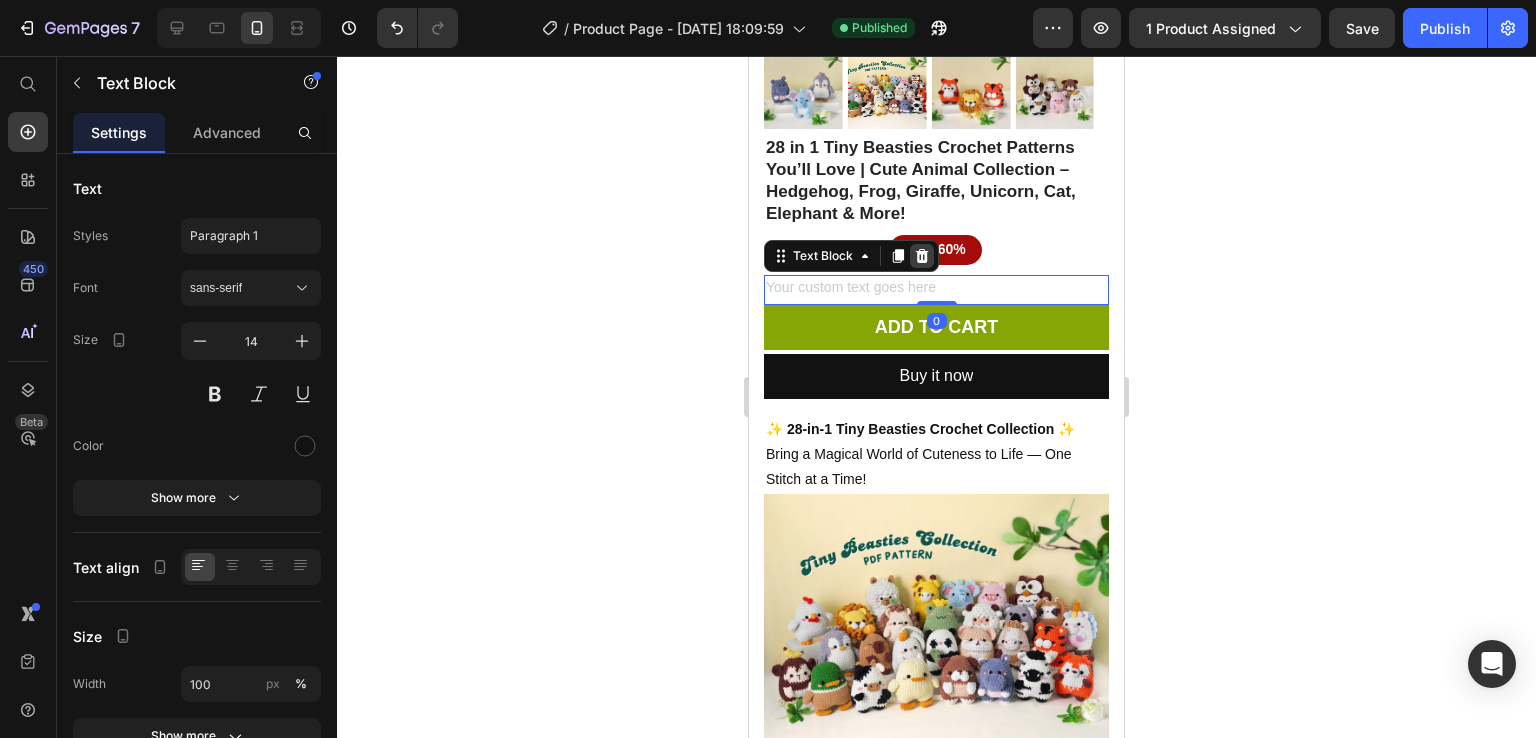 click 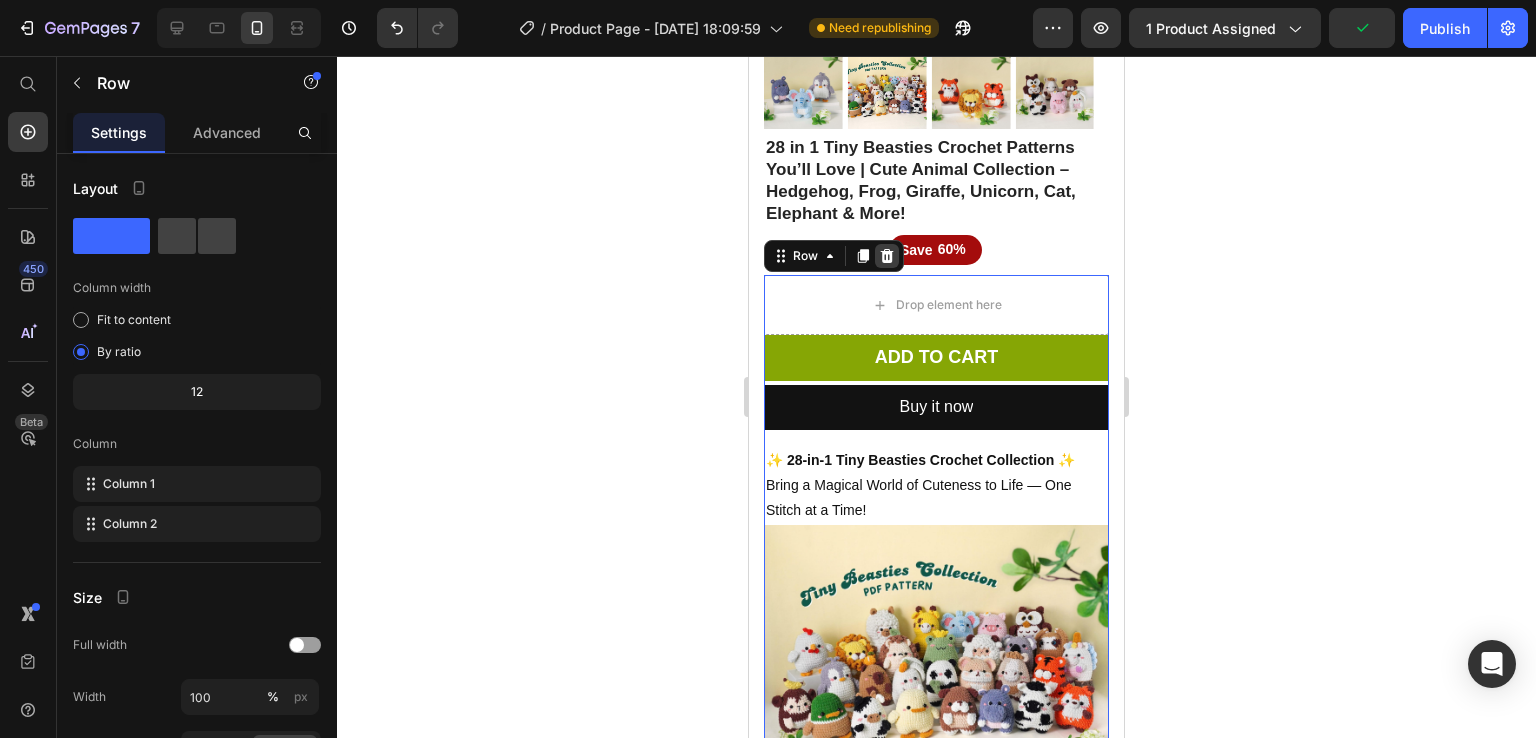 click 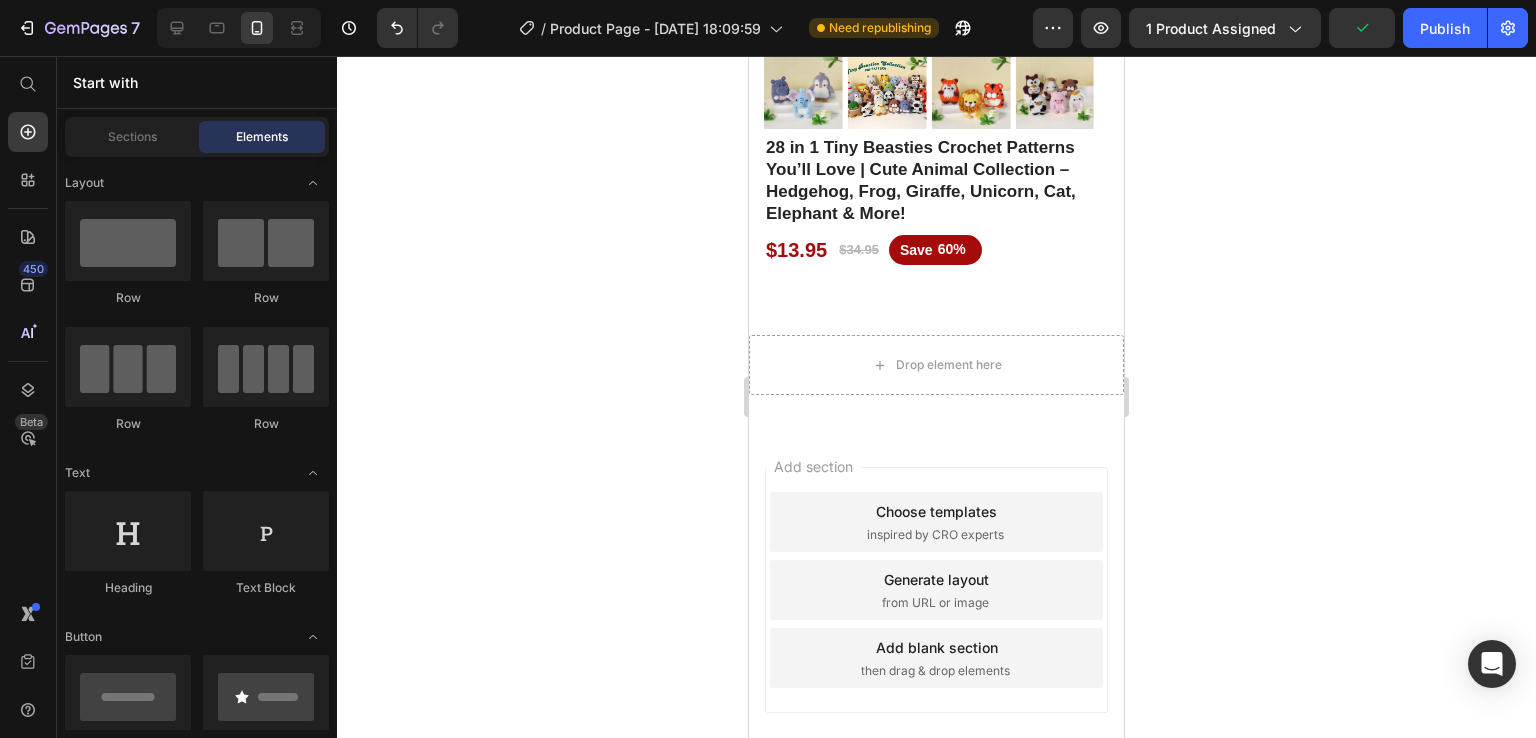 scroll, scrollTop: 361, scrollLeft: 0, axis: vertical 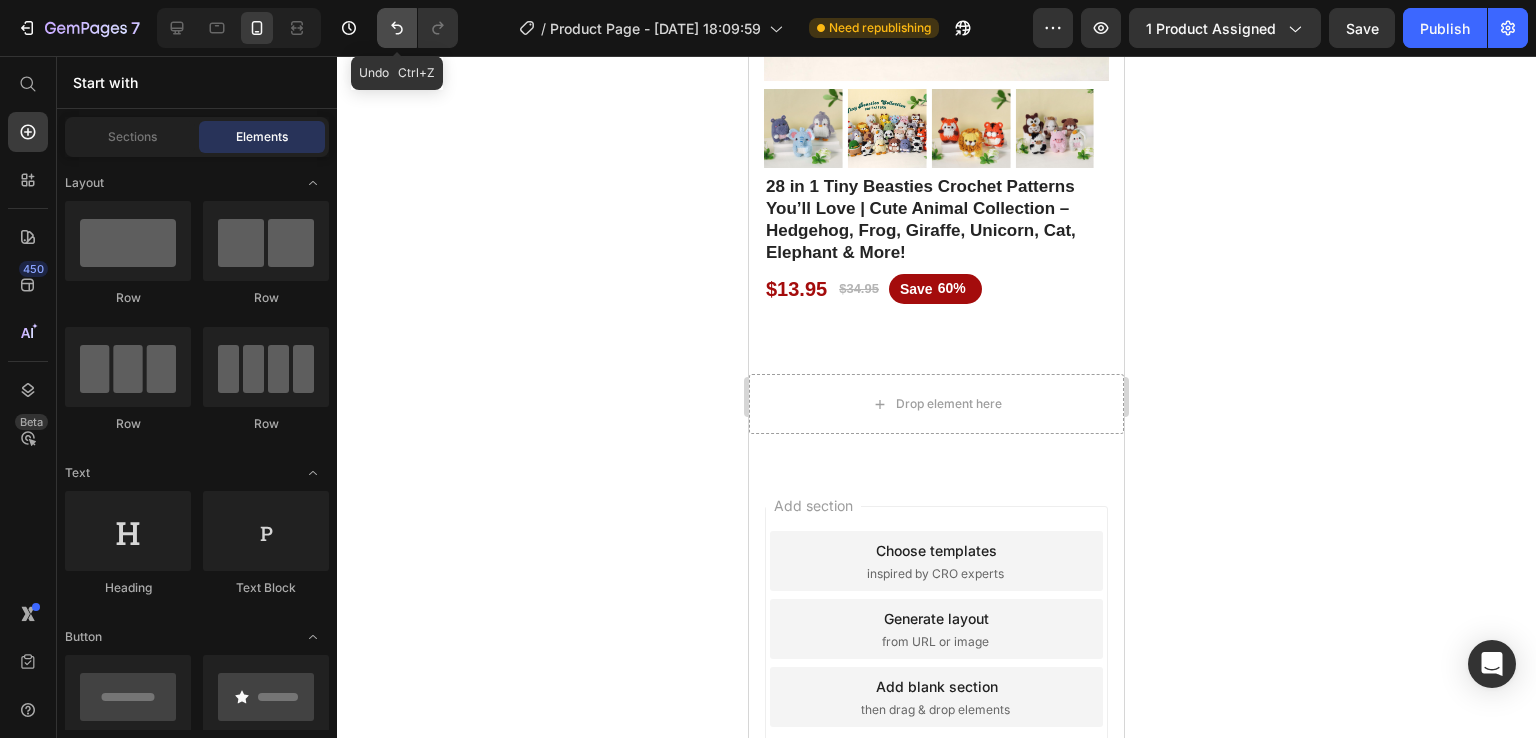 click 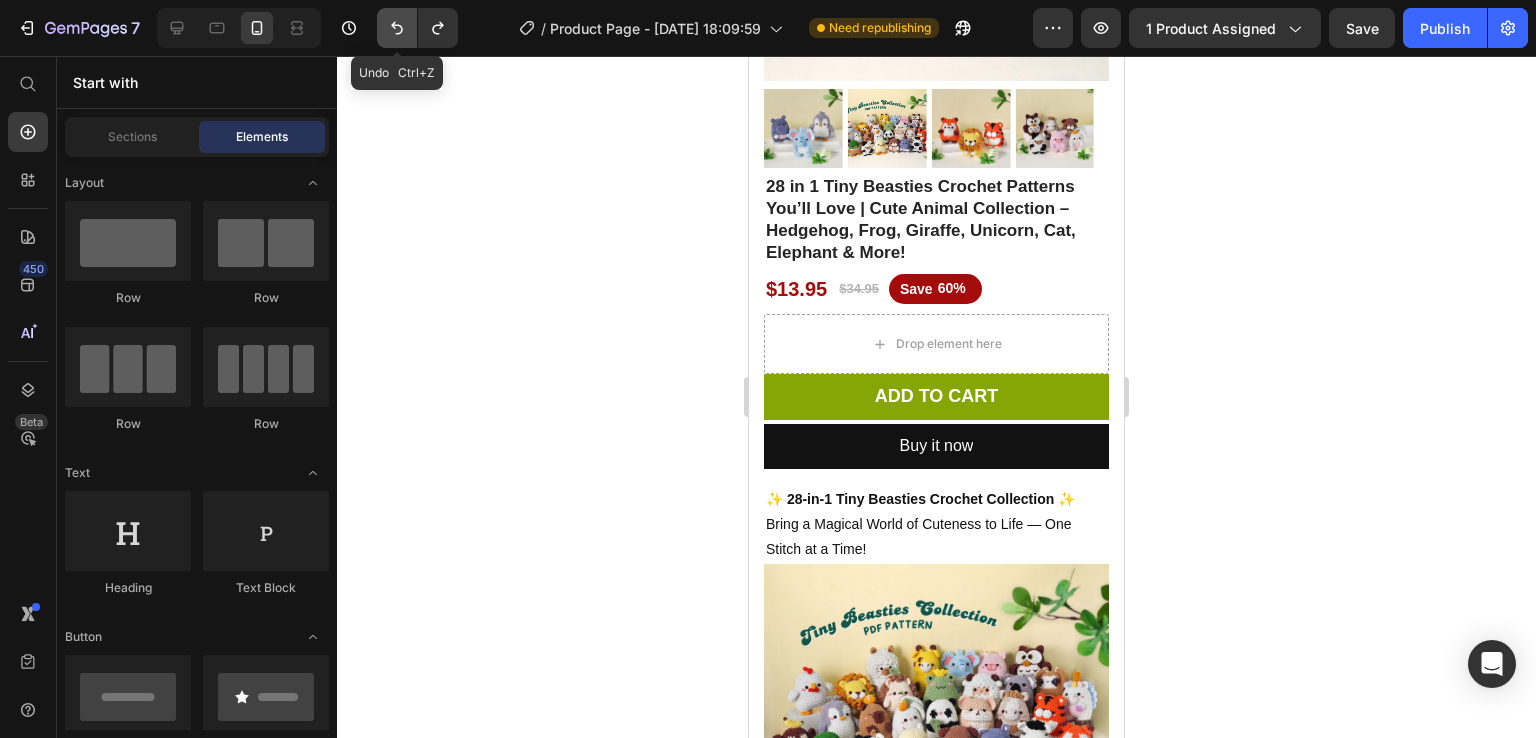 scroll, scrollTop: 400, scrollLeft: 0, axis: vertical 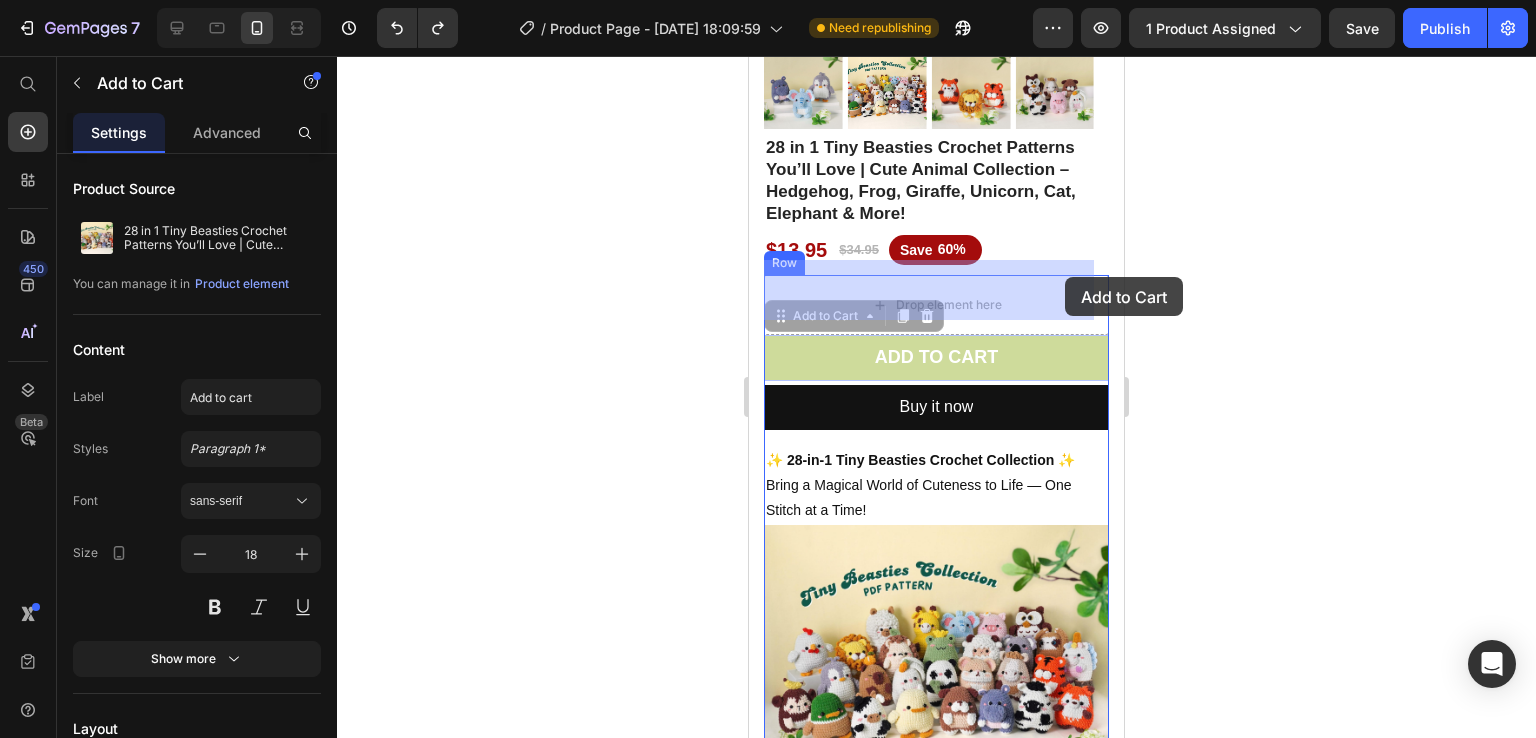 drag, startPoint x: 1068, startPoint y: 339, endPoint x: 1065, endPoint y: 279, distance: 60.074955 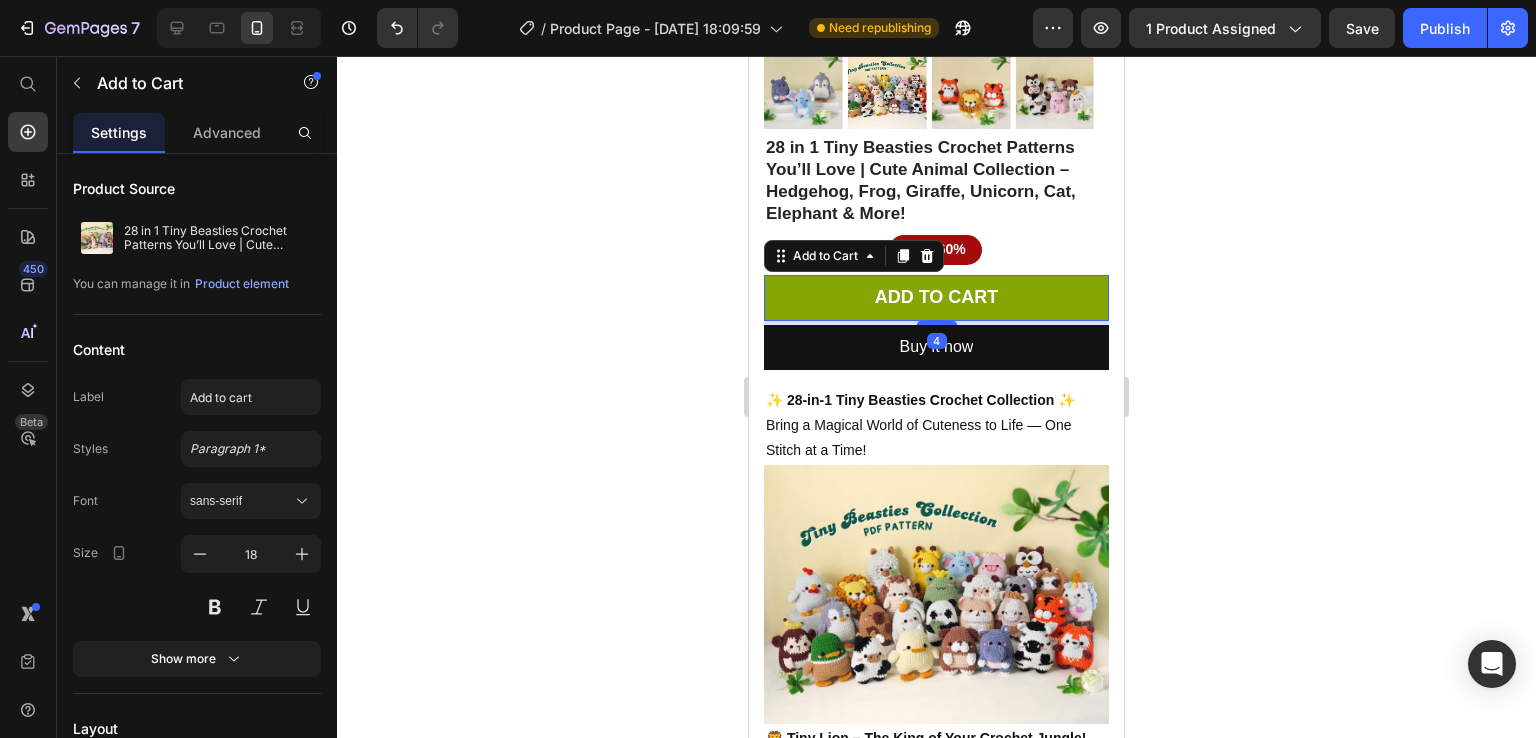 click 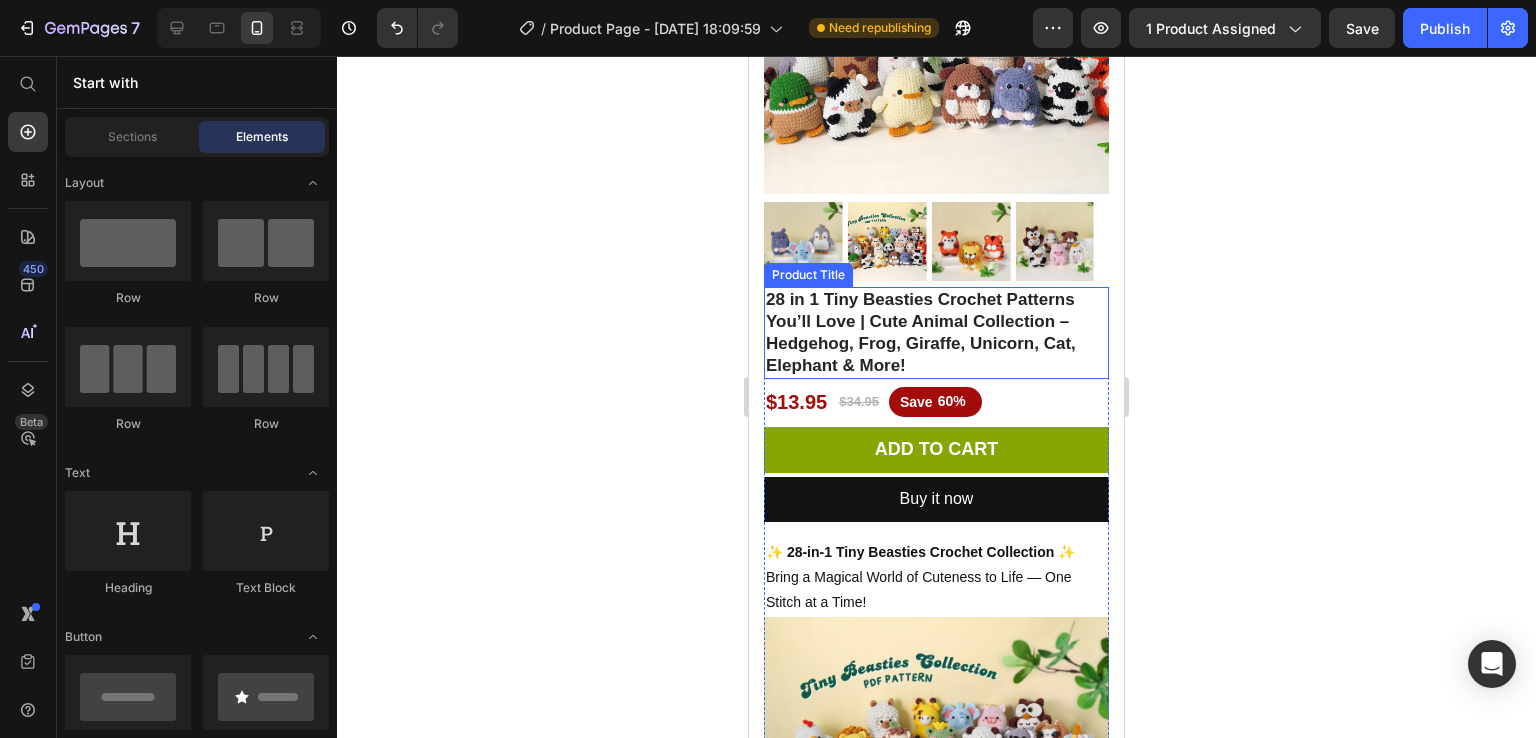 scroll, scrollTop: 248, scrollLeft: 0, axis: vertical 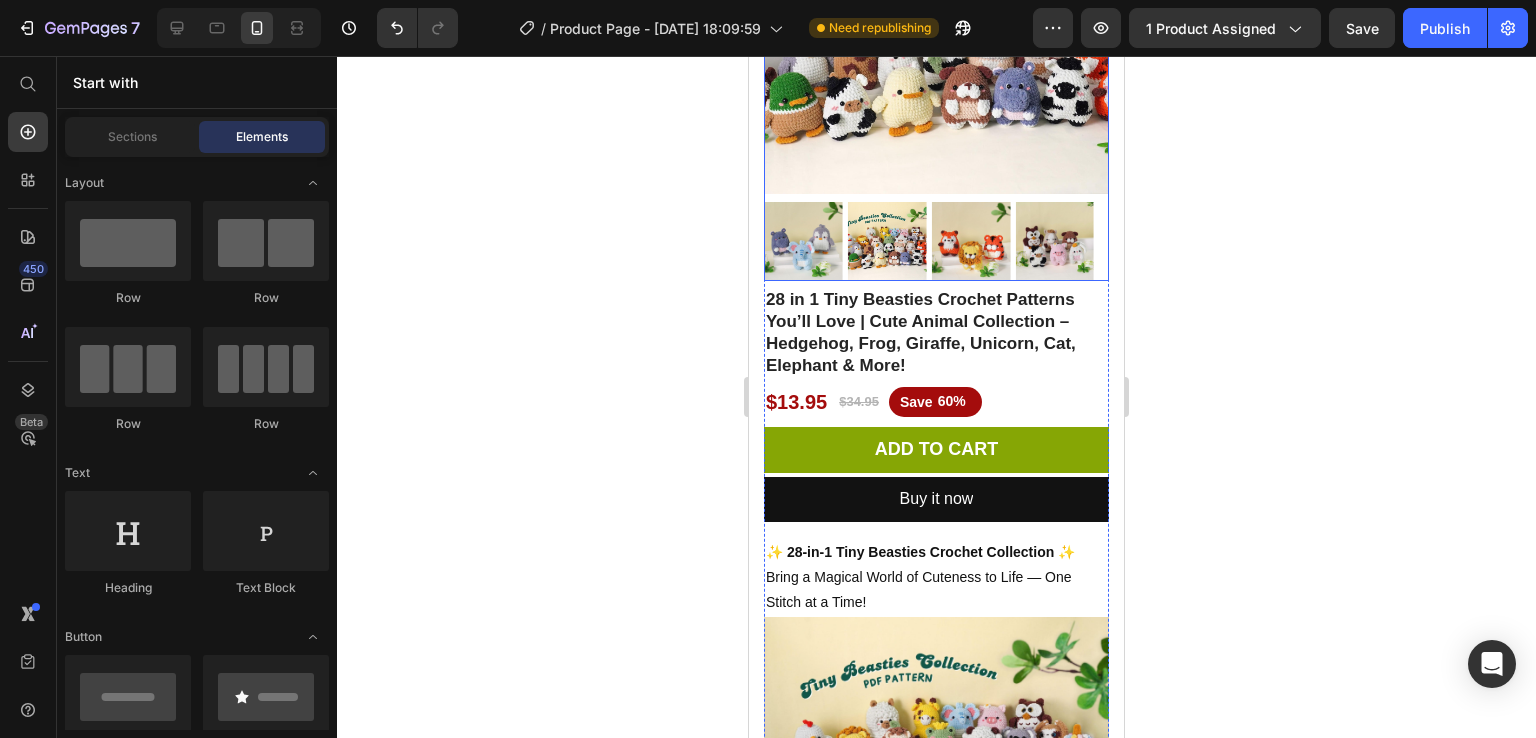 click at bounding box center [936, 21] 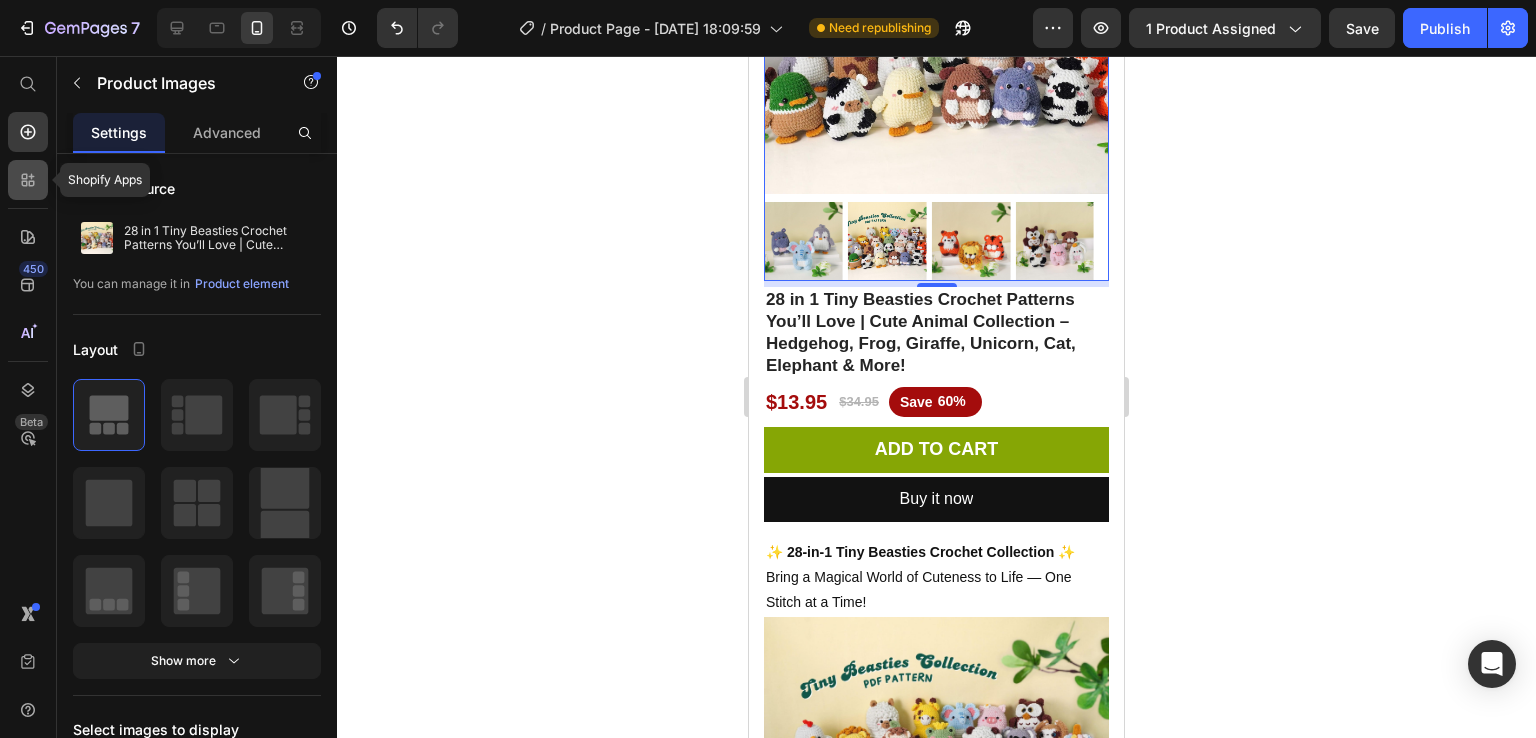 click 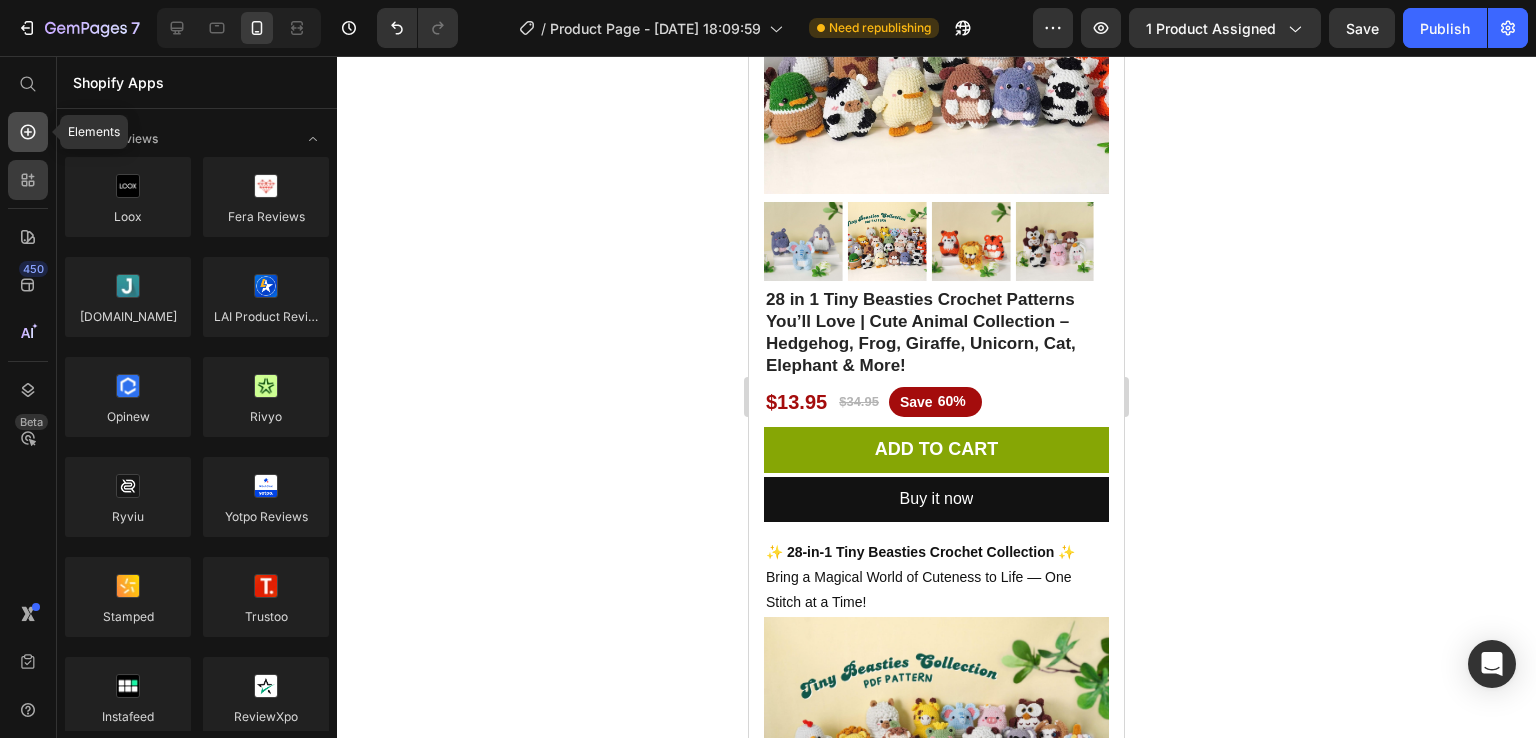 click 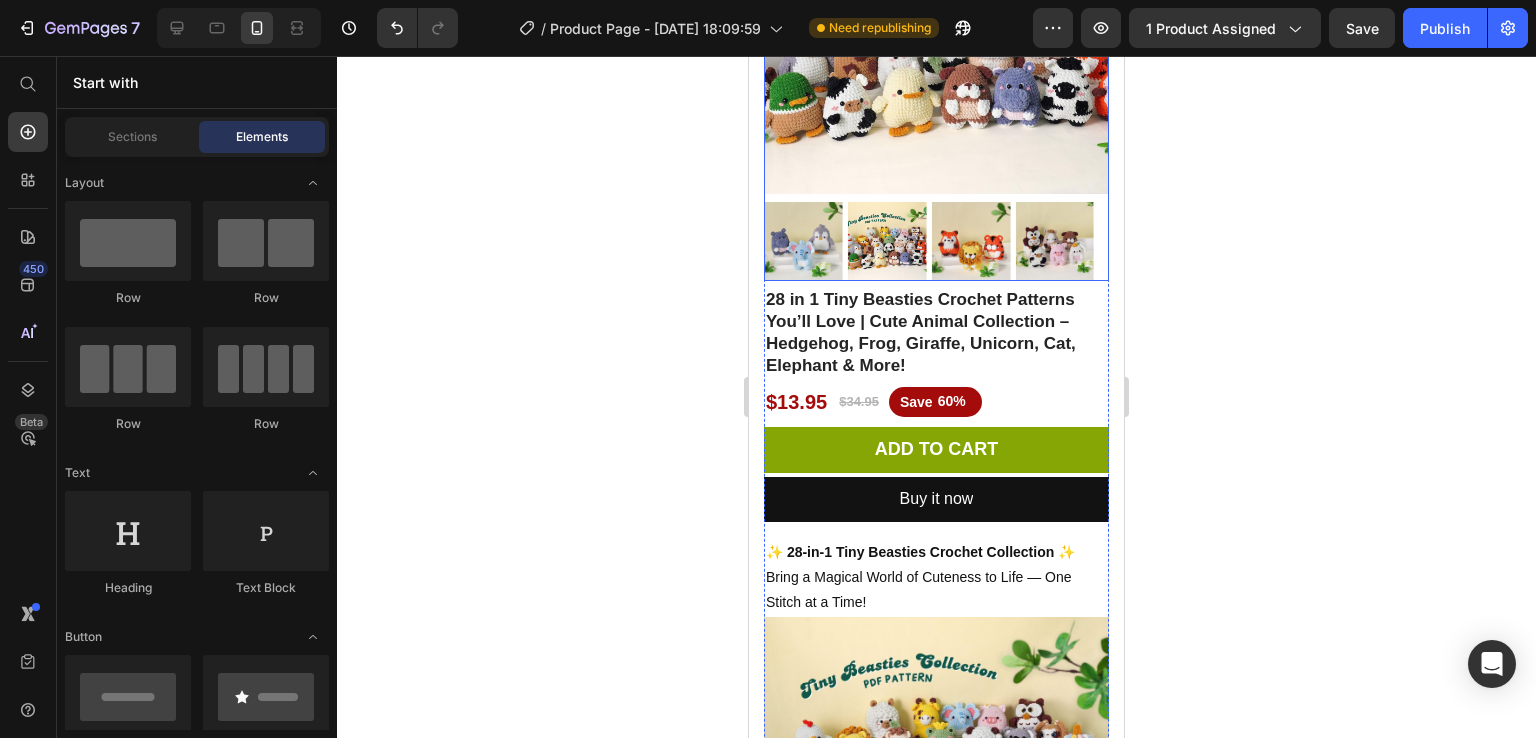 click at bounding box center (936, 21) 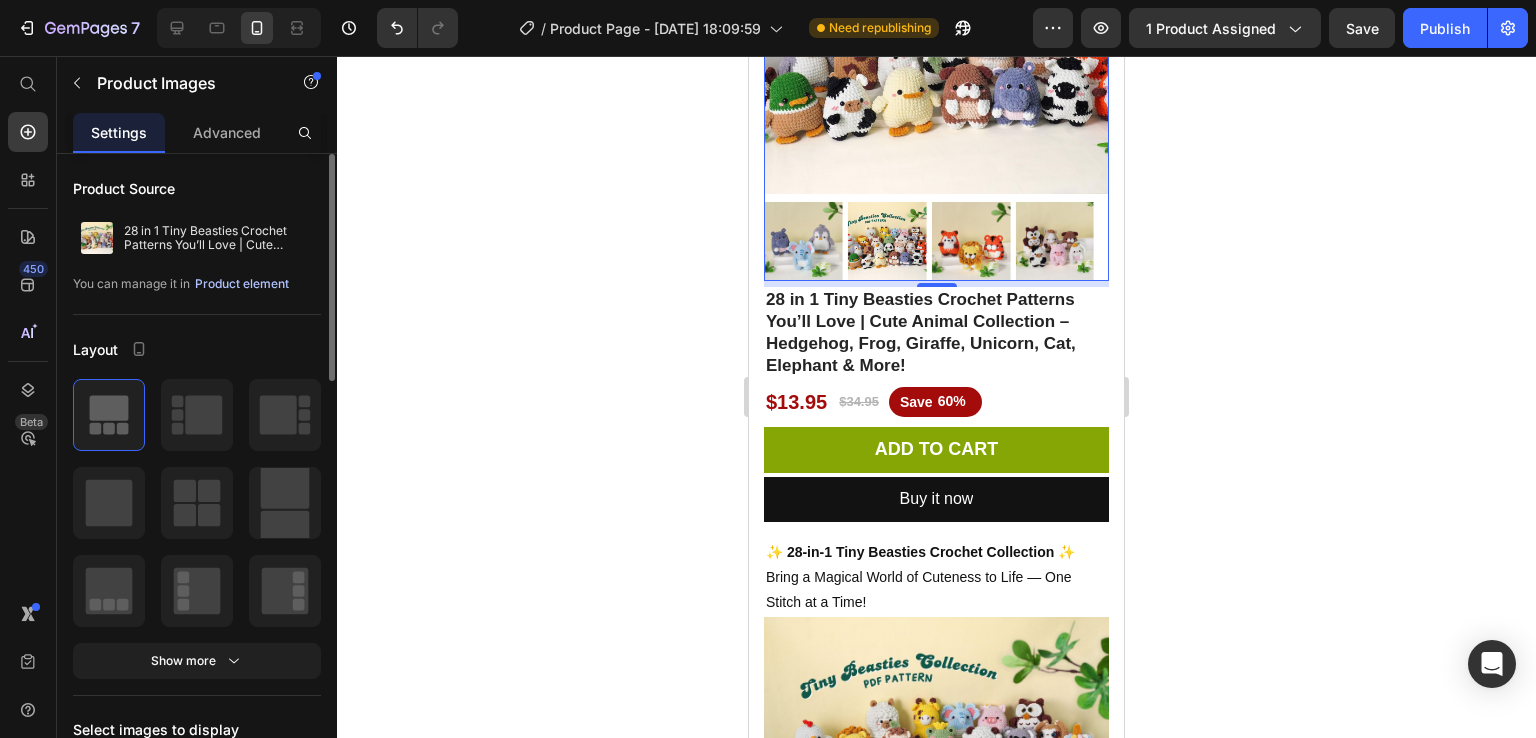click on "Product element" at bounding box center [242, 284] 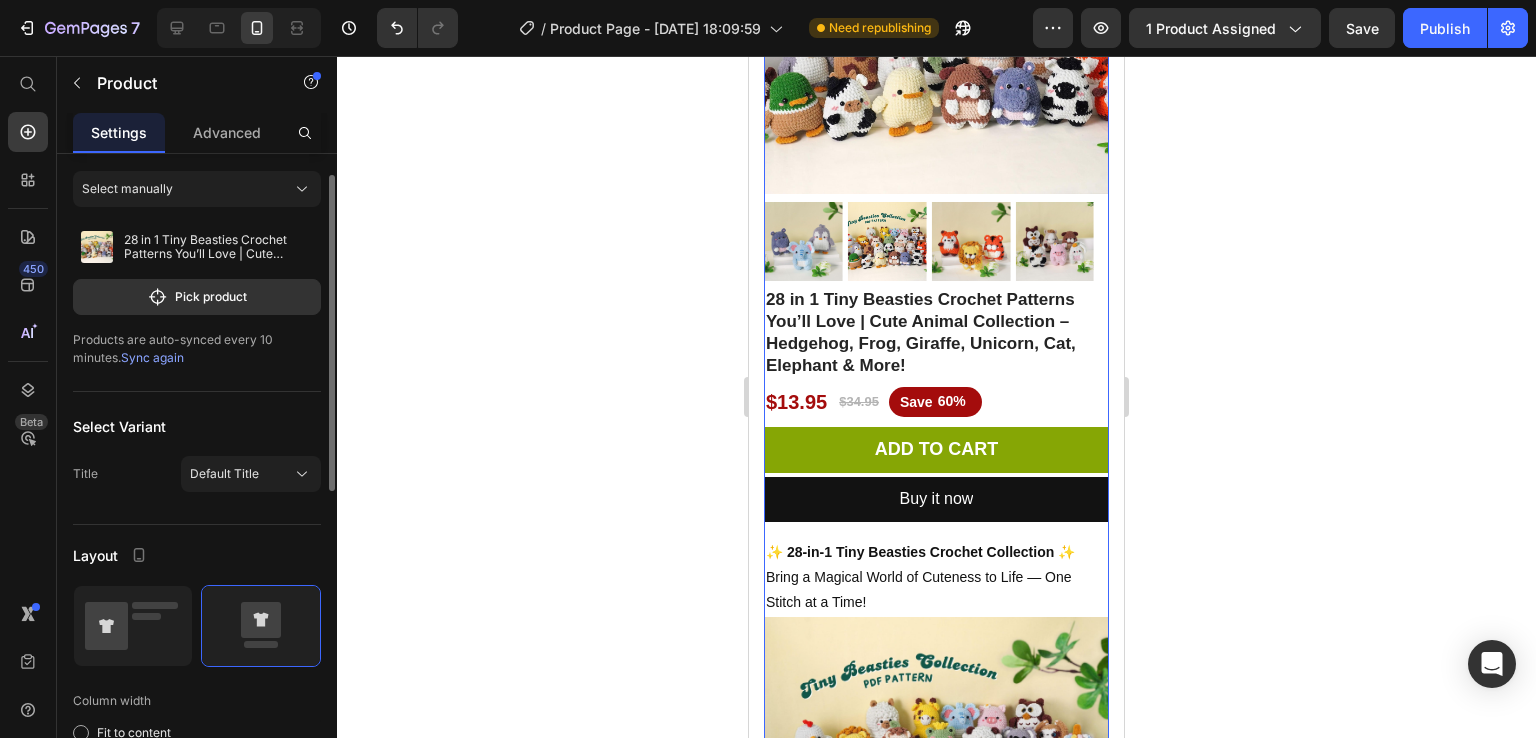 scroll, scrollTop: 0, scrollLeft: 0, axis: both 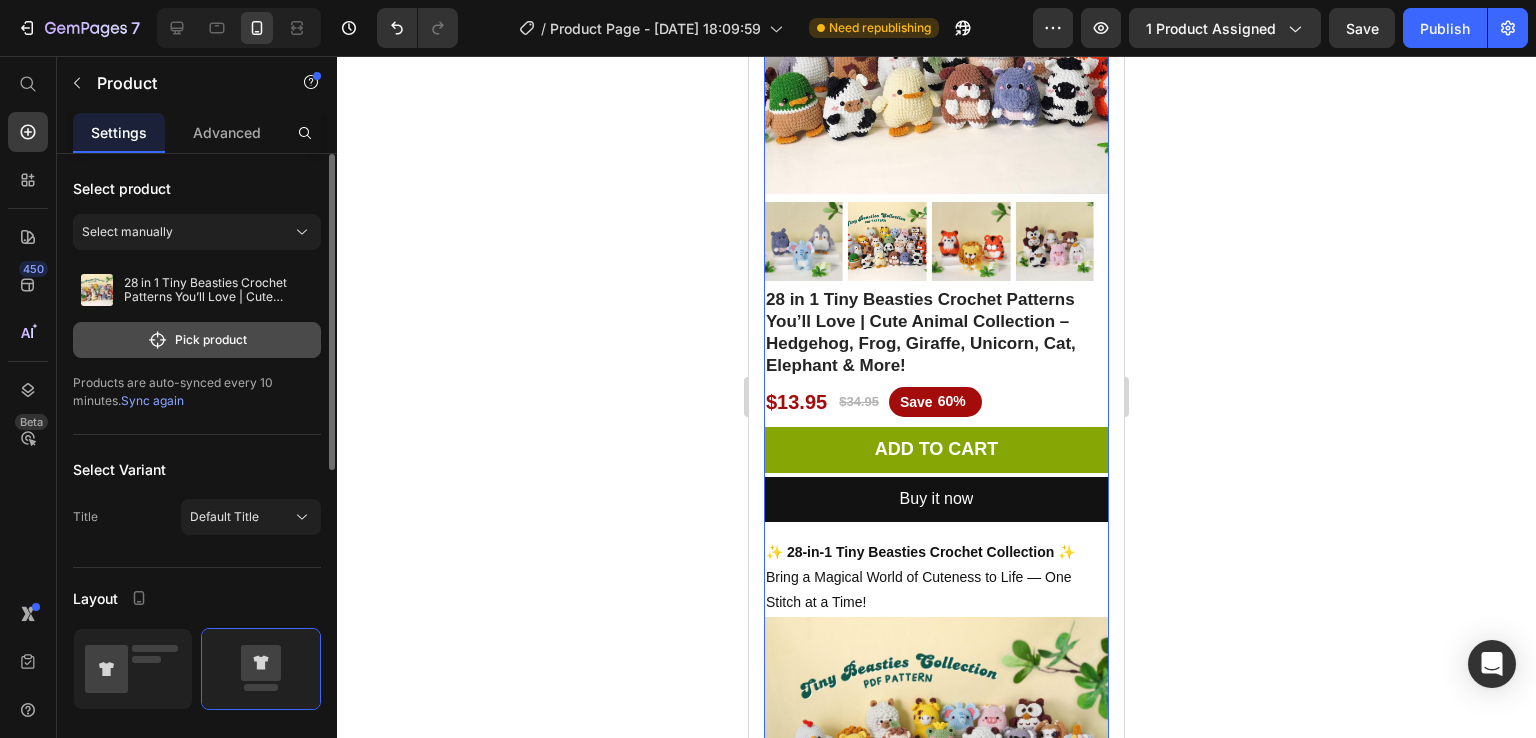 click on "Pick product" at bounding box center [197, 340] 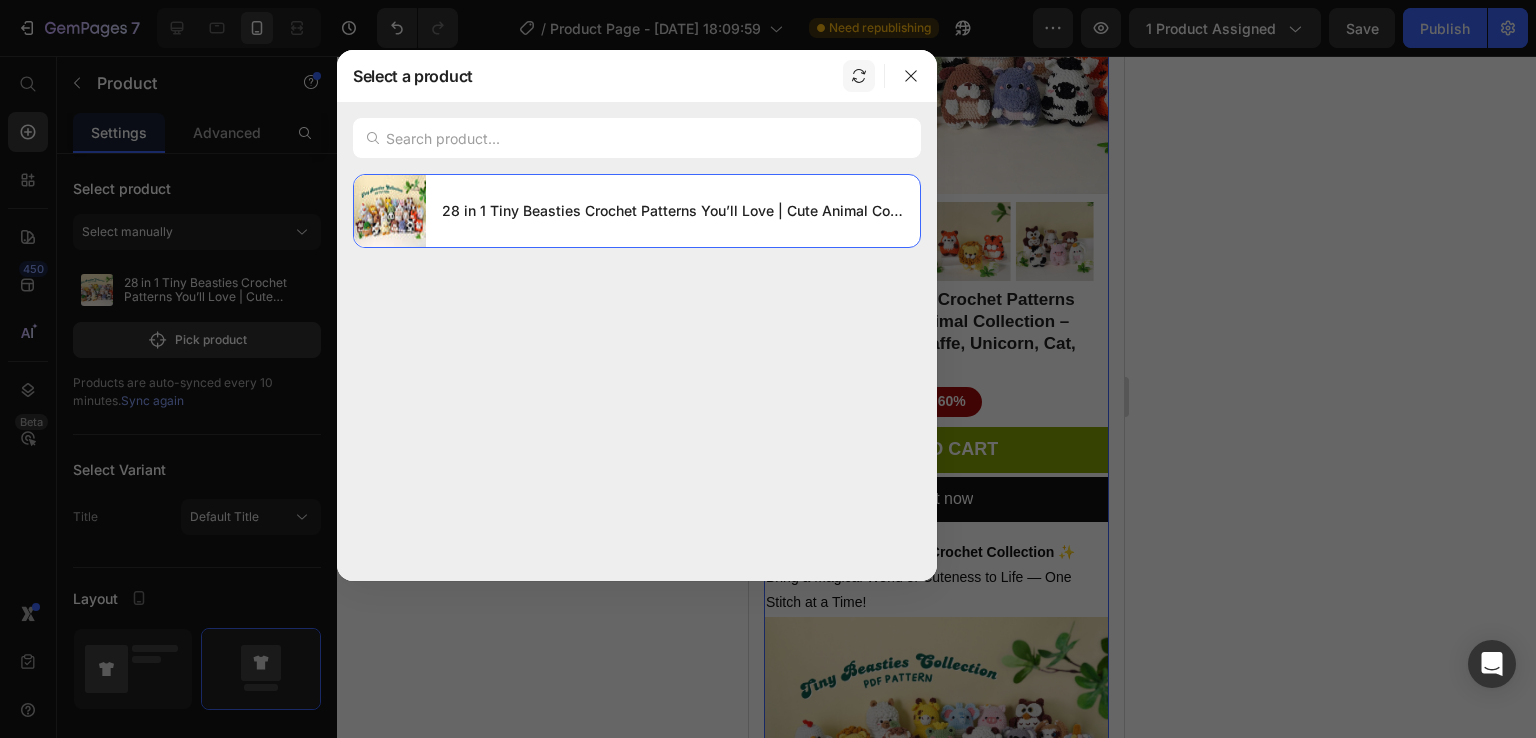 click 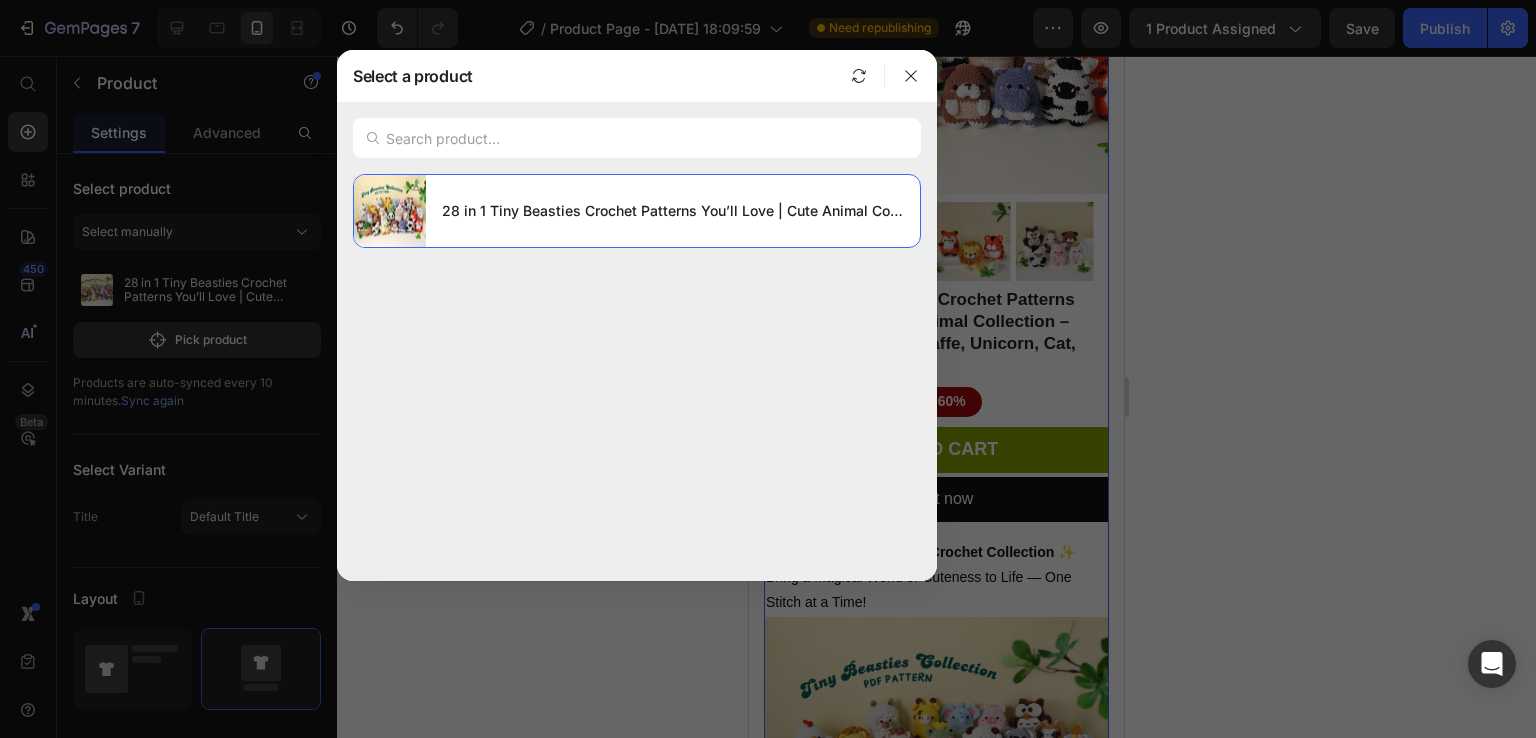 click at bounding box center (768, 369) 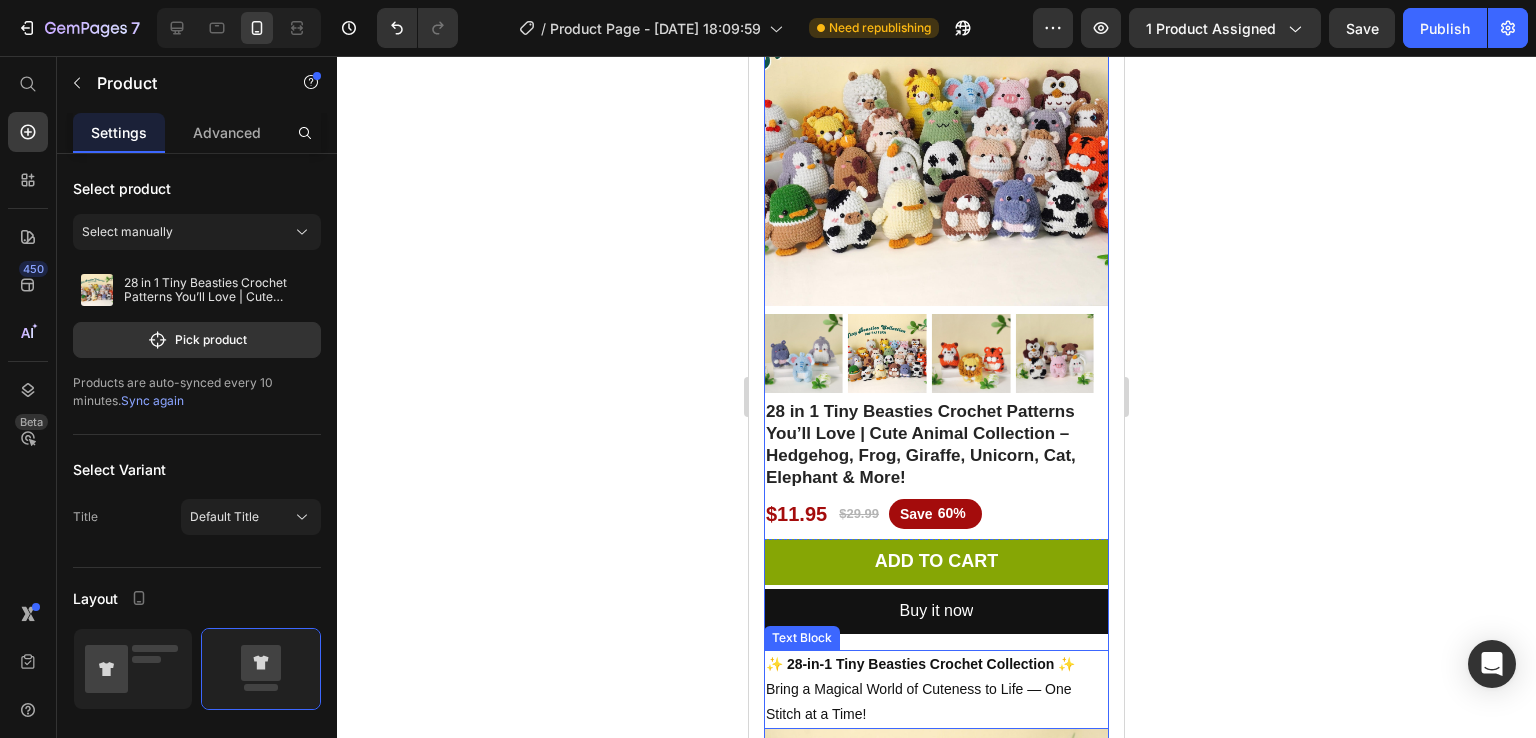 scroll, scrollTop: 0, scrollLeft: 0, axis: both 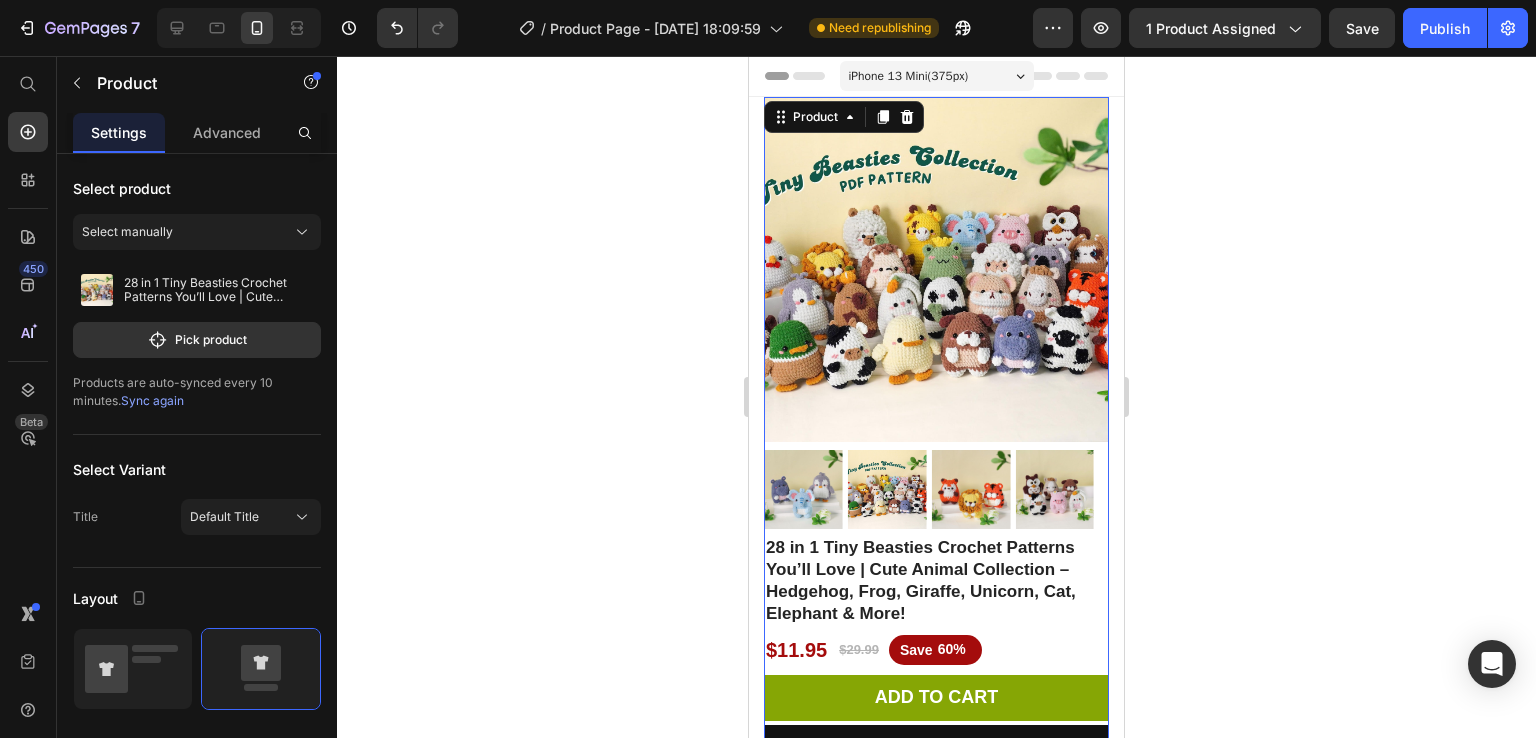 click 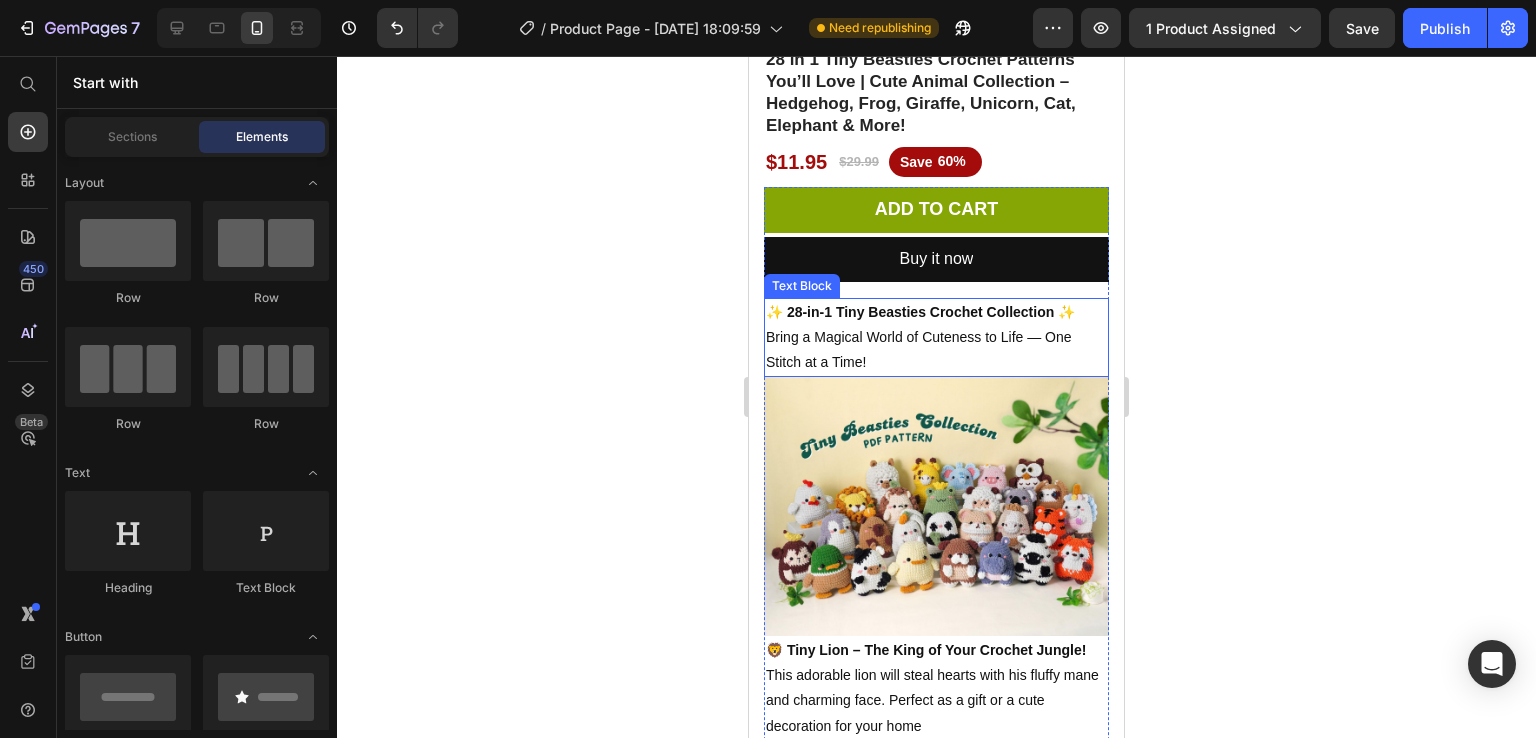 scroll, scrollTop: 626, scrollLeft: 0, axis: vertical 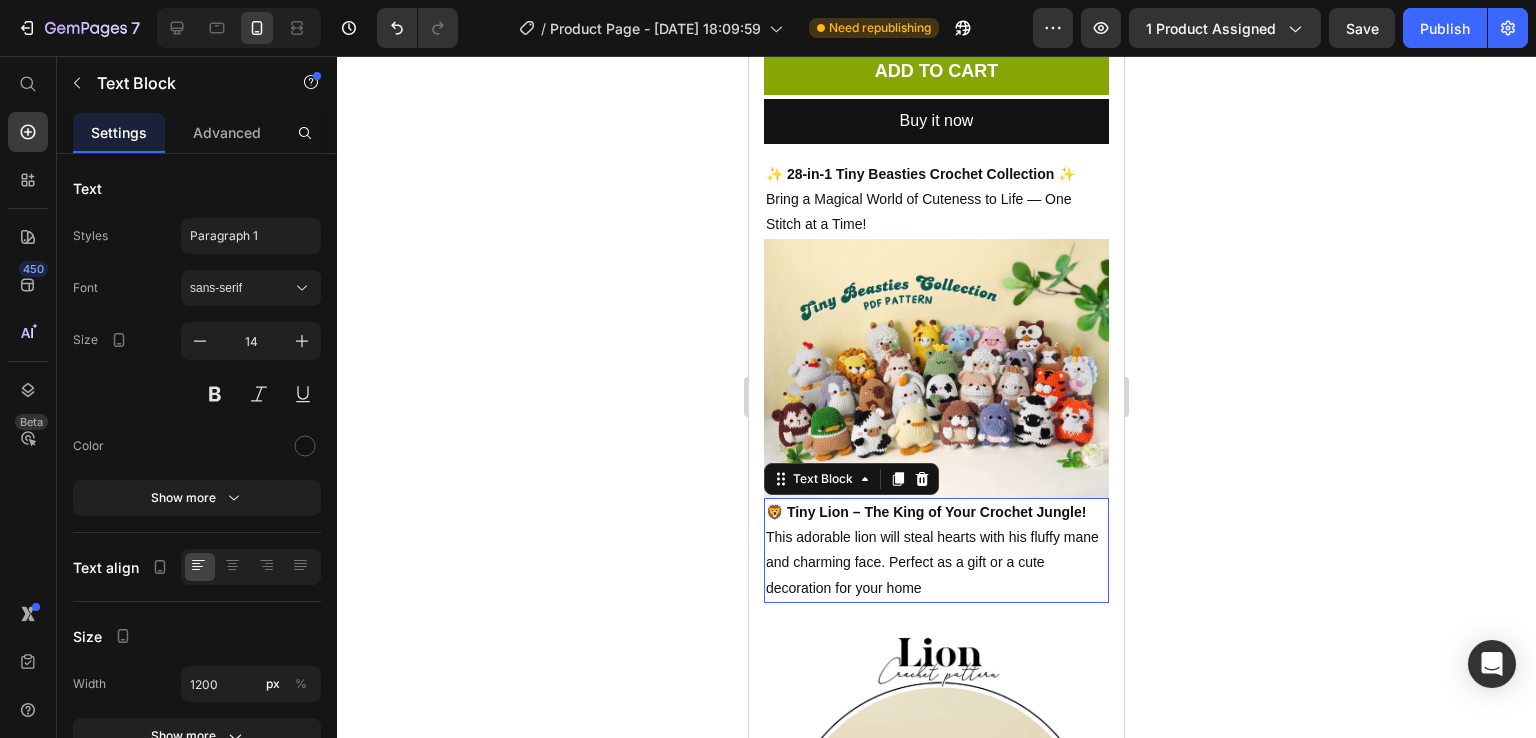 click on "🦁 Tiny Lion – The King of Your Crochet Jungle!" at bounding box center (926, 512) 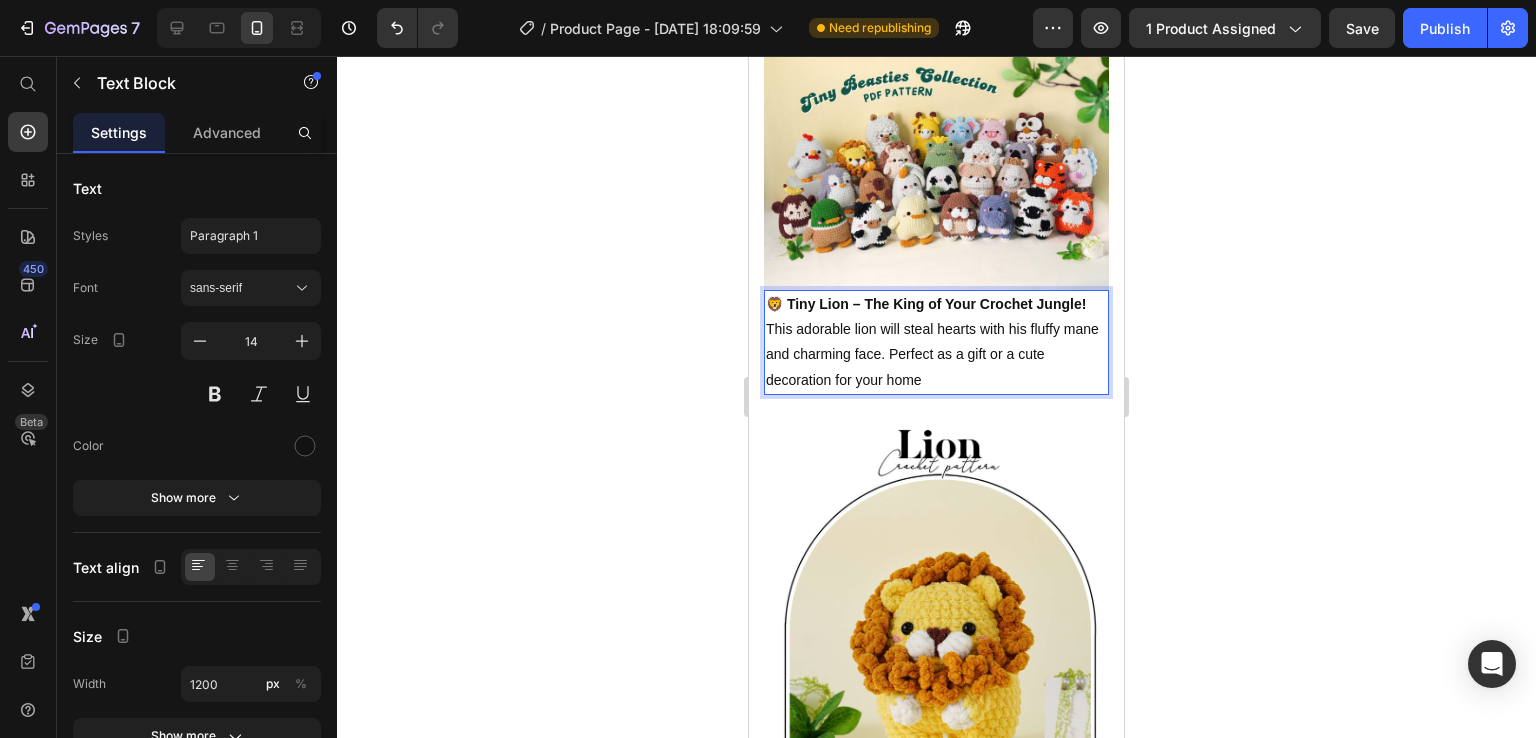 scroll, scrollTop: 835, scrollLeft: 0, axis: vertical 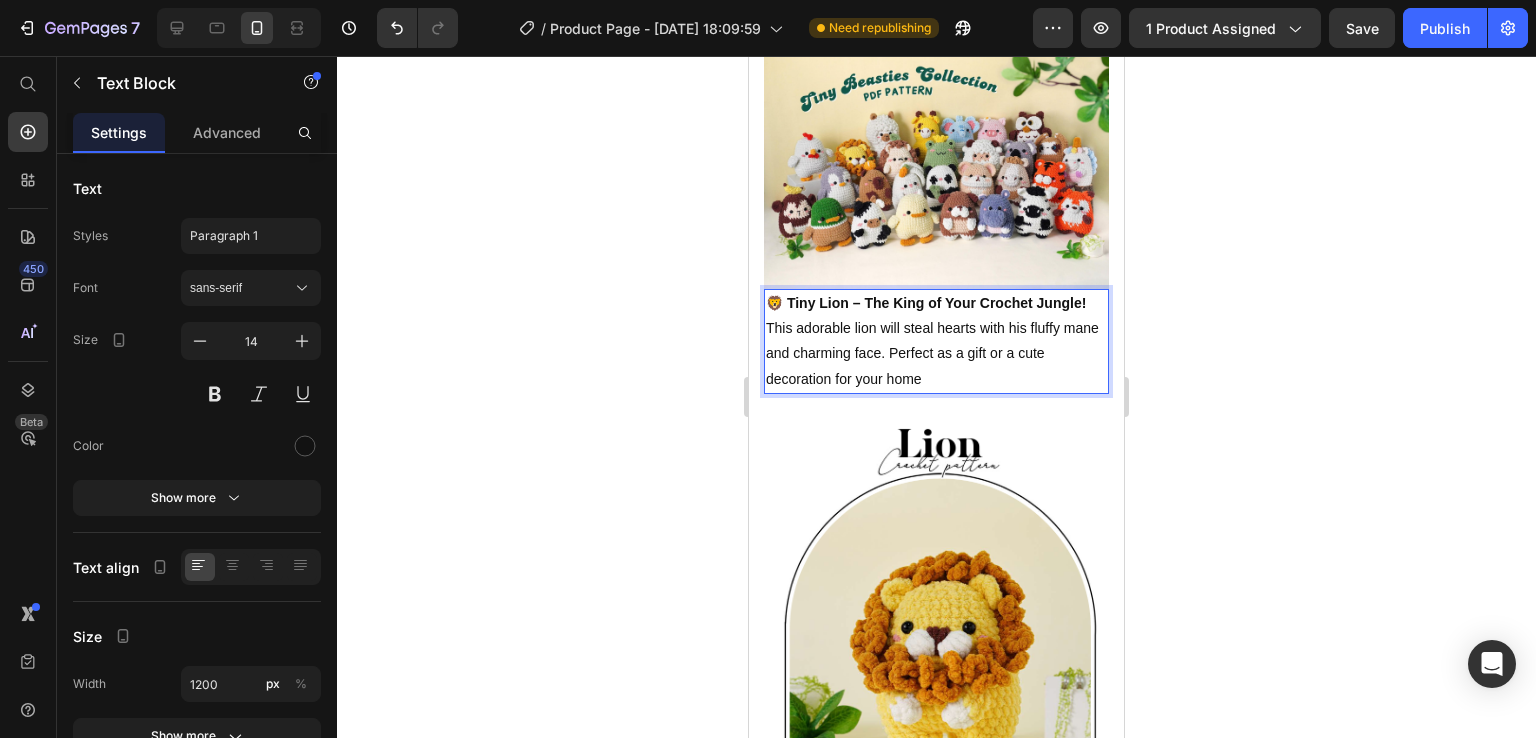 click 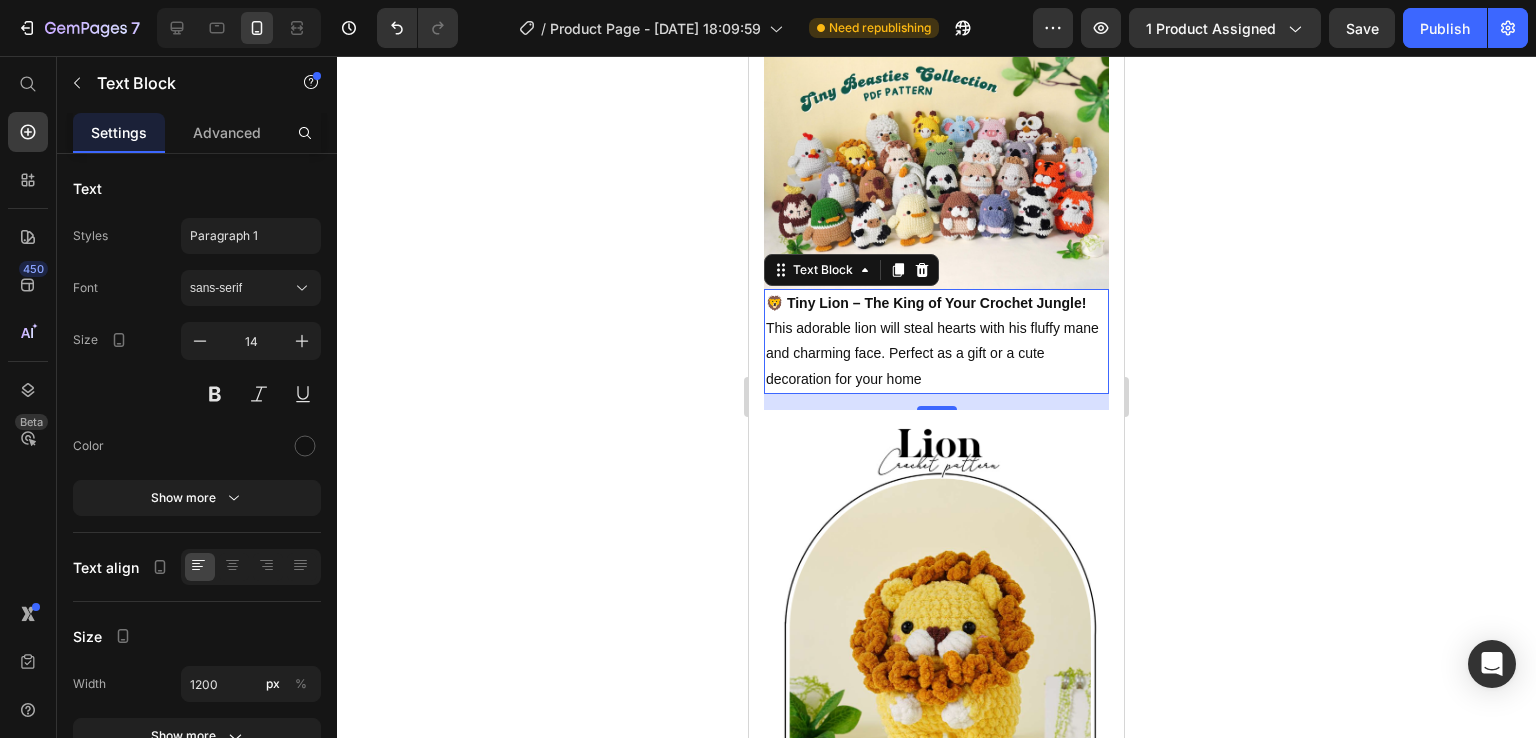 click on "🦁 Tiny Lion – The King of Your Crochet Jungle!" at bounding box center (926, 303) 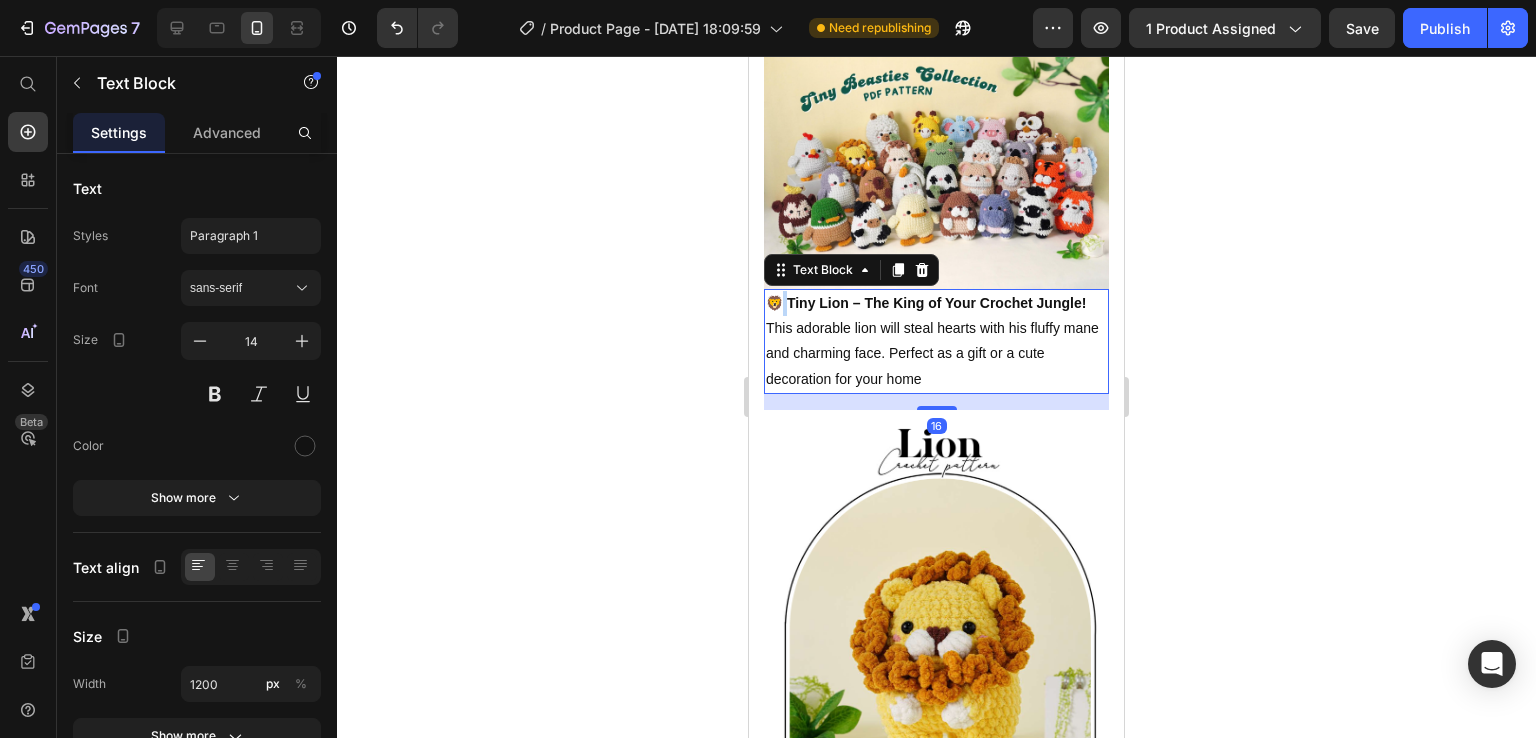 click on "🦁 Tiny Lion – The King of Your Crochet Jungle!" at bounding box center [926, 303] 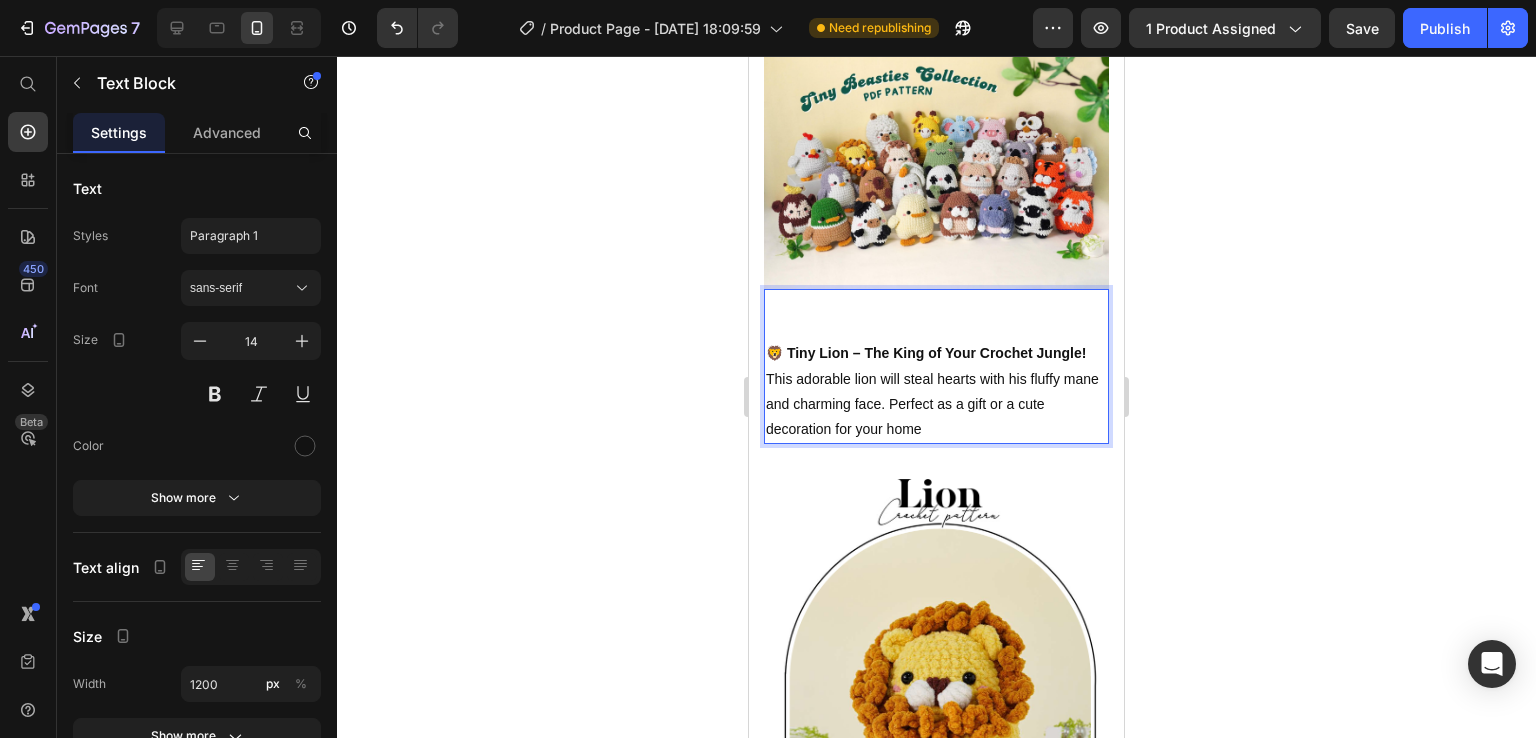 click at bounding box center [936, 303] 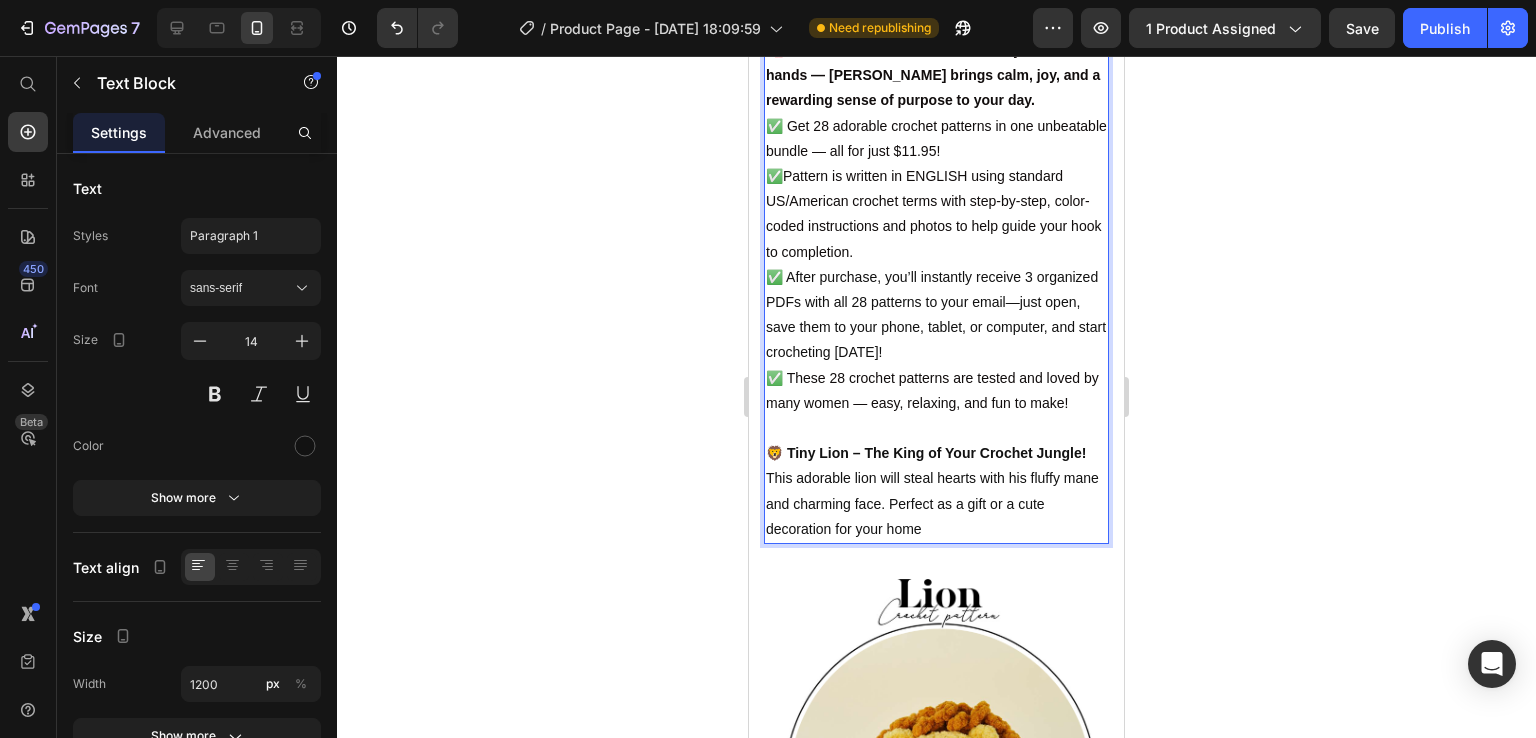 scroll, scrollTop: 1088, scrollLeft: 0, axis: vertical 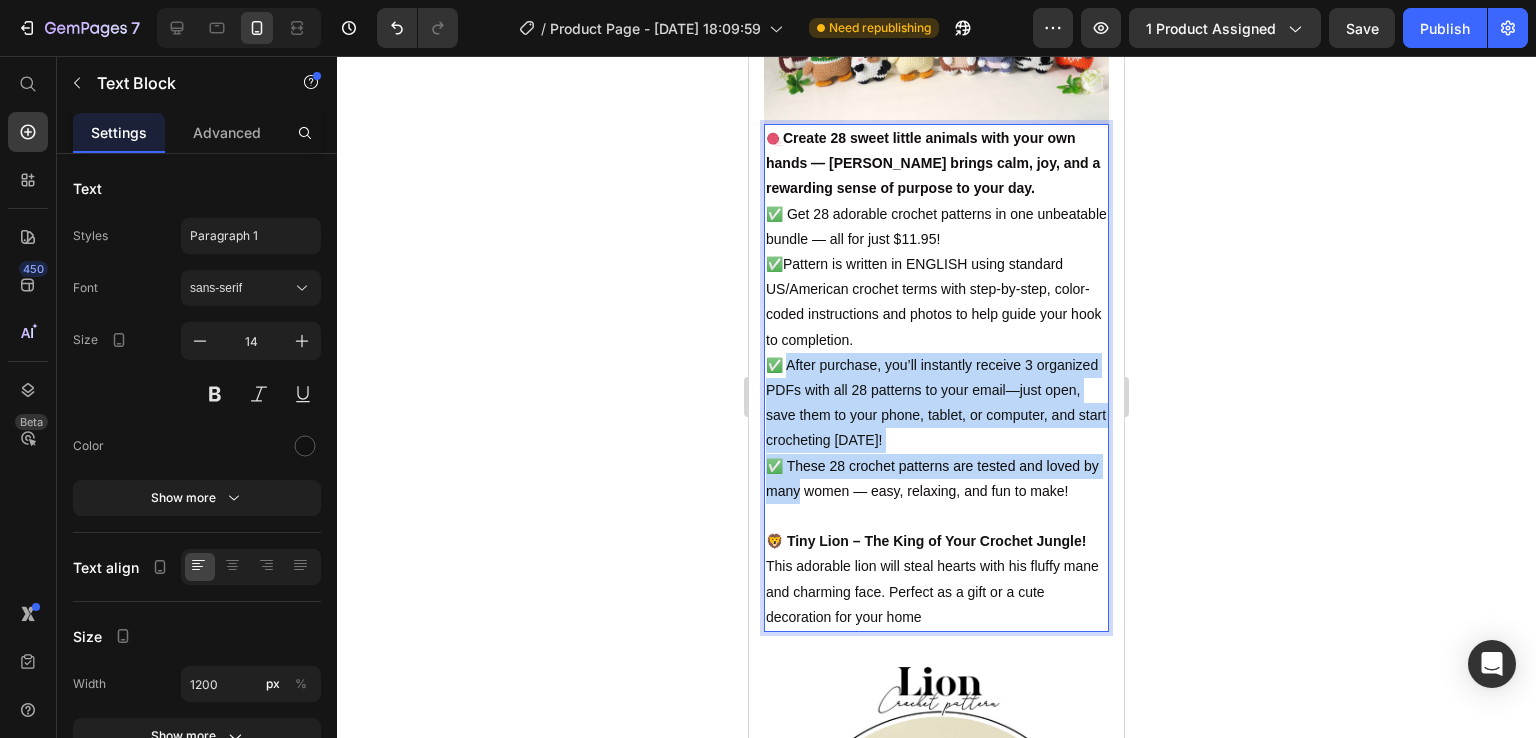 drag, startPoint x: 789, startPoint y: 474, endPoint x: 792, endPoint y: 329, distance: 145.03104 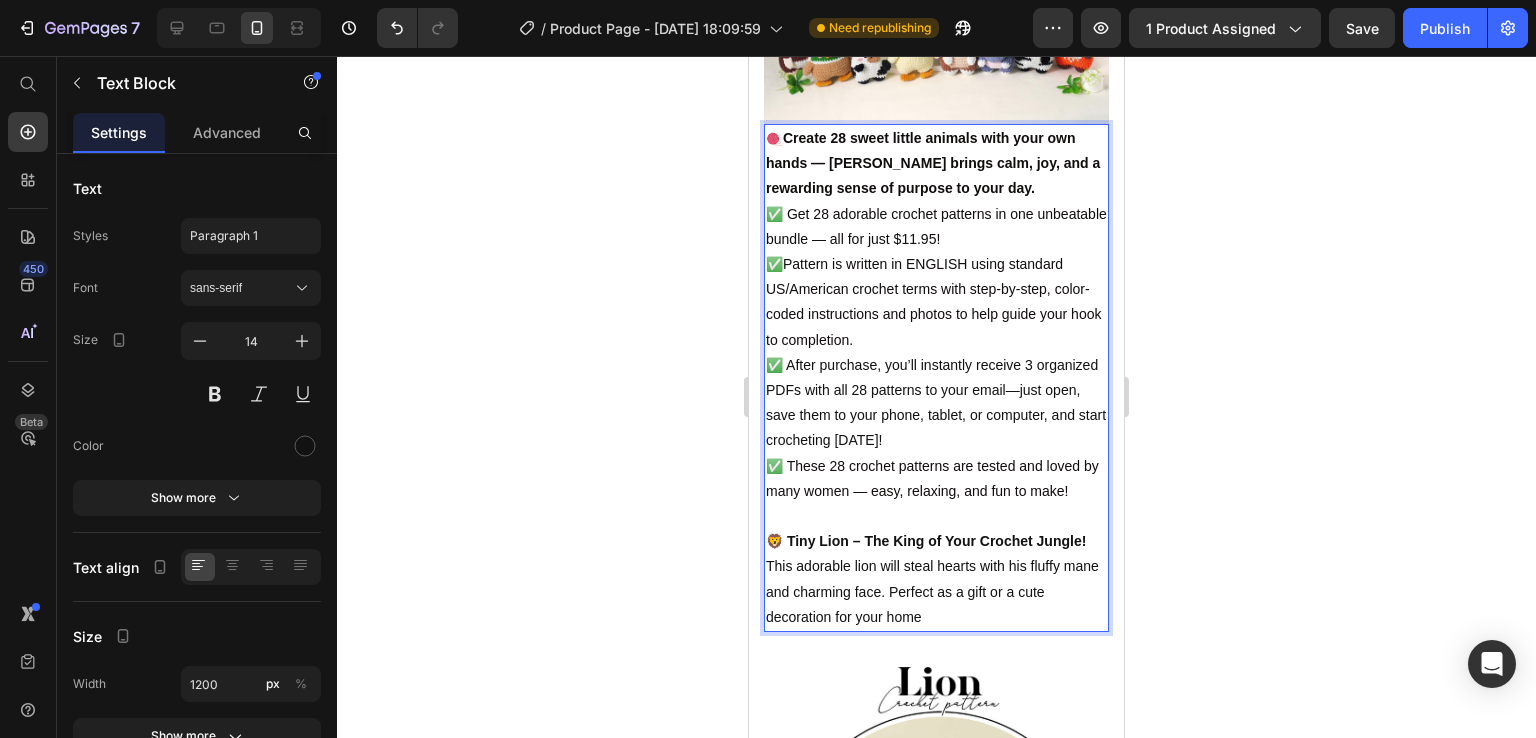 click on "🧶  Create 28 sweet little animals with your own hands — crochet brings calm, joy, and a rewarding sense of purpose to your day." at bounding box center (936, 164) 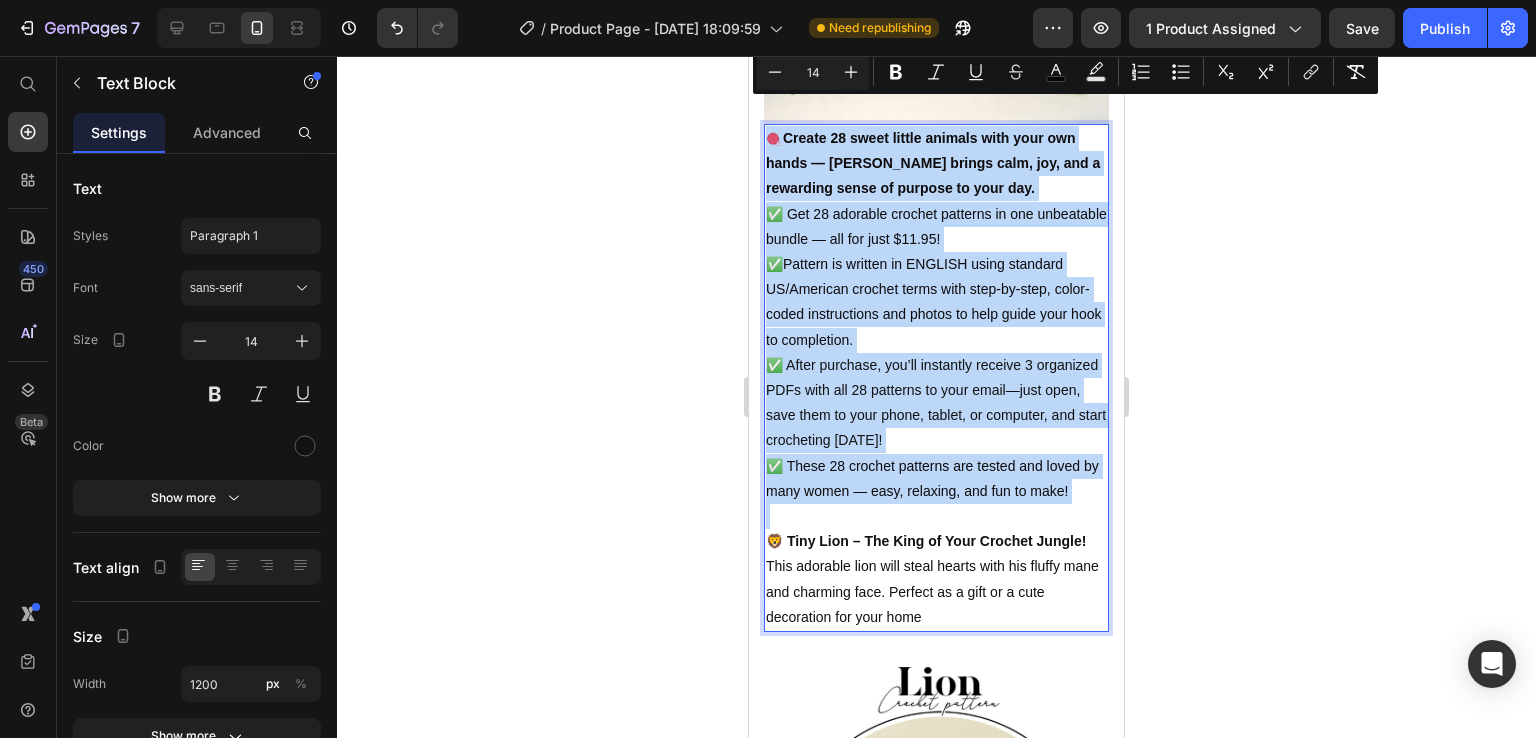 drag, startPoint x: 768, startPoint y: 99, endPoint x: 1116, endPoint y: 461, distance: 502.1434 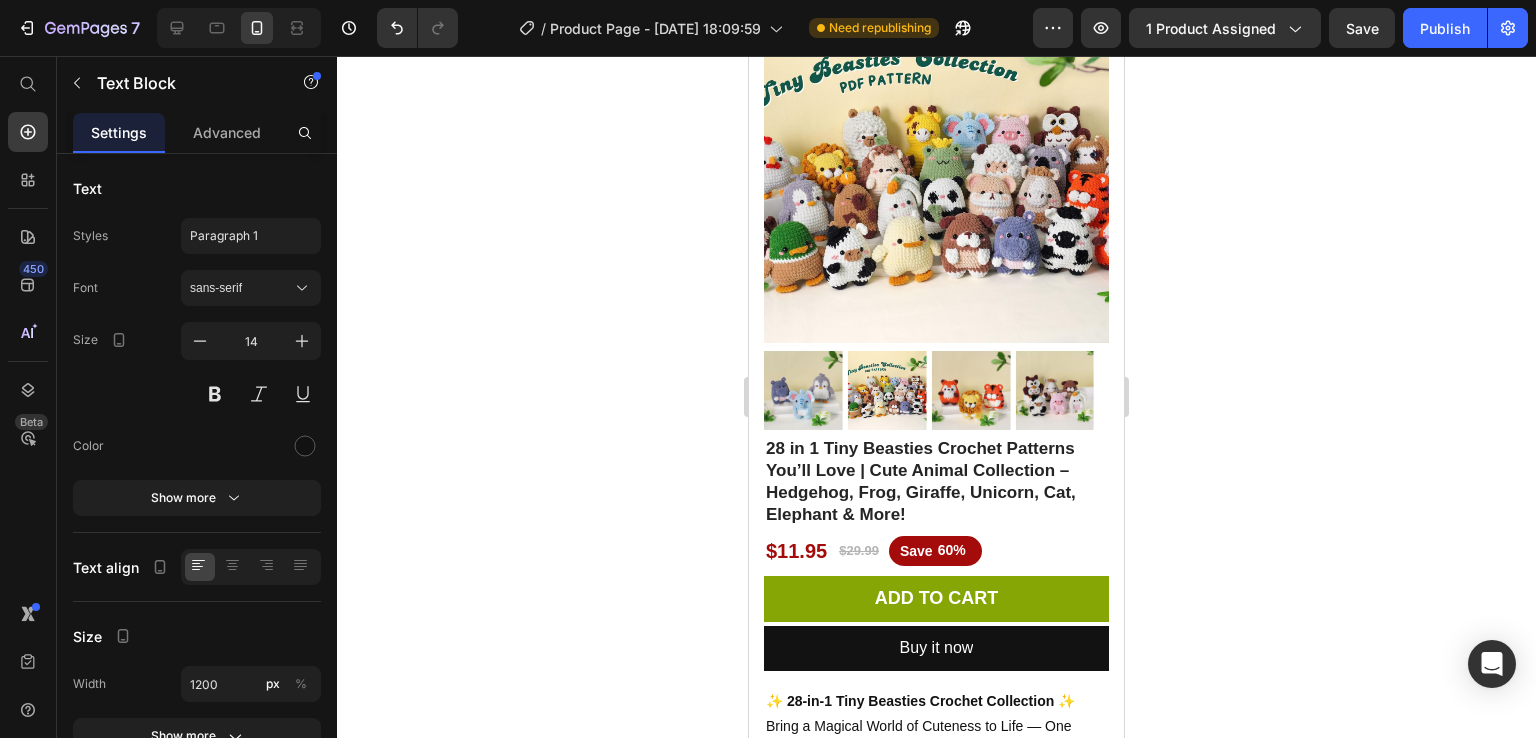 scroll, scrollTop: 0, scrollLeft: 0, axis: both 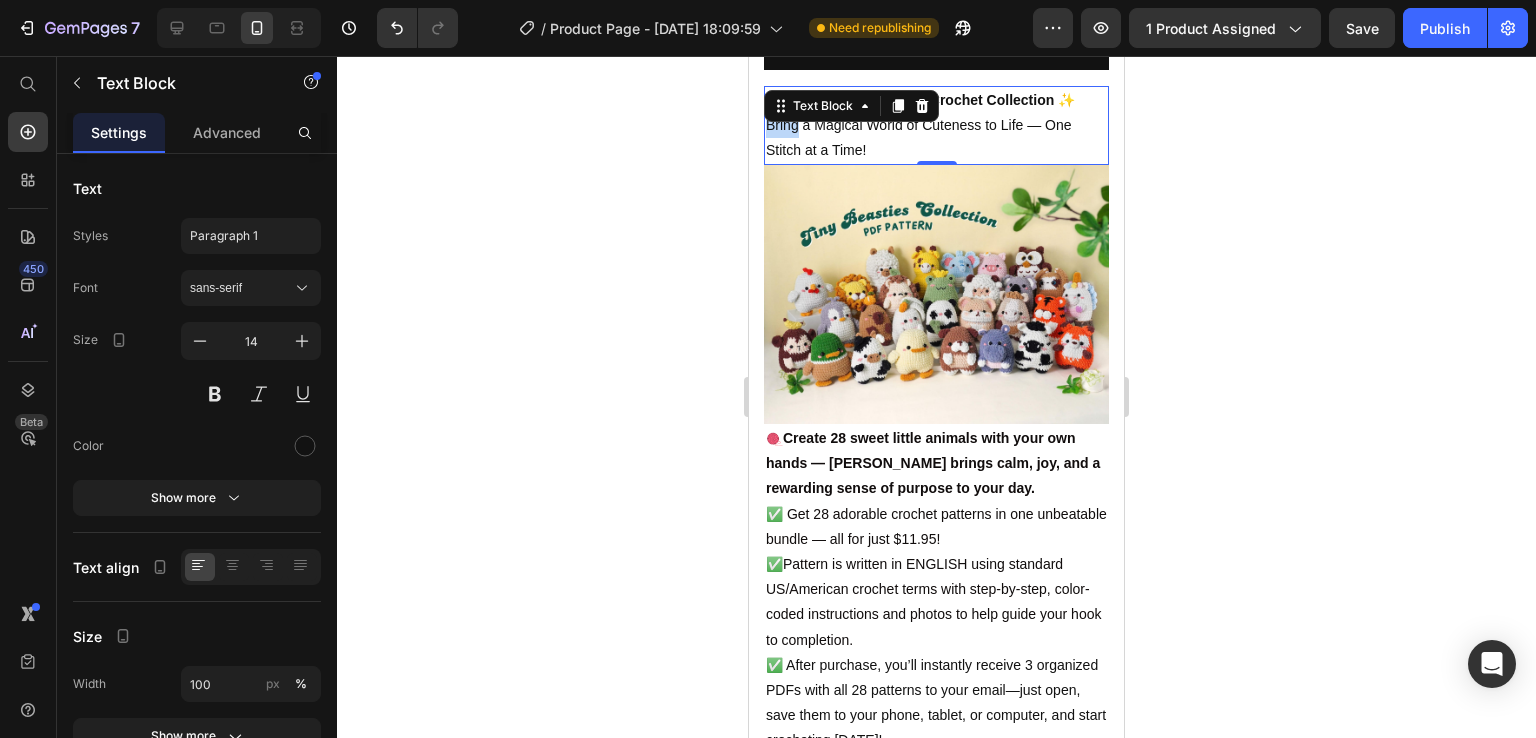 click on "Bring a Magical World of Cuteness to Life — One Stitch at a Time!" at bounding box center [936, 138] 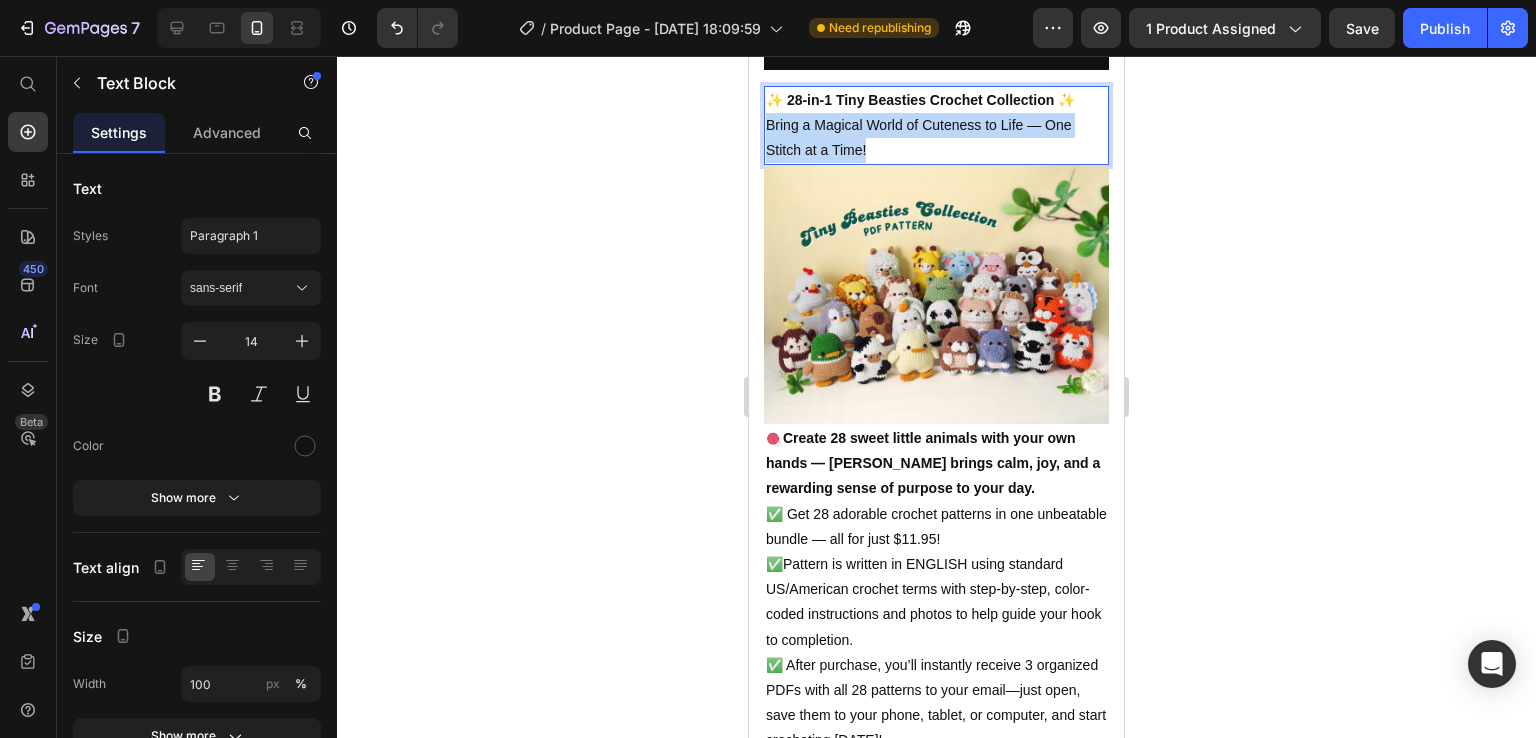 click on "Bring a Magical World of Cuteness to Life — One Stitch at a Time!" at bounding box center (936, 138) 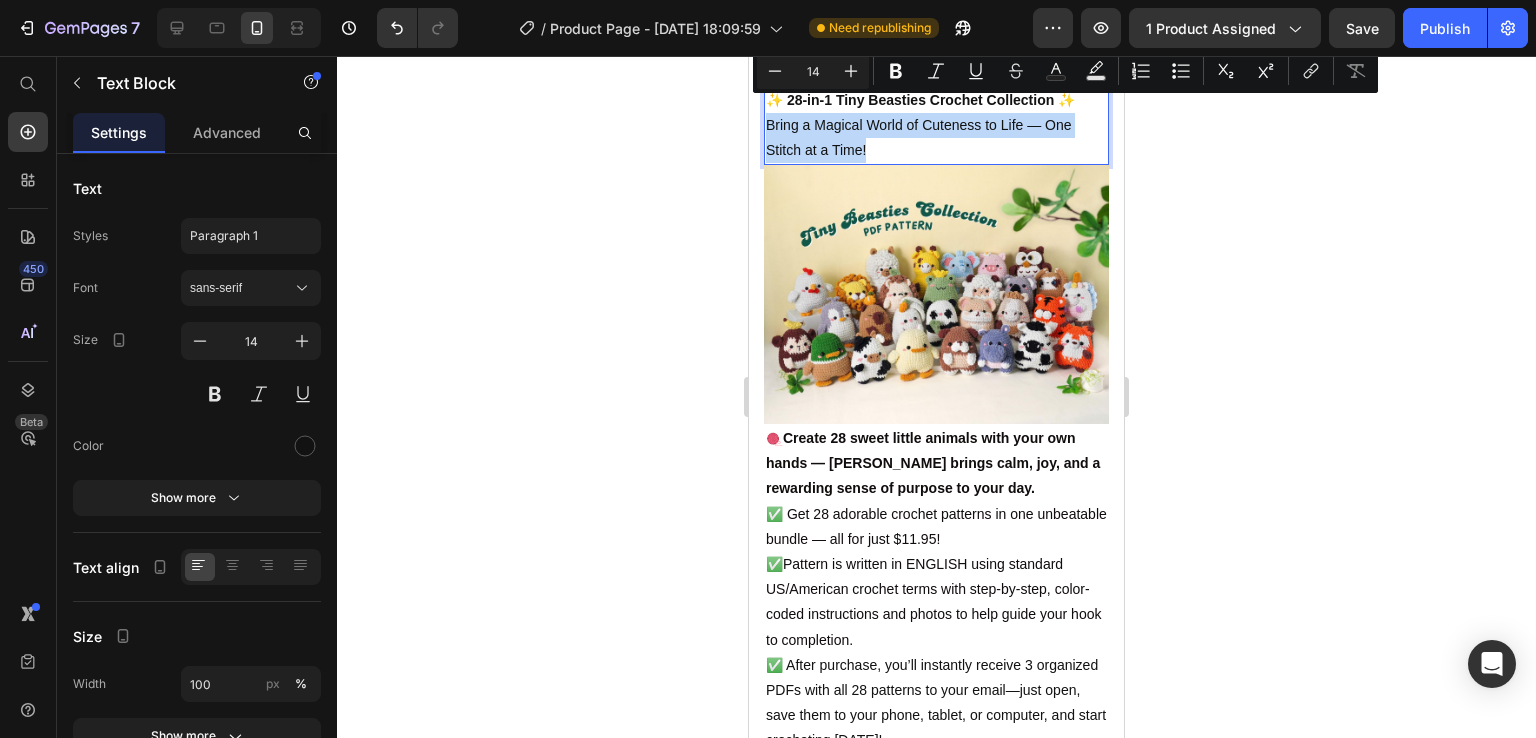 click on "Minus 14 Plus Bold Italic Underline       Strikethrough
Text Color
Text Background Color Numbered List Bulleted List Subscript Superscript       link Remove Format" at bounding box center [1065, 71] 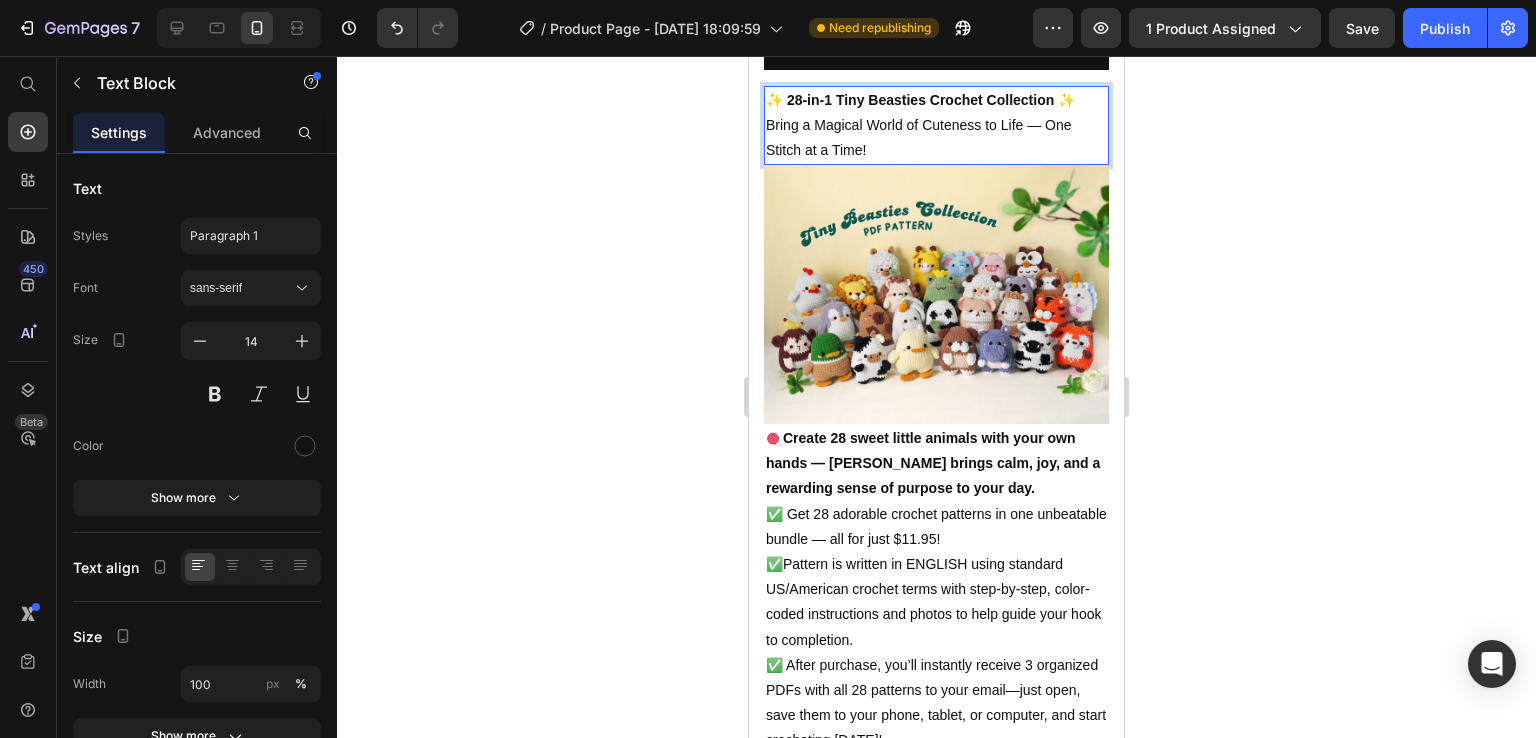 click on "✨ 28-in-1 Tiny Beasties Crochet Collection ✨" at bounding box center [936, 100] 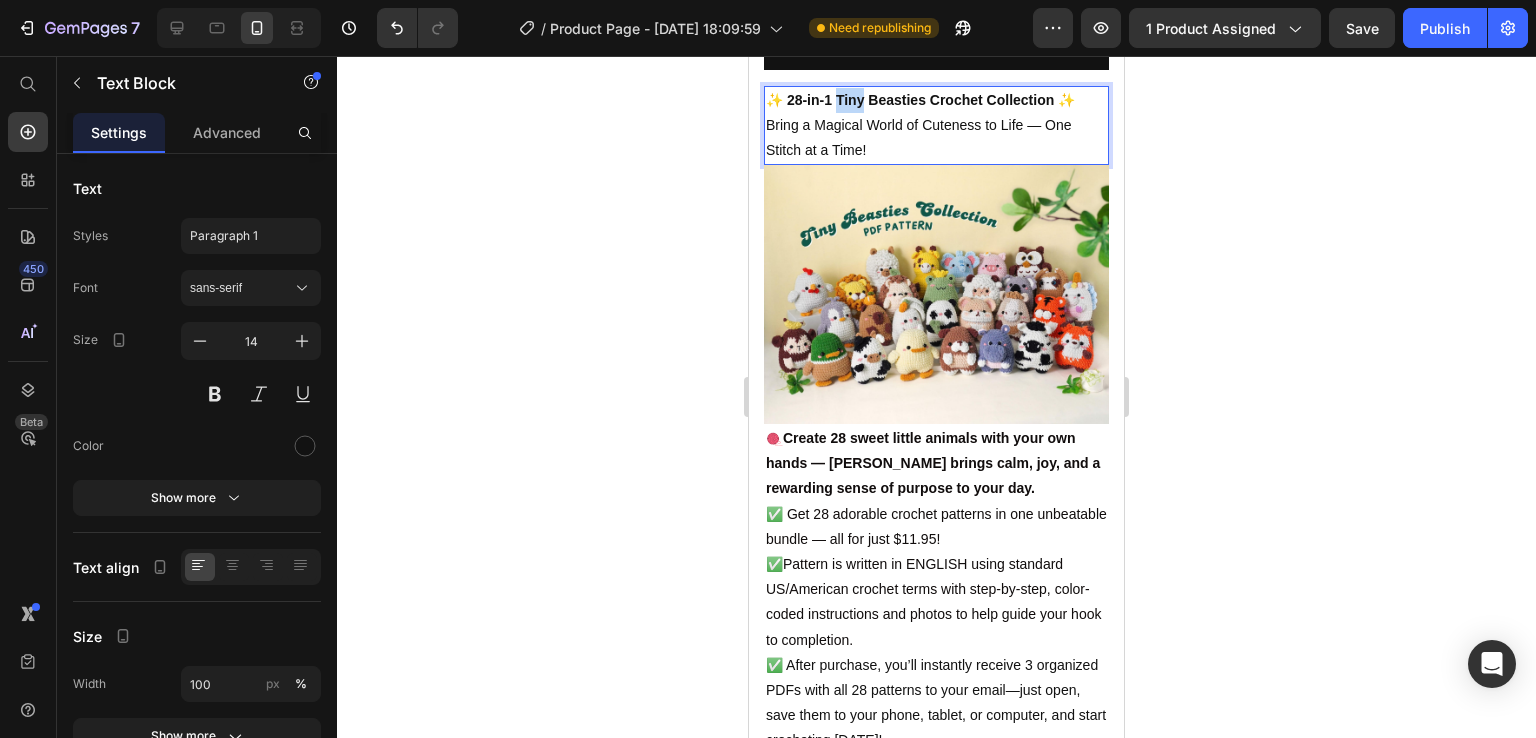 drag, startPoint x: 1579, startPoint y: 147, endPoint x: 853, endPoint y: 95, distance: 727.85986 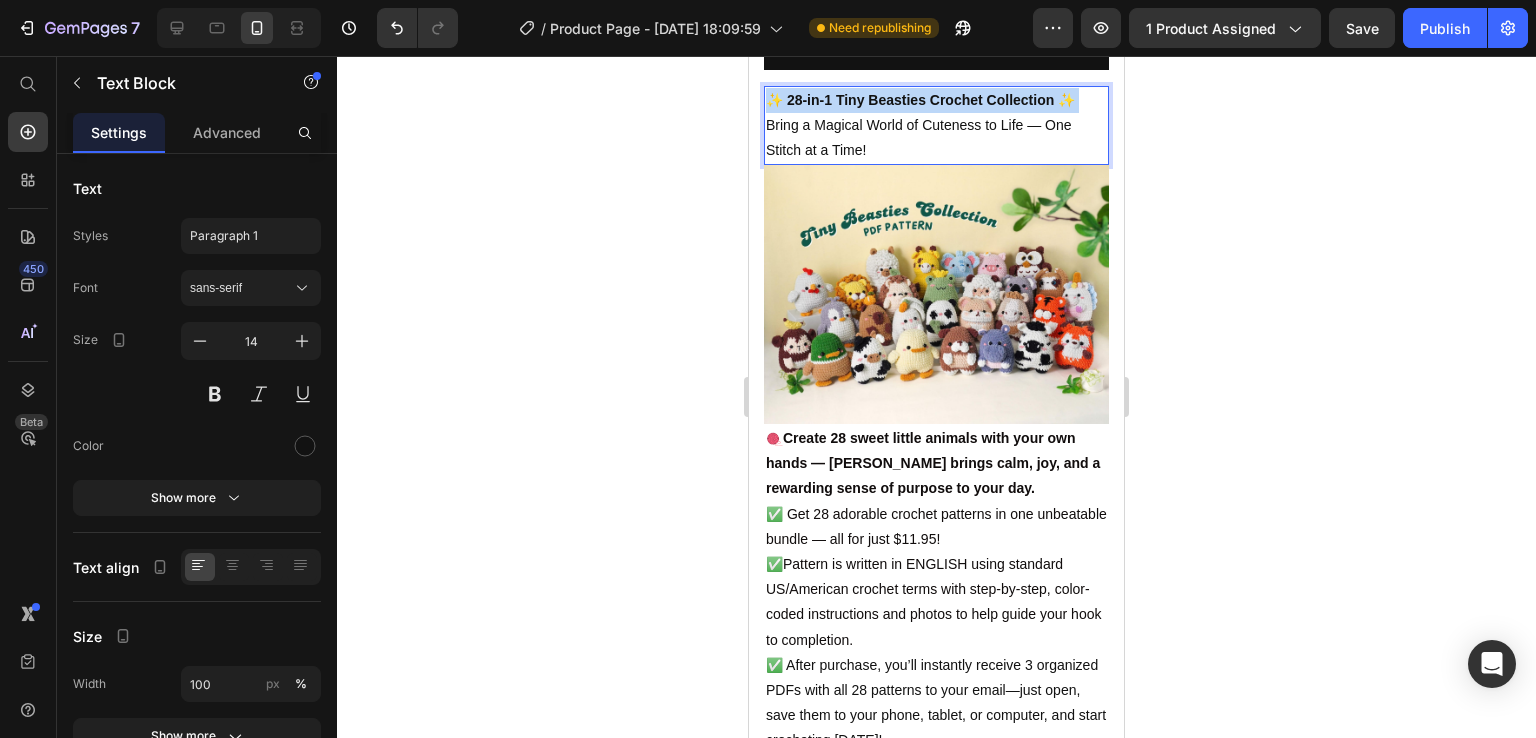 click on "✨ 28-in-1 Tiny Beasties Crochet Collection ✨" at bounding box center (936, 100) 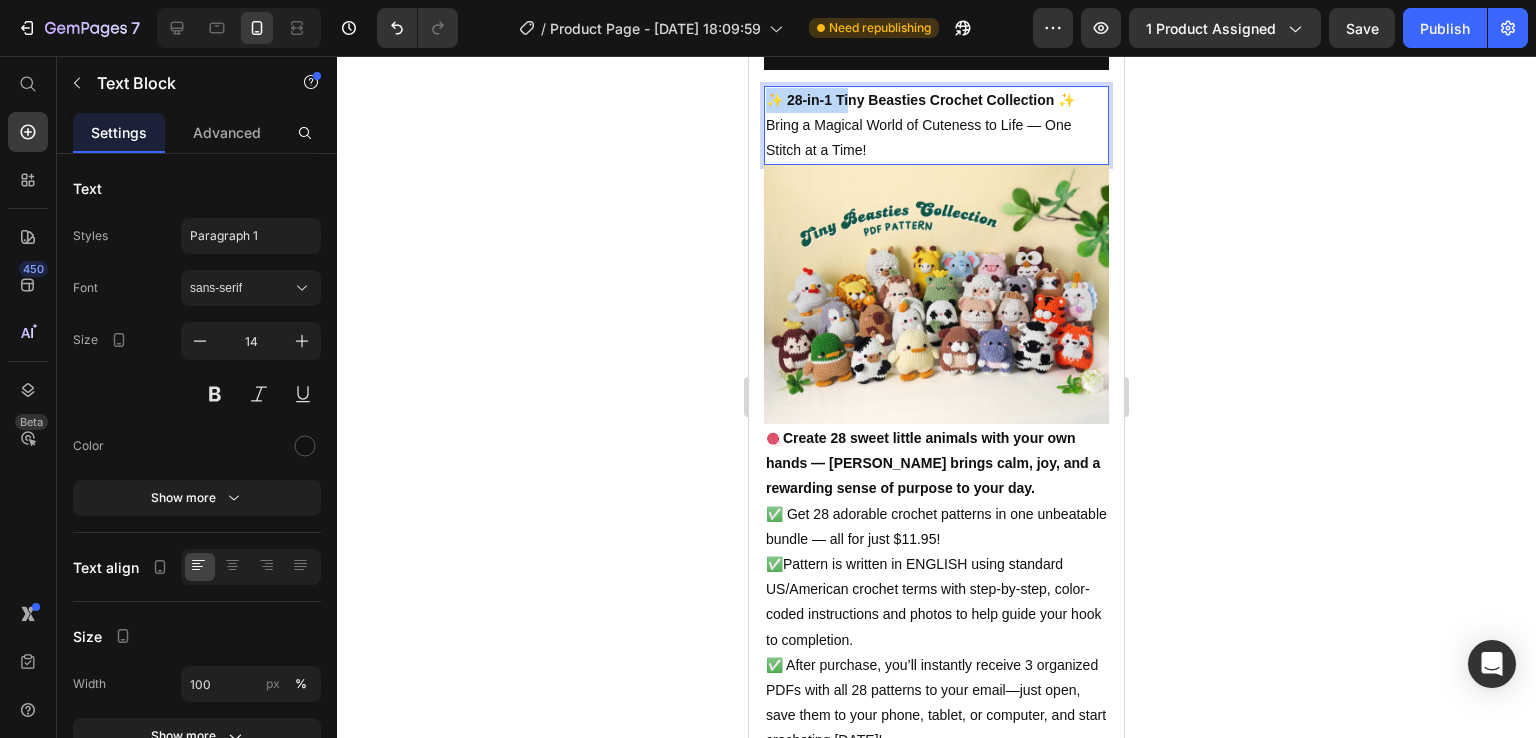 click on "✨ 28-in-1 Tiny Beasties Crochet Collection ✨" at bounding box center (936, 100) 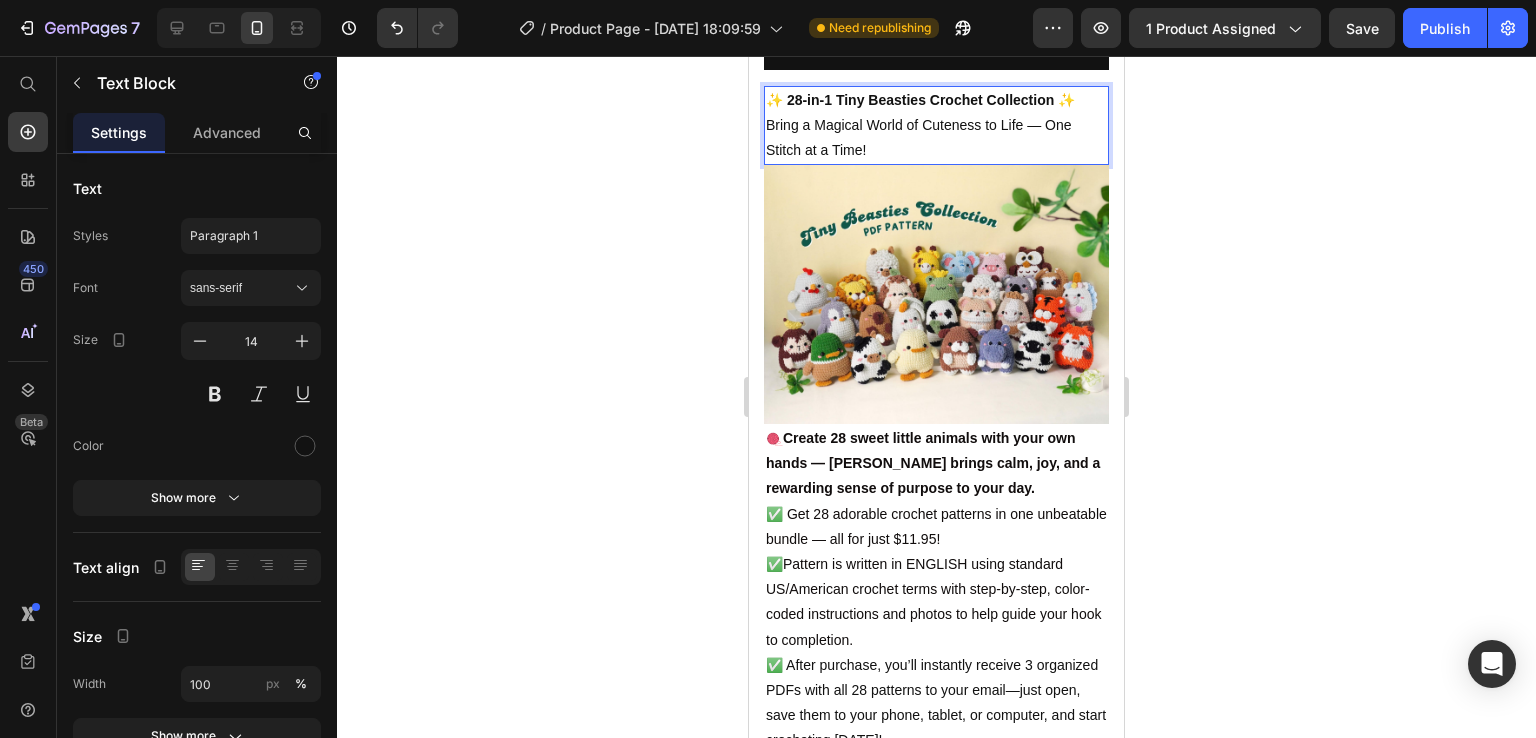 click on "Bring a Magical World of Cuteness to Life — One Stitch at a Time!" at bounding box center [936, 138] 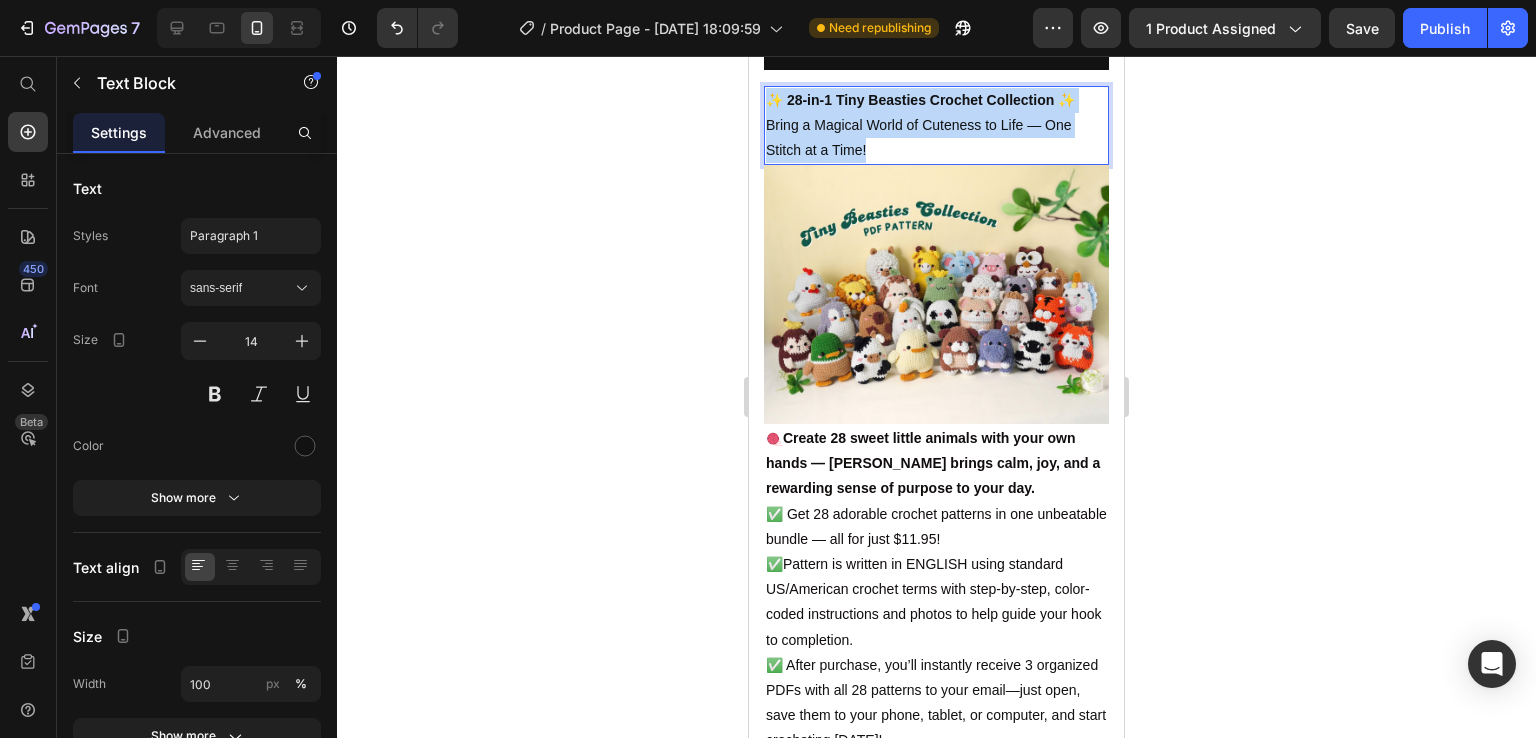 drag, startPoint x: 775, startPoint y: 79, endPoint x: 889, endPoint y: 137, distance: 127.90621 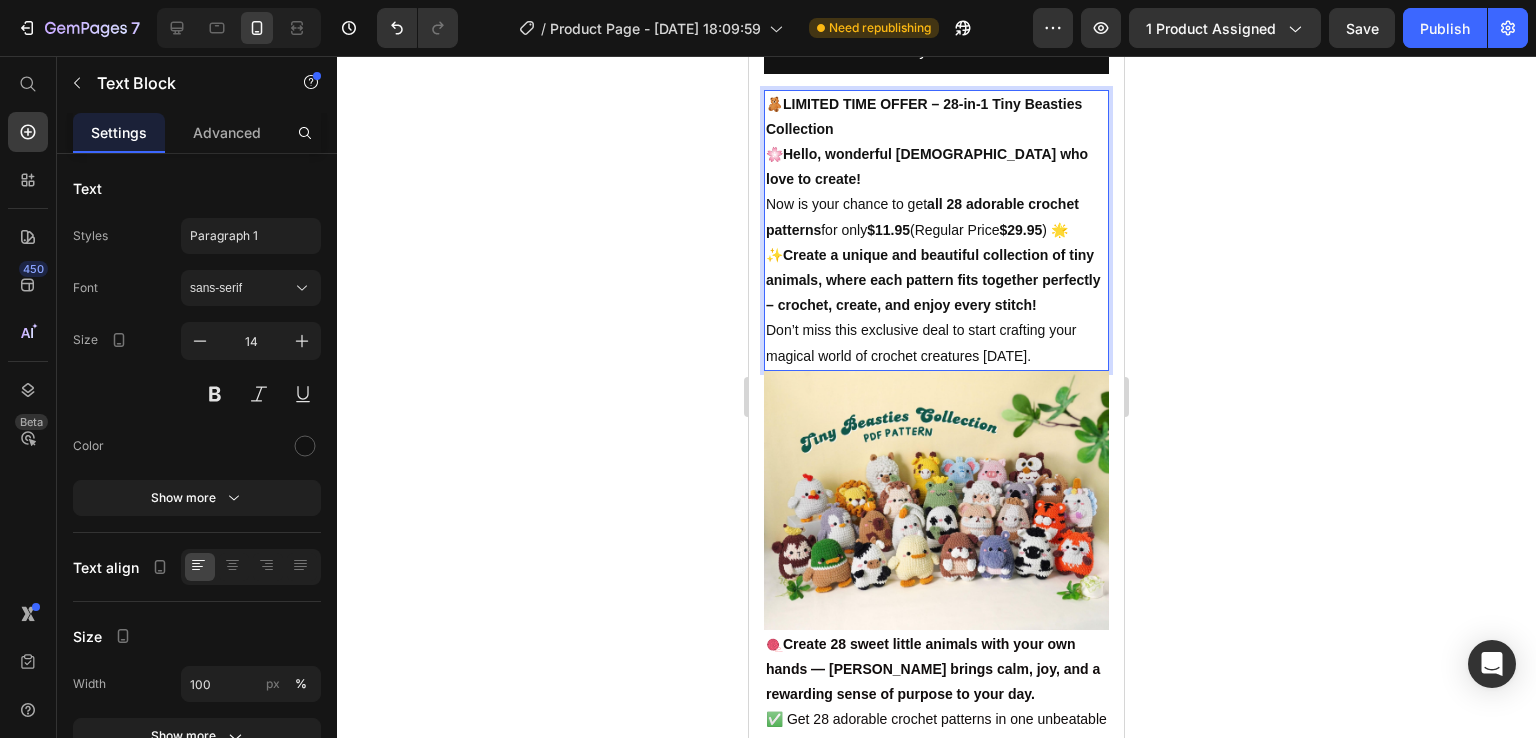 scroll, scrollTop: 719, scrollLeft: 0, axis: vertical 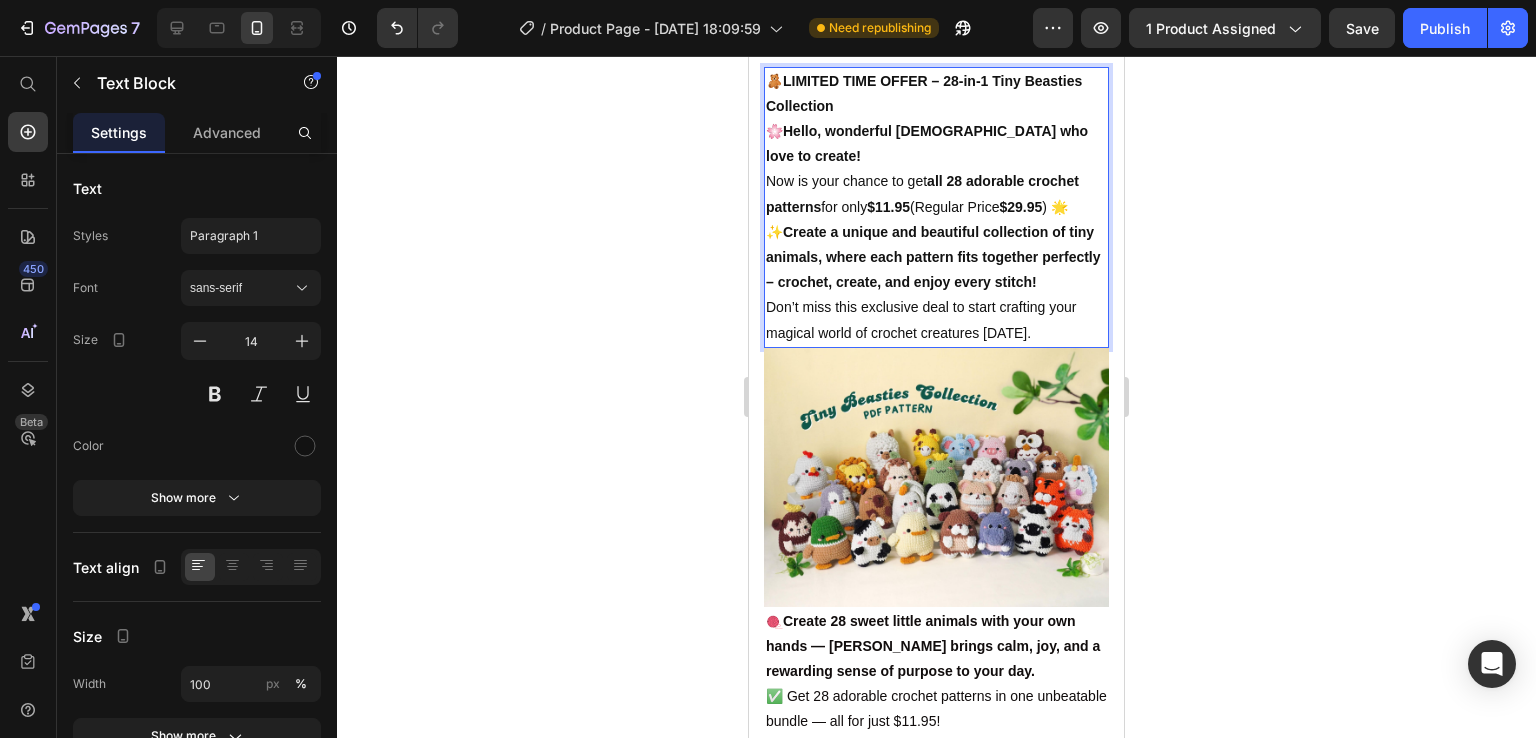 click 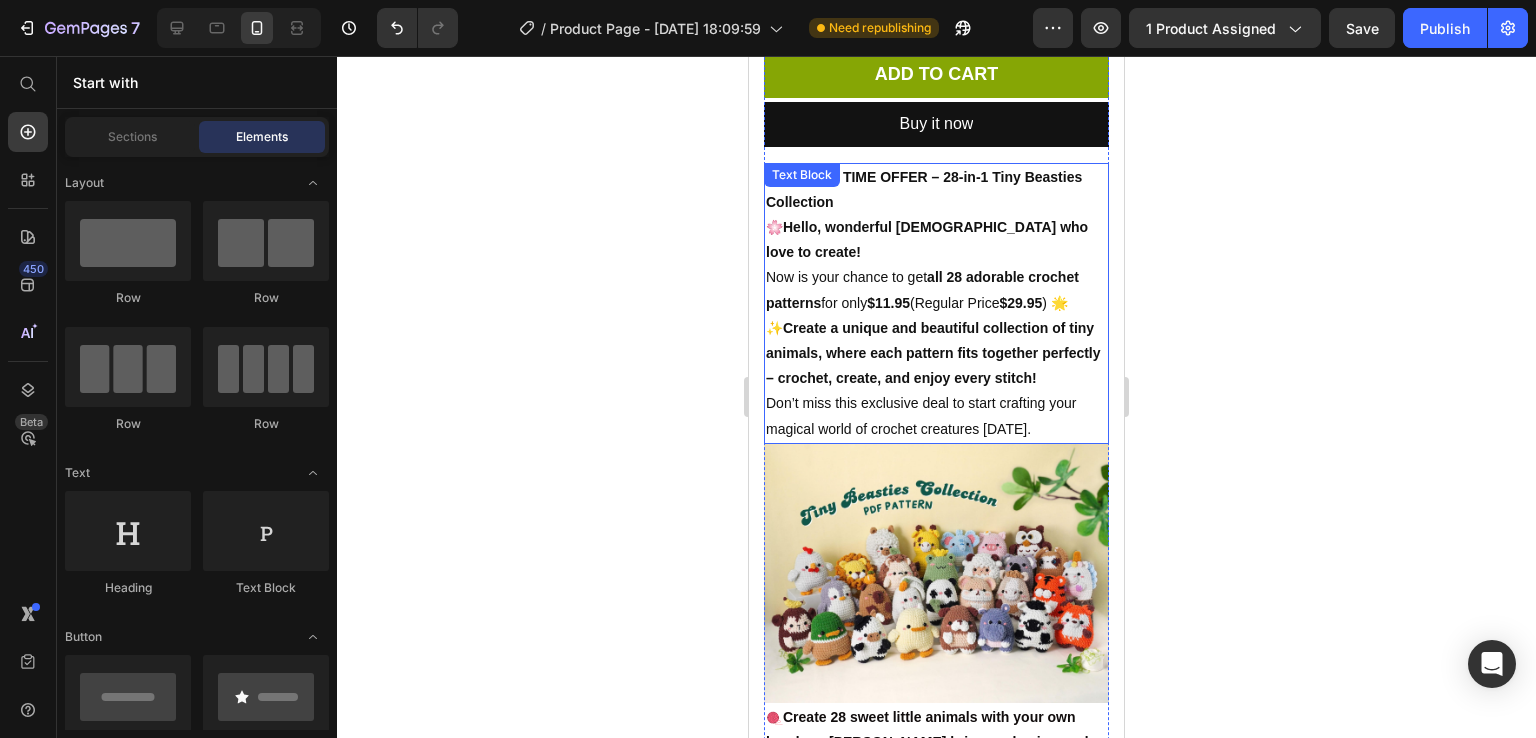scroll, scrollTop: 622, scrollLeft: 0, axis: vertical 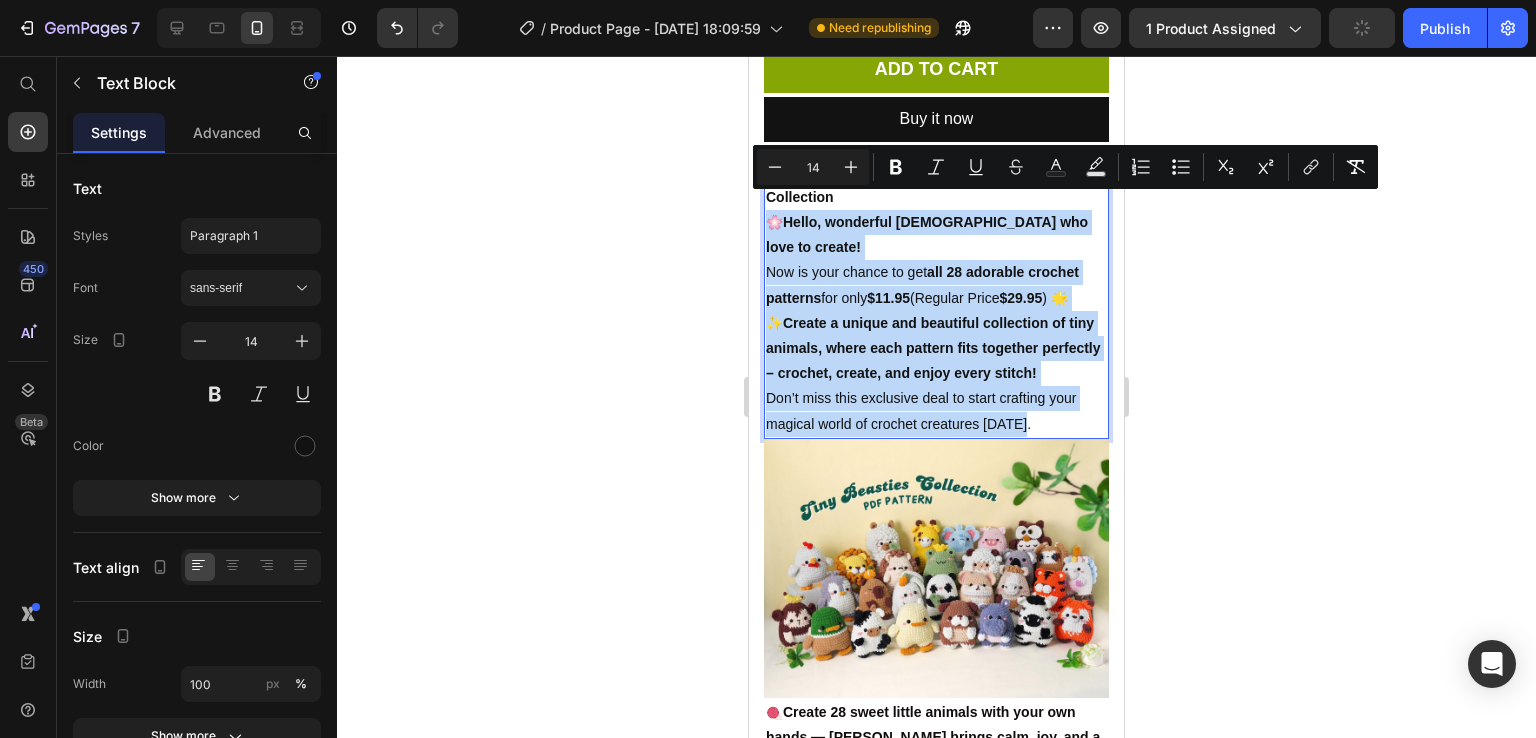 drag, startPoint x: 773, startPoint y: 205, endPoint x: 1006, endPoint y: 387, distance: 295.6569 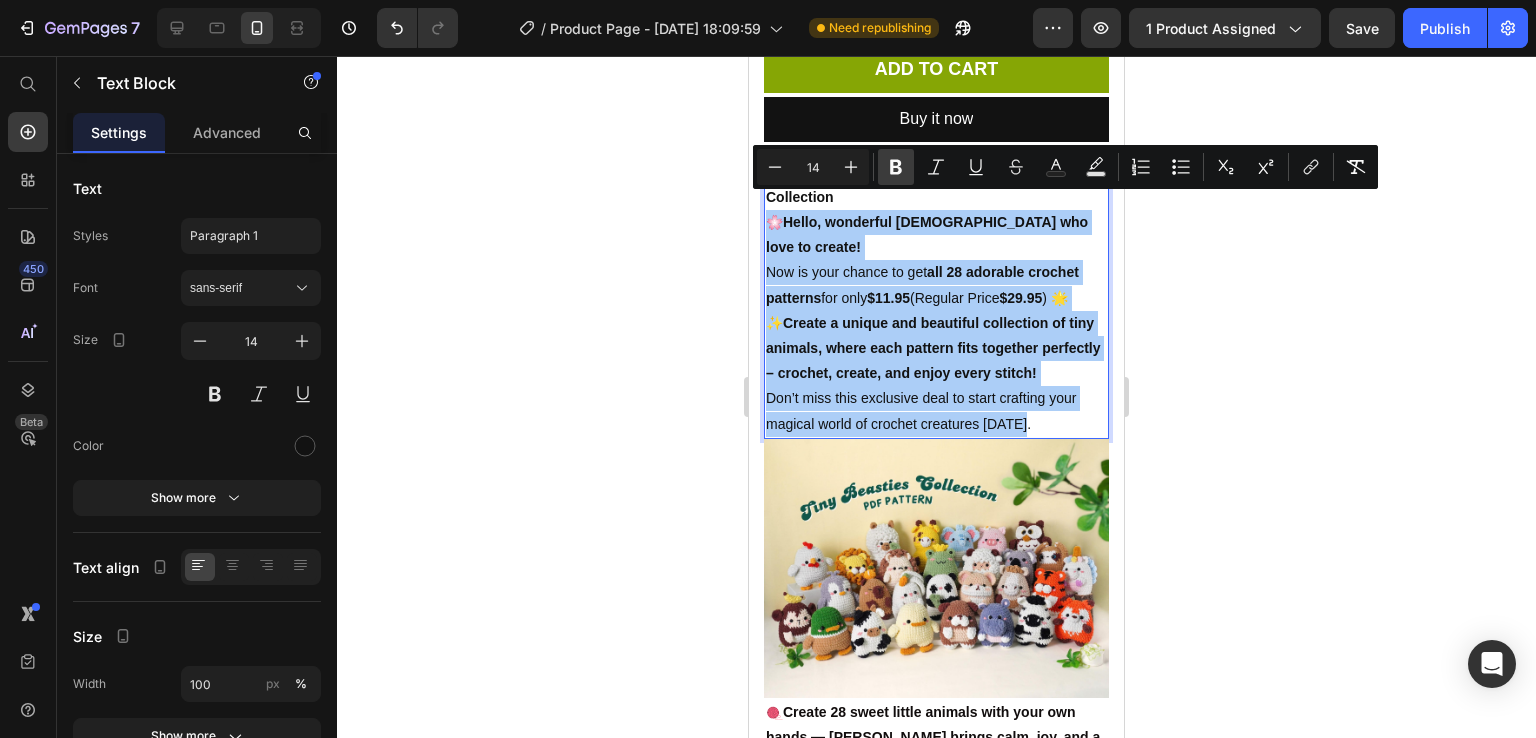 click 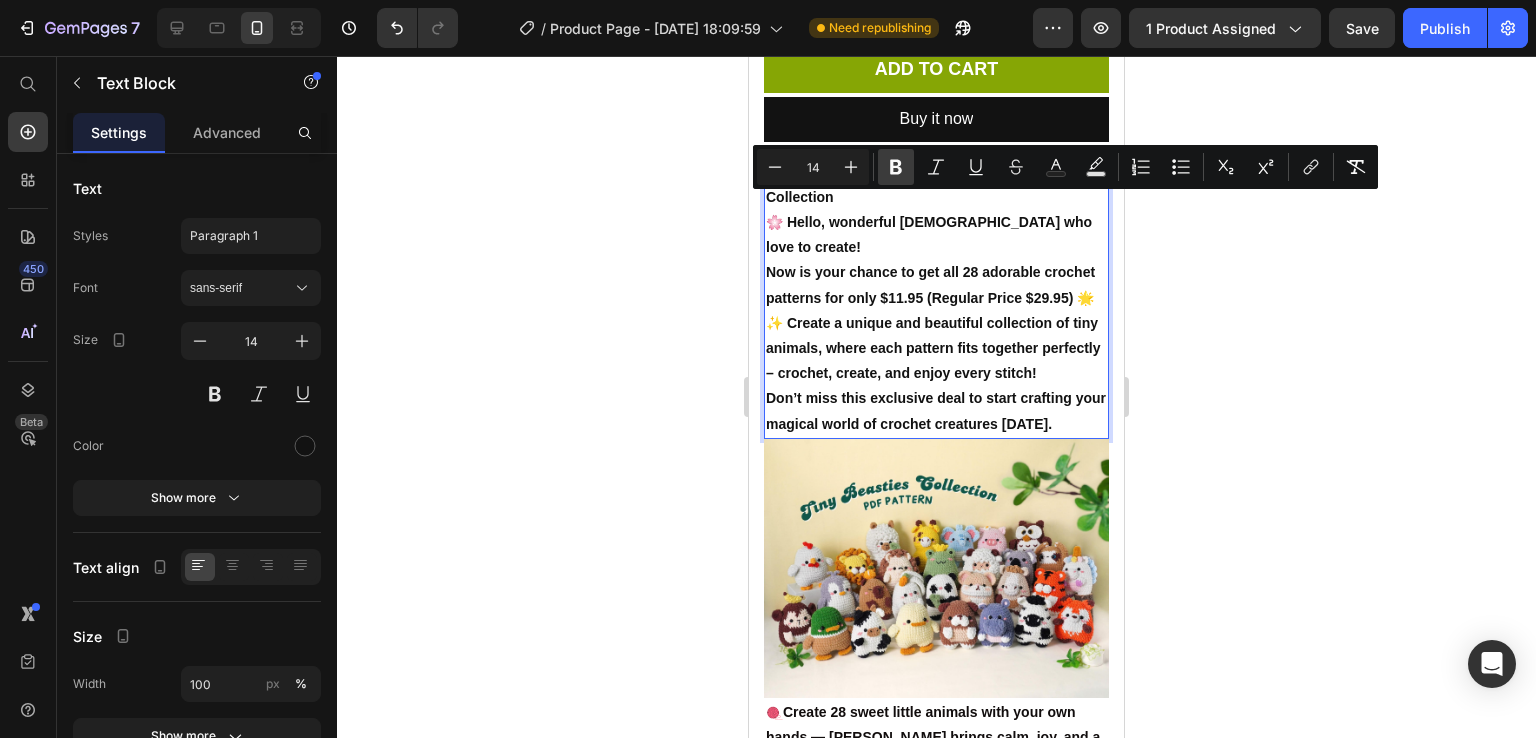 click 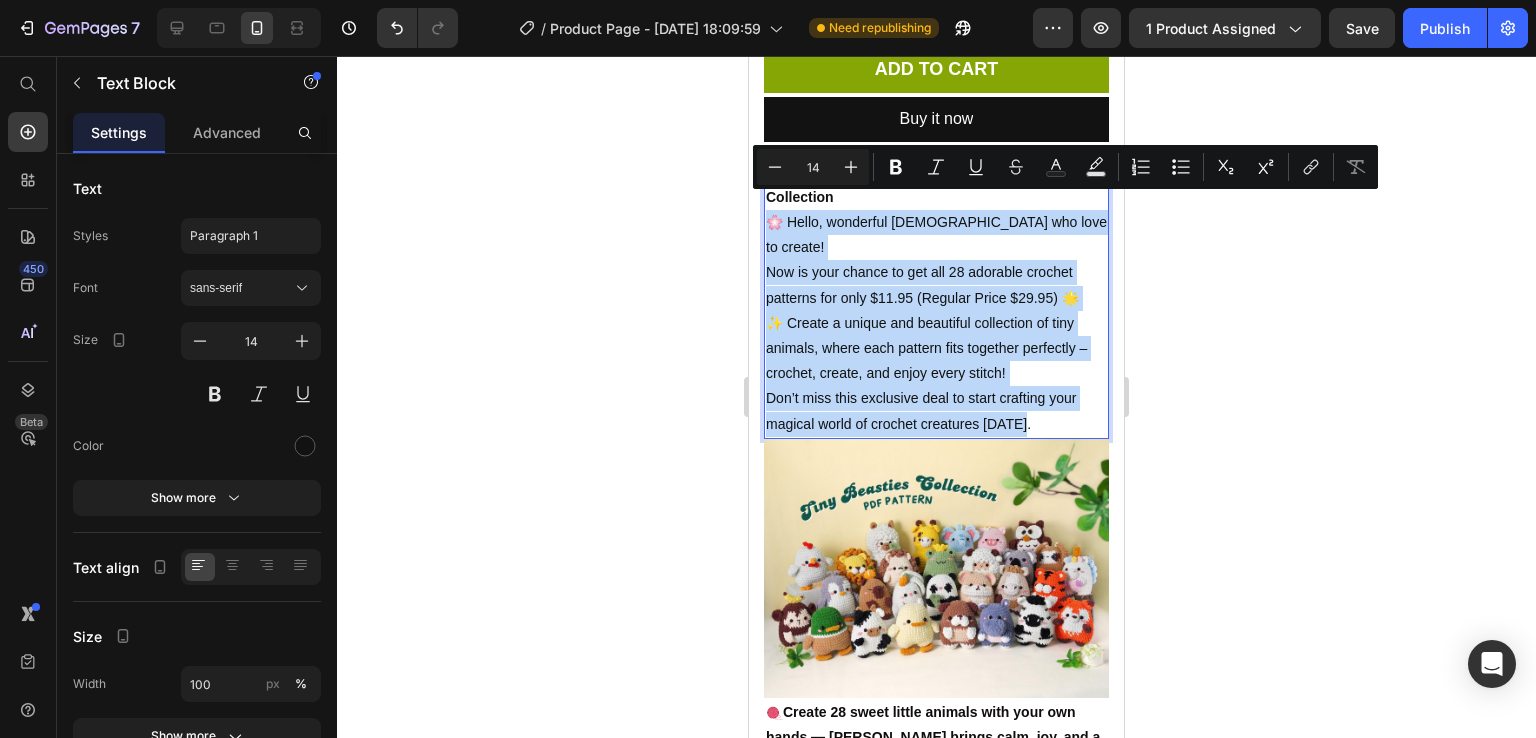 click on "🌸 Hello, wonderful [DEMOGRAPHIC_DATA] who love to create! Now is your chance to get all 28 adorable crochet patterns for only $11.95 (Regular Price $29.95) 🌟" at bounding box center [936, 260] 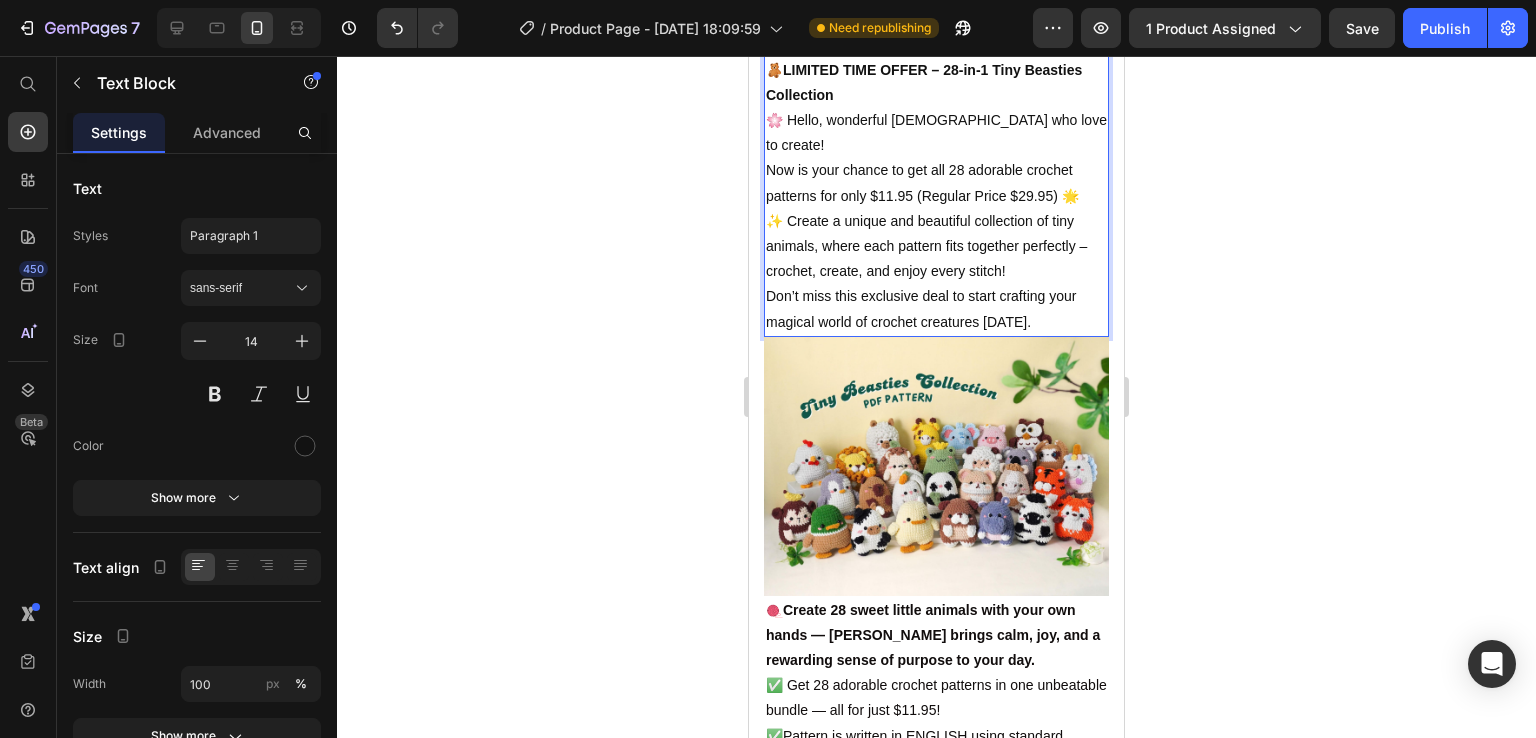 scroll, scrollTop: 736, scrollLeft: 0, axis: vertical 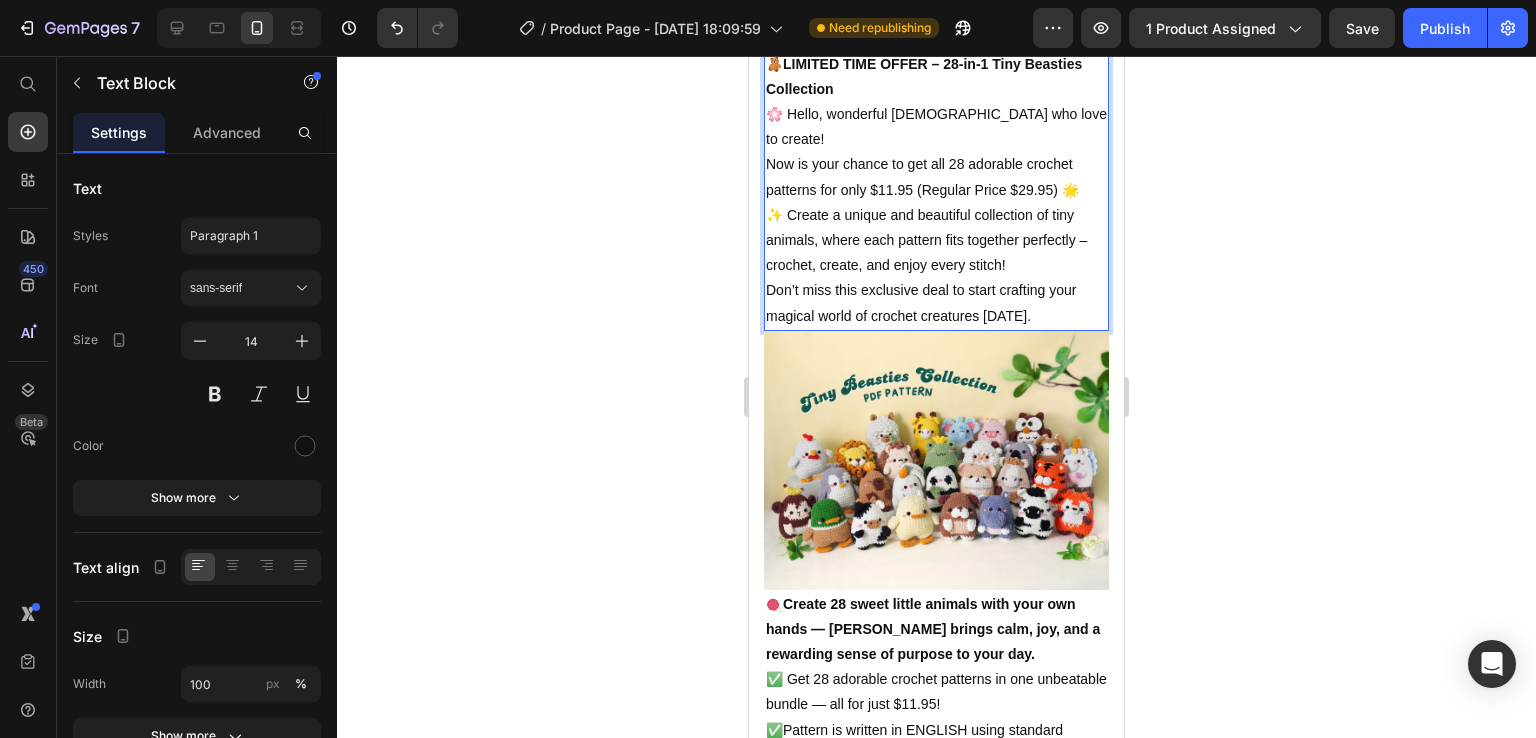 click 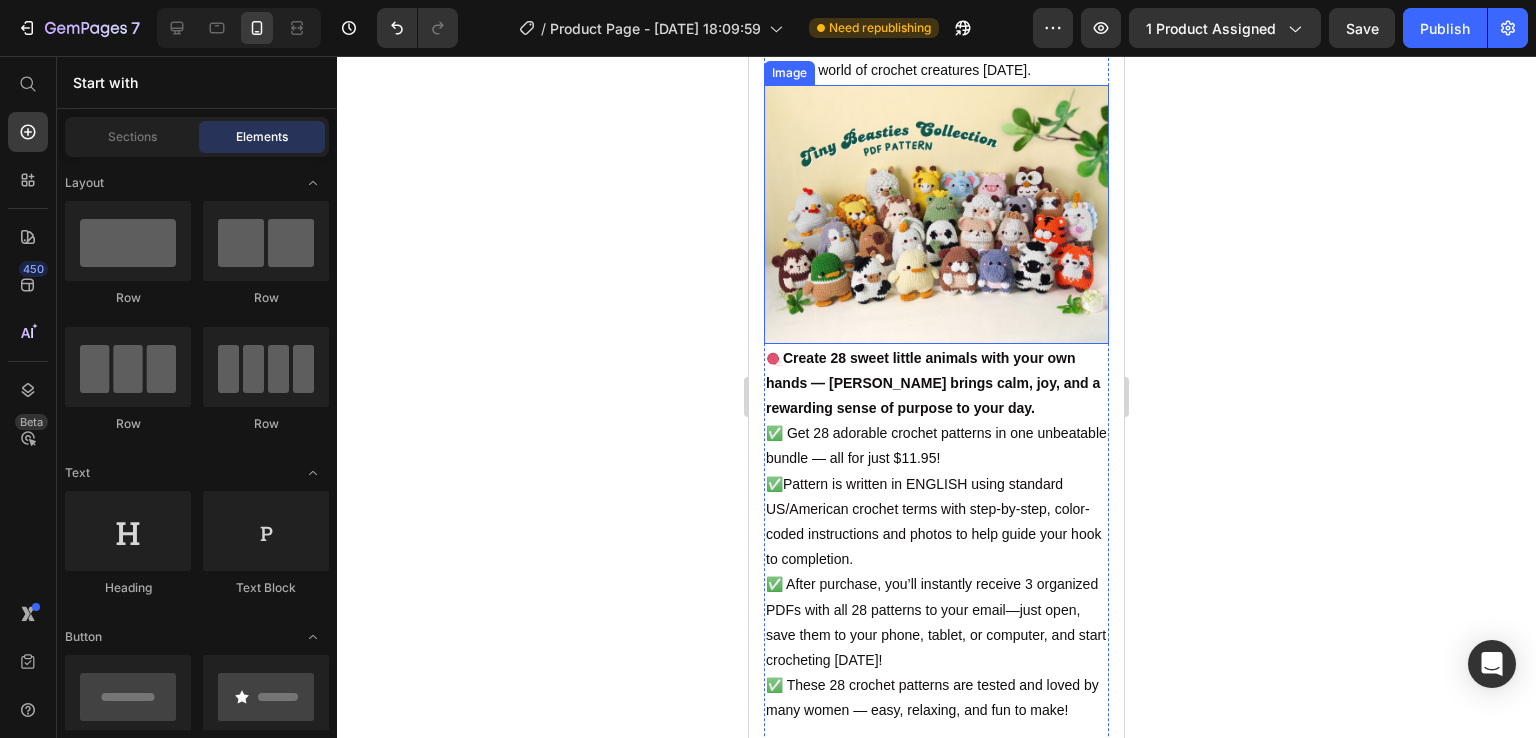 scroll, scrollTop: 986, scrollLeft: 0, axis: vertical 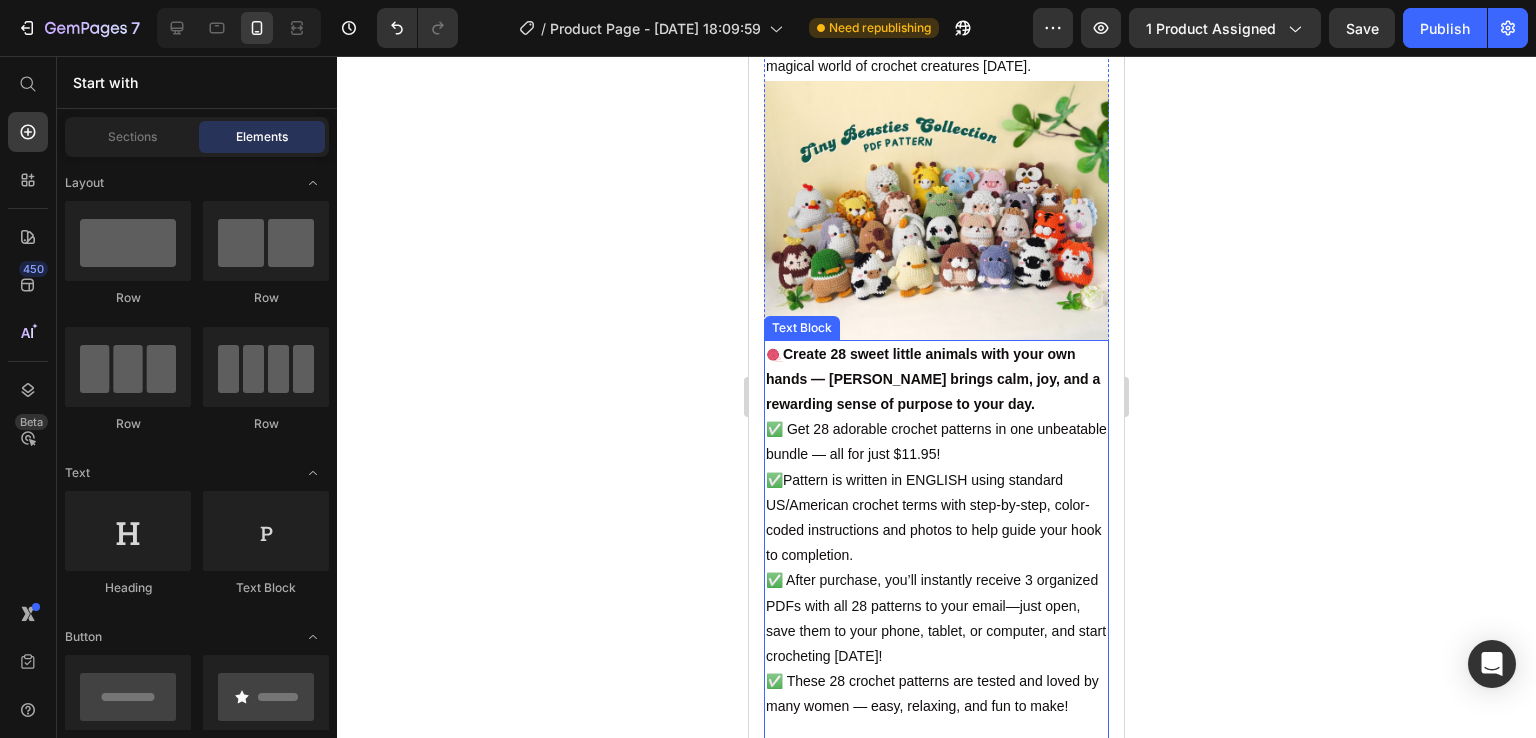 click on "🧶  Create 28 sweet little animals with your own hands — crochet brings calm, joy, and a rewarding sense of purpose to your day." at bounding box center [936, 380] 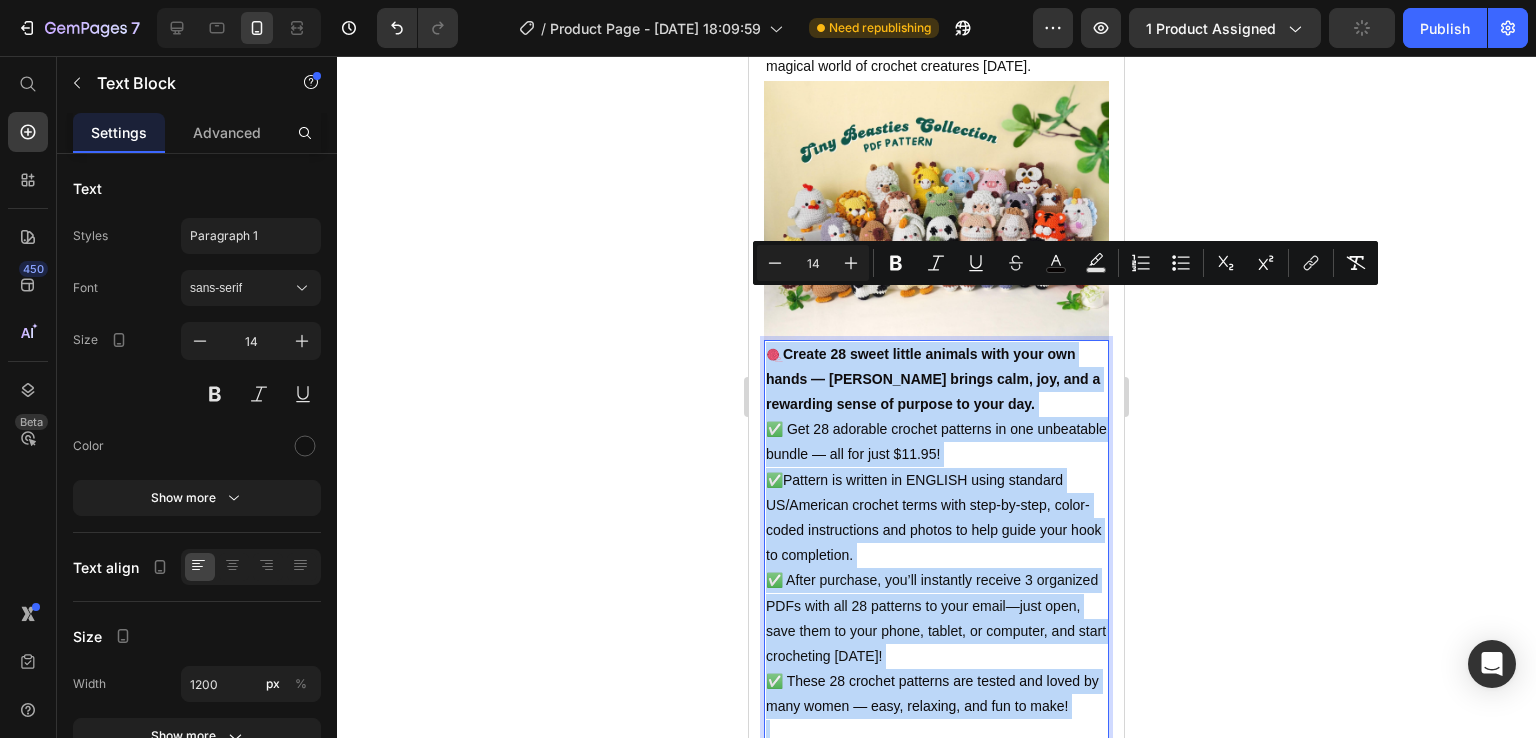 drag, startPoint x: 779, startPoint y: 309, endPoint x: 940, endPoint y: 621, distance: 351.09116 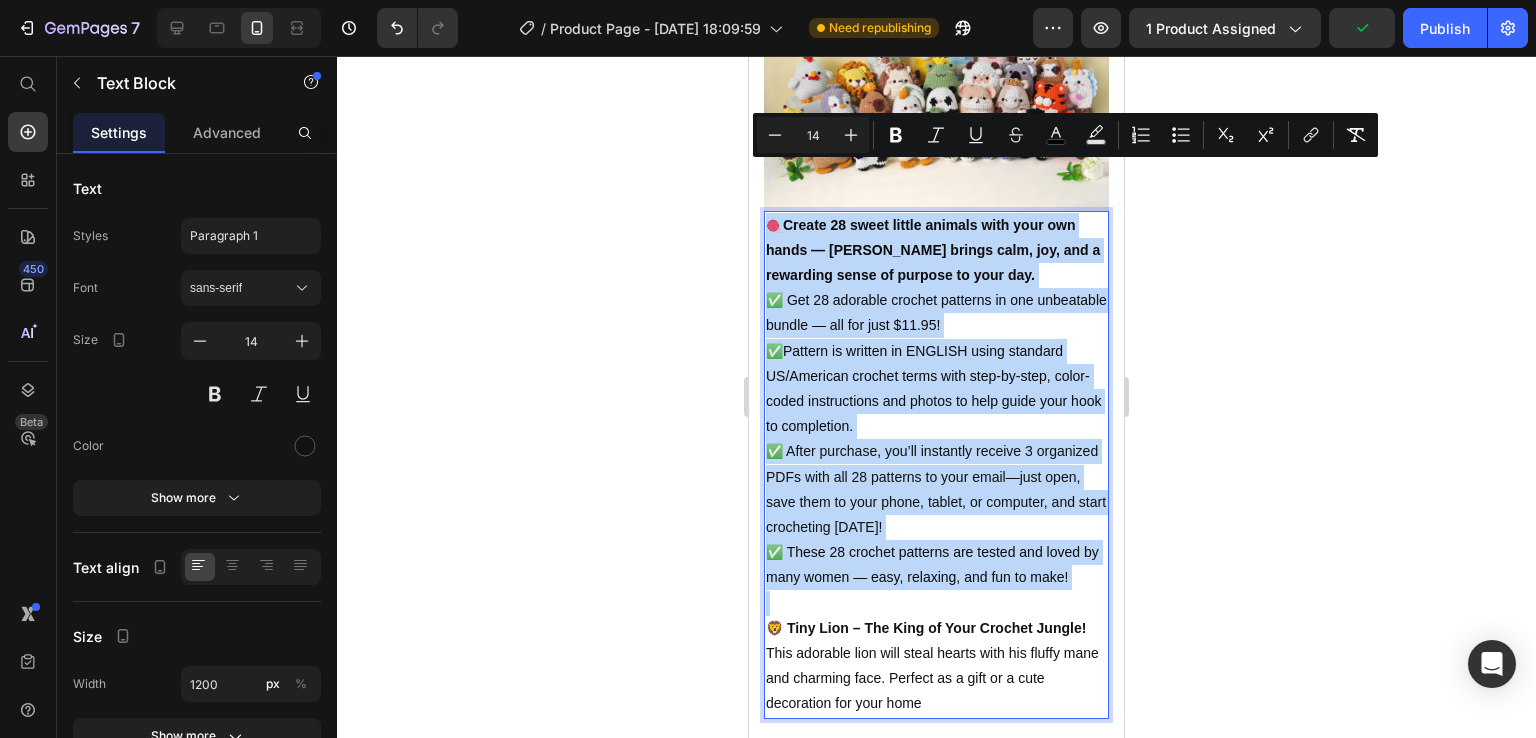 scroll, scrollTop: 1114, scrollLeft: 0, axis: vertical 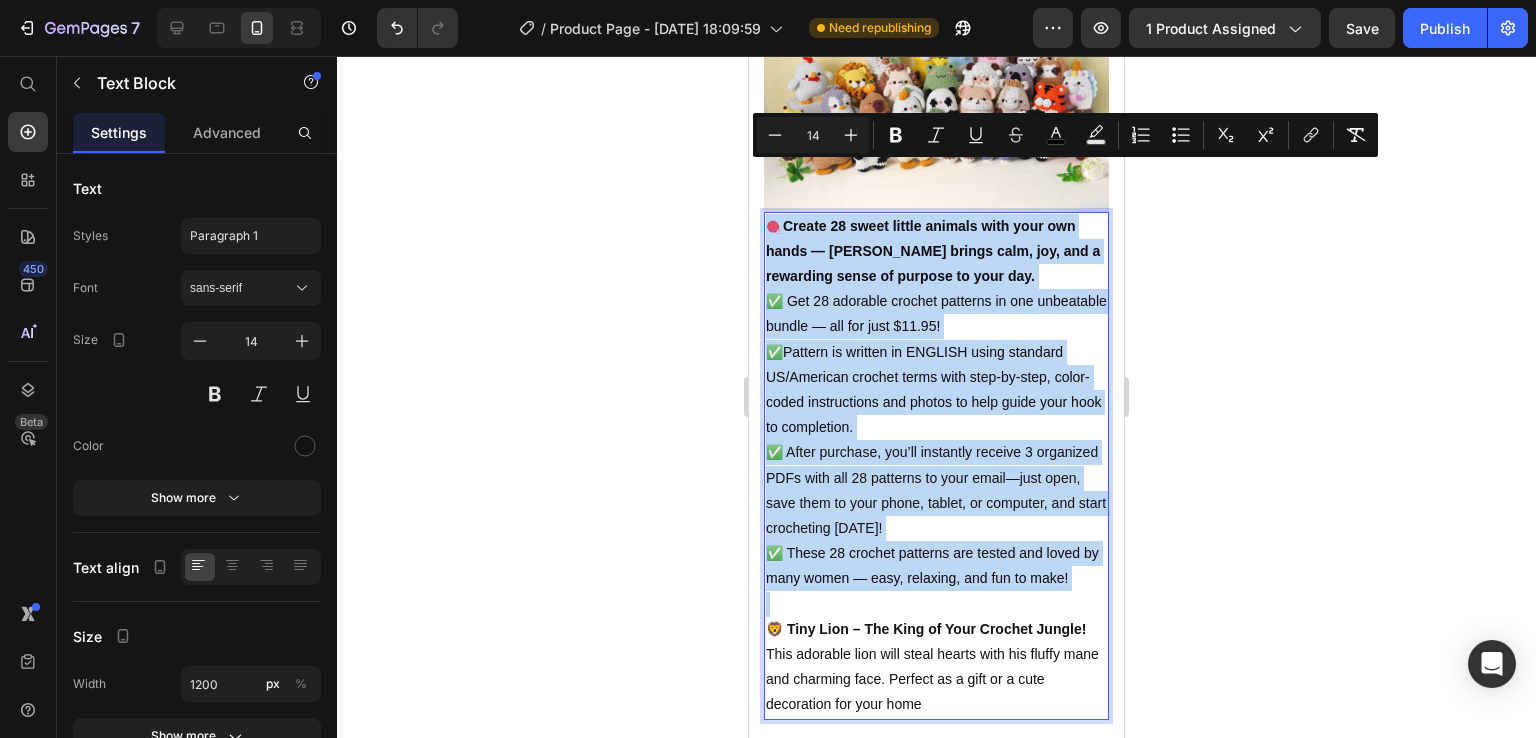 copy on "🧶  Create 28 sweet little animals with your own hands — crochet brings calm, joy, and a rewarding sense of purpose to your day. ✅ Get 28 adorable crochet patterns in one unbeatable bundle — all for just $11.95! ✅  Pattern is written in ENGLISH using standard US/American crochet terms with step-by-step, color-coded instructions and photos to help guide your hook to completion. ✅ After purchase, you’ll instantly receive 3 organized PDFs with all 28 patterns to your email—just open, save them to your phone, tablet, or computer, and start crocheting today! ✅ These 28 crochet patterns are tested and loved by many women — easy, relaxing, and fun to make!" 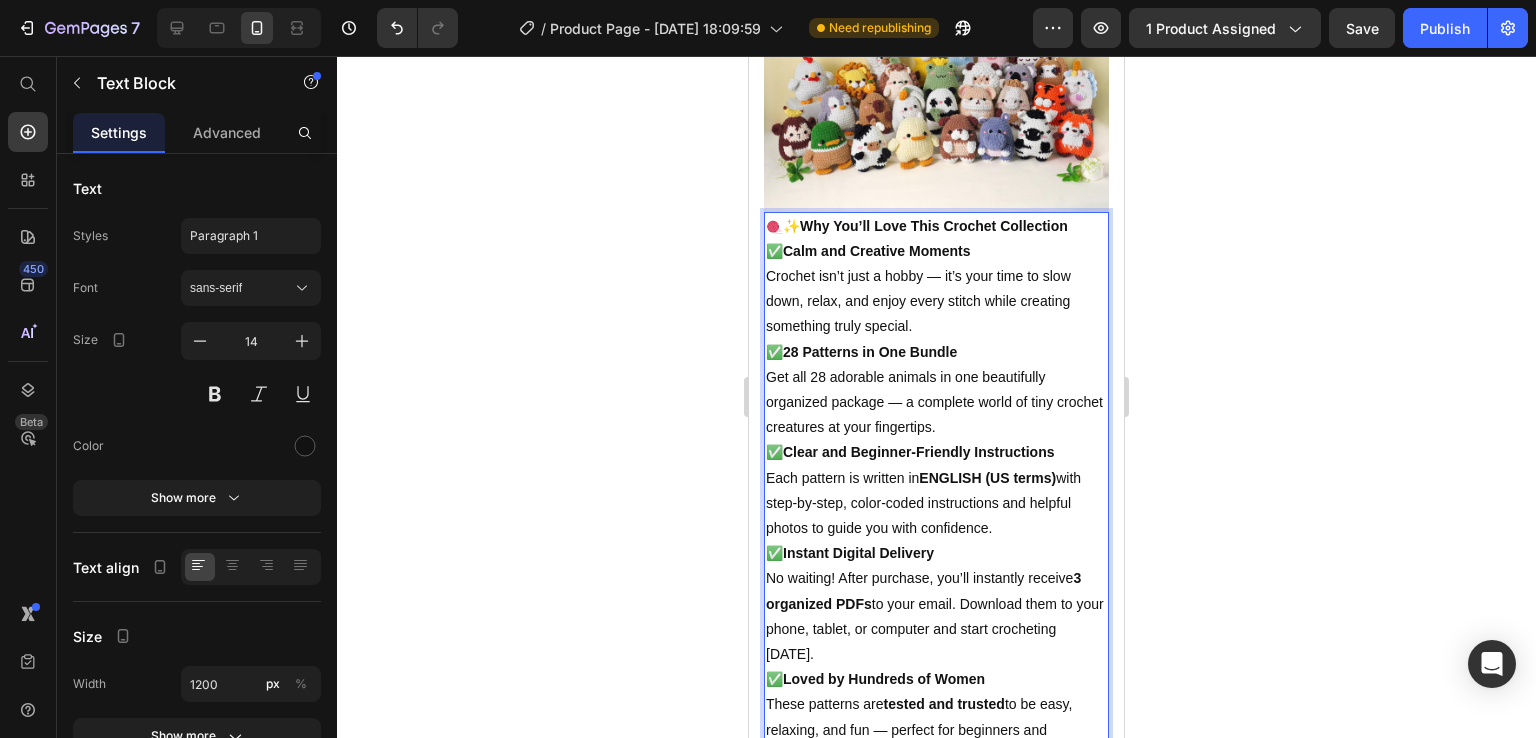 scroll, scrollTop: 1359, scrollLeft: 0, axis: vertical 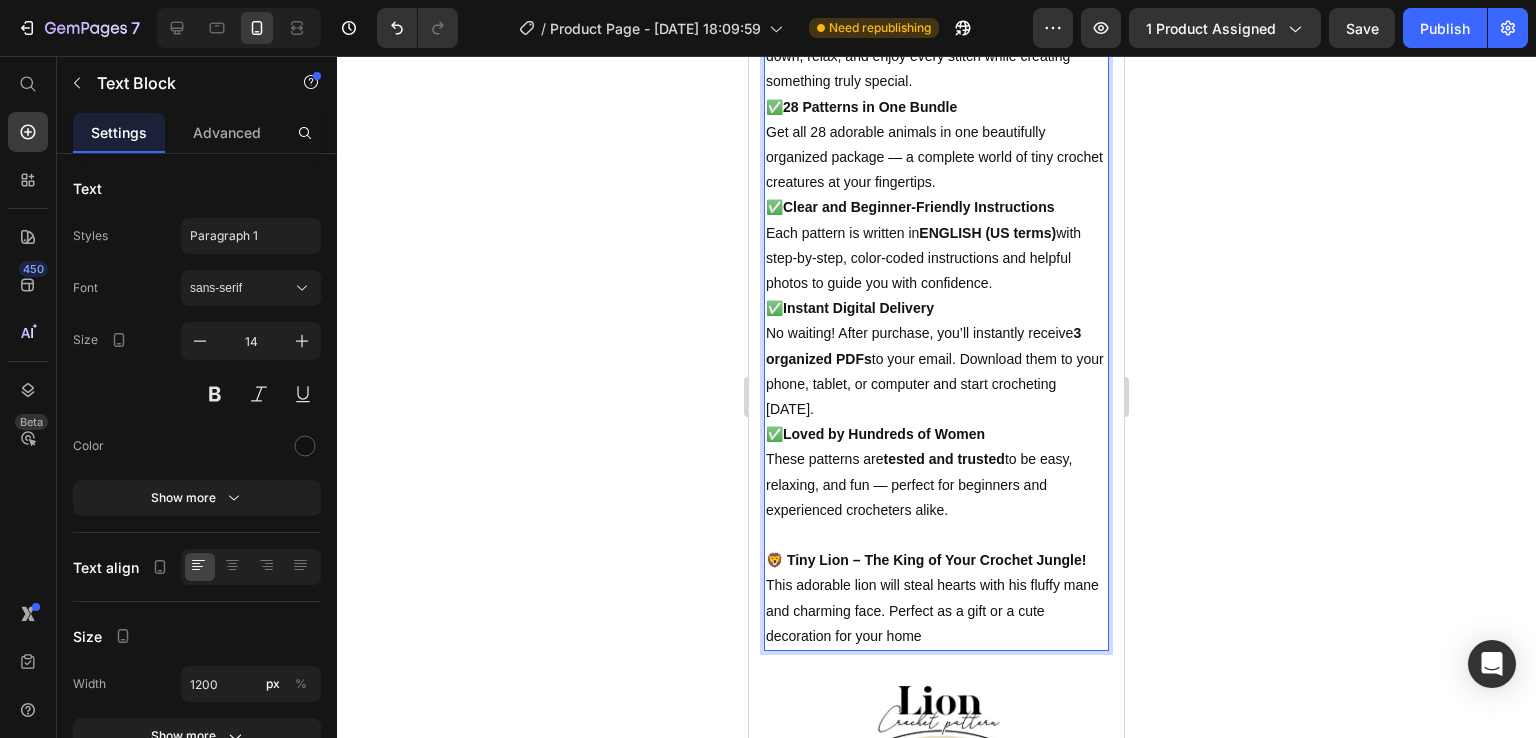 click at bounding box center [936, 535] 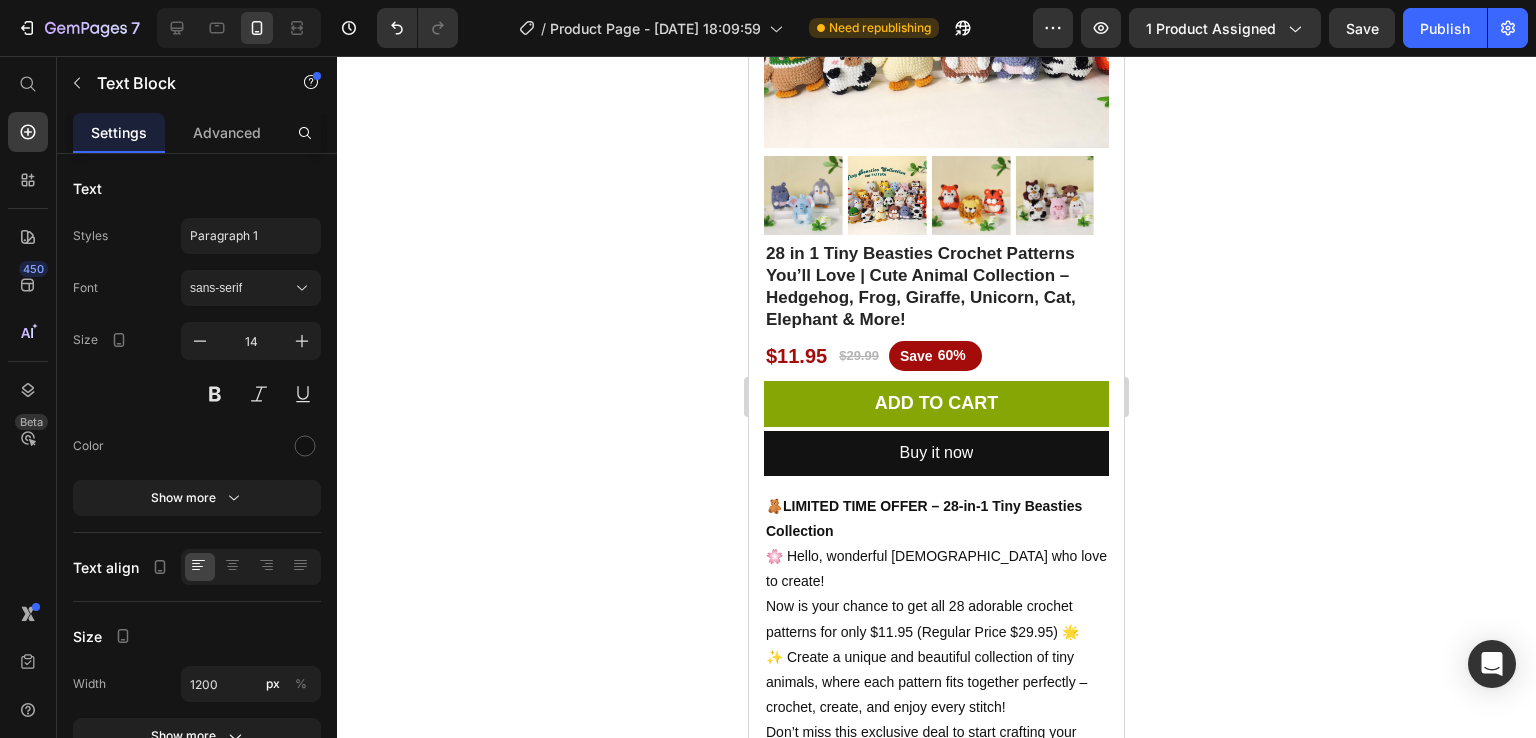 scroll, scrollTop: 283, scrollLeft: 0, axis: vertical 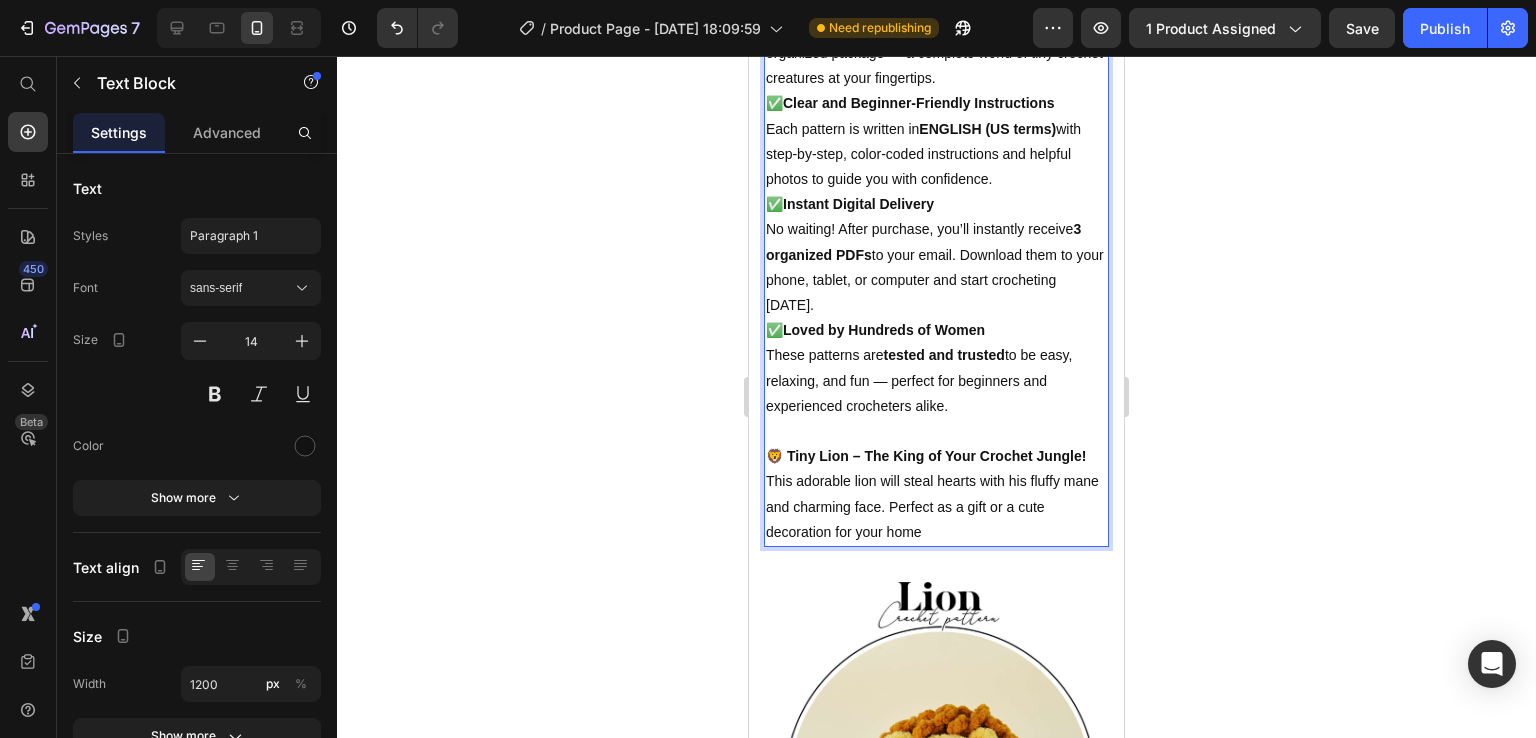 click on "Instant Digital Delivery" at bounding box center [858, 204] 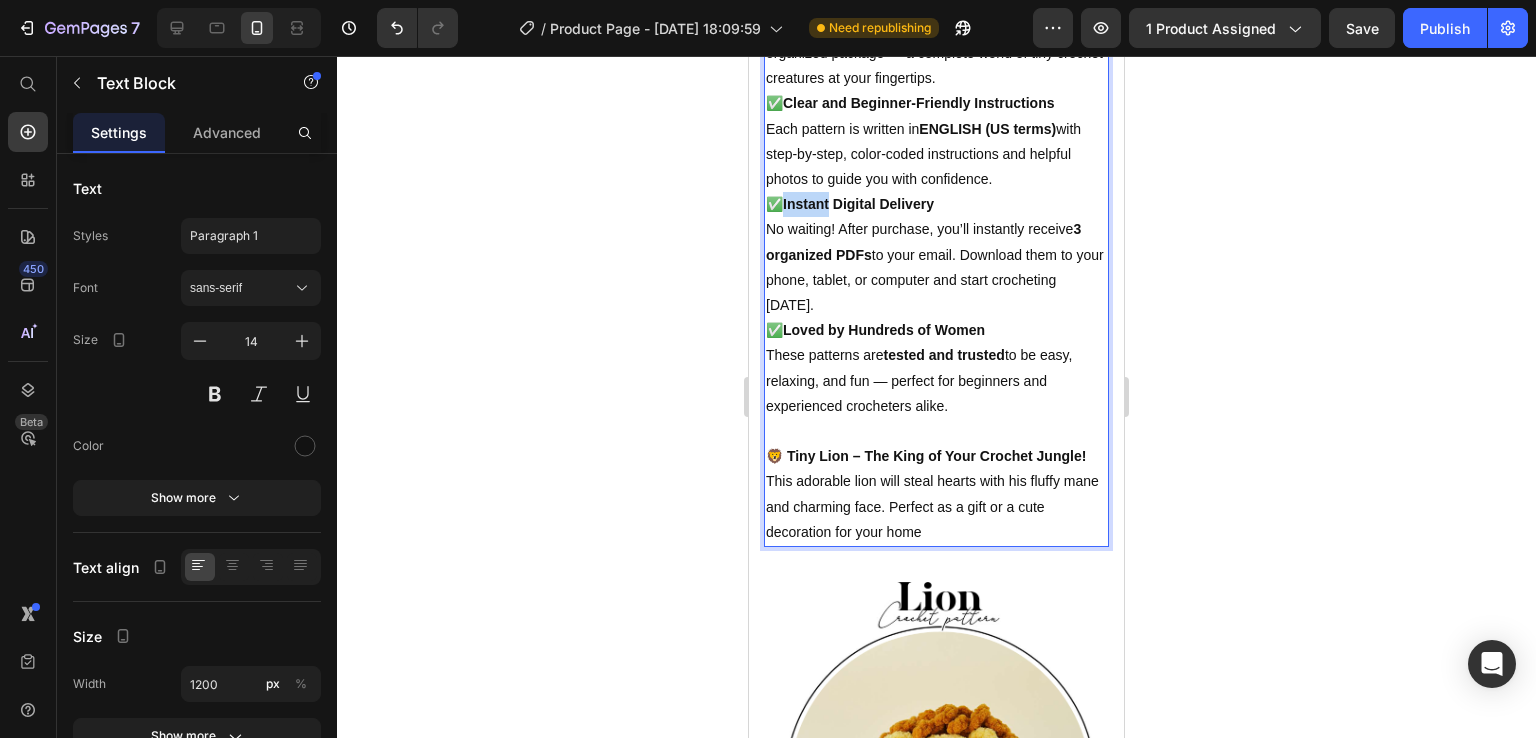 click on "Instant Digital Delivery" at bounding box center [858, 204] 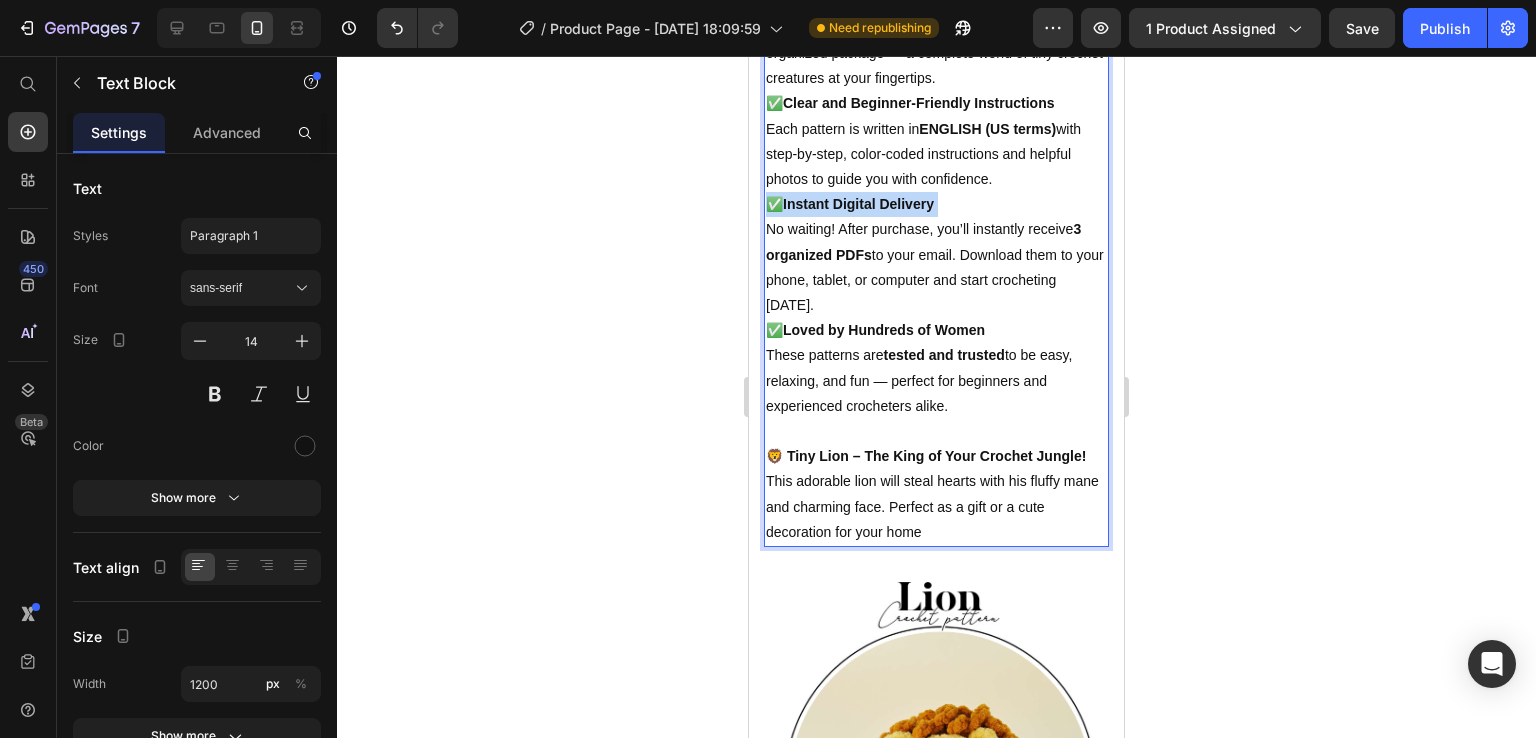 click on "Instant Digital Delivery" at bounding box center [858, 204] 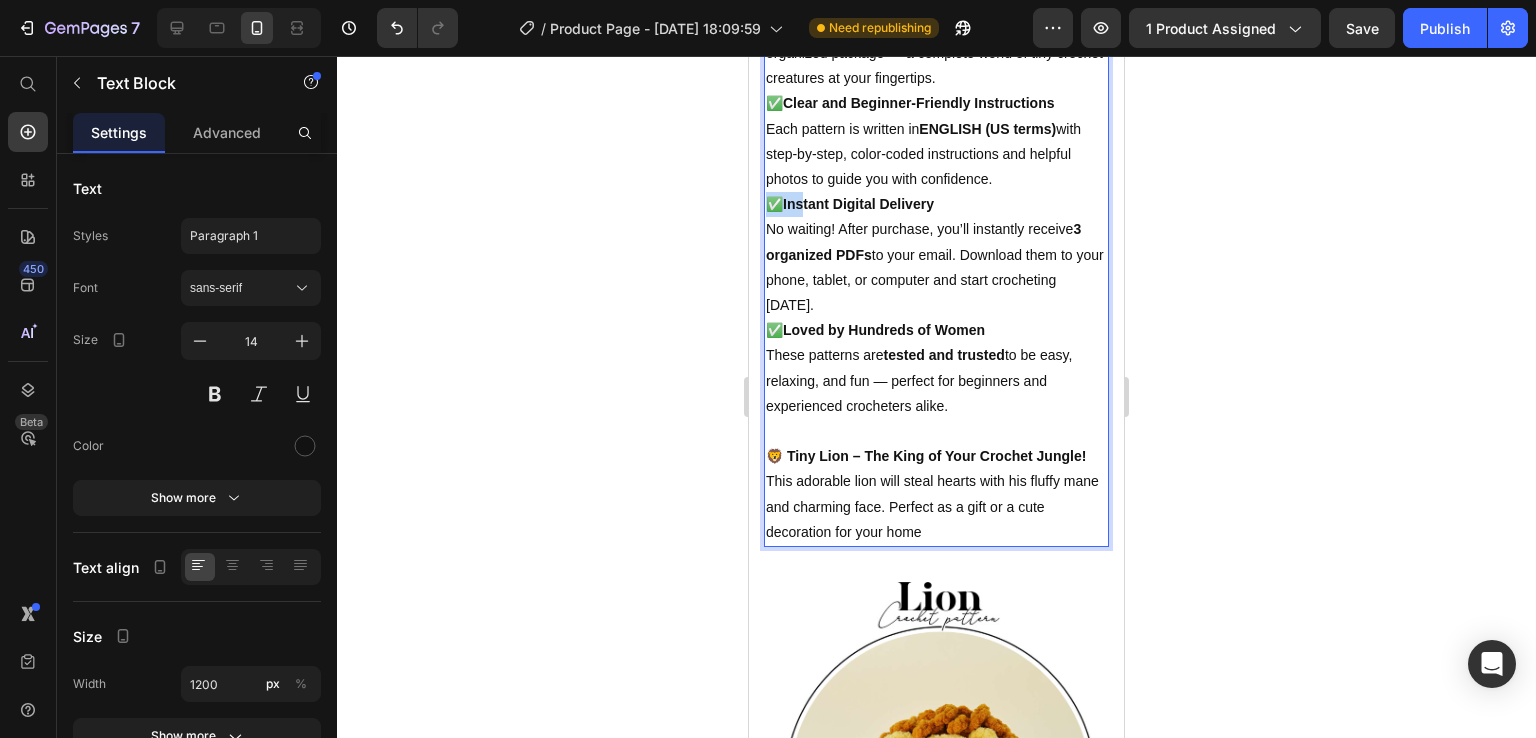 click on "Instant Digital Delivery" at bounding box center [858, 204] 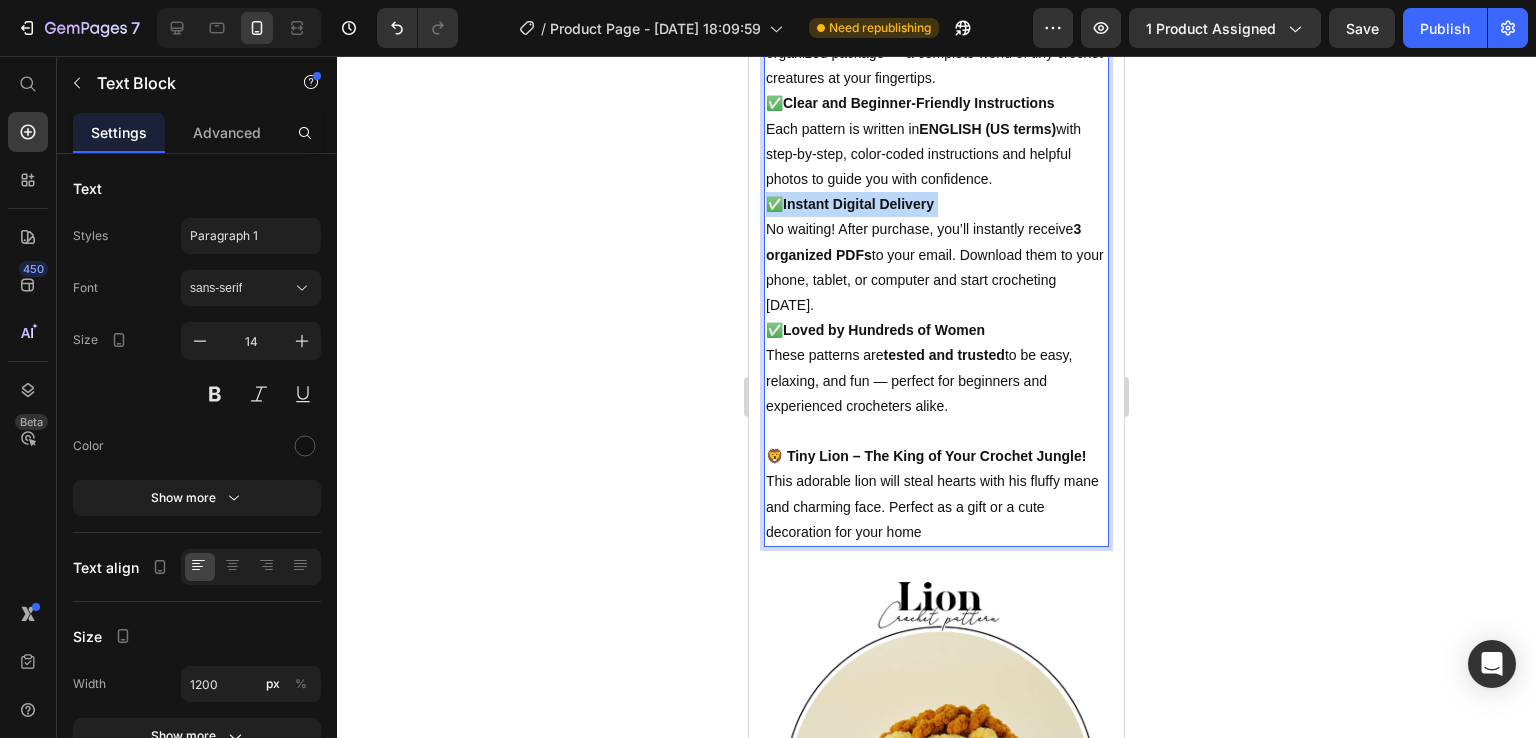 click on "Instant Digital Delivery" at bounding box center (858, 204) 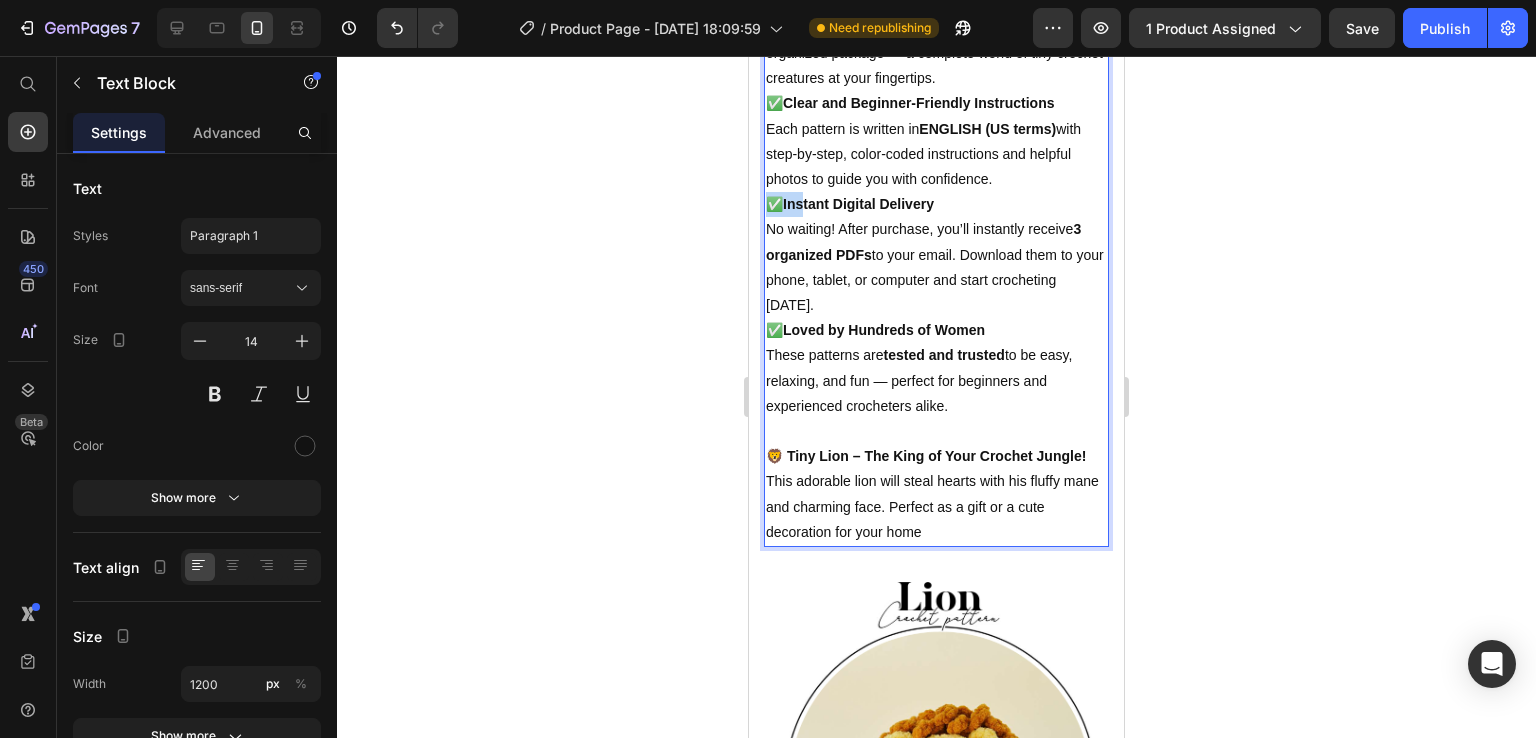 click on "Instant Digital Delivery" at bounding box center [858, 204] 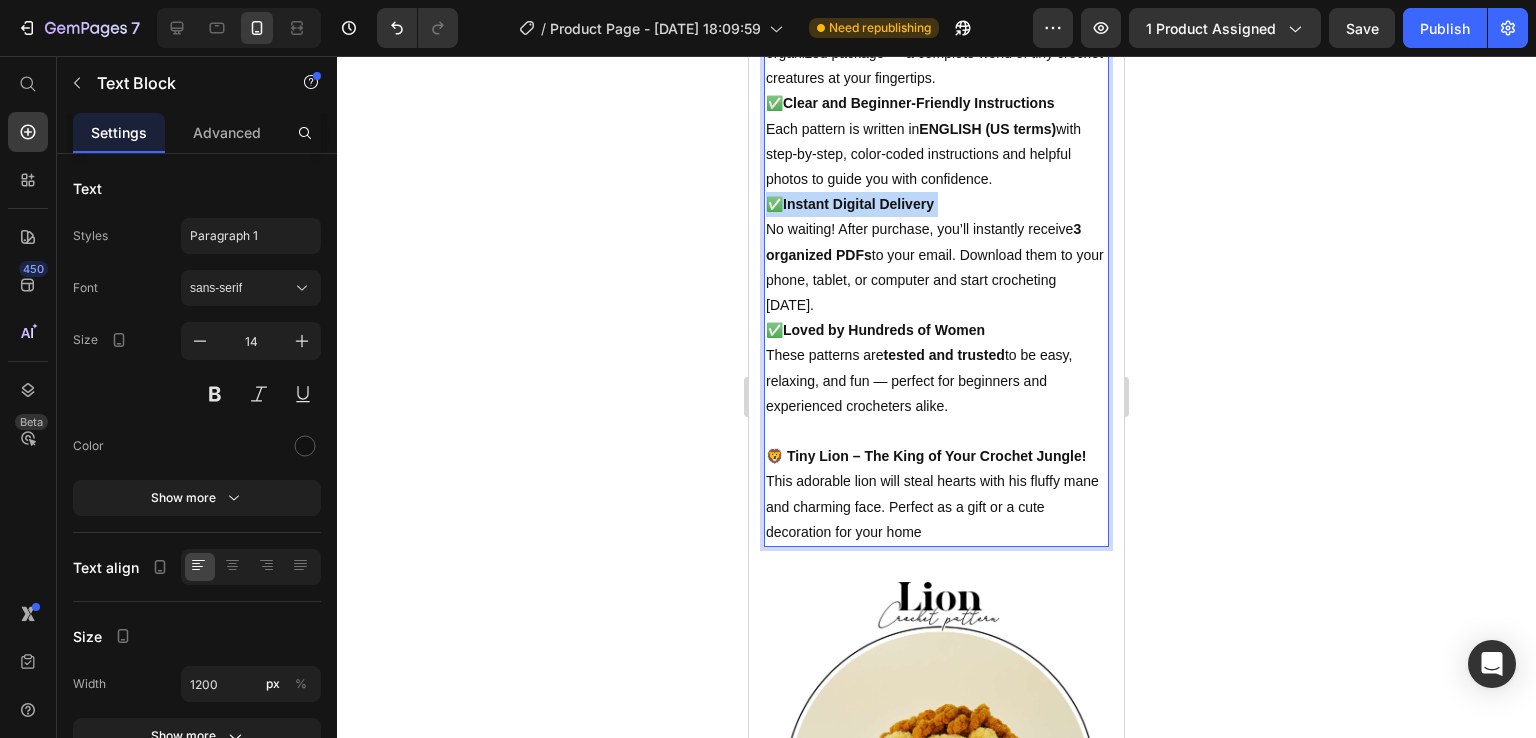 click on "Instant Digital Delivery" at bounding box center [858, 204] 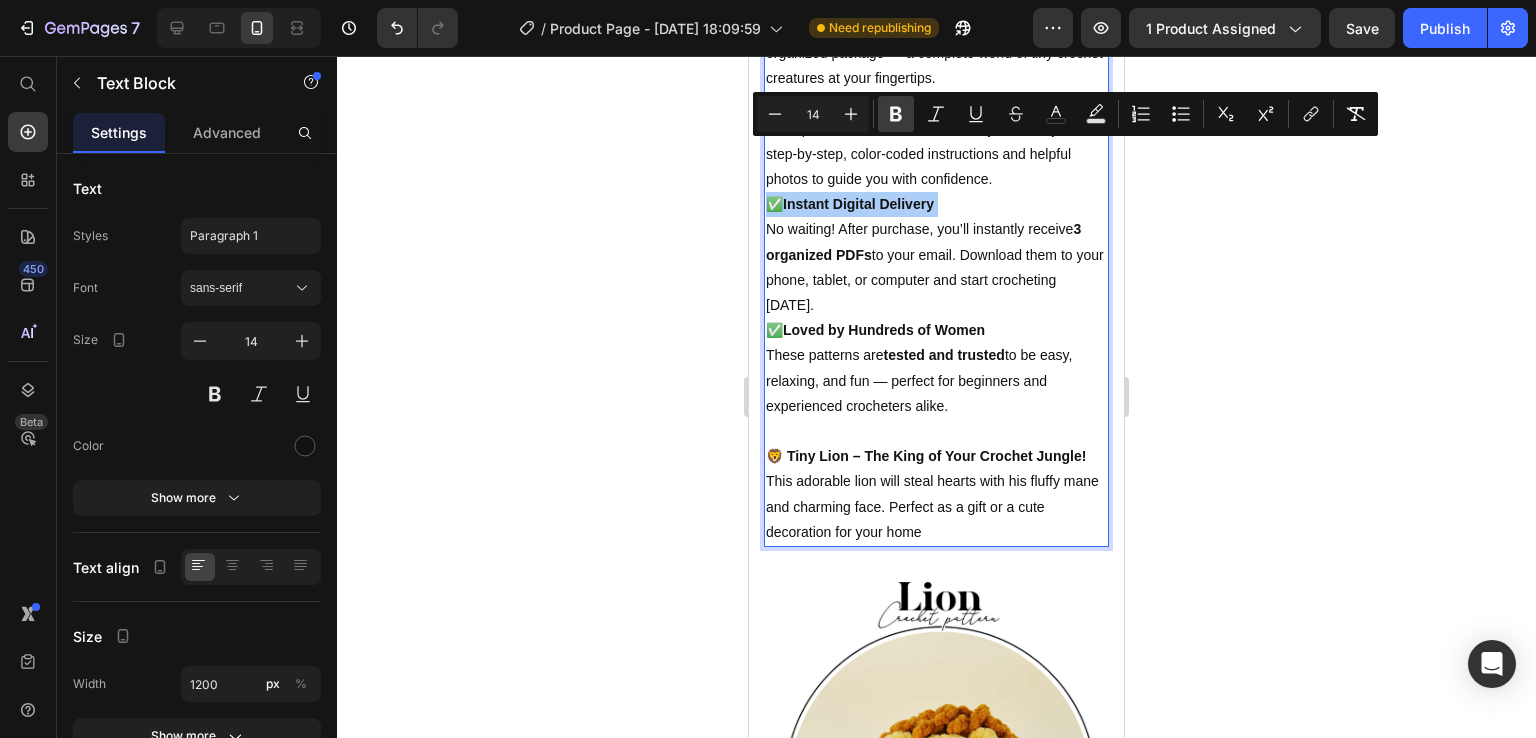 click 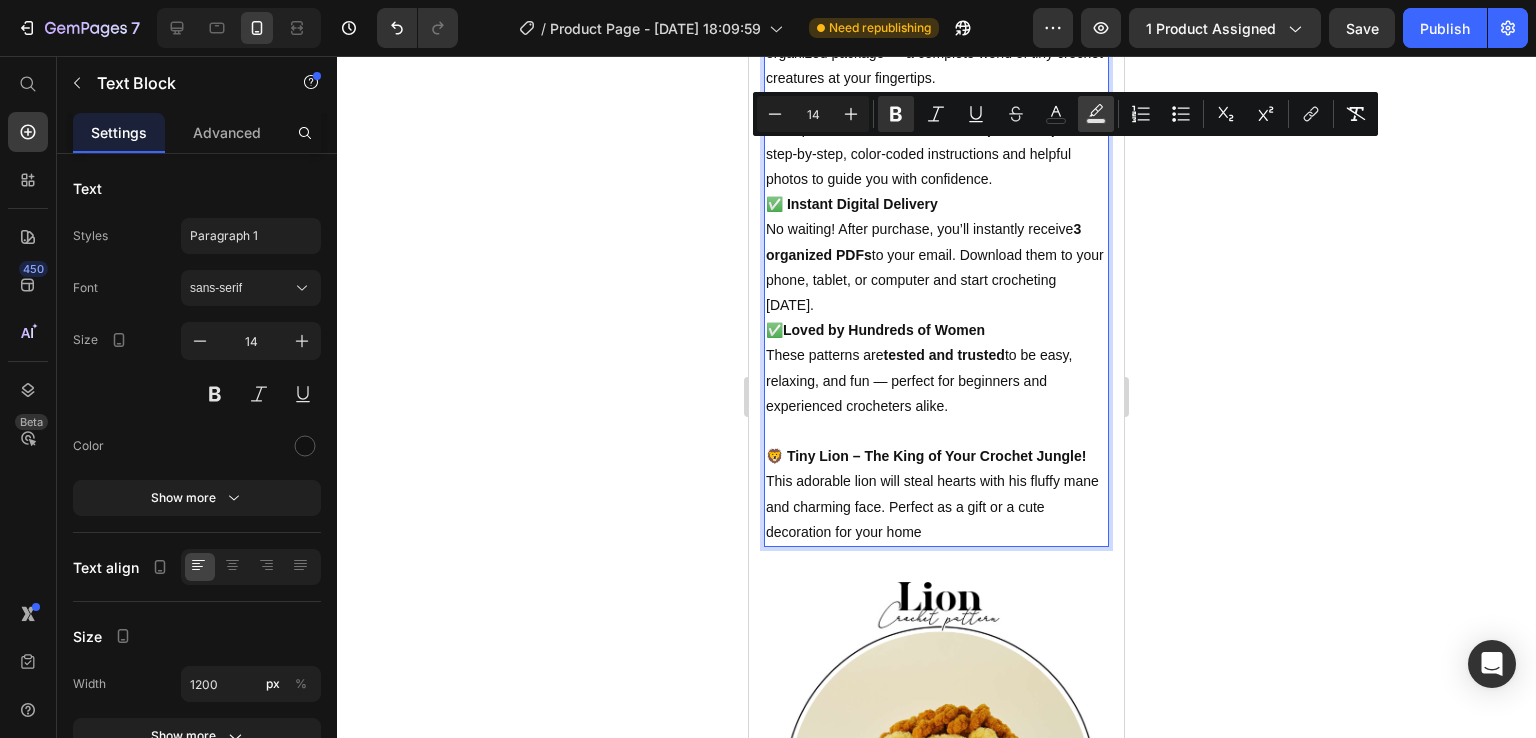 click 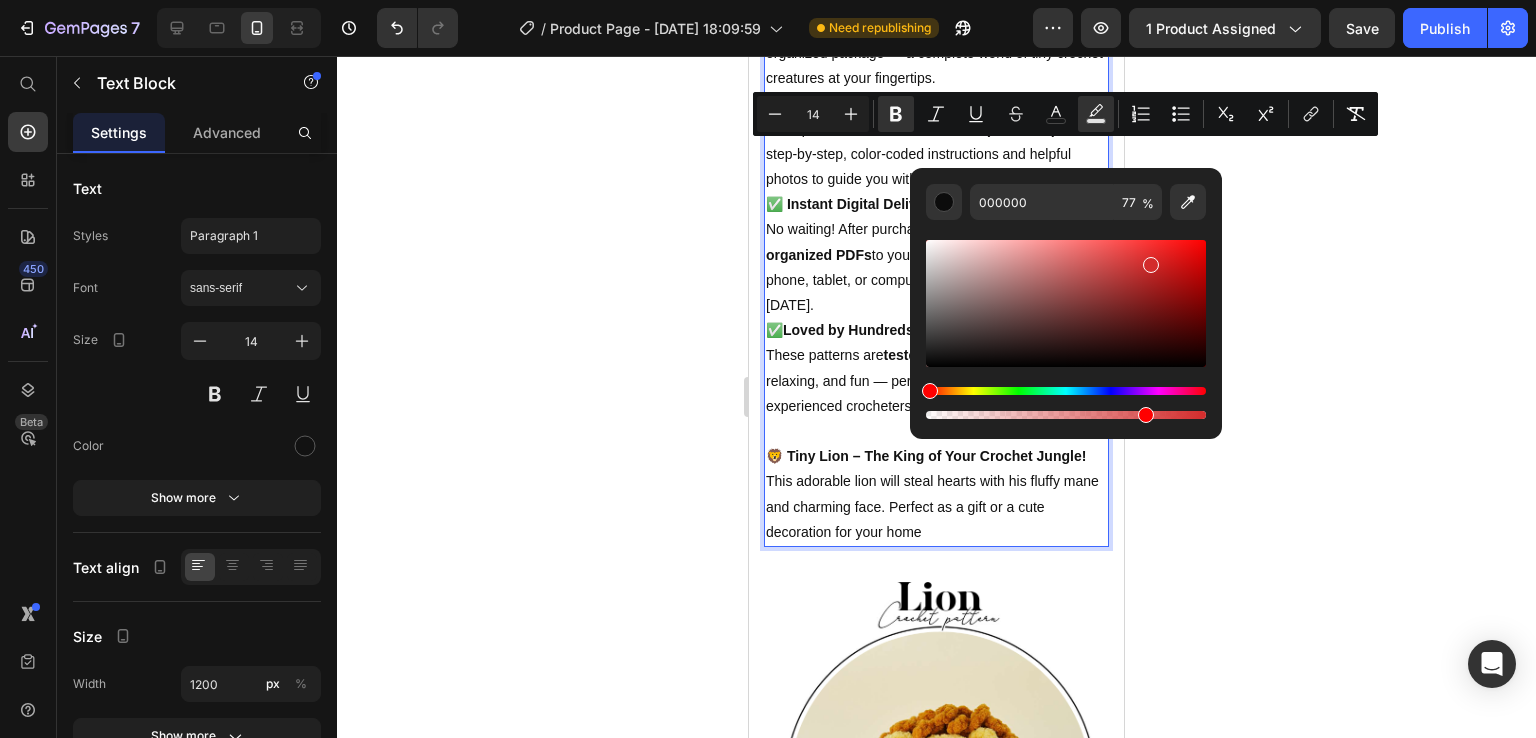 click at bounding box center (1066, 303) 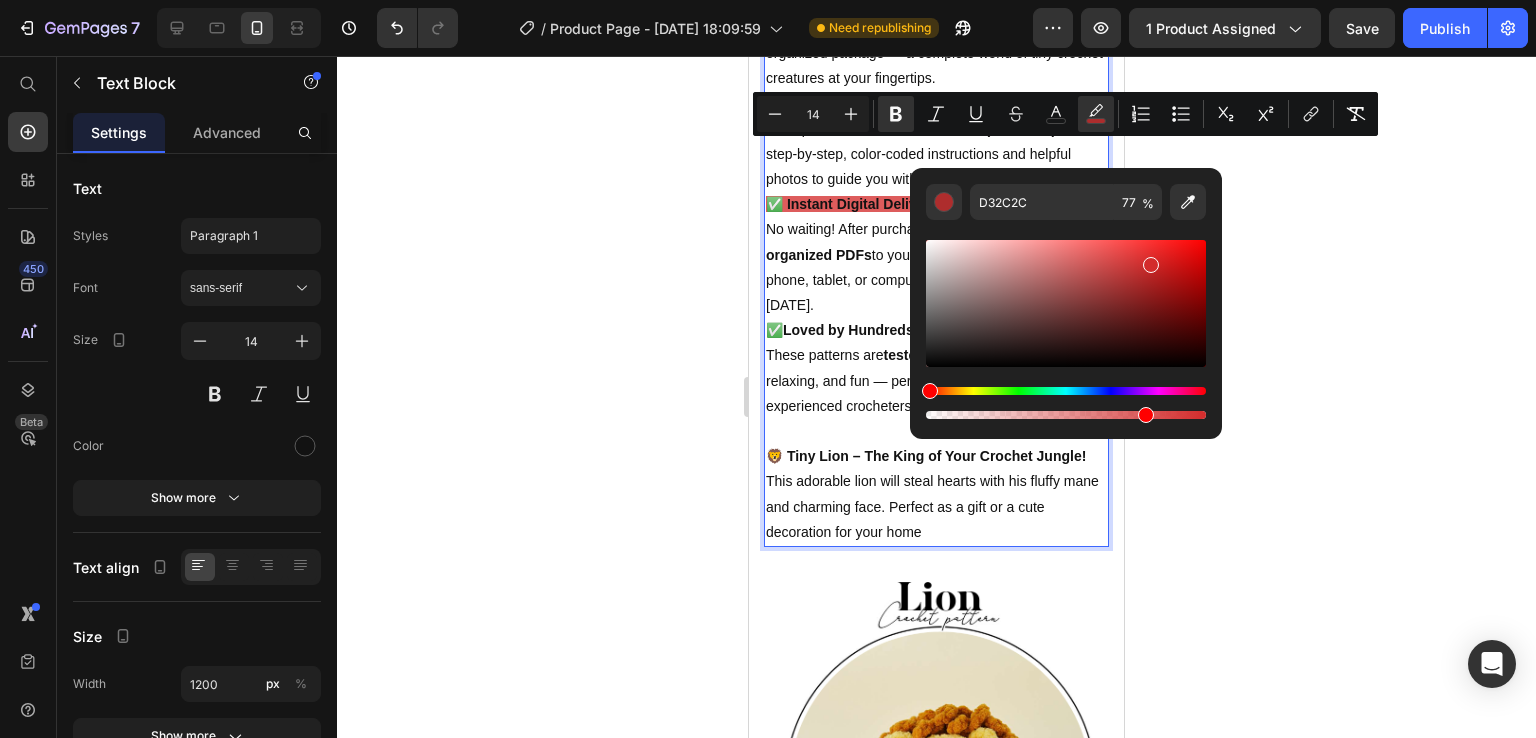 click 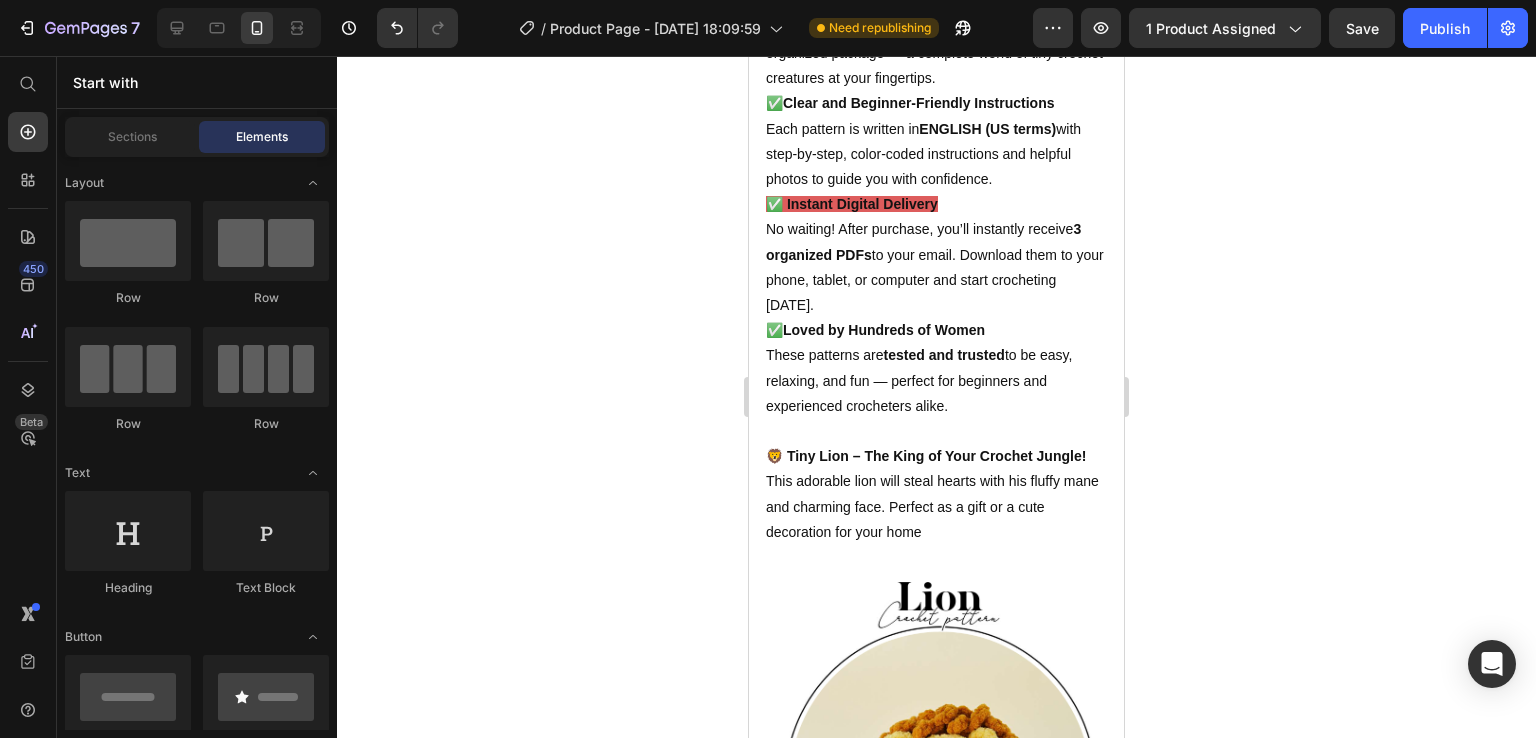 click 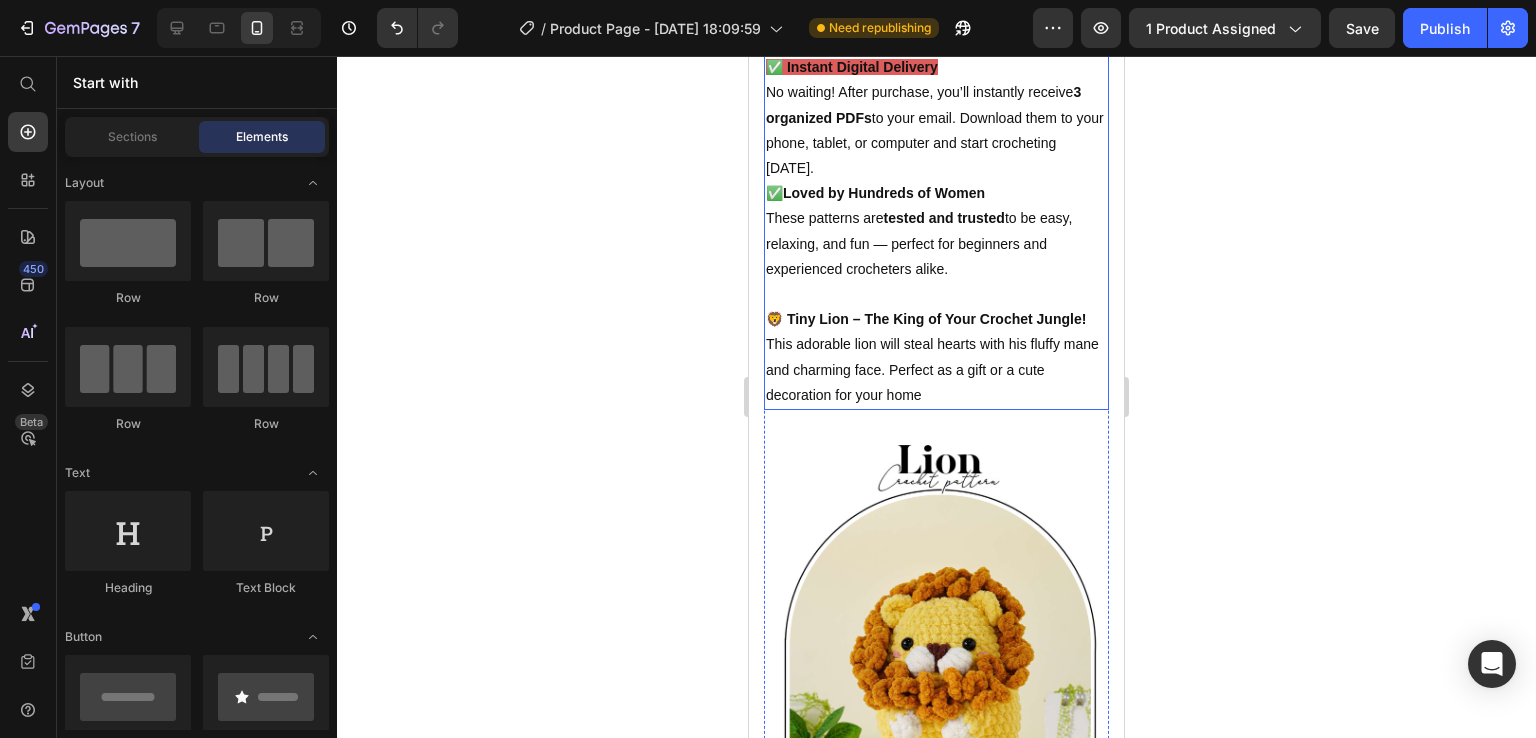 scroll, scrollTop: 1600, scrollLeft: 0, axis: vertical 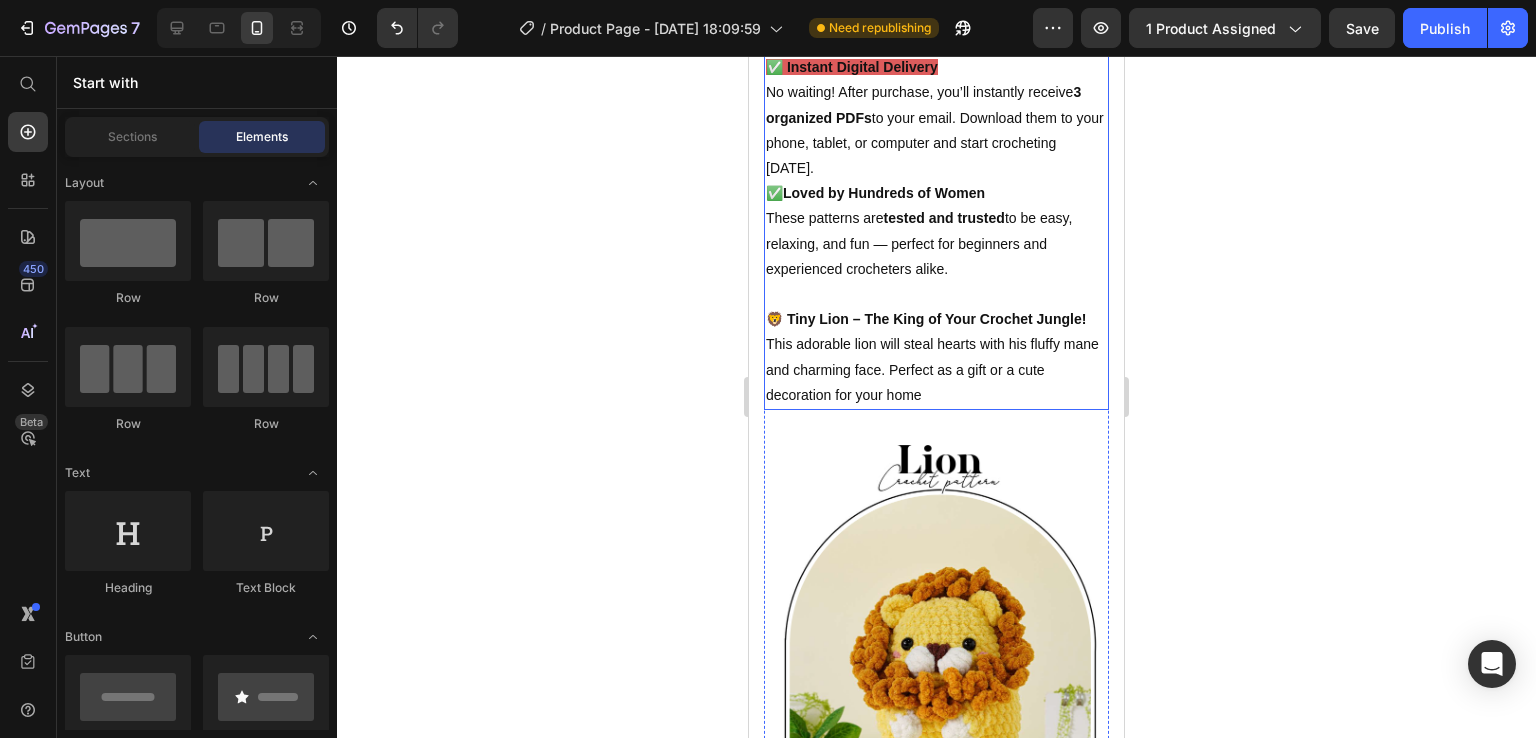 click on "🦁 Tiny Lion – The King of Your Crochet Jungle!" at bounding box center (926, 319) 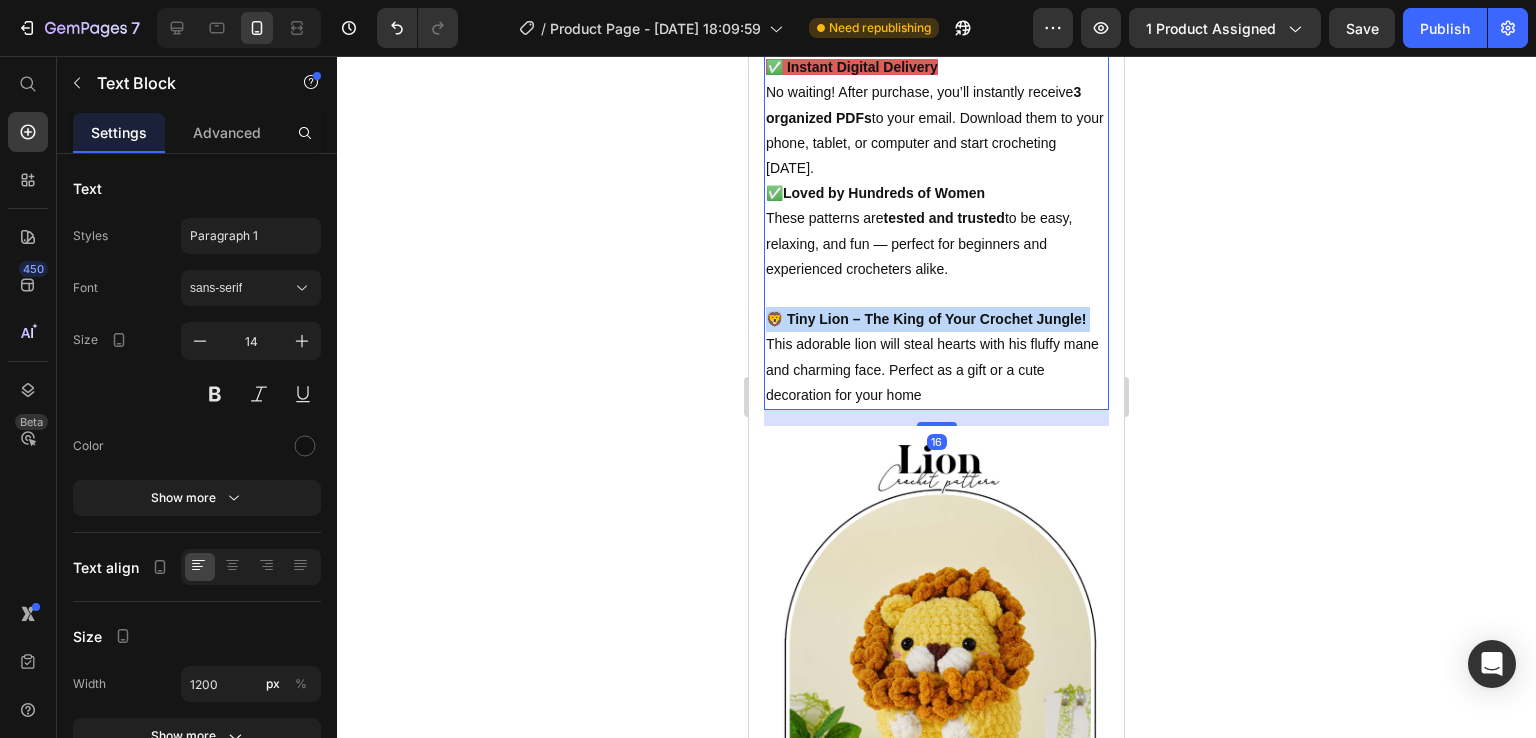 click on "🦁 Tiny Lion – The King of Your Crochet Jungle!" at bounding box center (926, 319) 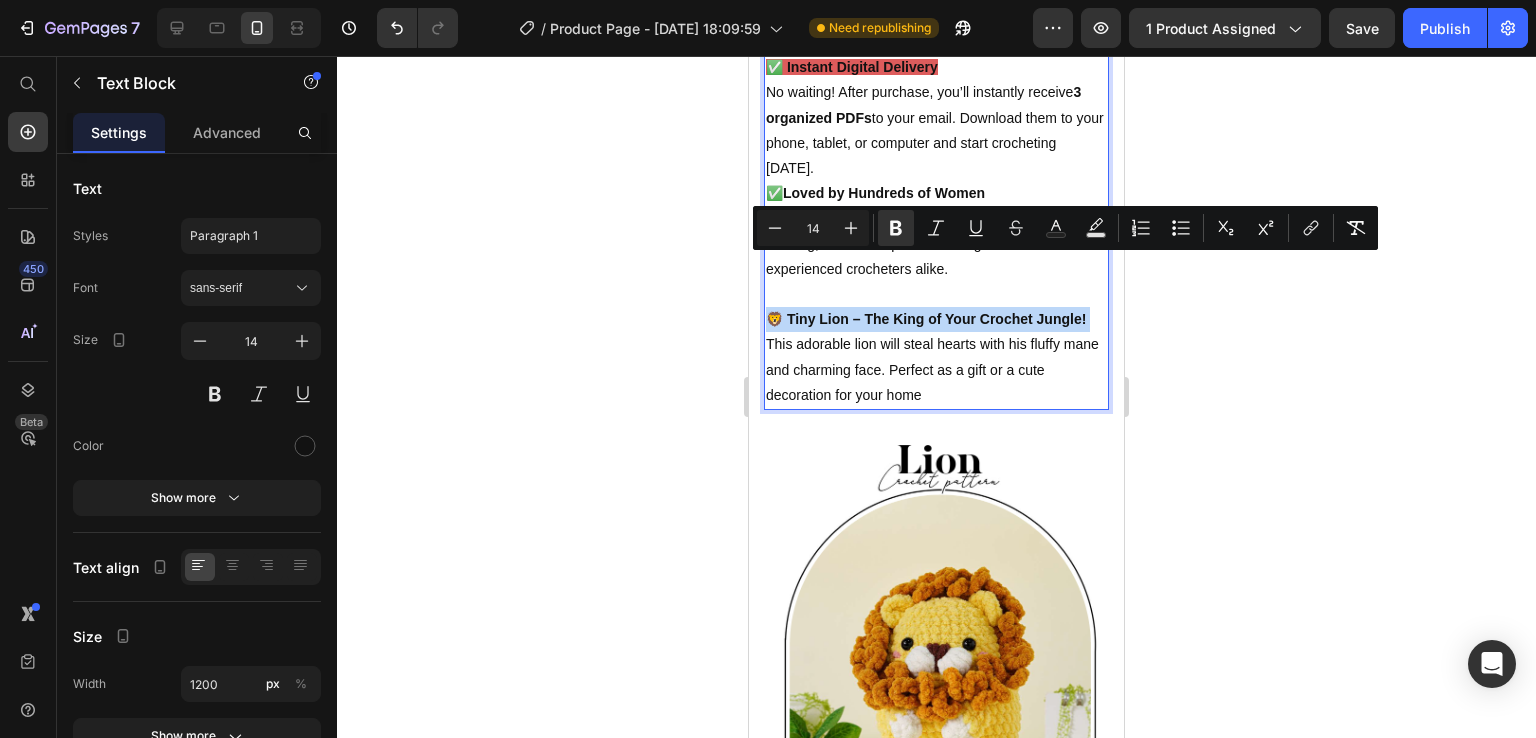 click on "Minus 14 Plus Bold Italic Underline       Strikethrough
Text Color
Text Background Color Numbered List Bulleted List Subscript Superscript       link Remove Format" at bounding box center [1065, 228] 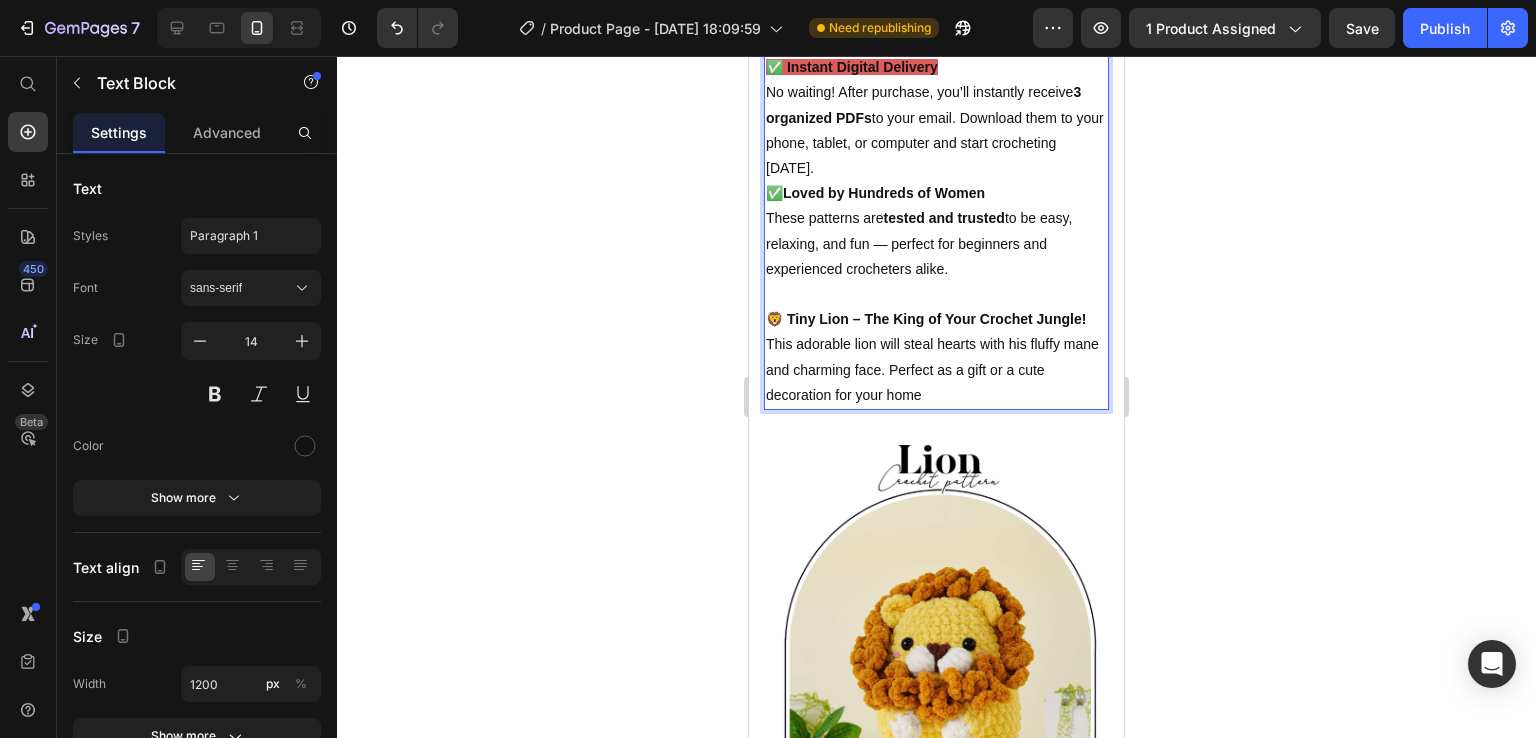 click on "✅  Loved by Hundreds of Women These patterns are  tested and trusted  to be easy, relaxing, and fun — perfect for beginners and experienced crocheters alike." at bounding box center [936, 231] 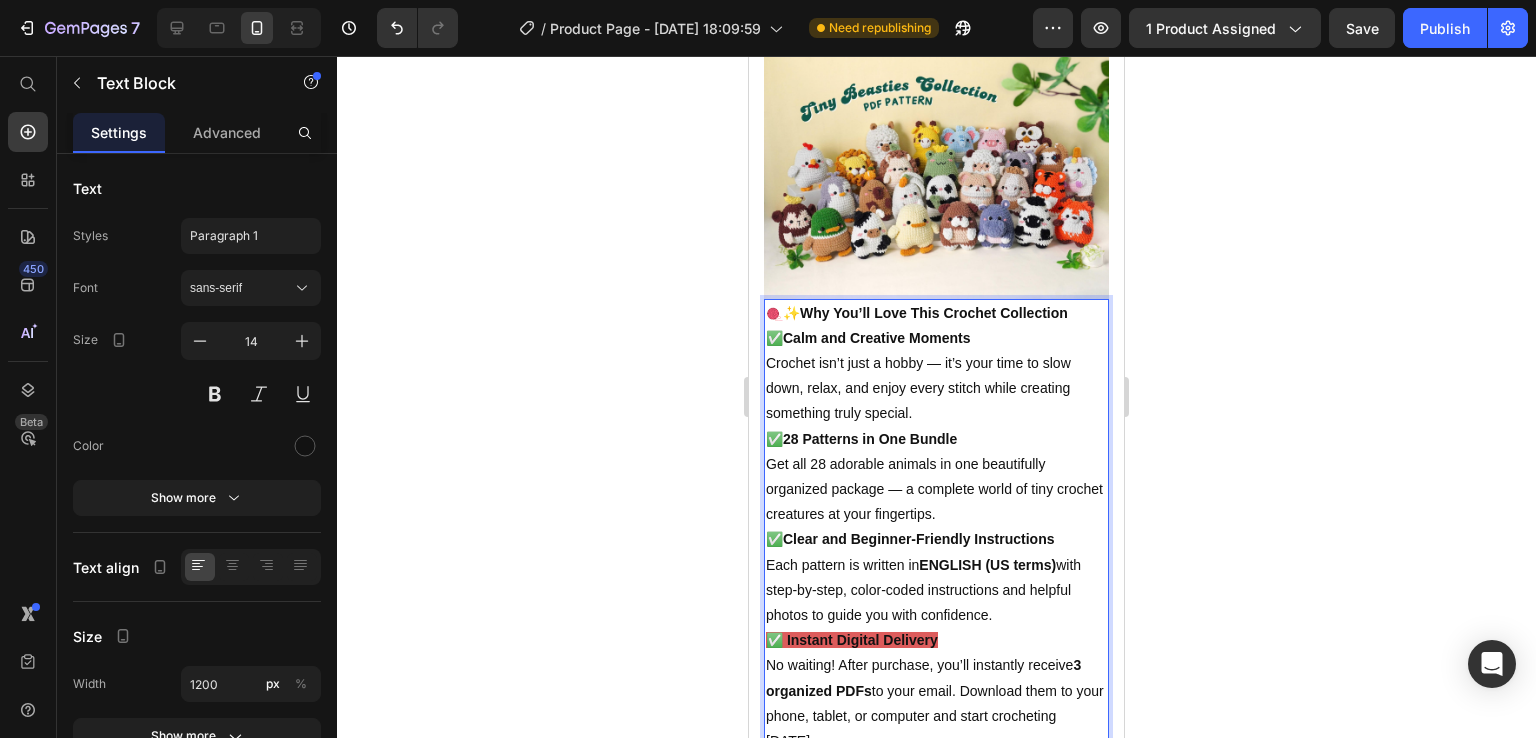 scroll, scrollTop: 1010, scrollLeft: 0, axis: vertical 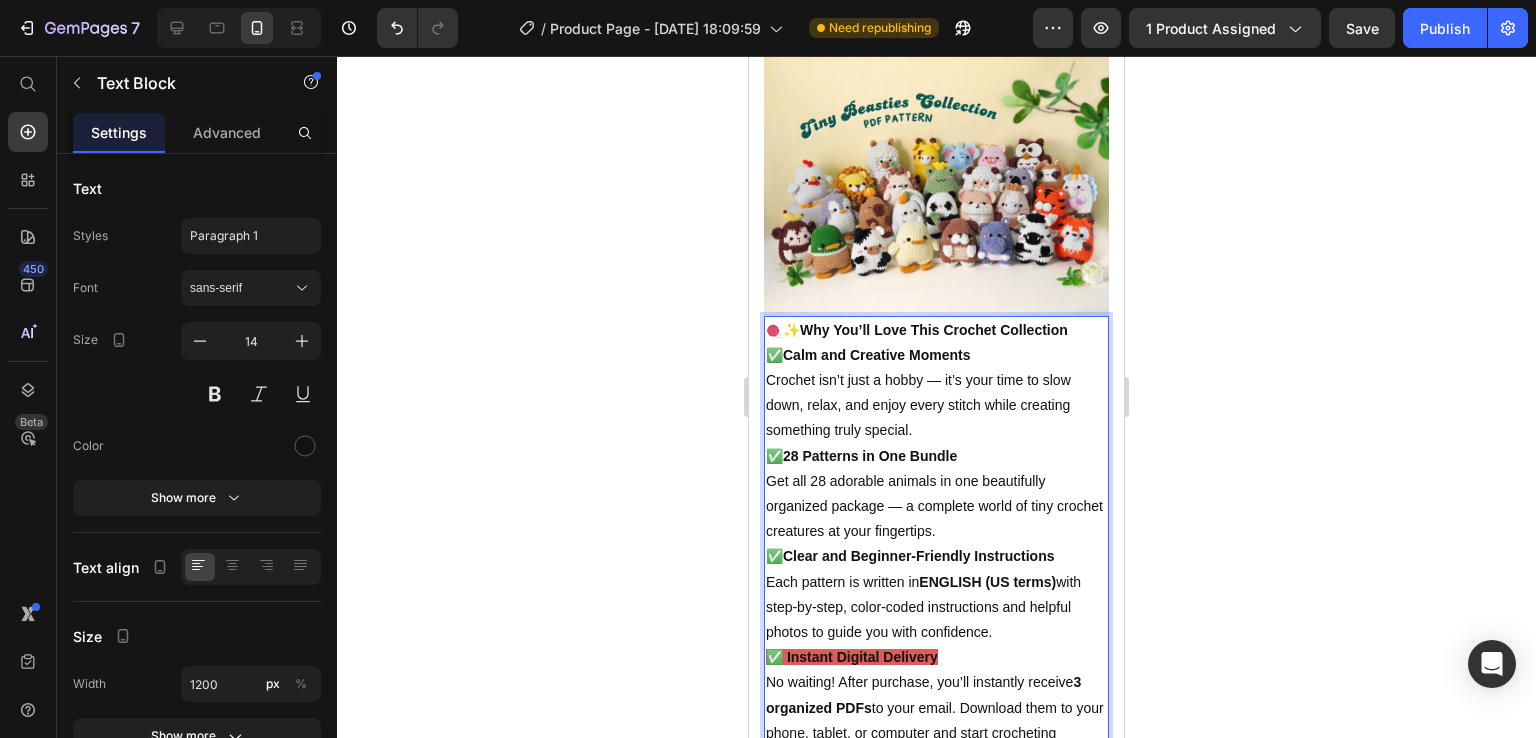 click 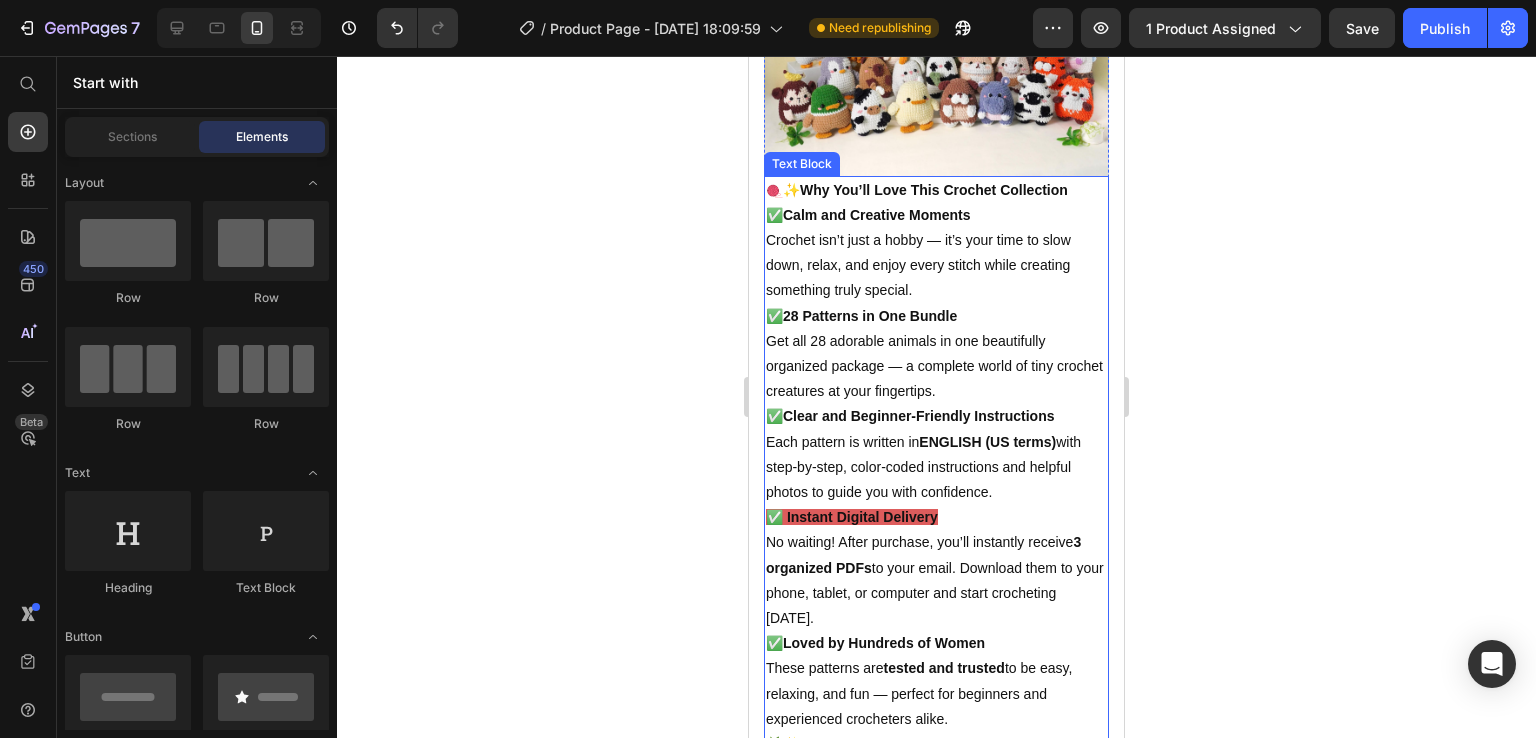 scroll, scrollTop: 1134, scrollLeft: 0, axis: vertical 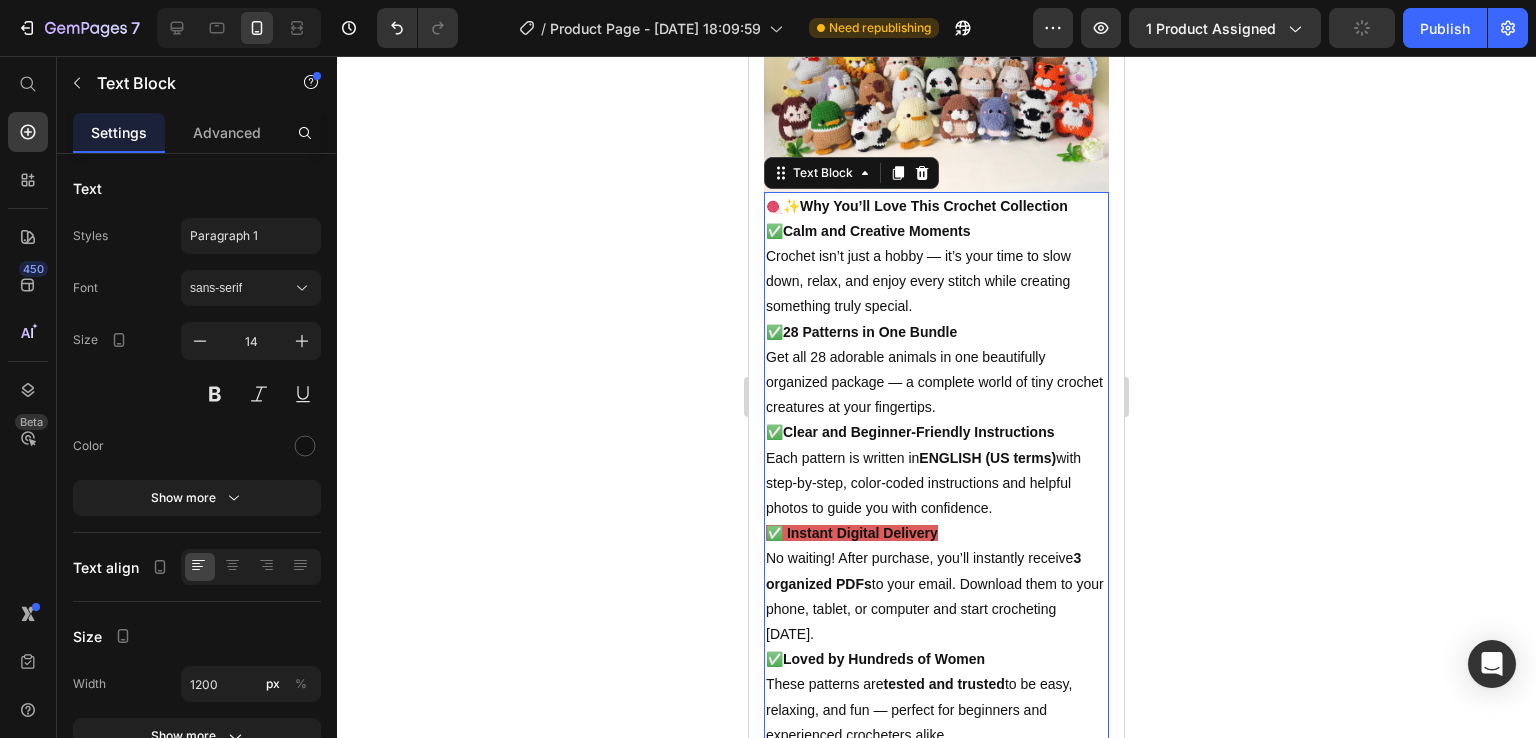 click on "✅  Calm and Creative Moments Crochet isn’t just a hobby — it’s your time to slow down, relax, and enjoy every stitch while creating something truly special." at bounding box center [936, 269] 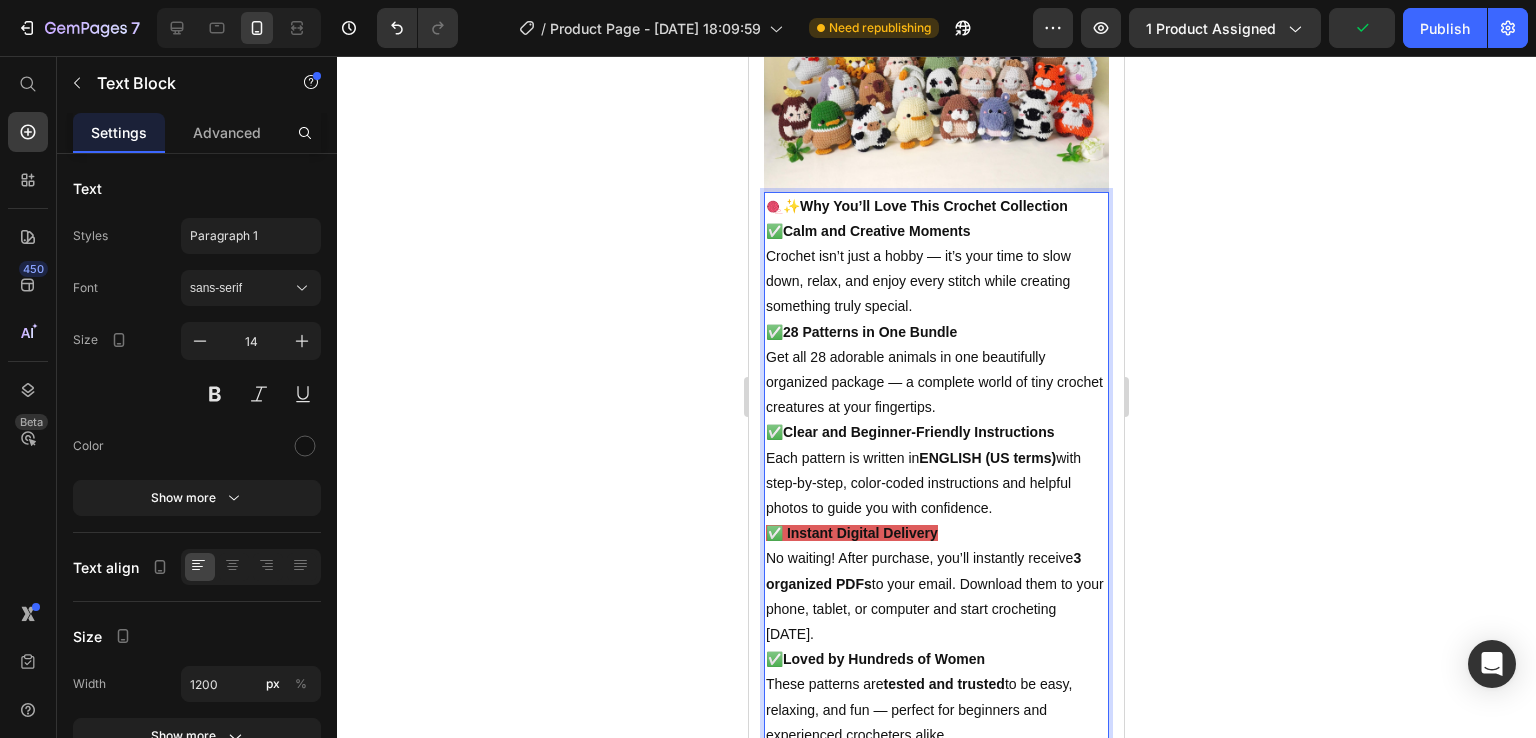 click on "✅  Calm and Creative Moments Crochet isn’t just a hobby — it’s your time to slow down, relax, and enjoy every stitch while creating something truly special." at bounding box center (936, 269) 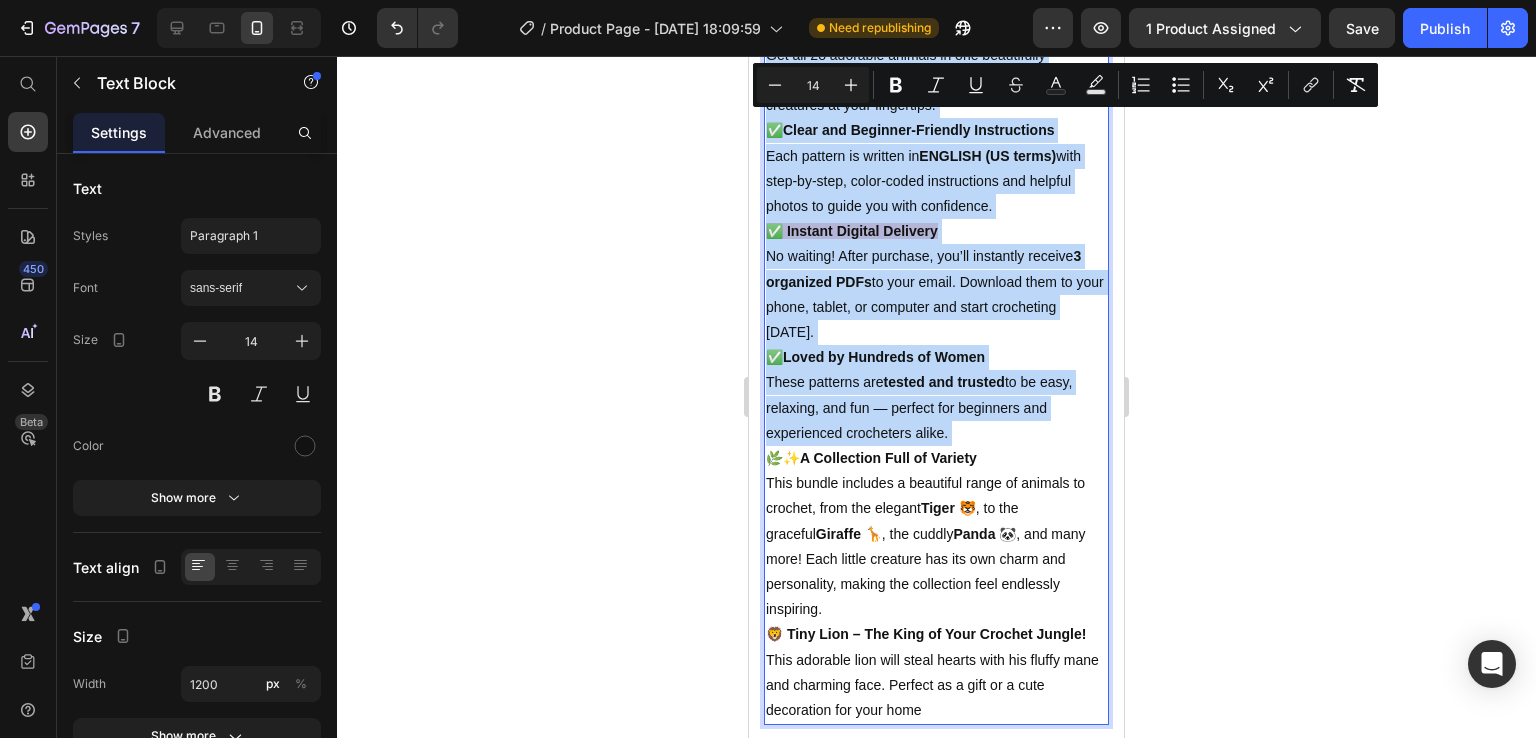 scroll, scrollTop: 1476, scrollLeft: 0, axis: vertical 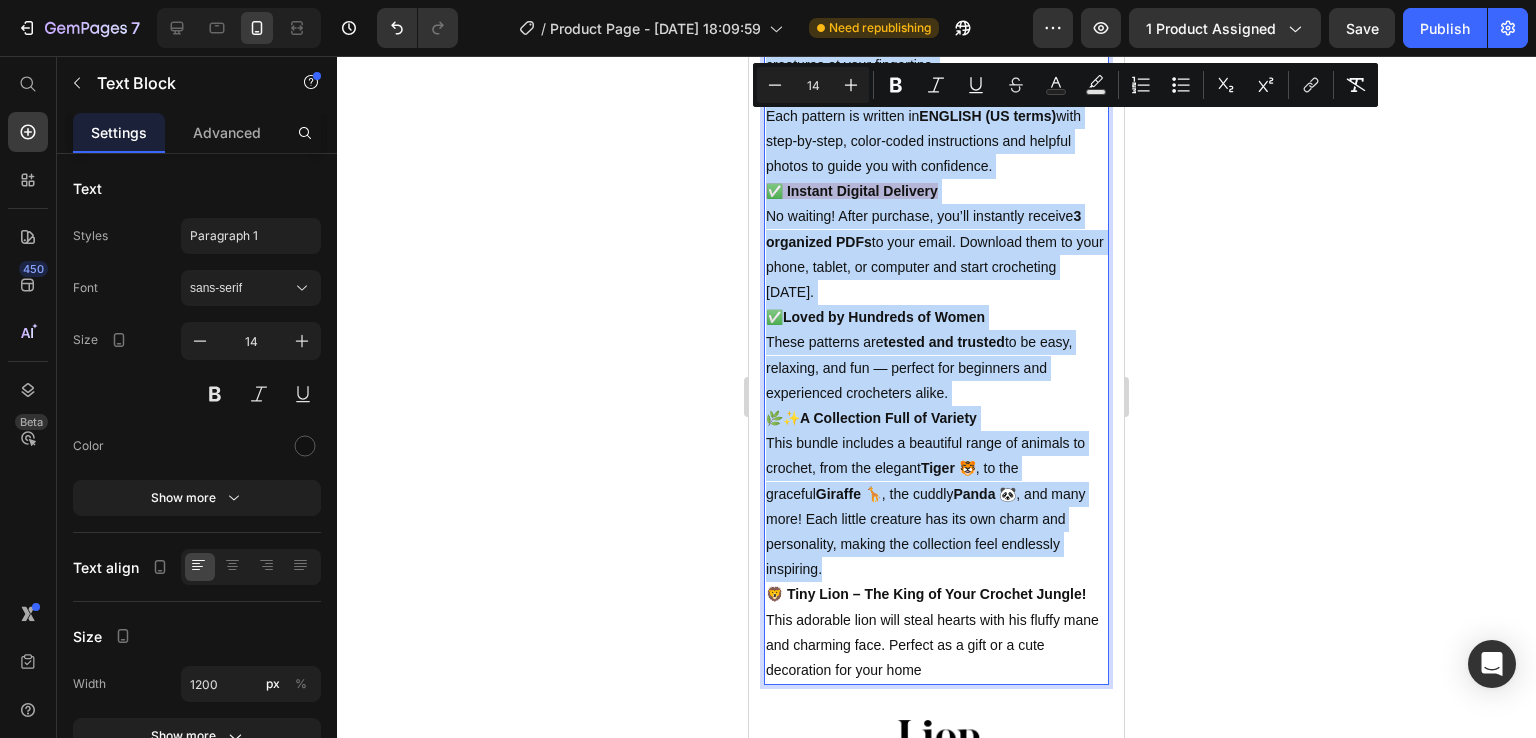 drag, startPoint x: 775, startPoint y: 177, endPoint x: 1092, endPoint y: 519, distance: 466.31857 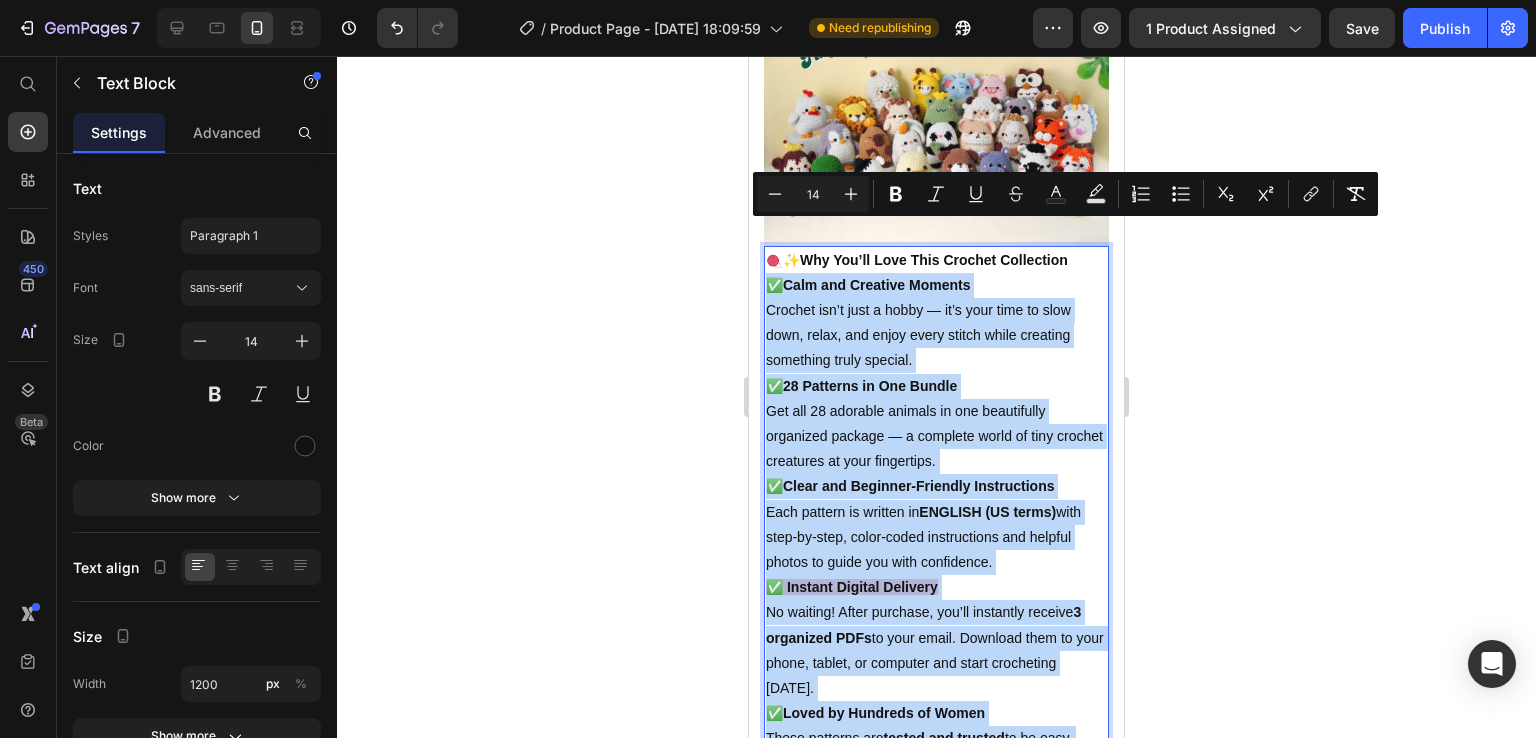scroll, scrollTop: 1070, scrollLeft: 0, axis: vertical 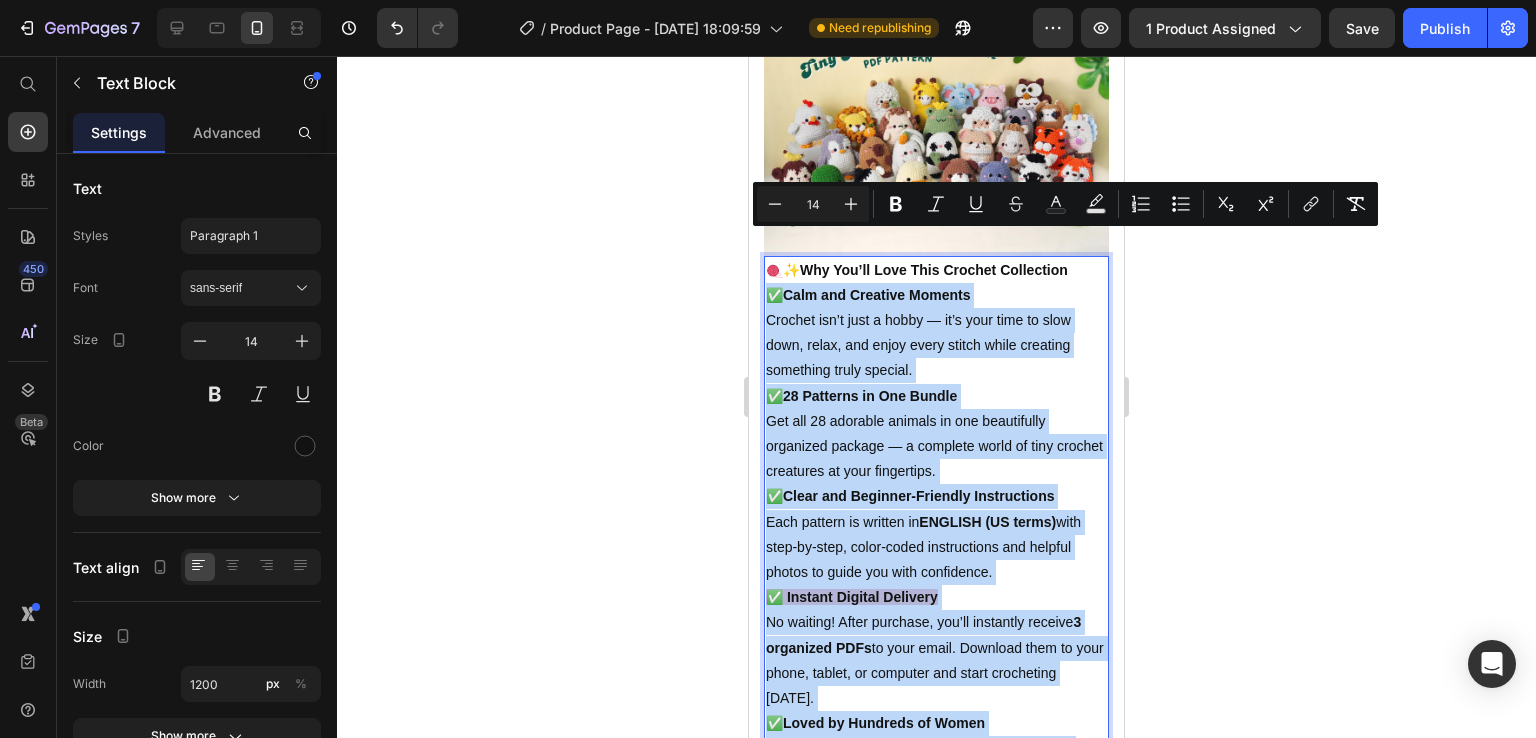 click on "✅  28 Patterns in One Bundle Get all 28 adorable animals in one beautifully organized package — a complete world of tiny crochet creatures at your fingertips." at bounding box center [936, 434] 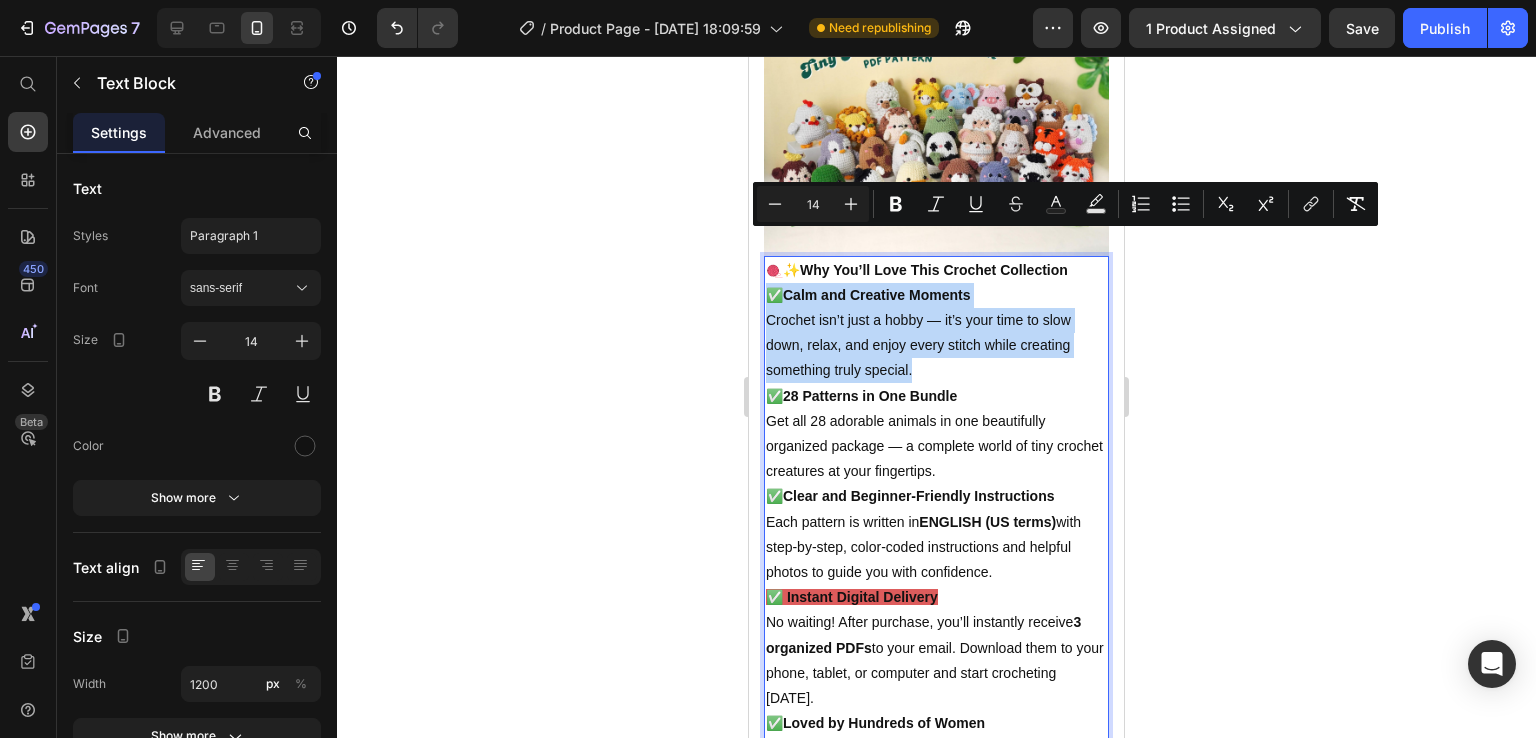 drag, startPoint x: 769, startPoint y: 236, endPoint x: 925, endPoint y: 312, distance: 173.52809 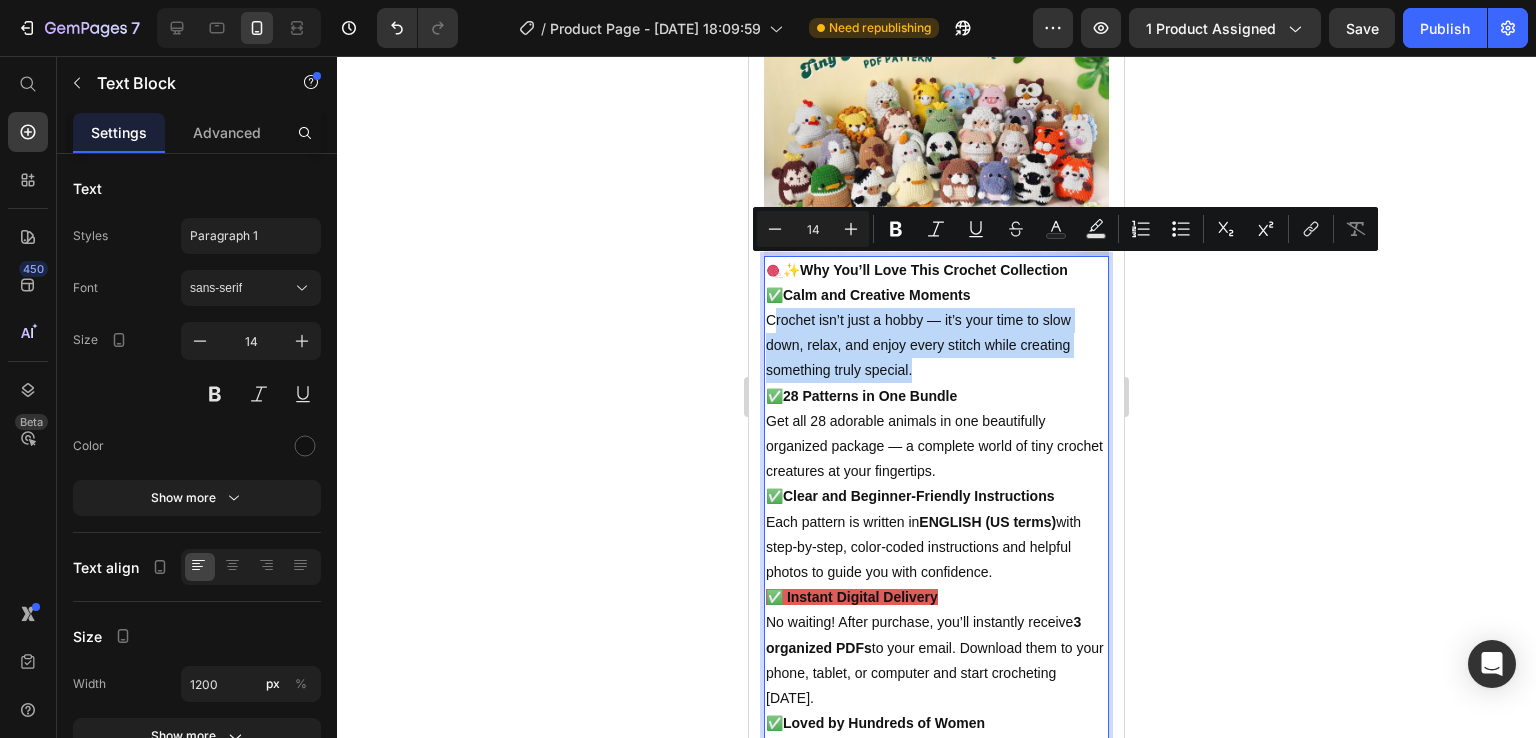 drag, startPoint x: 773, startPoint y: 265, endPoint x: 921, endPoint y: 319, distance: 157.54364 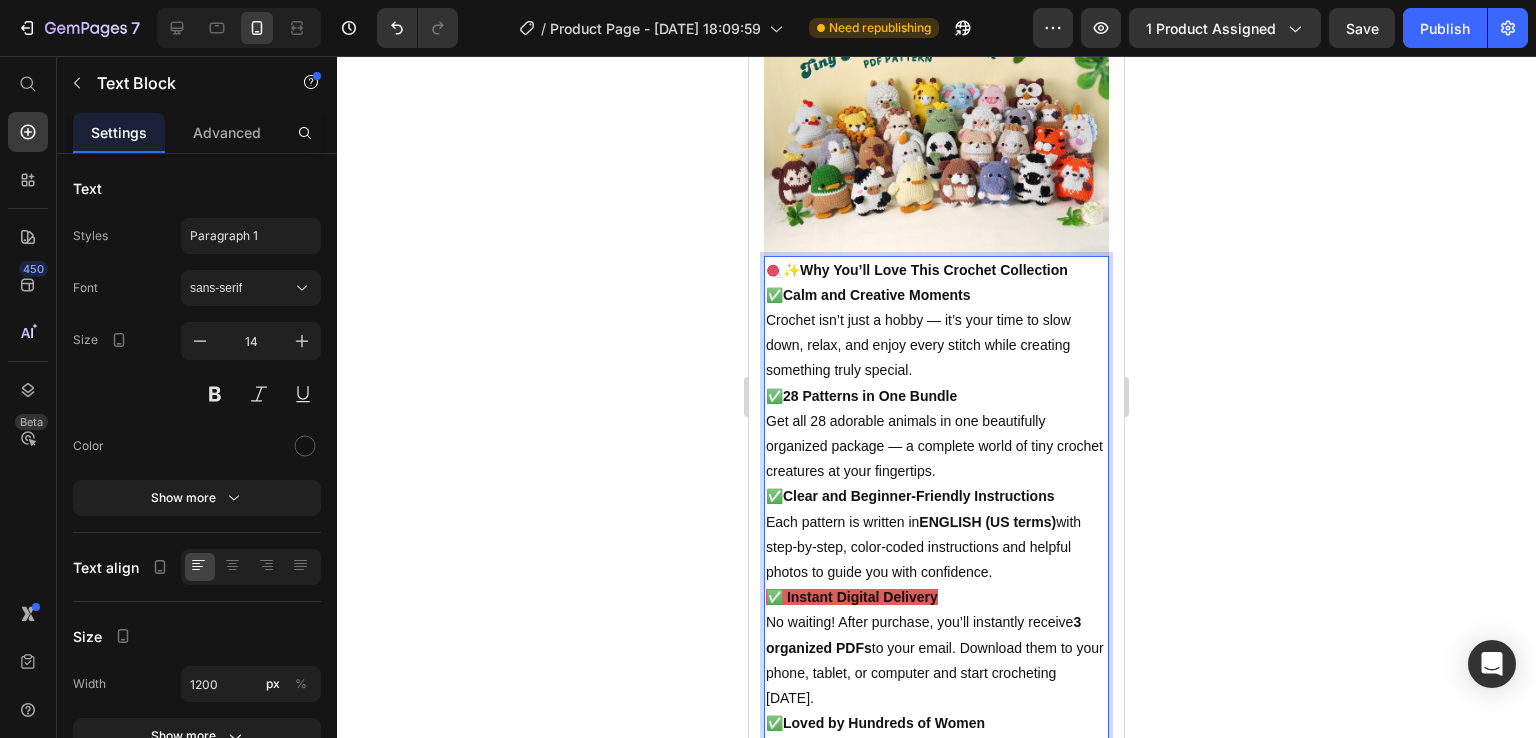 click on "✅  Calm and Creative Moments Crochet isn’t just a hobby — it’s your time to slow down, relax, and enjoy every stitch while creating something truly special." at bounding box center [936, 333] 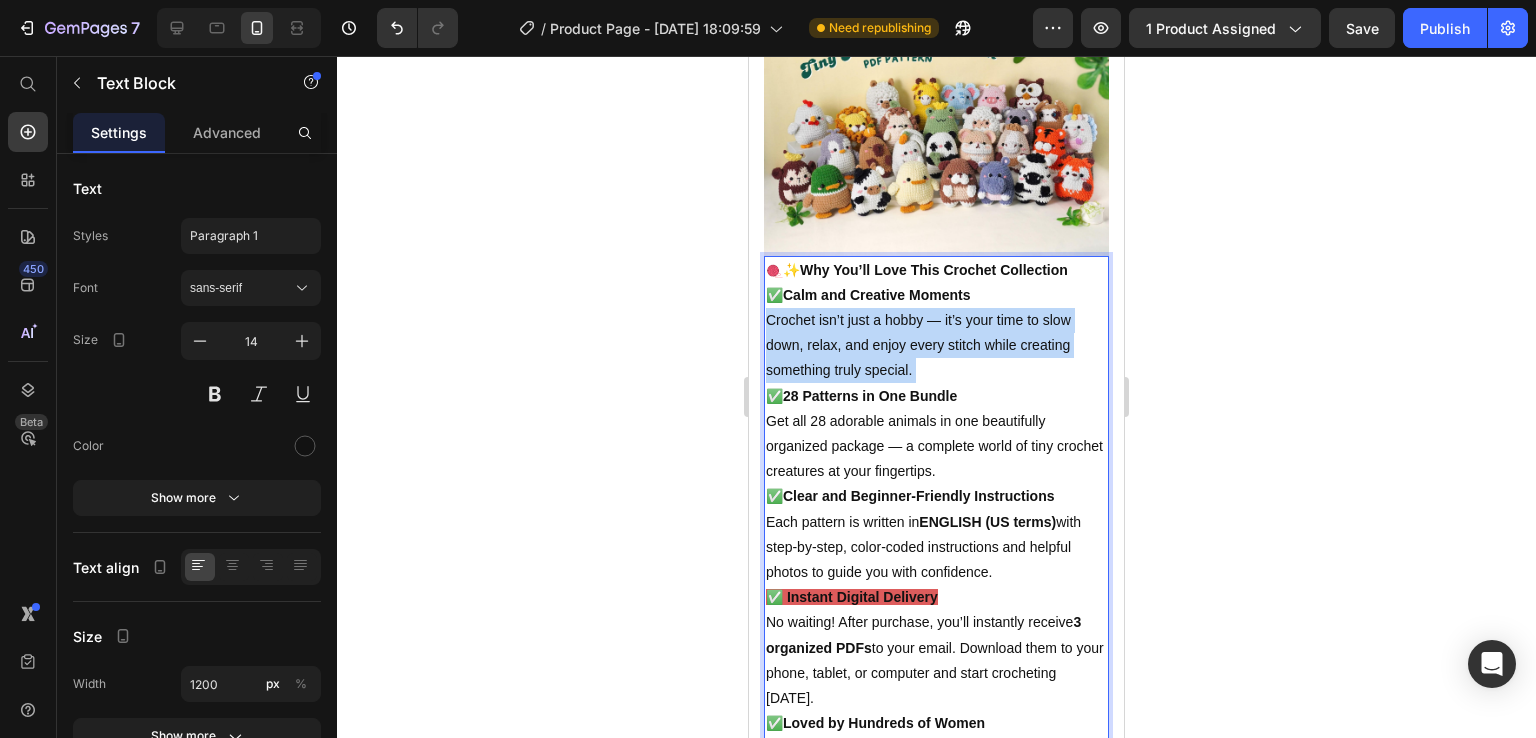 drag, startPoint x: 770, startPoint y: 267, endPoint x: 912, endPoint y: 313, distance: 149.26486 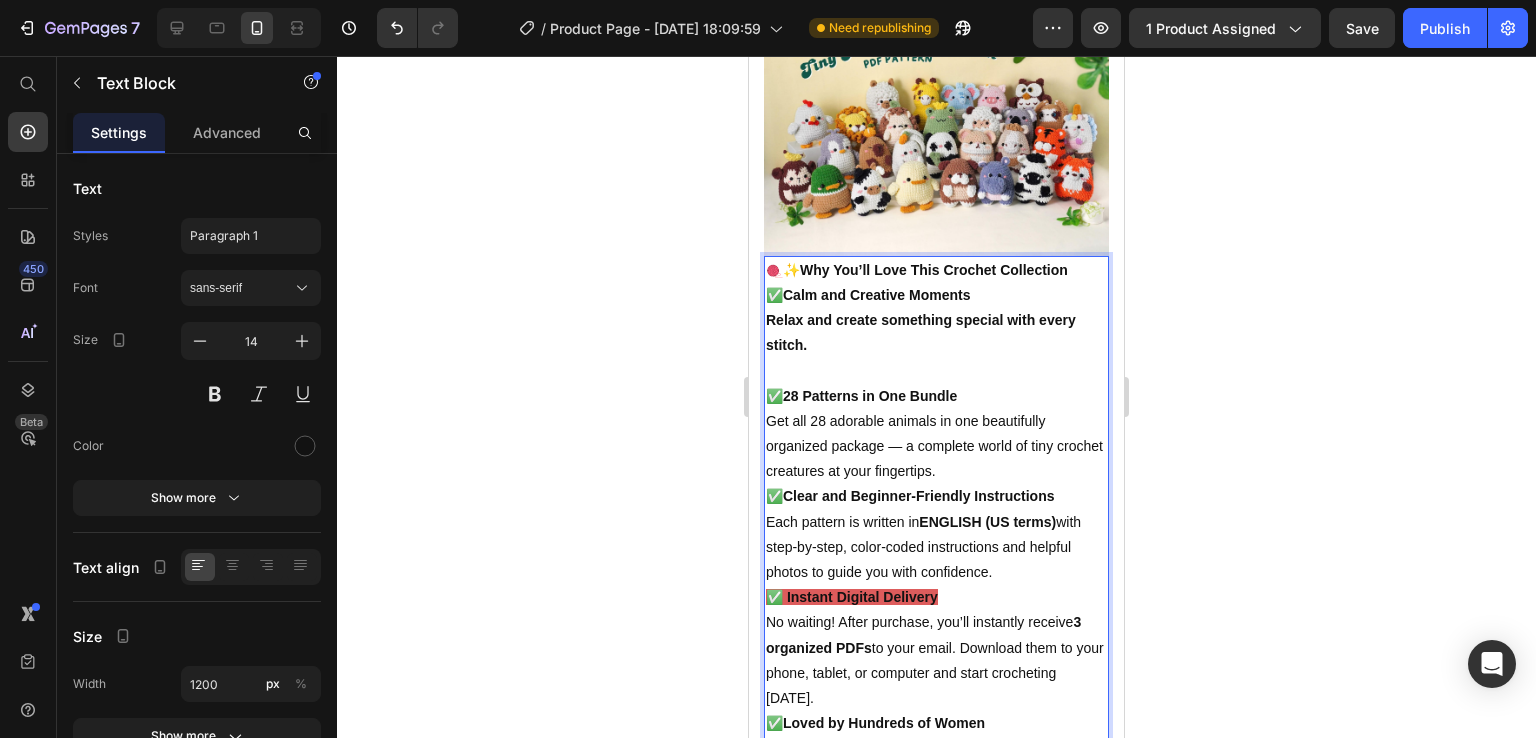 click on "✅  Calm and Creative Moments Relax and create something special with every stitch." at bounding box center (936, 321) 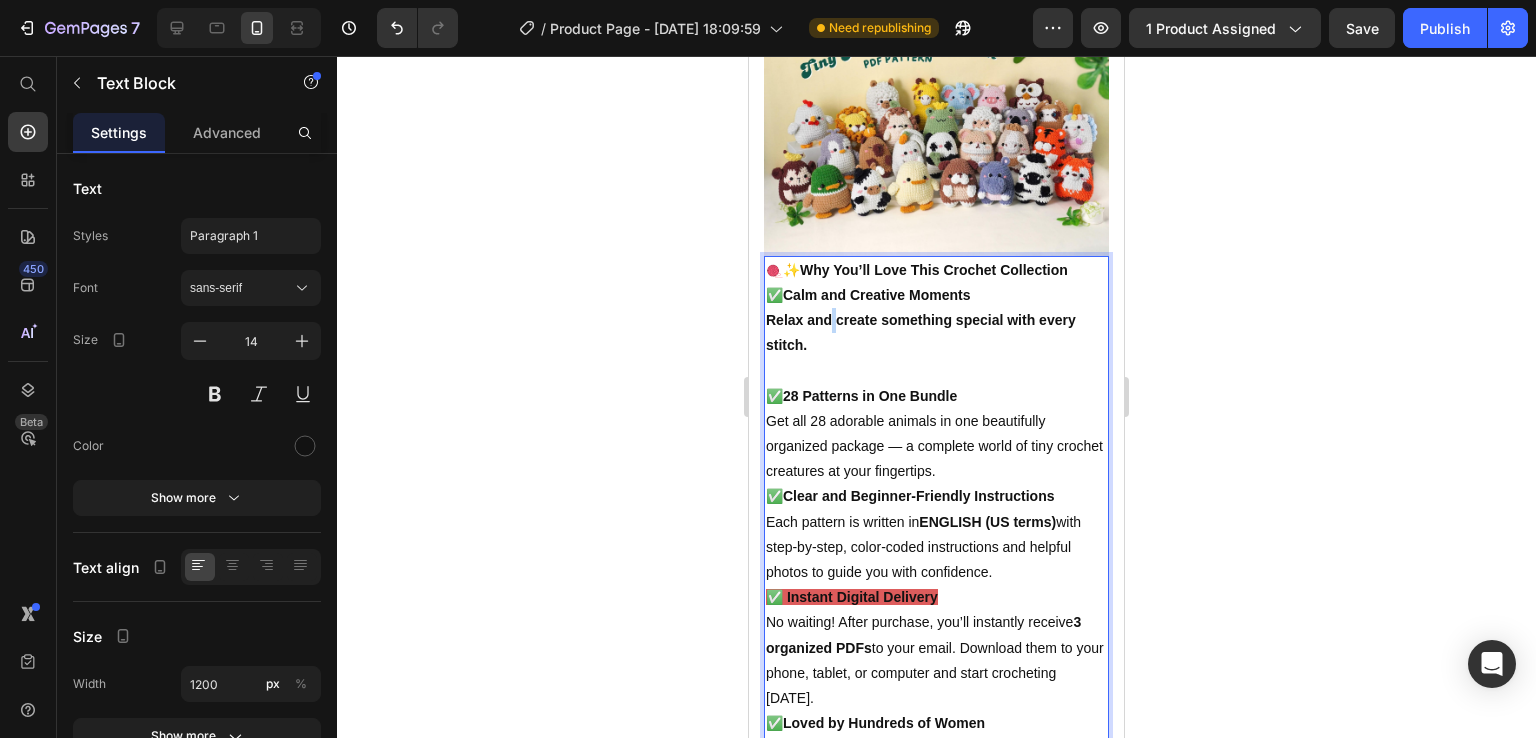 click on "✅  Calm and Creative Moments Relax and create something special with every stitch." at bounding box center (936, 321) 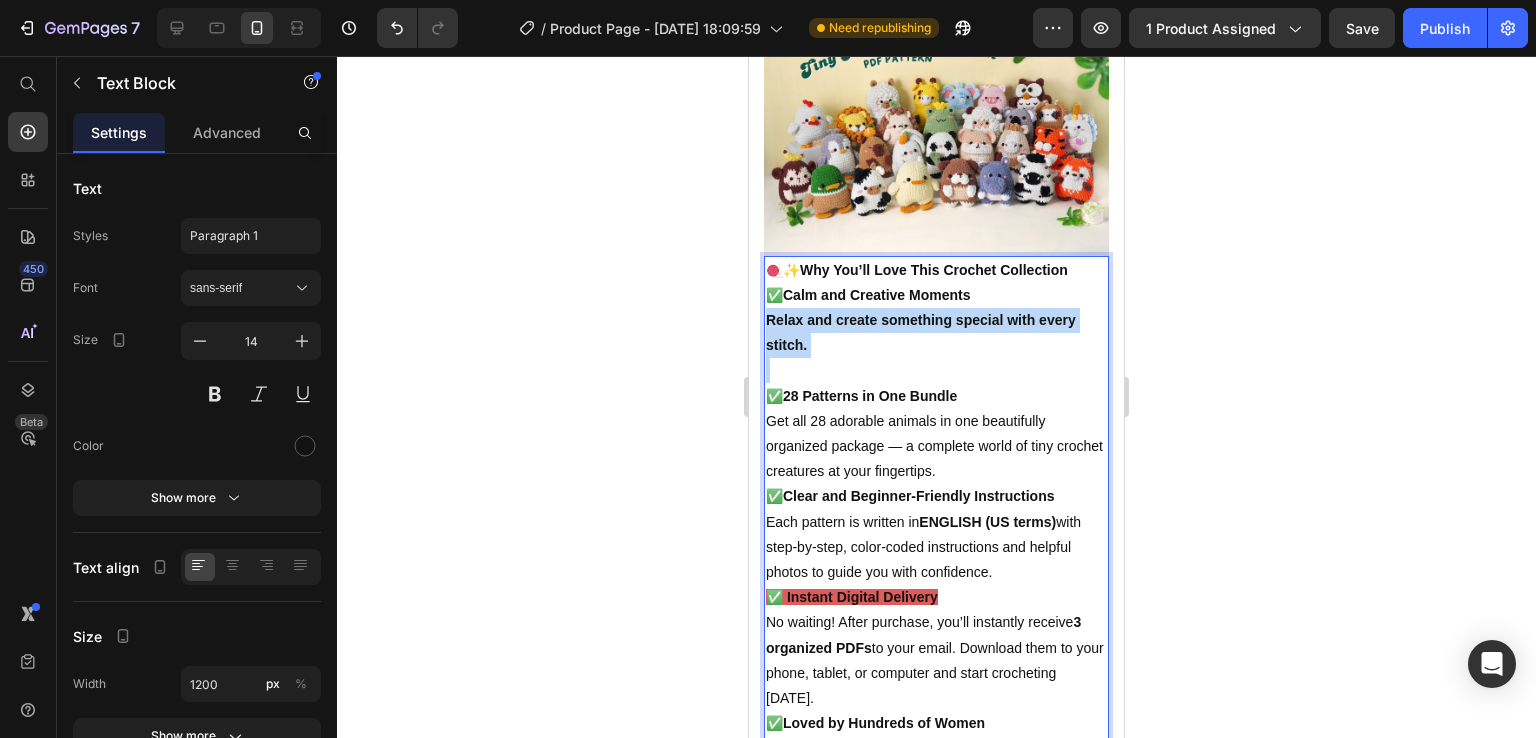 click on "✅  Calm and Creative Moments Relax and create something special with every stitch." at bounding box center (936, 321) 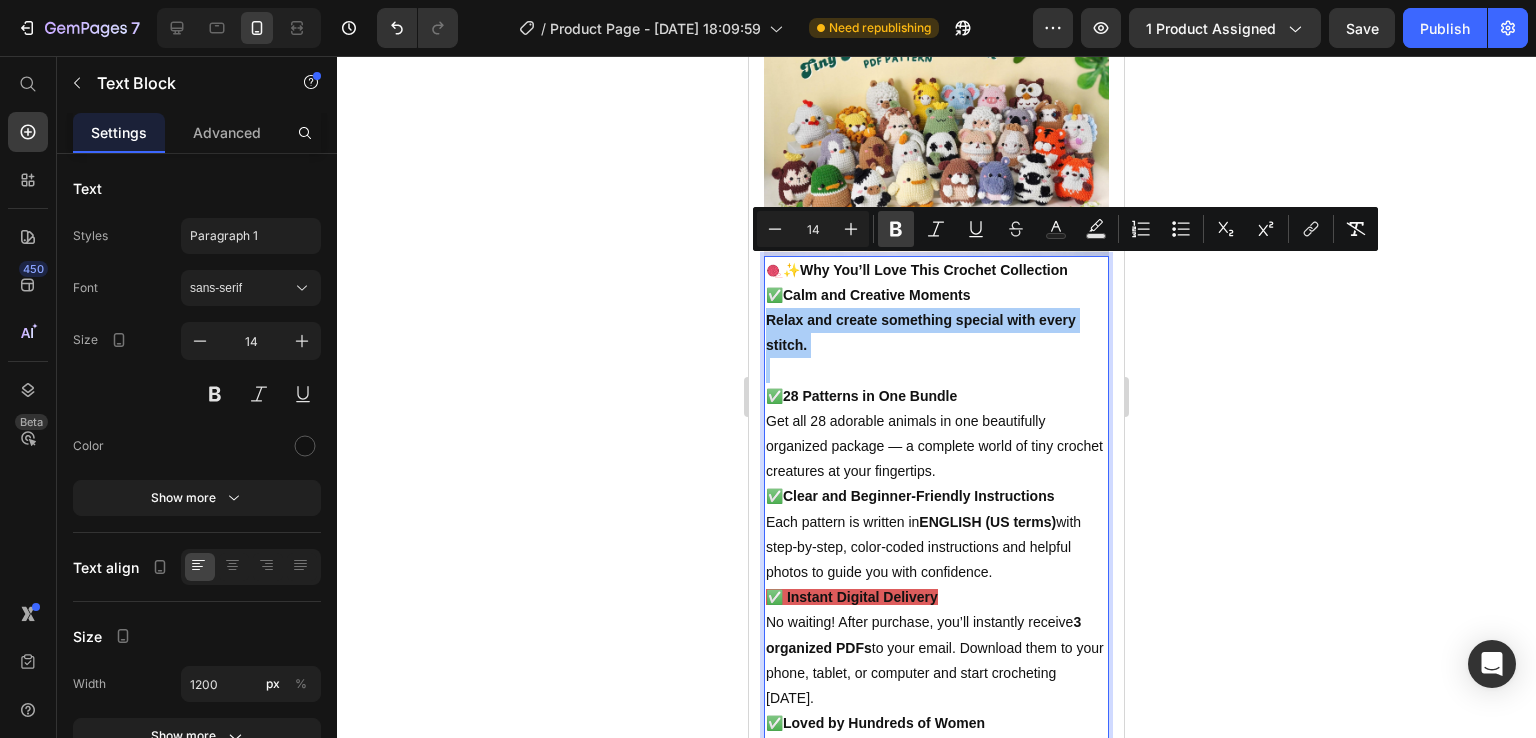 click 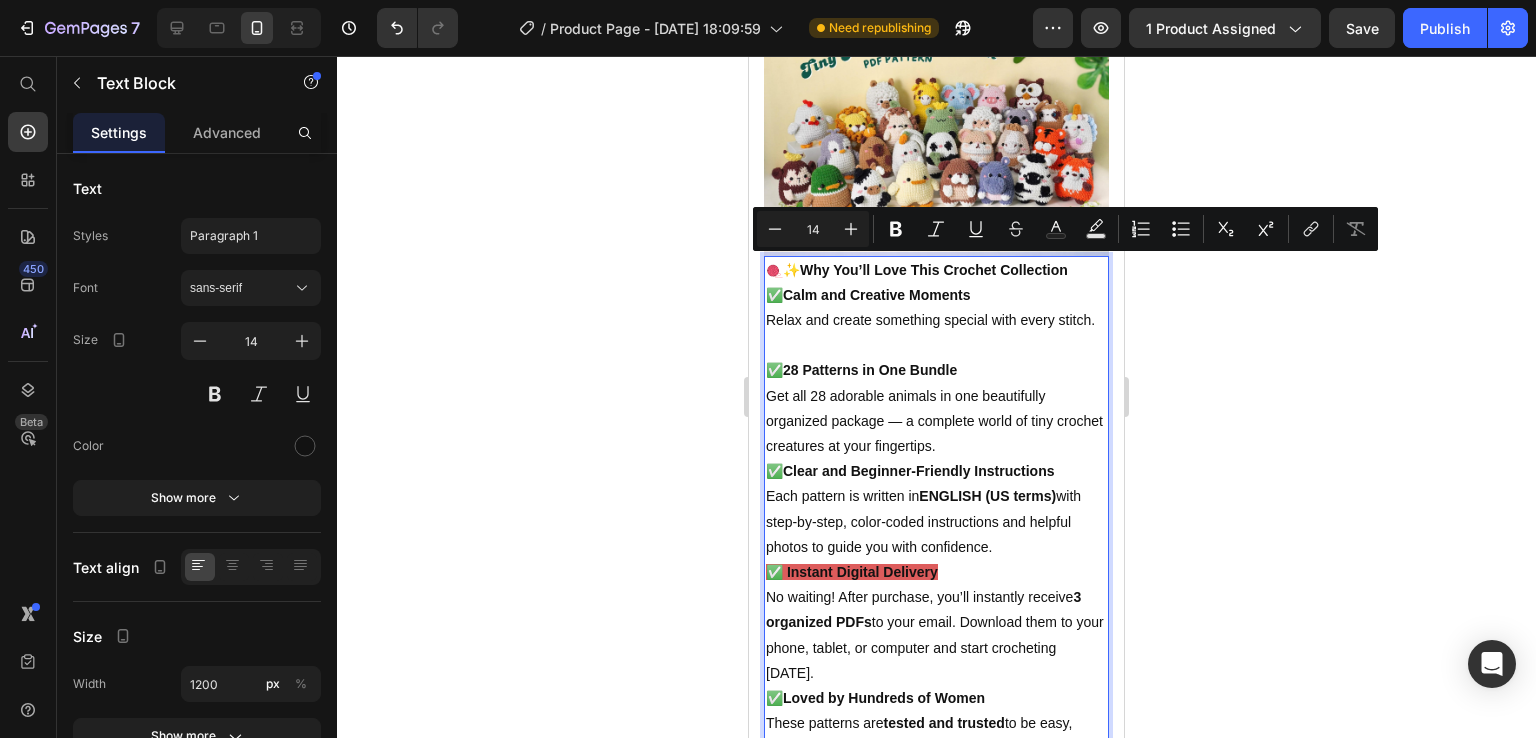 click on "✅  Calm and Creative Moments Relax and create something special with every stitch." at bounding box center [936, 308] 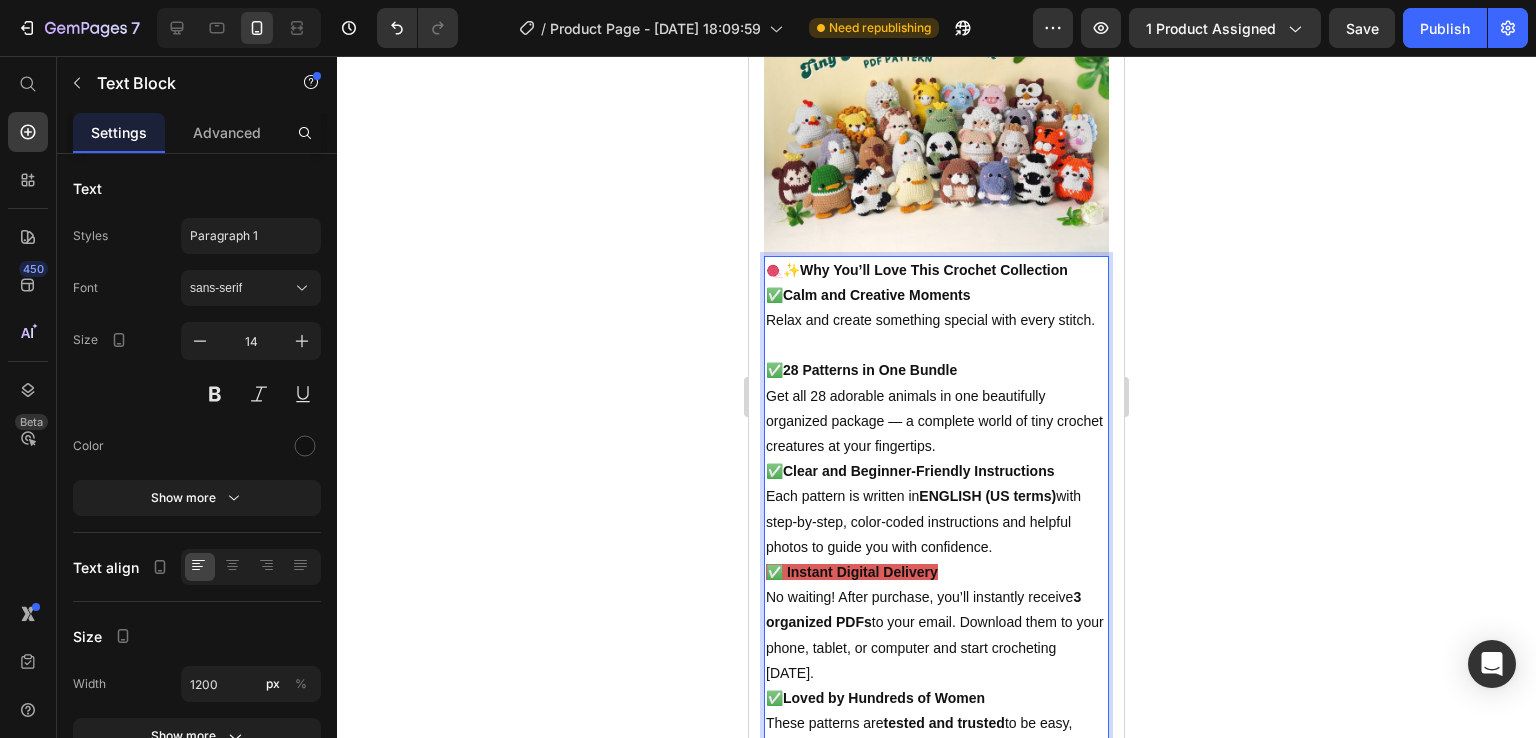 click on "✅  28 Patterns in One Bundle Get all 28 adorable animals in one beautifully organized package — a complete world of tiny crochet creatures at your fingertips." at bounding box center (936, 408) 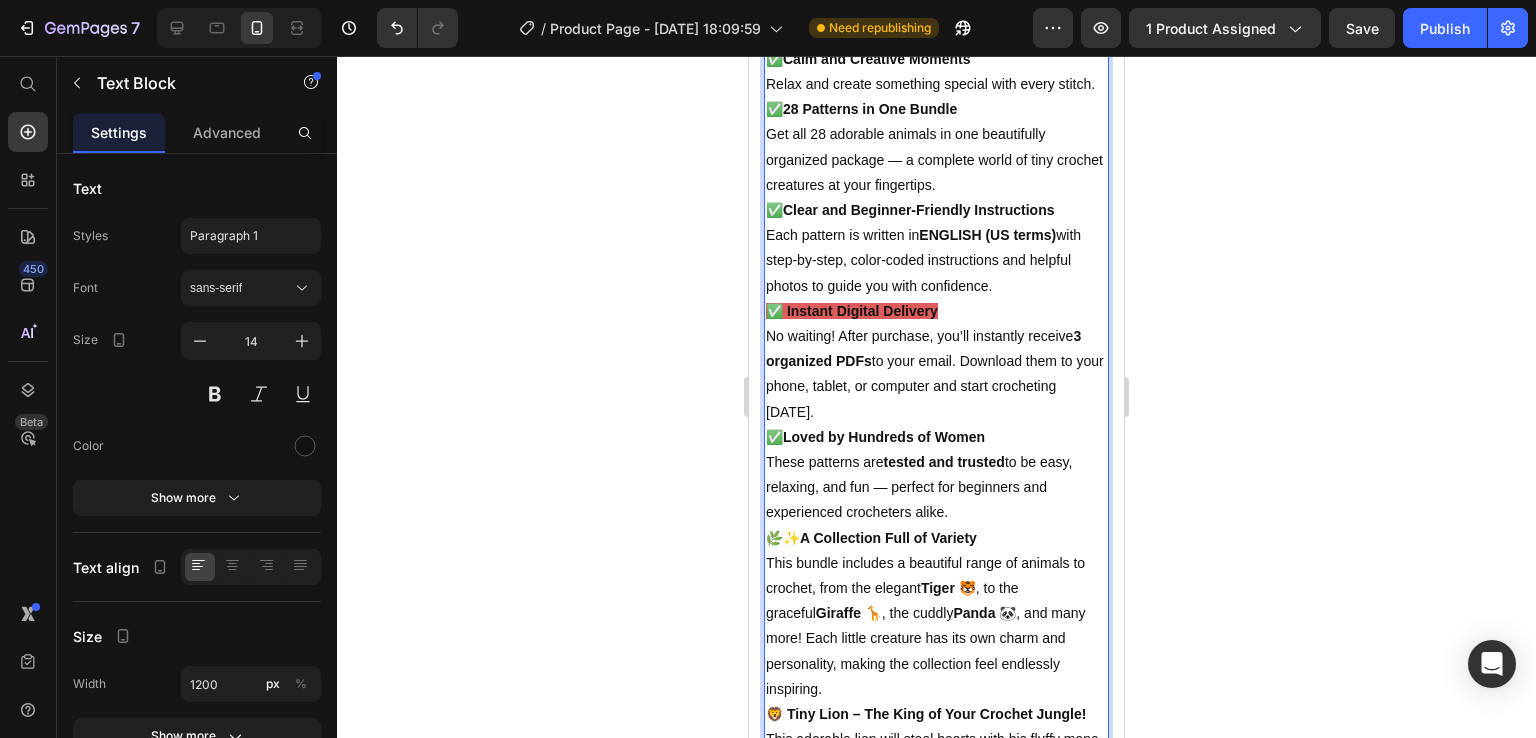 scroll, scrollTop: 1348, scrollLeft: 0, axis: vertical 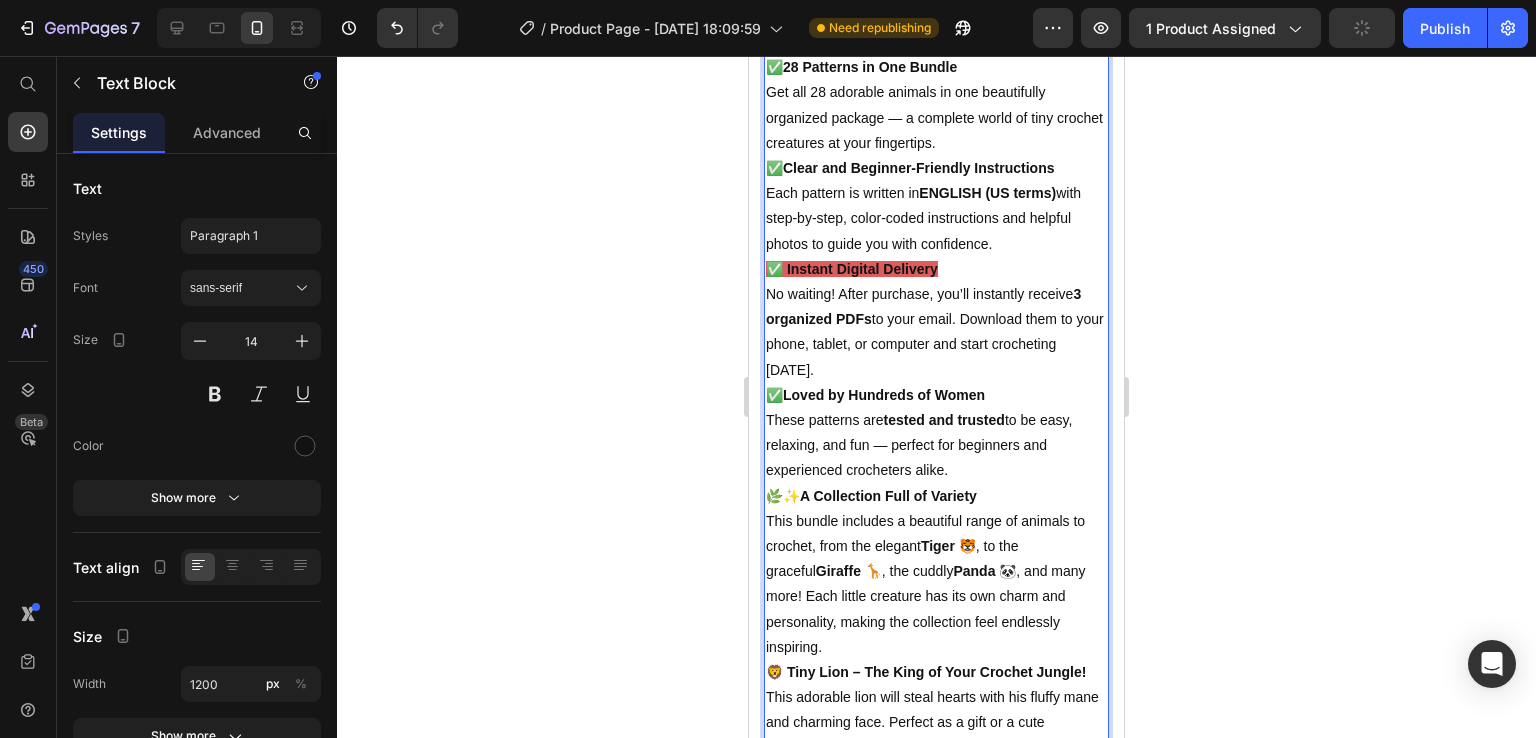click on "✅  Loved by Hundreds of Women These patterns are  tested and trusted  to be easy, relaxing, and fun — perfect for beginners and experienced crocheters alike." at bounding box center (936, 433) 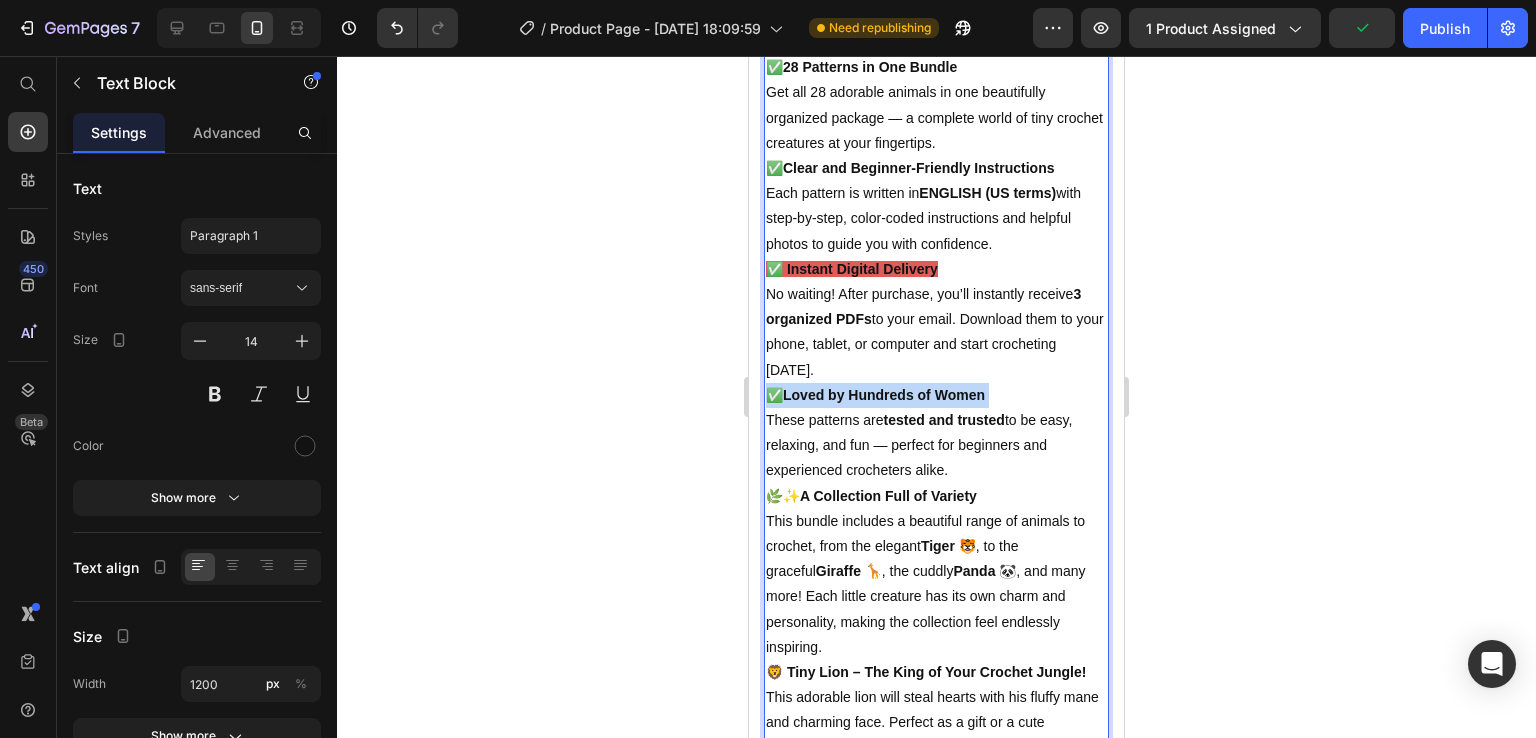 click on "✅  Loved by Hundreds of Women These patterns are  tested and trusted  to be easy, relaxing, and fun — perfect for beginners and experienced crocheters alike." at bounding box center (936, 433) 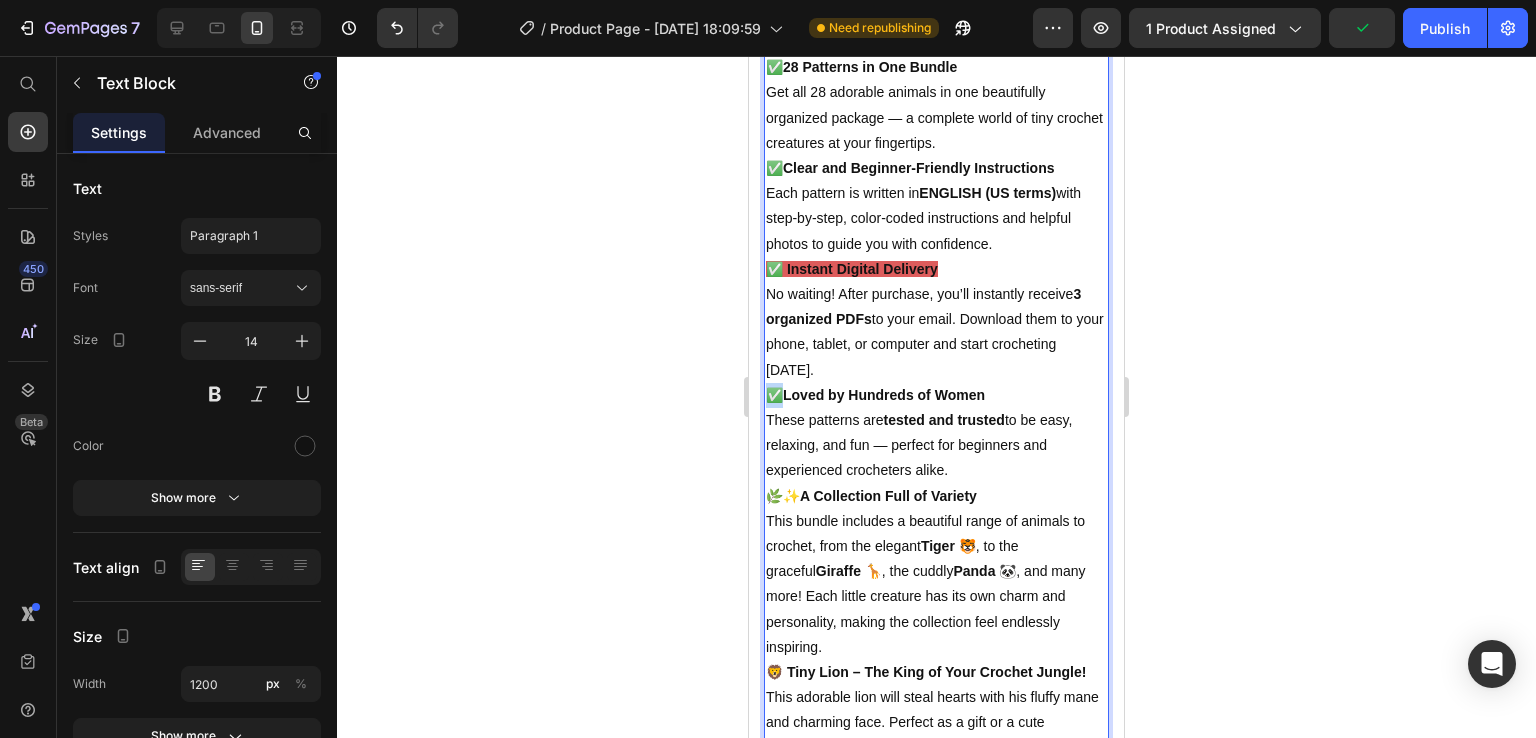 click on "✅  Loved by Hundreds of Women These patterns are  tested and trusted  to be easy, relaxing, and fun — perfect for beginners and experienced crocheters alike." at bounding box center (936, 433) 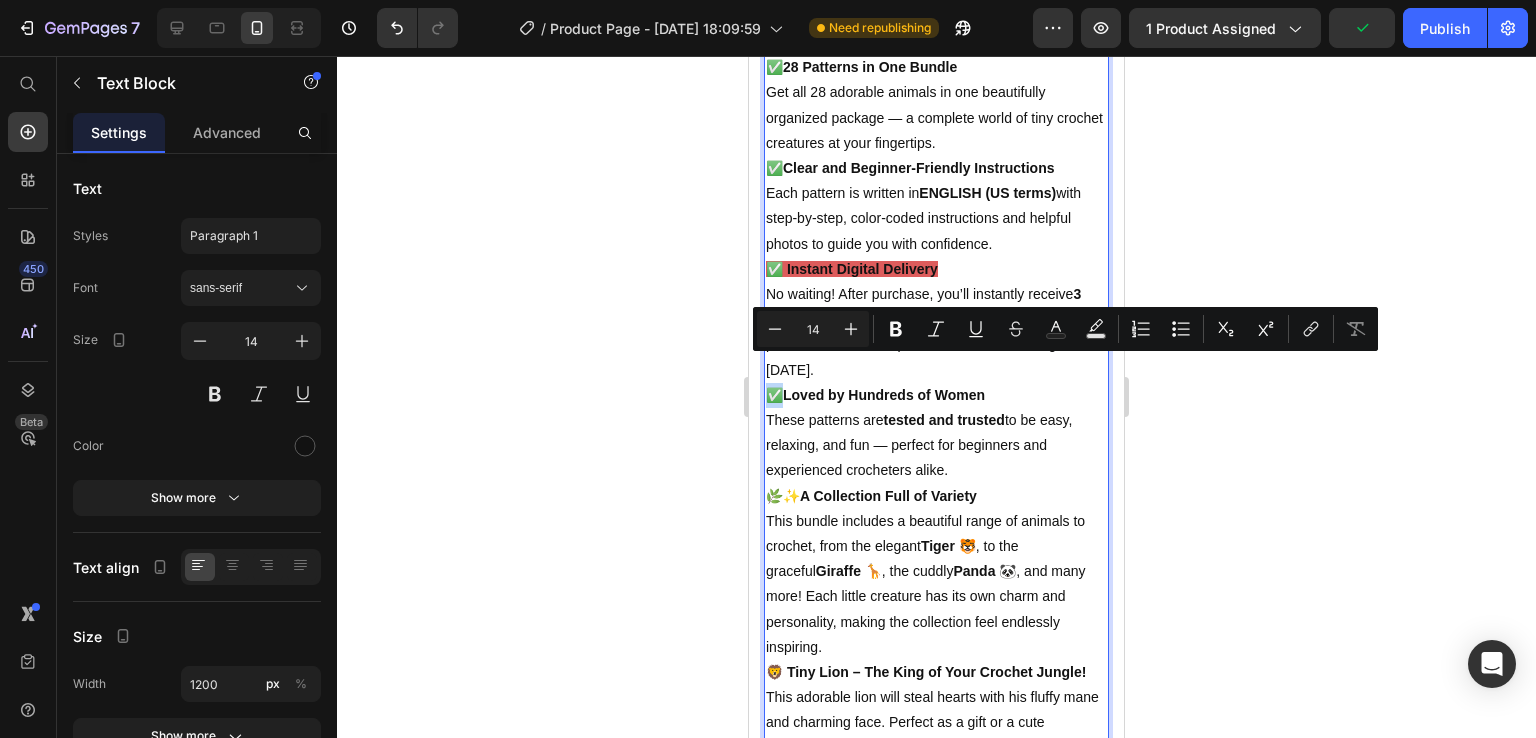 click on "✅  Loved by Hundreds of Women These patterns are  tested and trusted  to be easy, relaxing, and fun — perfect for beginners and experienced crocheters alike." at bounding box center (936, 433) 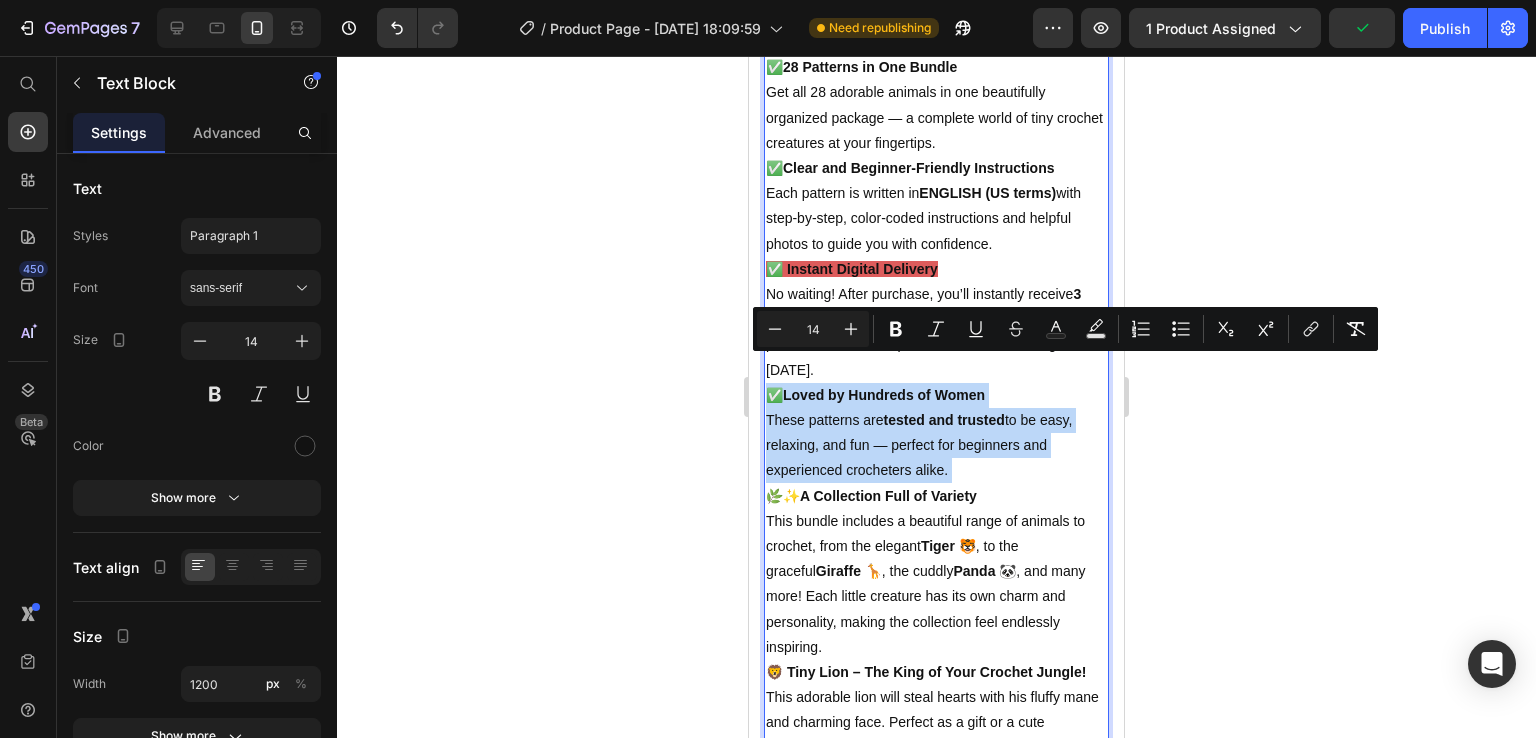 drag, startPoint x: 776, startPoint y: 374, endPoint x: 923, endPoint y: 423, distance: 154.9516 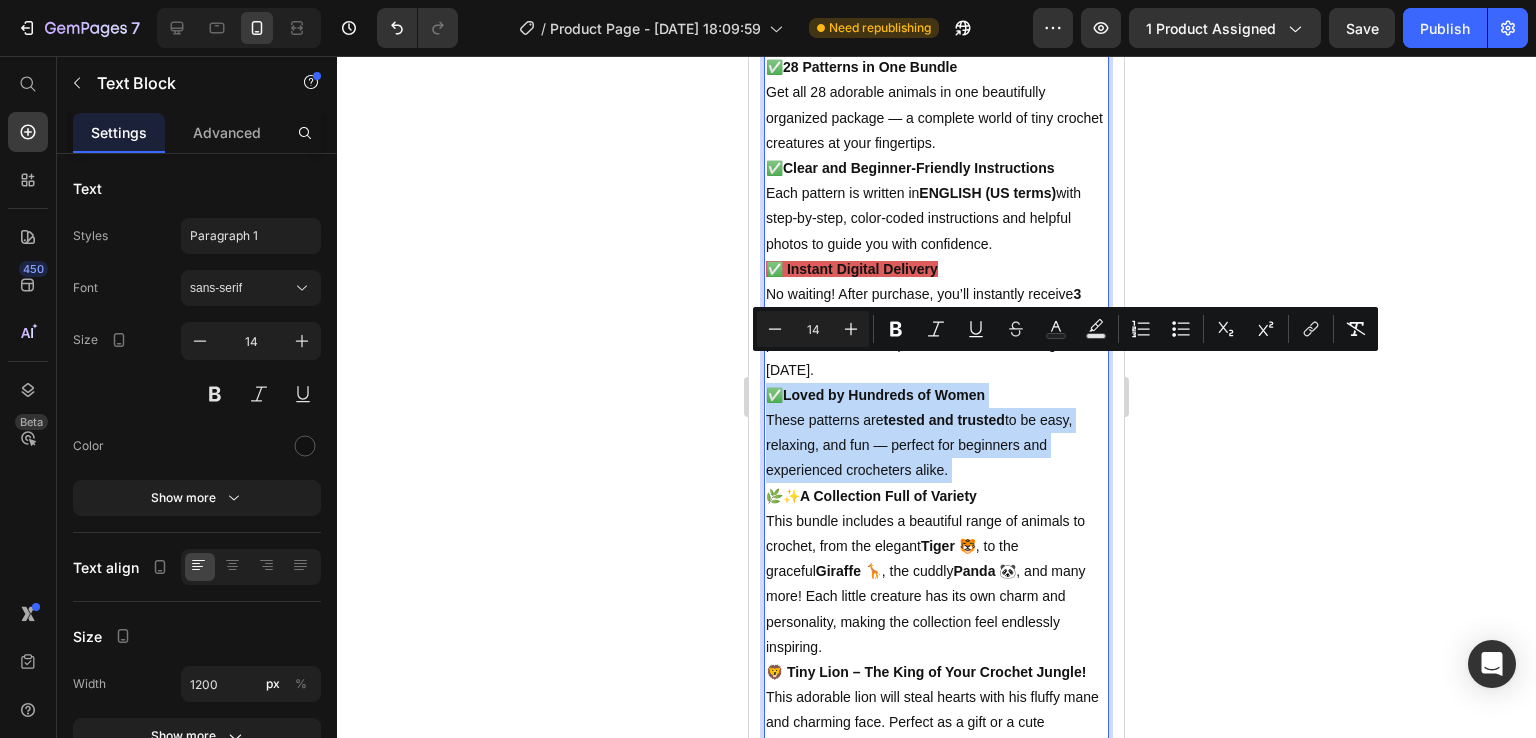 click on "✅  Loved by Hundreds of Women These patterns are  tested and trusted  to be easy, relaxing, and fun — perfect for beginners and experienced crocheters alike." at bounding box center [936, 433] 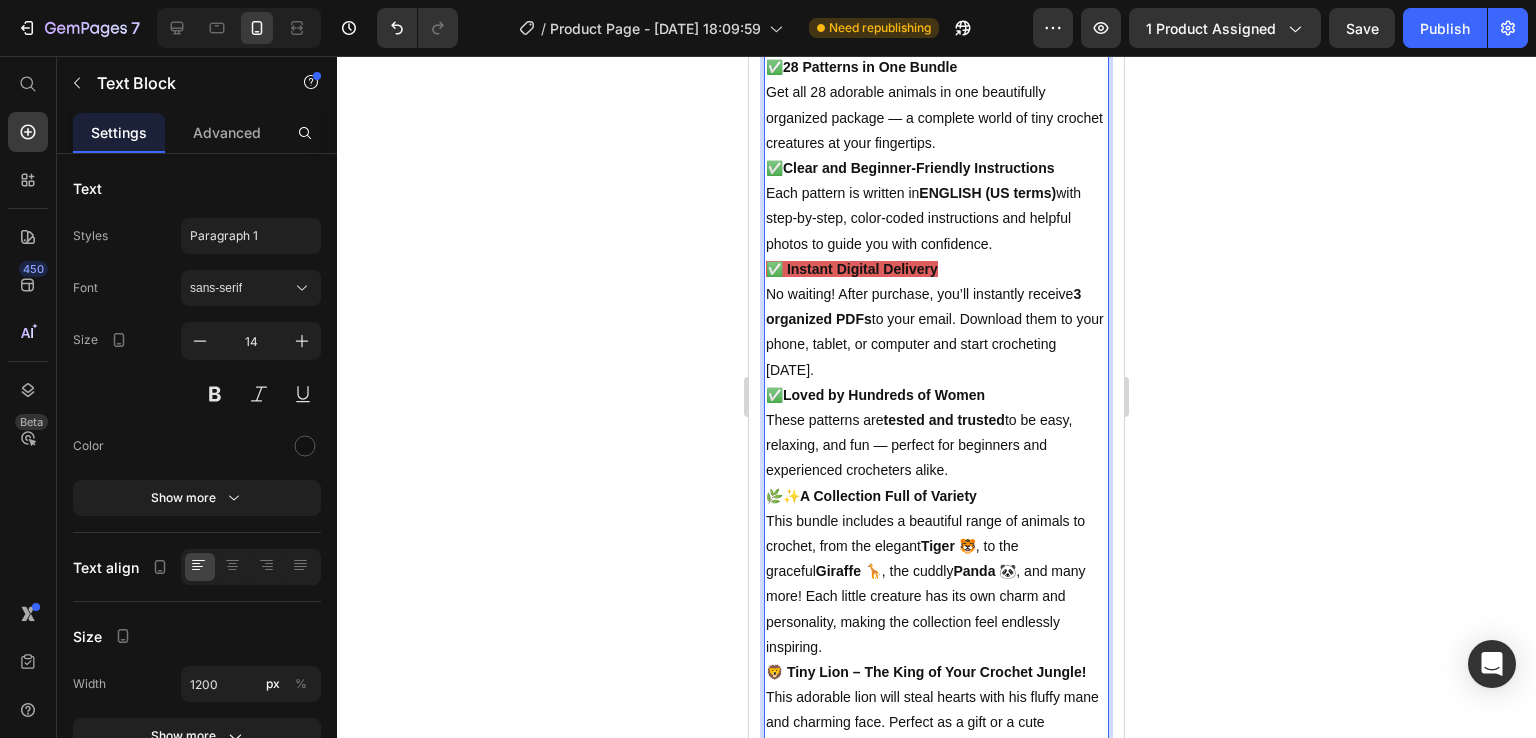 click 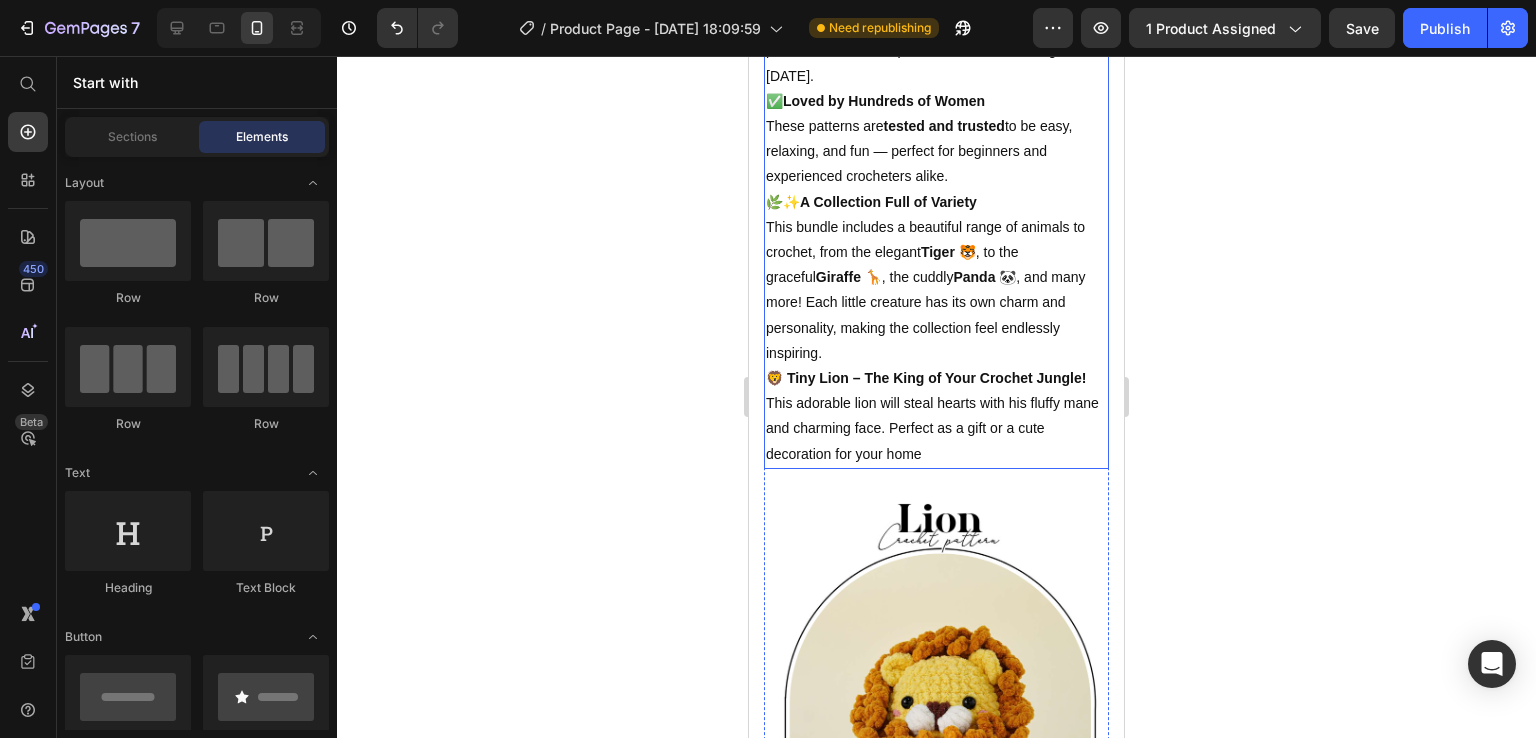 scroll, scrollTop: 1647, scrollLeft: 0, axis: vertical 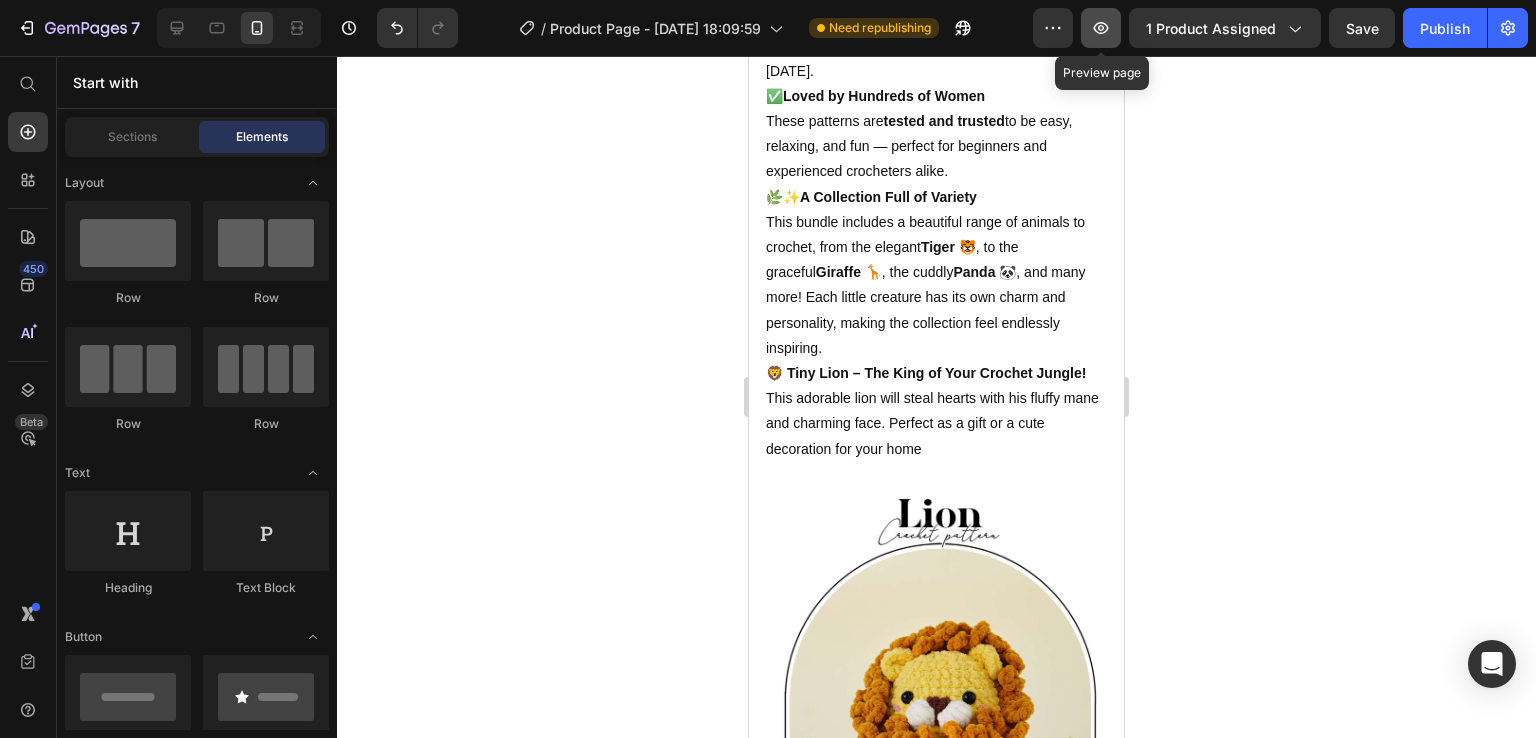 click 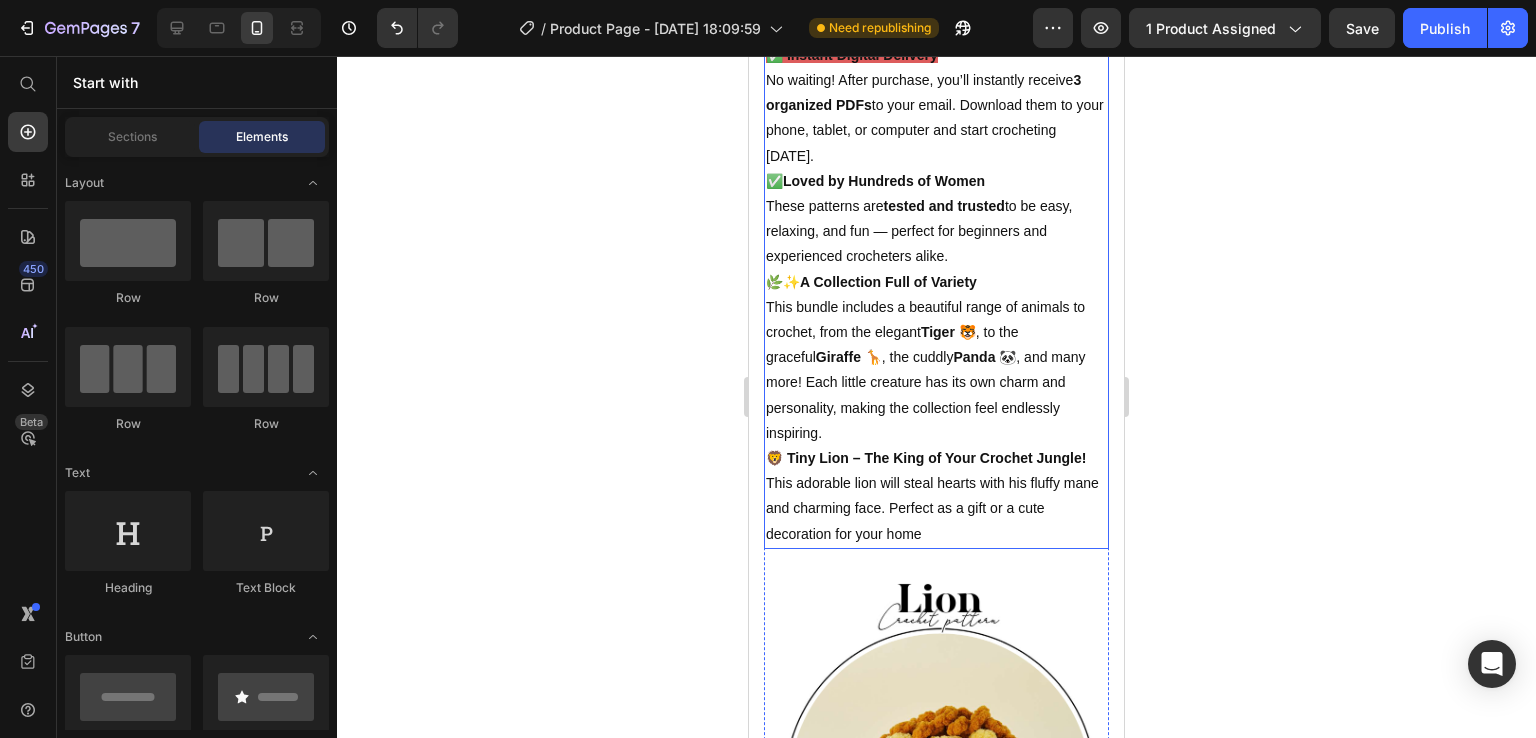 scroll, scrollTop: 1560, scrollLeft: 0, axis: vertical 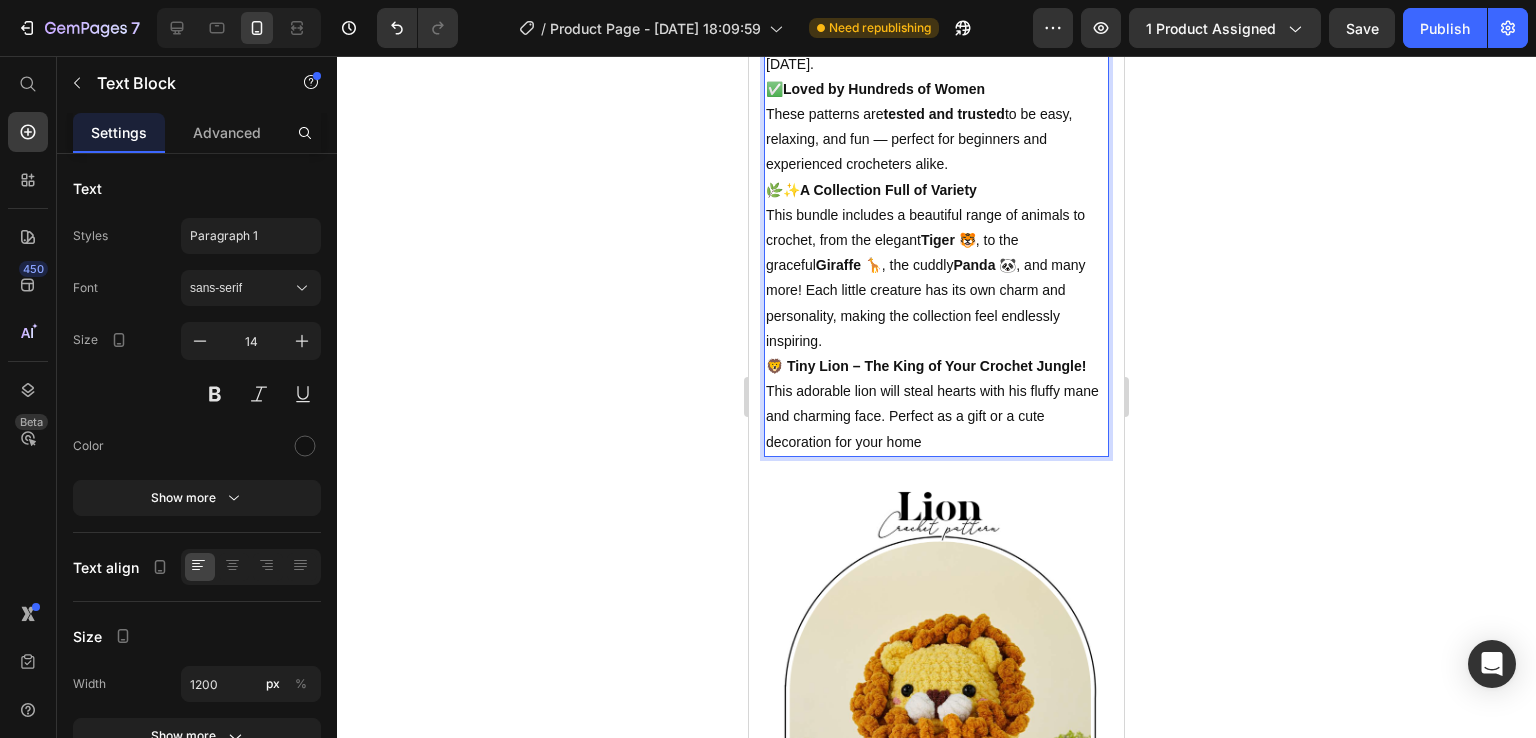 click on "🌿✨  A Collection Full of Variety This bundle includes a beautiful range of animals to crochet, from the elegant  Tiger 🐯 , to the graceful  Giraffe 🦒 , the cuddly  Panda 🐼 , and many more! Each little creature has its own charm and personality, making the collection feel endlessly inspiring." at bounding box center (936, 266) 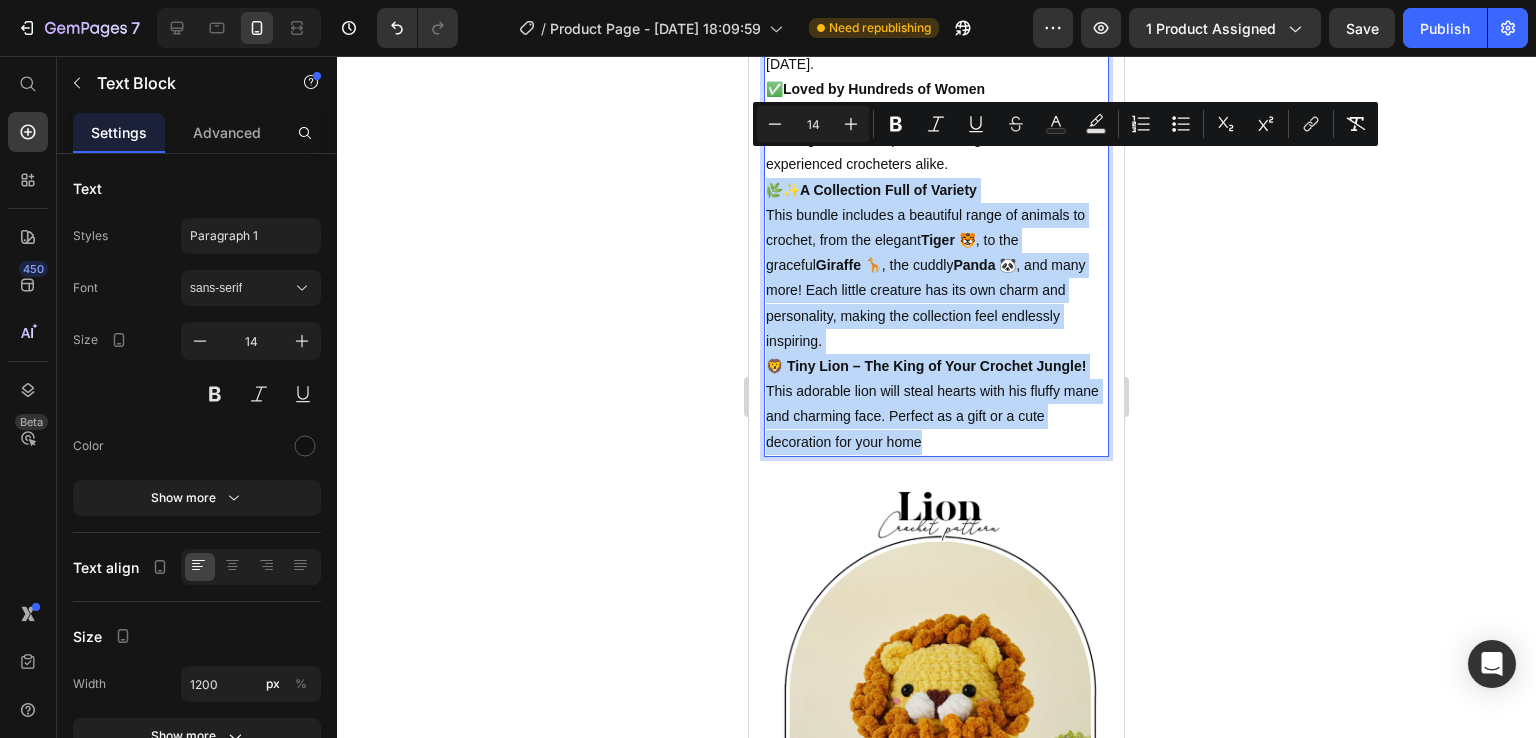 drag, startPoint x: 766, startPoint y: 161, endPoint x: 967, endPoint y: 414, distance: 323.12537 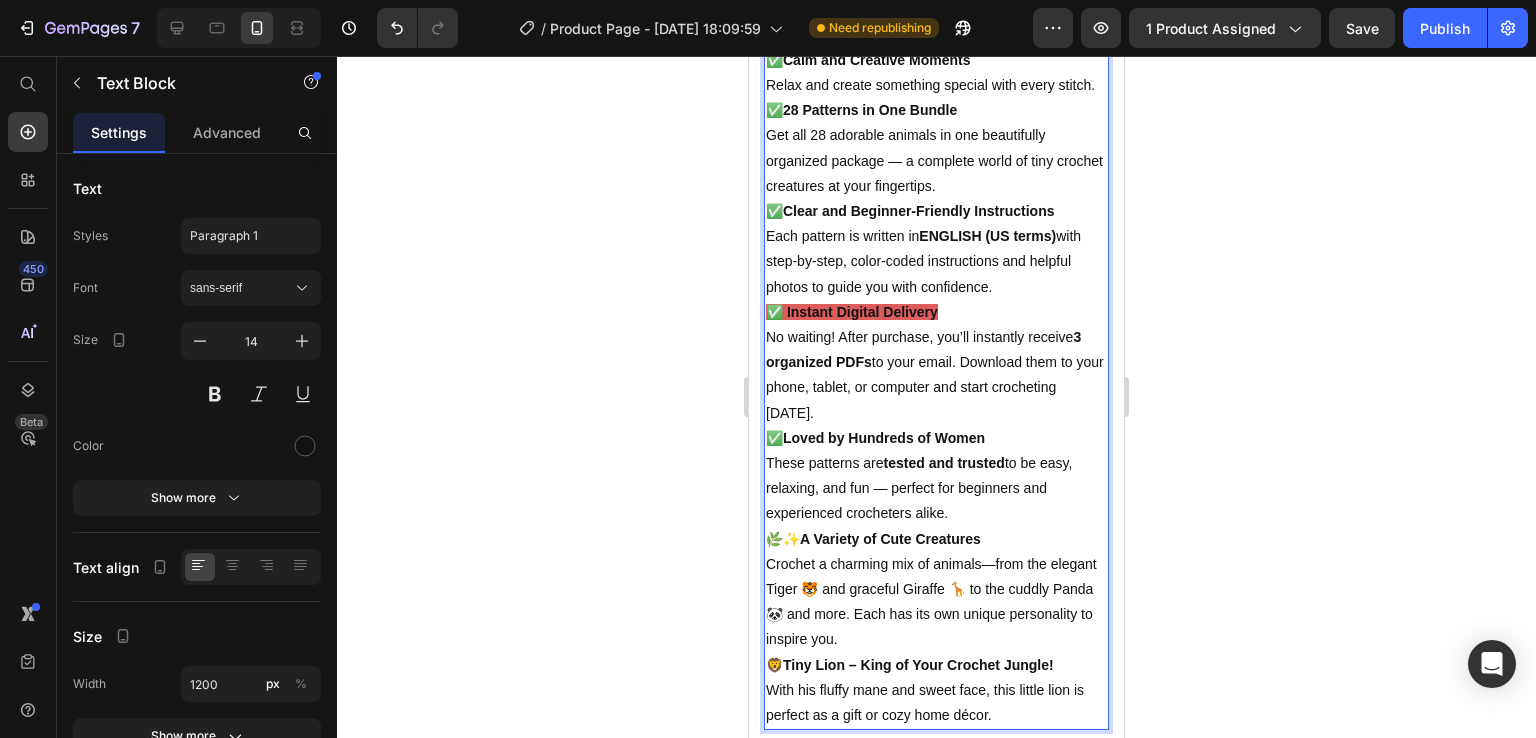 scroll, scrollTop: 1421, scrollLeft: 0, axis: vertical 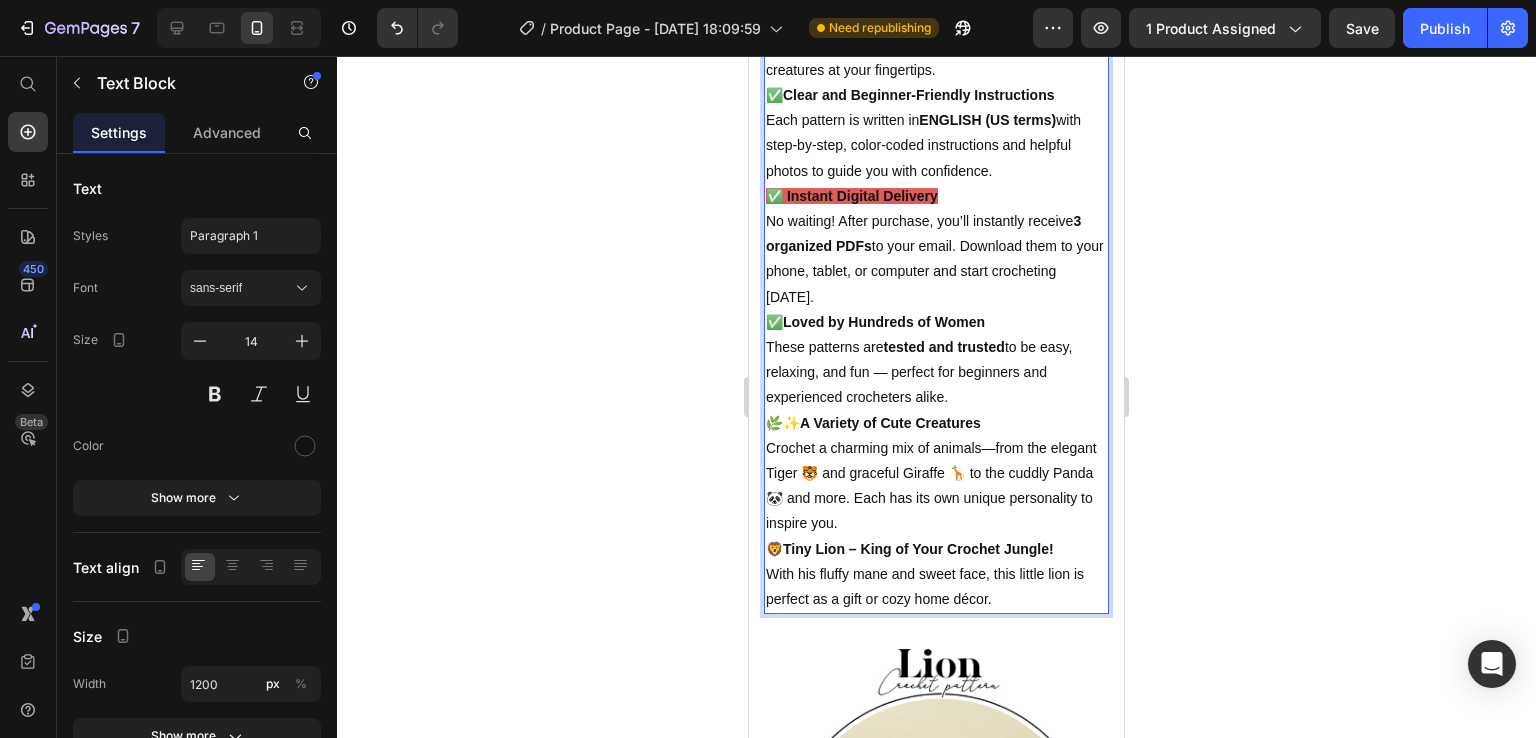 click on "✅  Loved by Hundreds of Women These patterns are  tested and trusted  to be easy, relaxing, and fun — perfect for beginners and experienced crocheters alike." at bounding box center [936, 360] 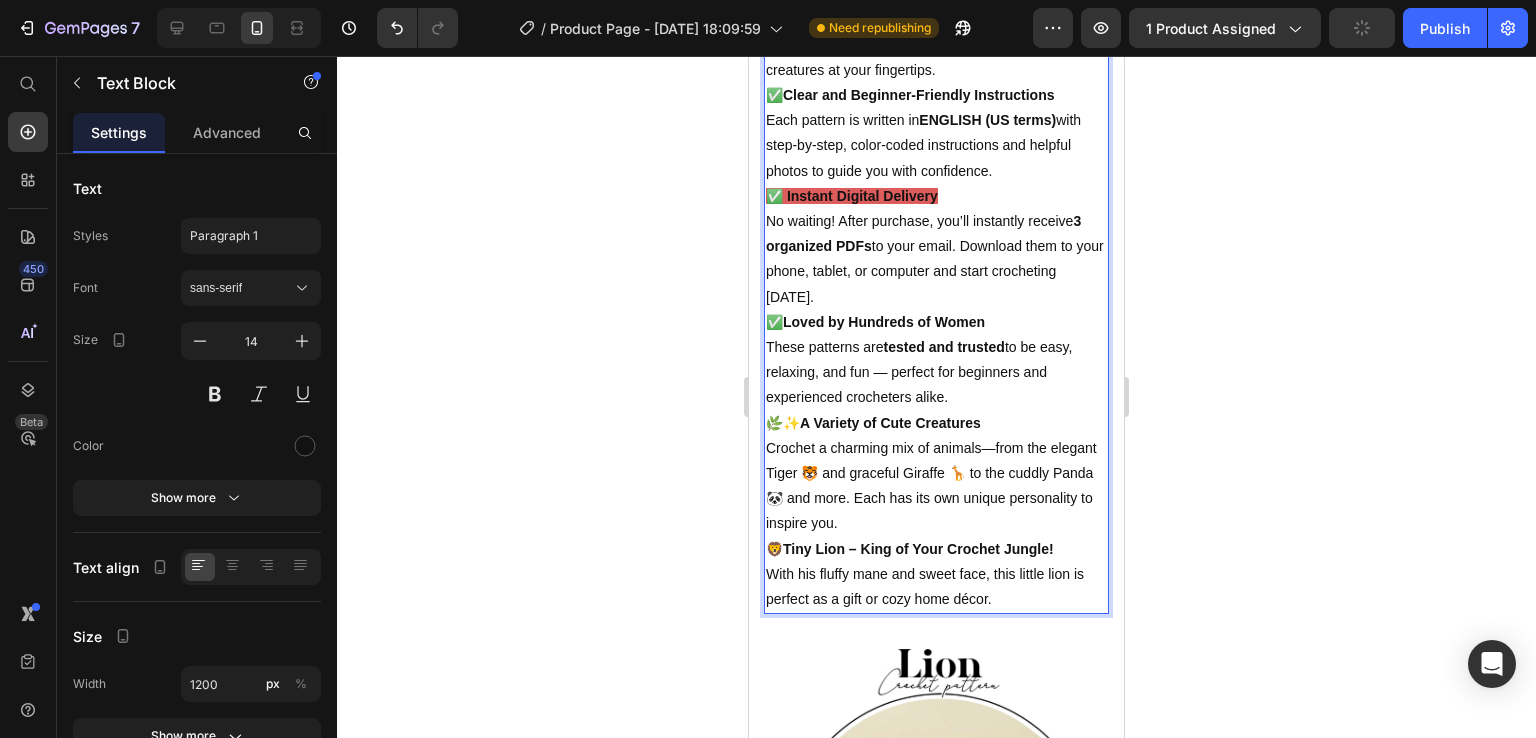 drag, startPoint x: 776, startPoint y: 293, endPoint x: 948, endPoint y: 365, distance: 186.46179 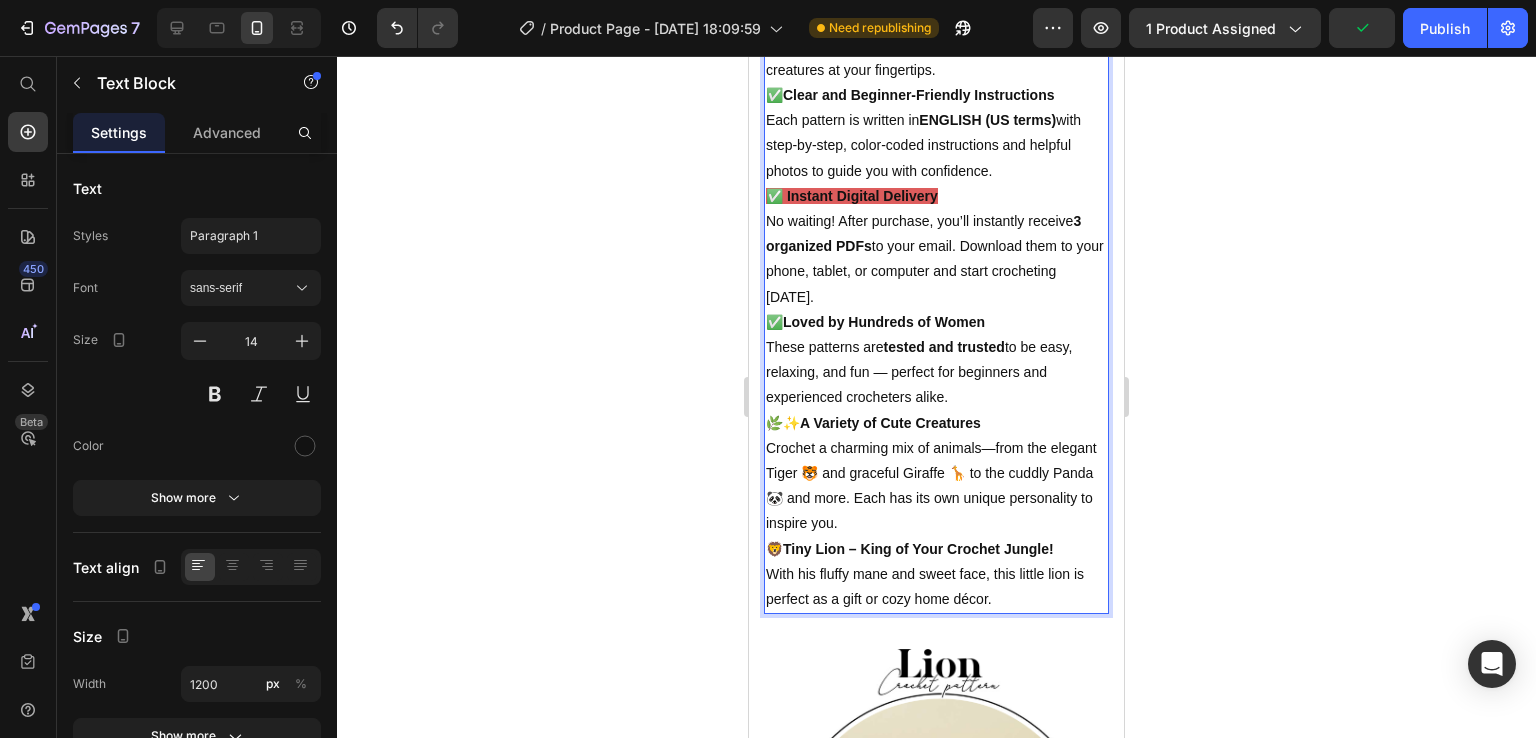 click on "✅  Loved by Hundreds of Women These patterns are  tested and trusted  to be easy, relaxing, and fun — perfect for beginners and experienced crocheters alike." at bounding box center [936, 360] 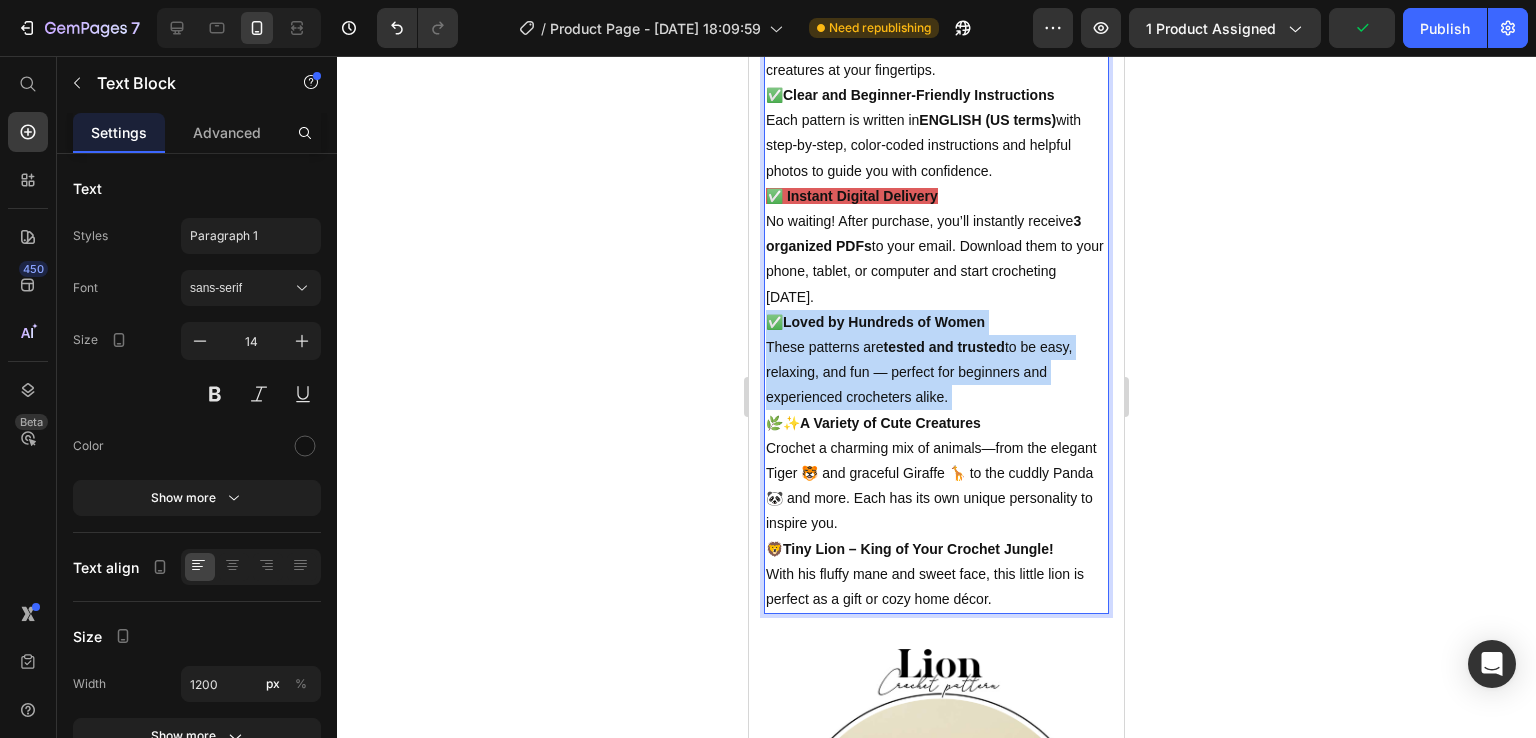 drag, startPoint x: 772, startPoint y: 285, endPoint x: 968, endPoint y: 366, distance: 212.07782 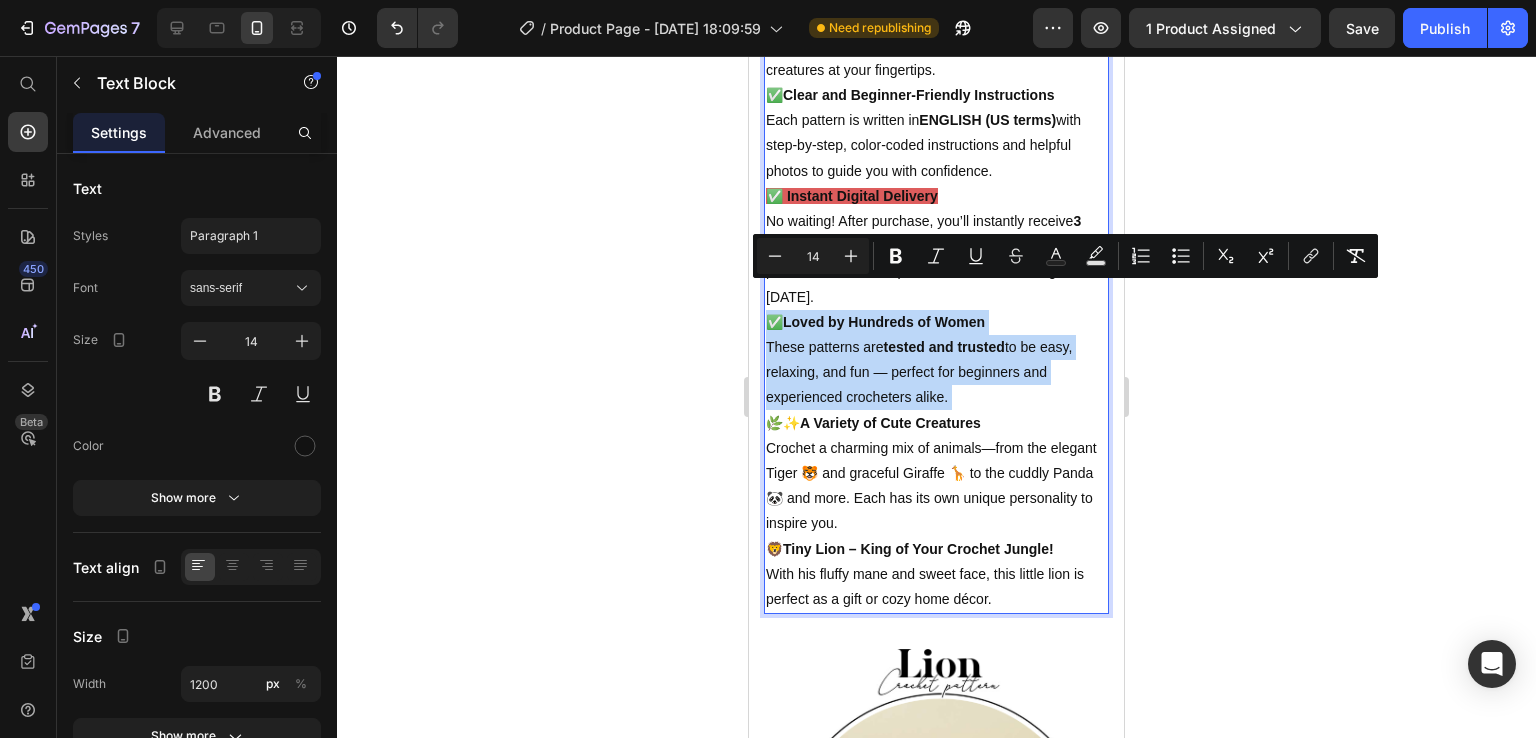 copy on "✅  Loved by Hundreds of Women These patterns are  tested and trusted  to be easy, relaxing, and fun — perfect for beginners and experienced crocheters alike." 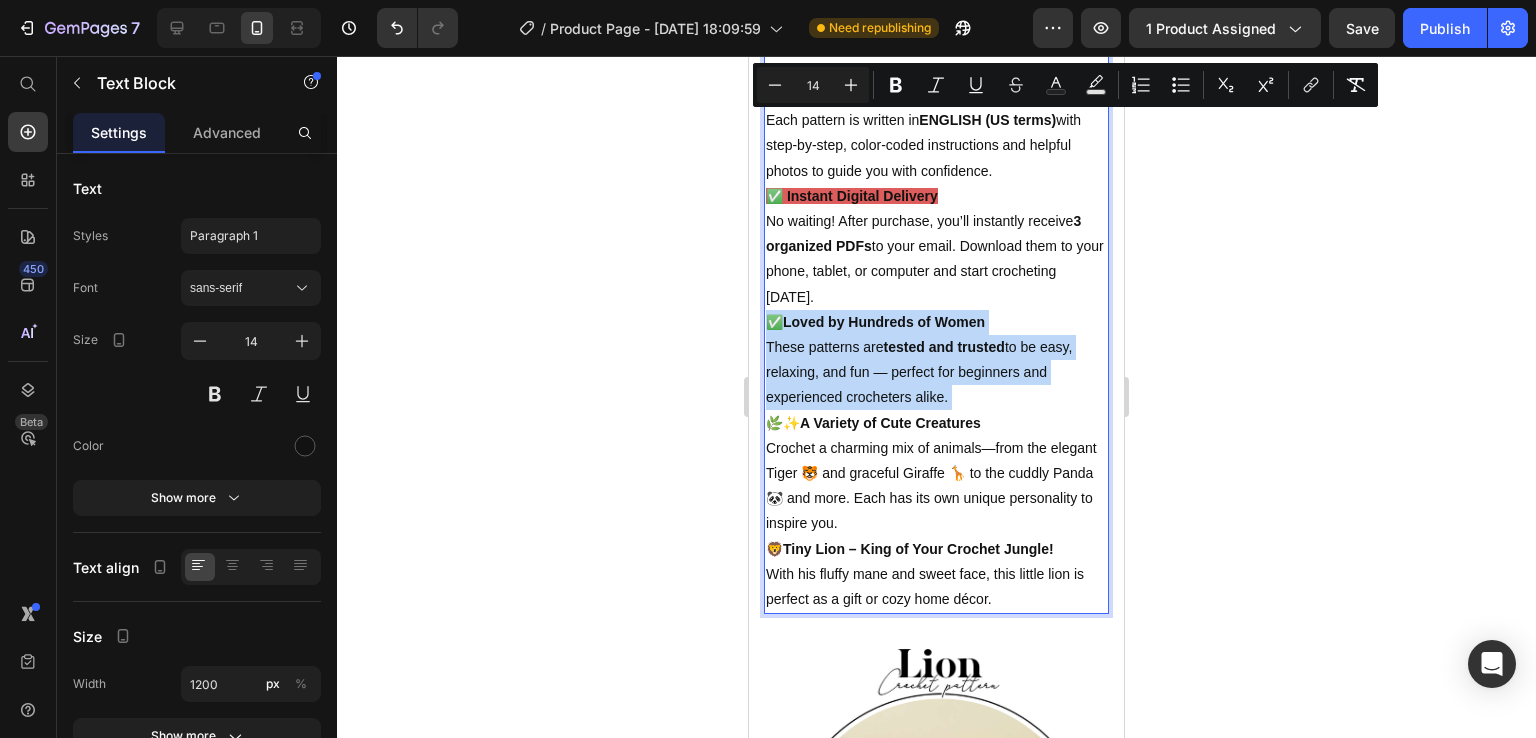 scroll, scrollTop: 1653, scrollLeft: 0, axis: vertical 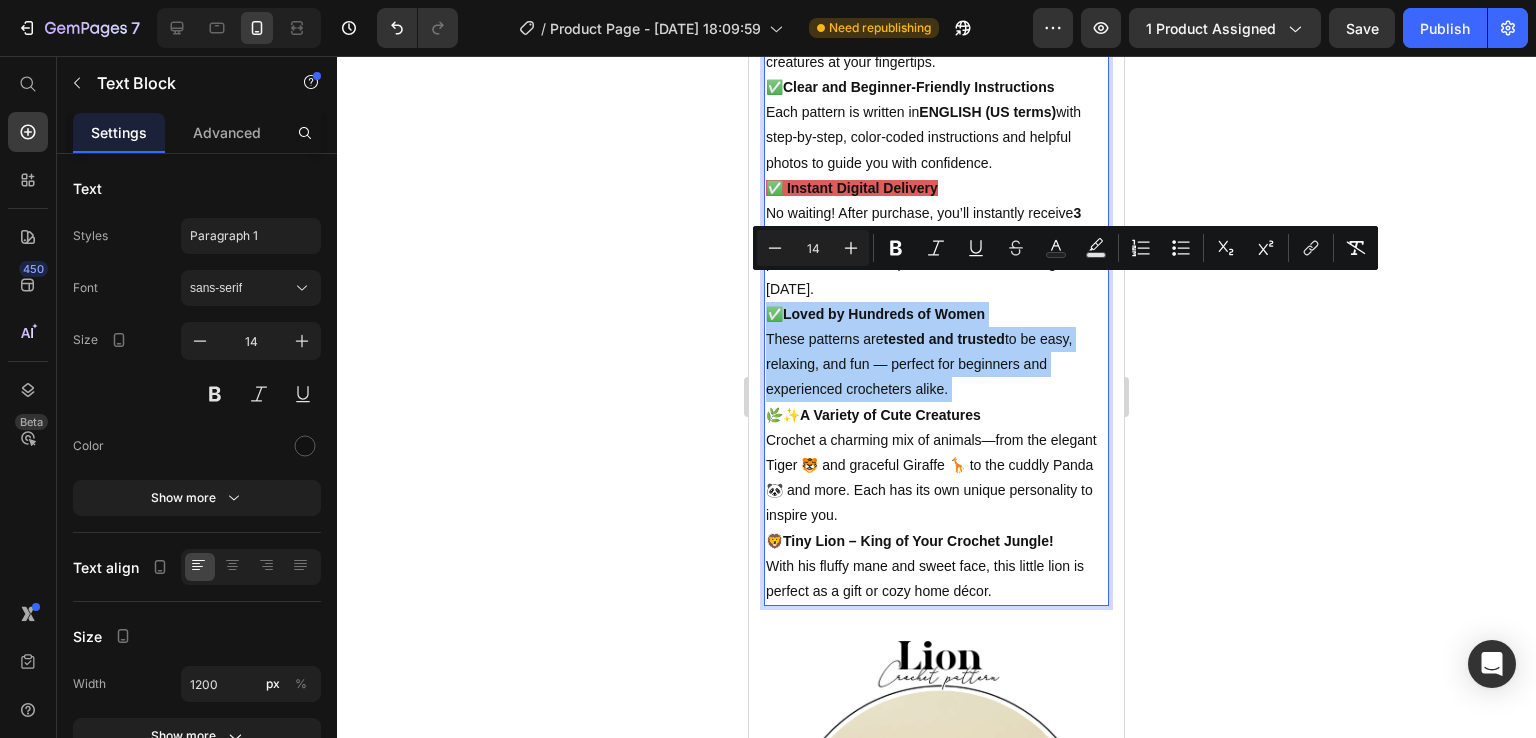 click 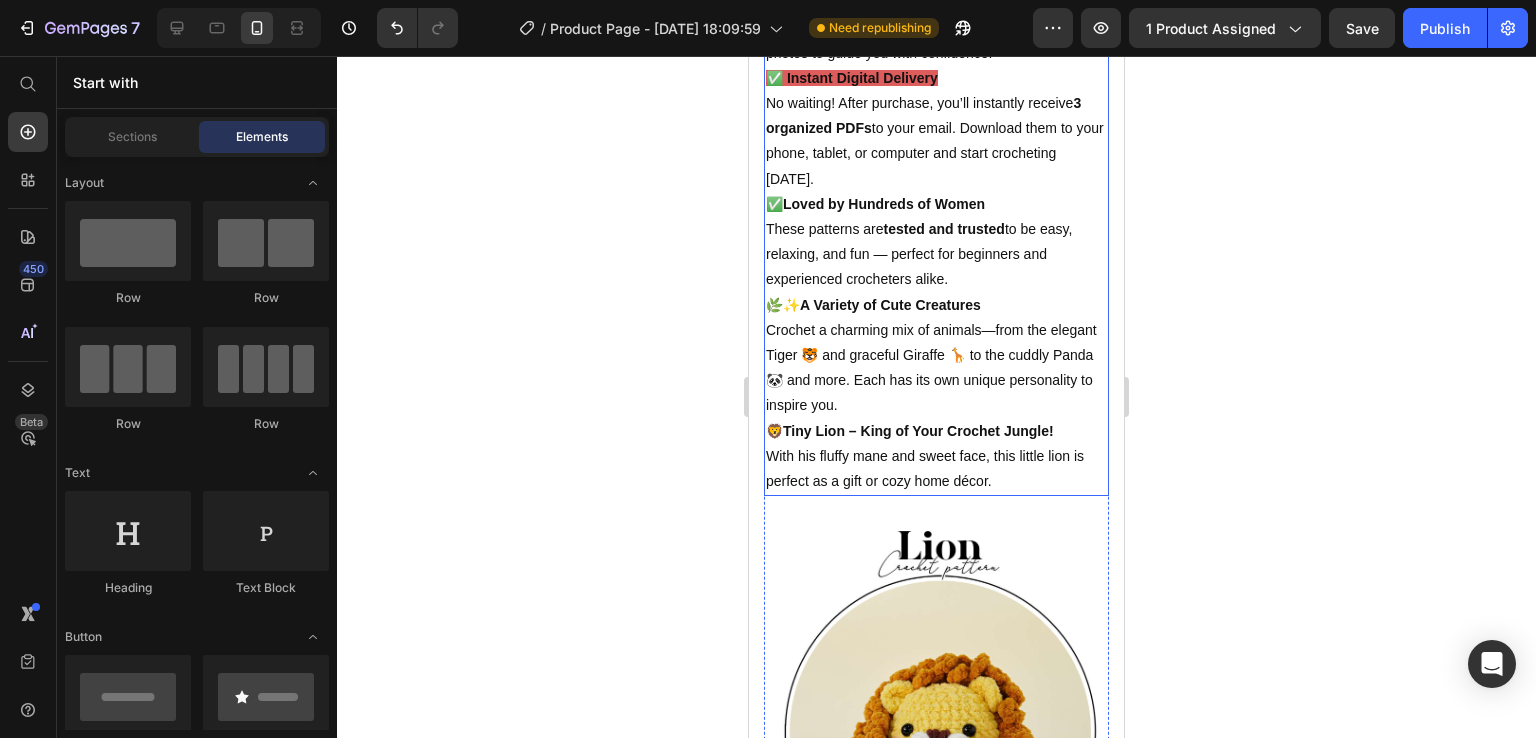 scroll, scrollTop: 1537, scrollLeft: 0, axis: vertical 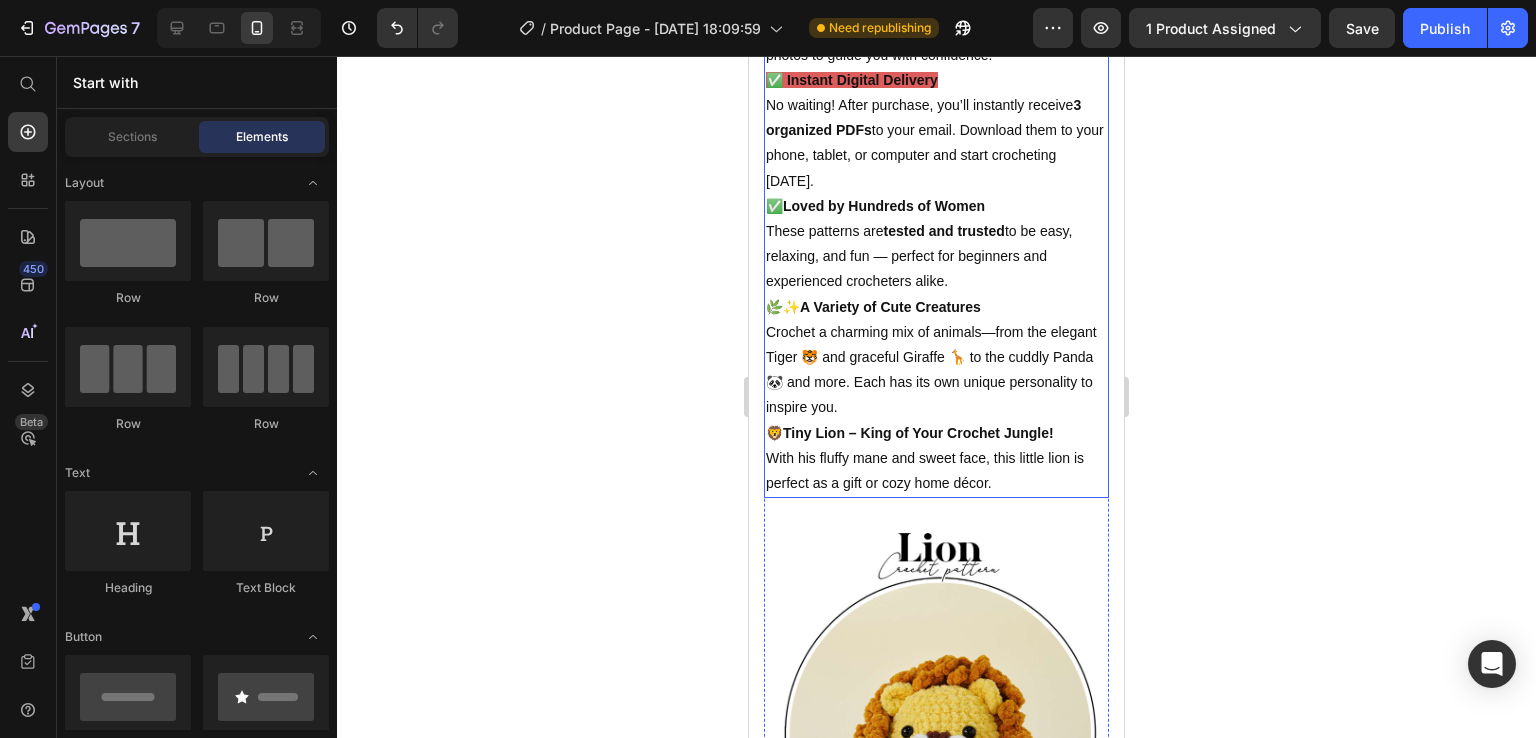 click on "A Variety of Cute Creatures" at bounding box center (890, 307) 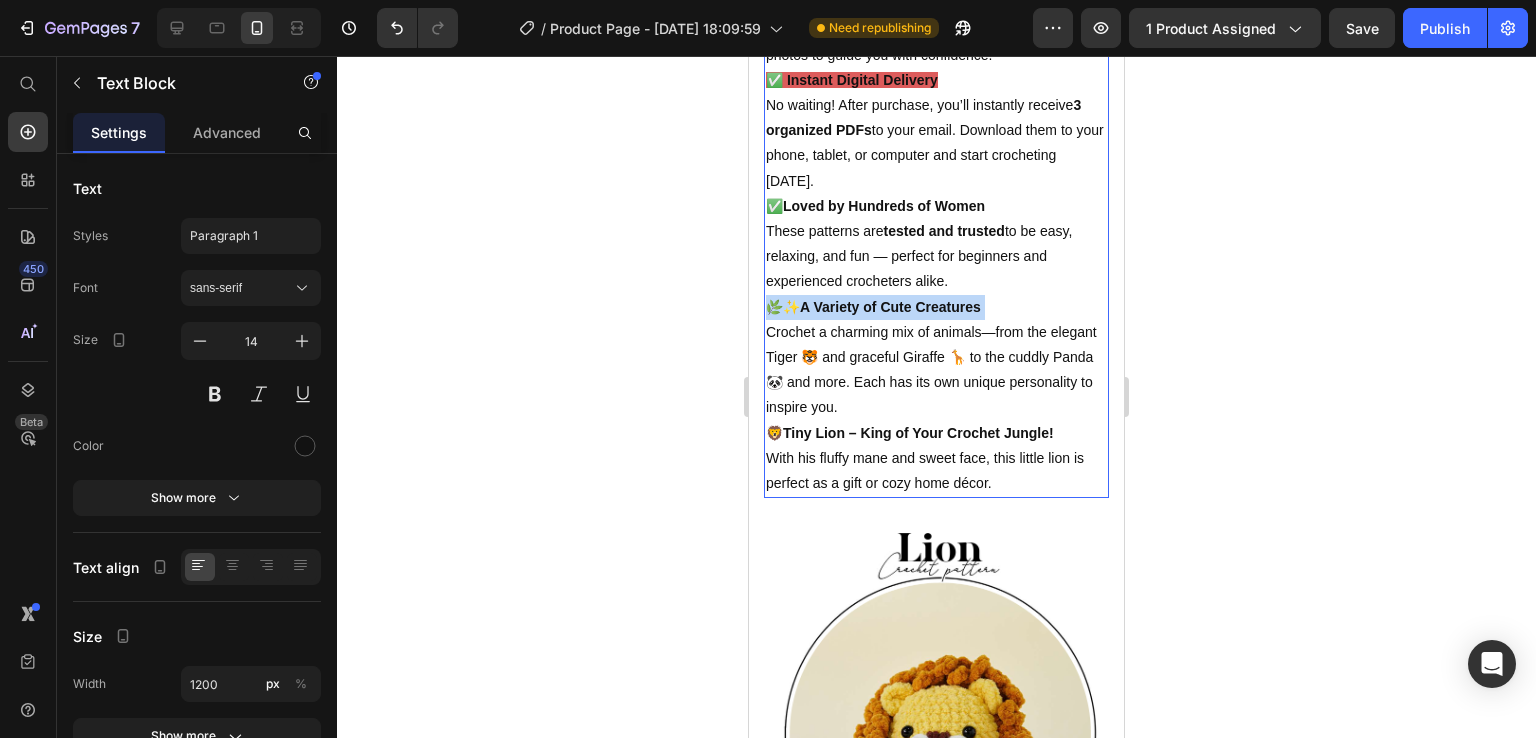 click on "A Variety of Cute Creatures" at bounding box center [890, 307] 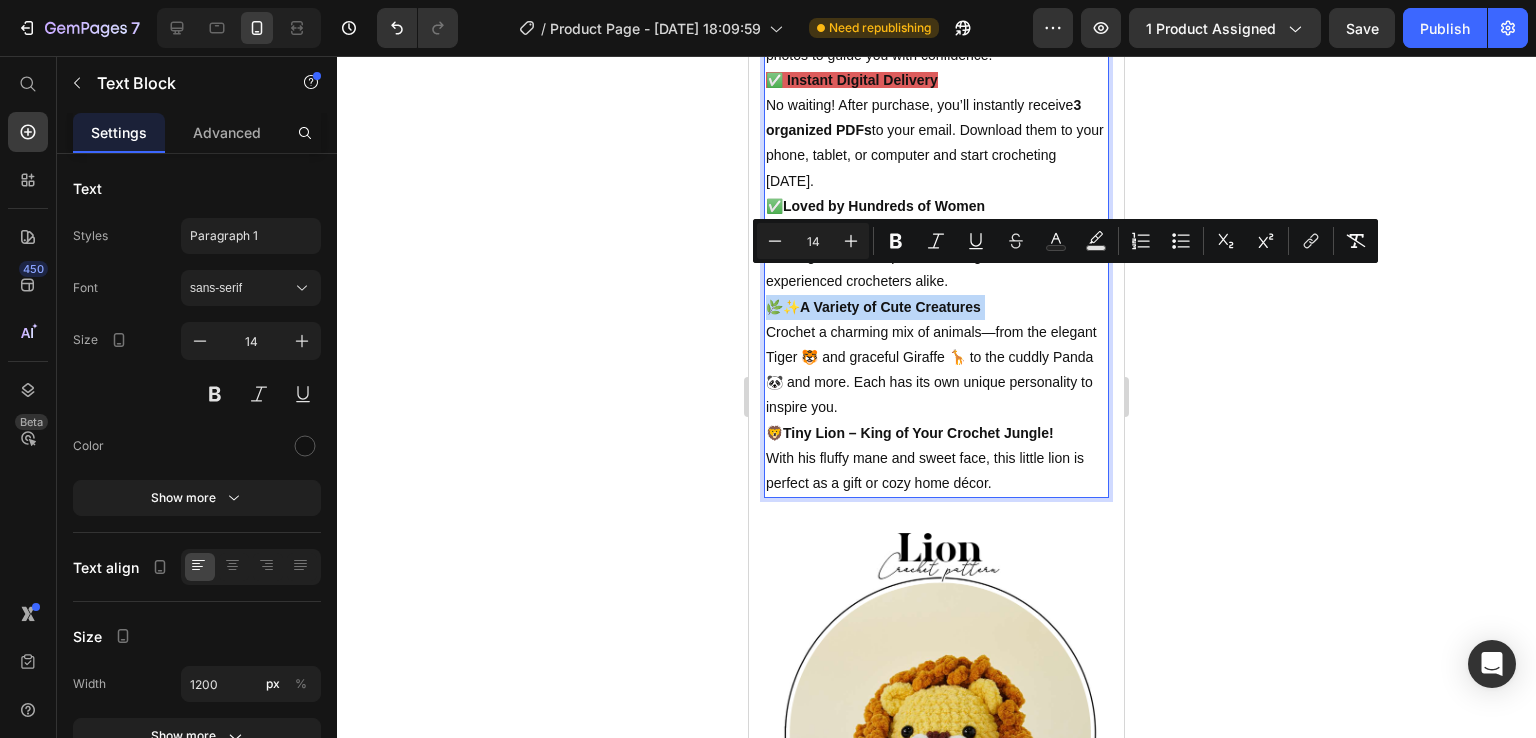 click on "A Variety of Cute Creatures" at bounding box center [890, 307] 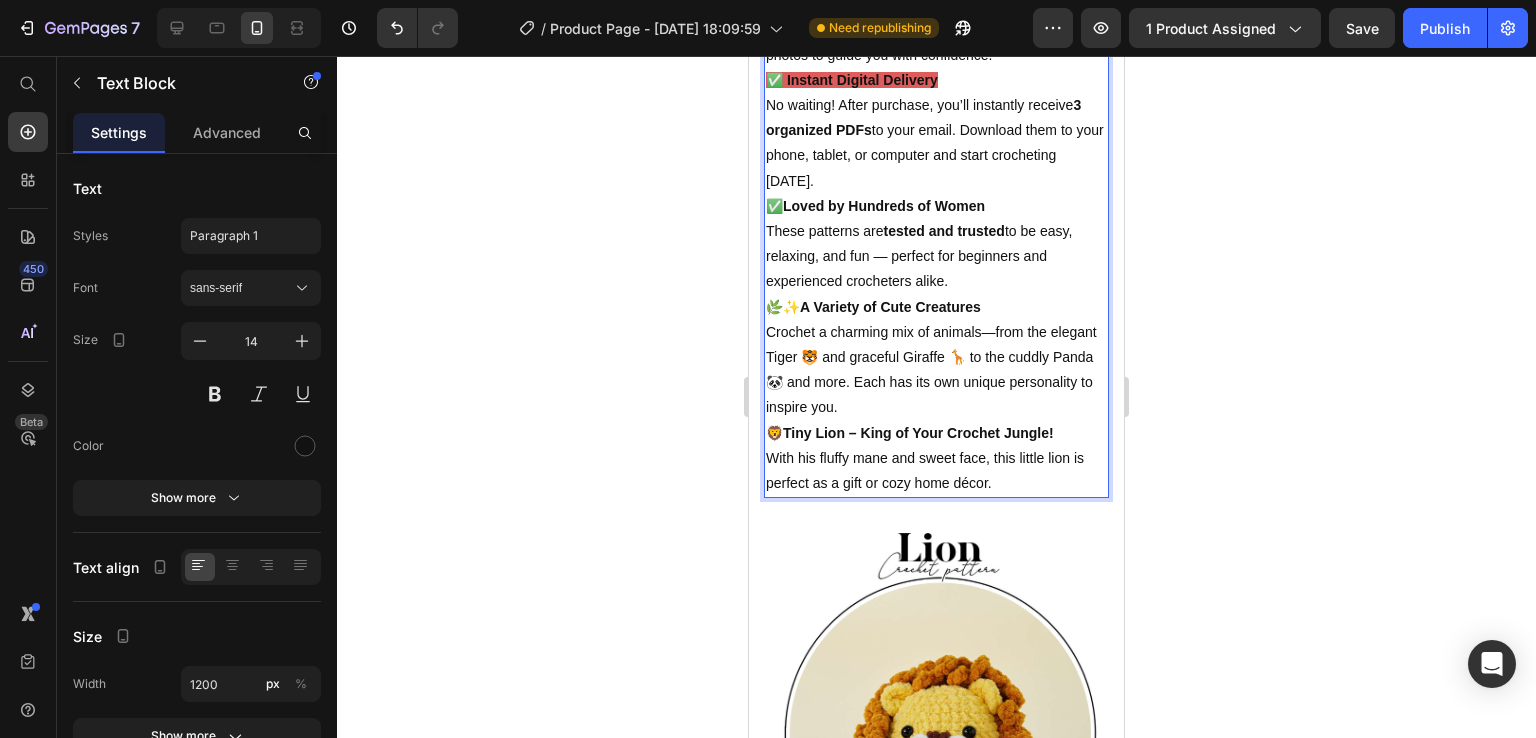 click on "A Variety of Cute Creatures" at bounding box center (890, 307) 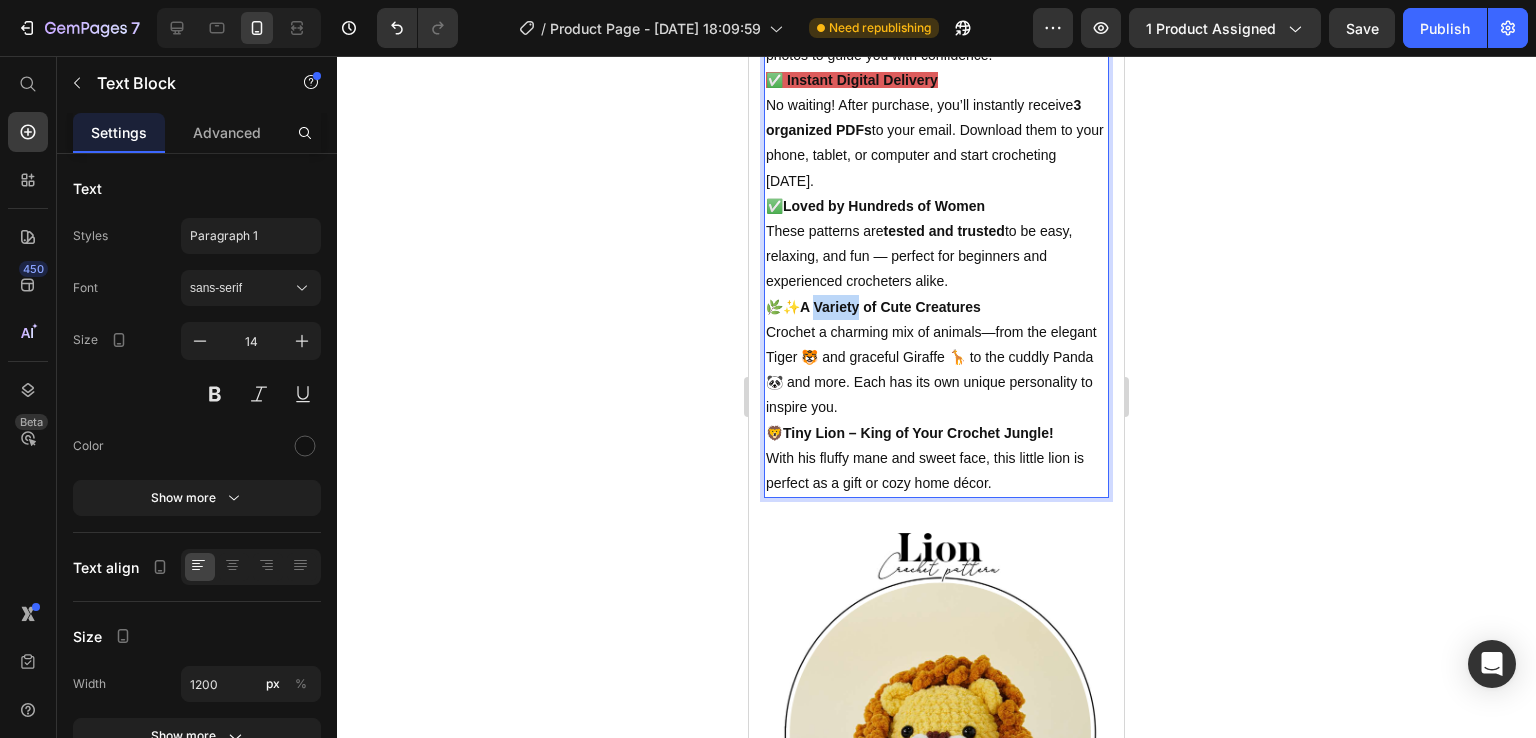 click on "A Variety of Cute Creatures" at bounding box center [890, 307] 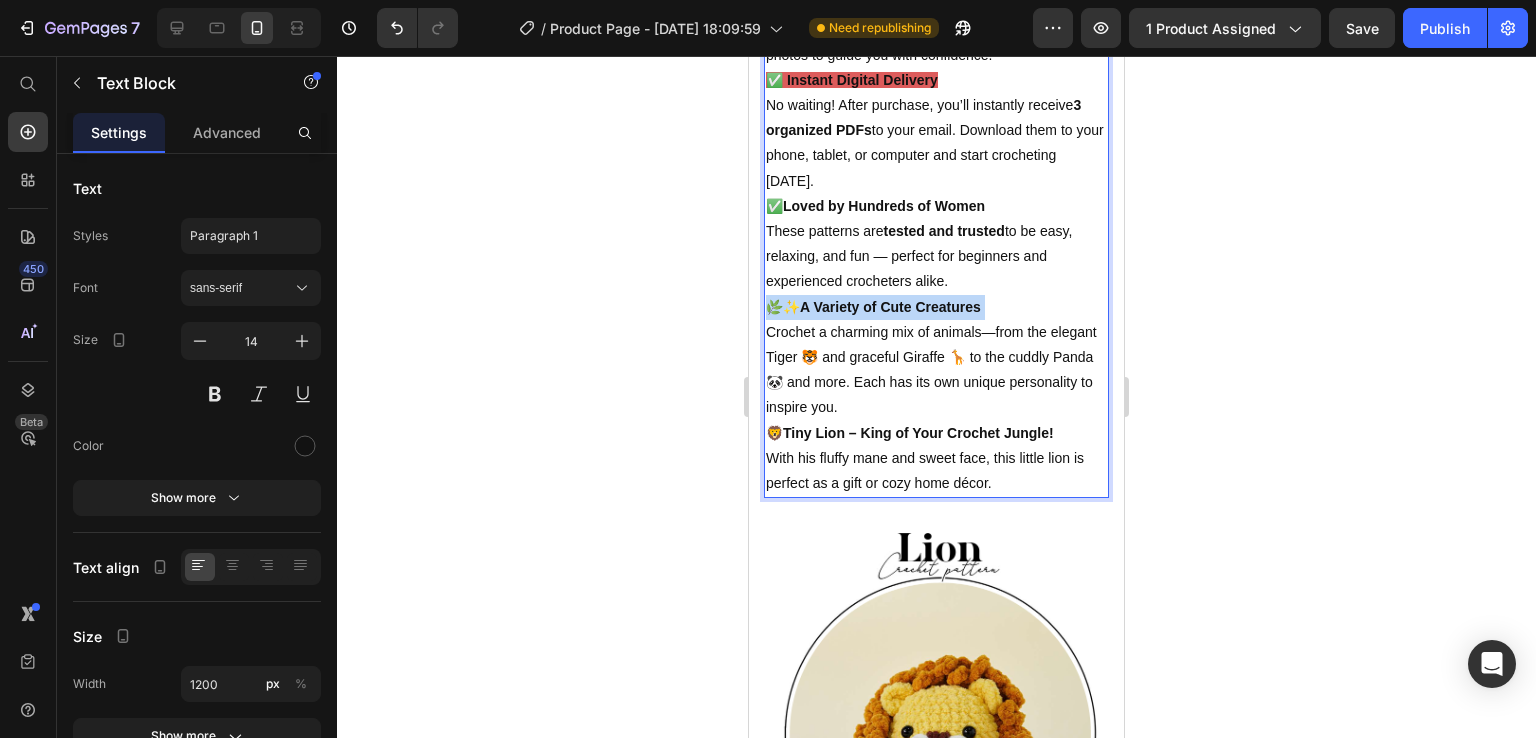 click on "A Variety of Cute Creatures" at bounding box center [890, 307] 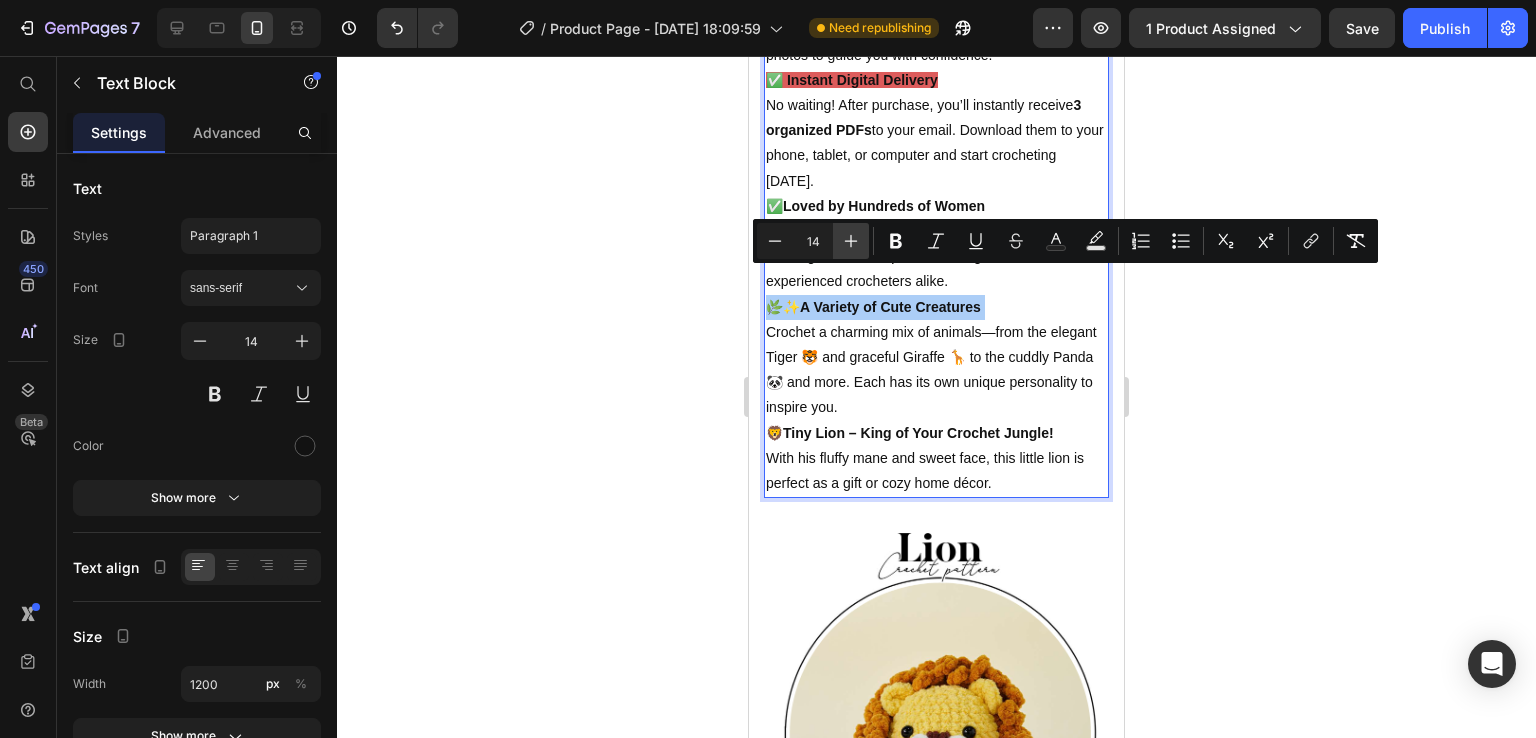 click 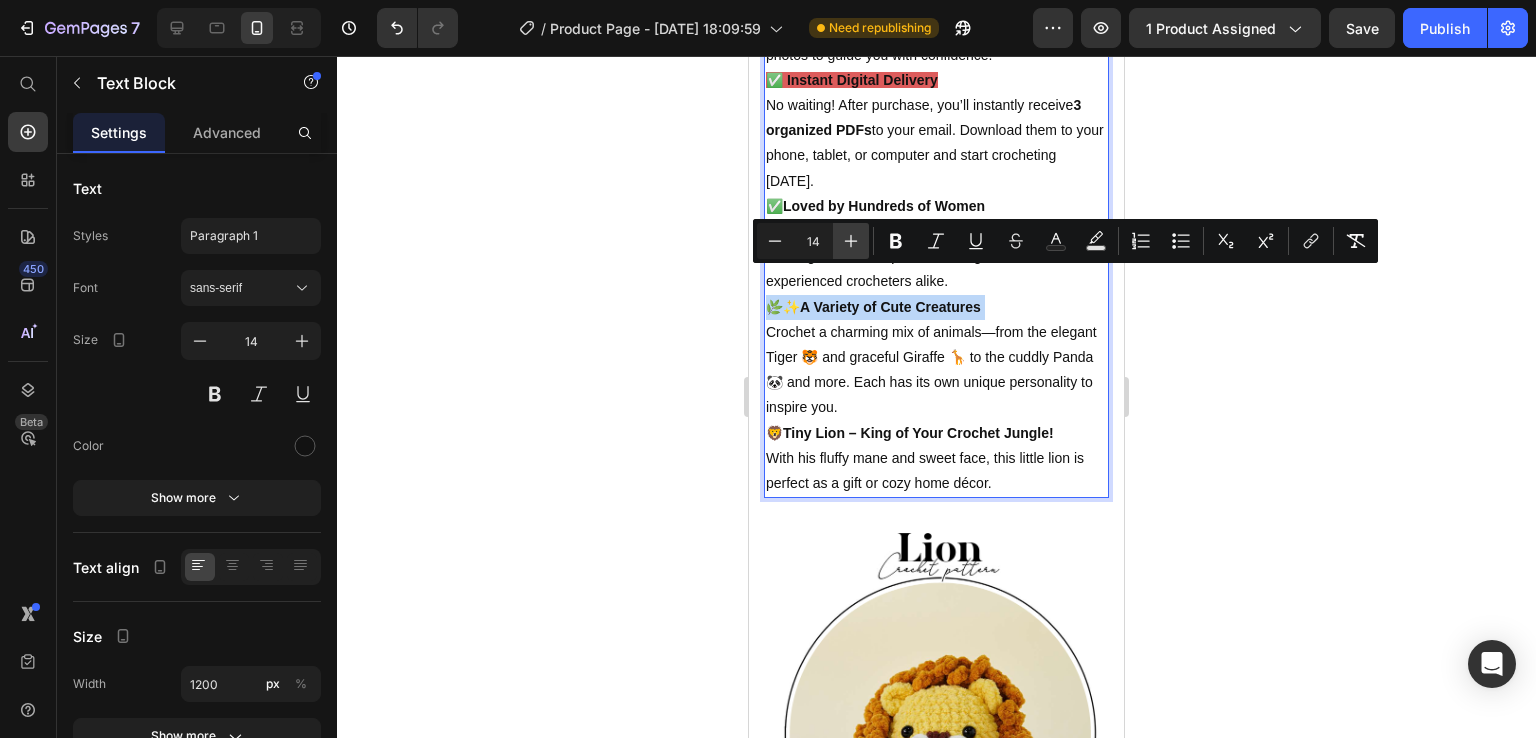 type on "15" 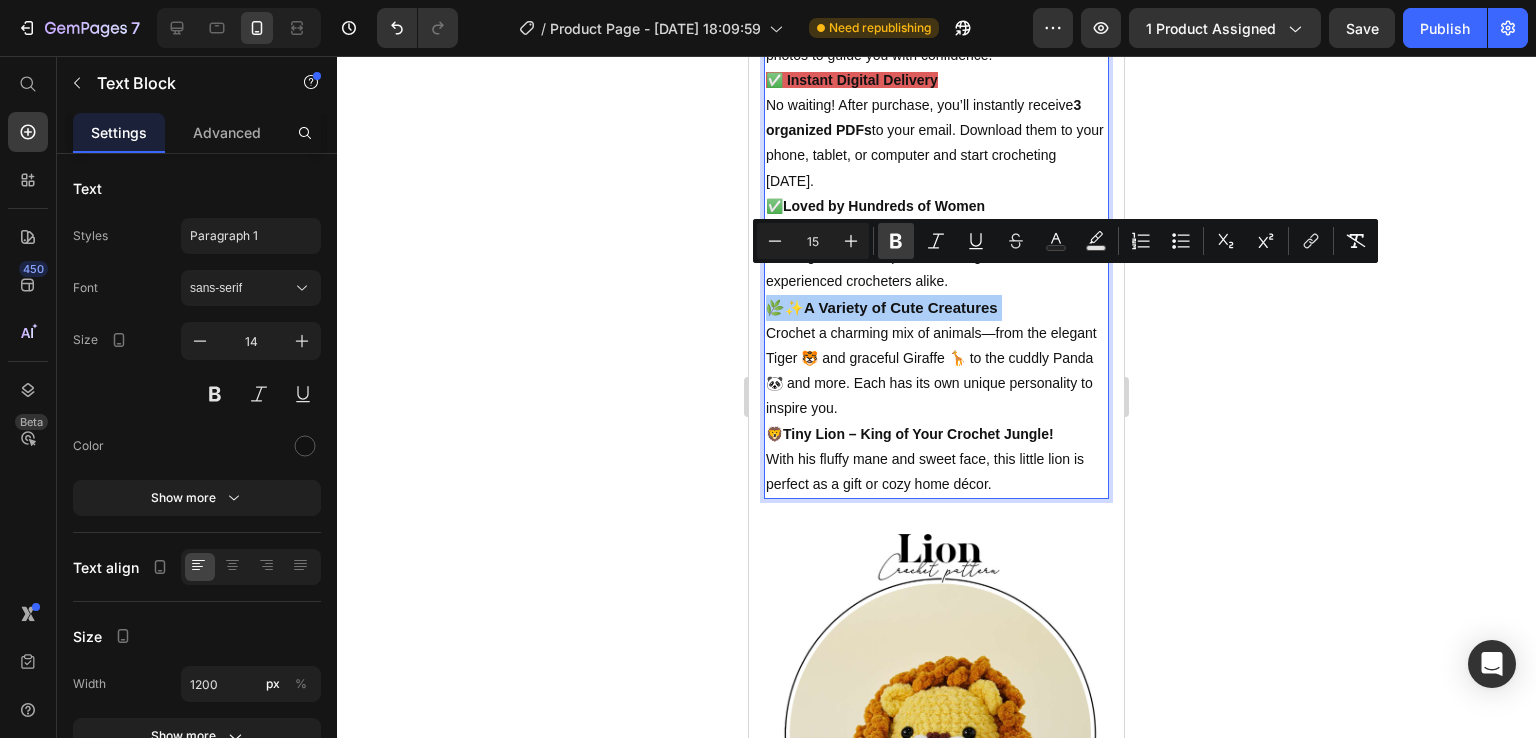 click 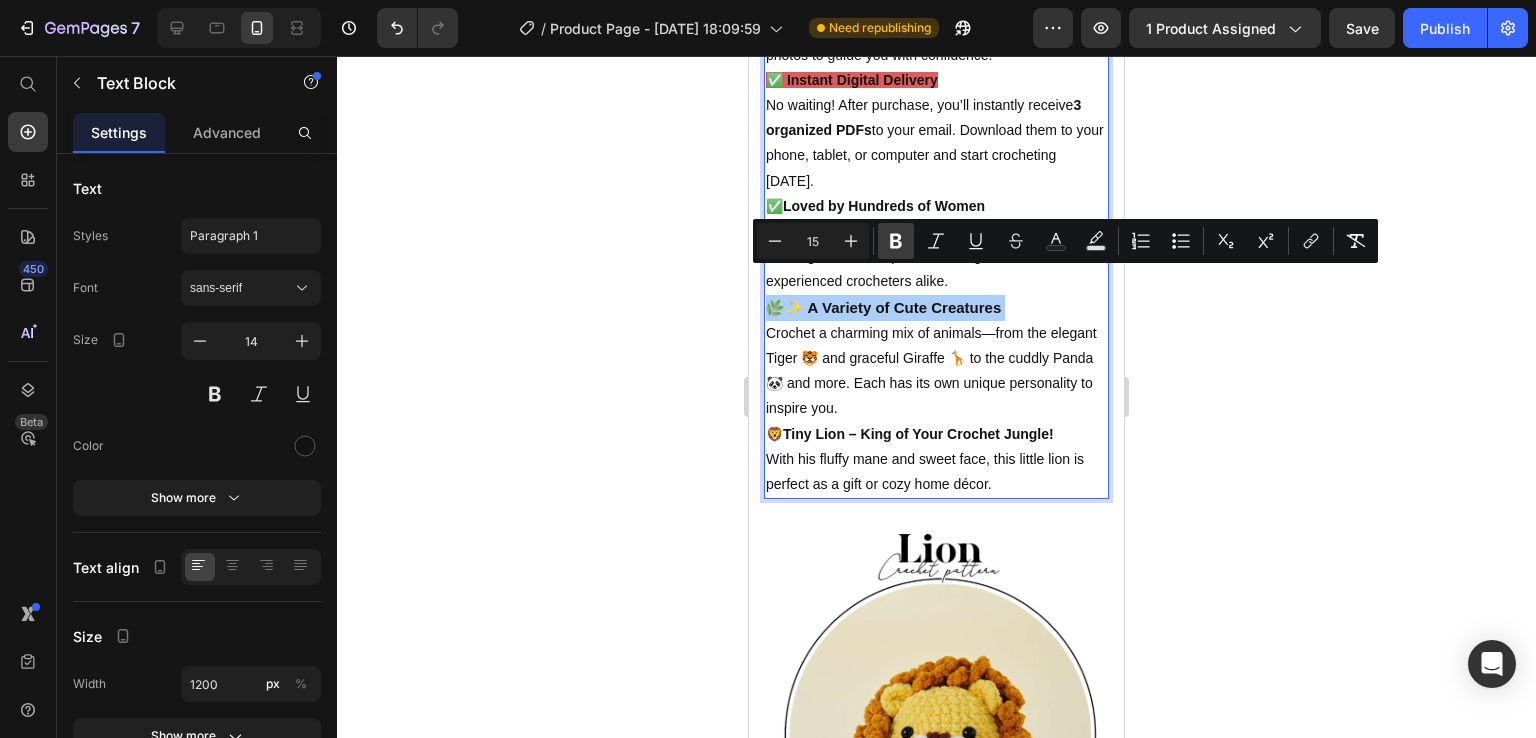 click 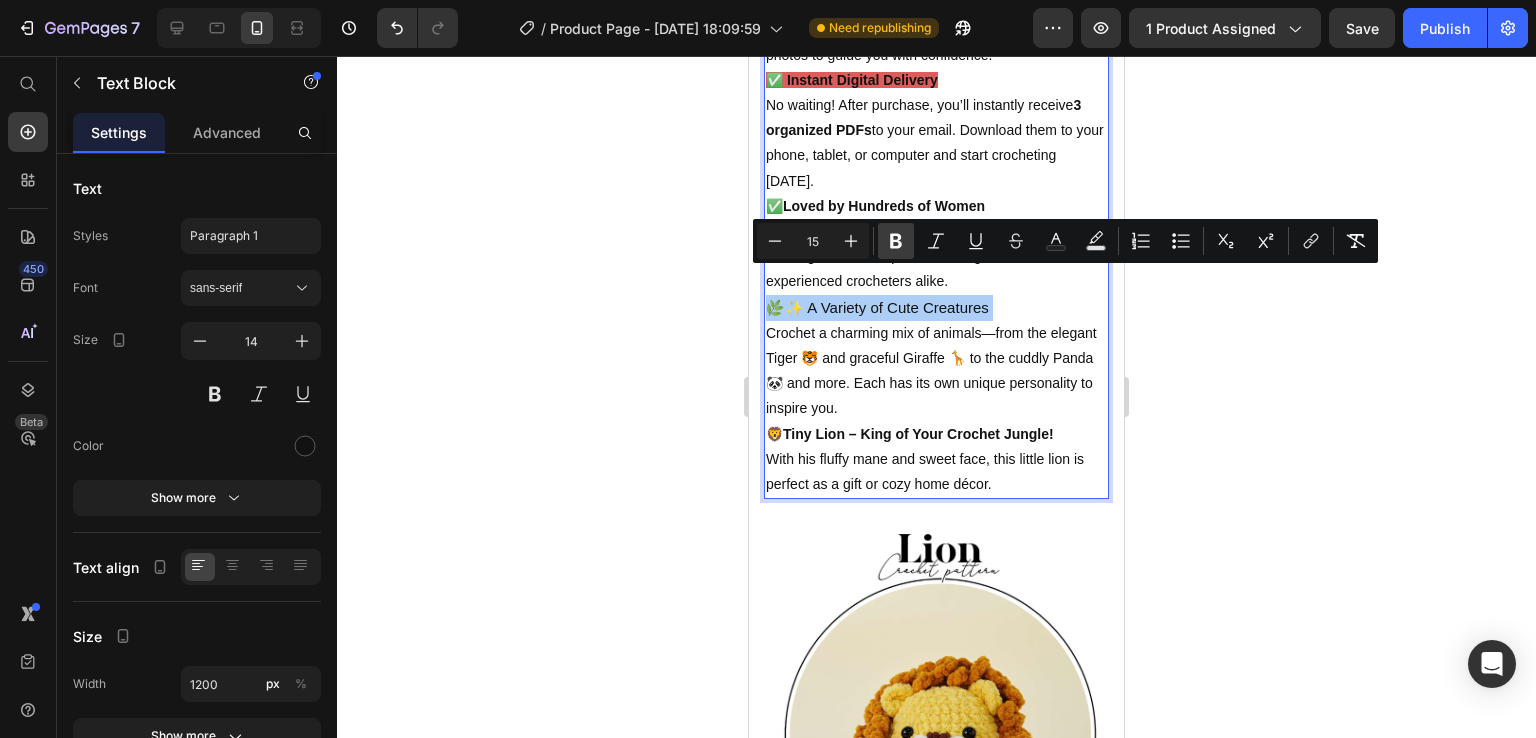 click 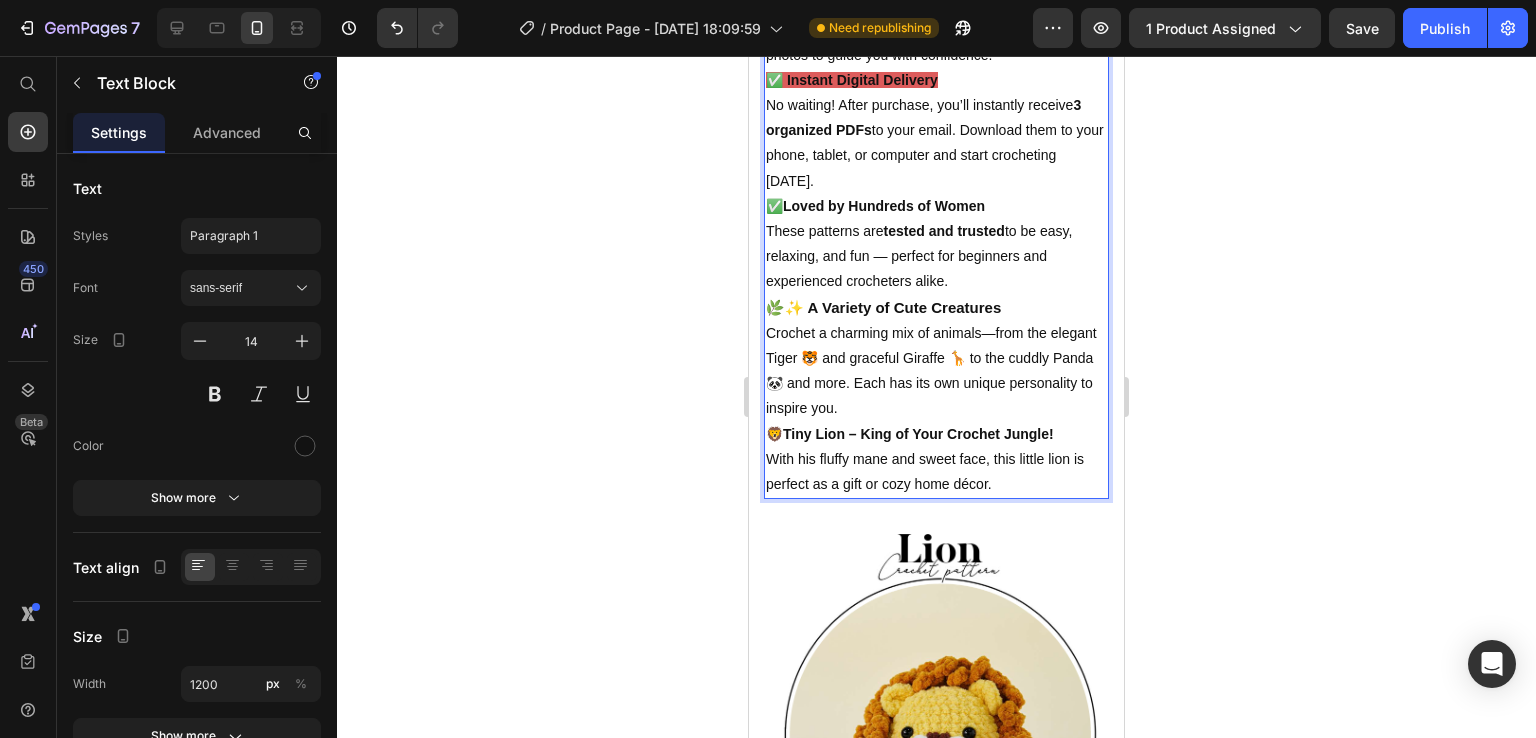 click 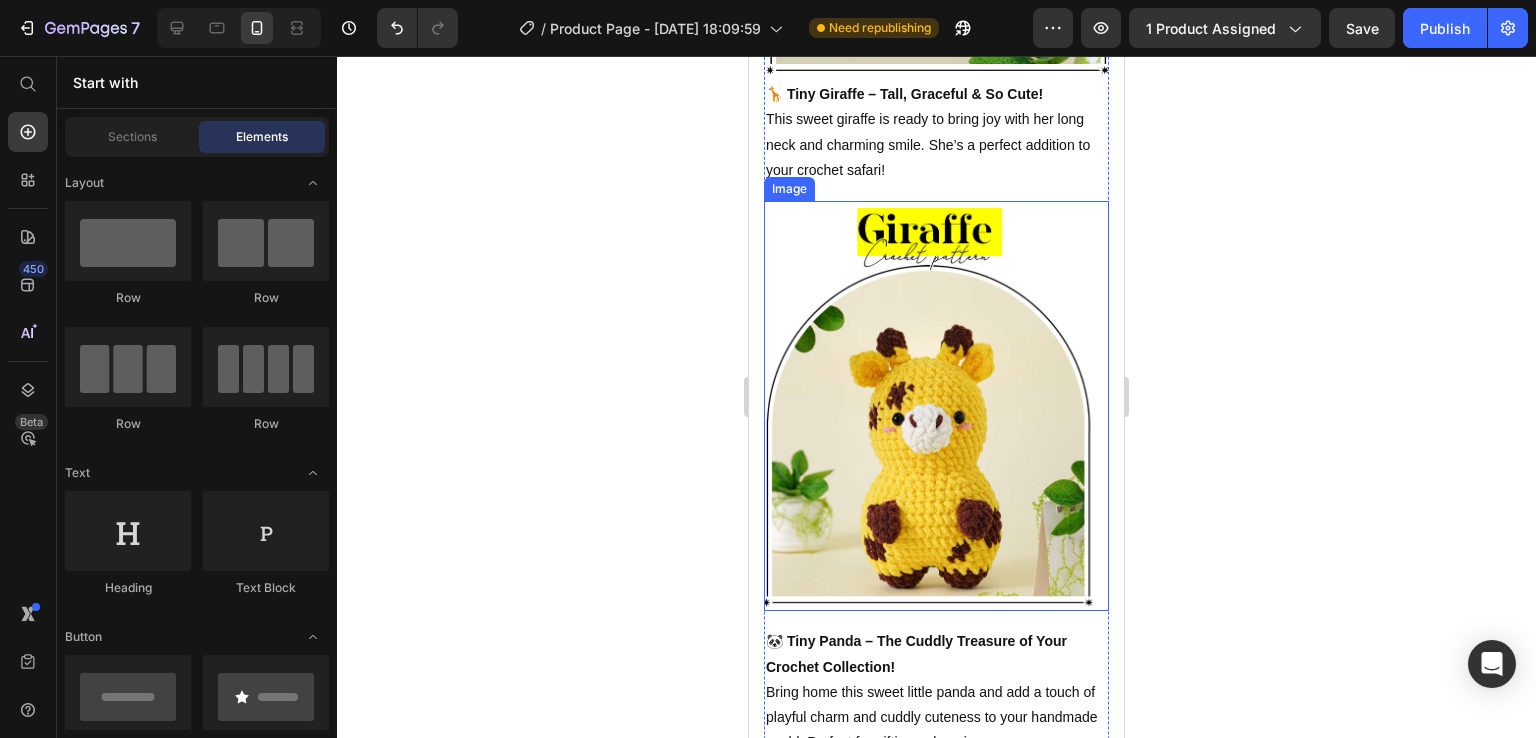 scroll, scrollTop: 2903, scrollLeft: 0, axis: vertical 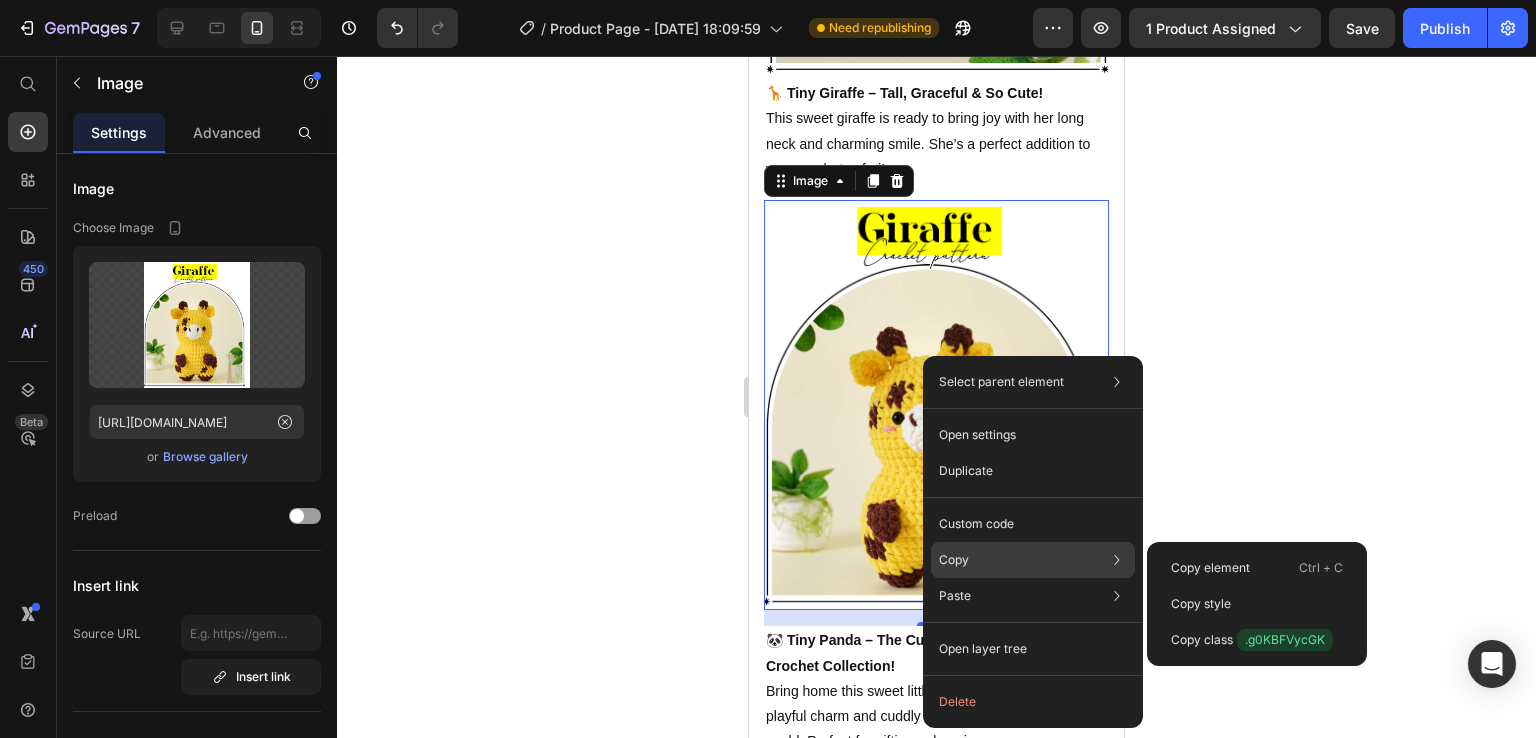 click on "Copy Copy element  Ctrl + C Copy style  Copy class  .g0KBFVycGK" 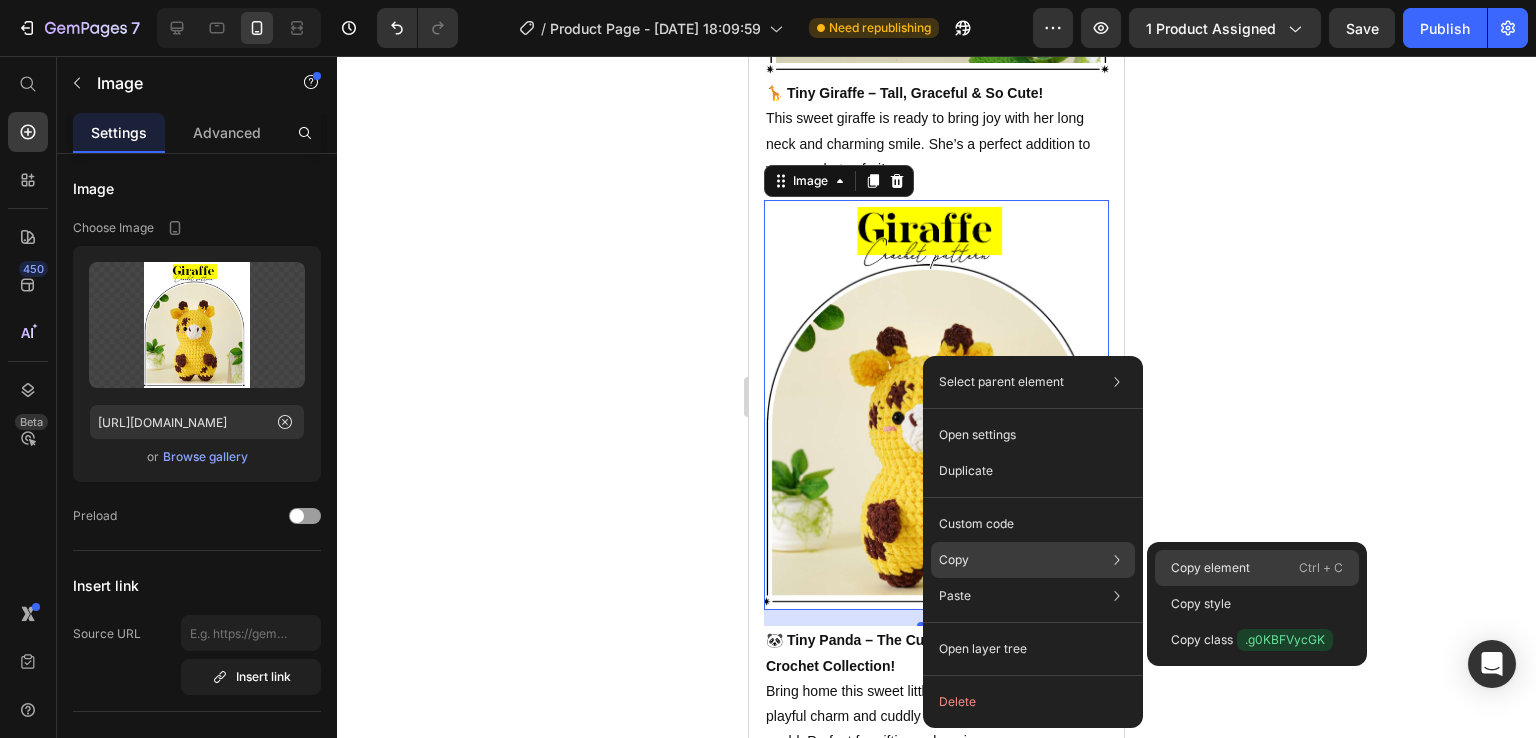 click on "Copy element  Ctrl + C" 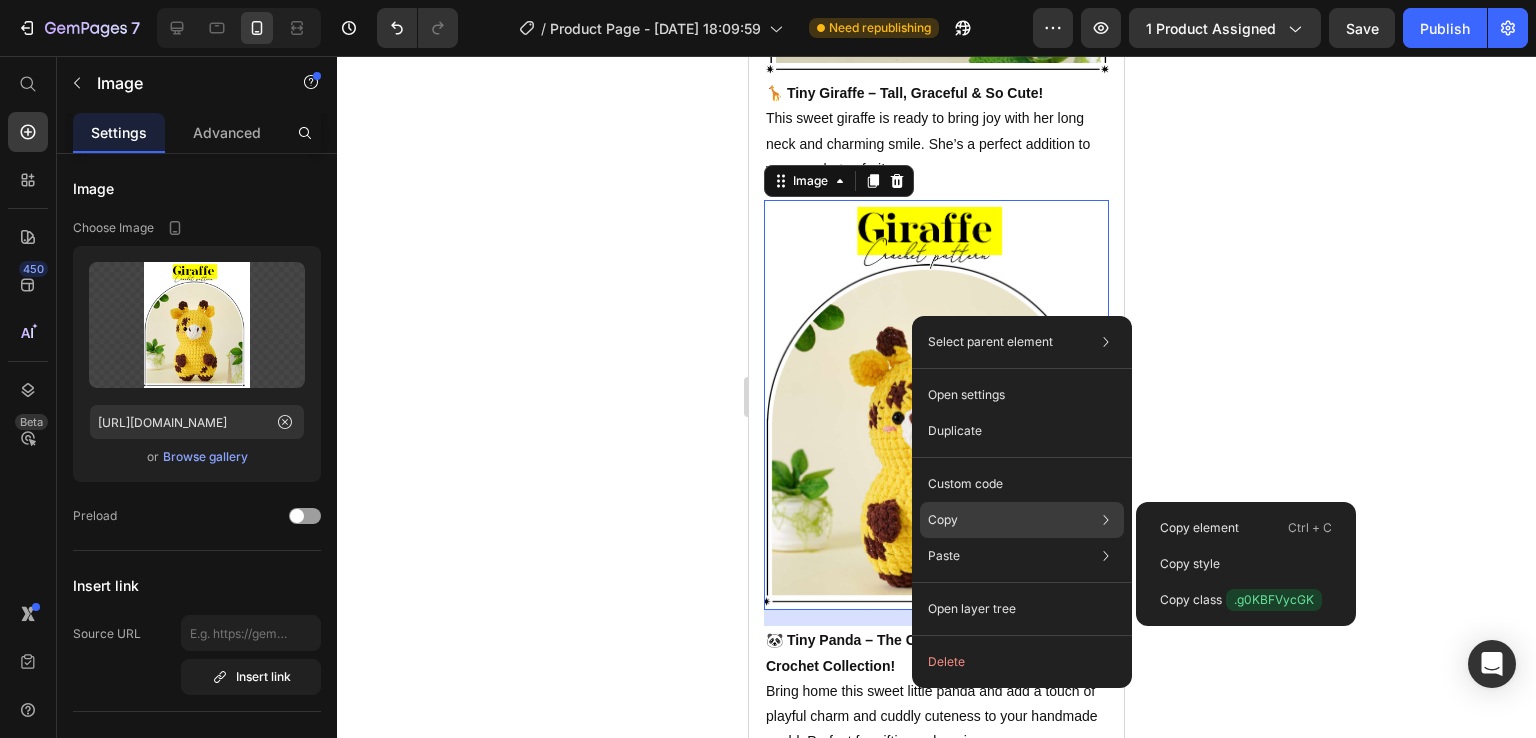 click on "Copy Copy element  Ctrl + C Copy style  Copy class  .g0KBFVycGK" 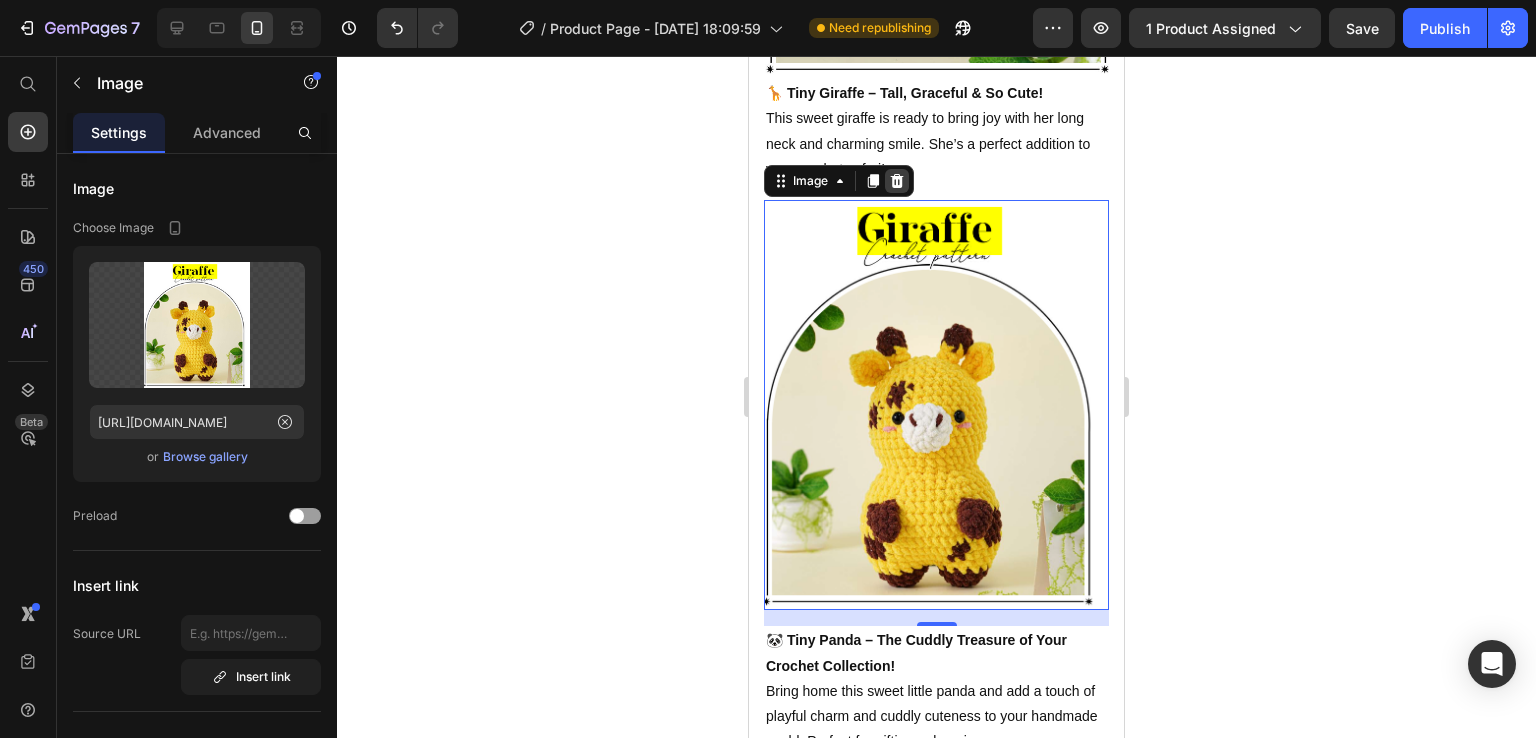 click 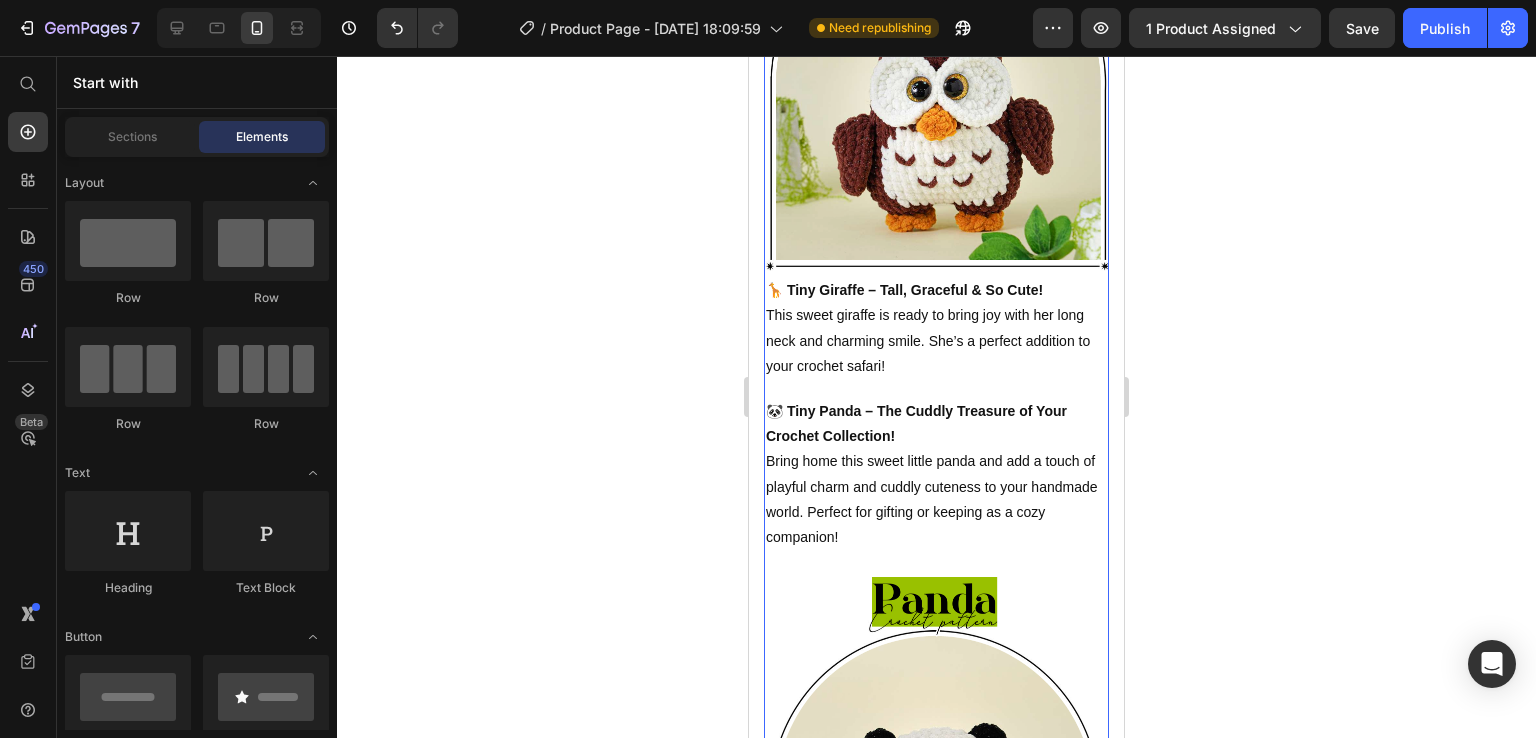 scroll, scrollTop: 2705, scrollLeft: 0, axis: vertical 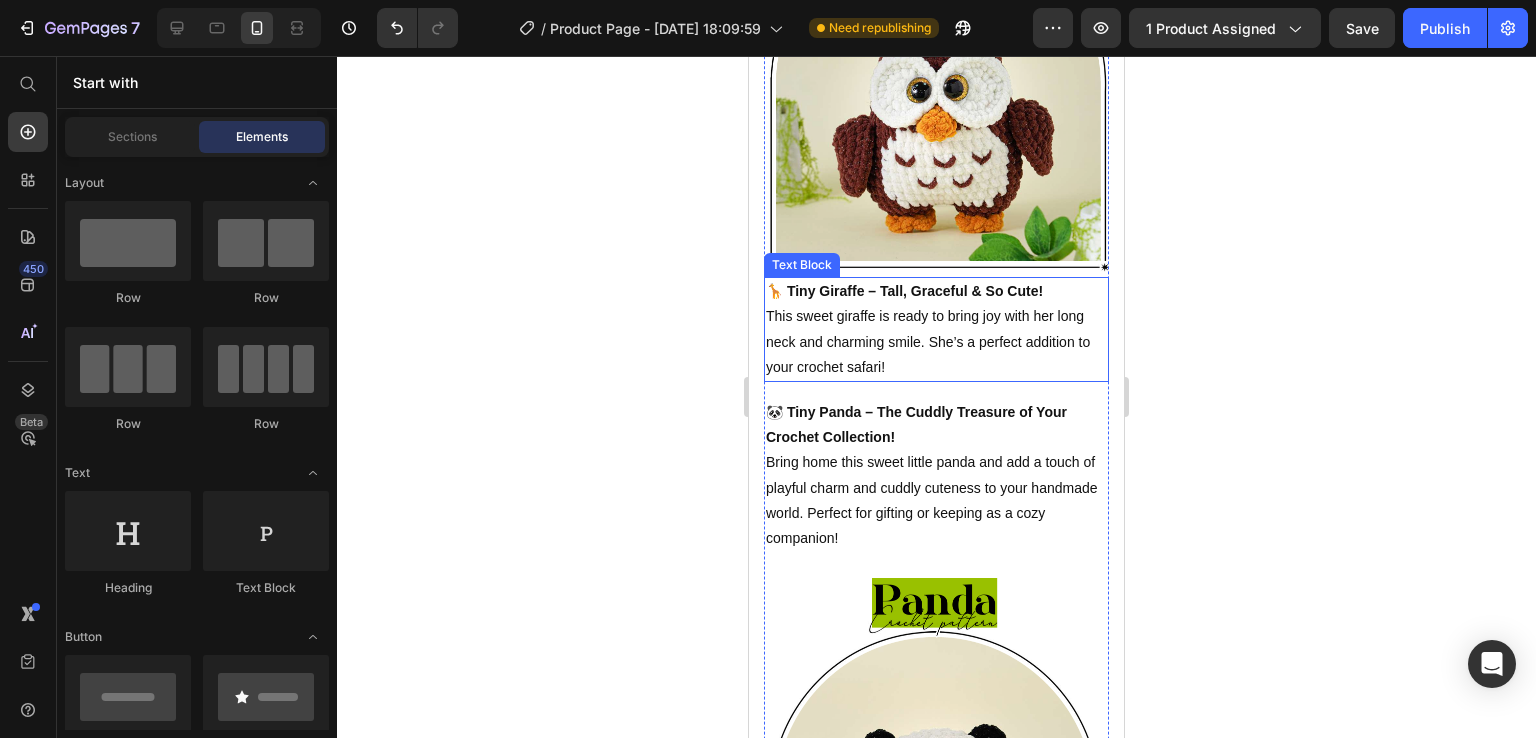 click on "🦒 Tiny Giraffe – Tall, Graceful & So Cute!" at bounding box center (904, 291) 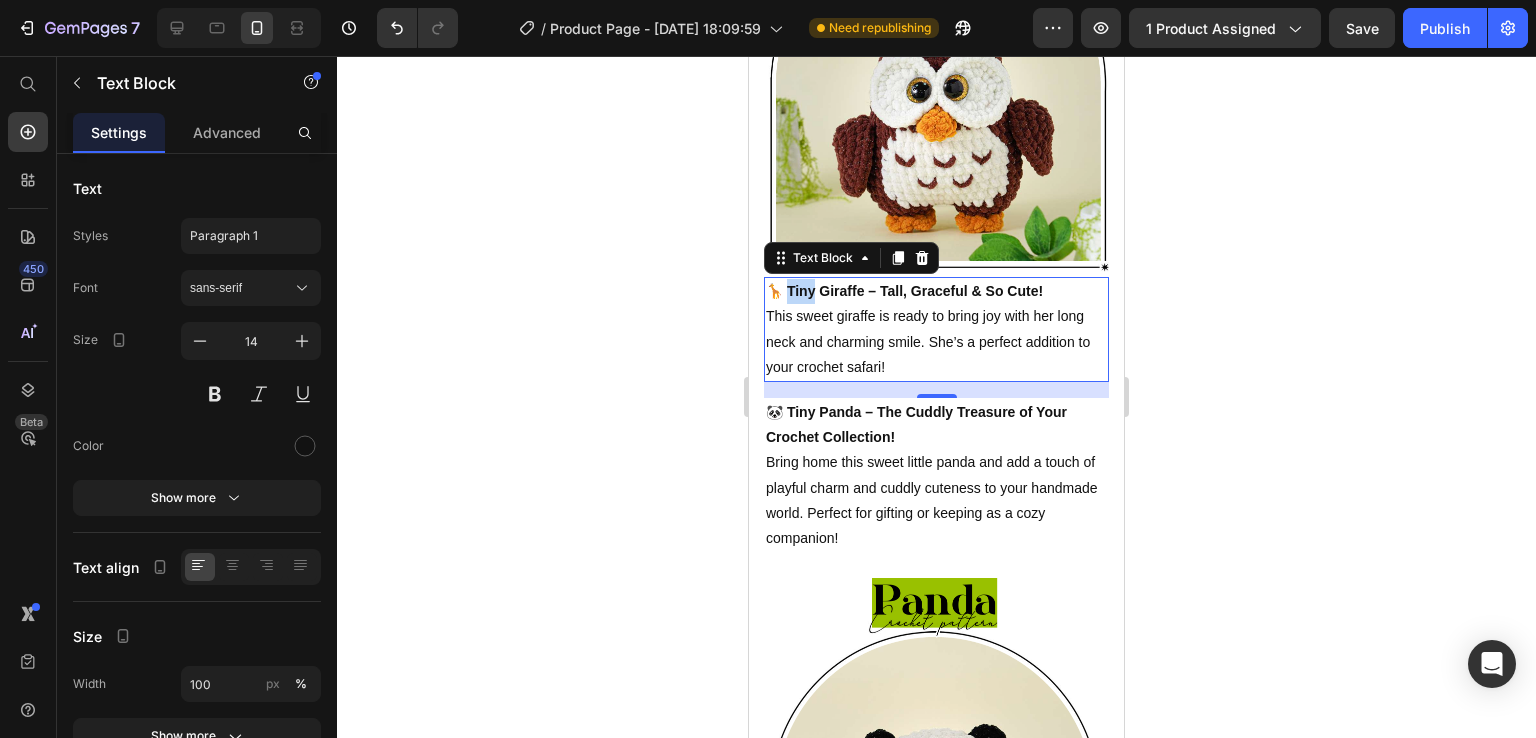 click on "🦒 Tiny Giraffe – Tall, Graceful & So Cute!" at bounding box center (904, 291) 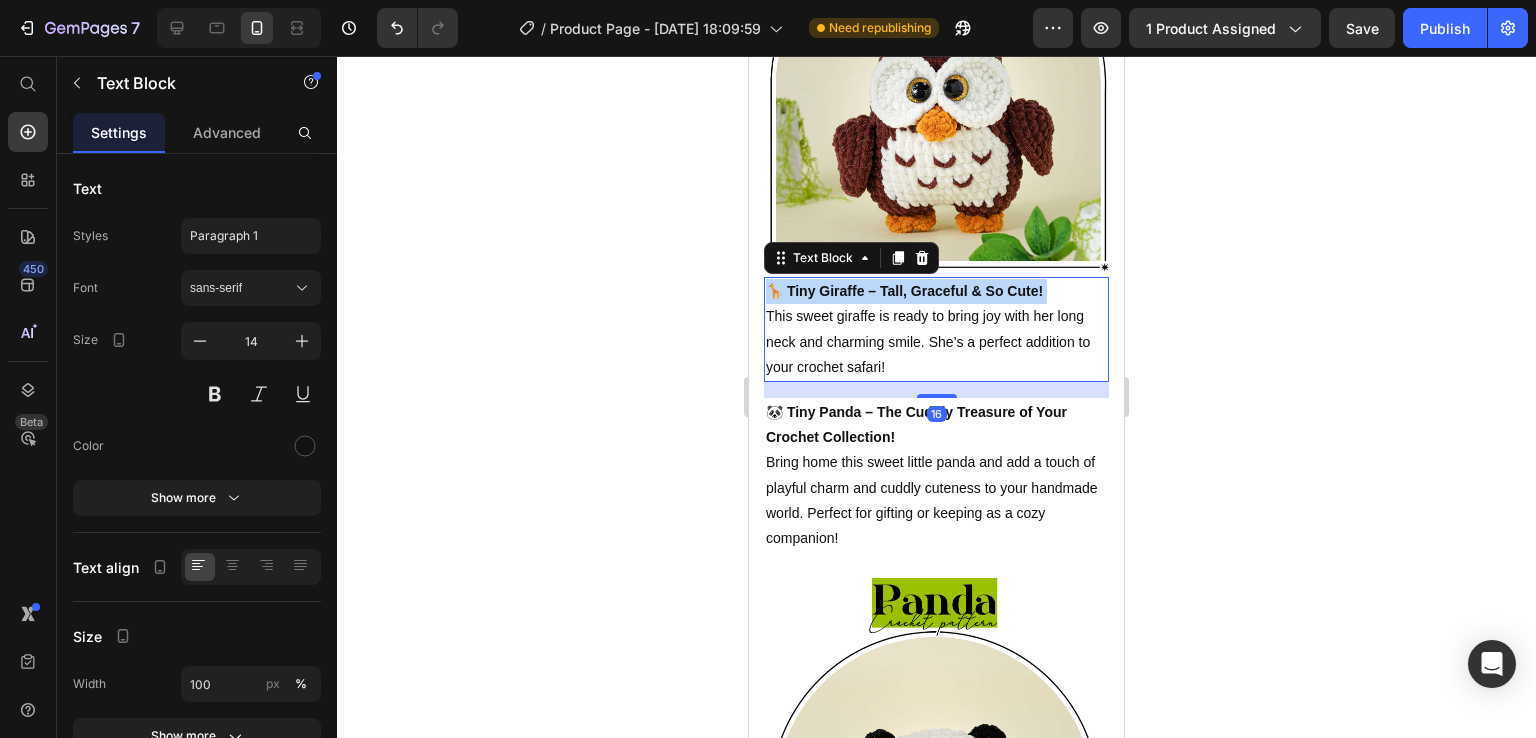 click on "🦒 Tiny Giraffe – Tall, Graceful & So Cute!" at bounding box center [904, 291] 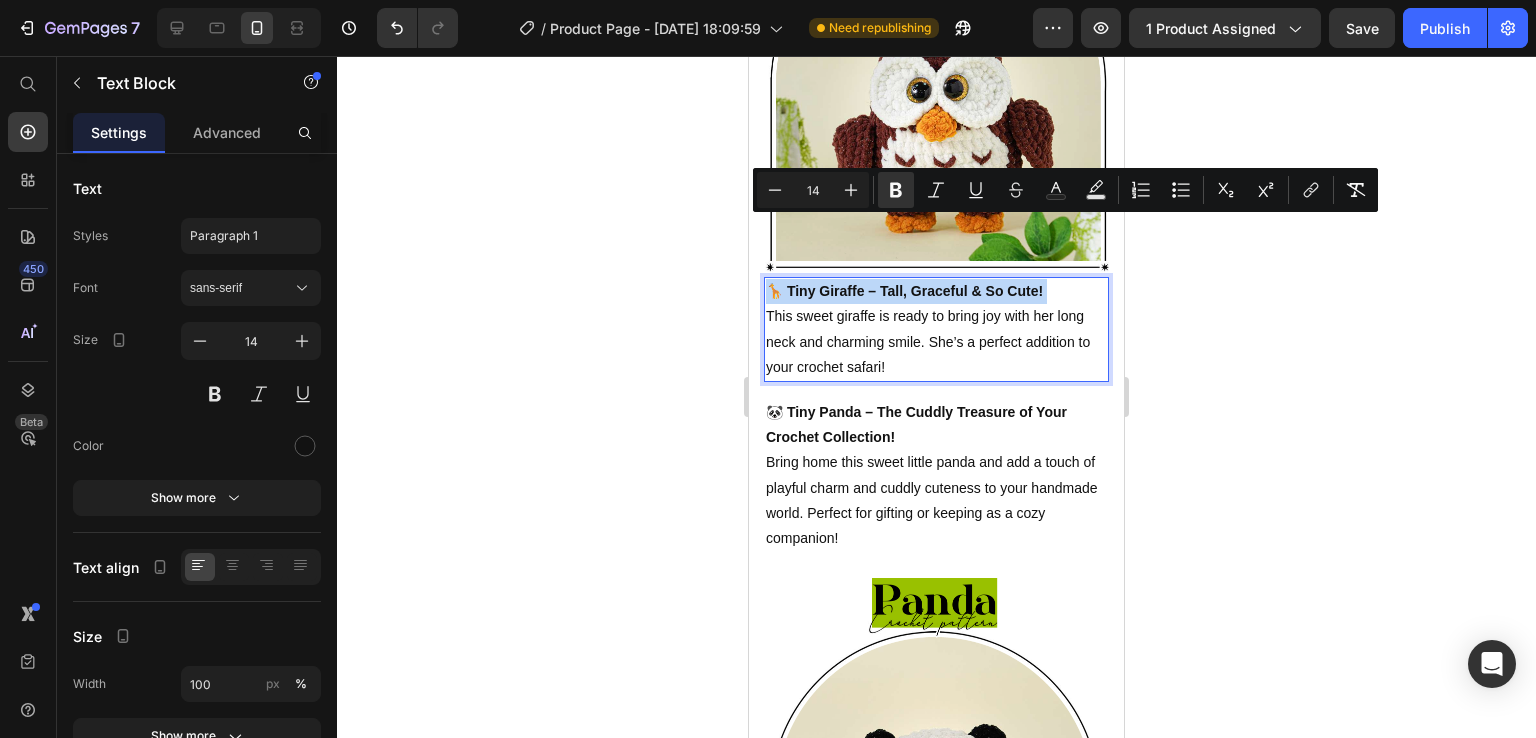 click on "🦒 Tiny Giraffe – Tall, Graceful & So Cute!" at bounding box center (904, 291) 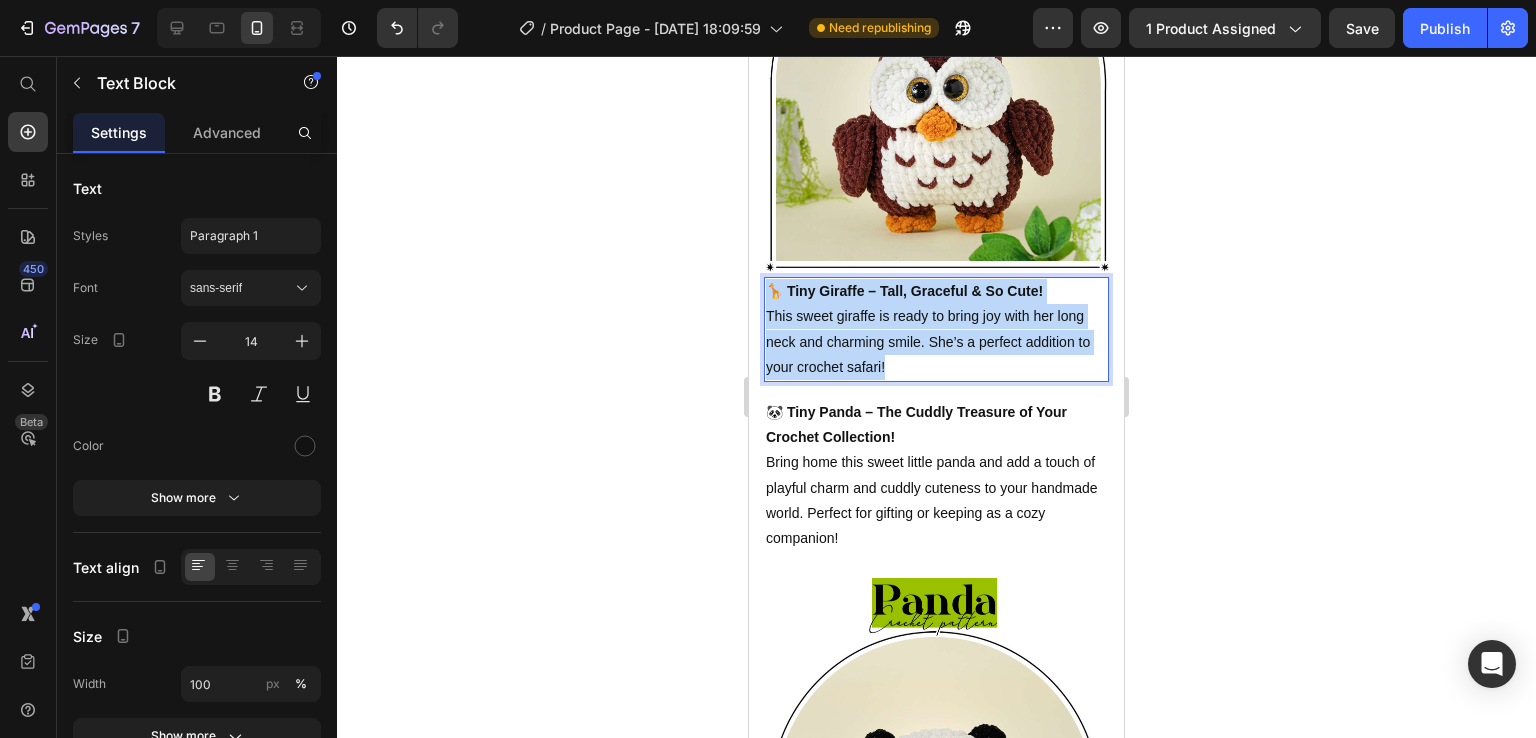 drag, startPoint x: 789, startPoint y: 223, endPoint x: 893, endPoint y: 309, distance: 134.95184 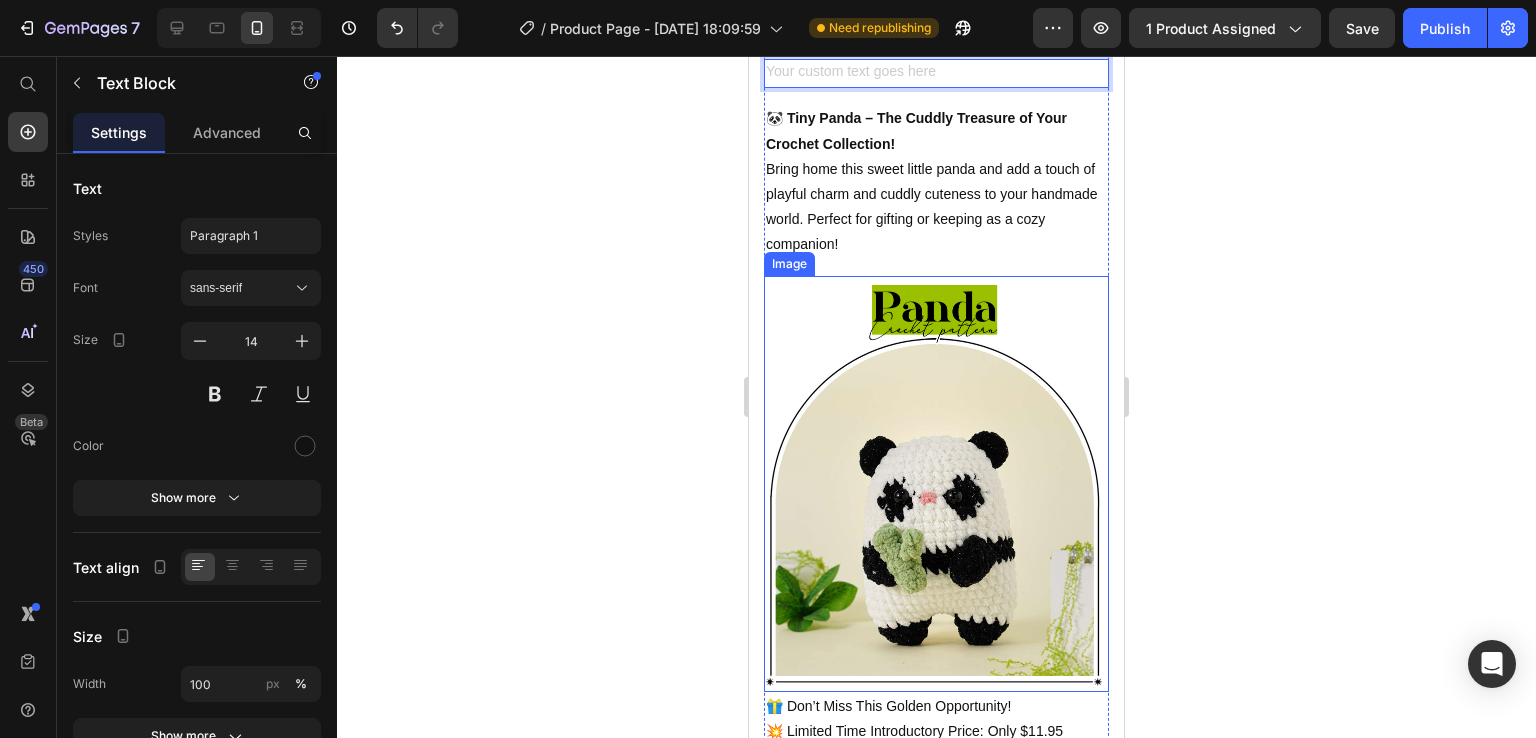 scroll, scrollTop: 2922, scrollLeft: 0, axis: vertical 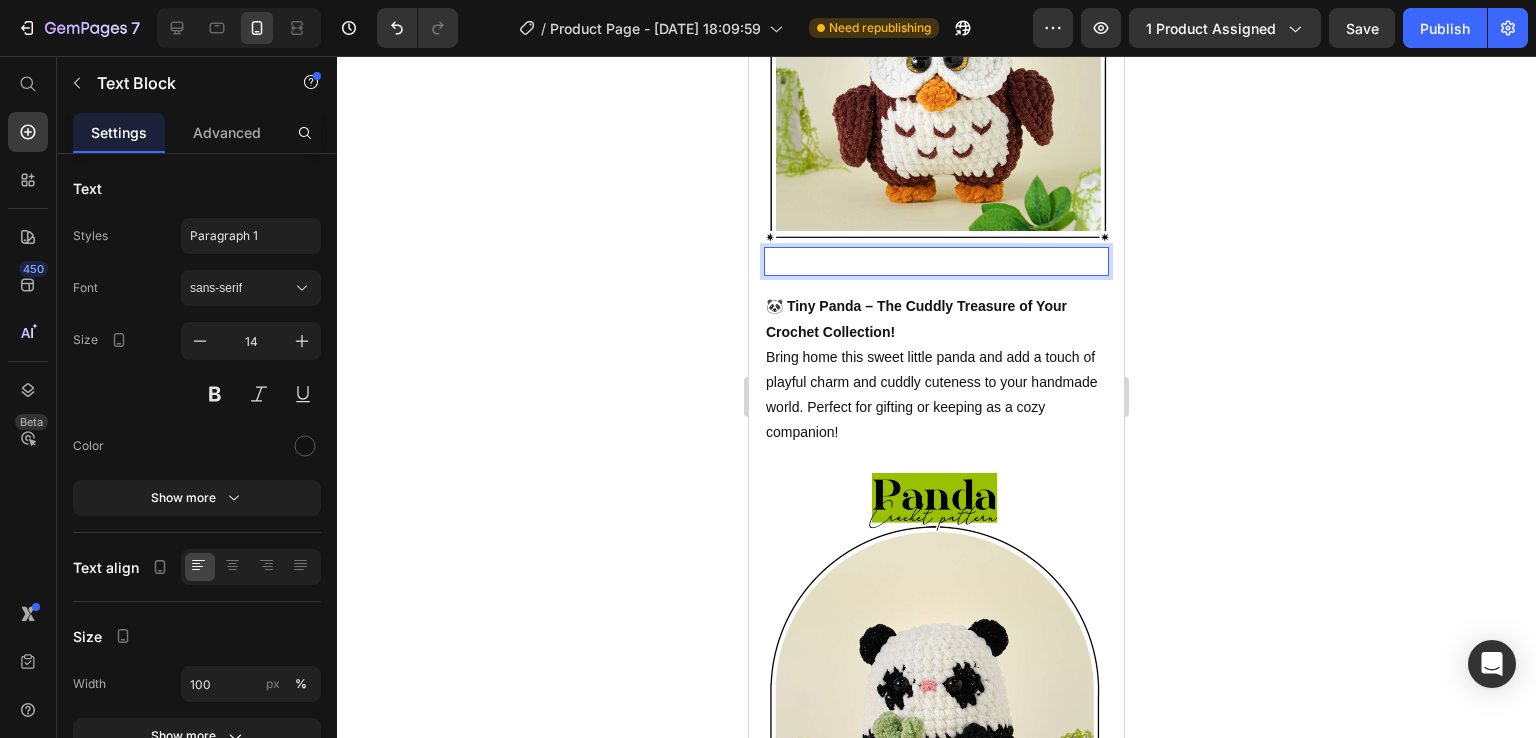 click at bounding box center [936, 261] 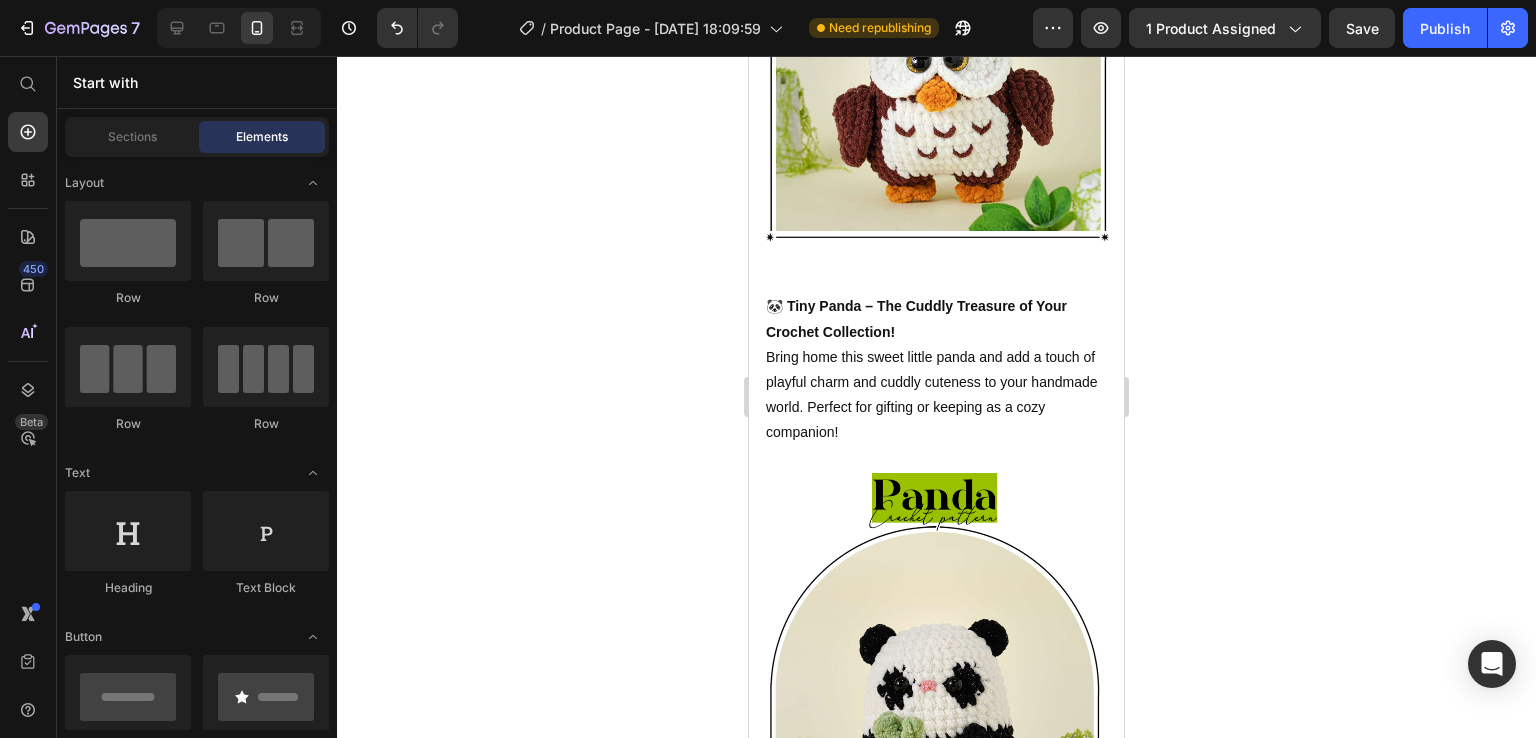 scroll, scrollTop: 2139, scrollLeft: 0, axis: vertical 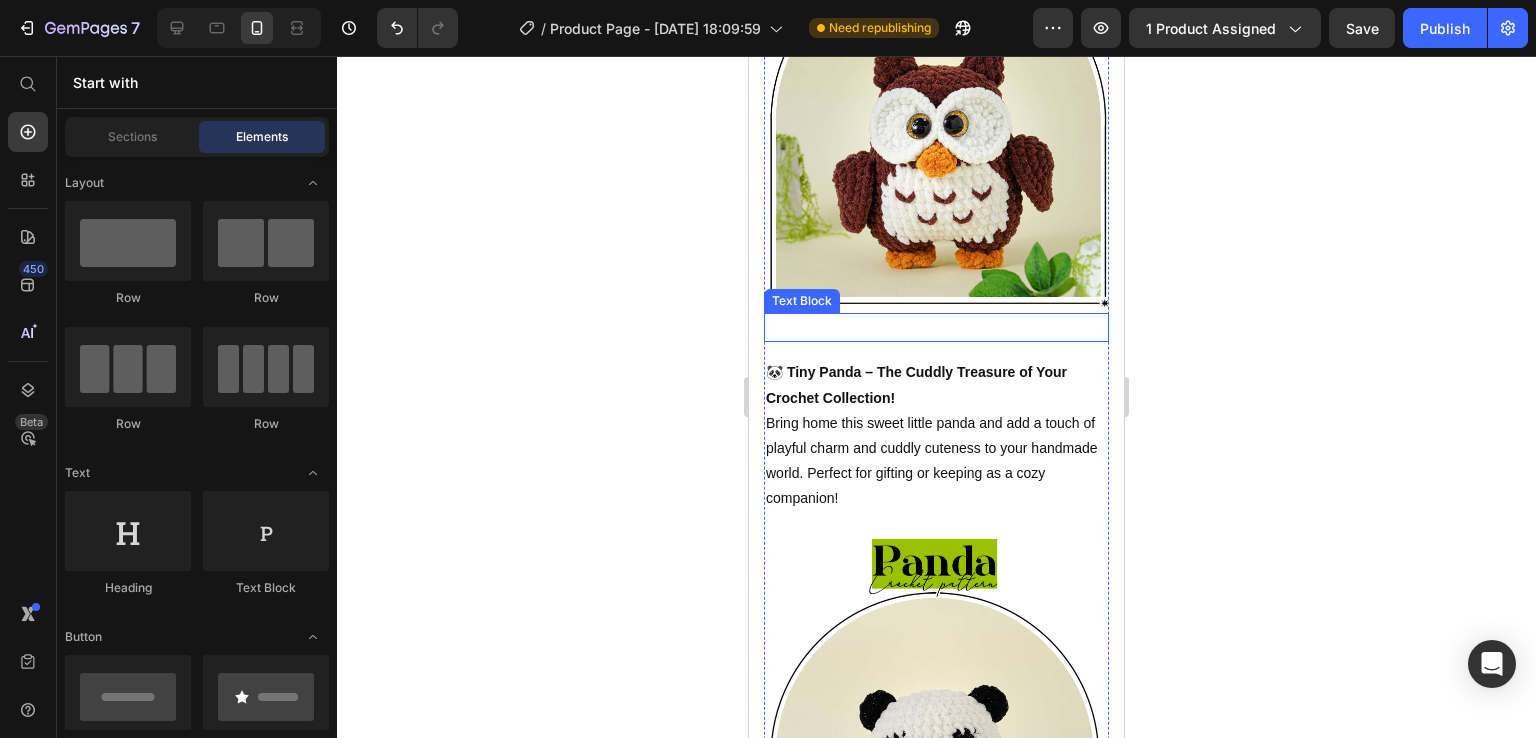 click at bounding box center [936, 327] 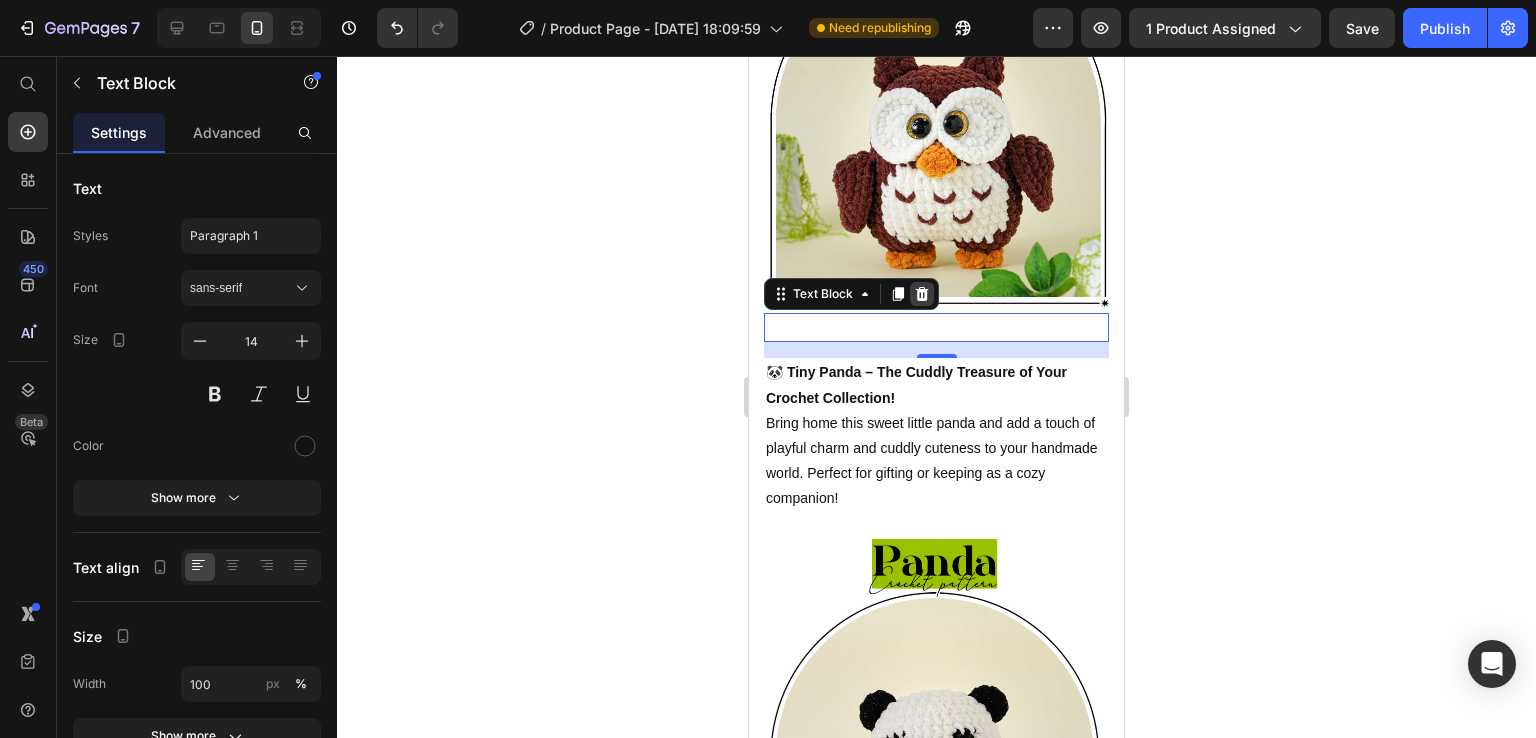click at bounding box center (922, 294) 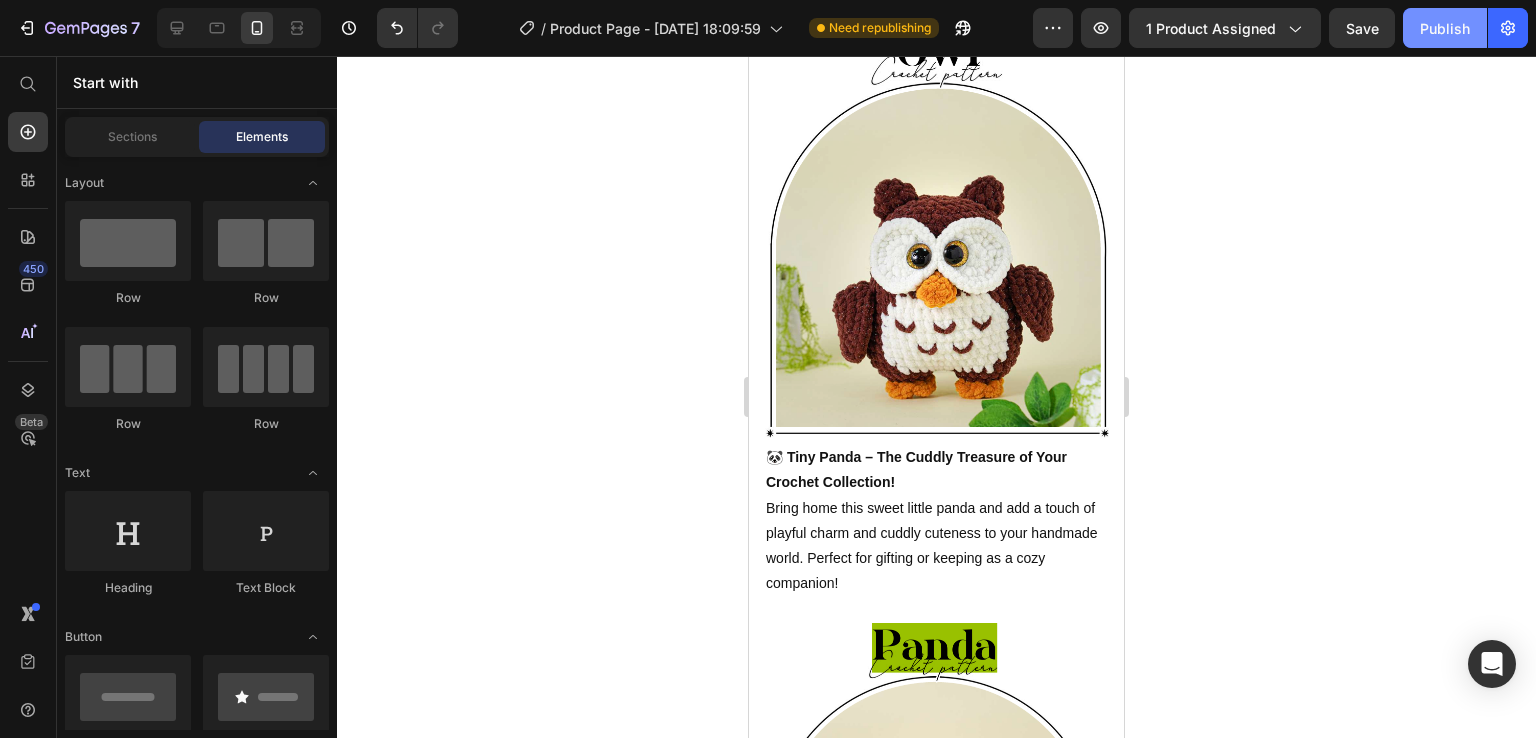 click on "Publish" at bounding box center [1445, 28] 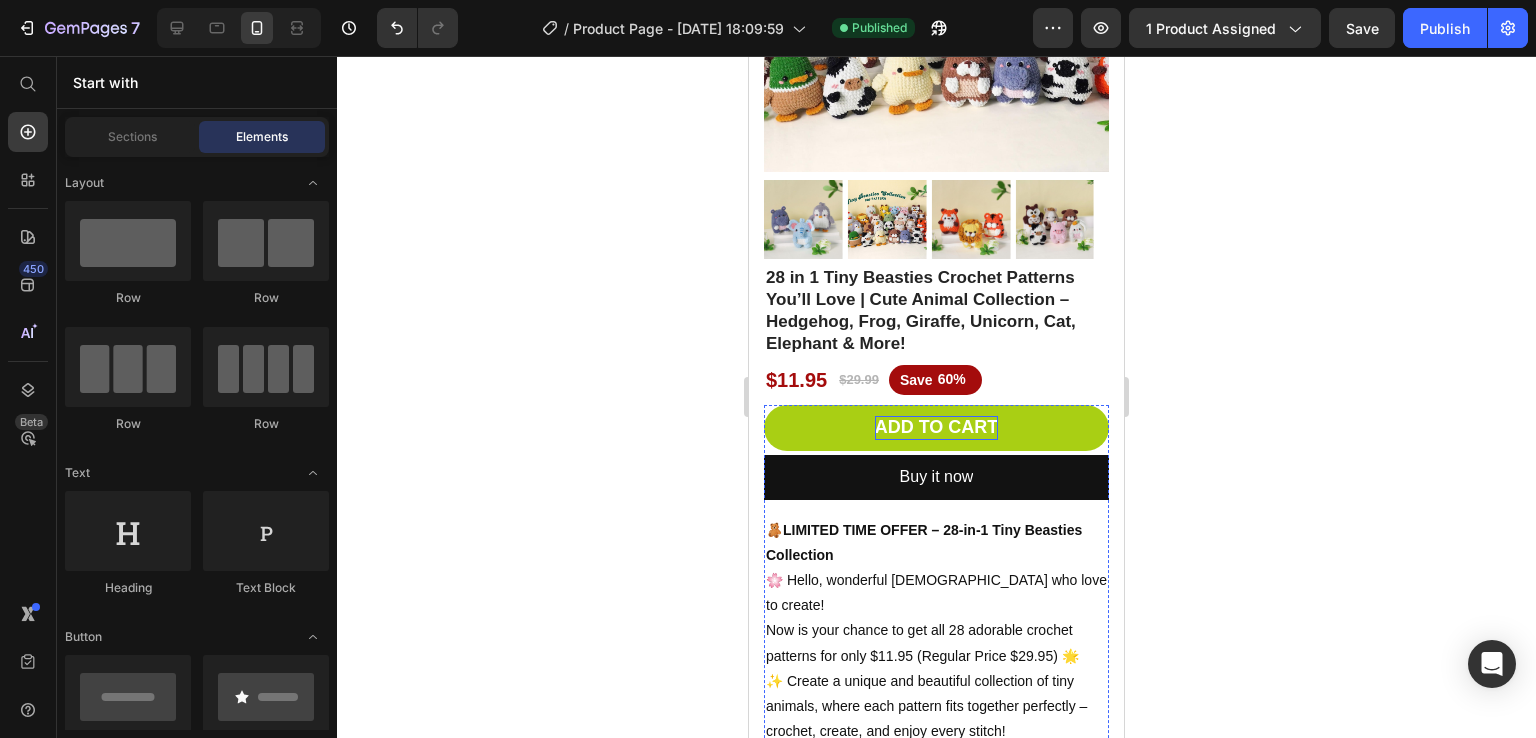 scroll, scrollTop: 269, scrollLeft: 0, axis: vertical 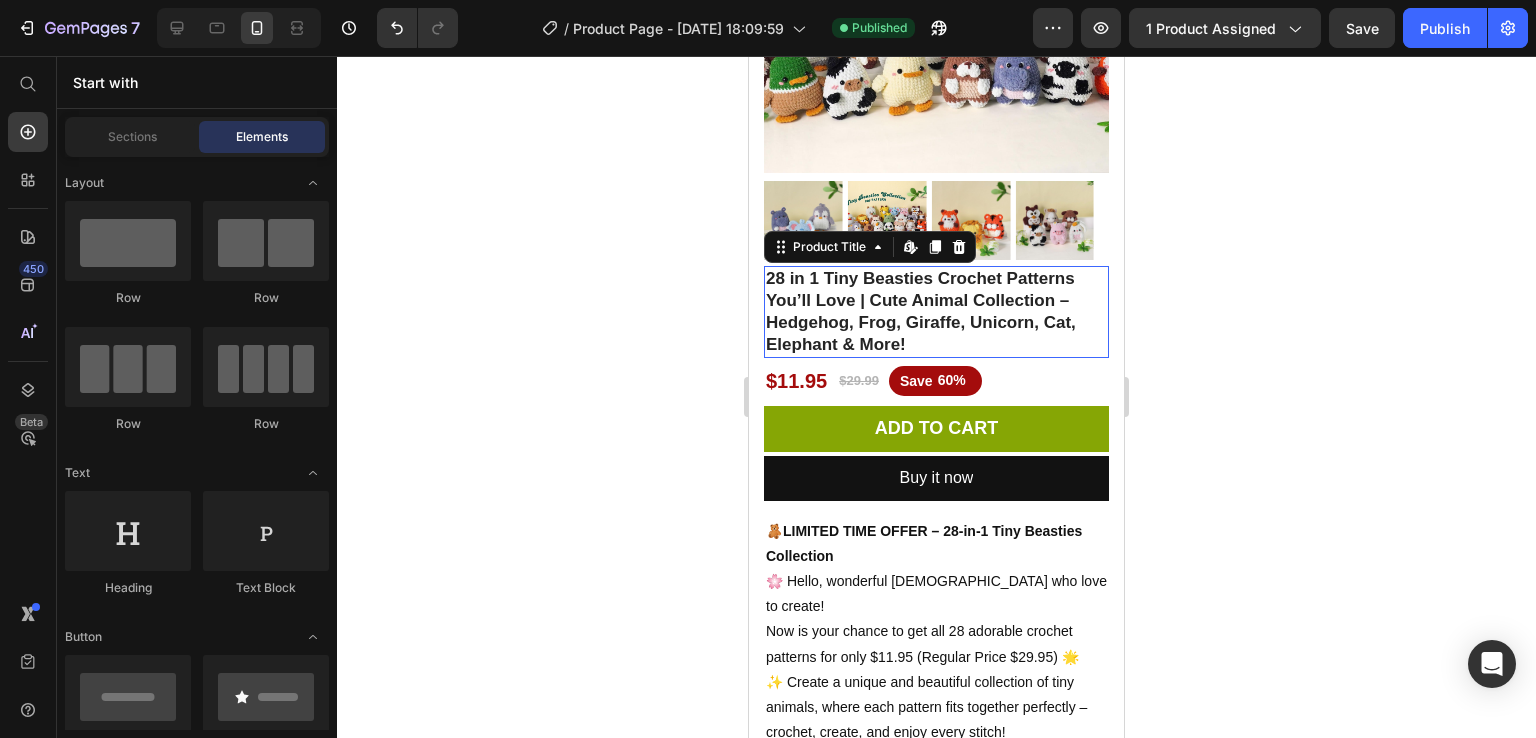 click on "28 in 1 Tiny Beasties Crochet Patterns You’ll Love | Cute Animal Collection – Hedgehog, Frog, Giraffe, Unicorn, Cat, Elephant & More!" at bounding box center [936, 312] 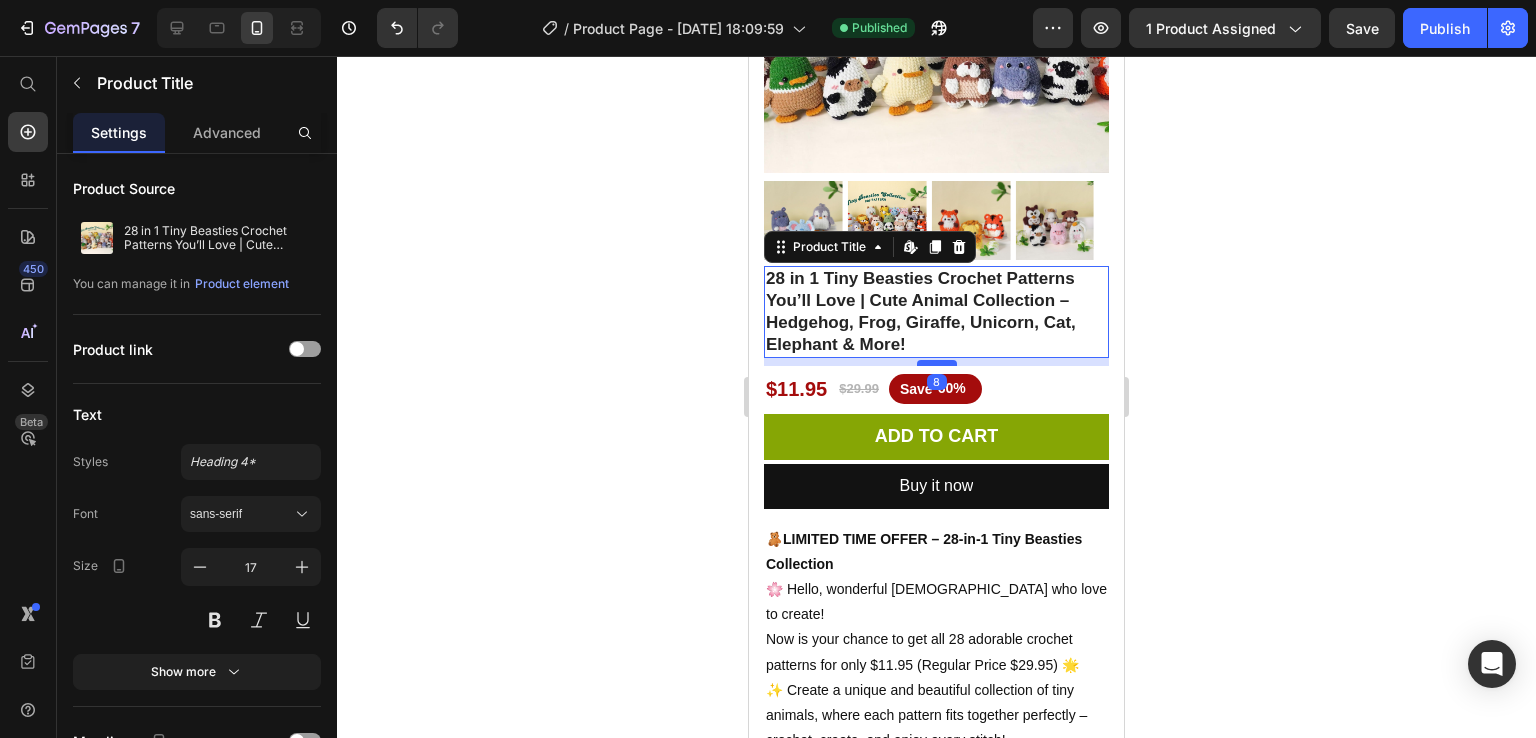 click at bounding box center (937, 363) 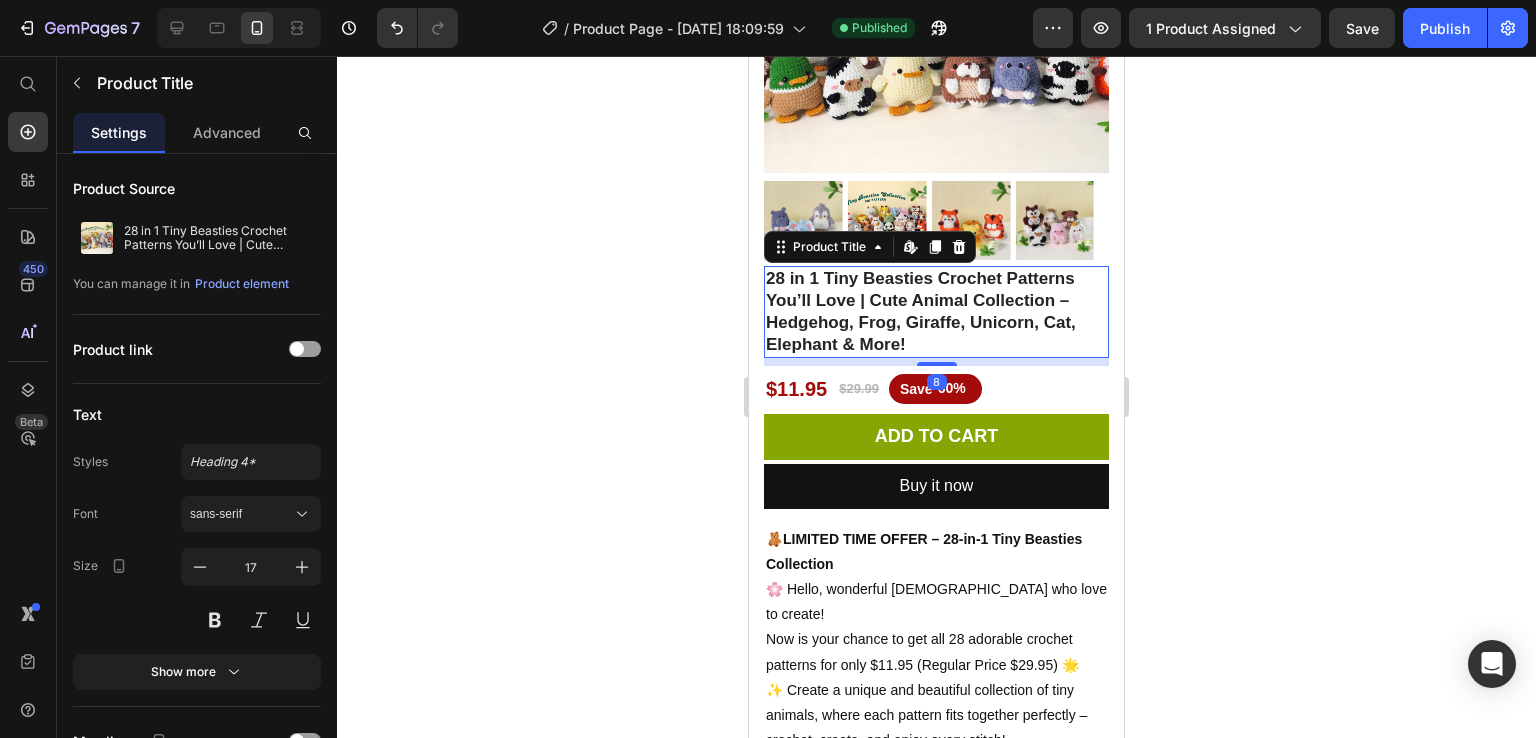 click 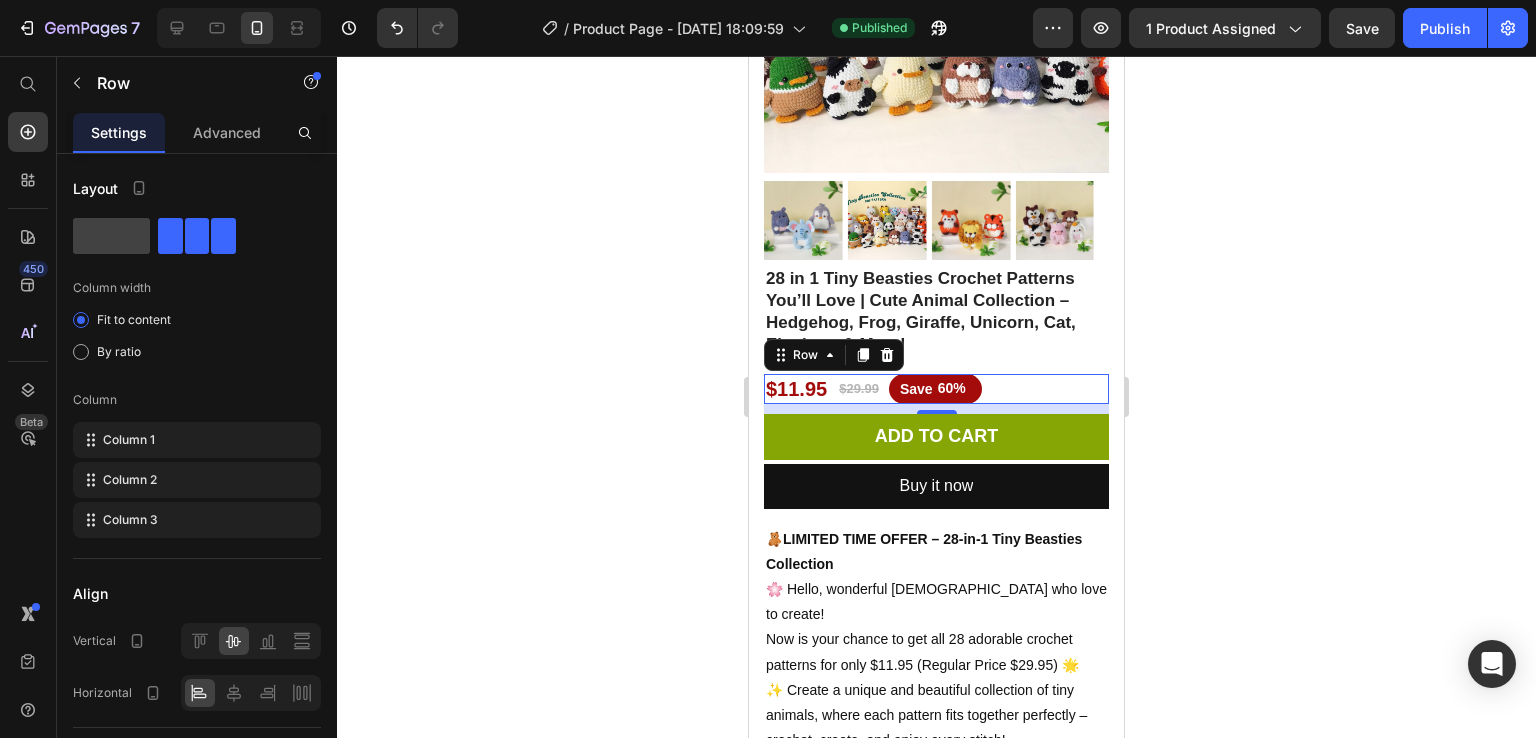click 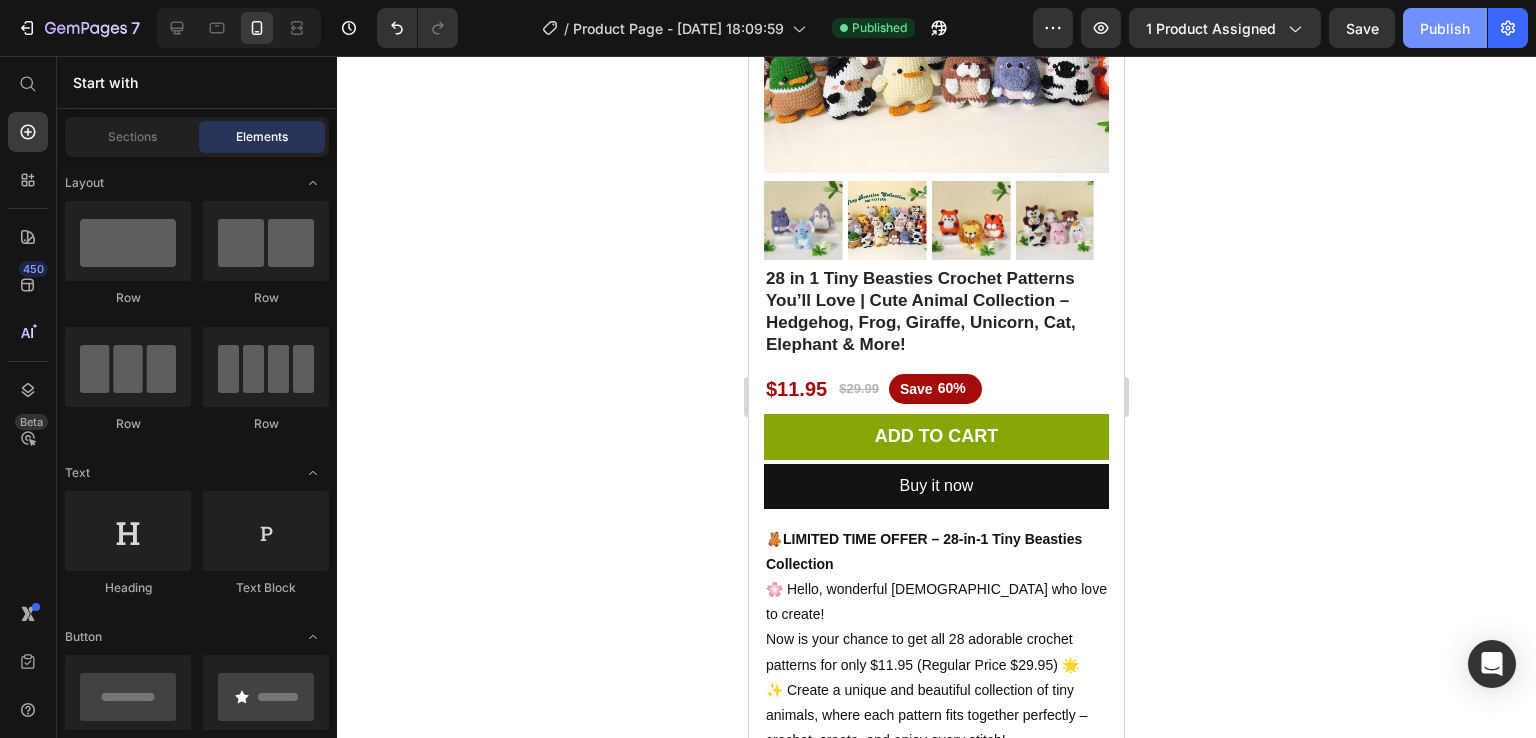 click on "Publish" at bounding box center (1445, 28) 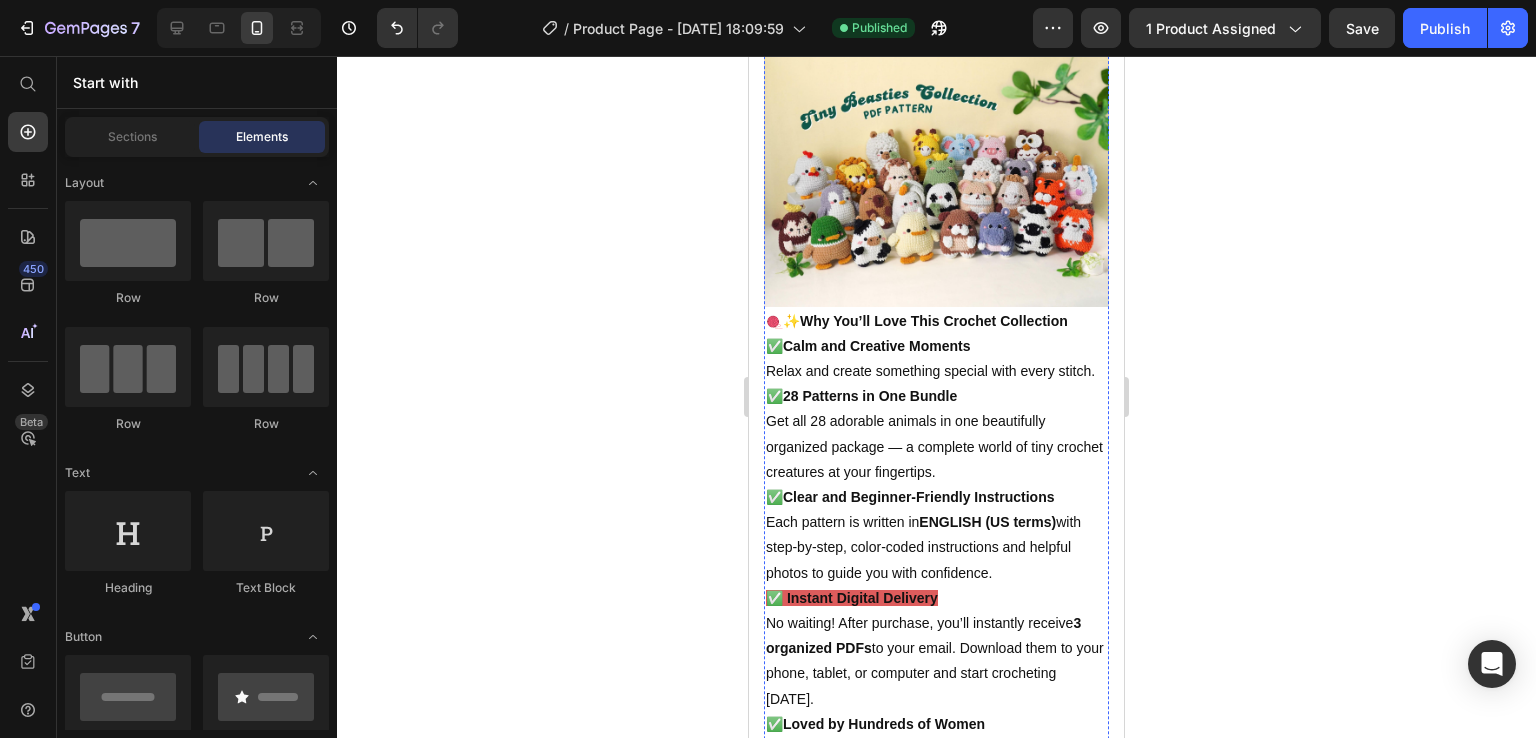 scroll, scrollTop: 1225, scrollLeft: 0, axis: vertical 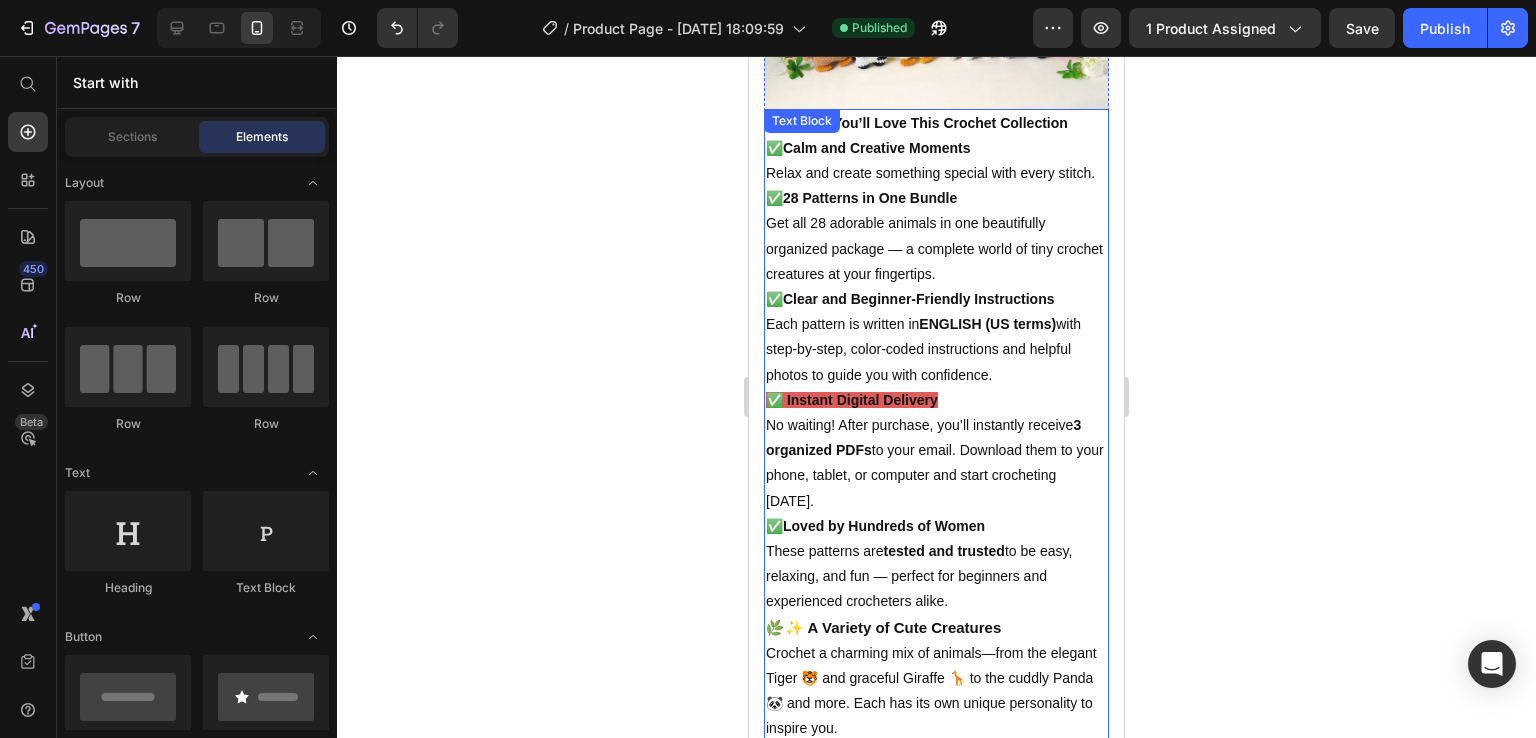 click on "✅ Instant Digital Delivery" at bounding box center (852, 400) 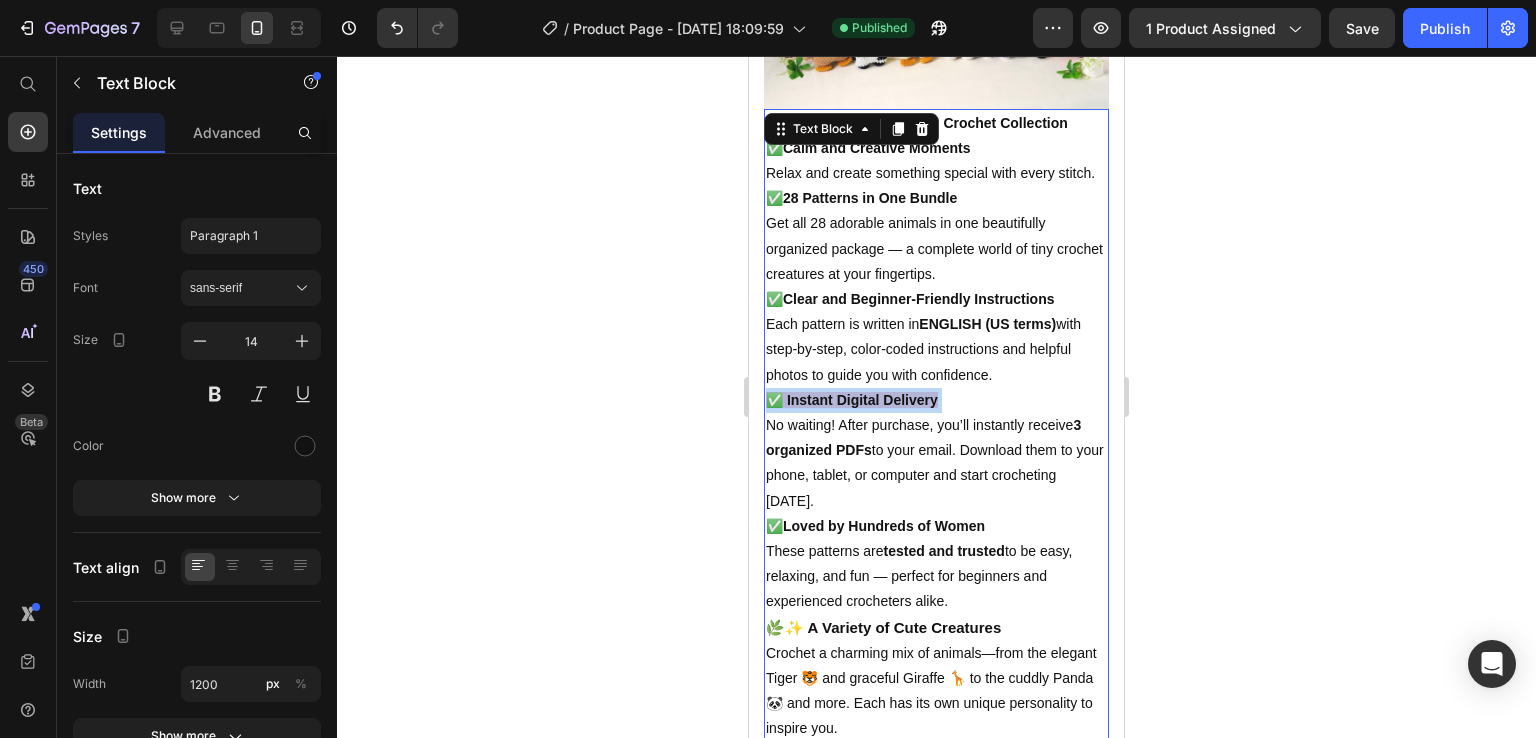 click on "✅ Instant Digital Delivery" at bounding box center [852, 400] 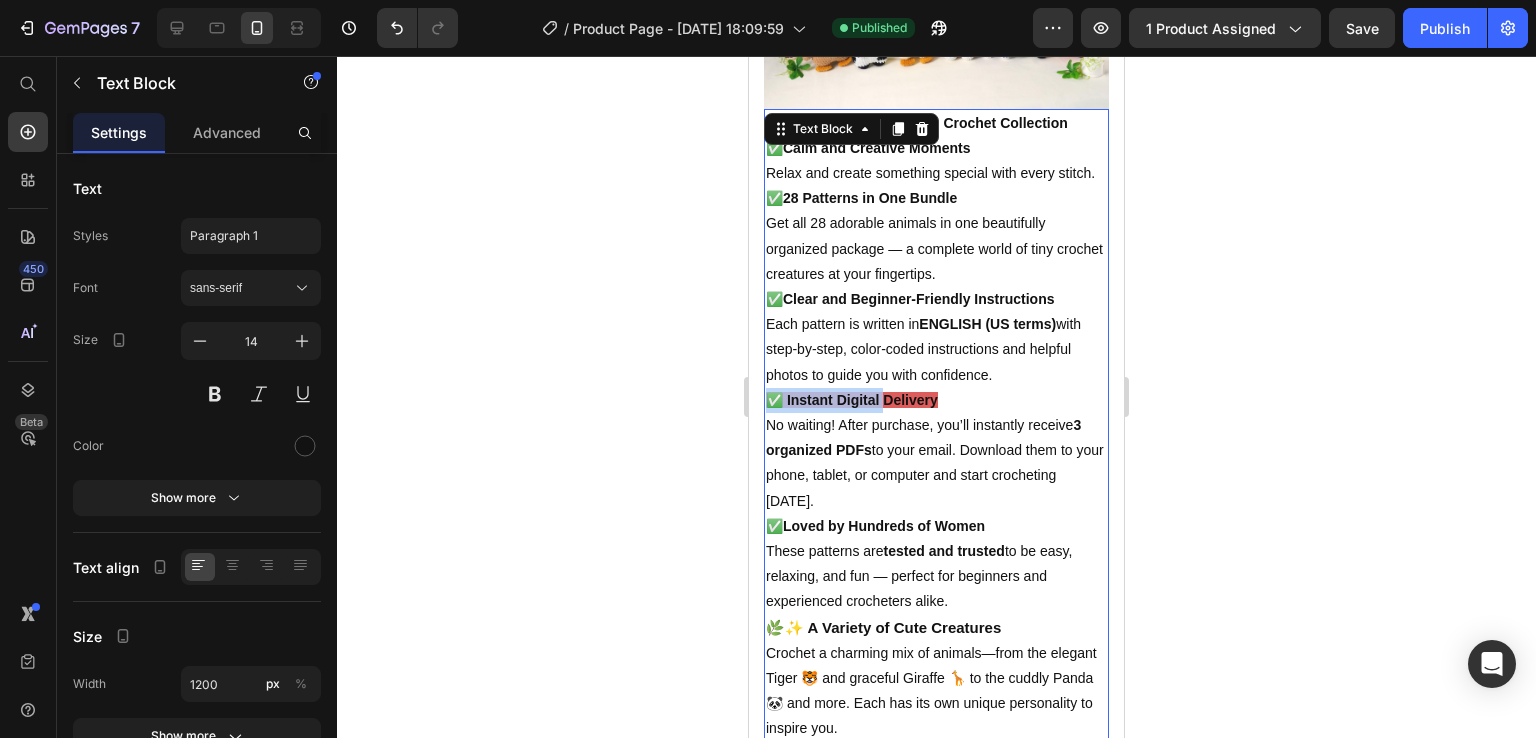click on "✅ Instant Digital Delivery" at bounding box center (852, 400) 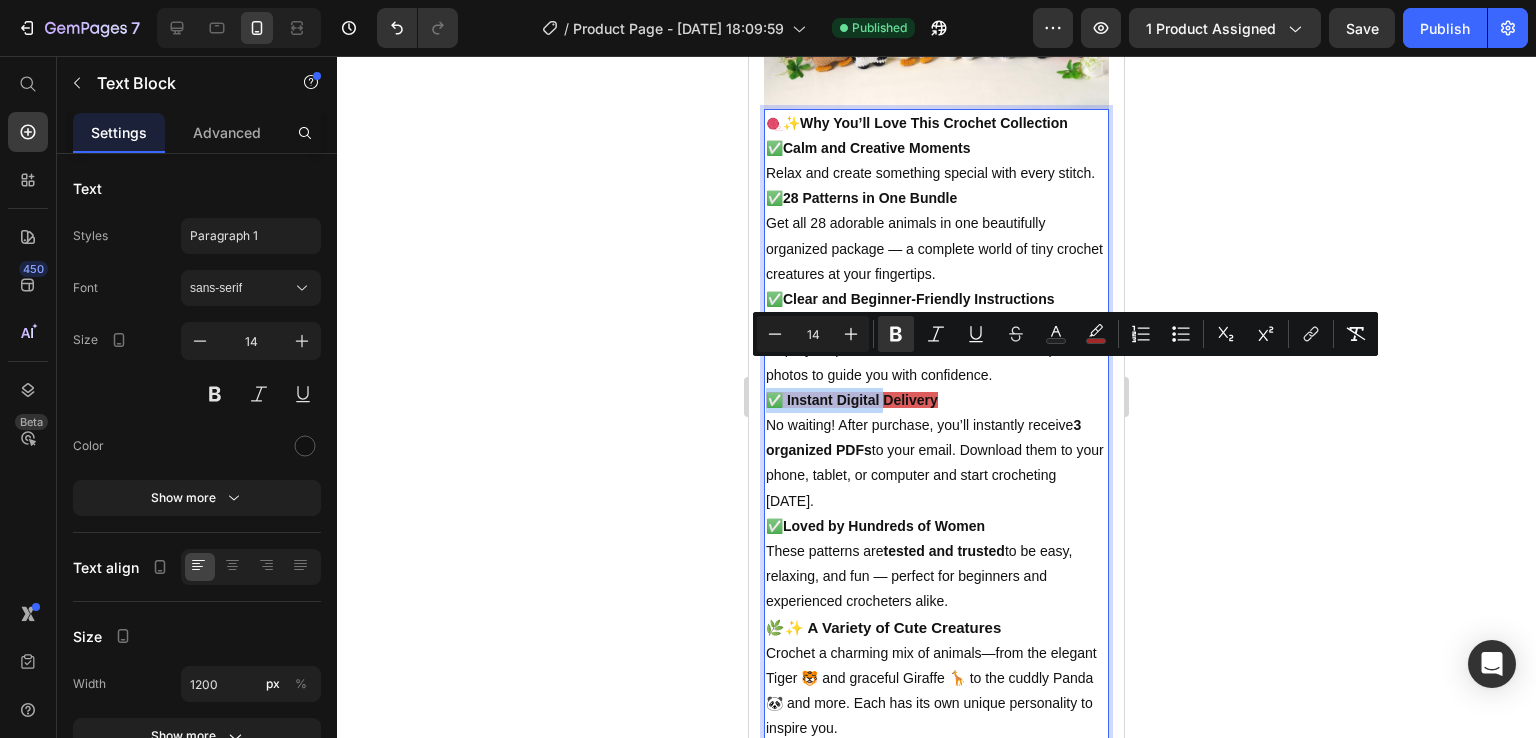 click on "✅ Instant Digital Delivery" at bounding box center [852, 400] 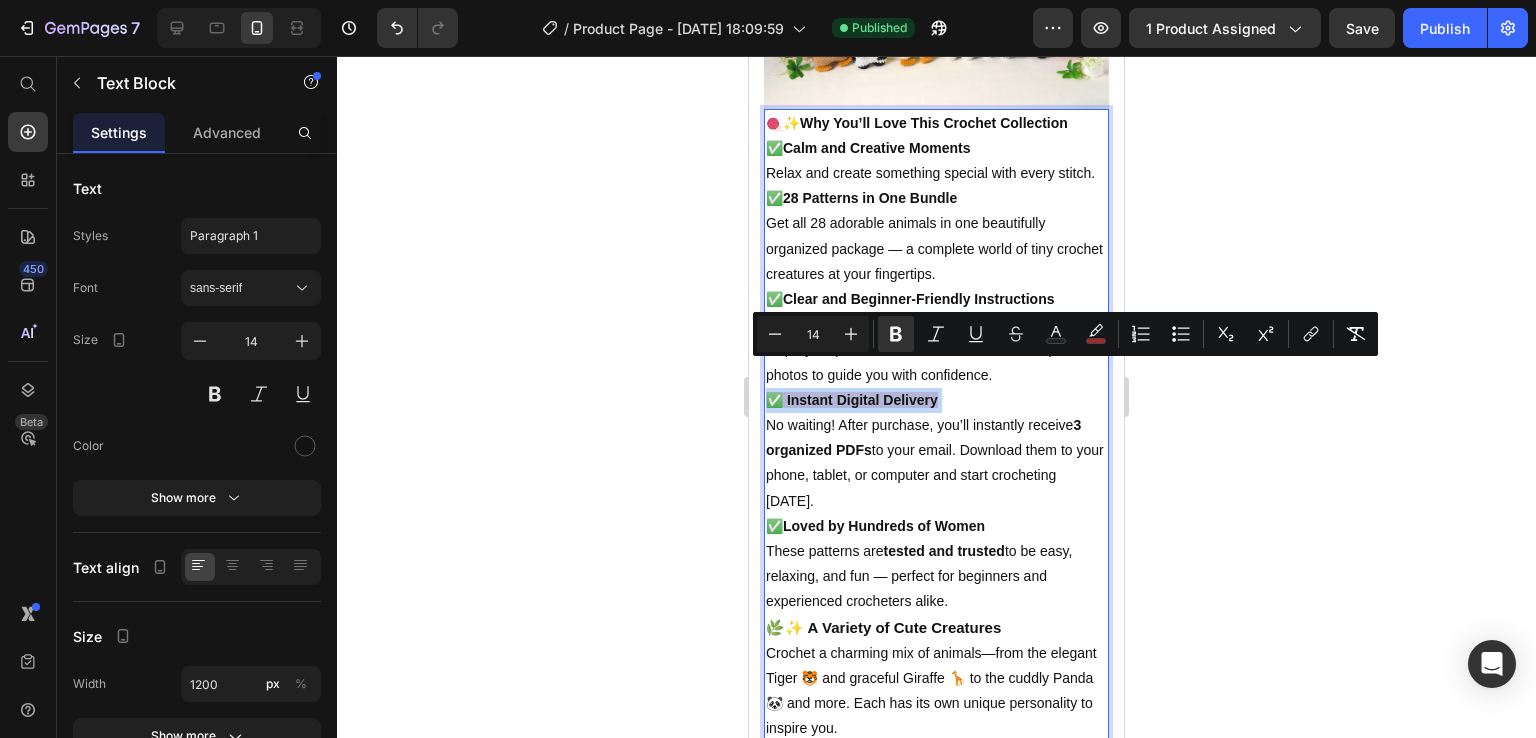click on "✅ Instant Digital Delivery" at bounding box center (852, 400) 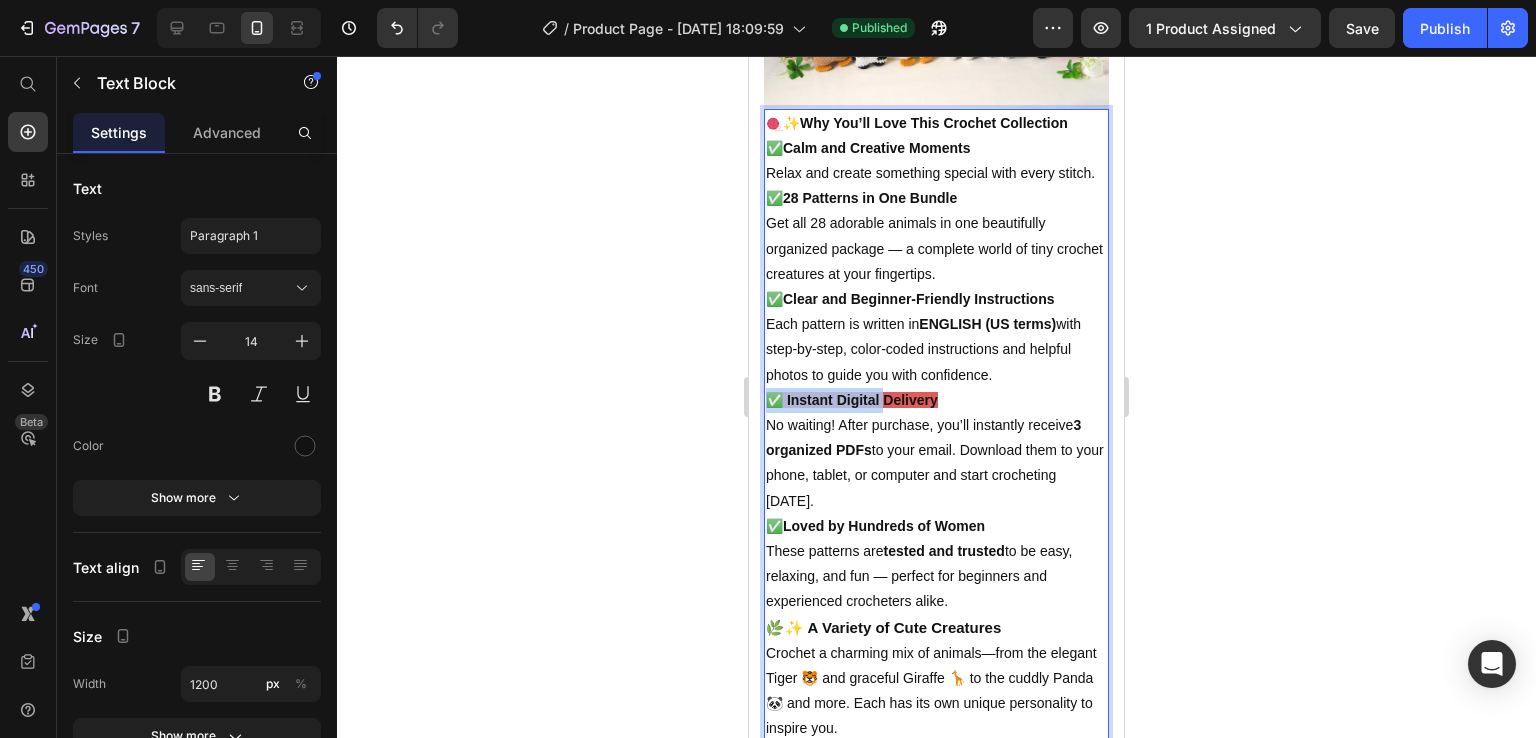 click on "✅ Instant Digital Delivery" at bounding box center (852, 400) 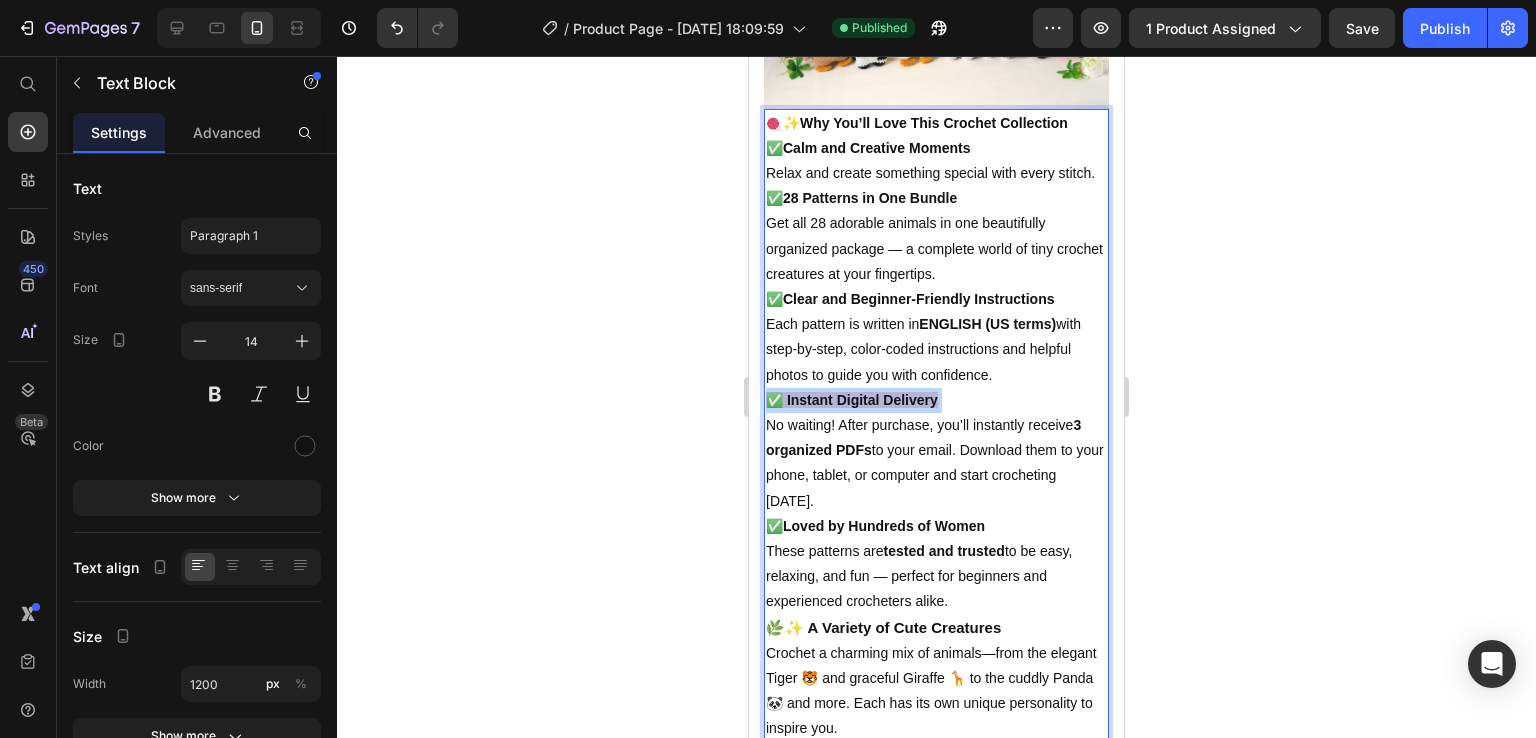 click on "✅ Instant Digital Delivery" at bounding box center (852, 400) 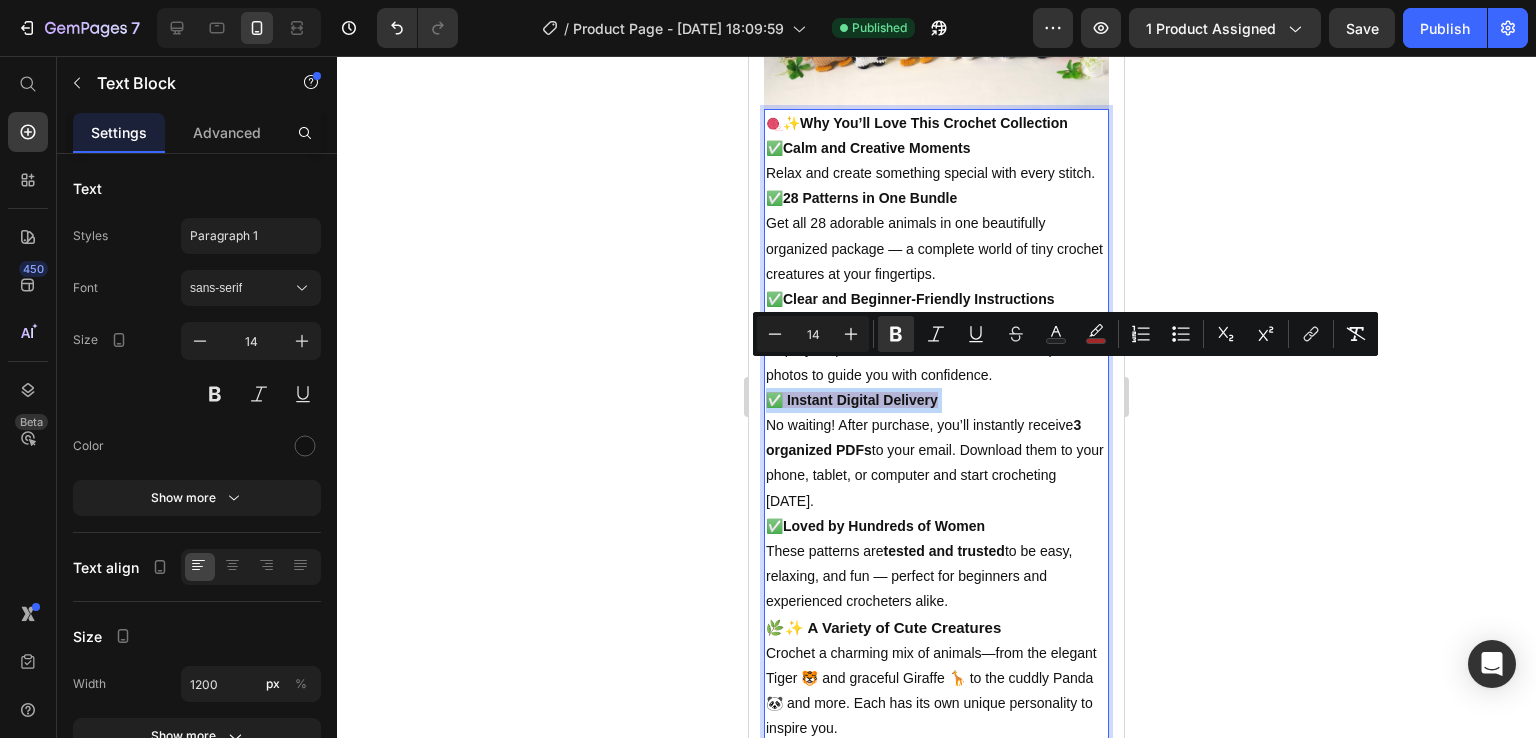 click on "✅ Instant Digital Delivery No waiting! After purchase, you’ll instantly receive  3 organized PDFs  to your email. Download them to your phone, tablet, or computer and start crocheting today." at bounding box center (936, 451) 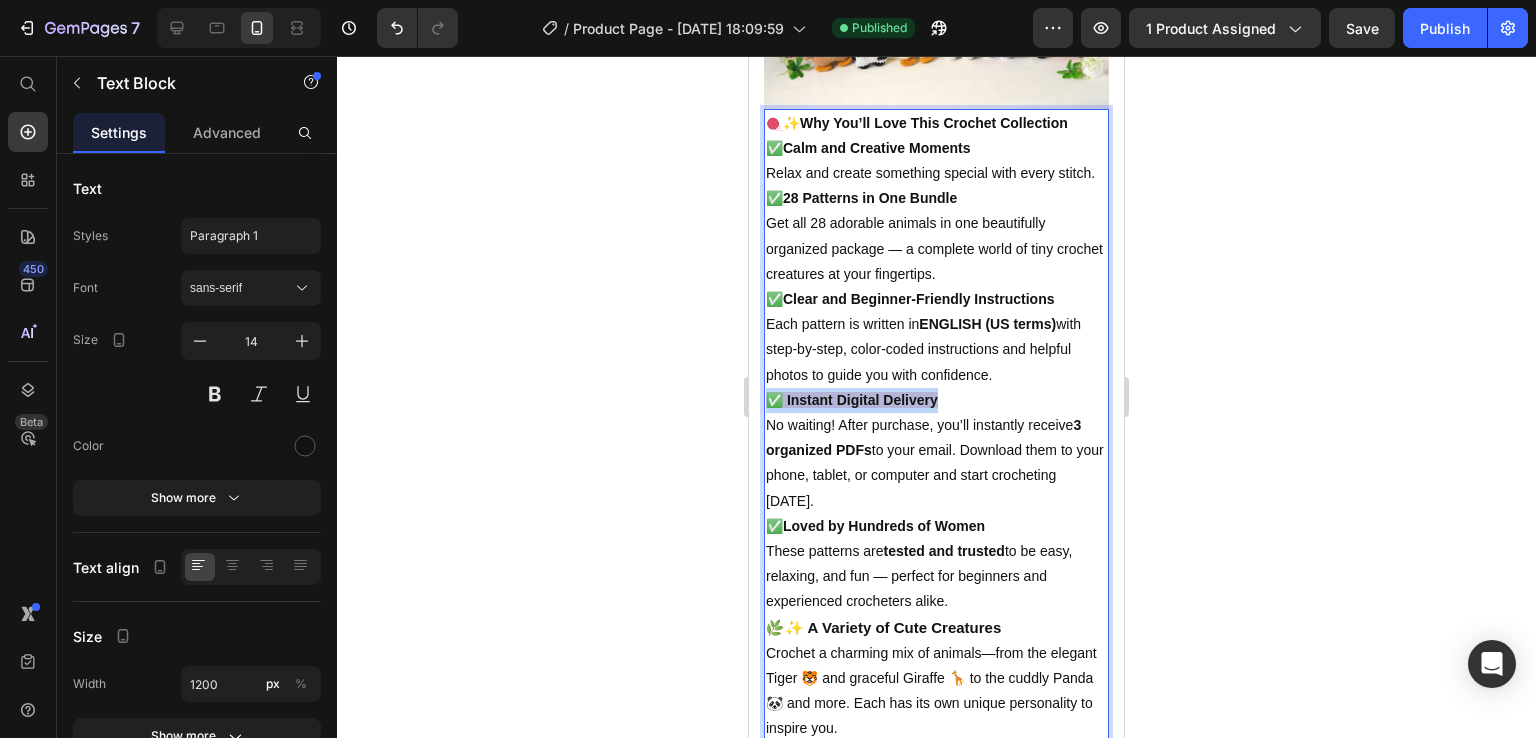 click on "✅ Instant Digital Delivery No waiting! After purchase, you’ll instantly receive  3 organized PDFs  to your email. Download them to your phone, tablet, or computer and start crocheting today." at bounding box center (936, 451) 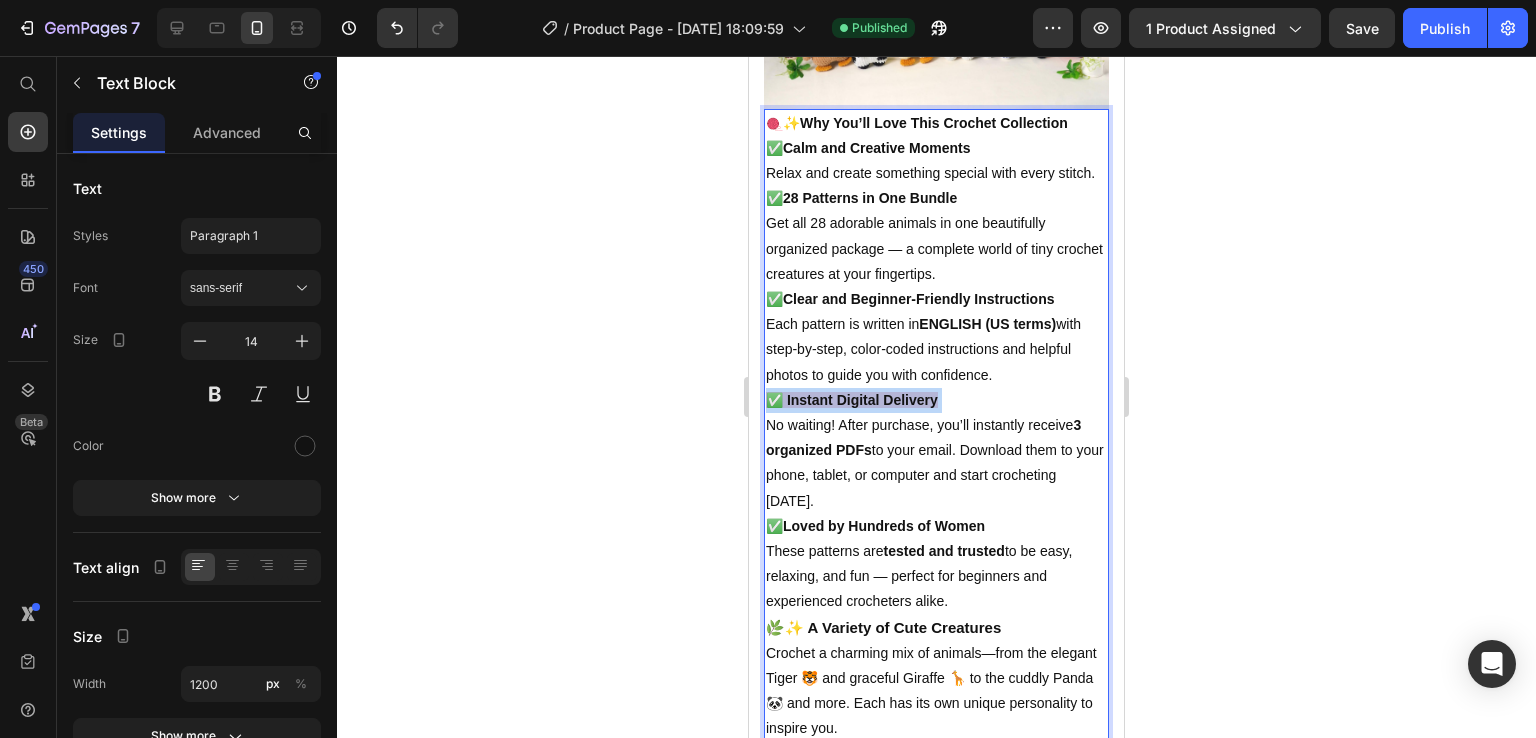 click on "✅ Instant Digital Delivery No waiting! After purchase, you’ll instantly receive  3 organized PDFs  to your email. Download them to your phone, tablet, or computer and start crocheting today." at bounding box center [936, 451] 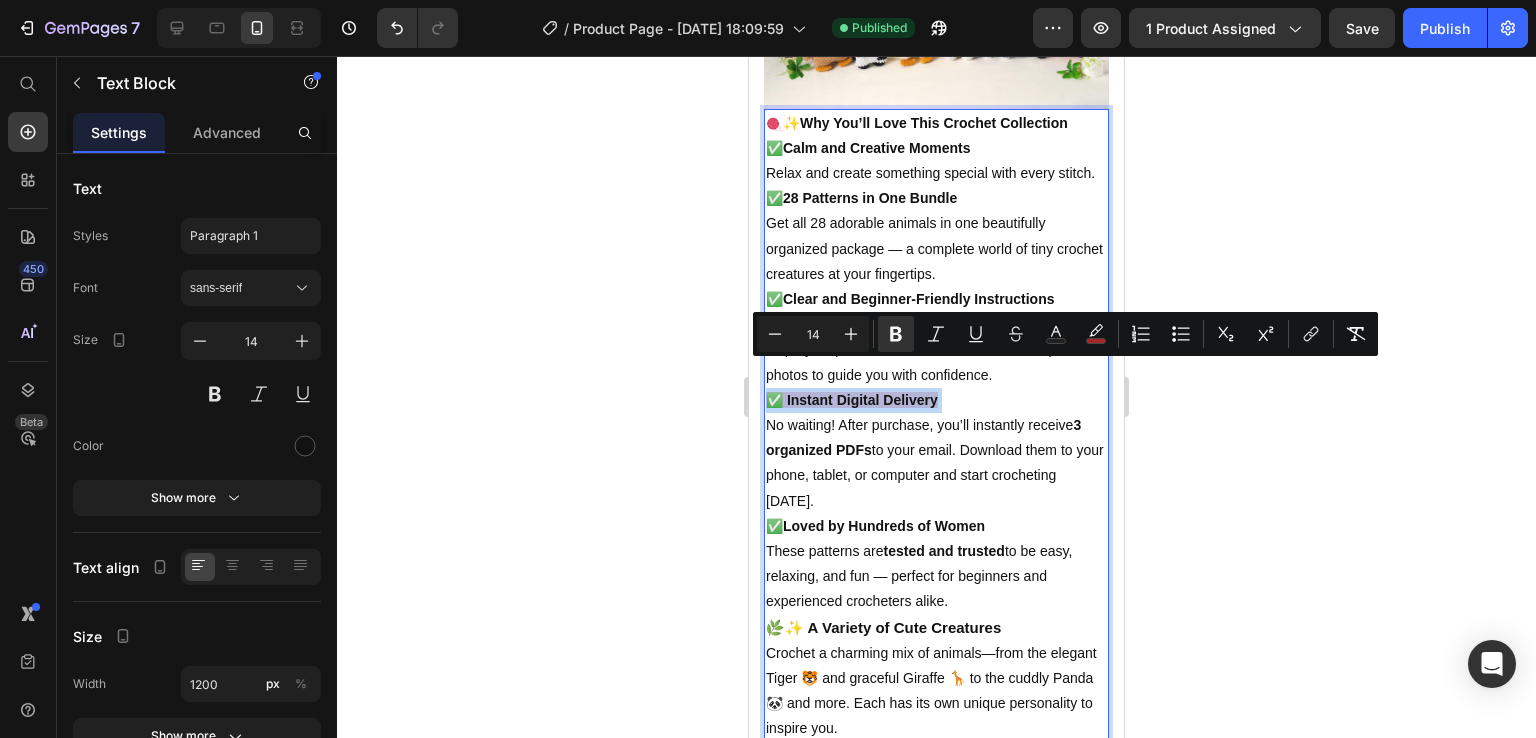 click on "✅ Instant Digital Delivery" at bounding box center [852, 400] 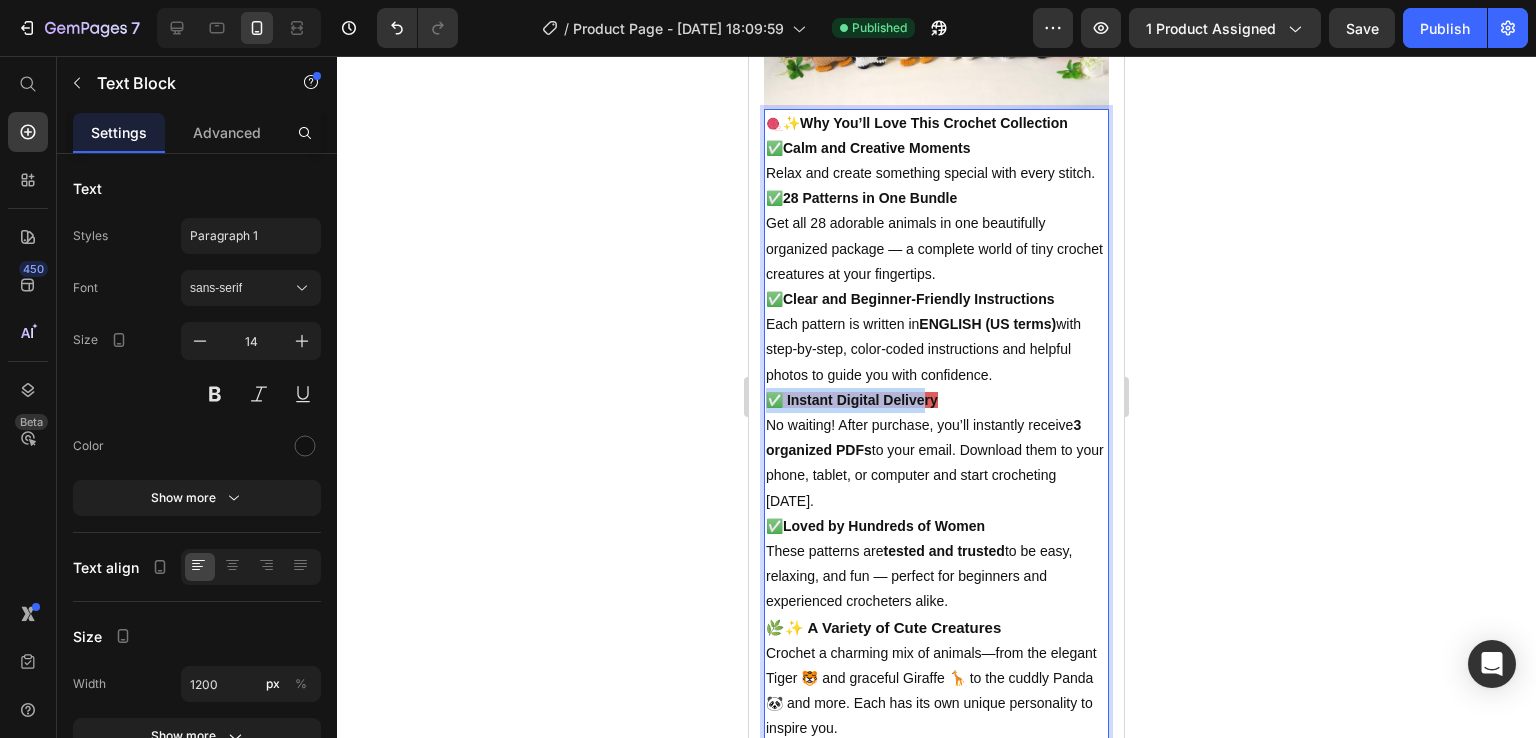 click on "✅ Instant Digital Delivery" at bounding box center [852, 400] 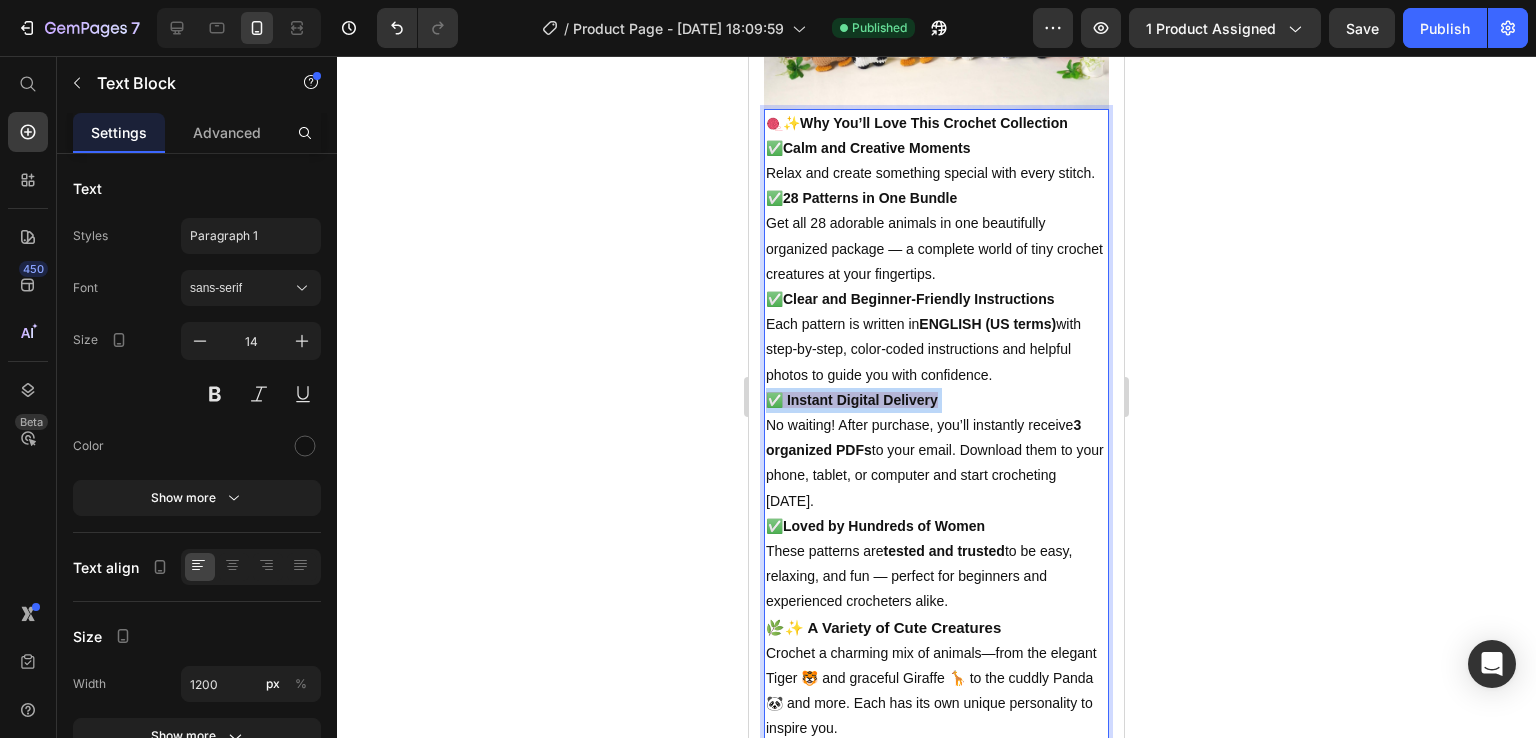 click on "✅ Instant Digital Delivery" at bounding box center (852, 400) 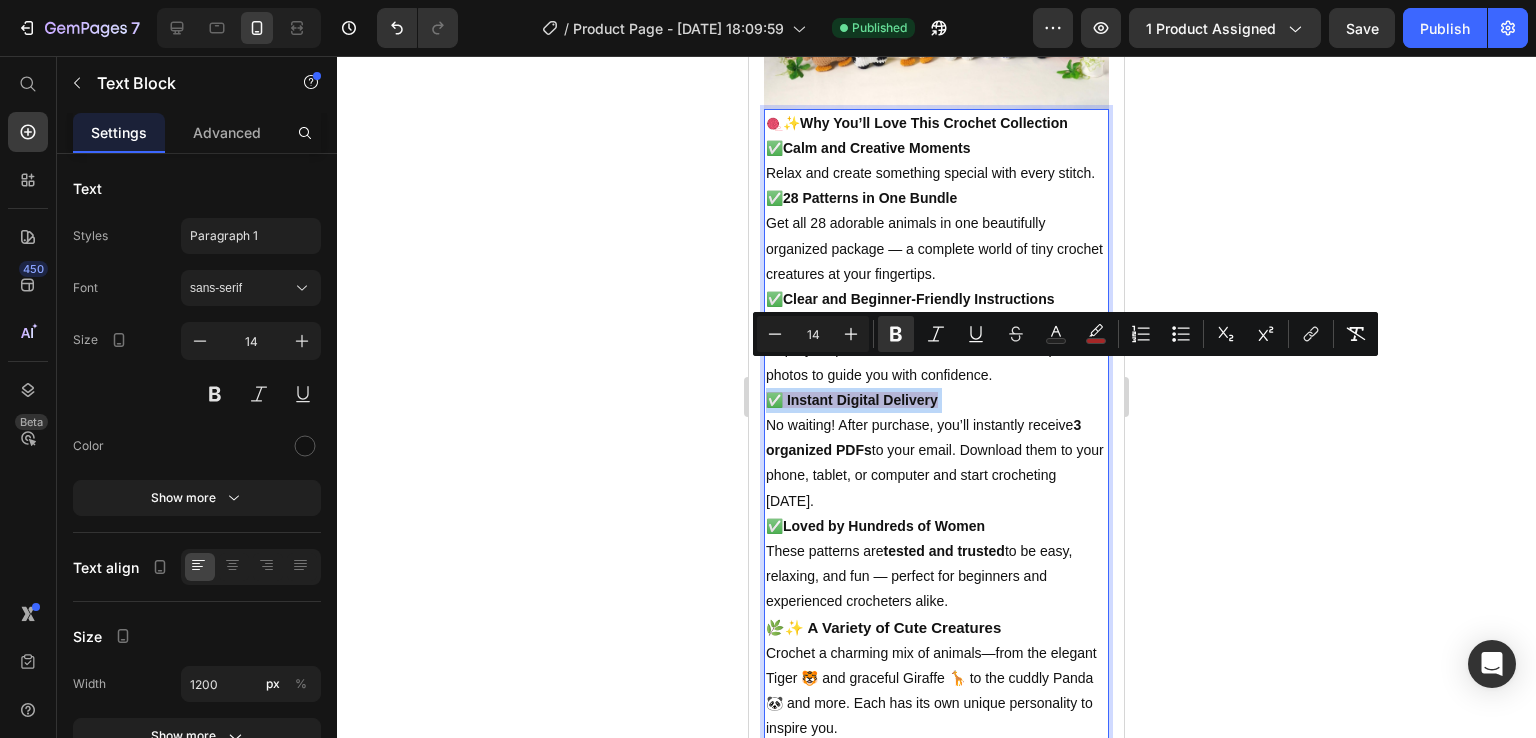 click on "✅ Instant Digital Delivery" at bounding box center (852, 400) 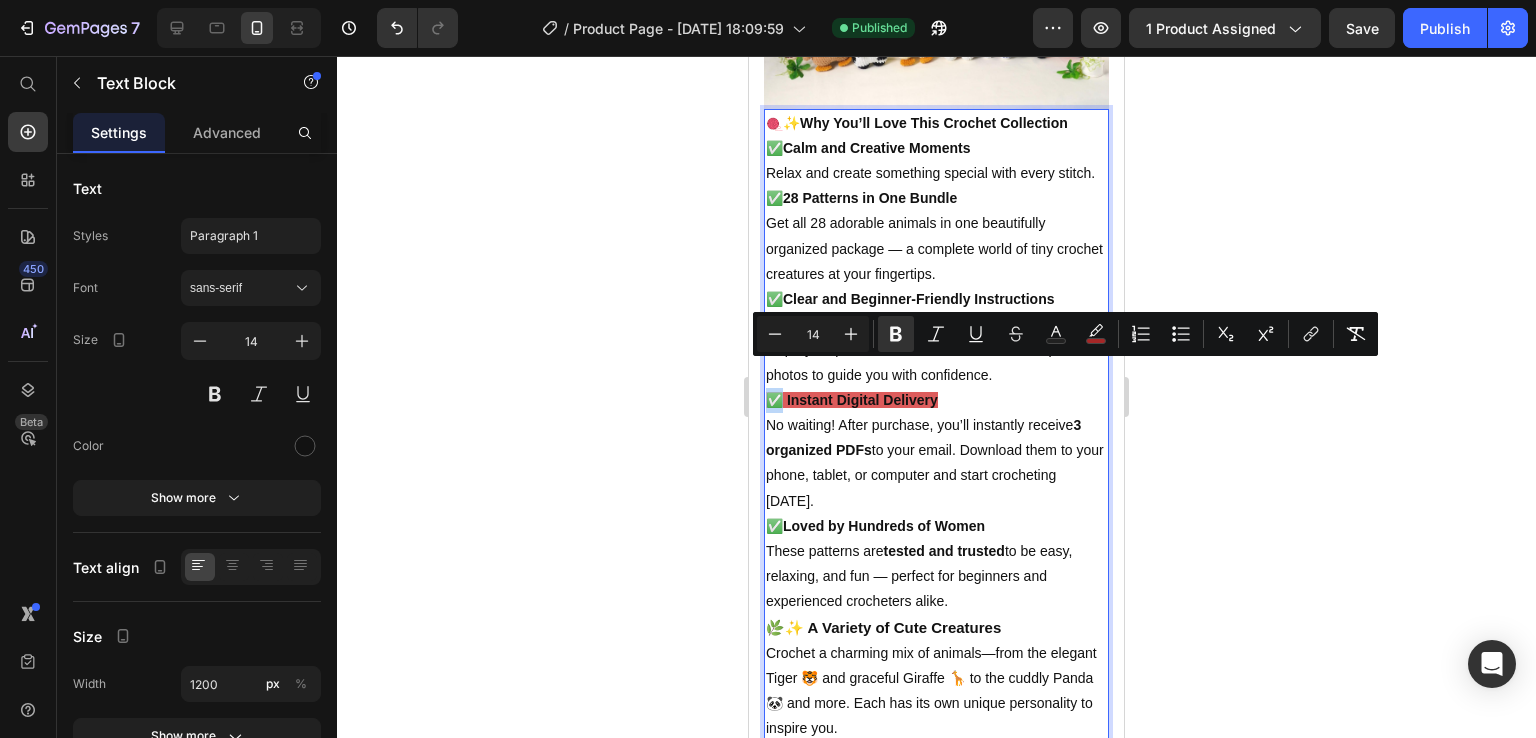 click on "✅ Instant Digital Delivery" at bounding box center (852, 400) 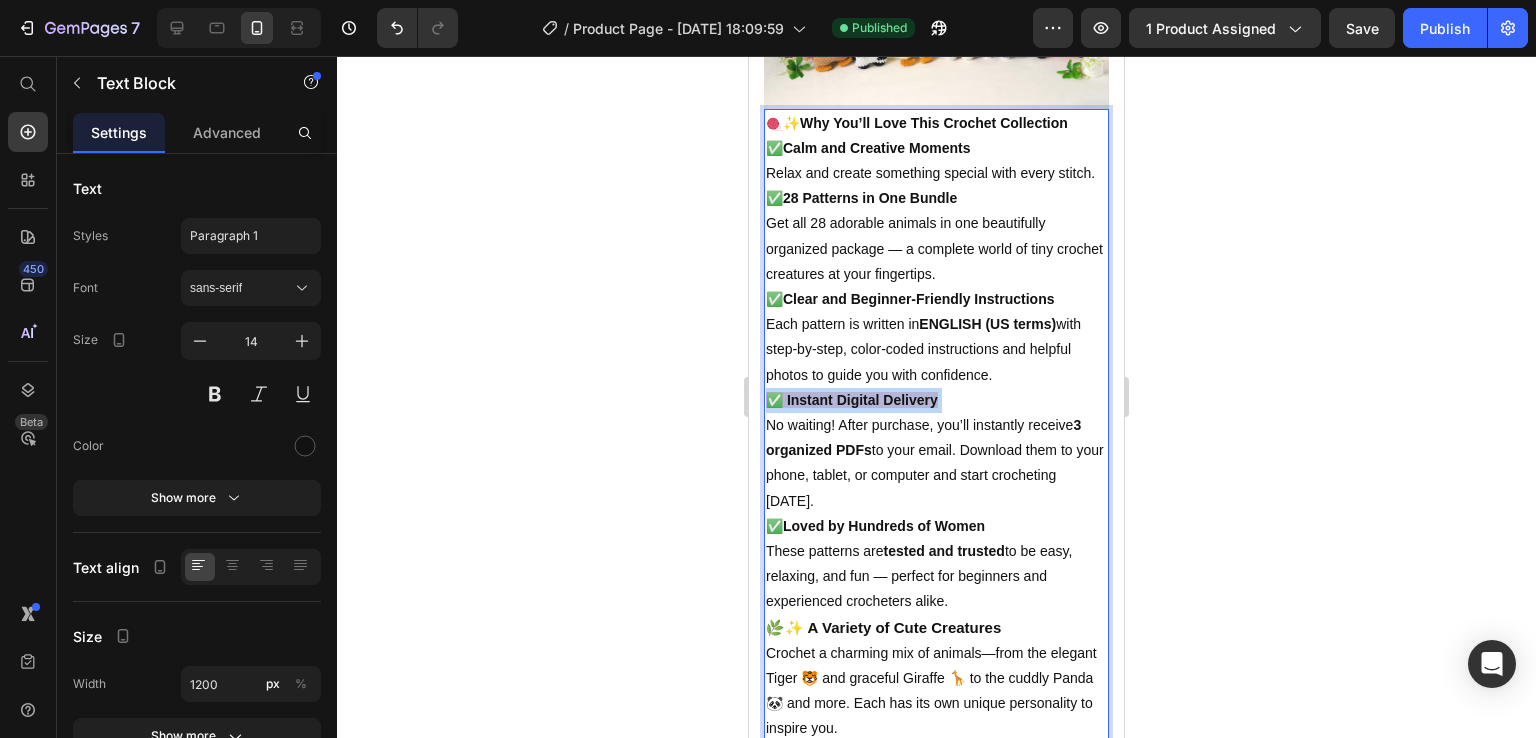 click on "✅ Instant Digital Delivery" at bounding box center [852, 400] 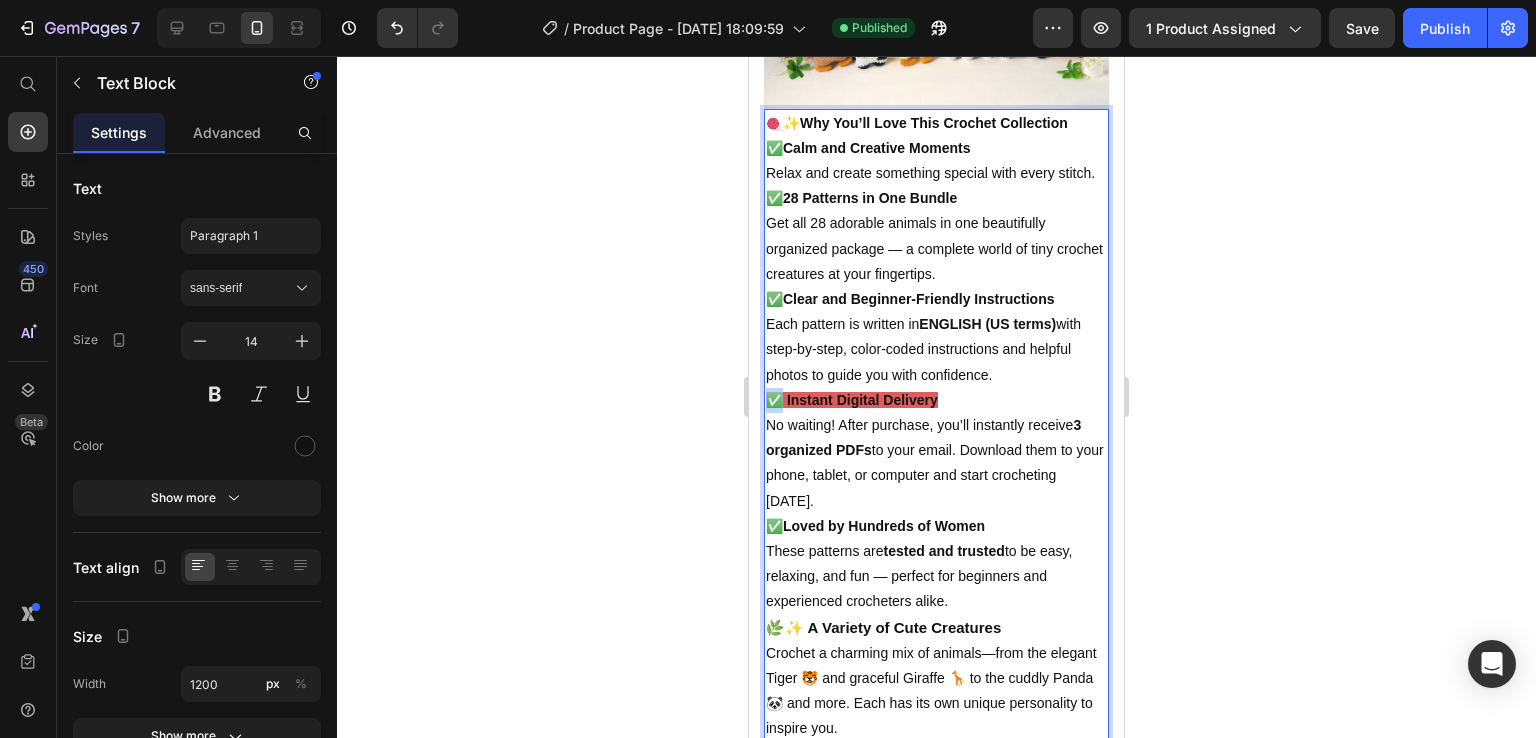 click on "✅ Instant Digital Delivery" at bounding box center (852, 400) 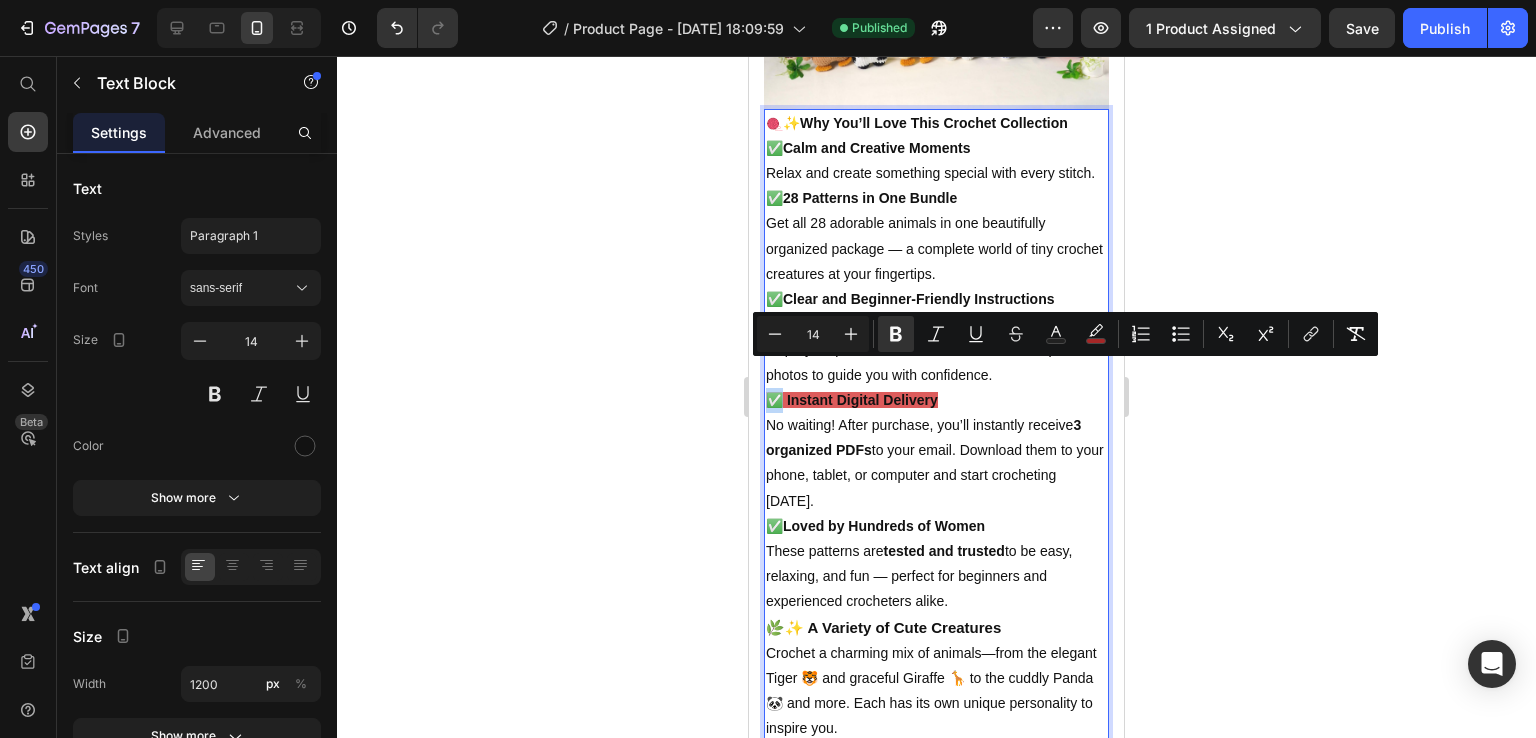 click on "✅ Instant Digital Delivery" at bounding box center (852, 400) 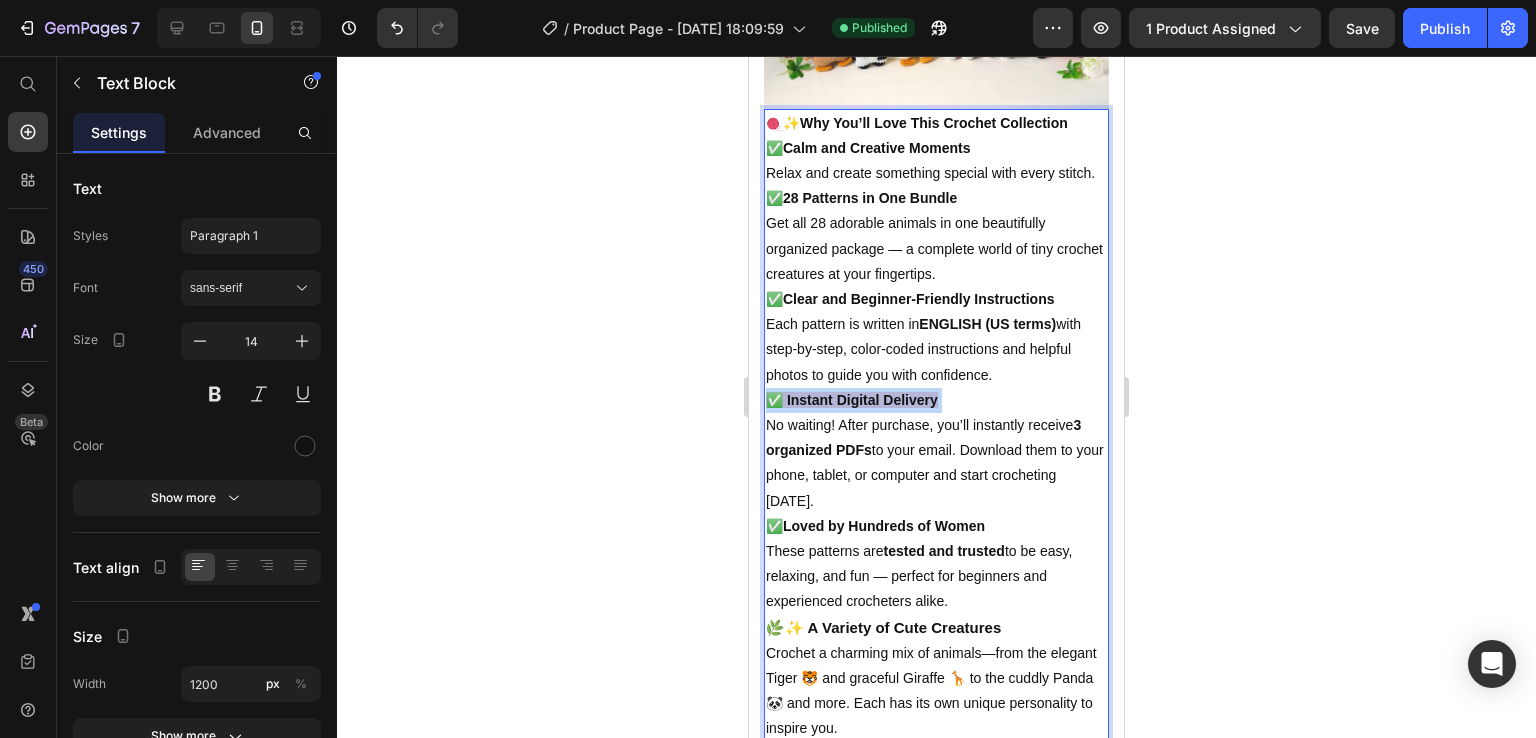click on "✅ Instant Digital Delivery" at bounding box center [852, 400] 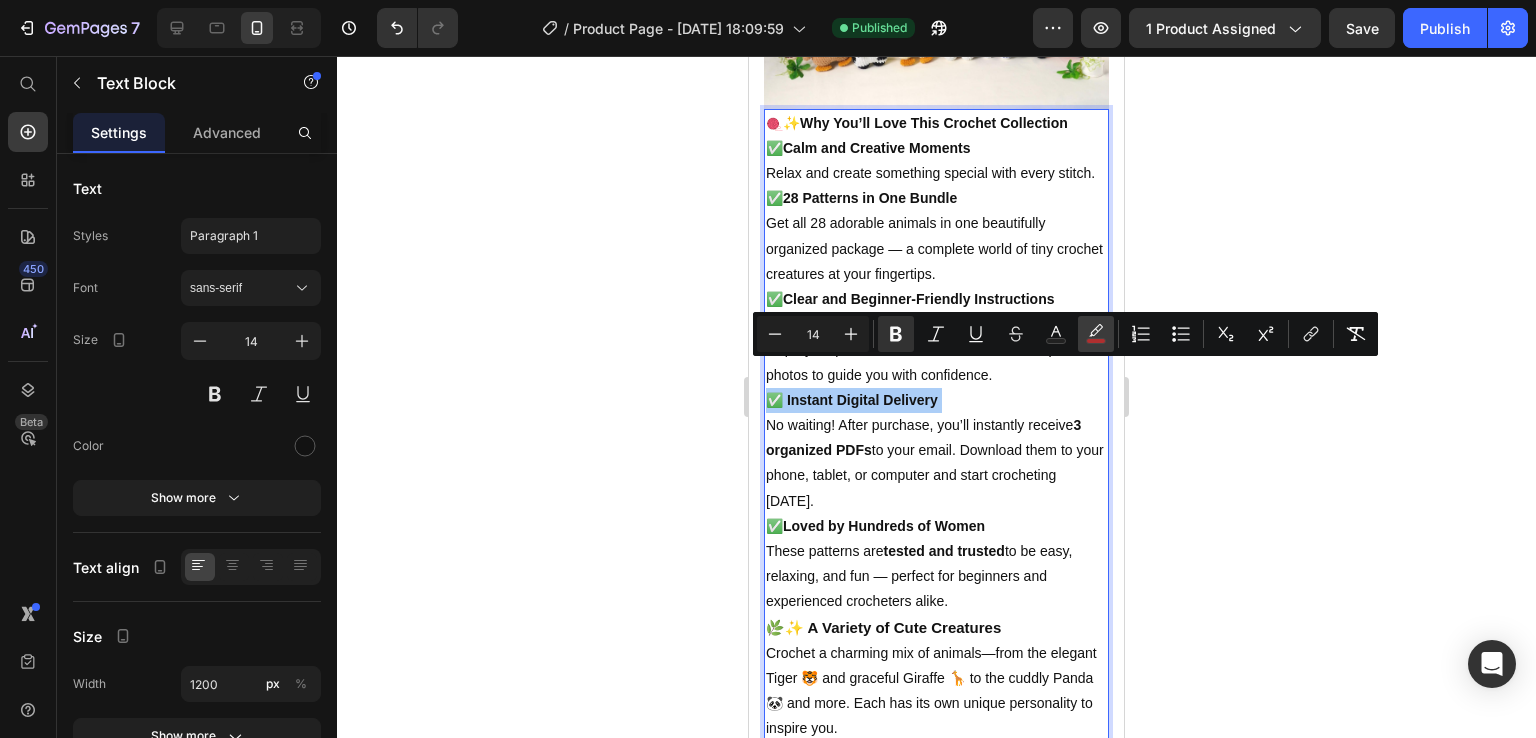 click 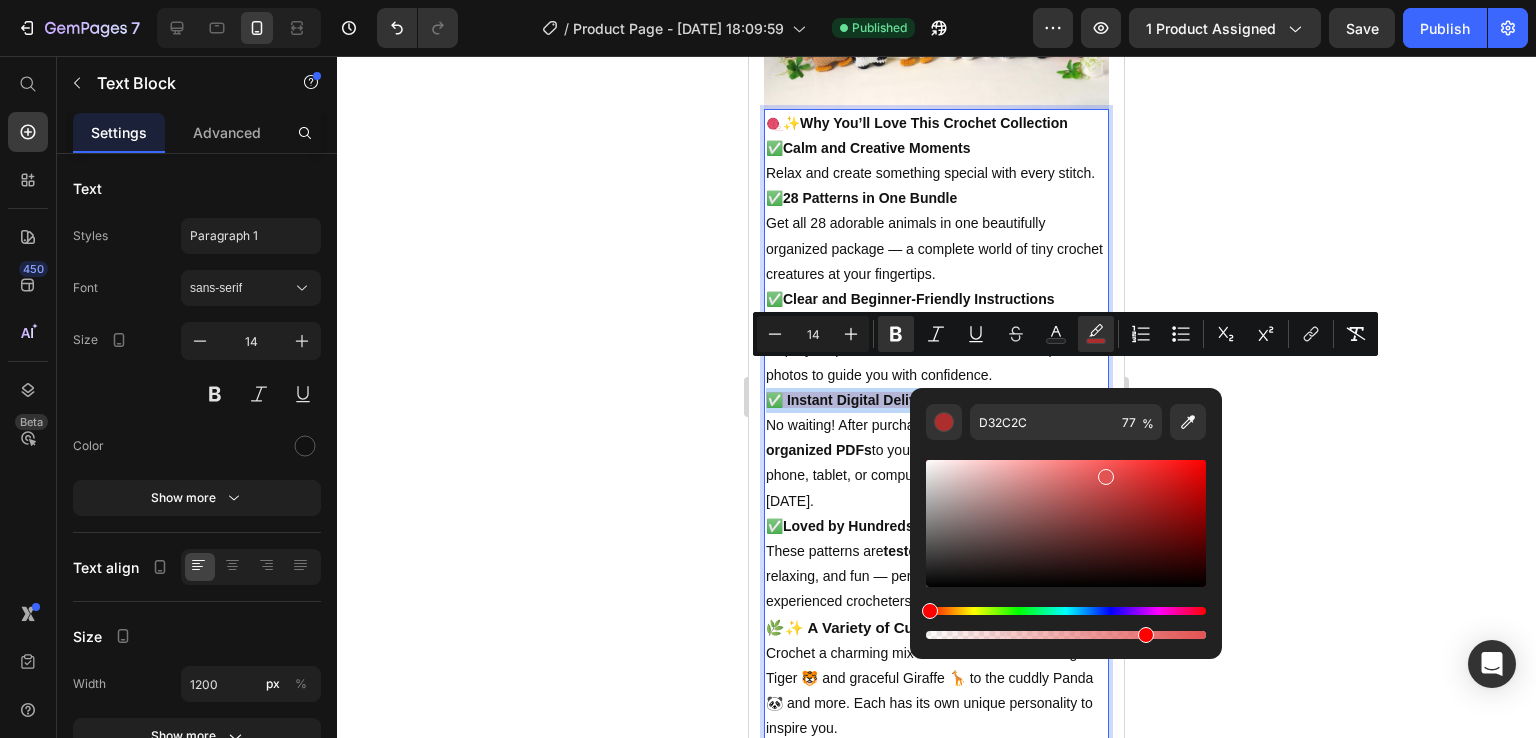 click at bounding box center [1066, 523] 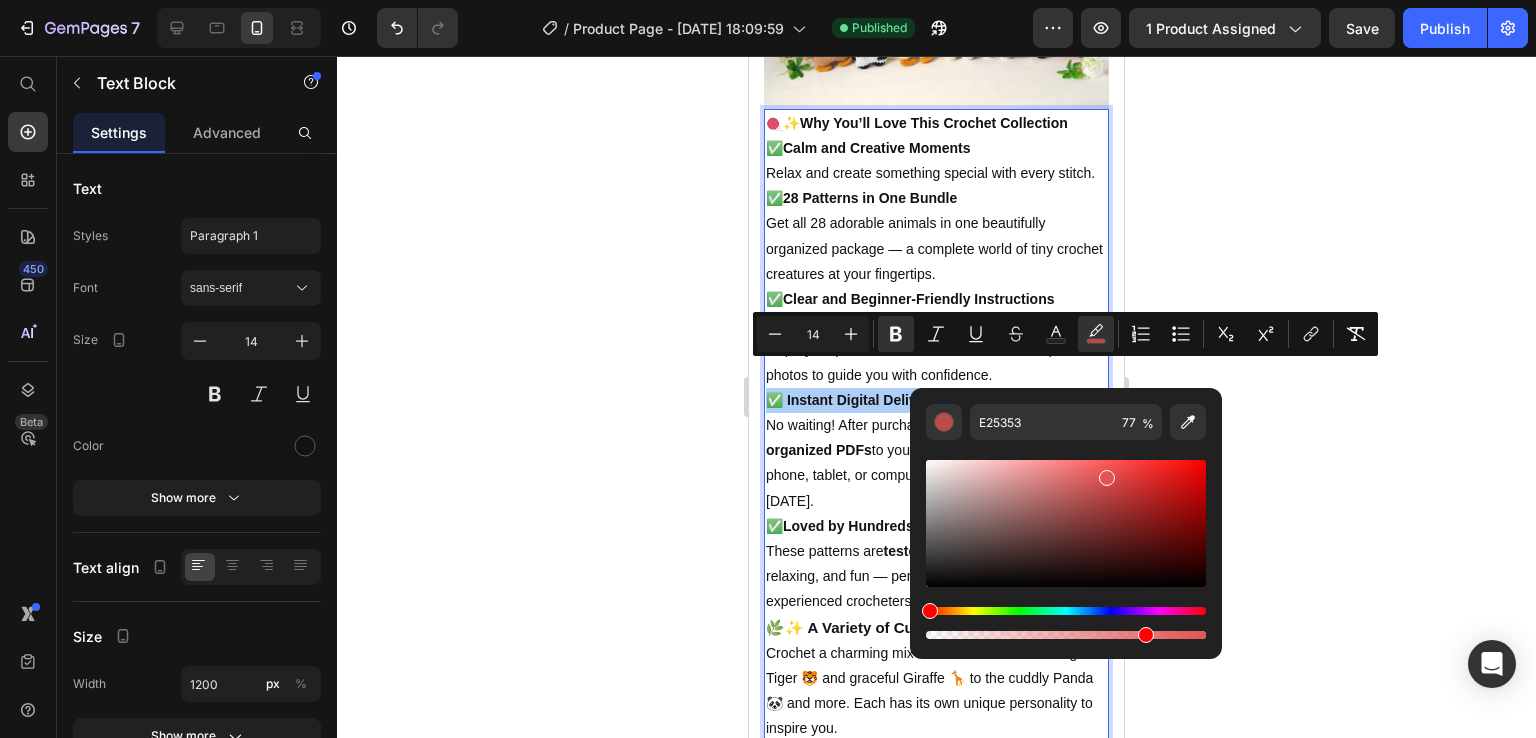 click 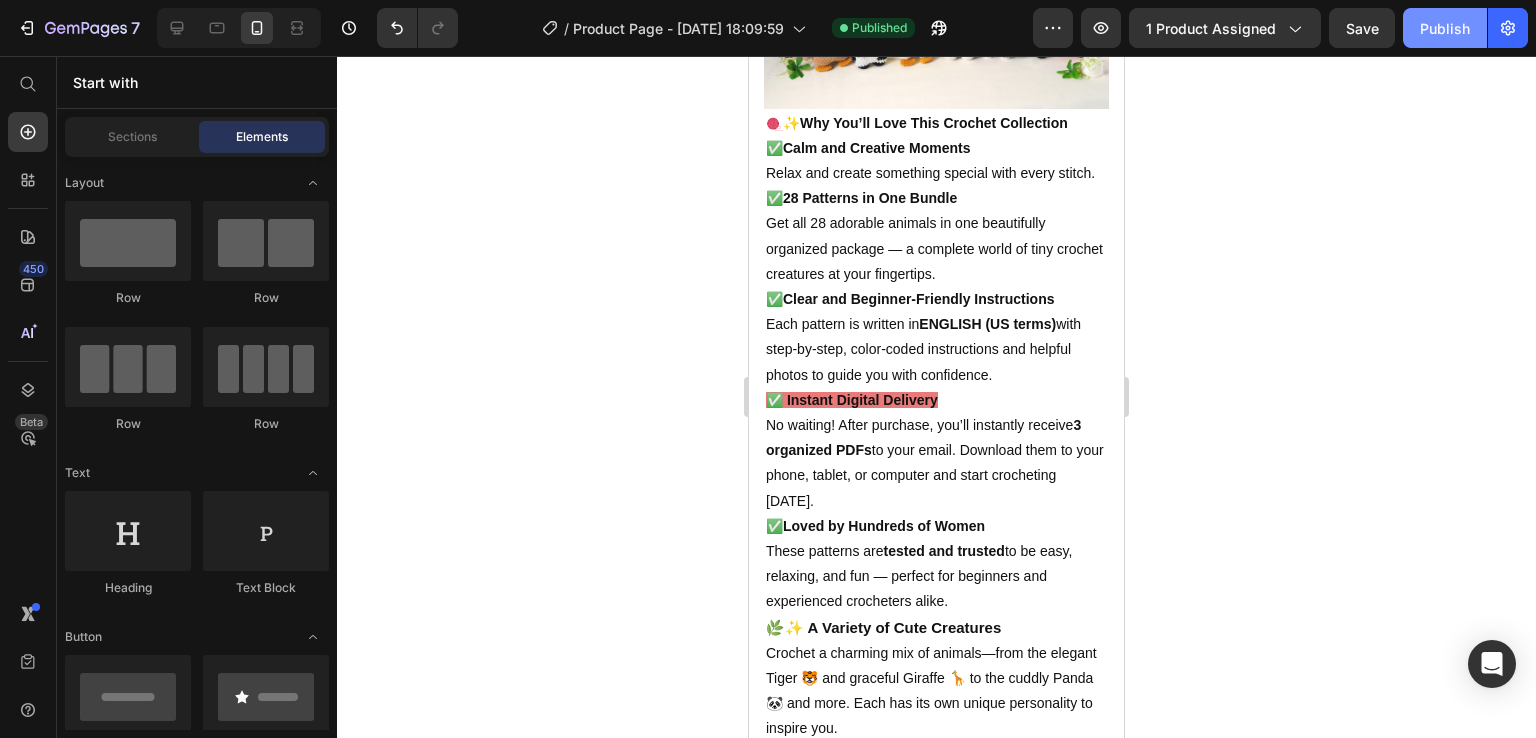 click on "Publish" at bounding box center (1445, 28) 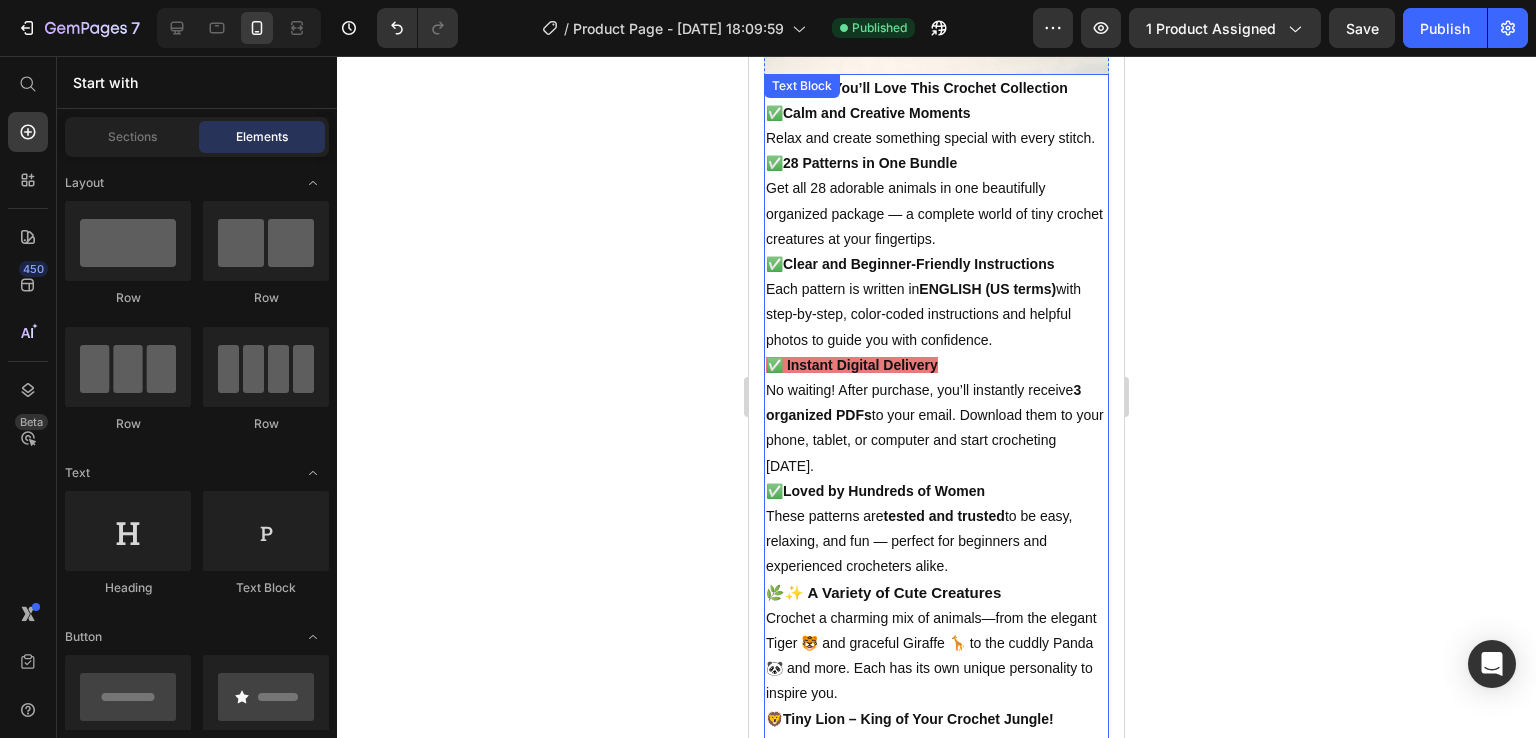 scroll, scrollTop: 1258, scrollLeft: 0, axis: vertical 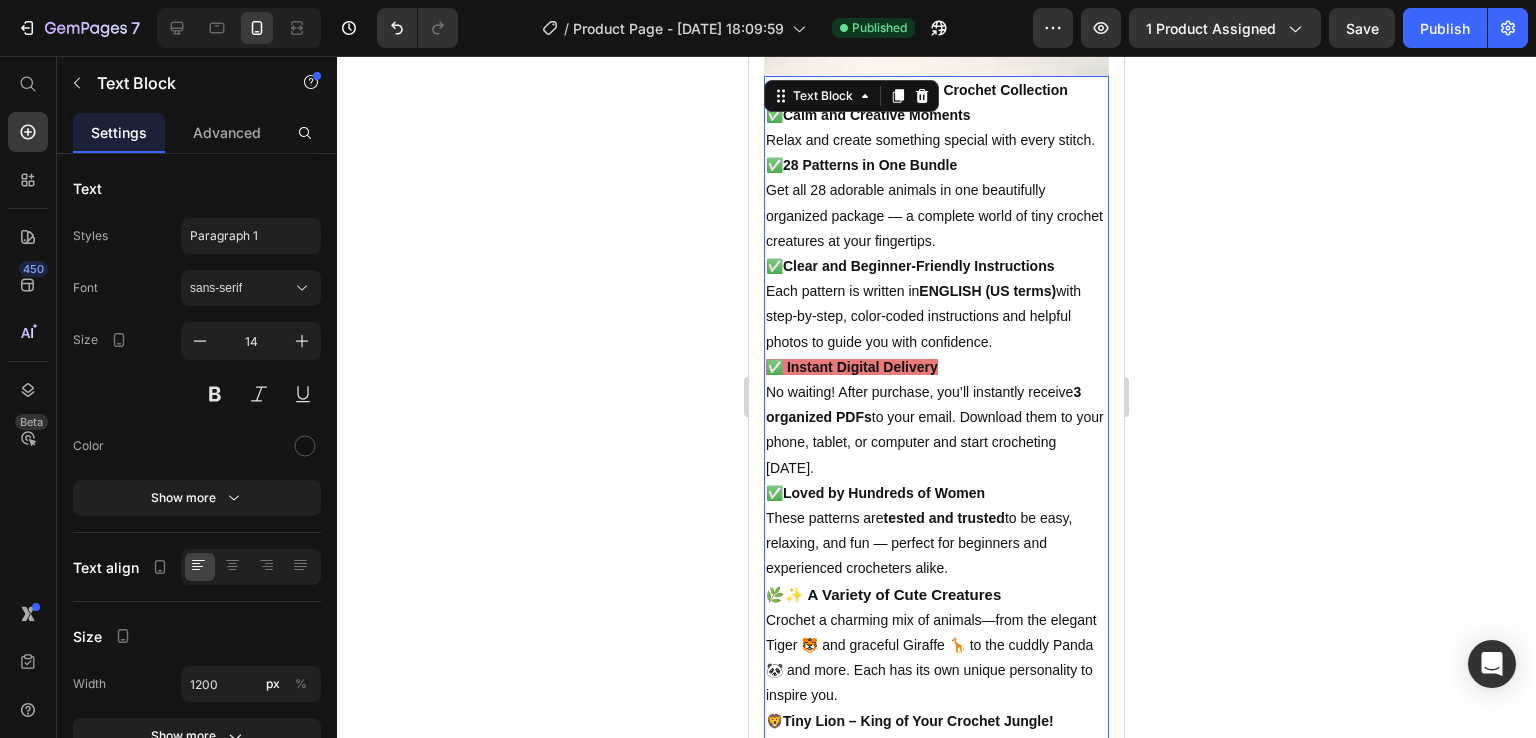 click on "✅ Instant Digital Delivery No waiting! After purchase, you’ll instantly receive  3 organized PDFs  to your email. Download them to your phone, tablet, or computer and start crocheting today." at bounding box center [936, 418] 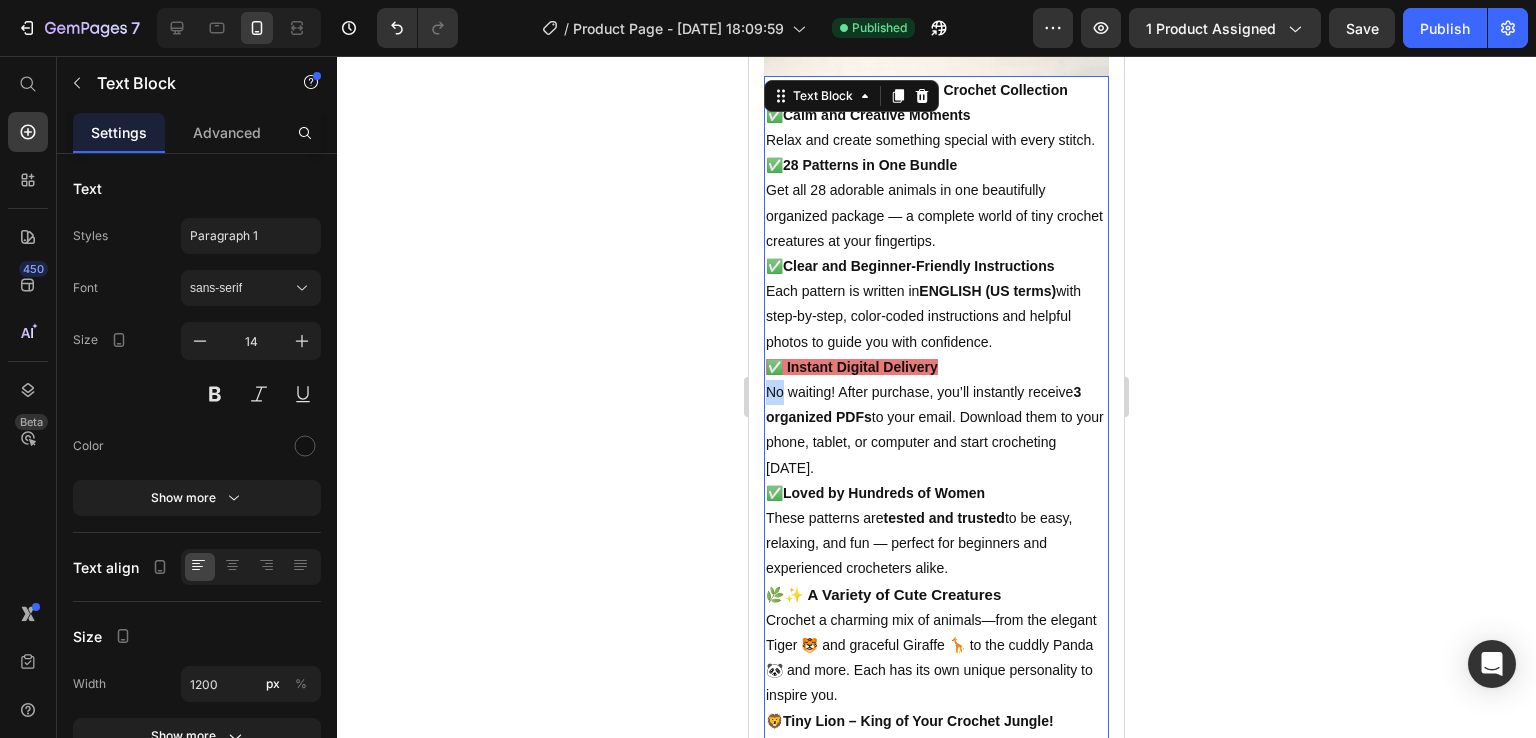 click on "✅ Instant Digital Delivery No waiting! After purchase, you’ll instantly receive  3 organized PDFs  to your email. Download them to your phone, tablet, or computer and start crocheting today." at bounding box center (936, 418) 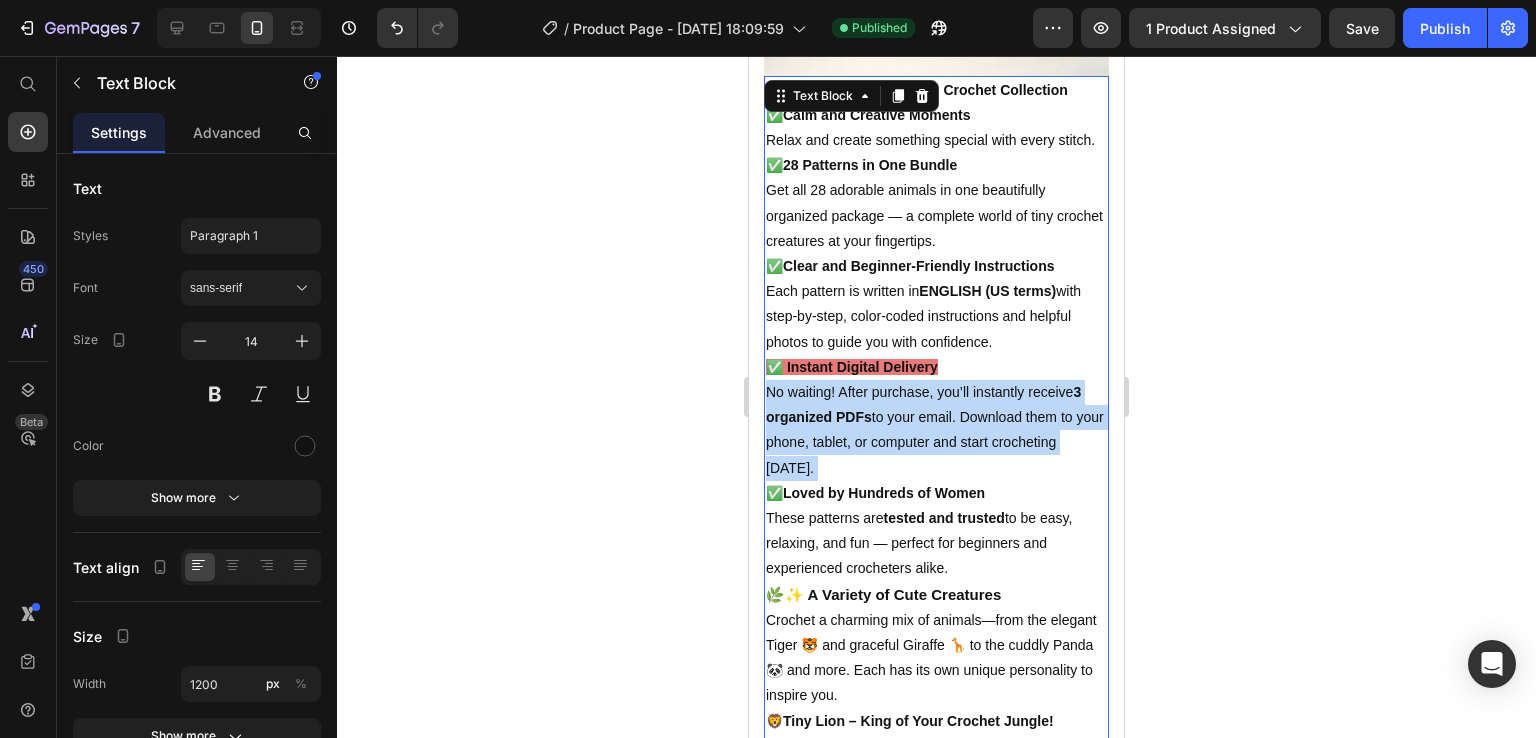 click on "✅ Instant Digital Delivery No waiting! After purchase, you’ll instantly receive  3 organized PDFs  to your email. Download them to your phone, tablet, or computer and start crocheting today." at bounding box center (936, 418) 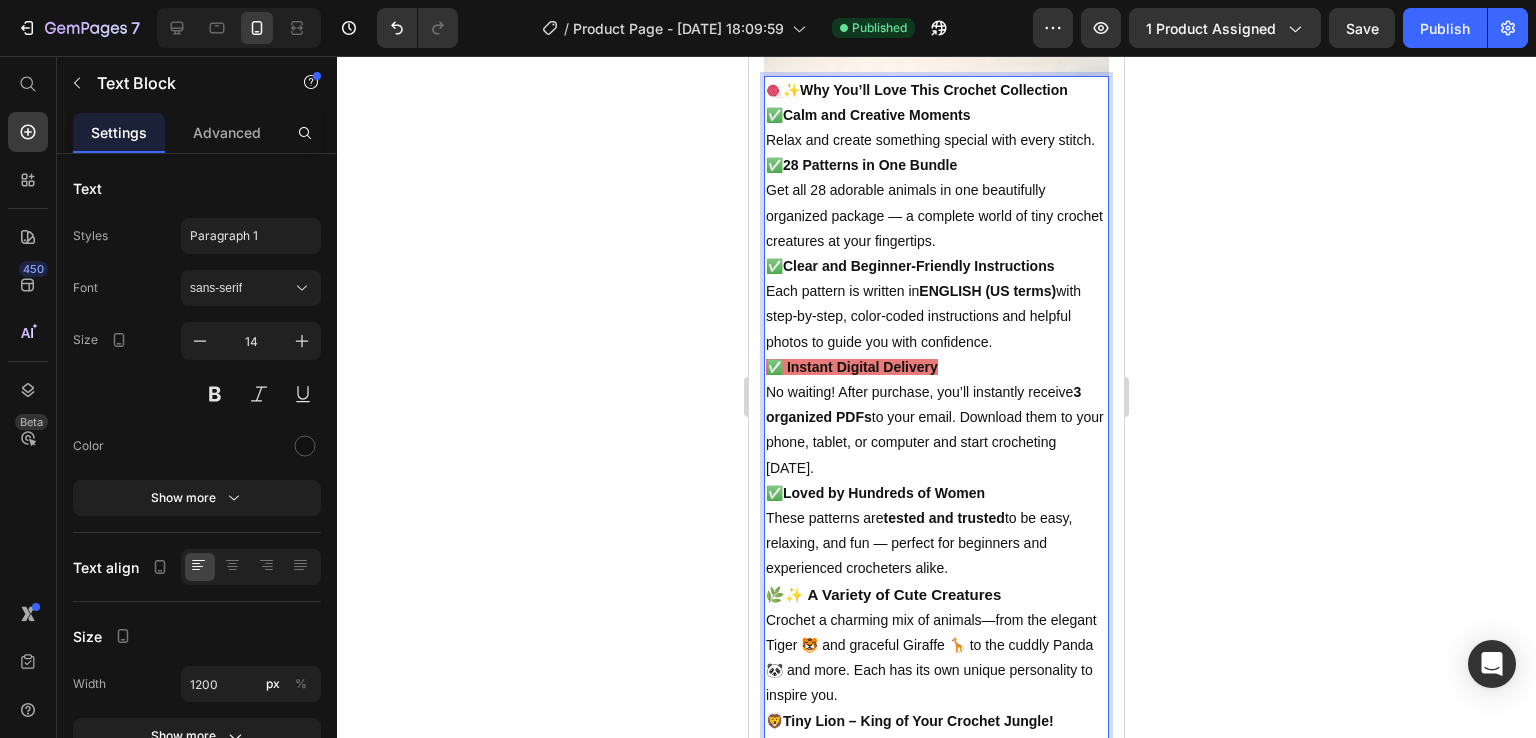 click on "✅ Instant Digital Delivery No waiting! After purchase, you’ll instantly receive  3 organized PDFs  to your email. Download them to your phone, tablet, or computer and start crocheting today." at bounding box center [936, 418] 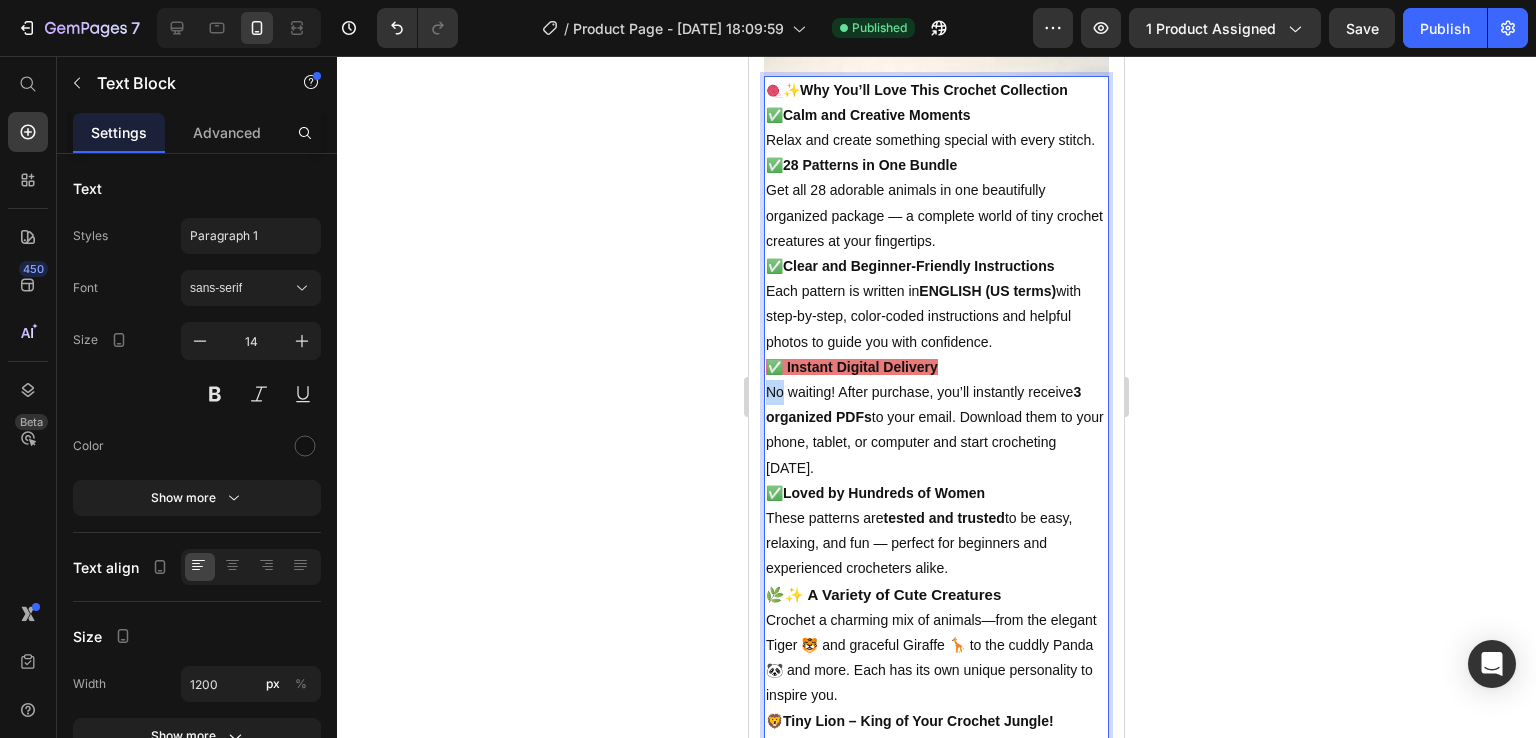 click on "✅ Instant Digital Delivery No waiting! After purchase, you’ll instantly receive  3 organized PDFs  to your email. Download them to your phone, tablet, or computer and start crocheting today." at bounding box center (936, 418) 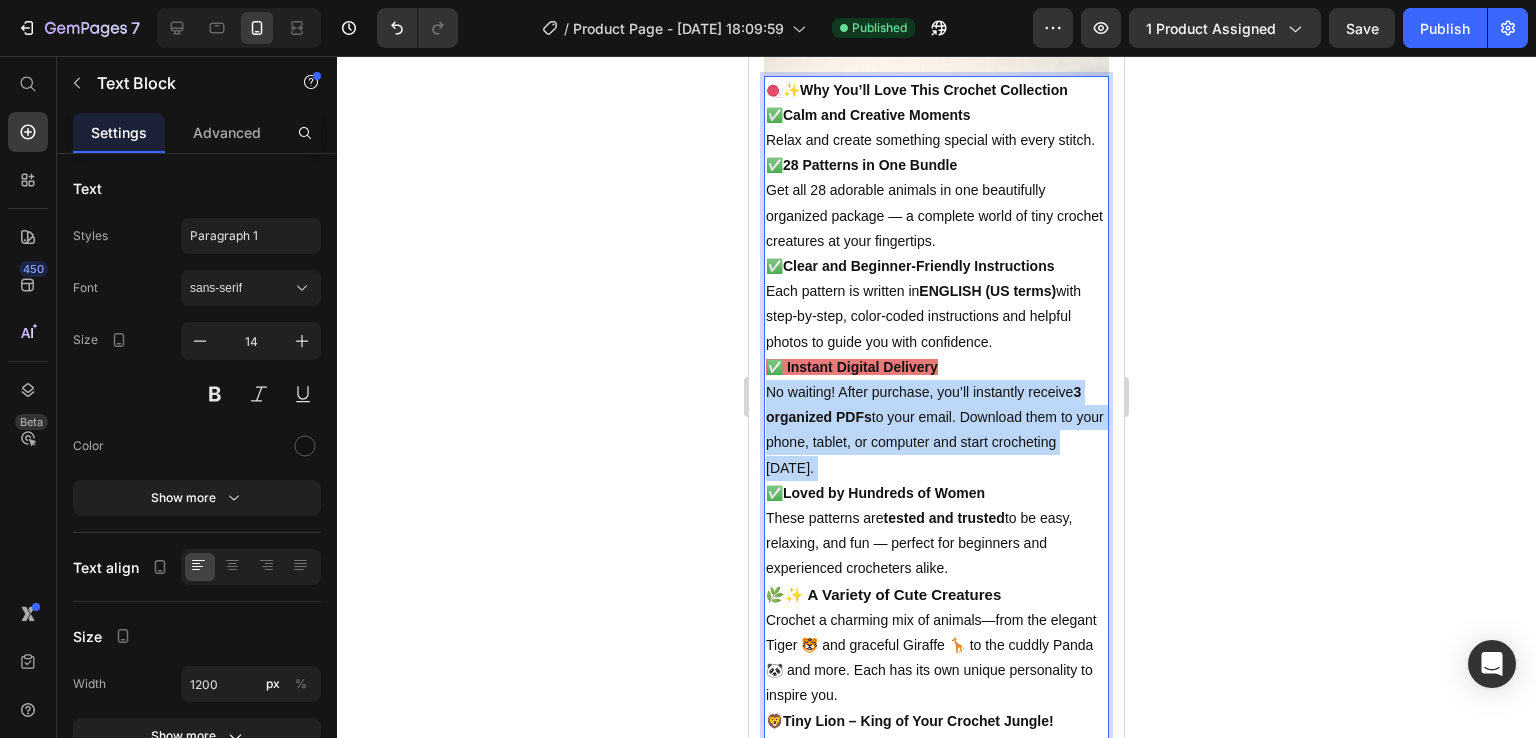 click on "✅ Instant Digital Delivery No waiting! After purchase, you’ll instantly receive  3 organized PDFs  to your email. Download them to your phone, tablet, or computer and start crocheting today." at bounding box center (936, 418) 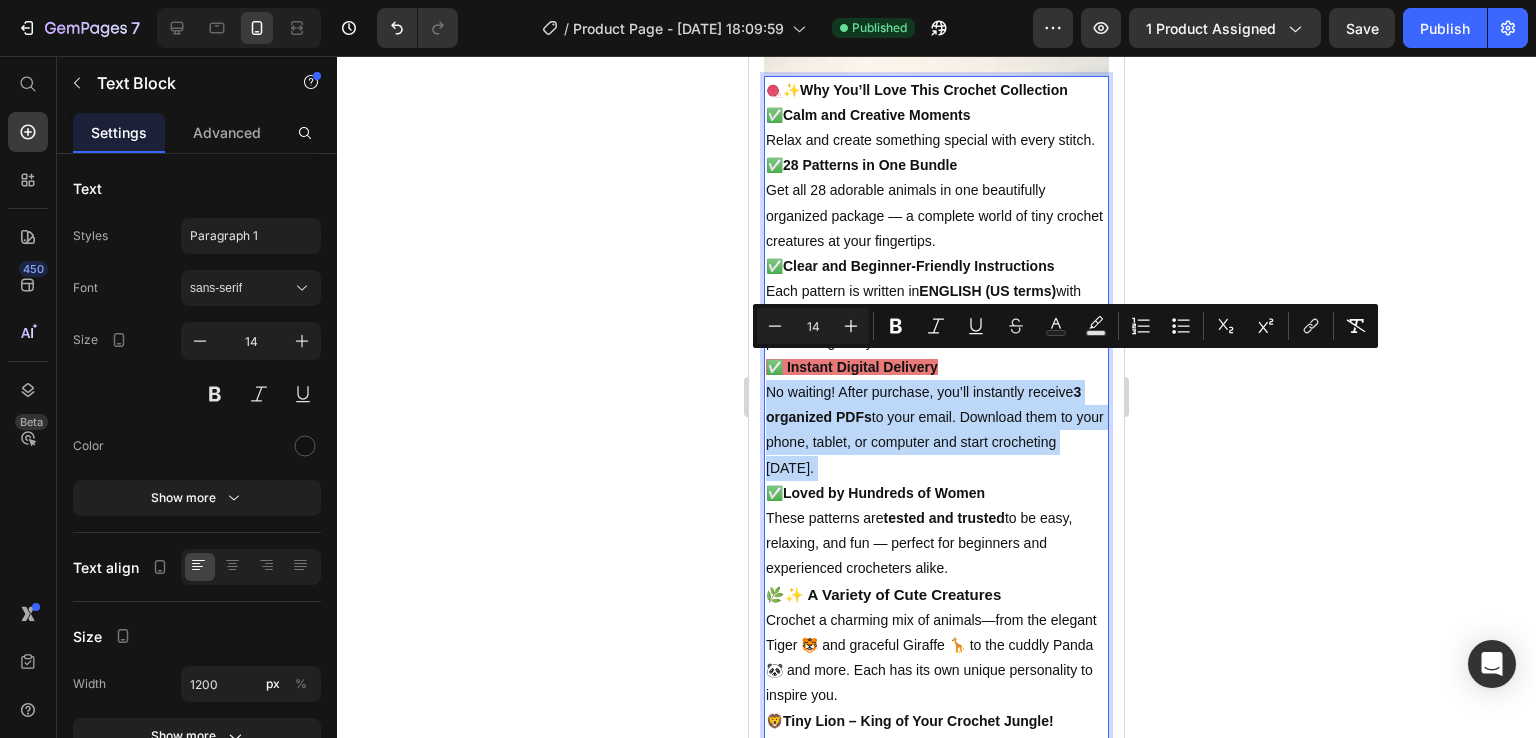copy on "No waiting! After purchase, you’ll instantly receive  3 organized PDFs  to your email. Download them to your phone, tablet, or computer and start crocheting today." 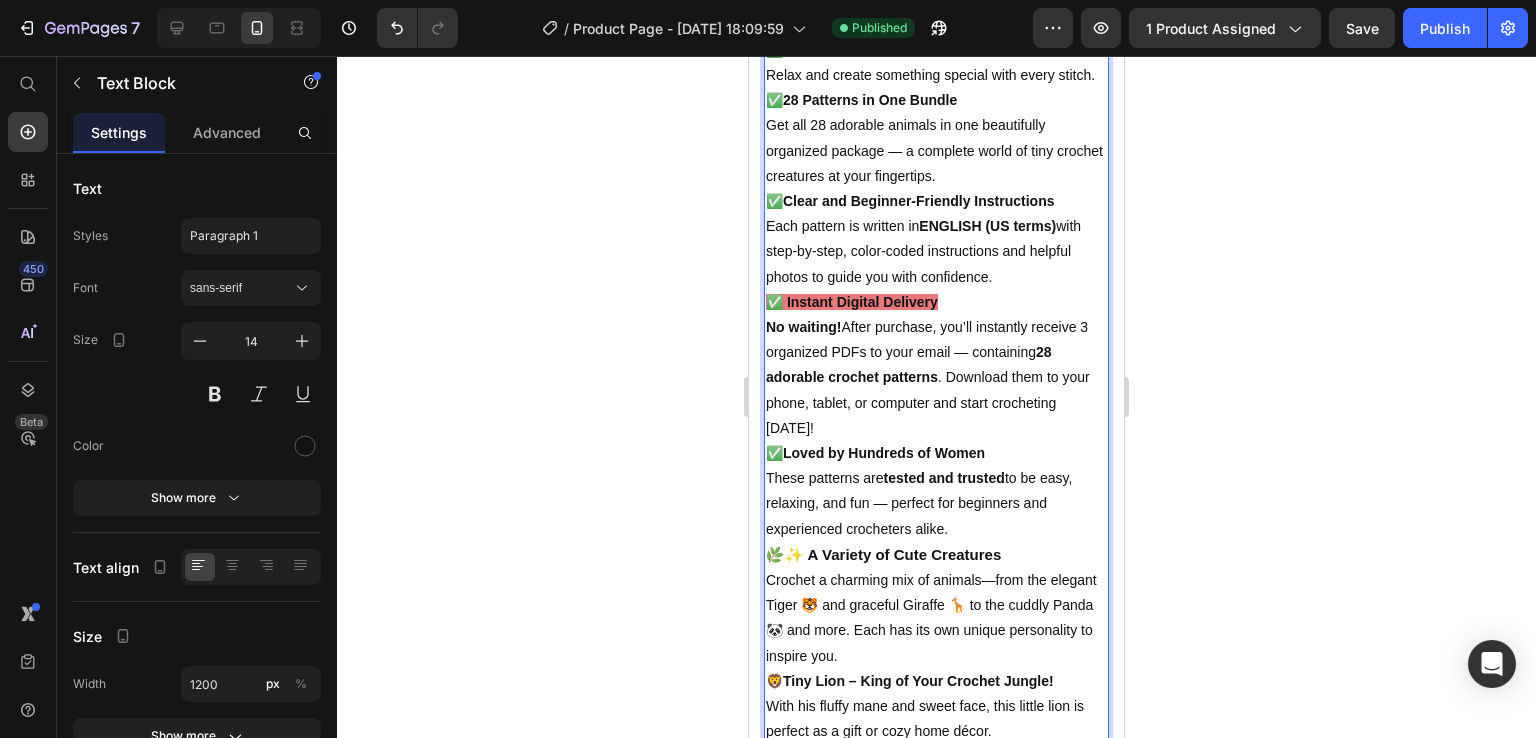 scroll, scrollTop: 1326, scrollLeft: 0, axis: vertical 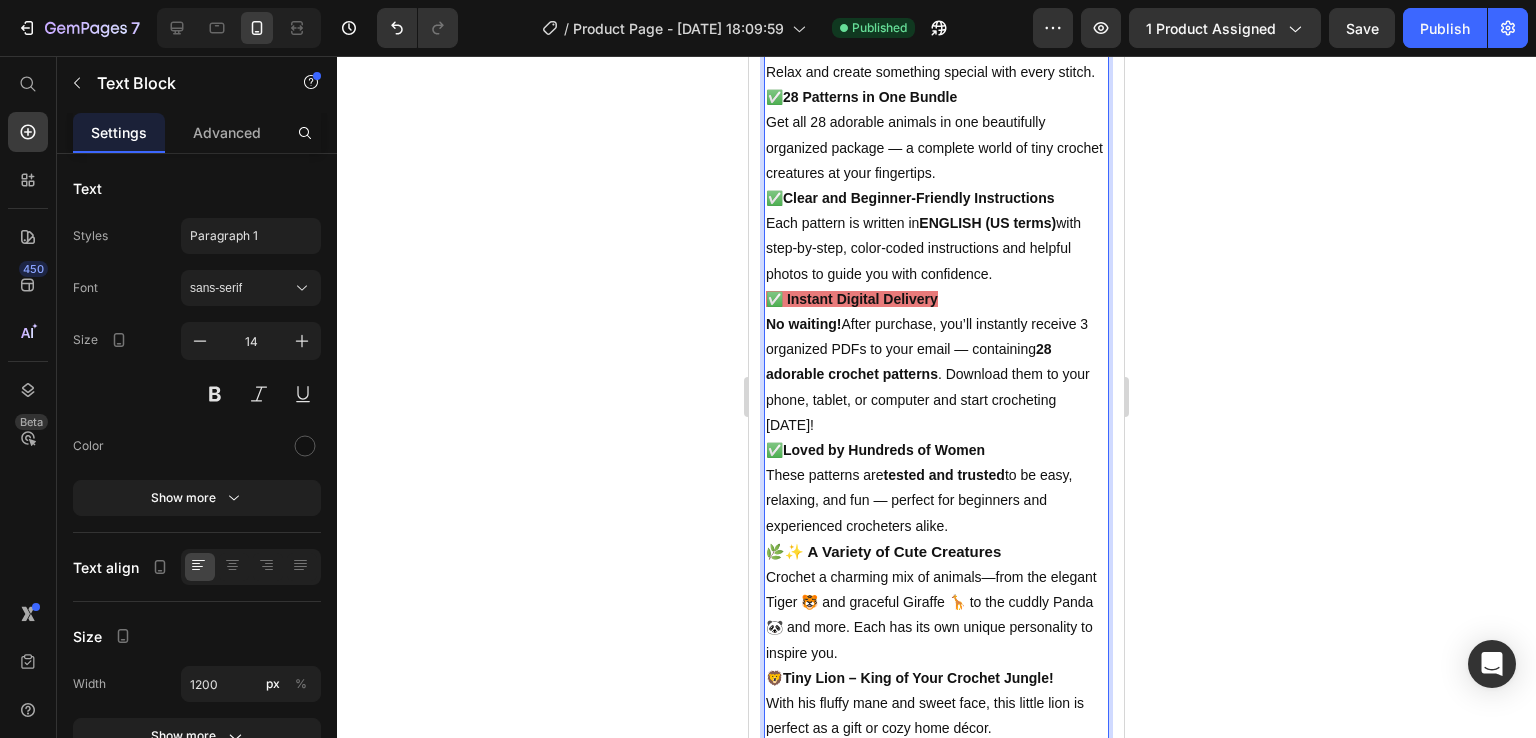 click 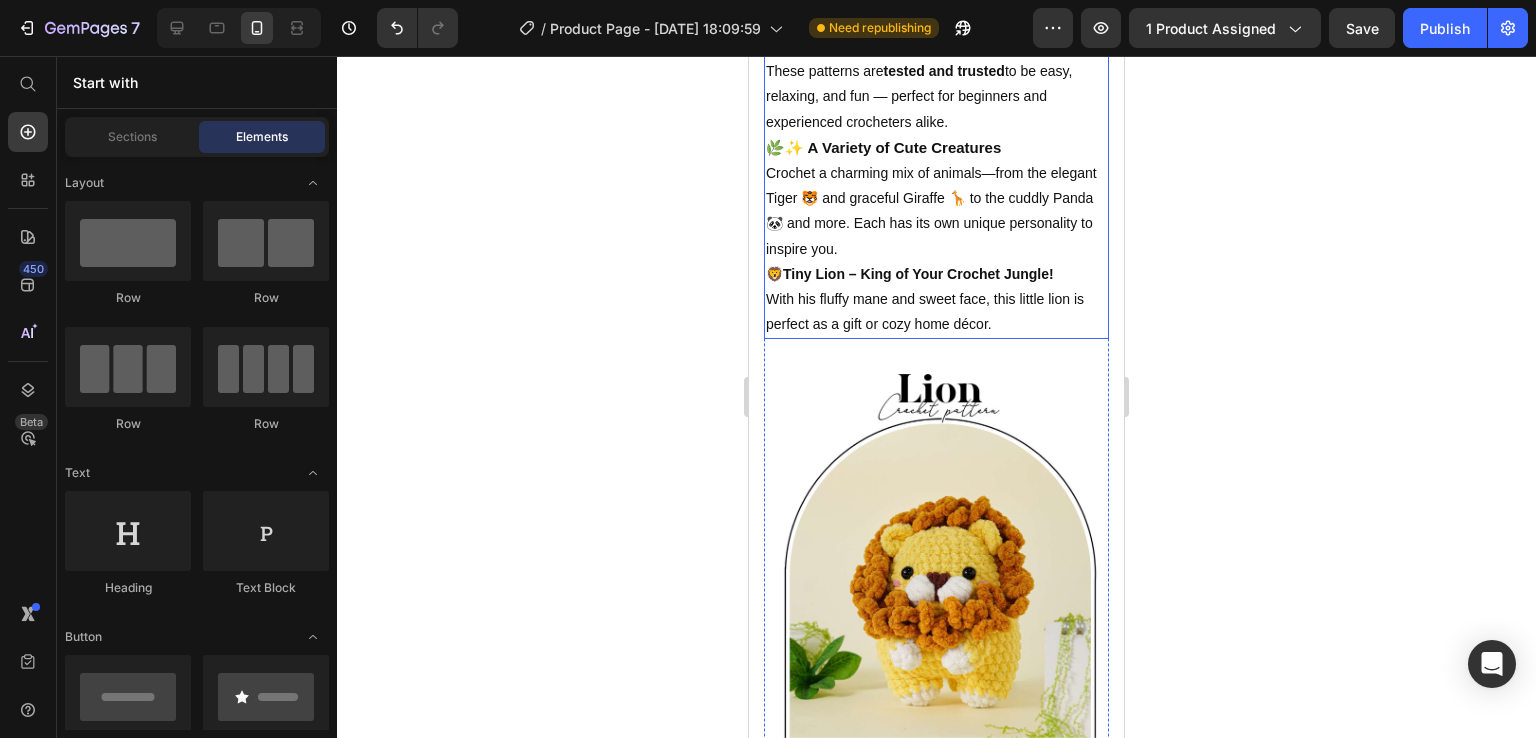 scroll, scrollTop: 1712, scrollLeft: 0, axis: vertical 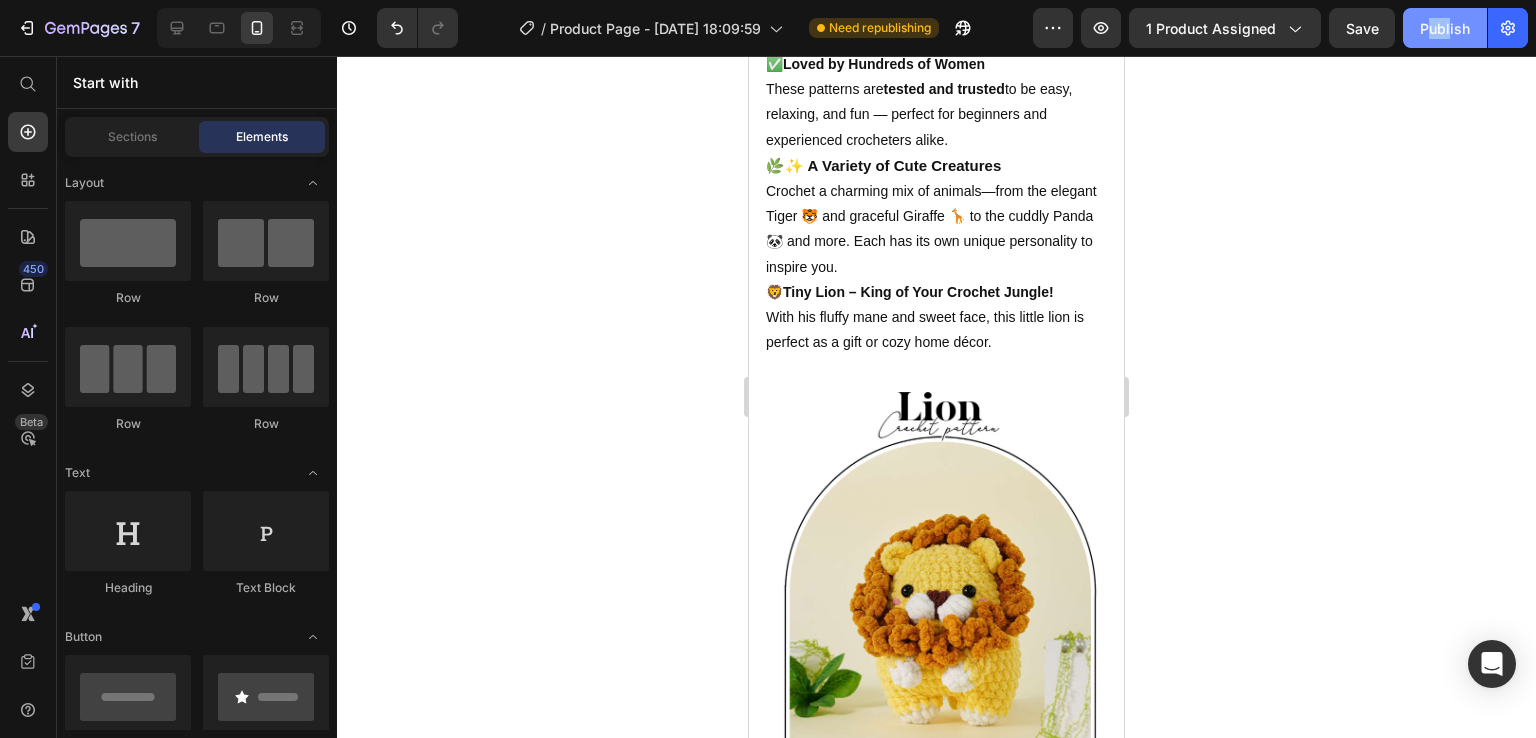 drag, startPoint x: 1400, startPoint y: 19, endPoint x: 1448, endPoint y: 25, distance: 48.373547 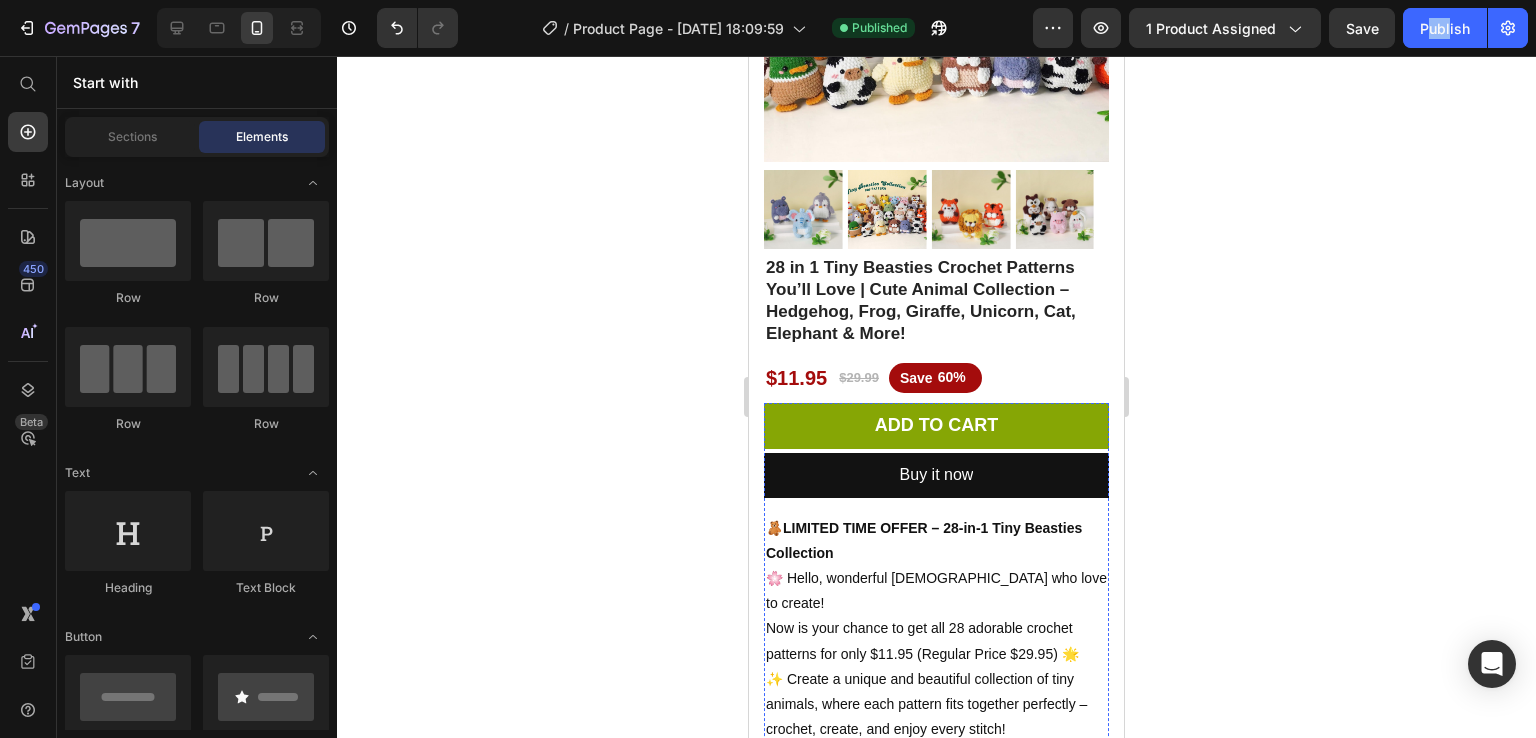 scroll, scrollTop: 339, scrollLeft: 0, axis: vertical 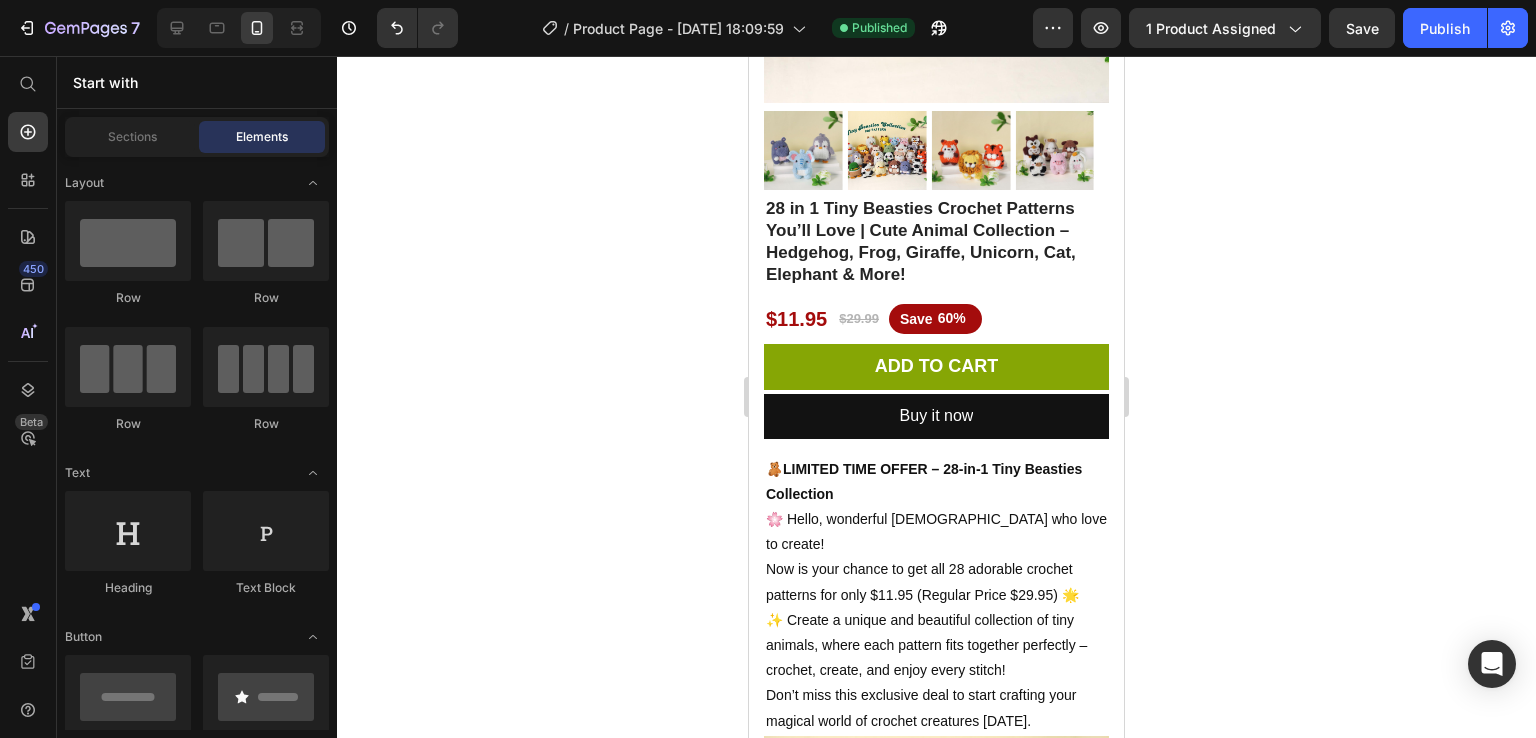 click 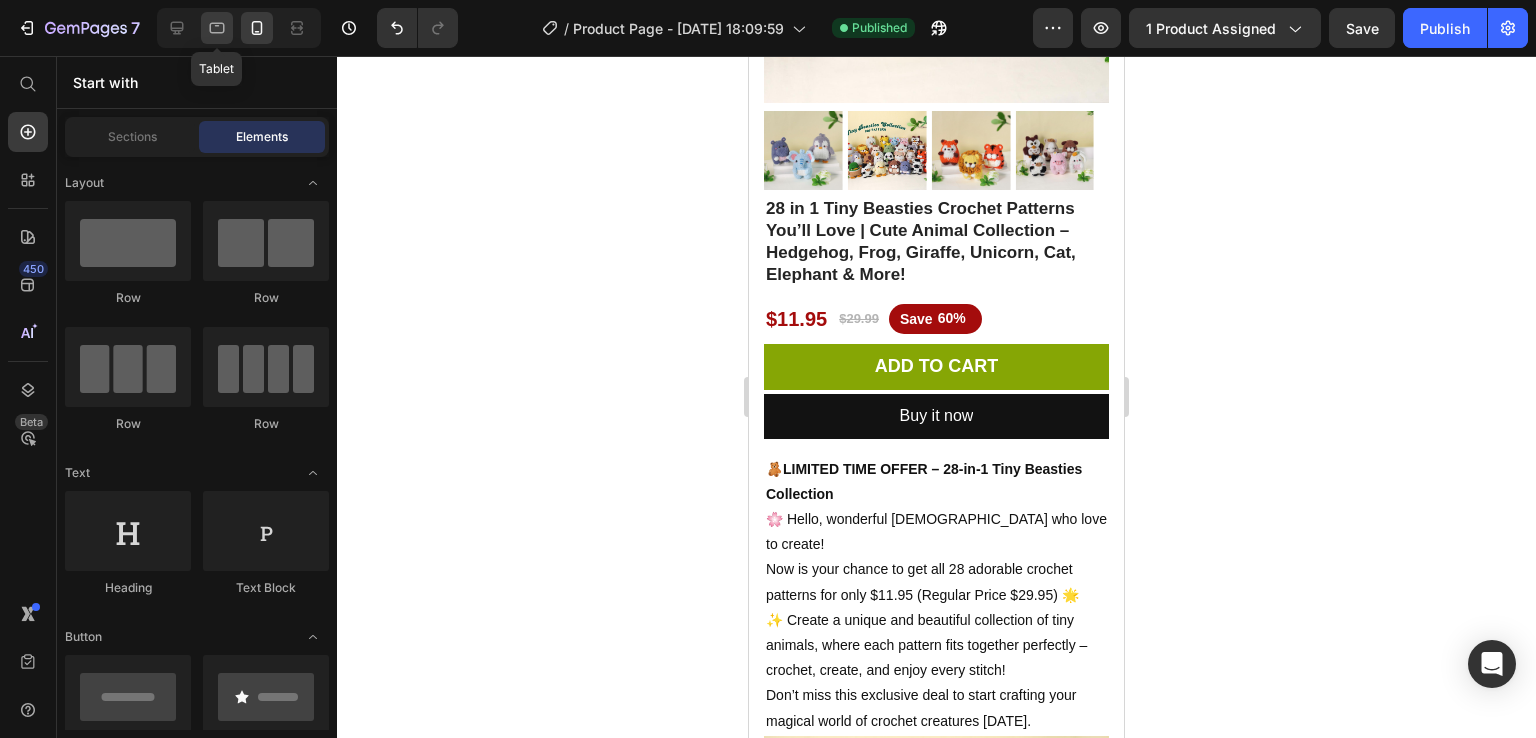 click 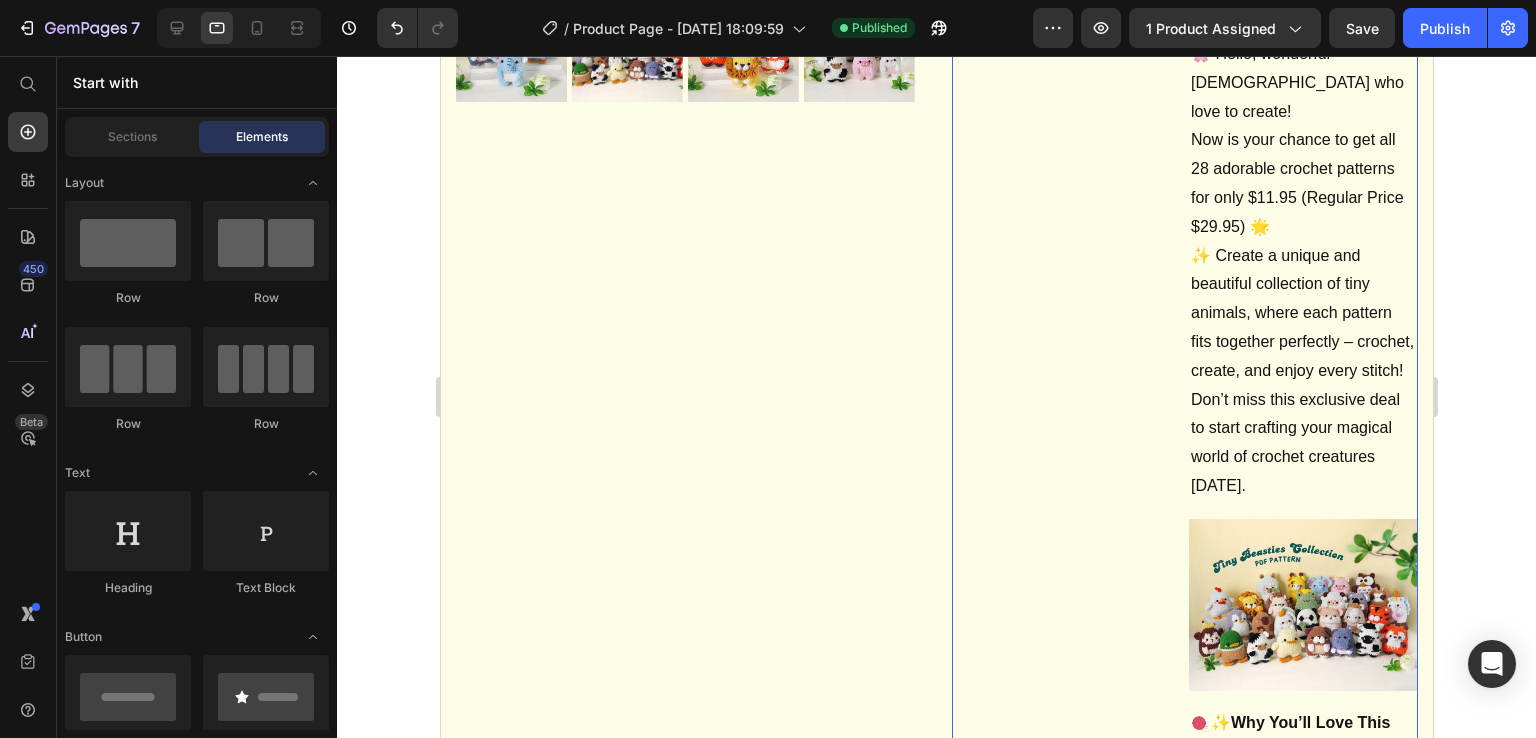 scroll, scrollTop: 646, scrollLeft: 0, axis: vertical 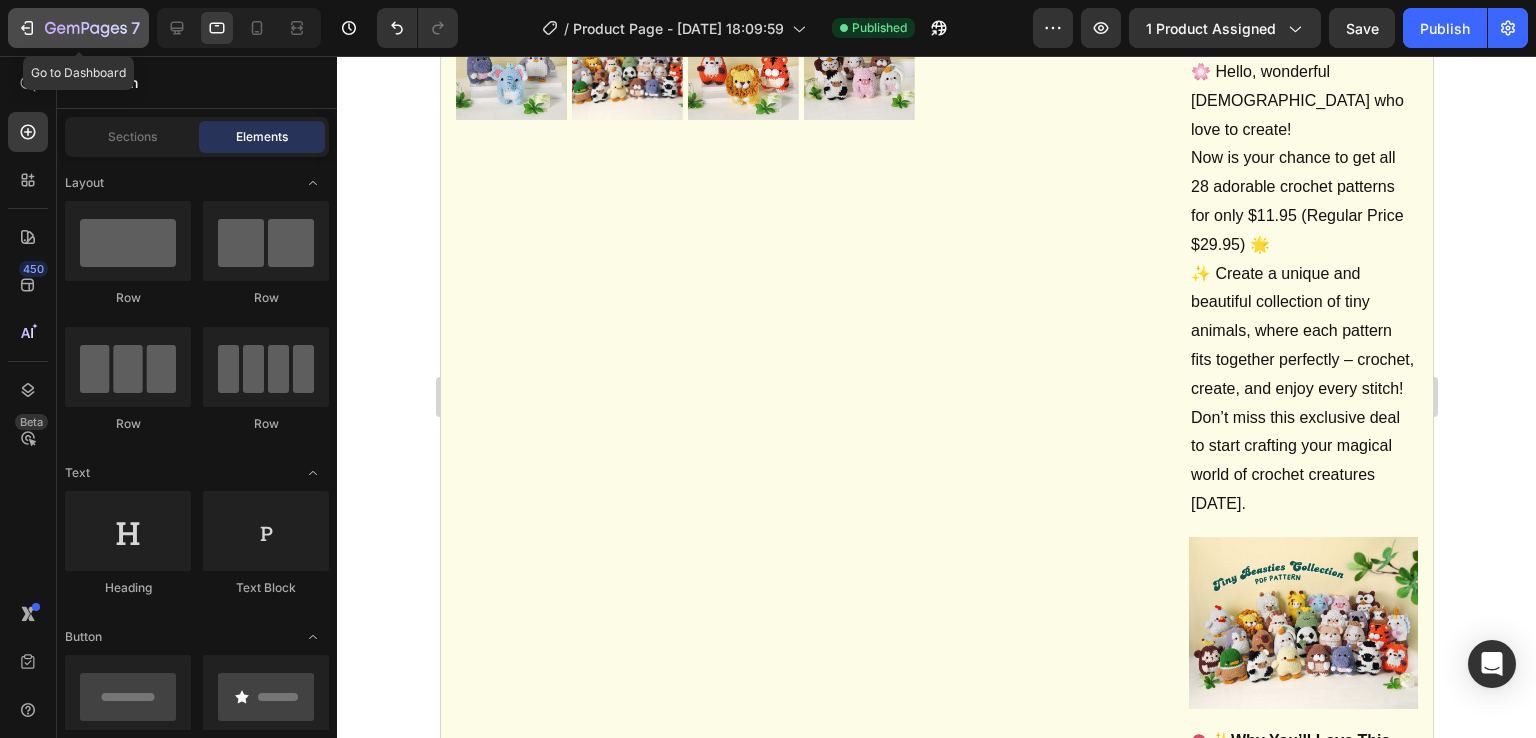 click on "7" 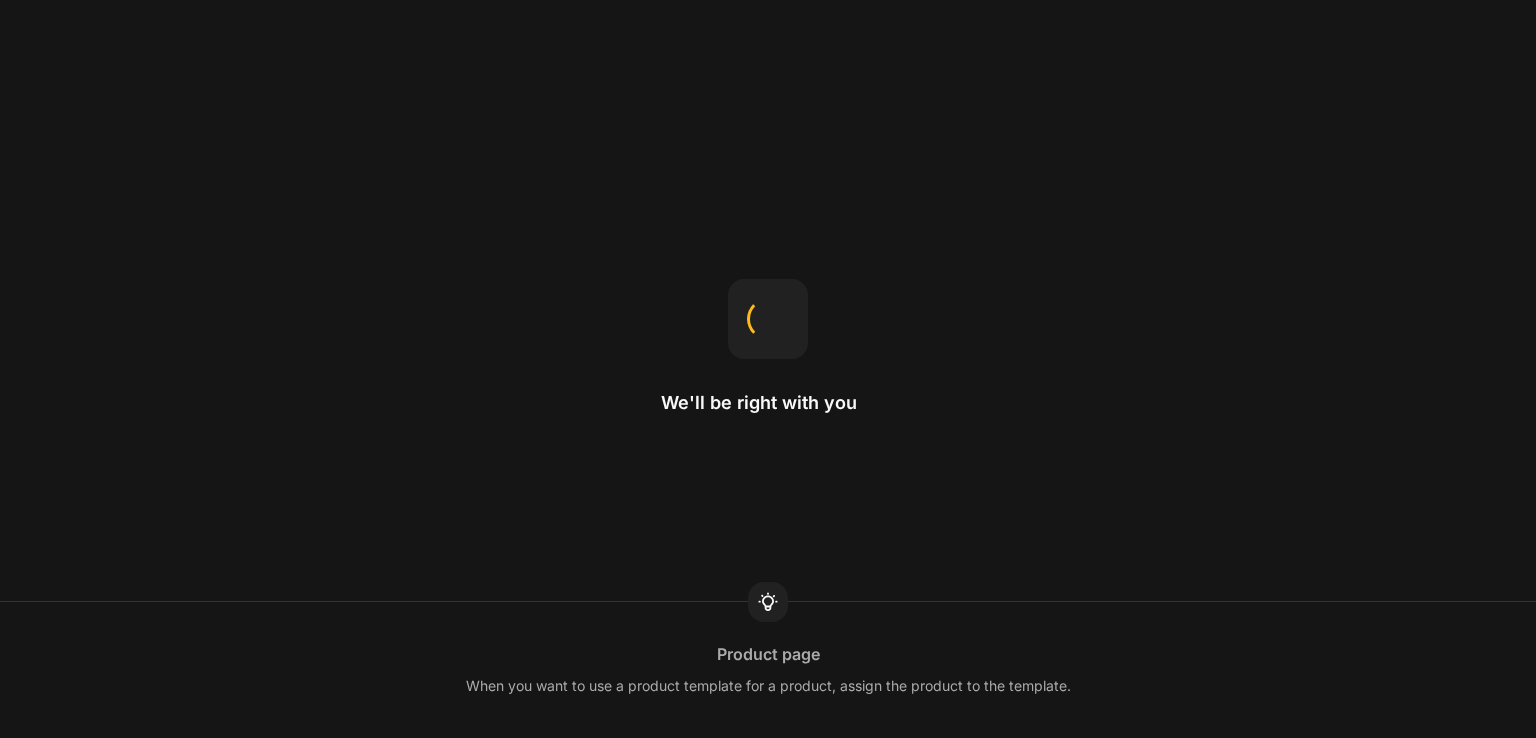 scroll, scrollTop: 0, scrollLeft: 0, axis: both 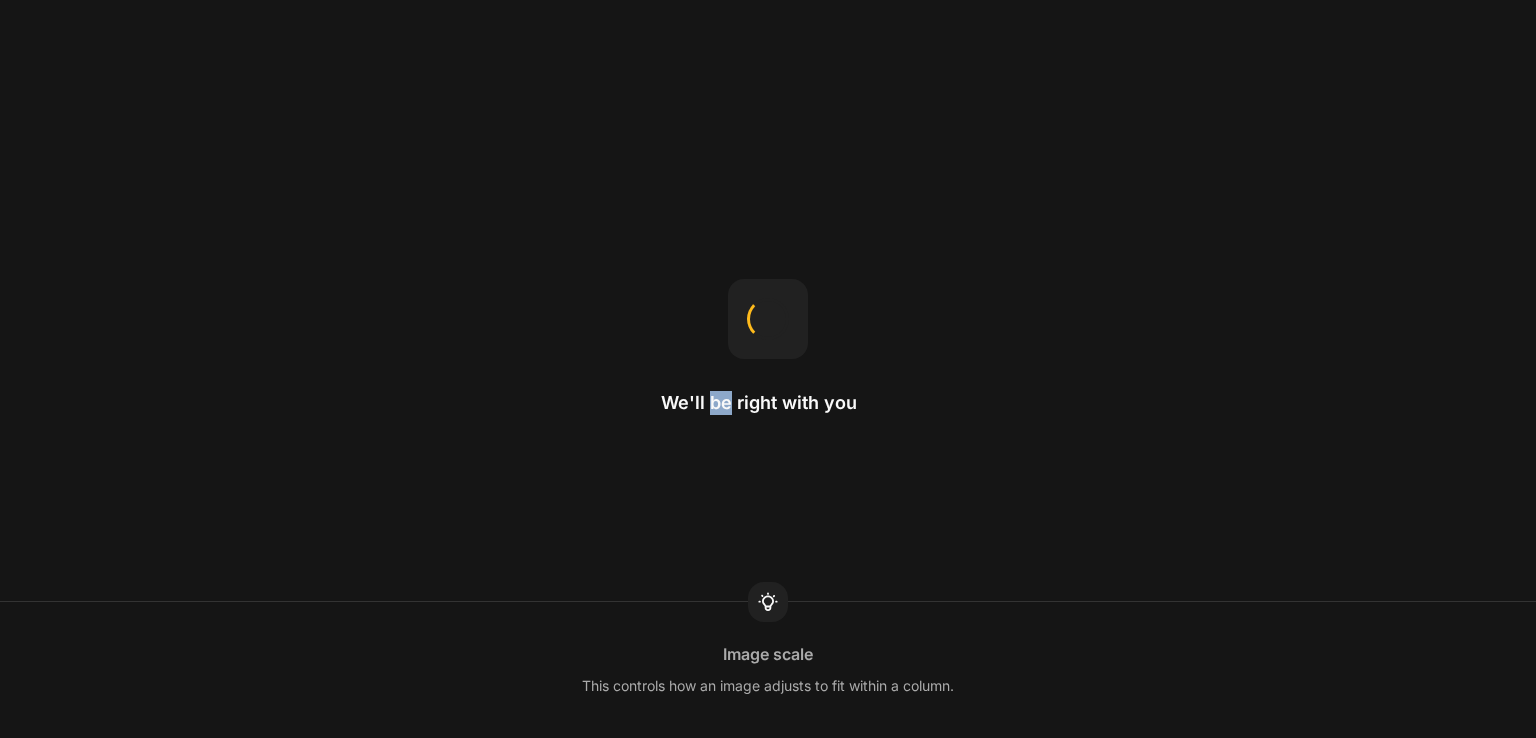 drag, startPoint x: 0, startPoint y: 0, endPoint x: 724, endPoint y: 409, distance: 831.53894 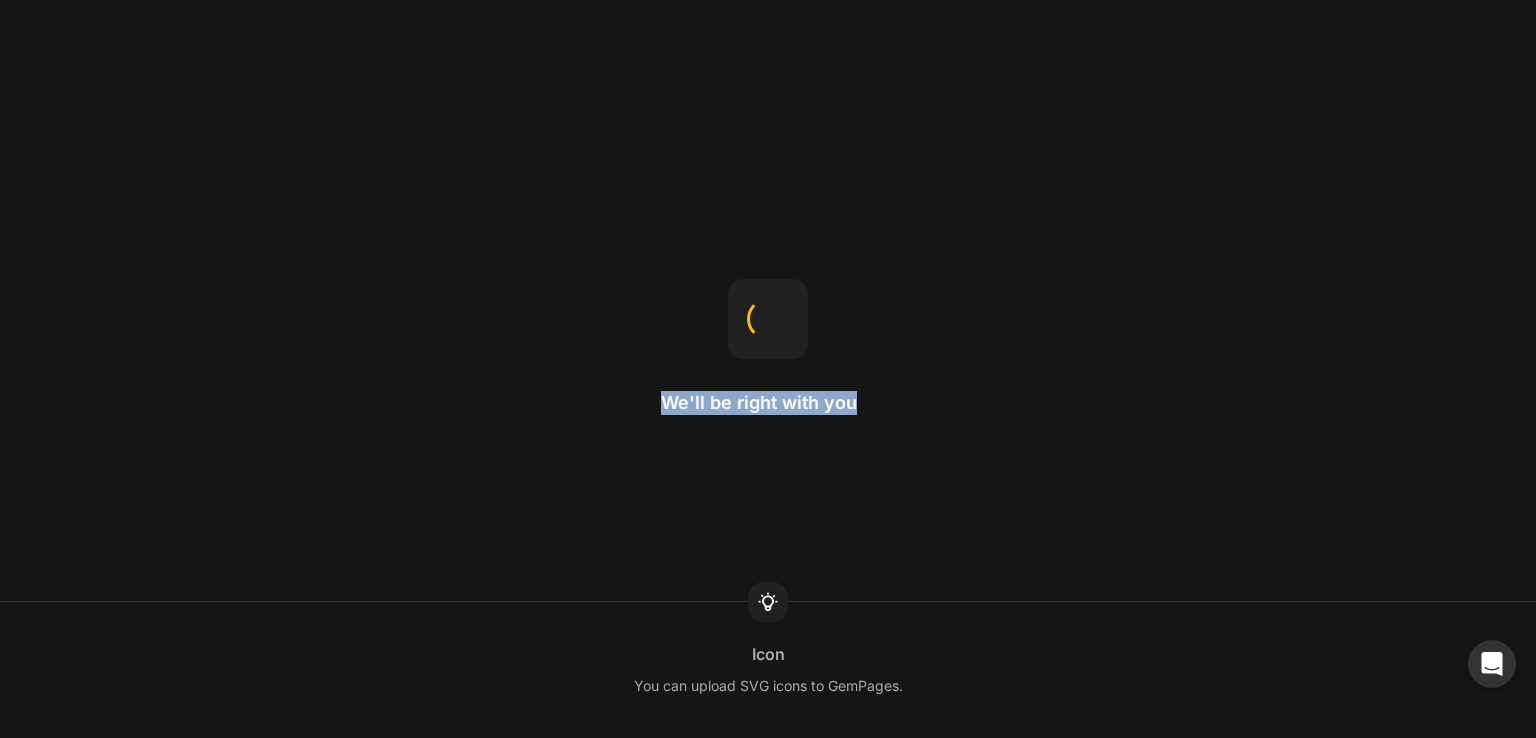 click on "We'll be right with you Icon You can upload SVG icons to GemPages." at bounding box center (768, 369) 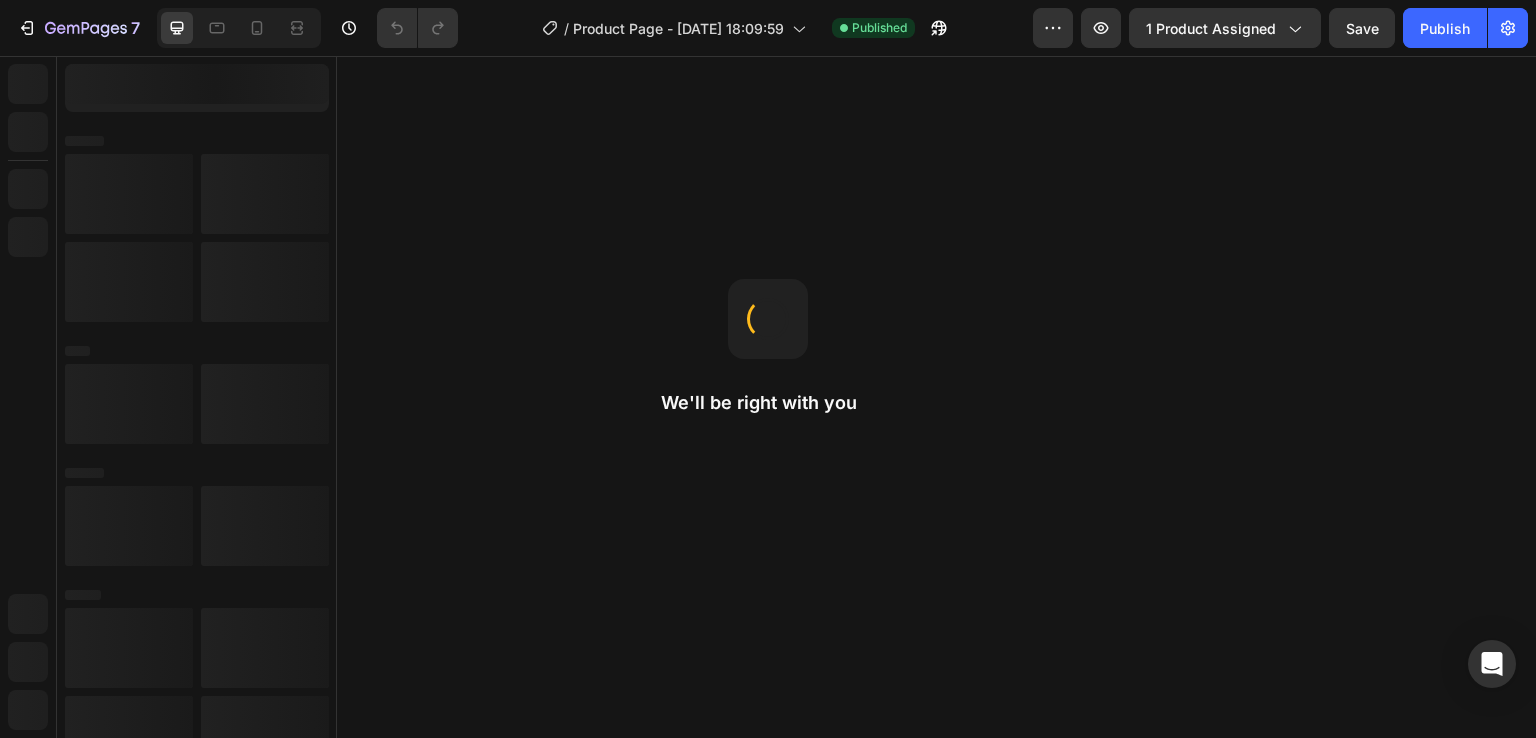 scroll, scrollTop: 0, scrollLeft: 0, axis: both 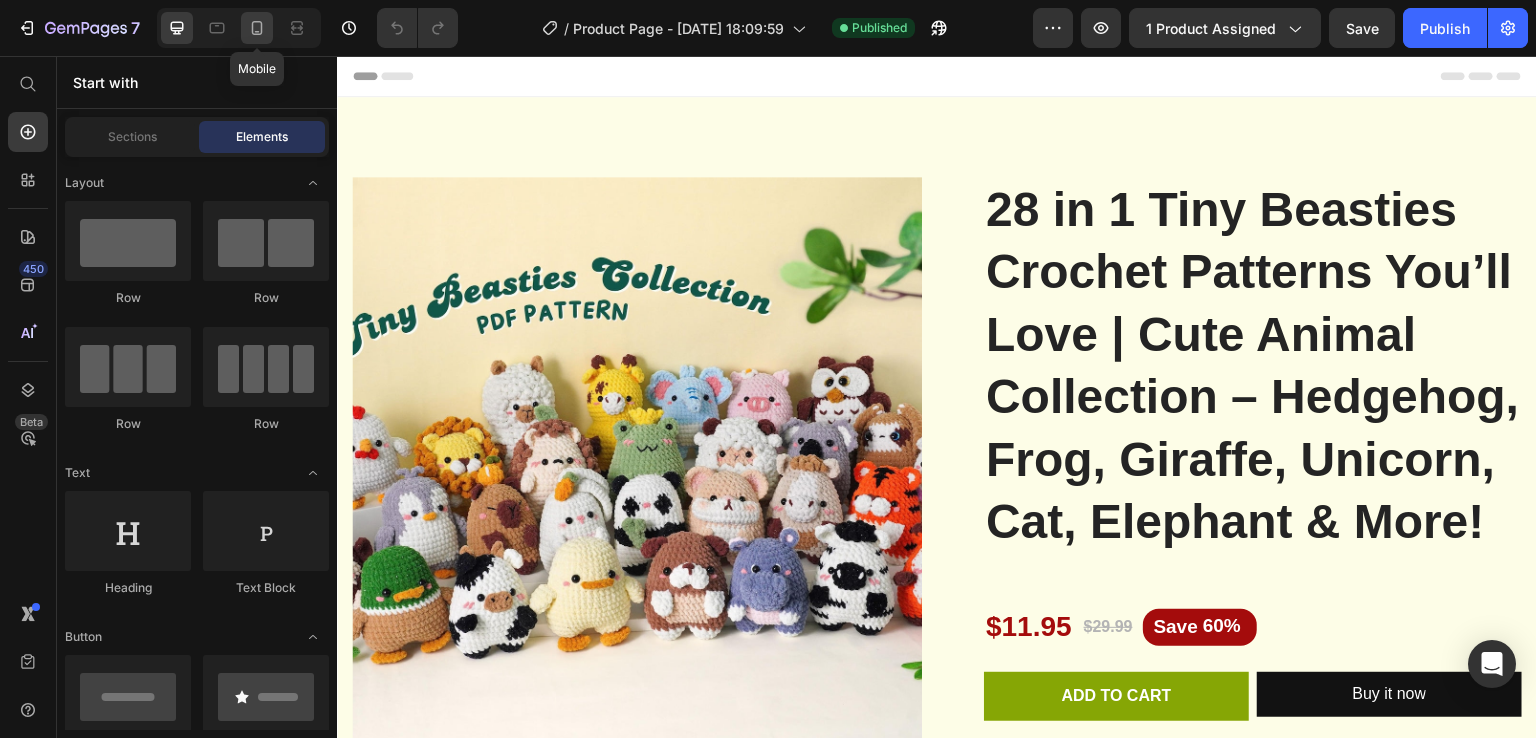 click 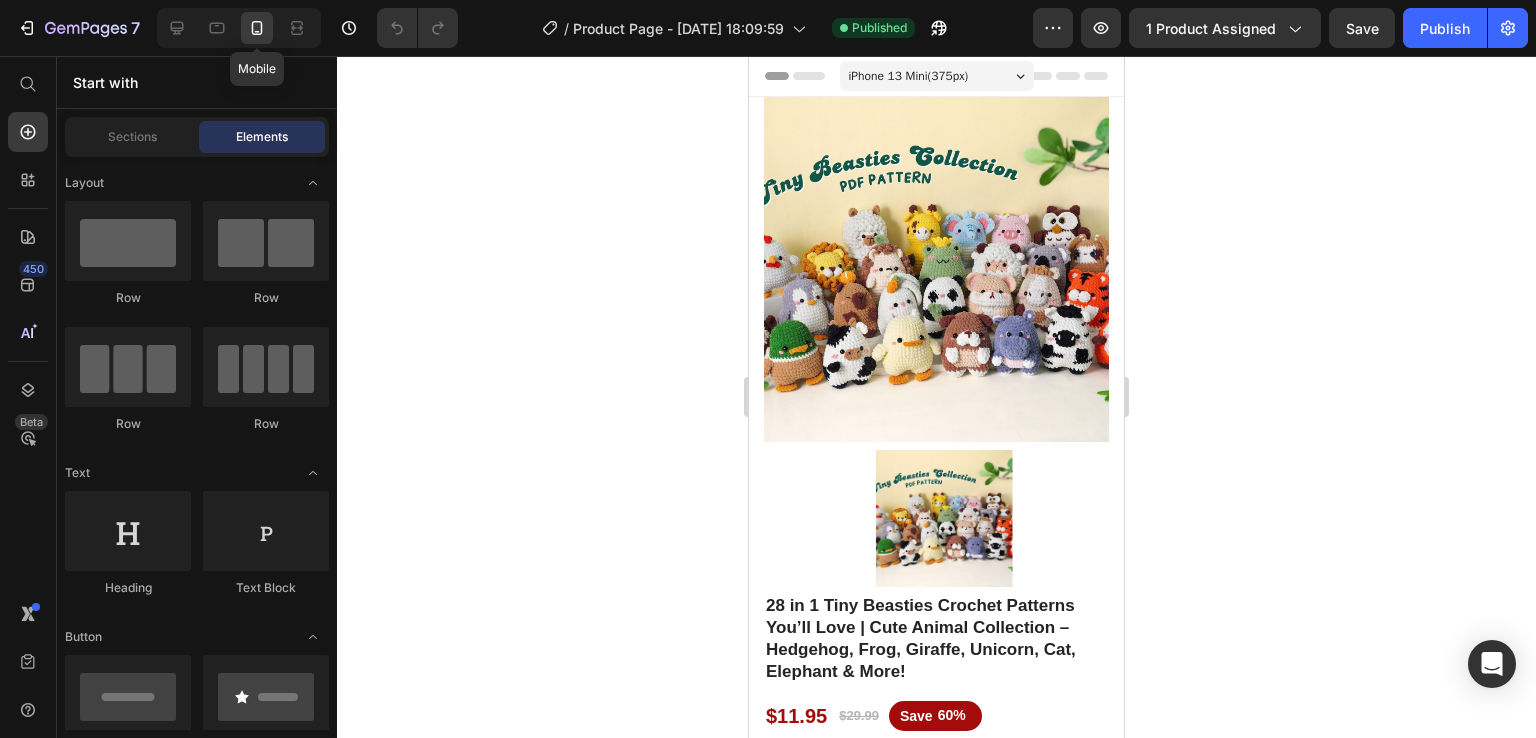 scroll, scrollTop: 0, scrollLeft: 0, axis: both 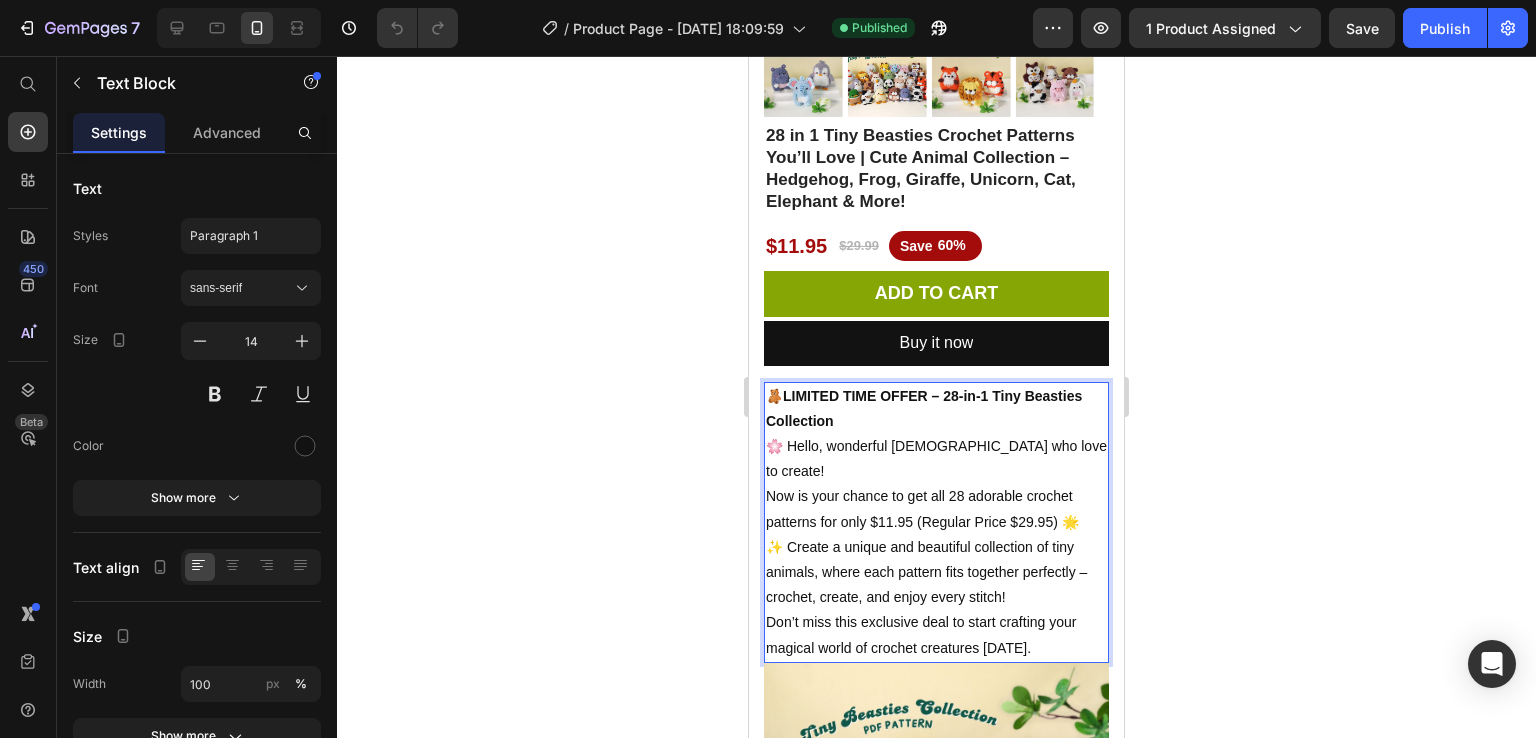 click on "🌸 Hello, wonderful [DEMOGRAPHIC_DATA] who love to create! Now is your chance to get all 28 adorable crochet patterns for only $11.95 (Regular Price $29.95) 🌟" at bounding box center (936, 484) 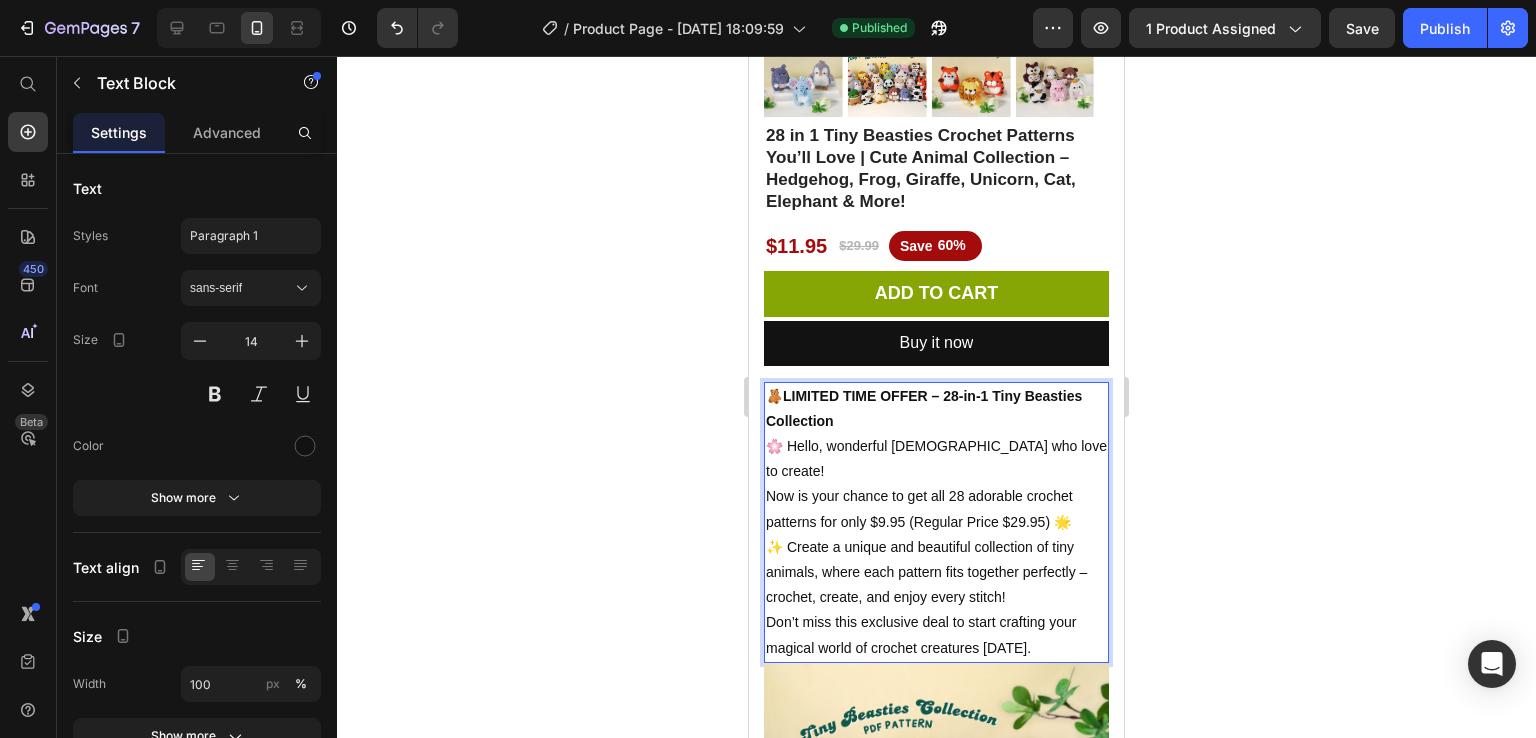 click on "✨ Create a unique and beautiful collection of tiny animals, where each pattern fits together perfectly – crochet, create, and enjoy every stitch!" at bounding box center (936, 573) 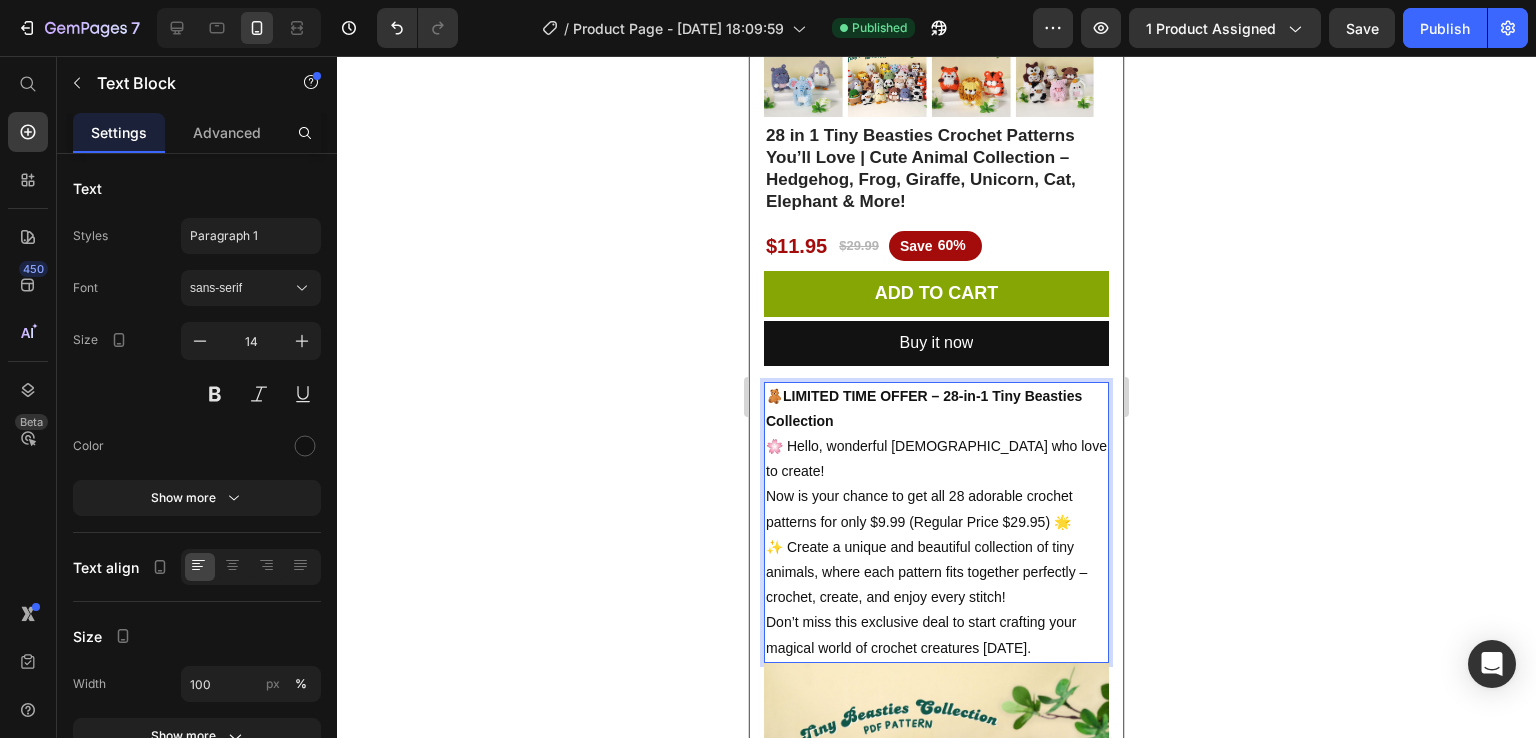 click 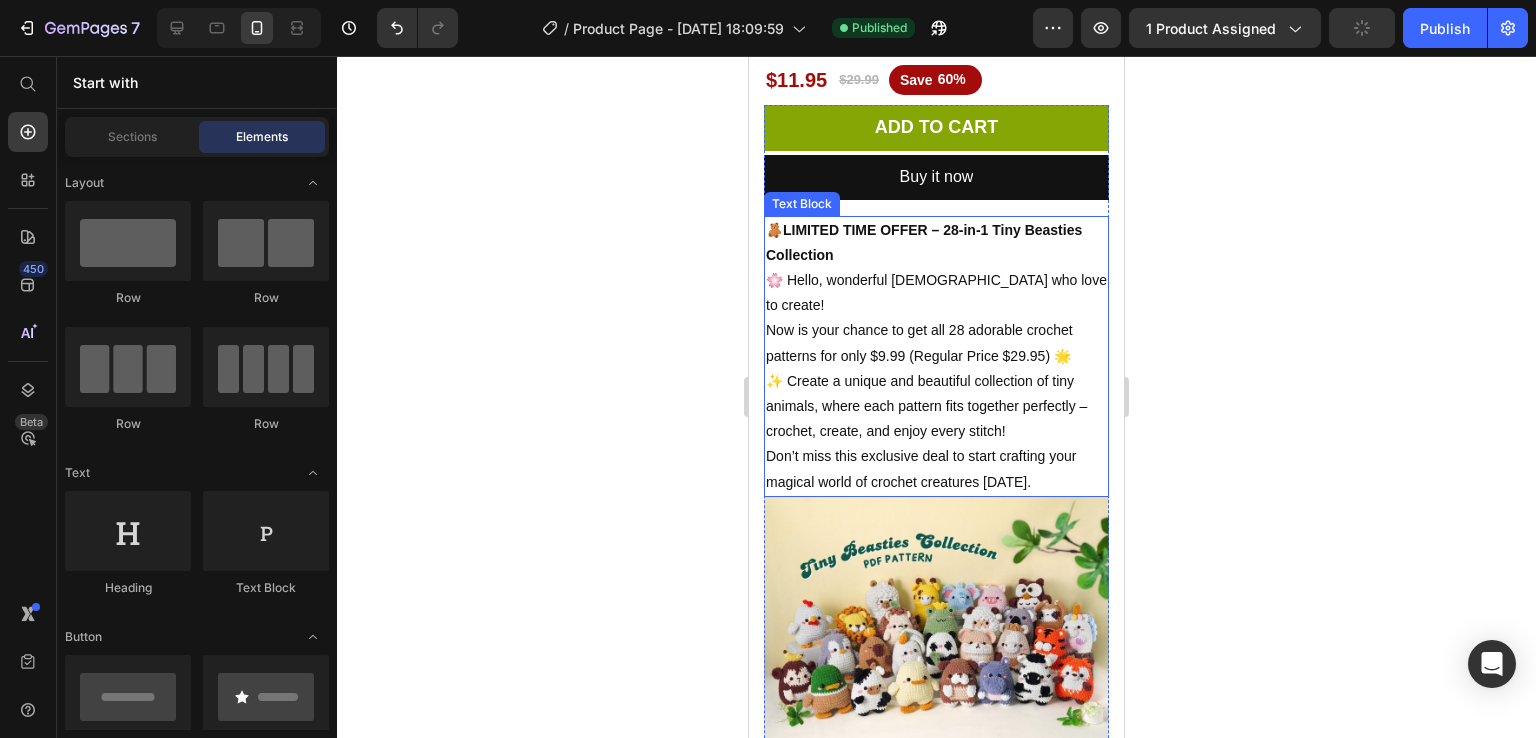 scroll, scrollTop: 562, scrollLeft: 0, axis: vertical 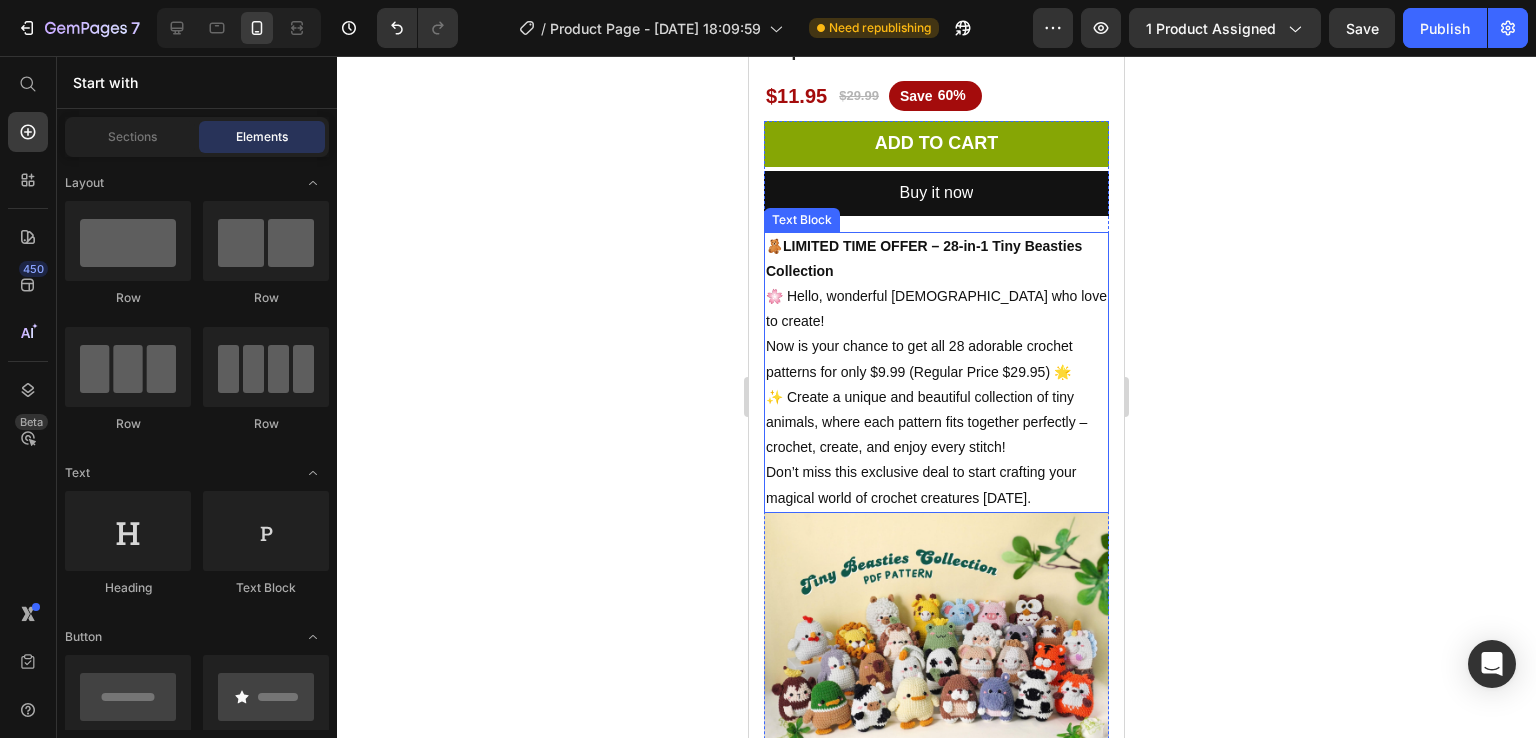click on "🌸 Hello, wonderful [DEMOGRAPHIC_DATA] who love to create! Now is your chance to get all 28 adorable crochet patterns for only $9.99 (Regular Price $29.95) 🌟" at bounding box center [936, 334] 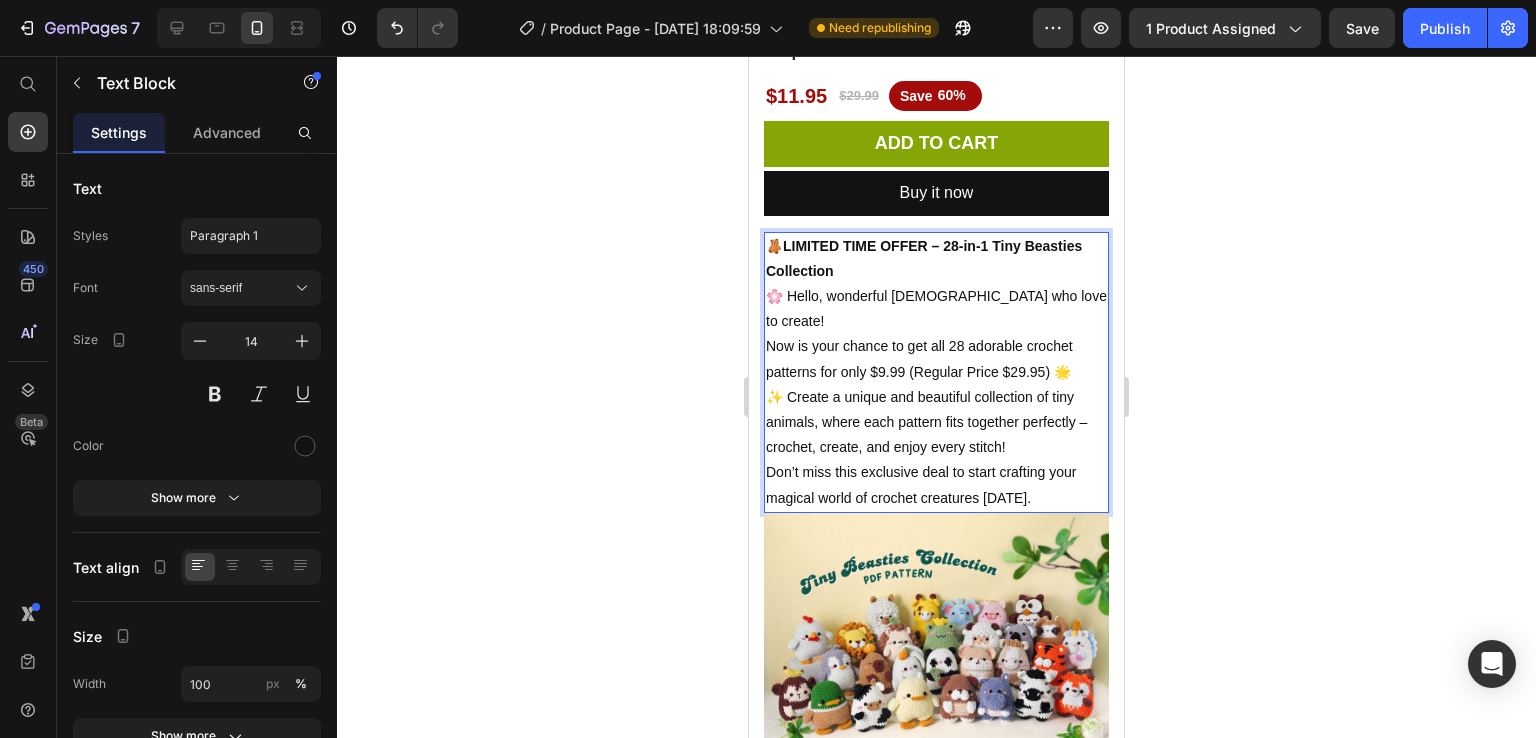click on "🌸 Hello, wonderful [DEMOGRAPHIC_DATA] who love to create! Now is your chance to get all 28 adorable crochet patterns for only $9.99 (Regular Price $29.95) 🌟" at bounding box center [936, 334] 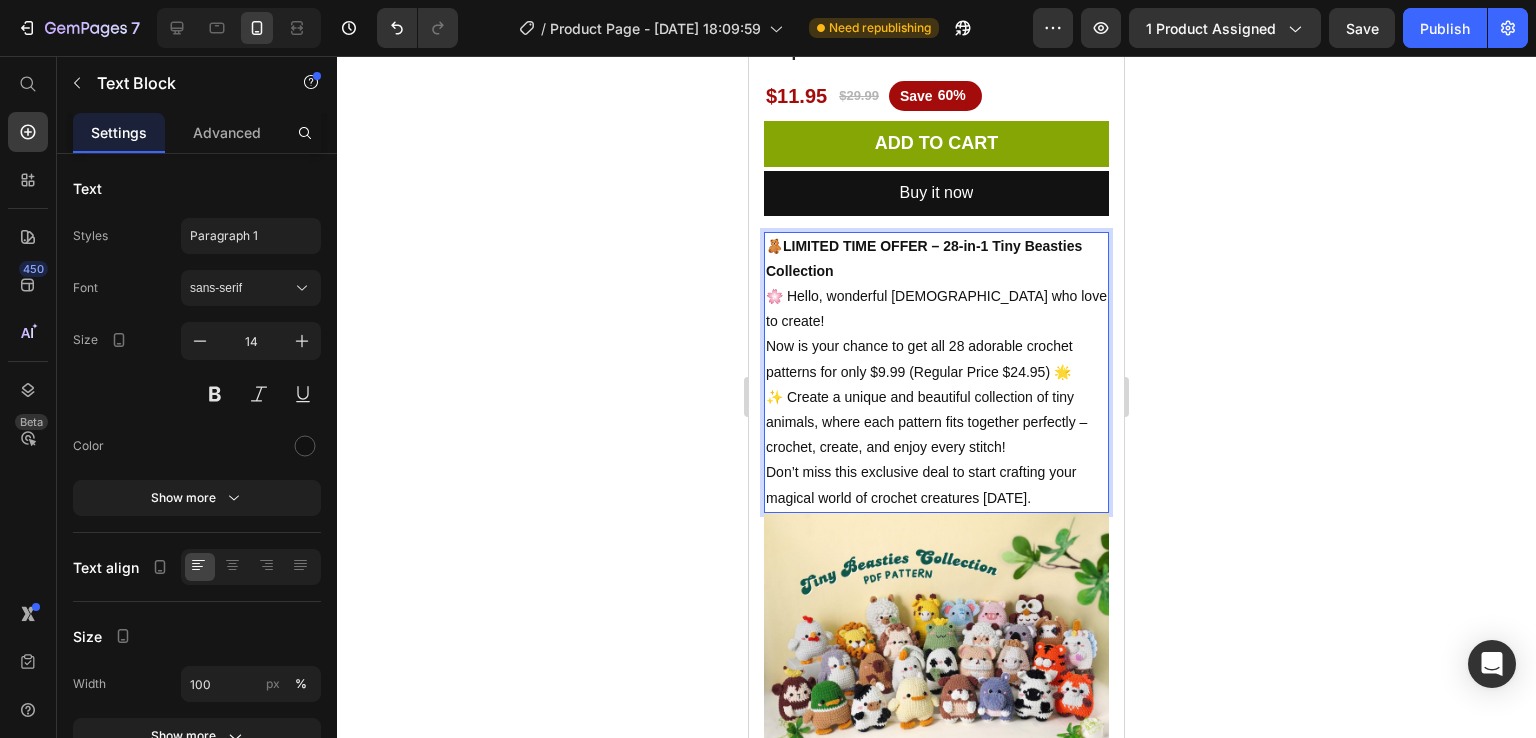 click on "🌸 Hello, wonderful [DEMOGRAPHIC_DATA] who love to create! Now is your chance to get all 28 adorable crochet patterns for only $9.99 (Regular Price $24.95) 🌟" at bounding box center (936, 334) 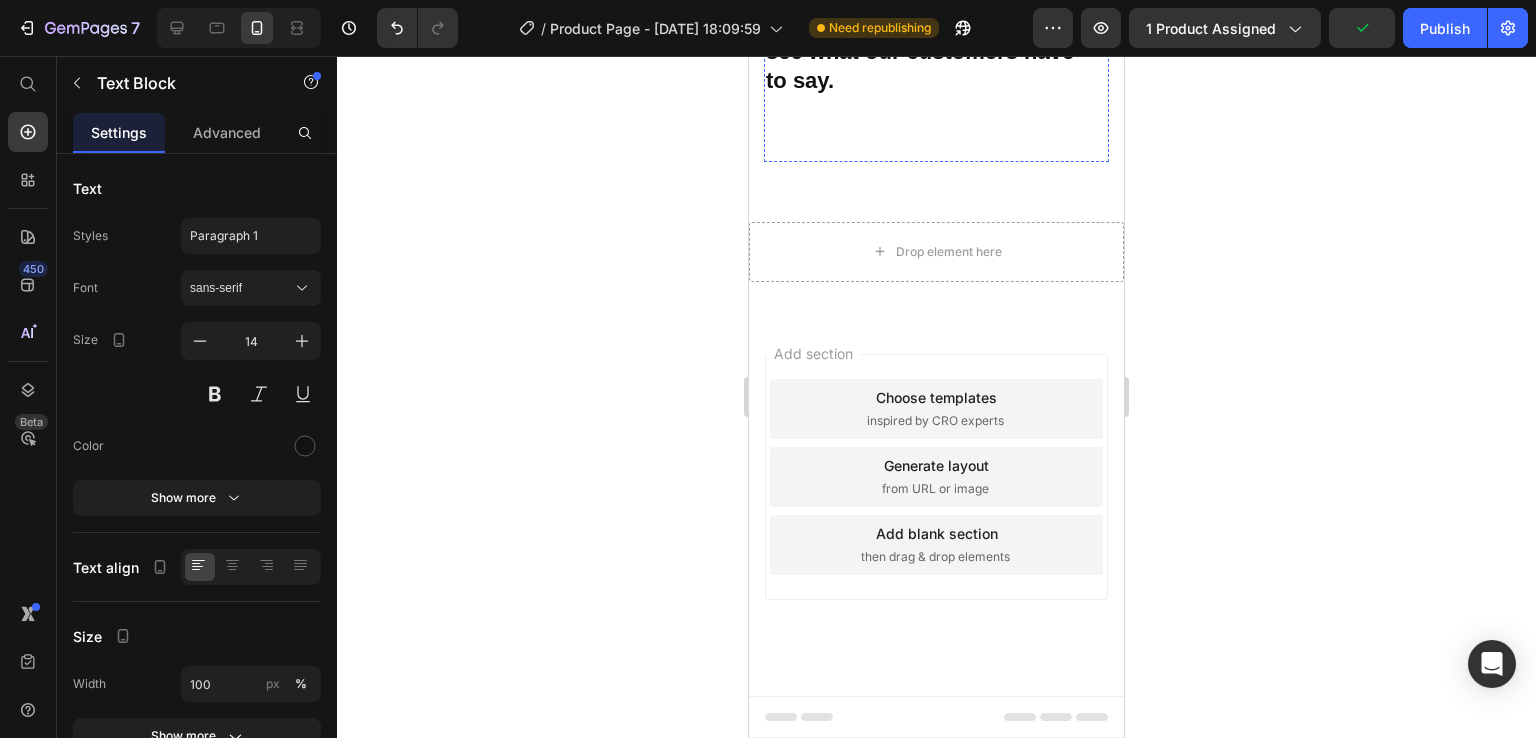 scroll, scrollTop: 3200, scrollLeft: 0, axis: vertical 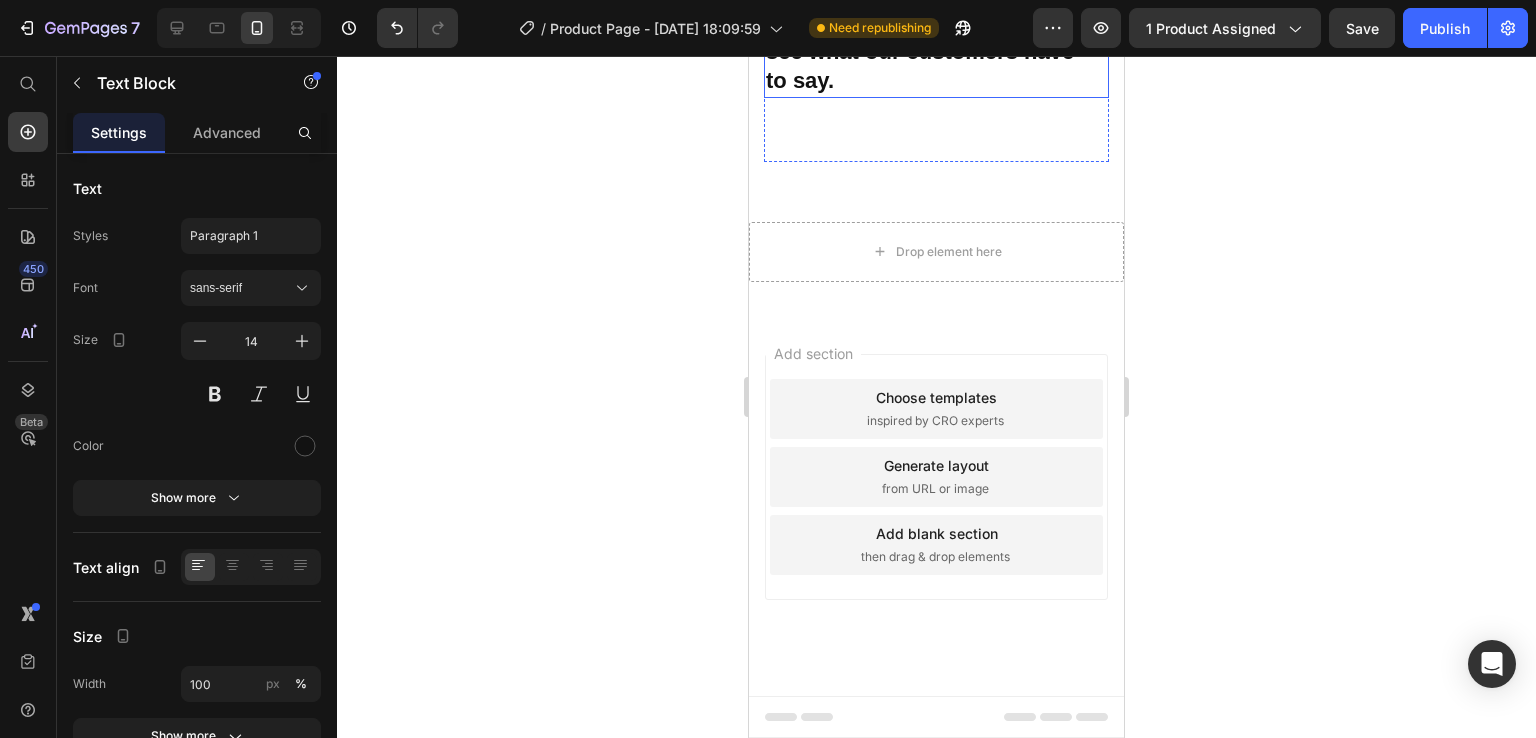 click on "🎁 Don’t Miss This Golden Opportunity! 💥 Limited Time Introductory Price: Only $11.95 Start crafting your own world of cuteness [DATE]" at bounding box center (936, -178) 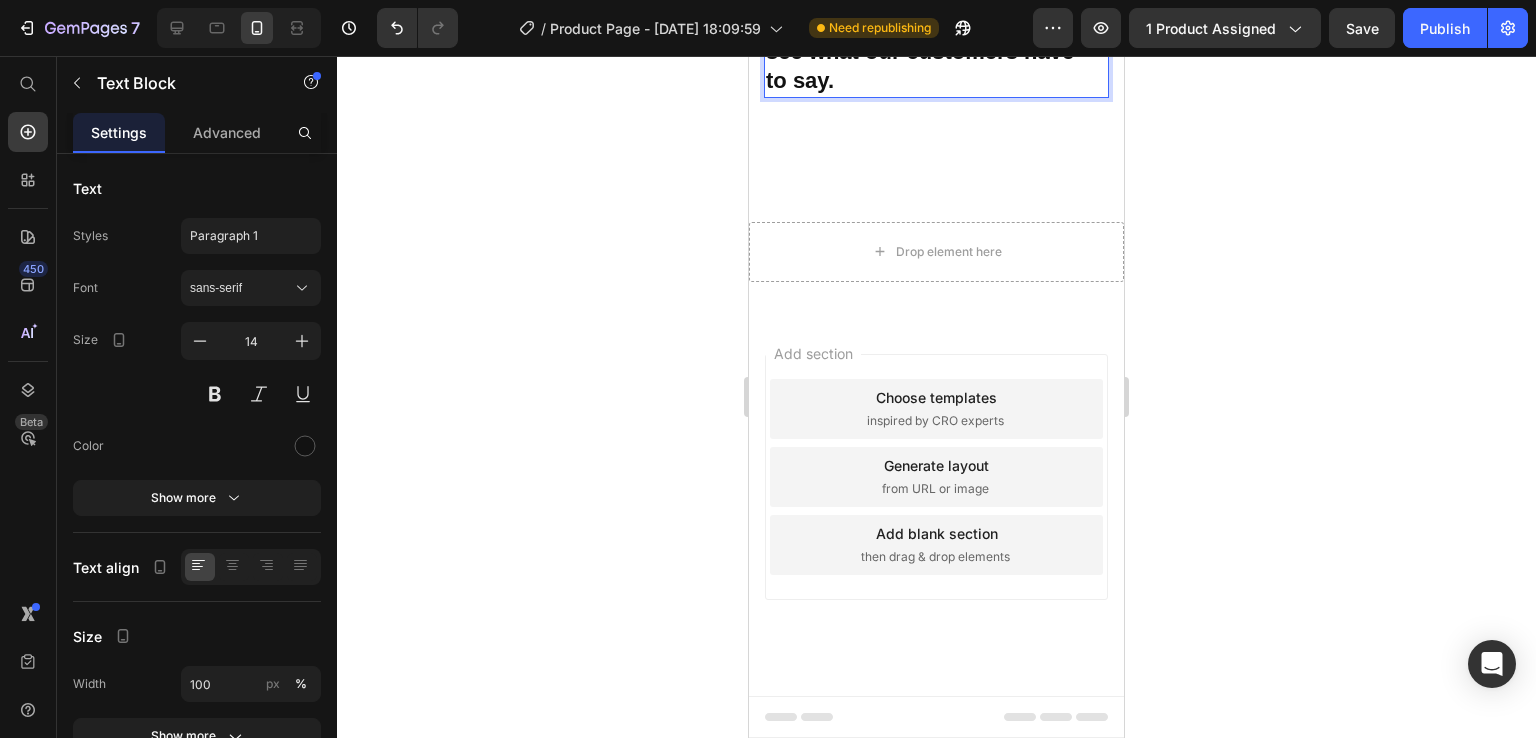 click on "🎁 Don’t Miss This Golden Opportunity! 💥 Limited Time Introductory Price: Only $11.95 Start crafting your own world of cuteness [DATE]" at bounding box center (936, -178) 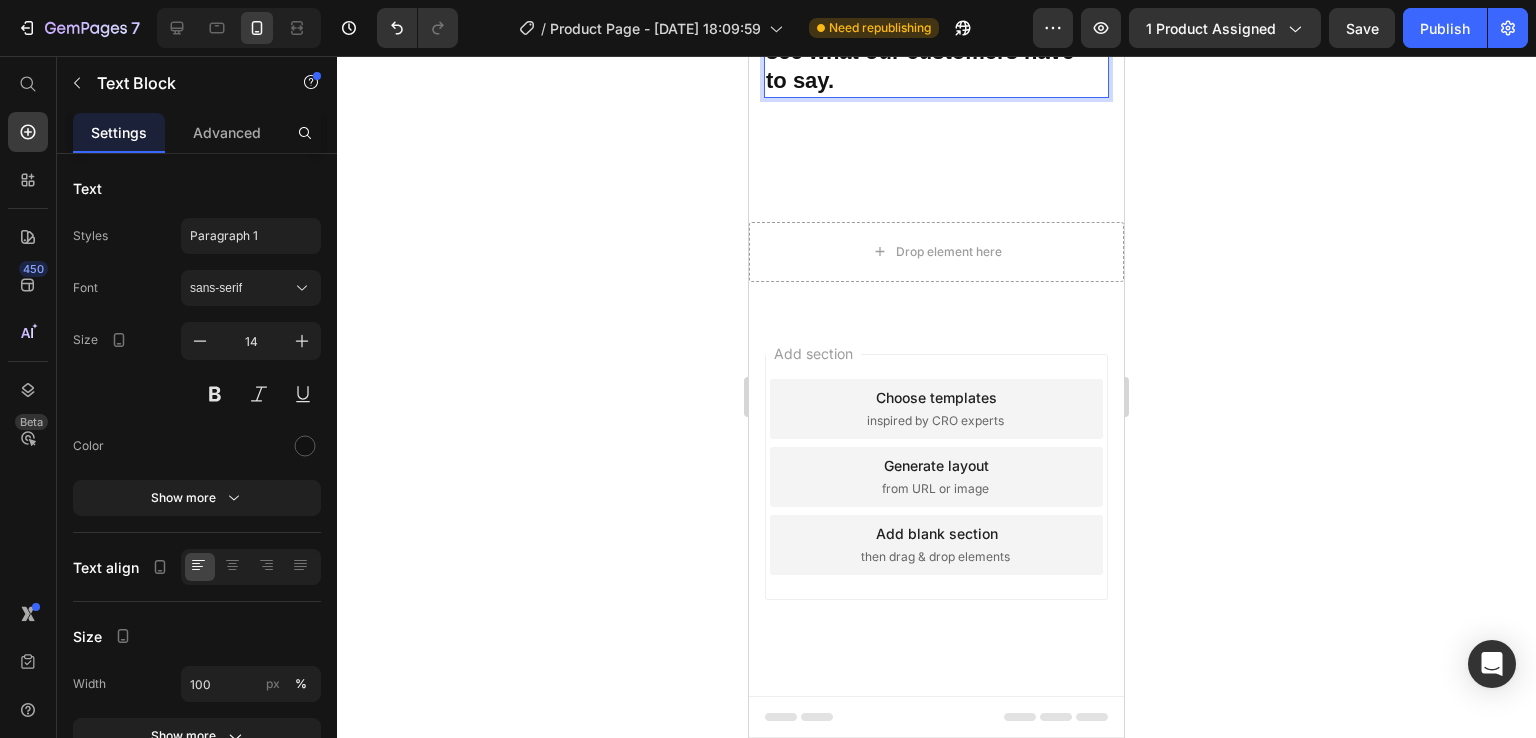 click 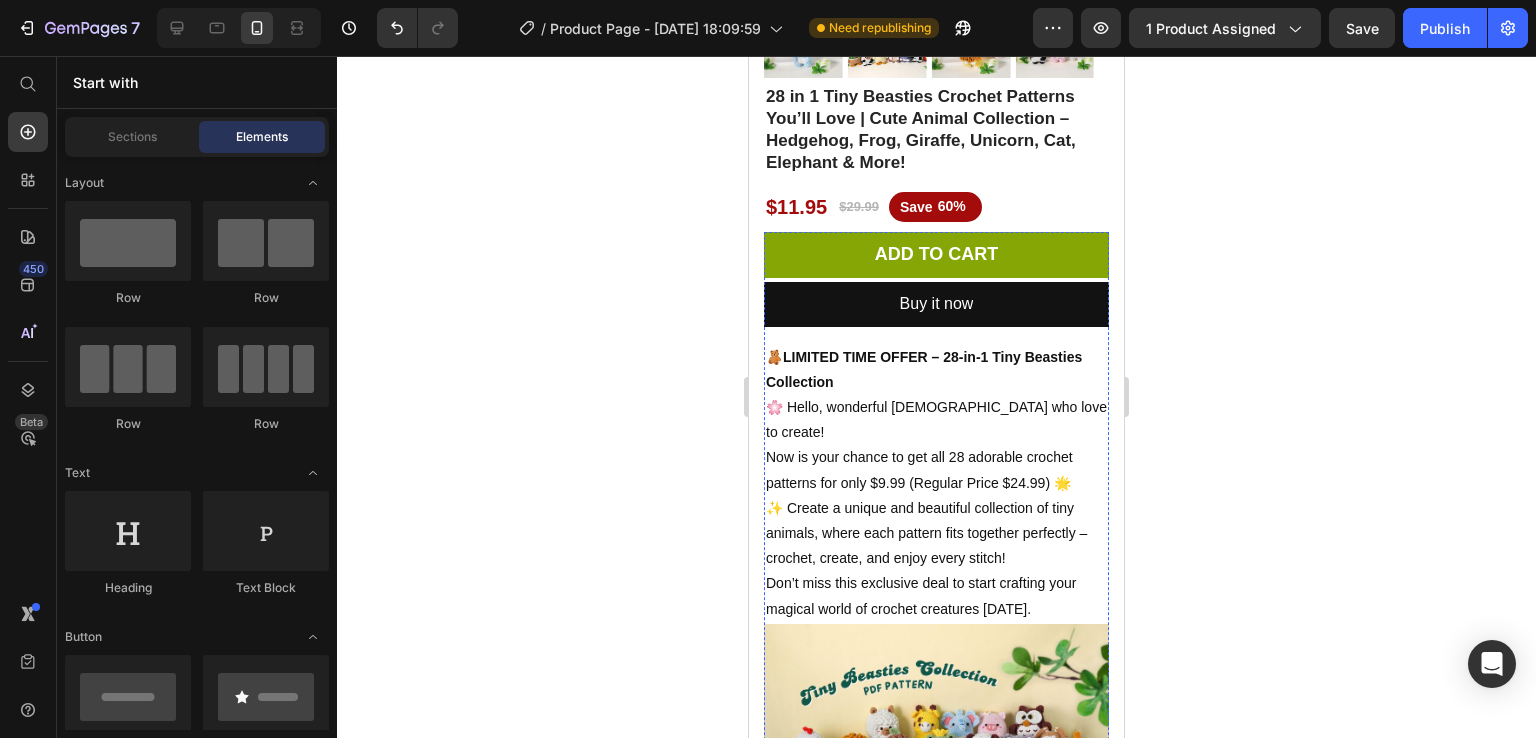 scroll, scrollTop: 450, scrollLeft: 0, axis: vertical 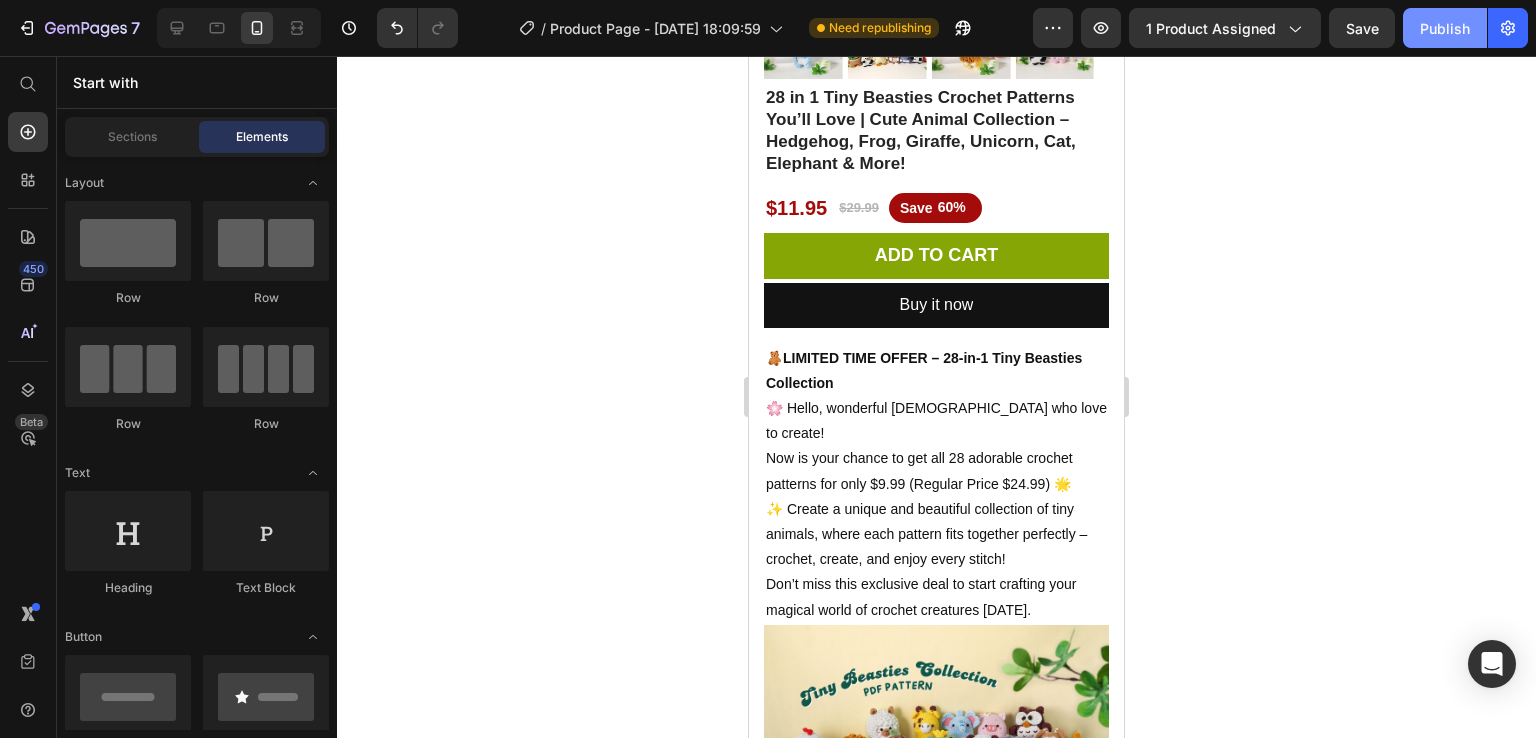 click on "Publish" at bounding box center (1445, 28) 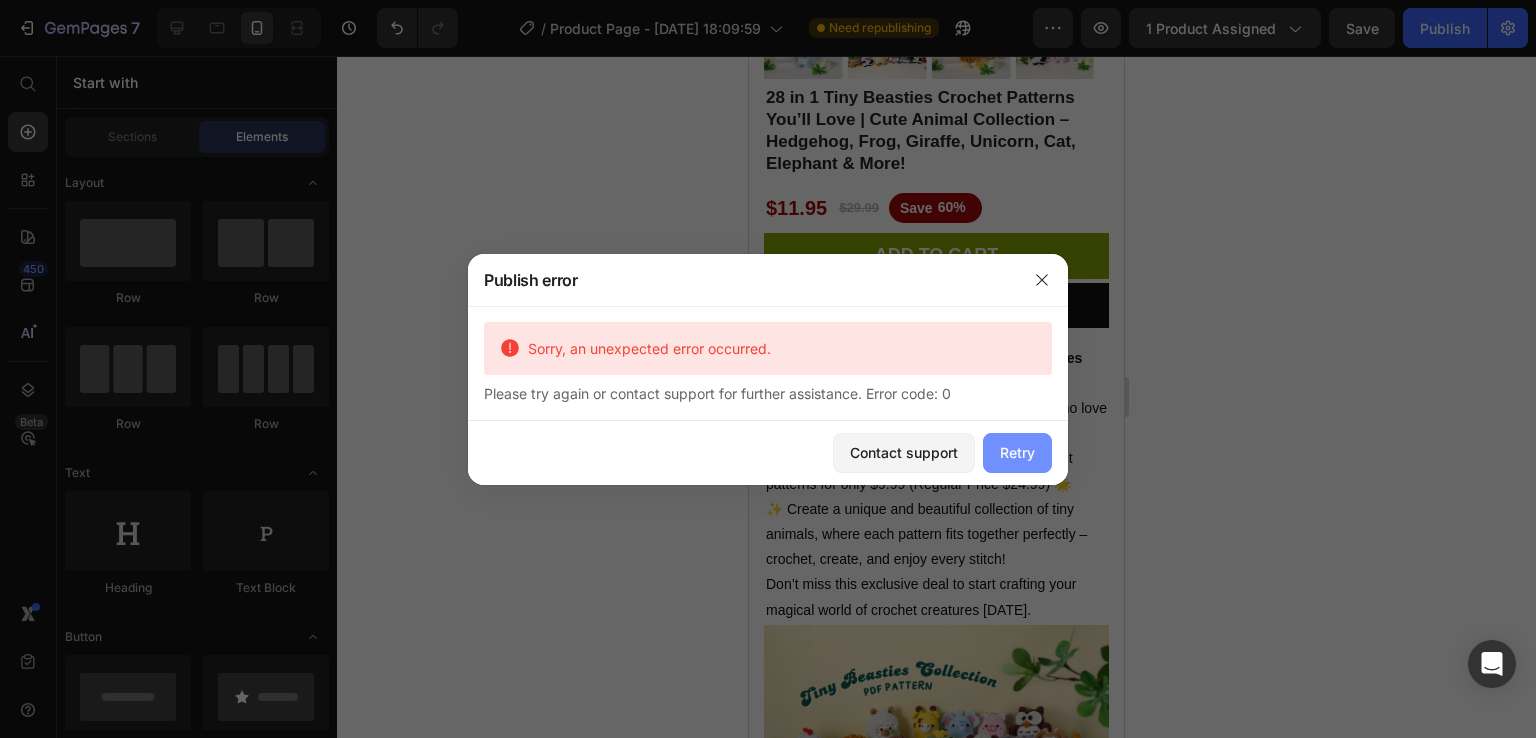 click on "Retry" at bounding box center (1017, 453) 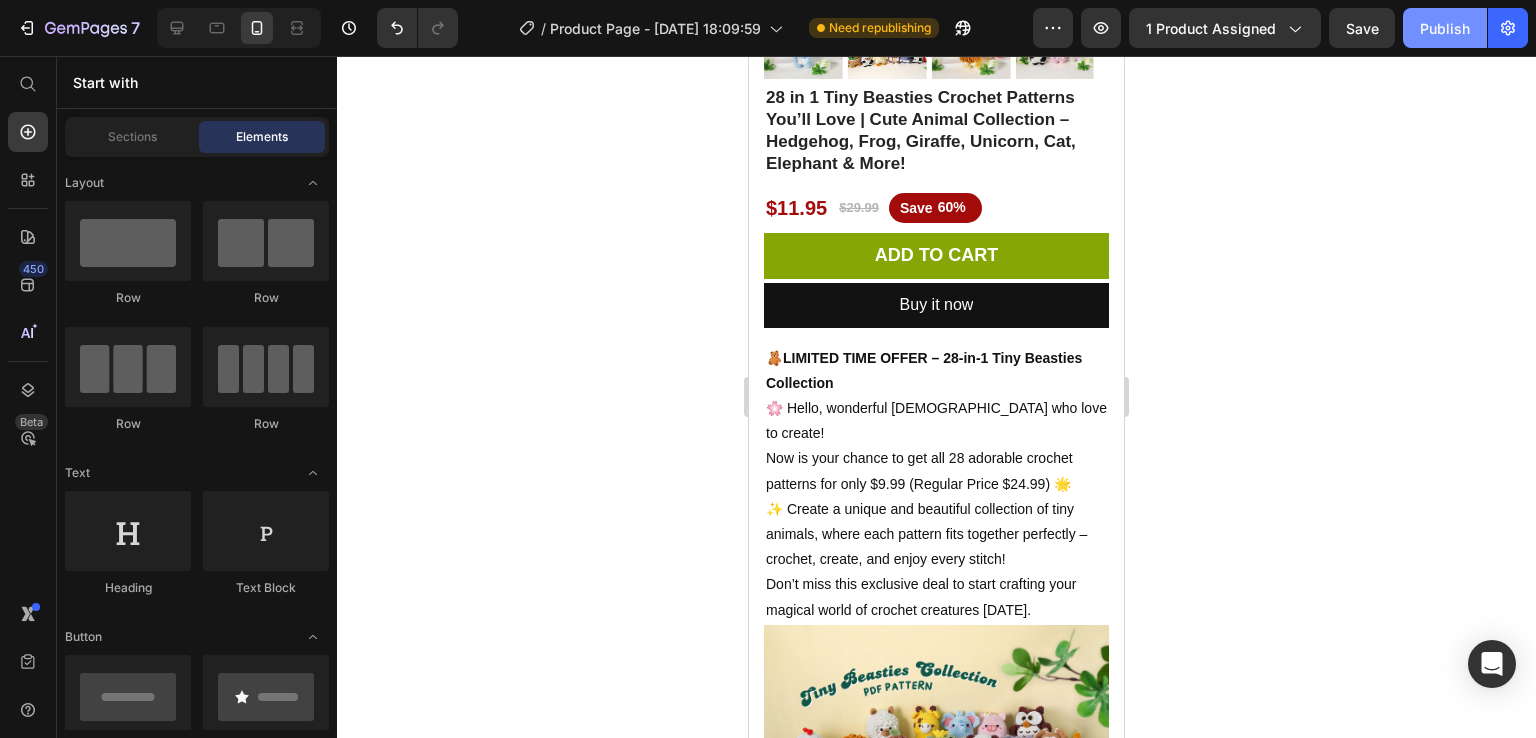 click on "Publish" 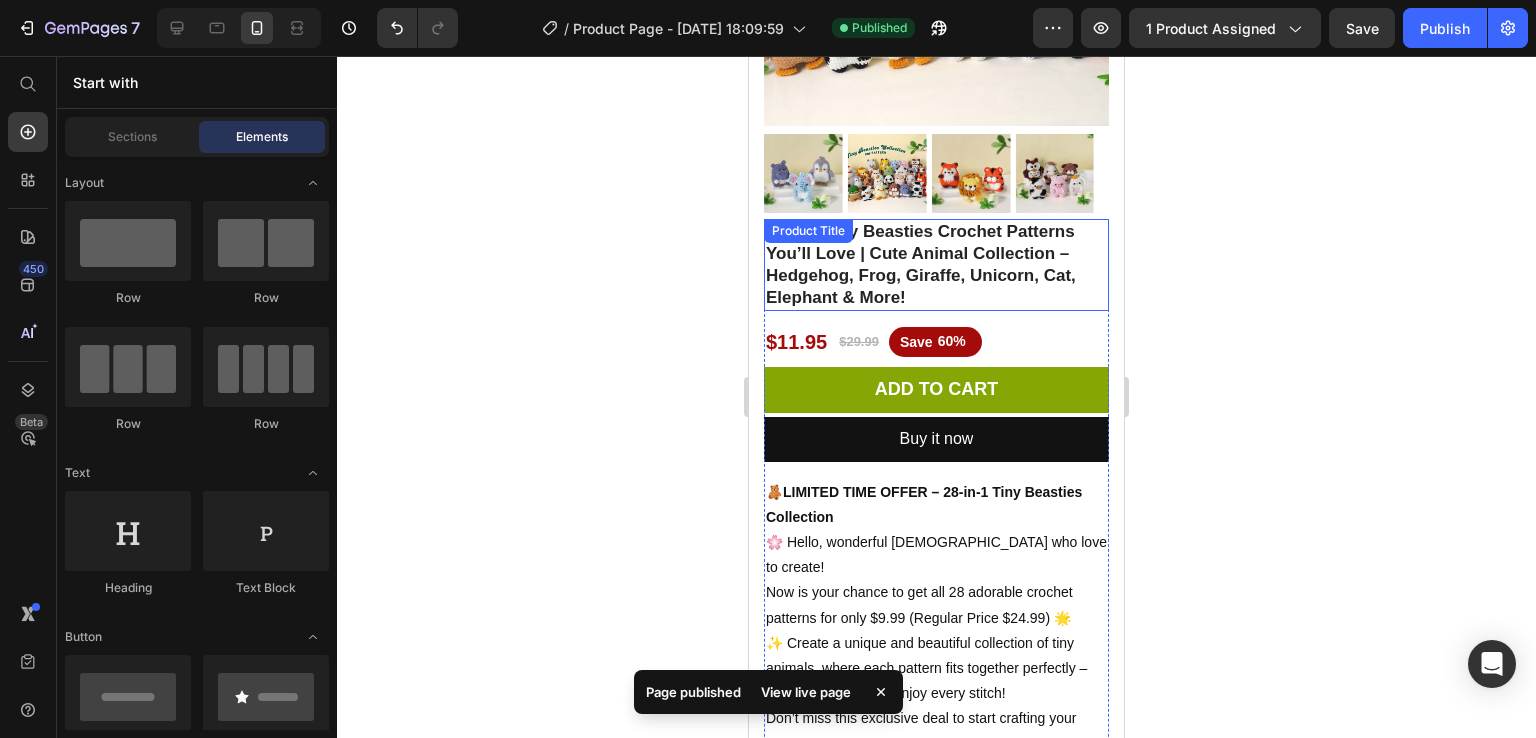 scroll, scrollTop: 311, scrollLeft: 0, axis: vertical 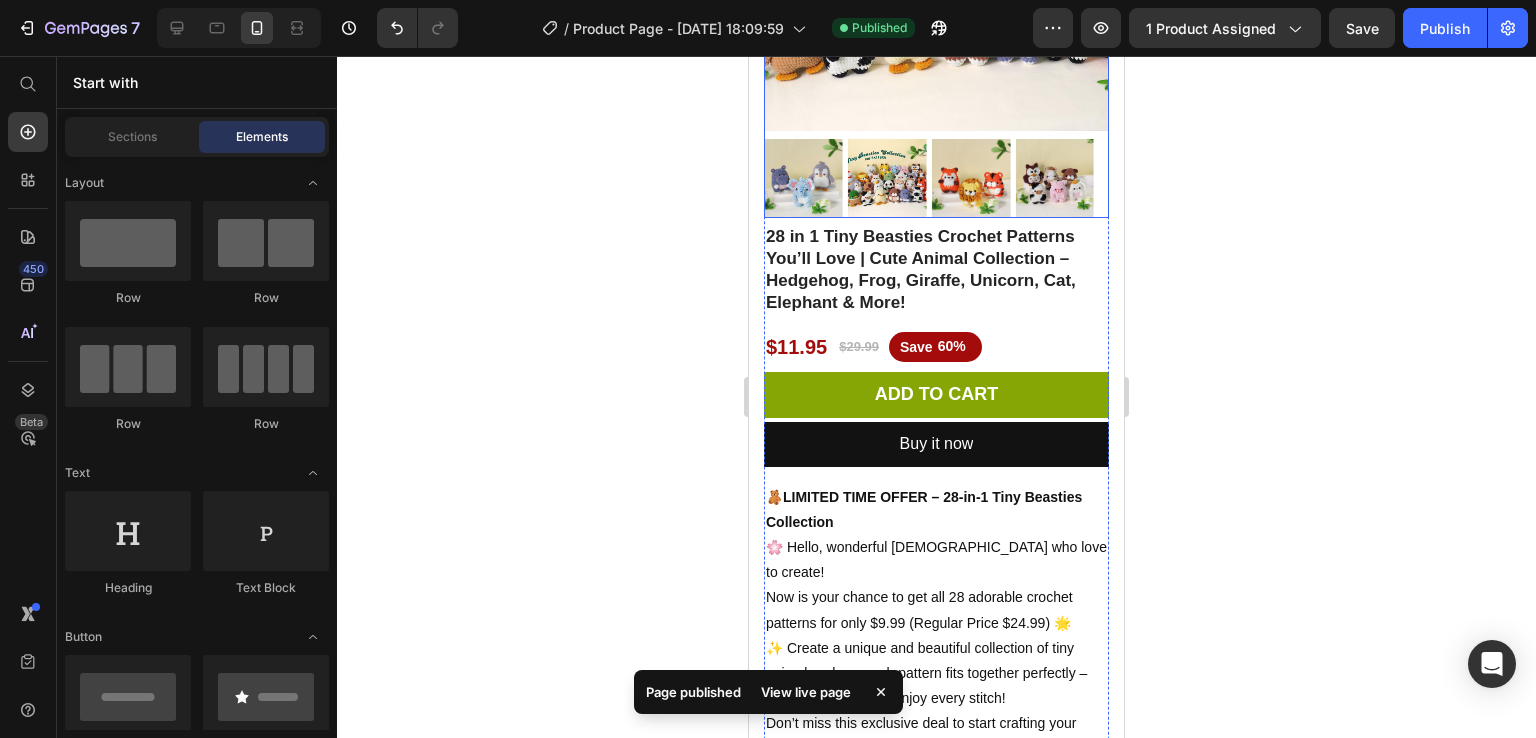click at bounding box center [936, -42] 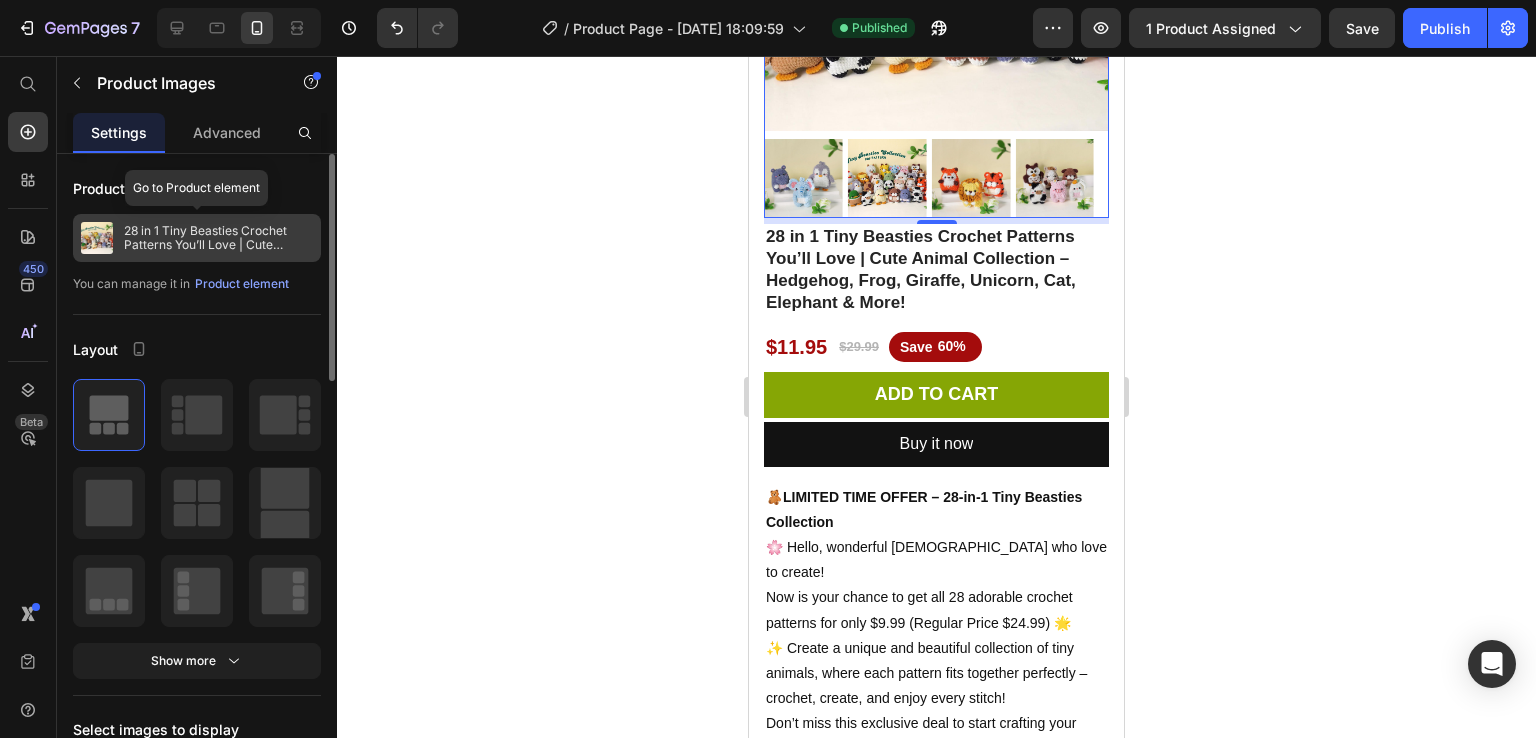 click on "28 in 1 Tiny Beasties Crochet Patterns You’ll Love | Cute Animal Collection – Hedgehog, Frog, Giraffe, Unicorn, Cat, Elephant & More!" at bounding box center [218, 238] 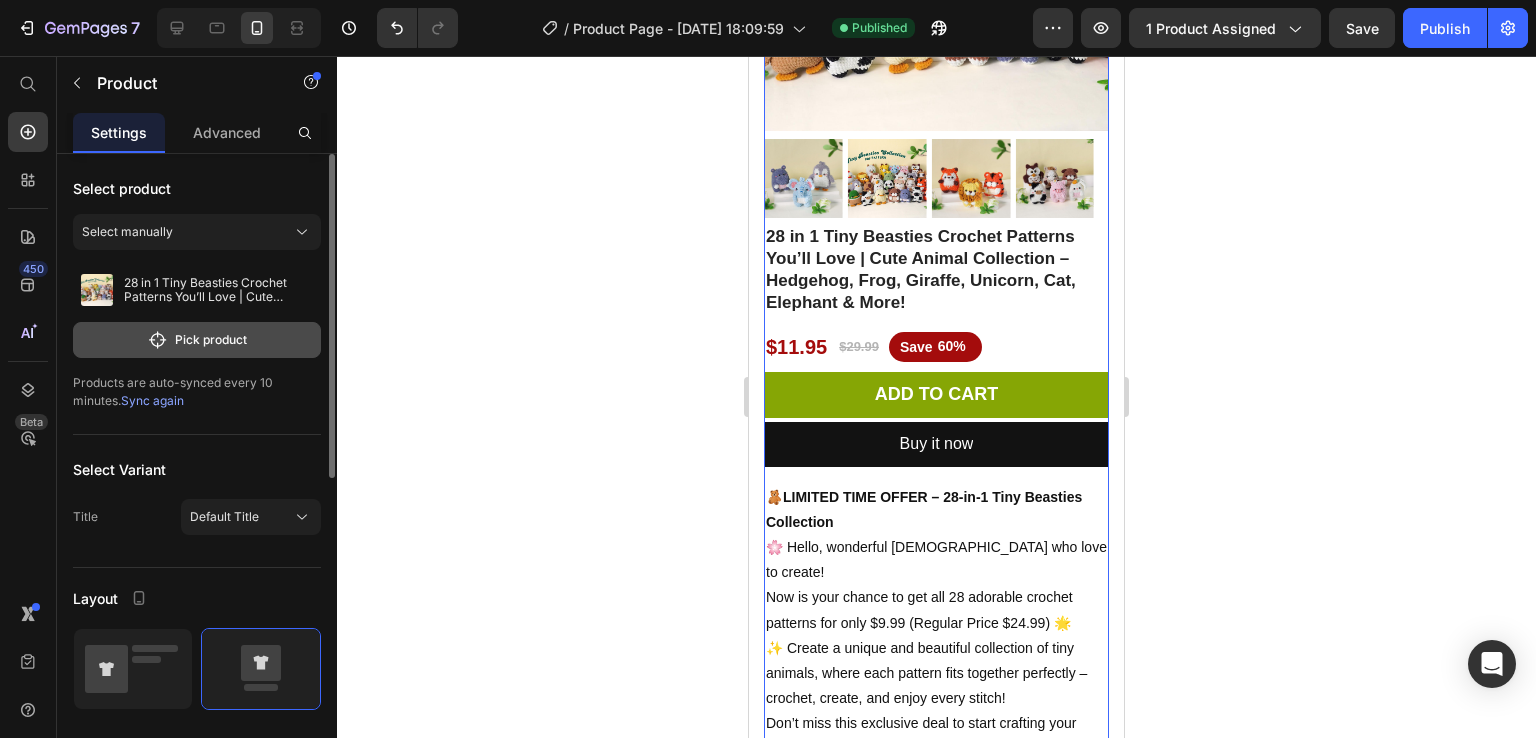 click on "Pick product" at bounding box center [197, 340] 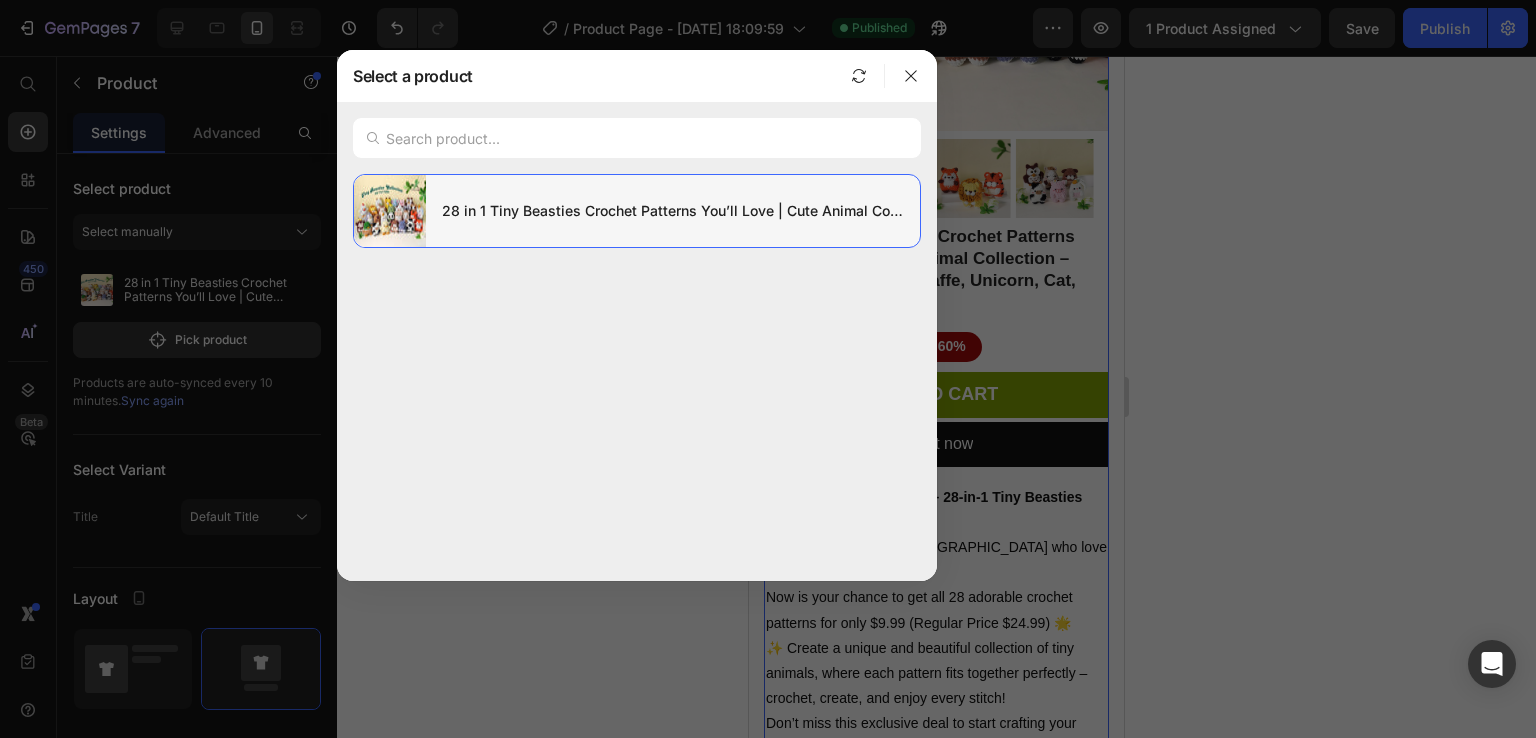 click on "28 in 1 Tiny Beasties Crochet Patterns You’ll Love | Cute Animal Collection – Hedgehog, Frog, Giraffe, Unicorn, Cat, Elephant & More!" at bounding box center (673, 211) 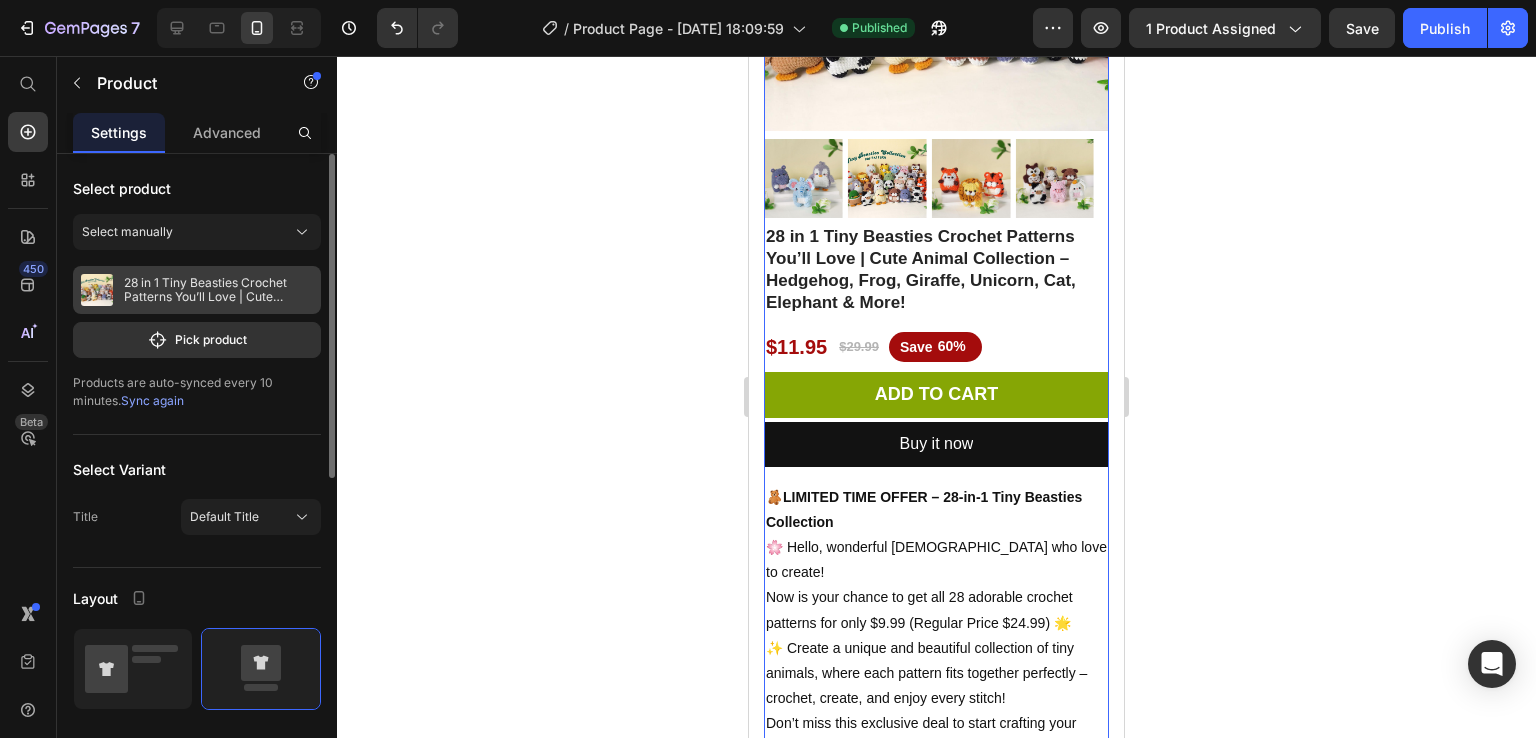 click on "28 in 1 Tiny Beasties Crochet Patterns You’ll Love | Cute Animal Collection – Hedgehog, Frog, Giraffe, Unicorn, Cat, Elephant & More!" at bounding box center [218, 290] 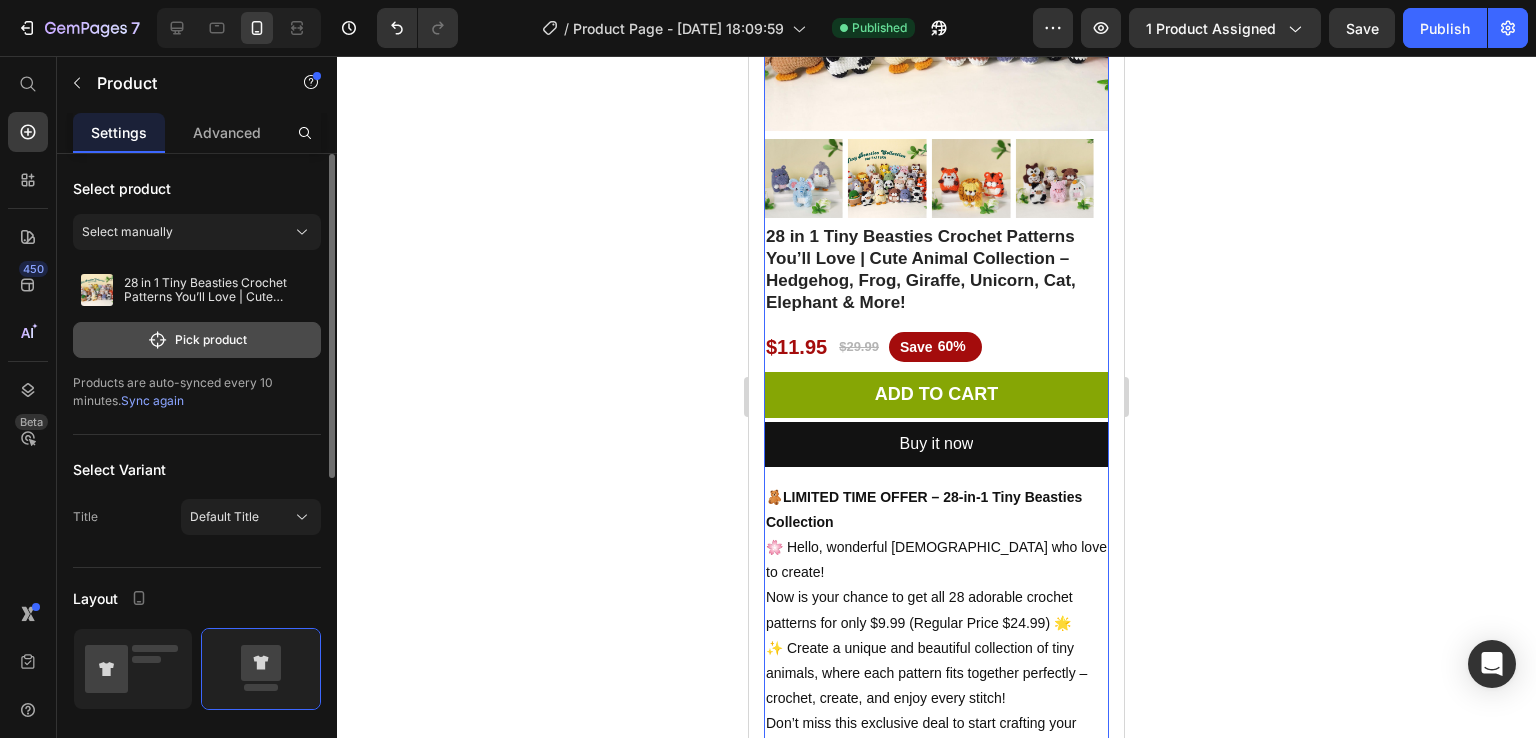 click on "Pick product" at bounding box center [197, 340] 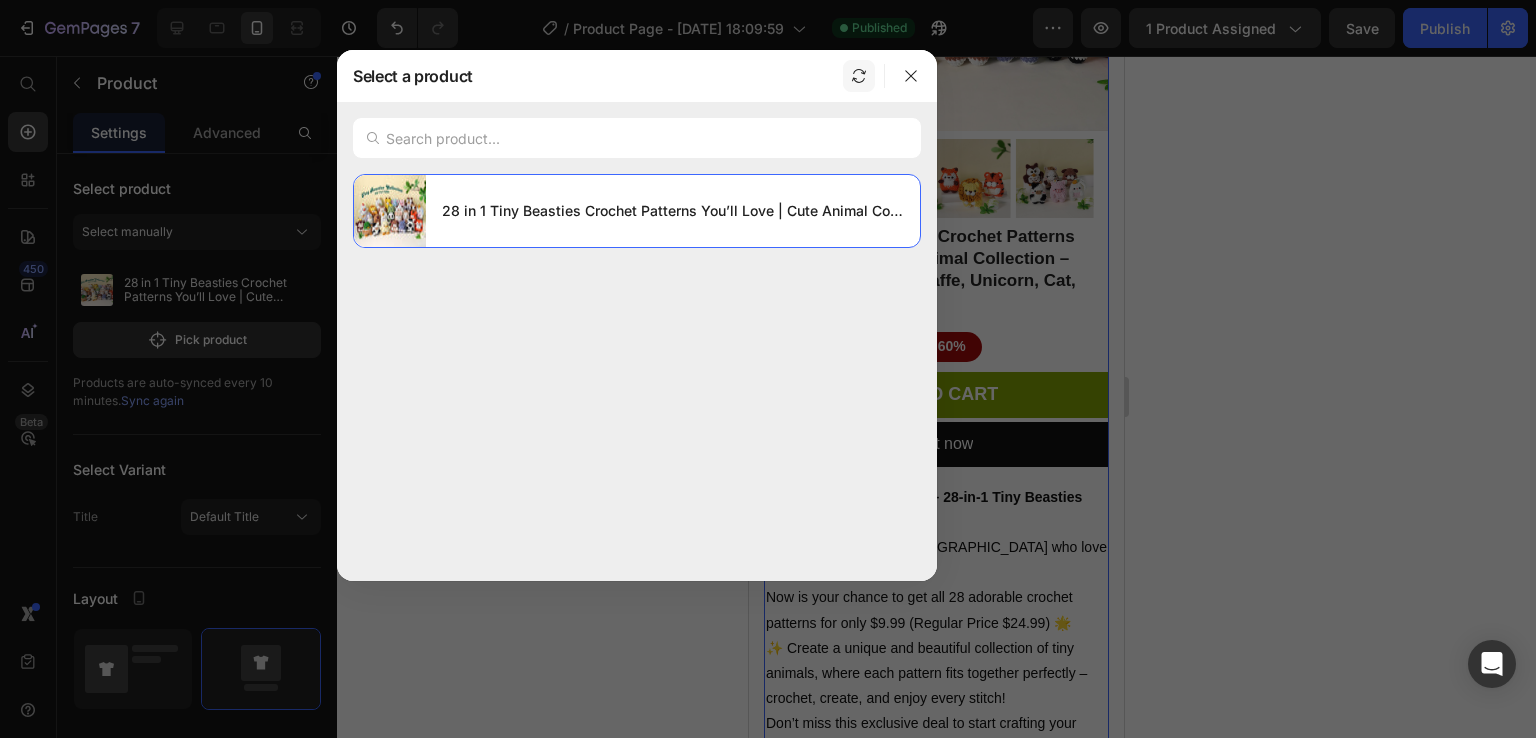 click at bounding box center [859, 76] 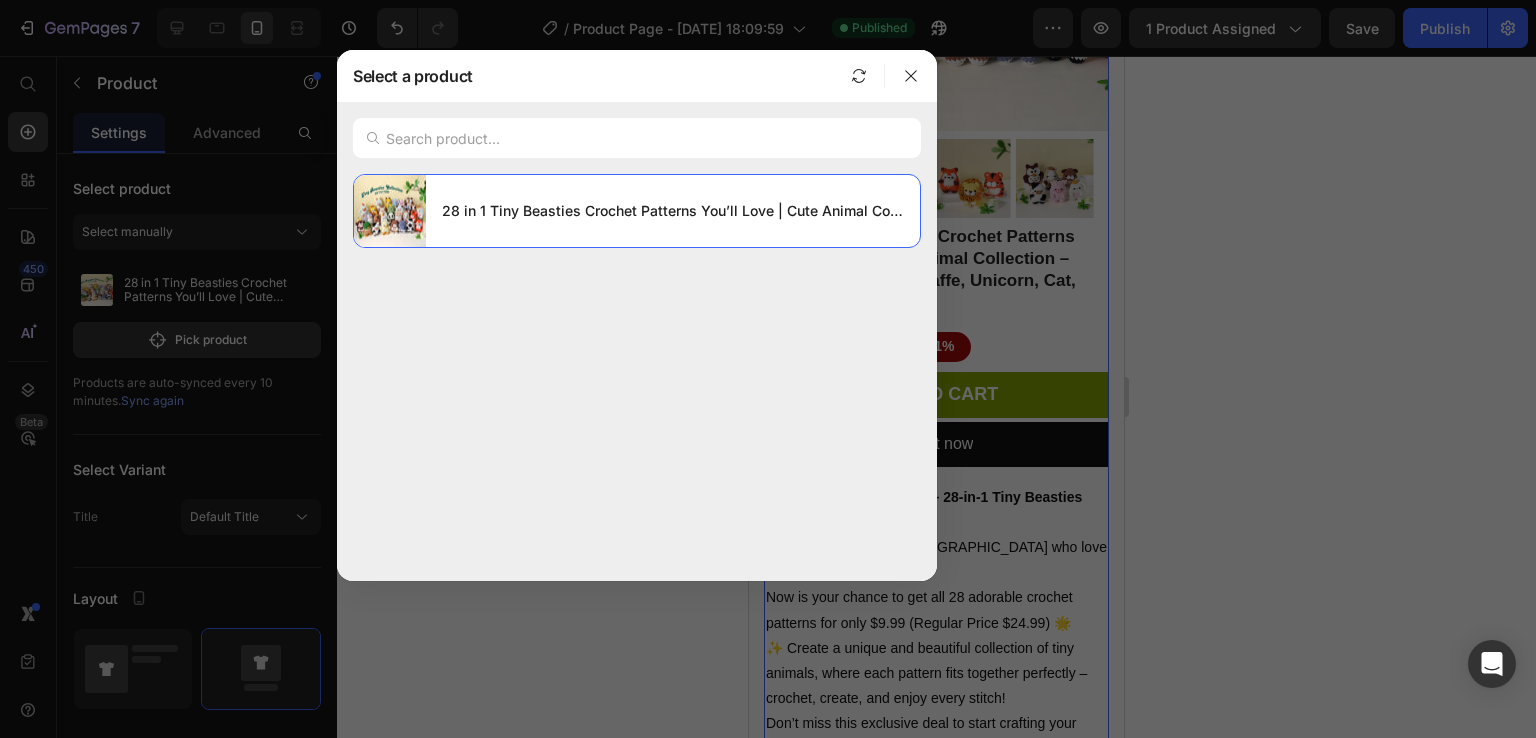 click at bounding box center [768, 369] 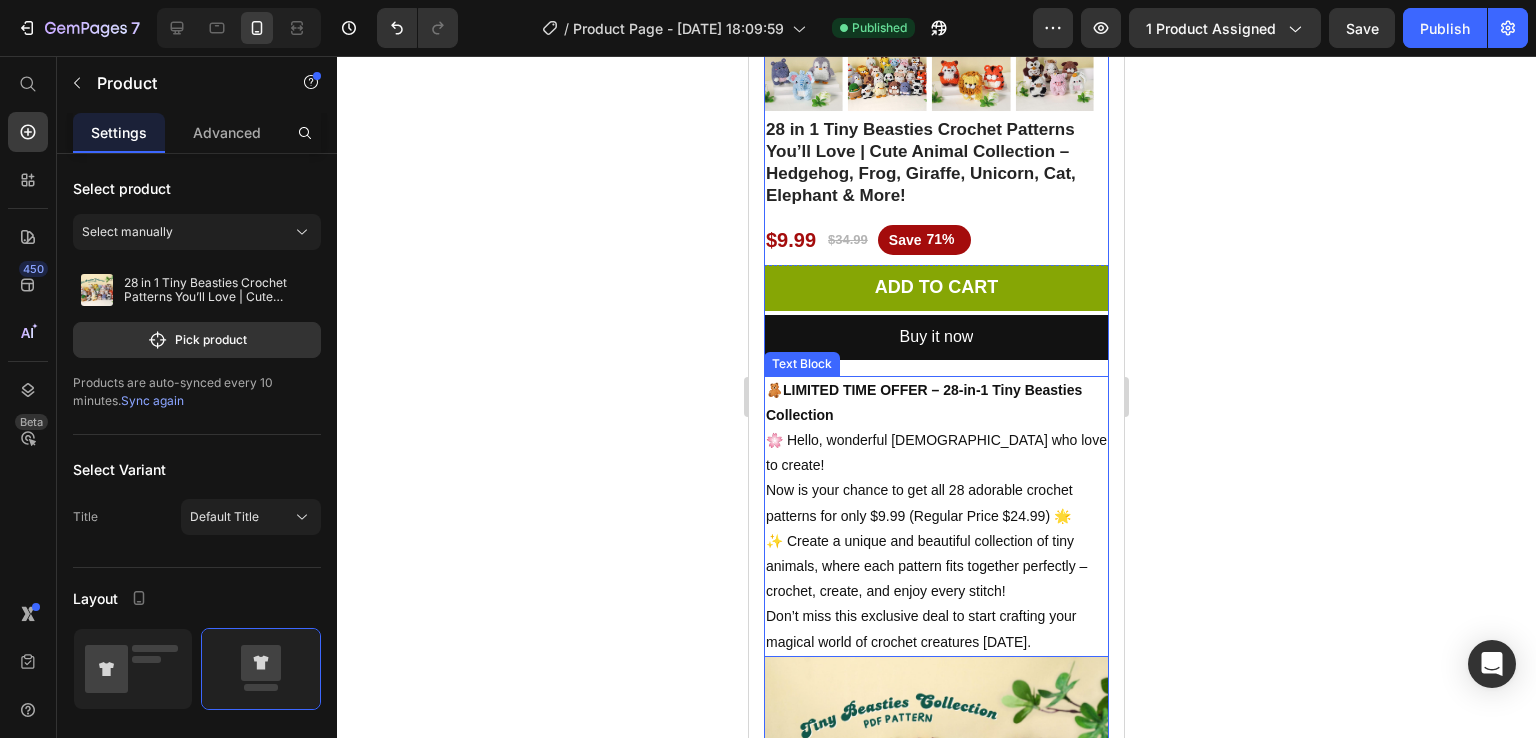scroll, scrollTop: 462, scrollLeft: 0, axis: vertical 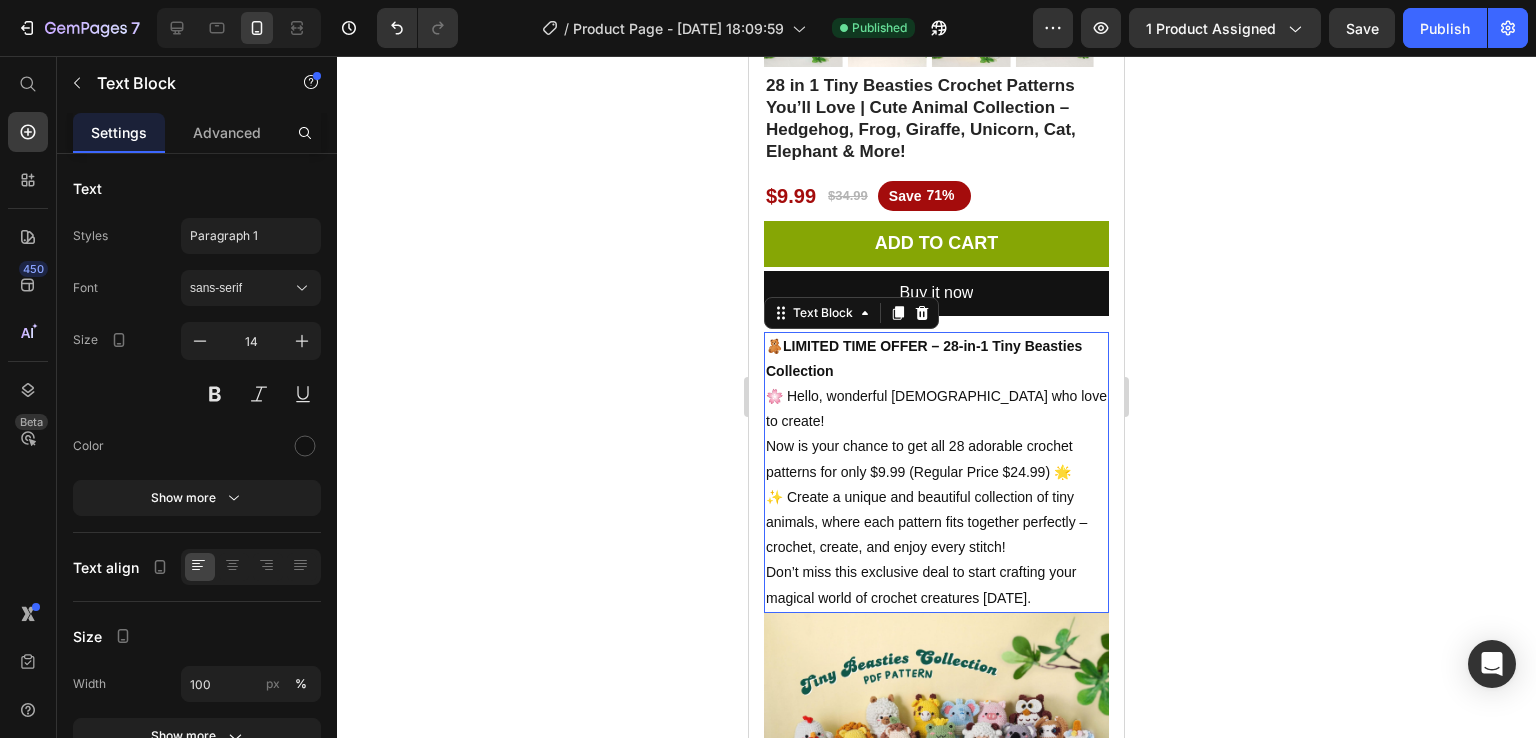 click on "🌸 Hello, wonderful [DEMOGRAPHIC_DATA] who love to create! Now is your chance to get all 28 adorable crochet patterns for only $9.99 (Regular Price $24.99) 🌟" at bounding box center [936, 434] 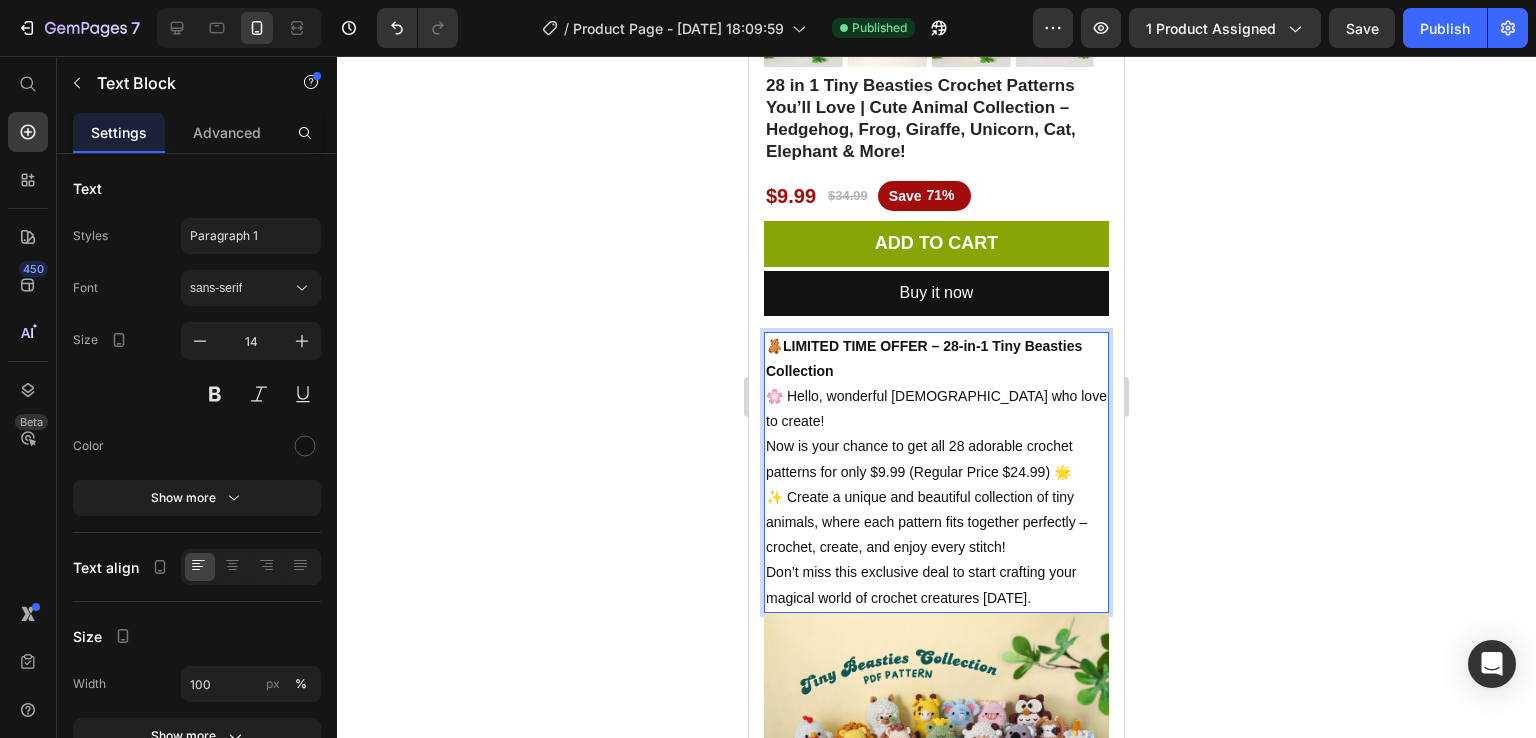 click on "🌸 Hello, wonderful [DEMOGRAPHIC_DATA] who love to create! Now is your chance to get all 28 adorable crochet patterns for only $9.99 (Regular Price $24.99) 🌟" at bounding box center (936, 434) 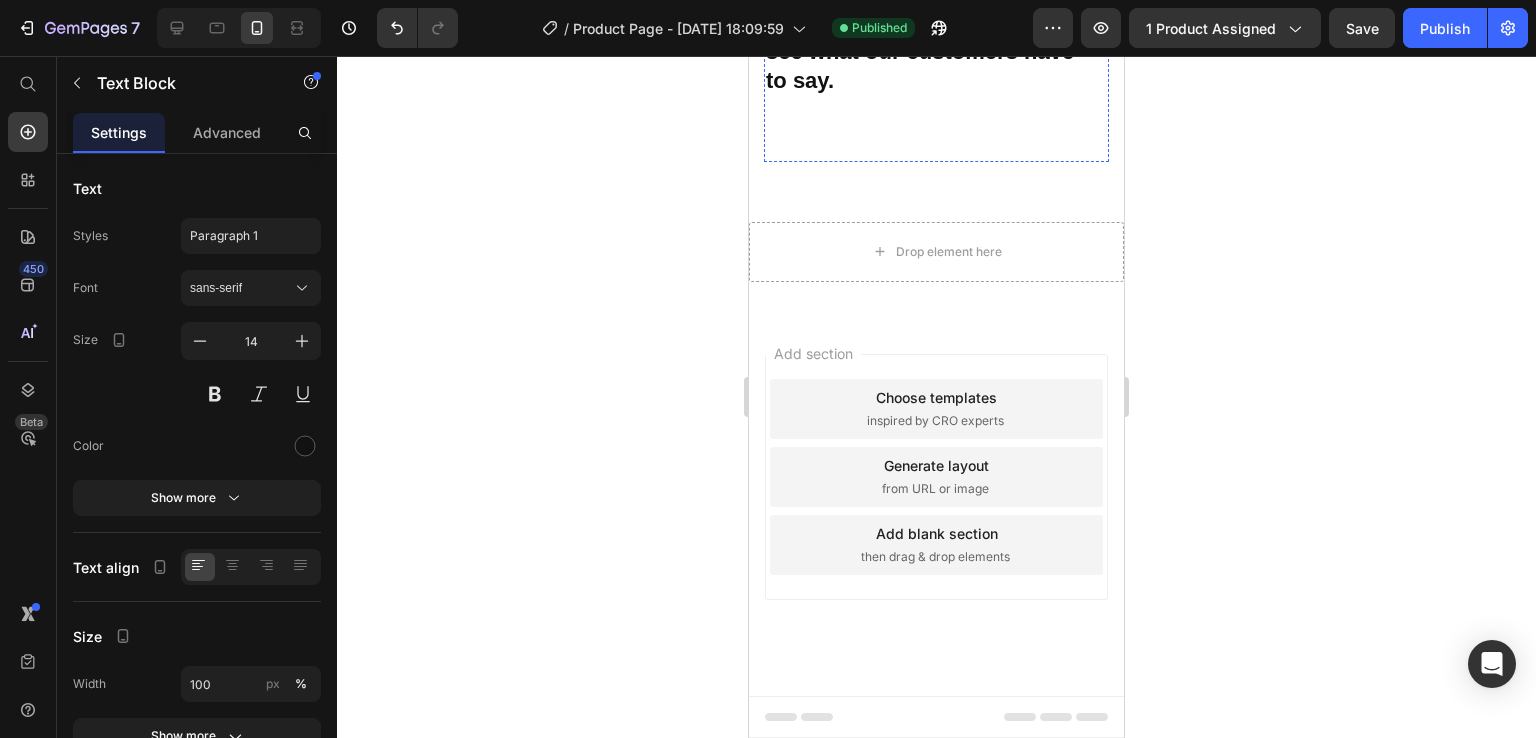 scroll, scrollTop: 3240, scrollLeft: 0, axis: vertical 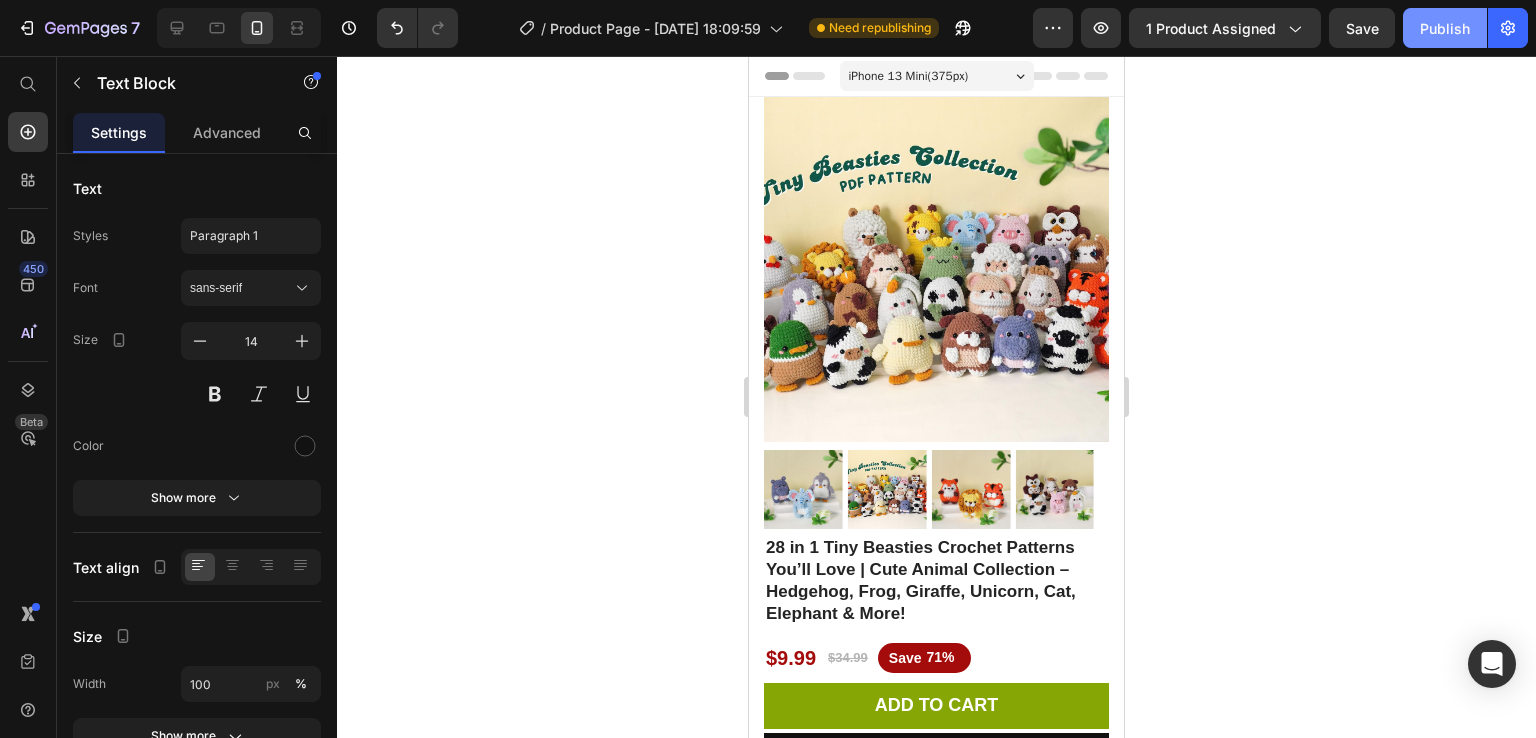 click on "Publish" at bounding box center (1445, 28) 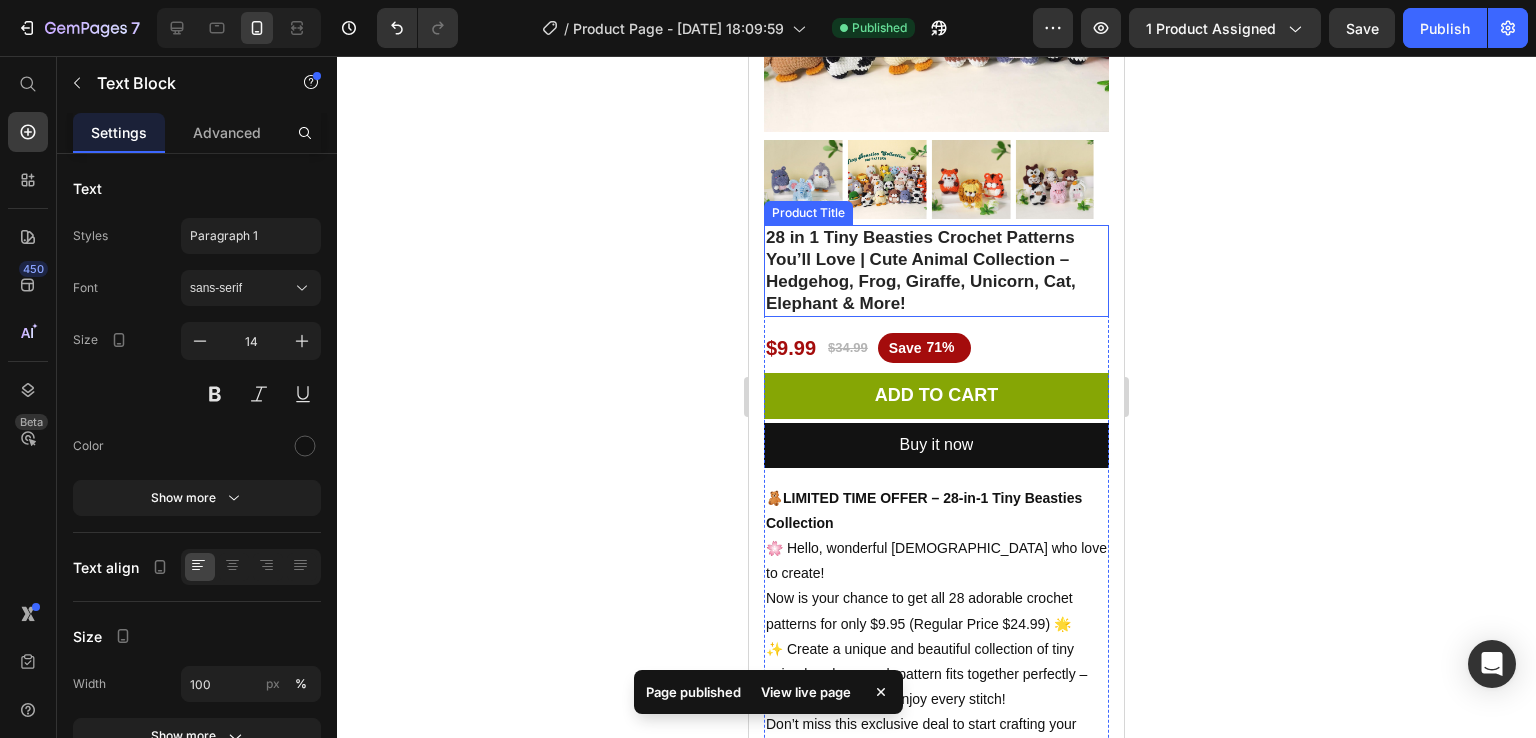 scroll, scrollTop: 0, scrollLeft: 0, axis: both 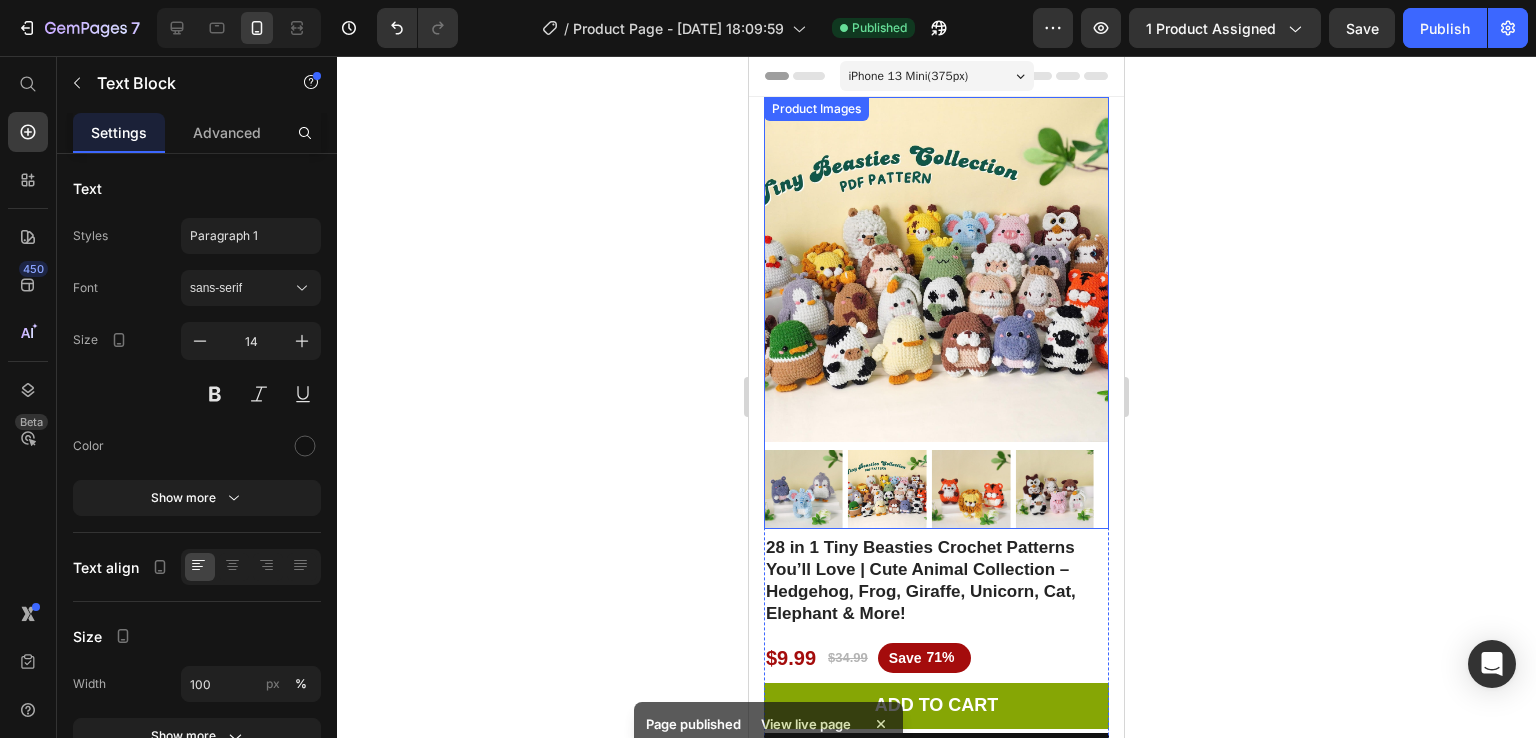click at bounding box center (936, 269) 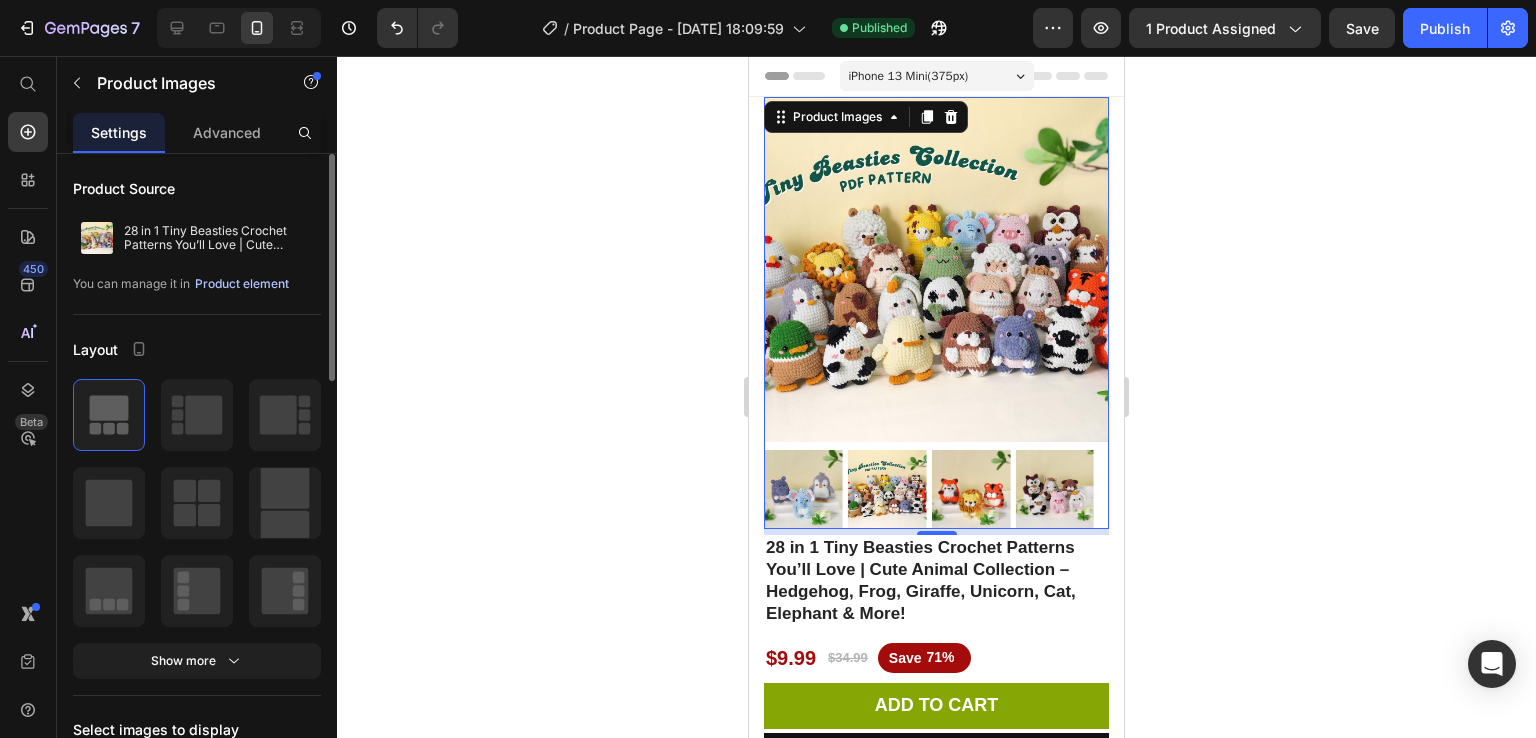 click on "Product element" at bounding box center (242, 284) 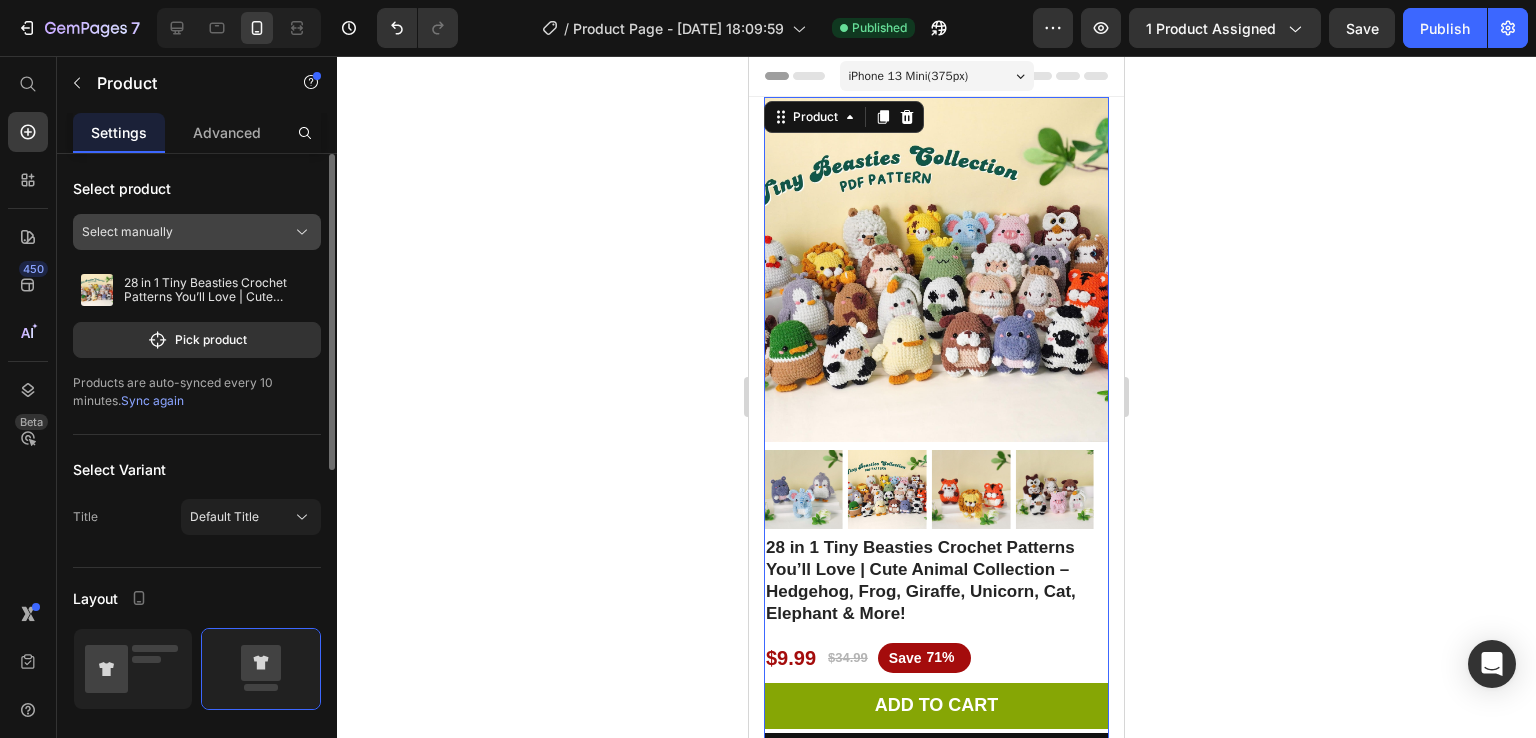 click on "Select manually" 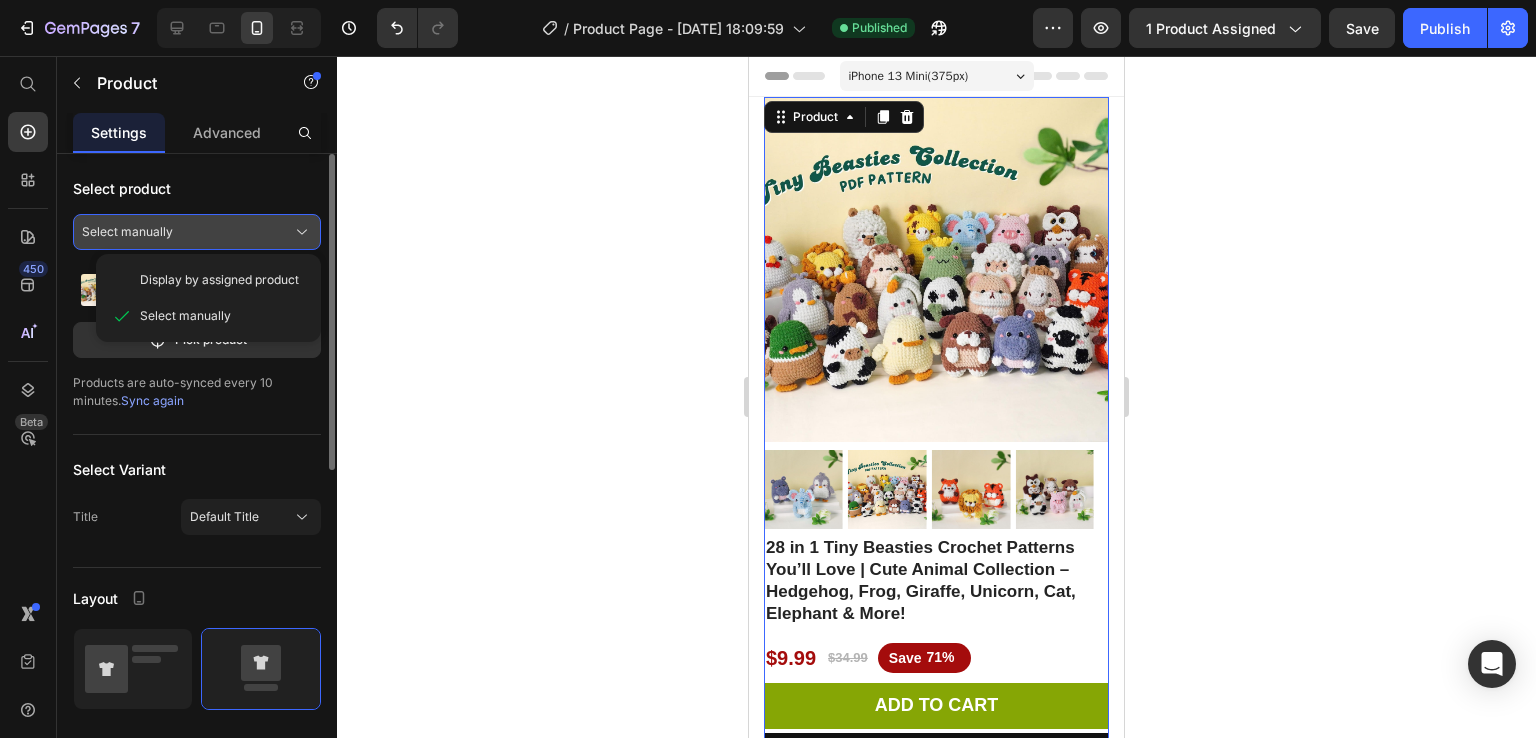 click on "Select manually" 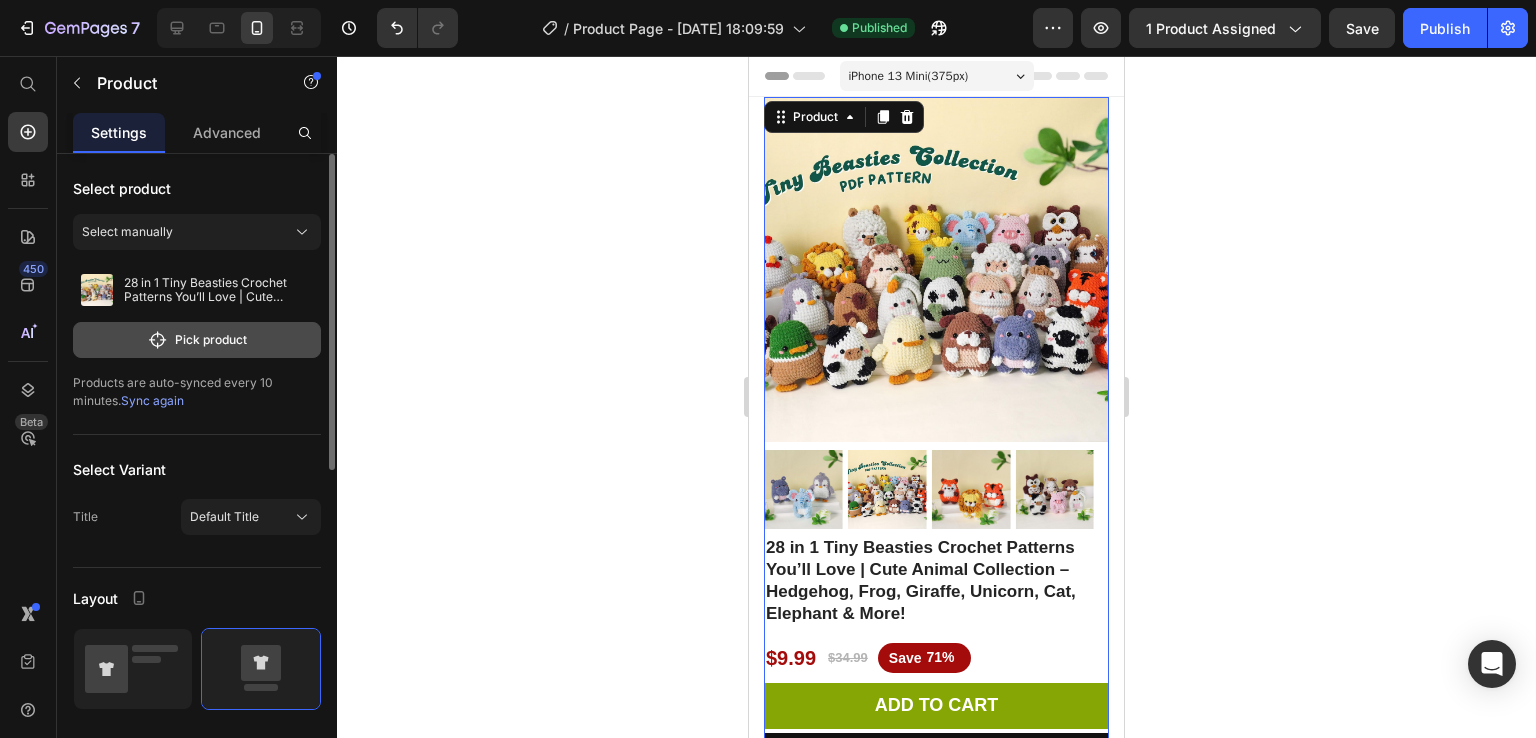click on "Pick product" at bounding box center (197, 340) 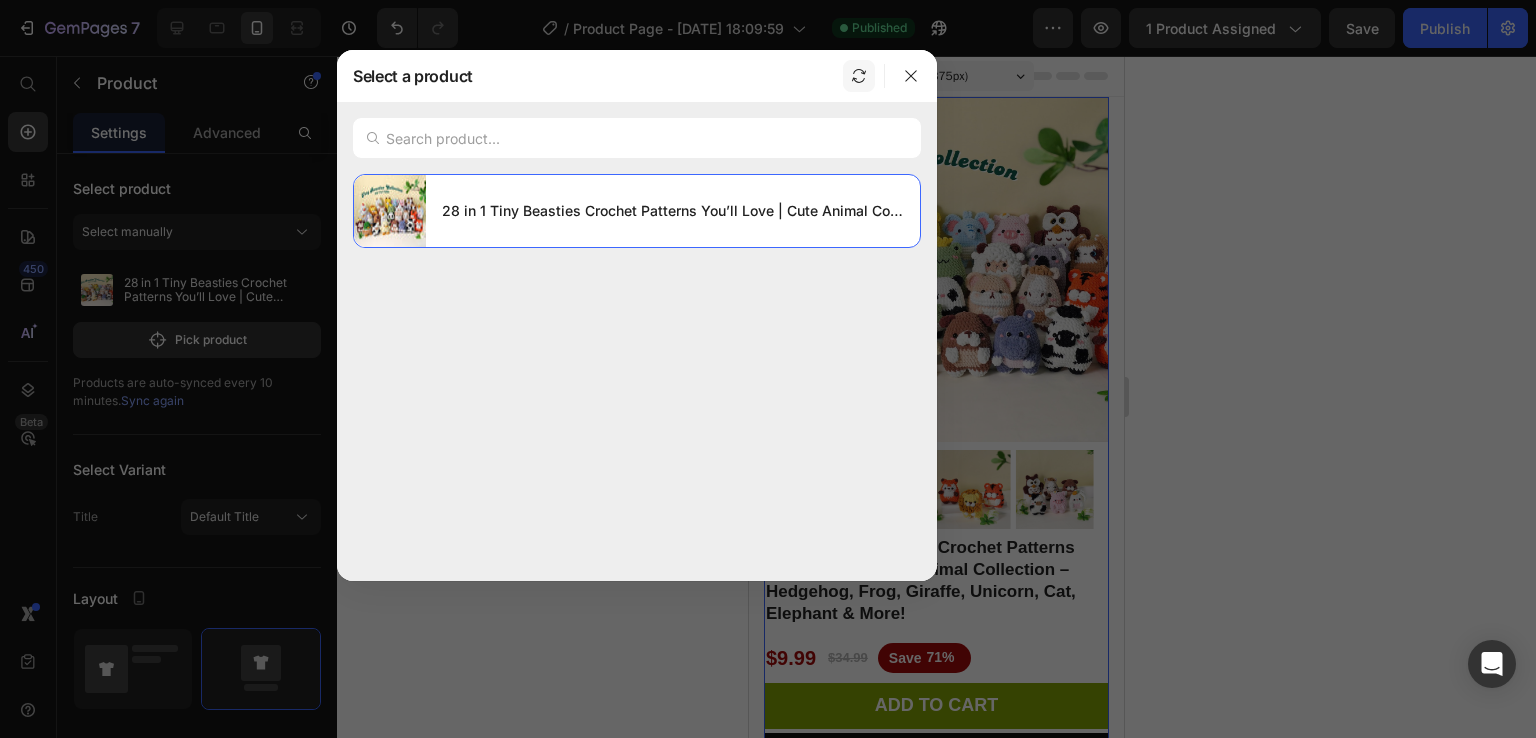 click 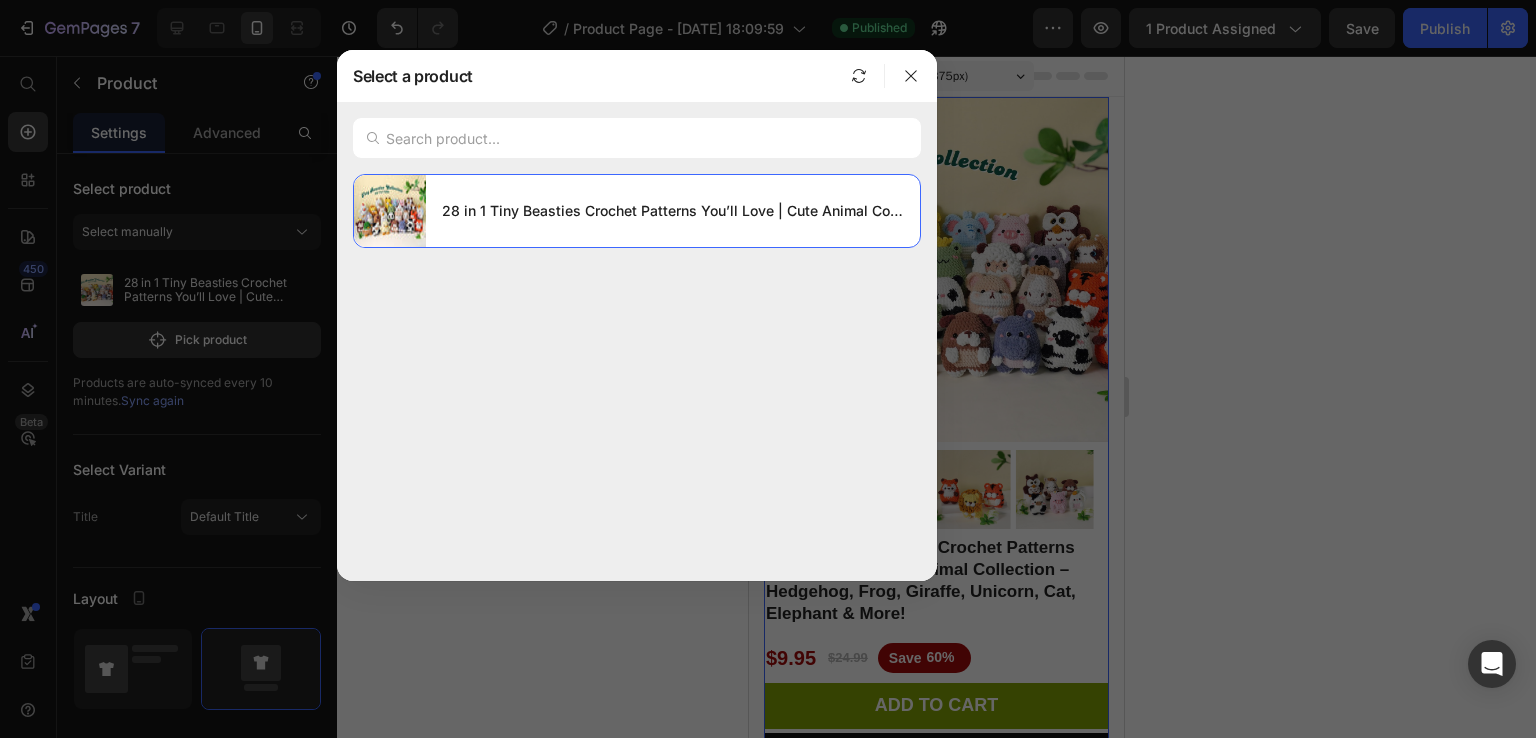 click at bounding box center [768, 369] 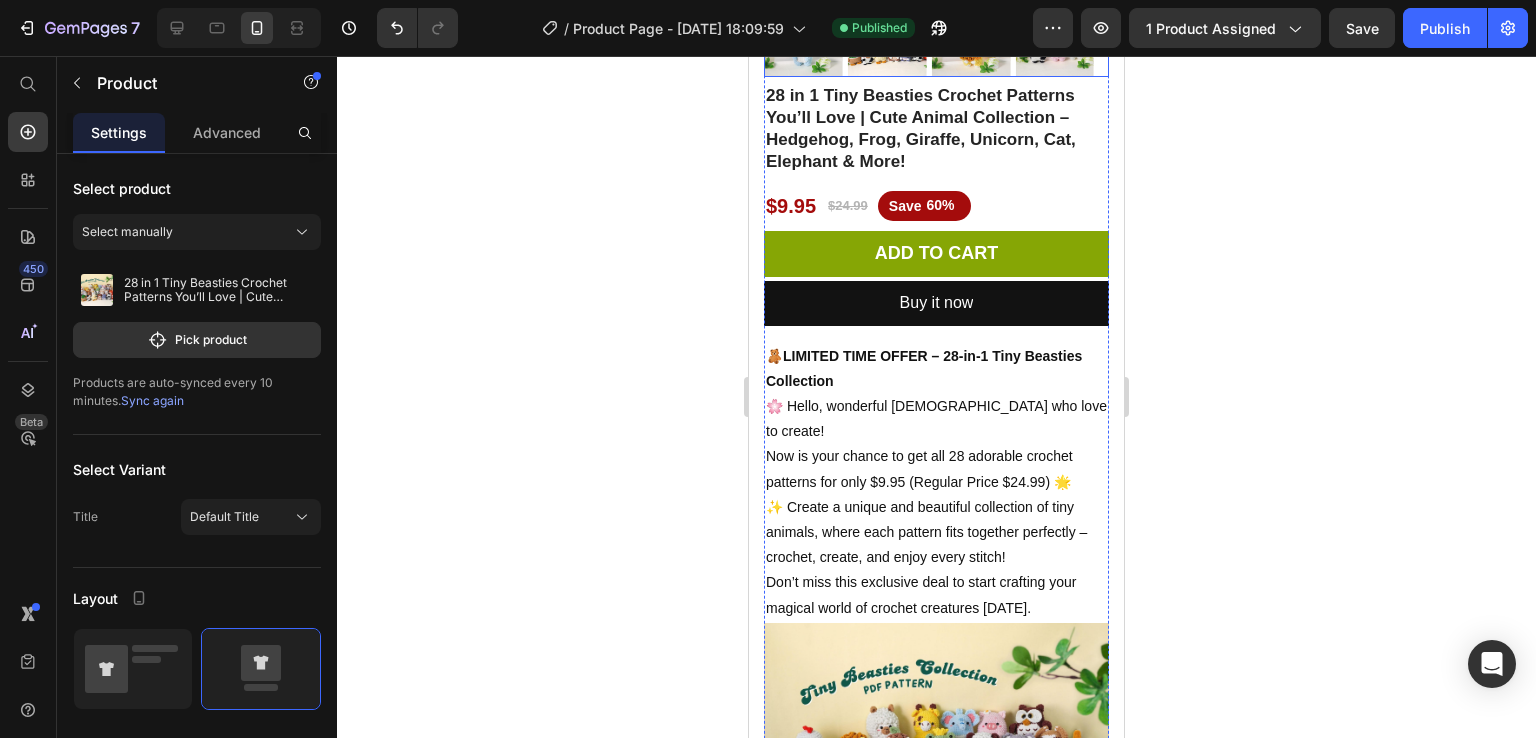 scroll, scrollTop: 452, scrollLeft: 0, axis: vertical 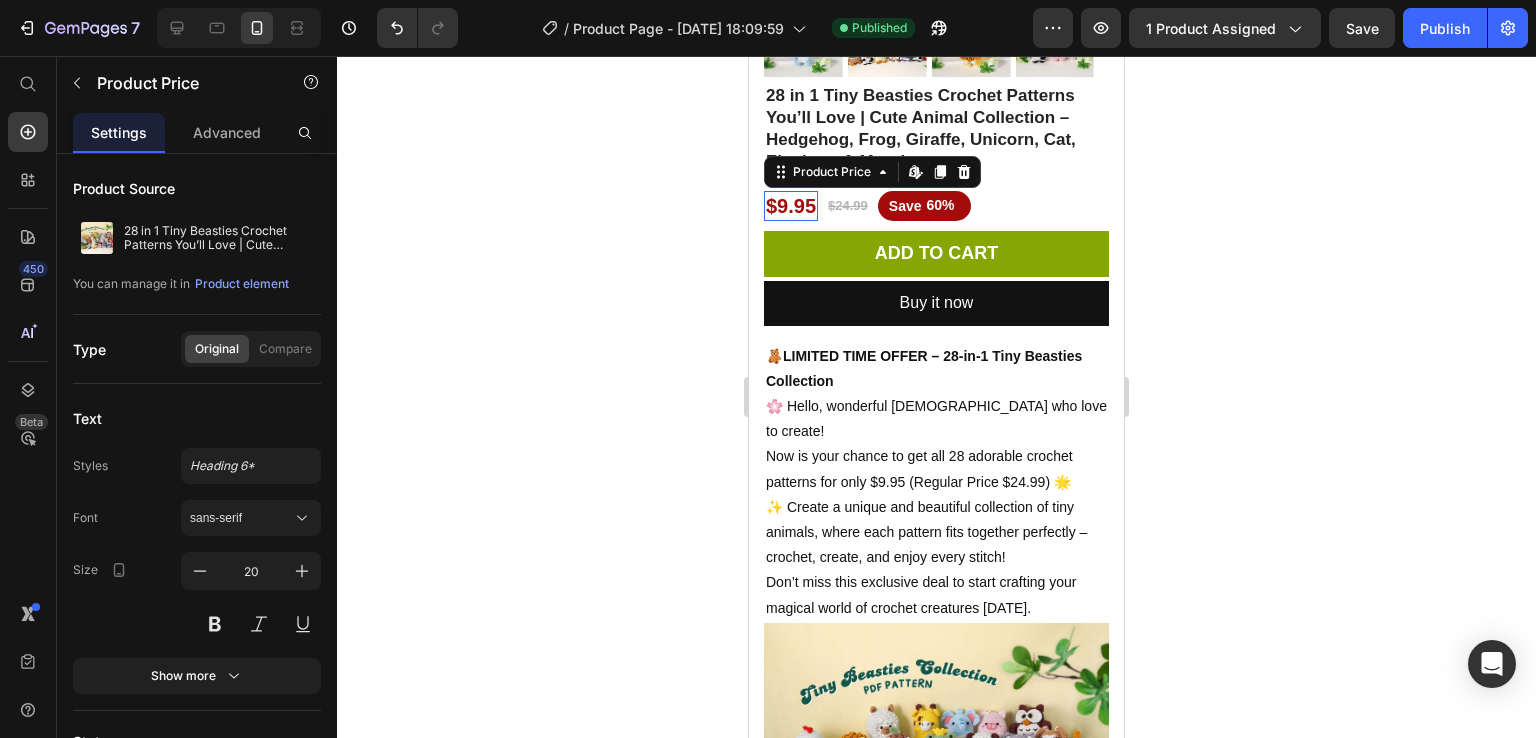 click on "$9.95" at bounding box center [791, 206] 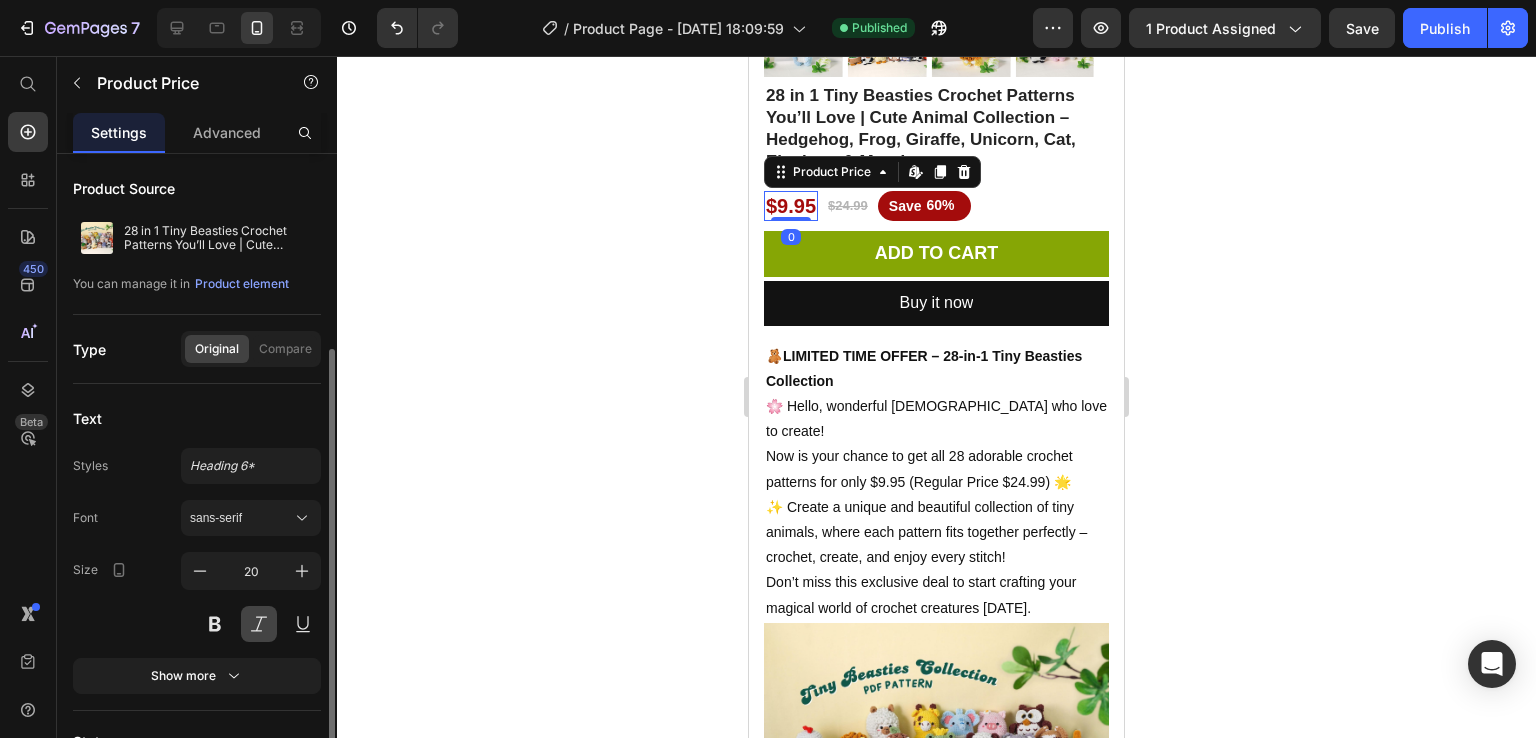 scroll, scrollTop: 273, scrollLeft: 0, axis: vertical 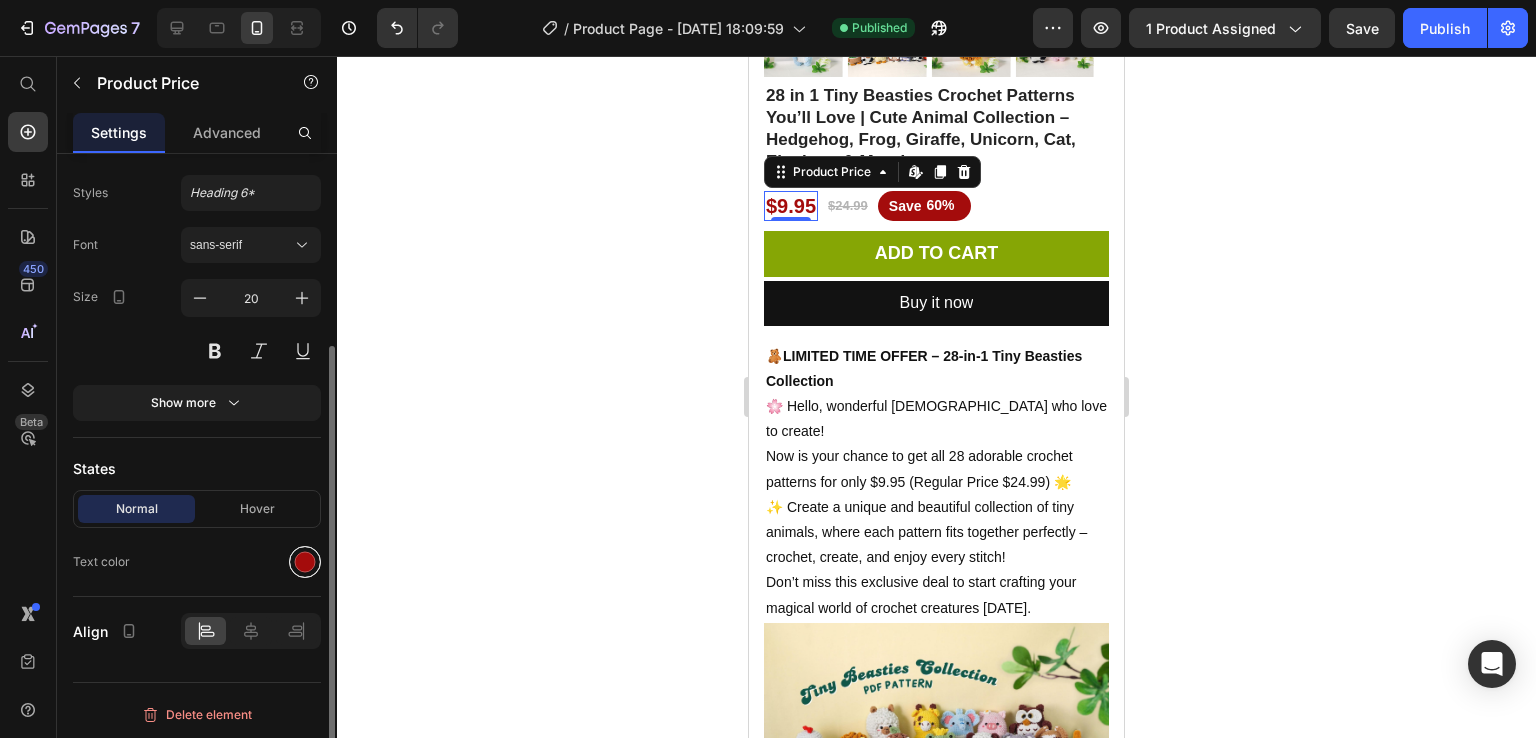 click at bounding box center [305, 562] 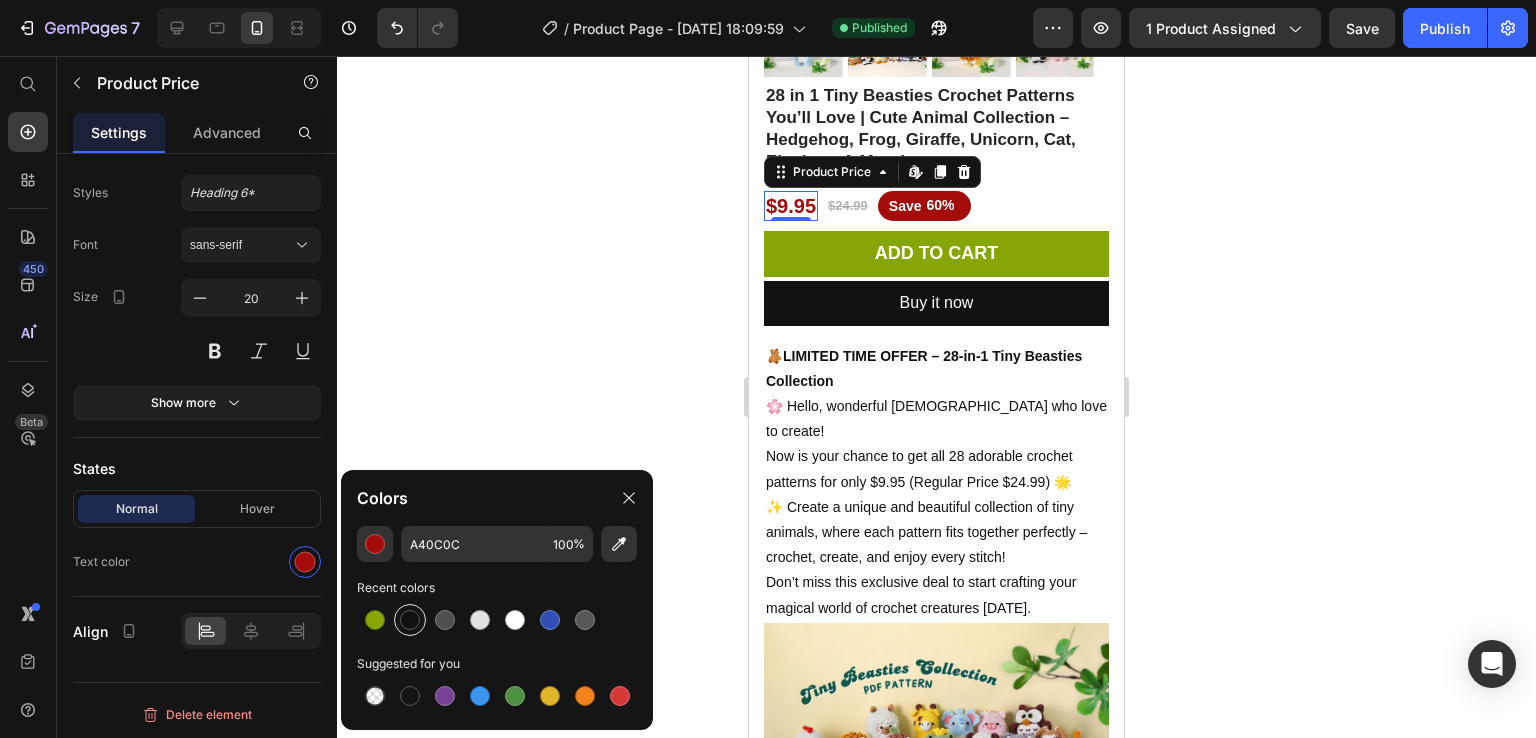 click at bounding box center (410, 620) 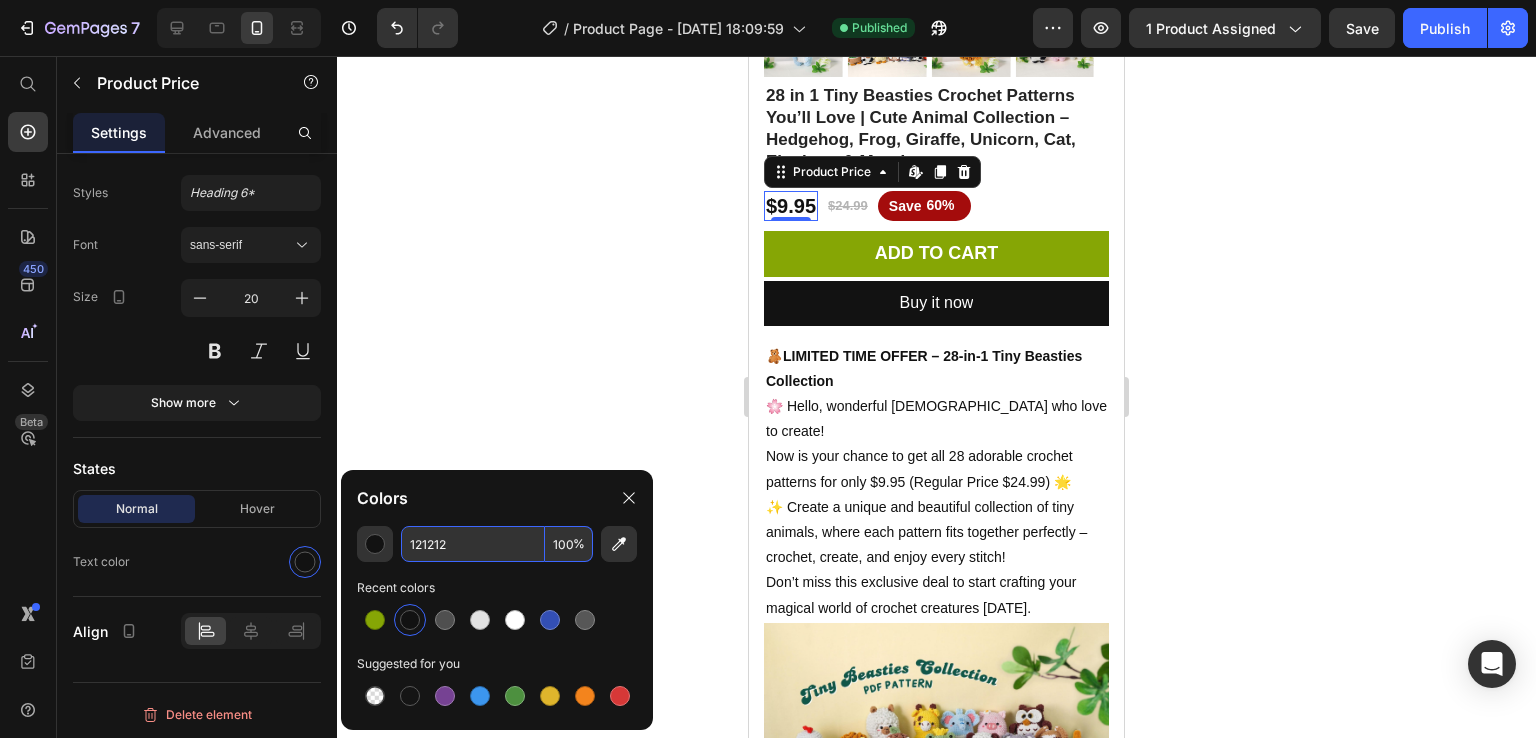 click on "121212" at bounding box center [473, 544] 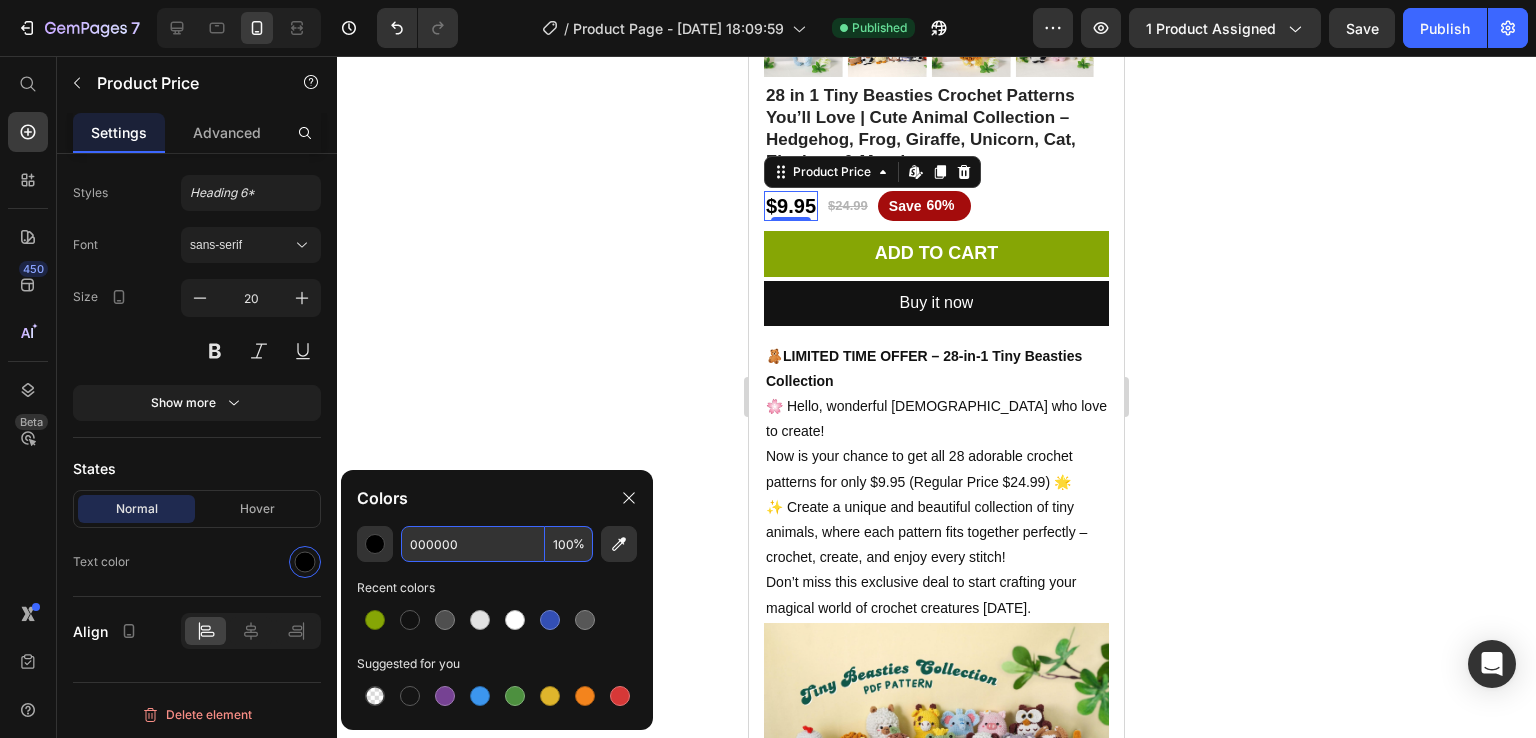 type on "000000" 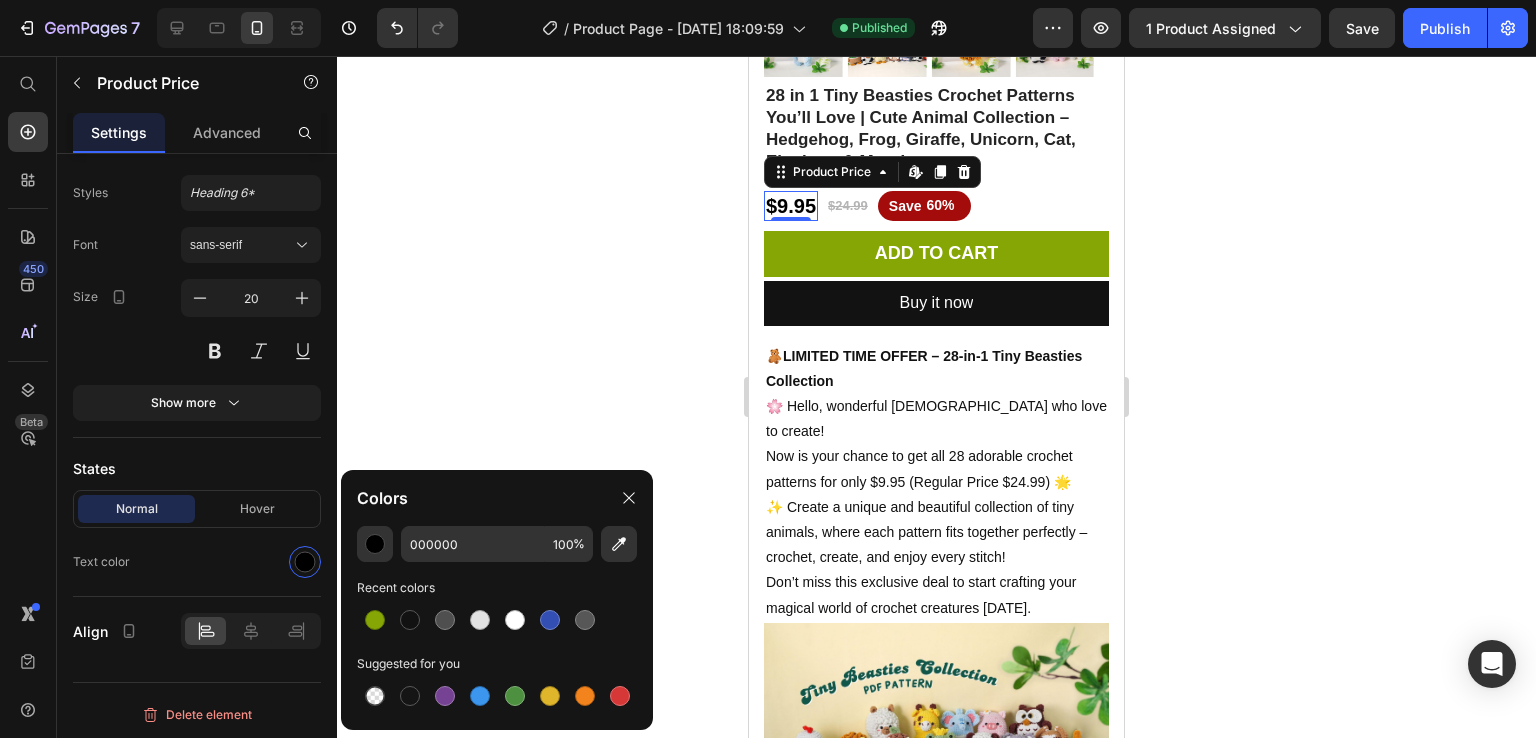 click 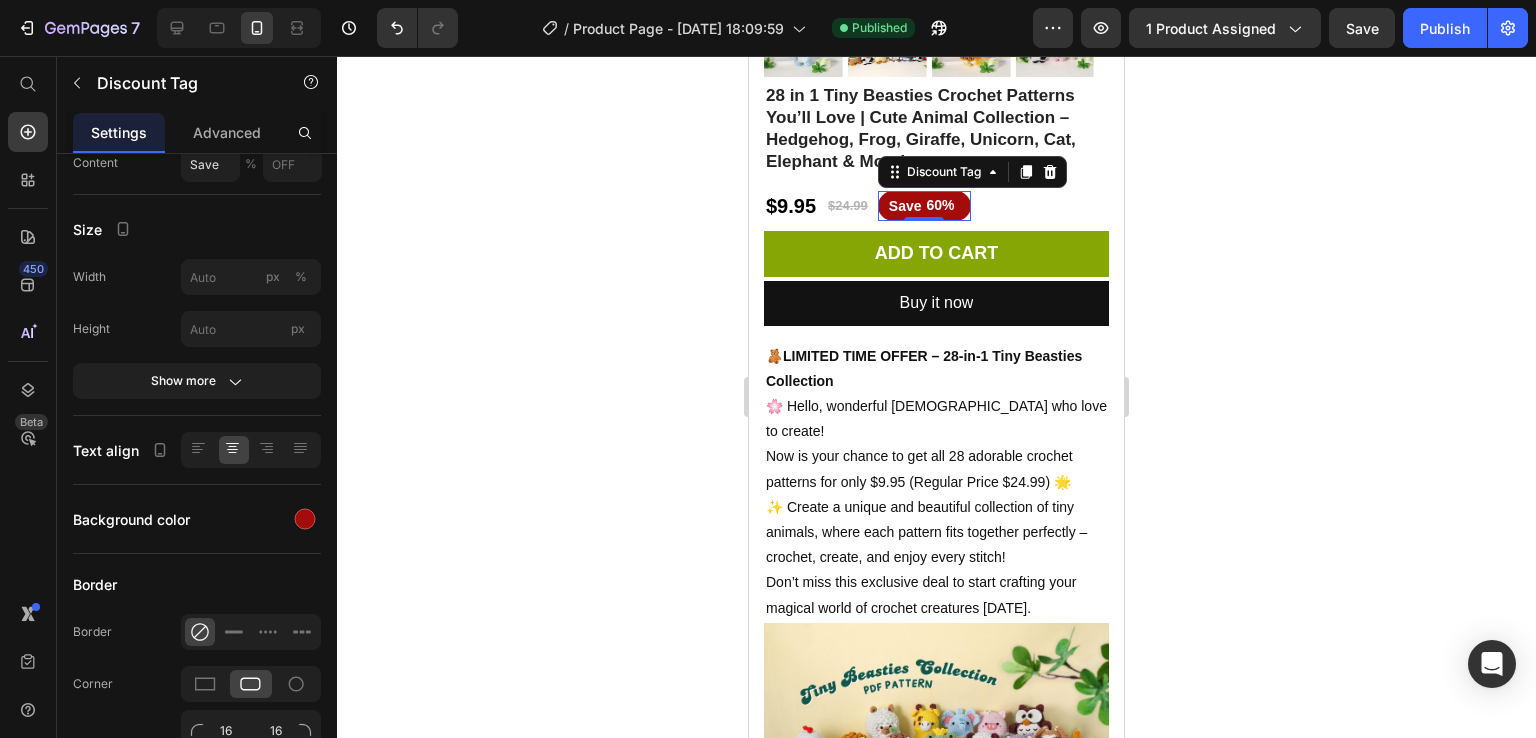click on "60%" at bounding box center [941, 205] 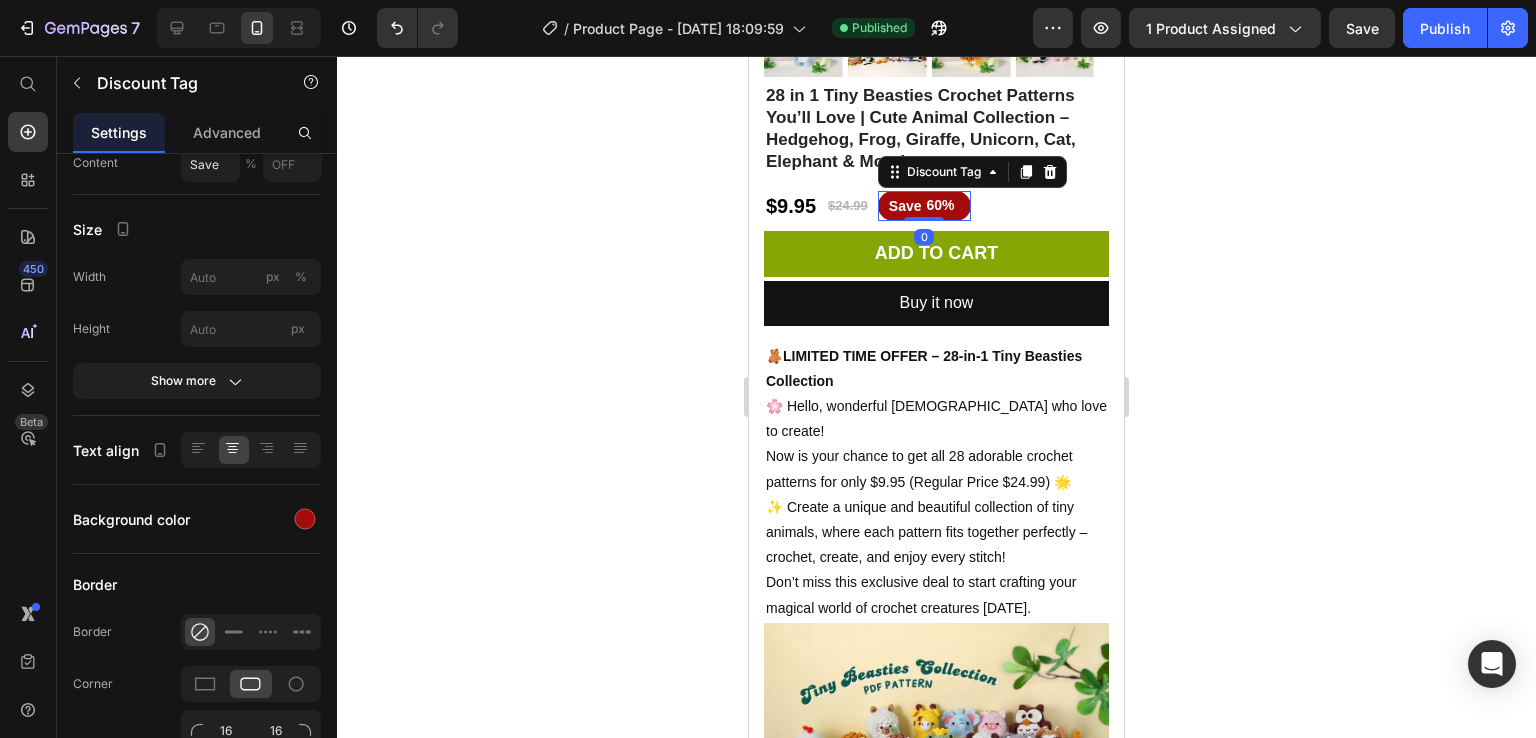 scroll, scrollTop: 0, scrollLeft: 0, axis: both 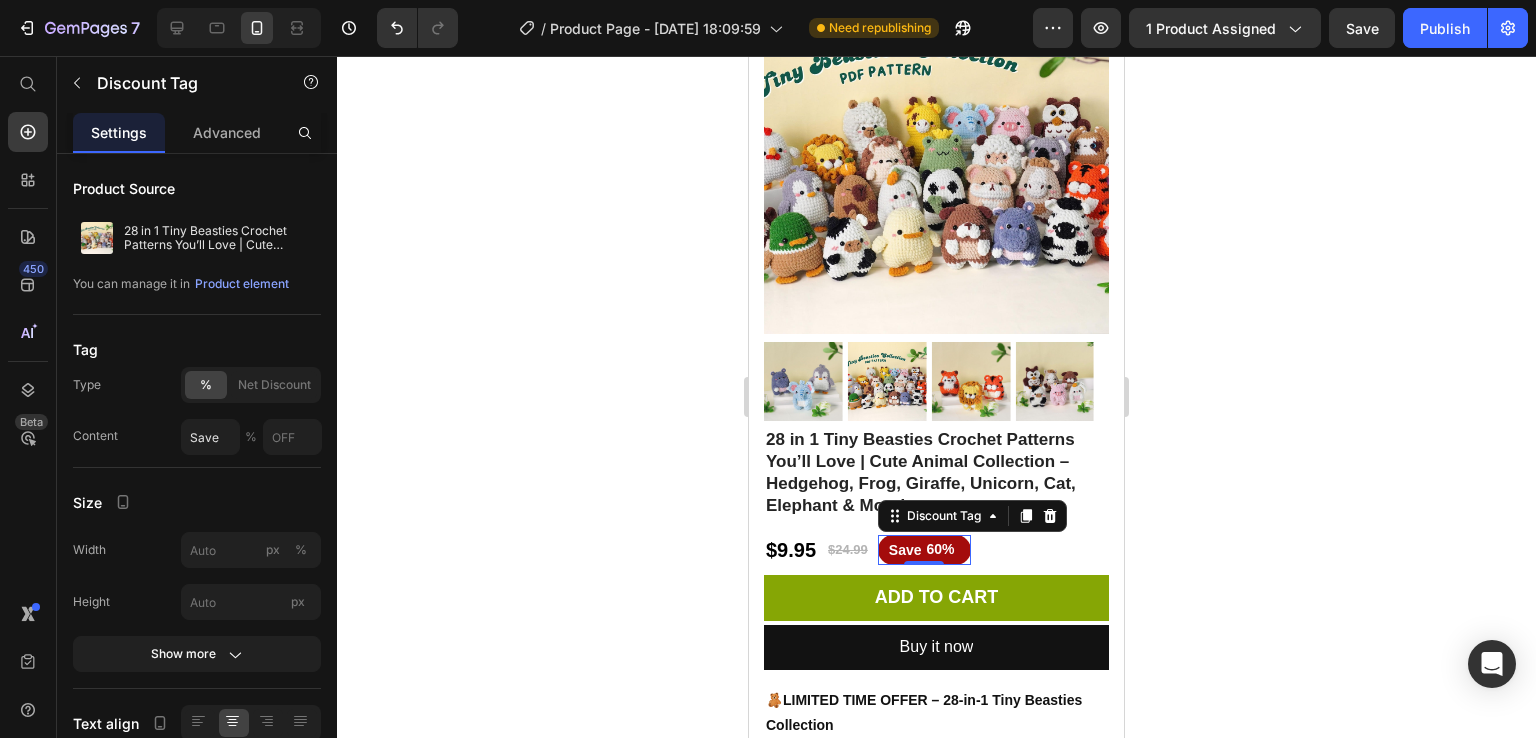click on "Save 60%" at bounding box center (924, 550) 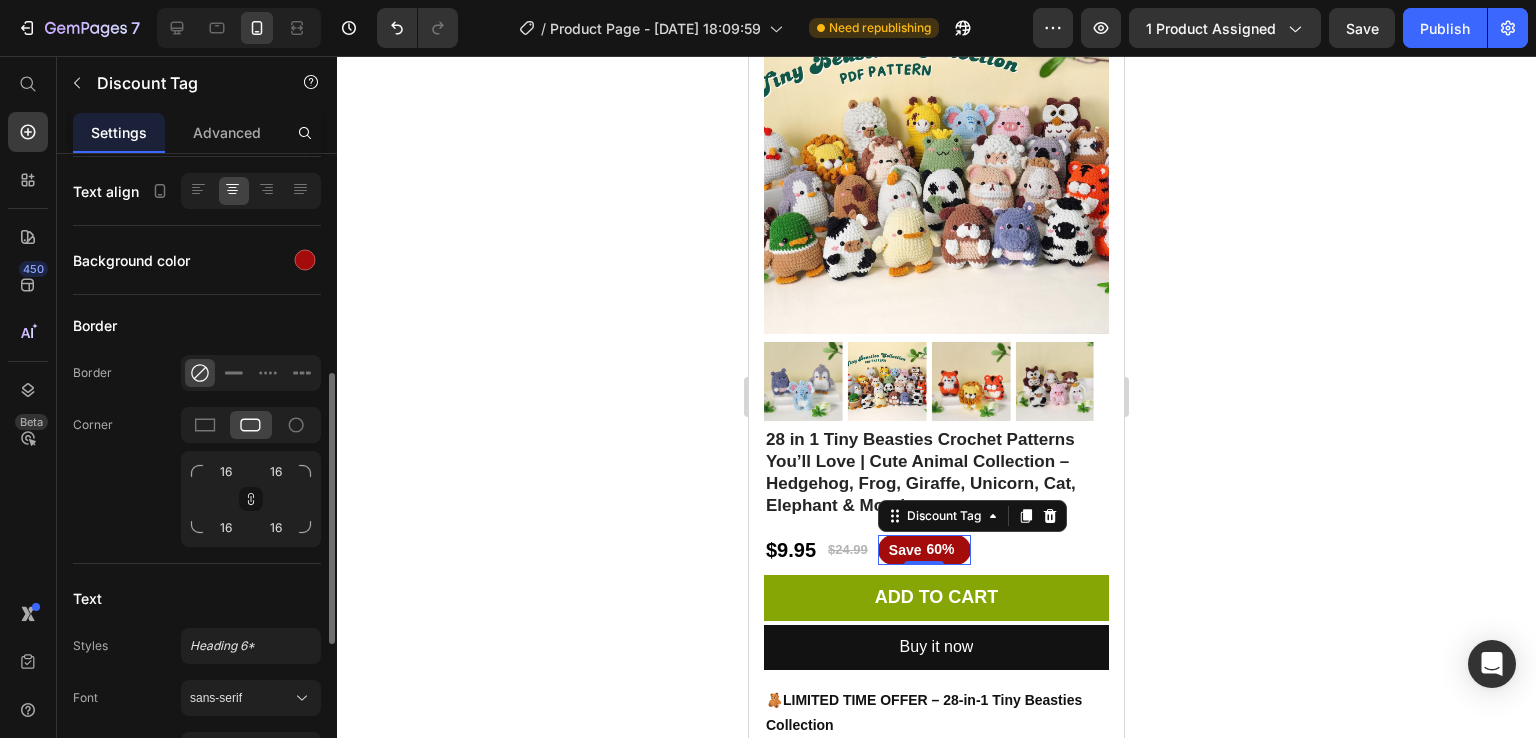 scroll, scrollTop: 527, scrollLeft: 0, axis: vertical 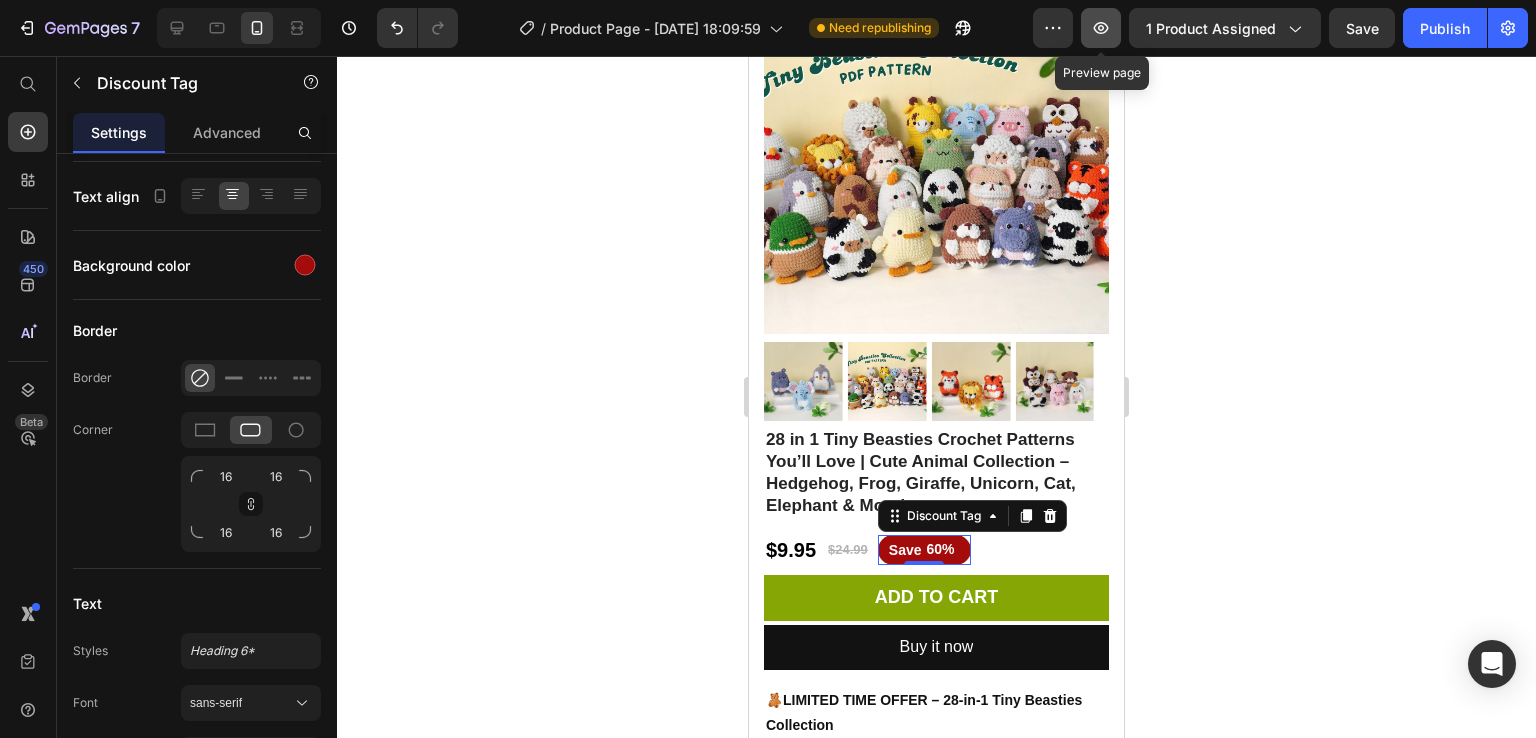 click 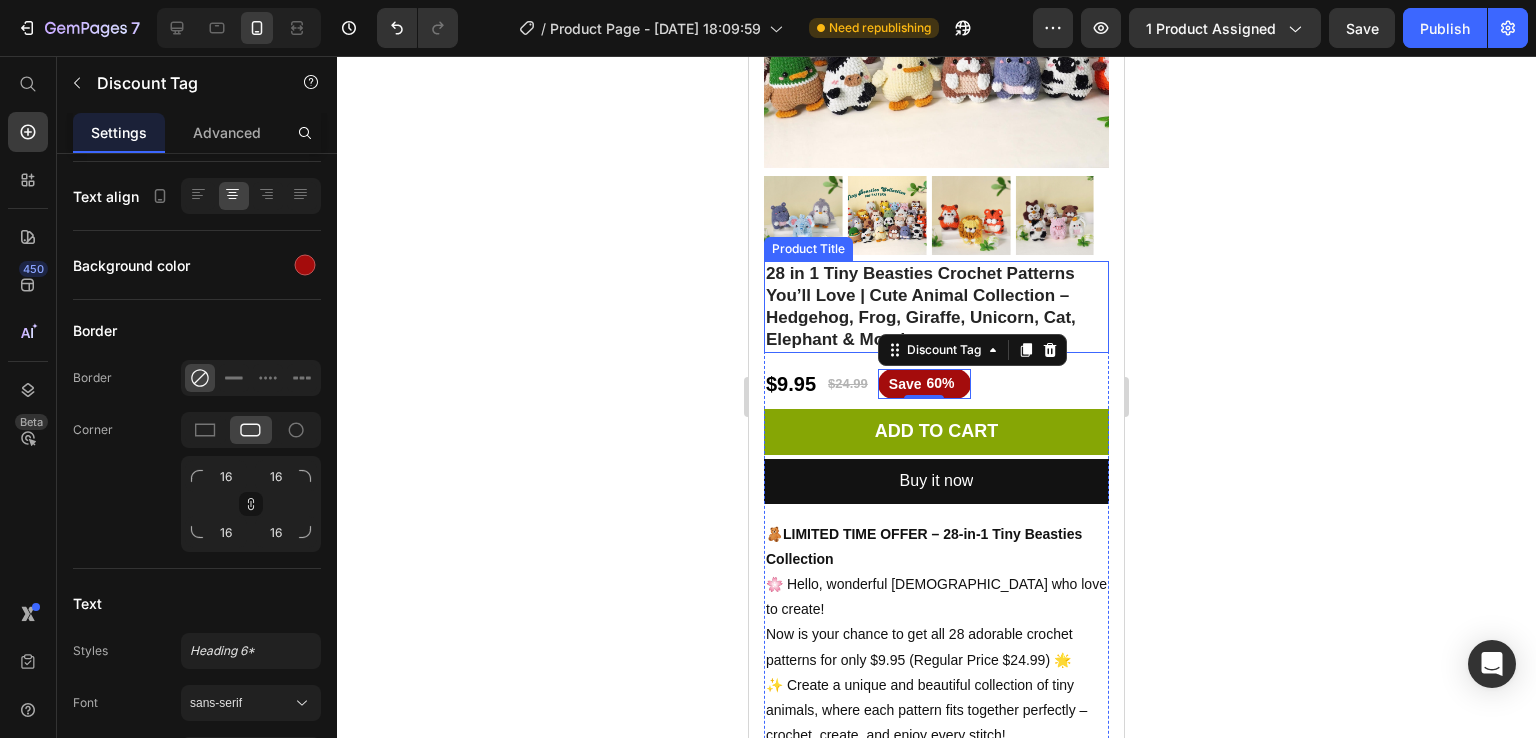 scroll, scrollTop: 275, scrollLeft: 0, axis: vertical 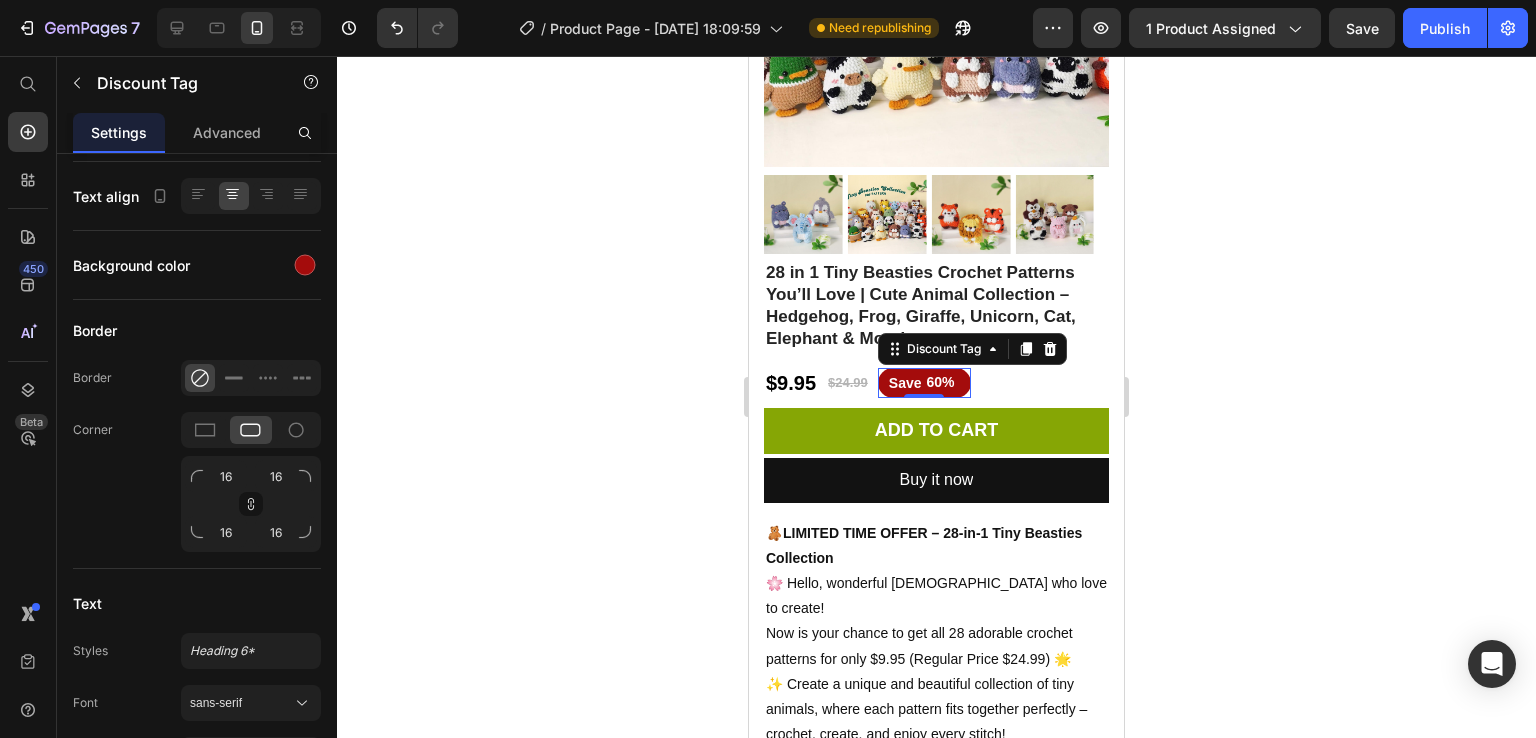 click 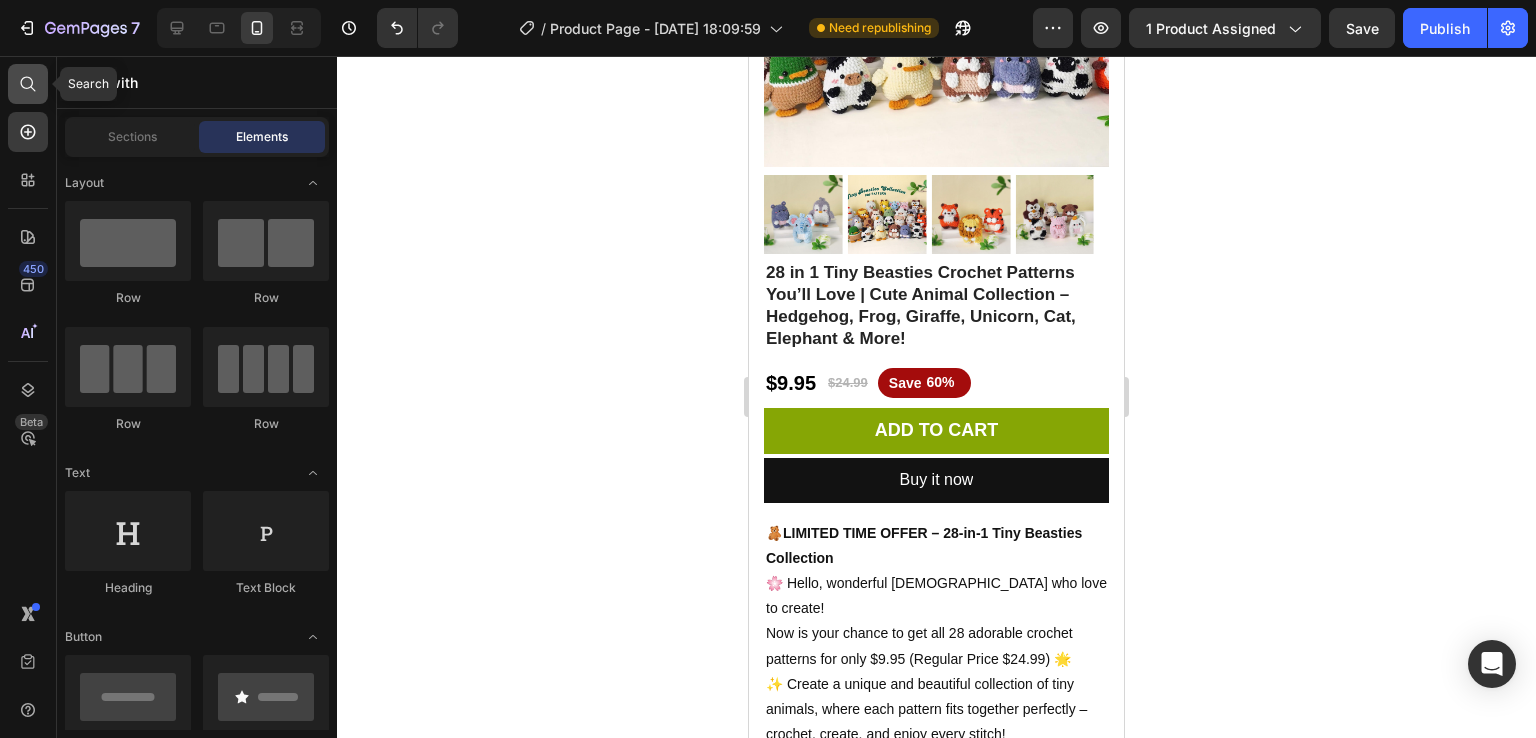 click 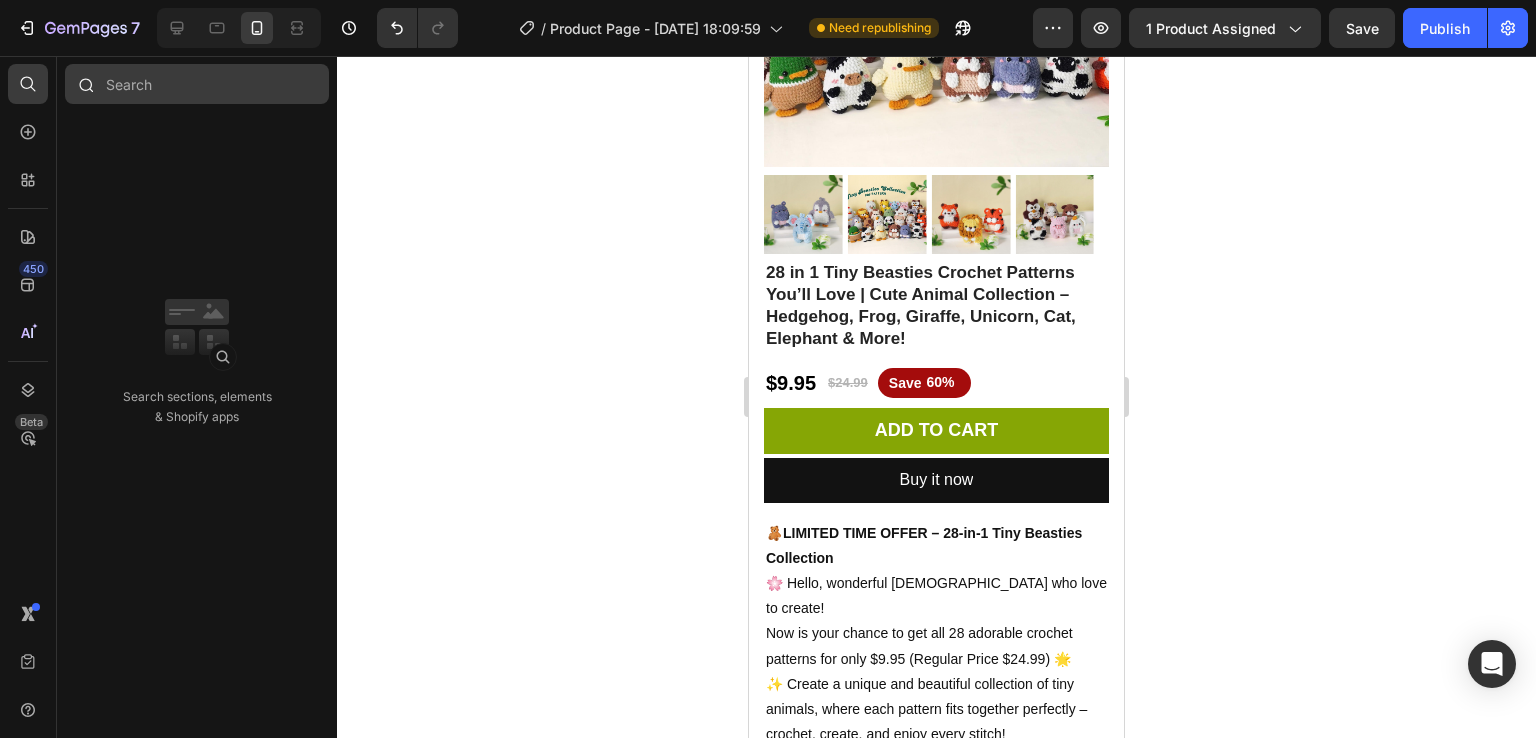 click at bounding box center (197, 84) 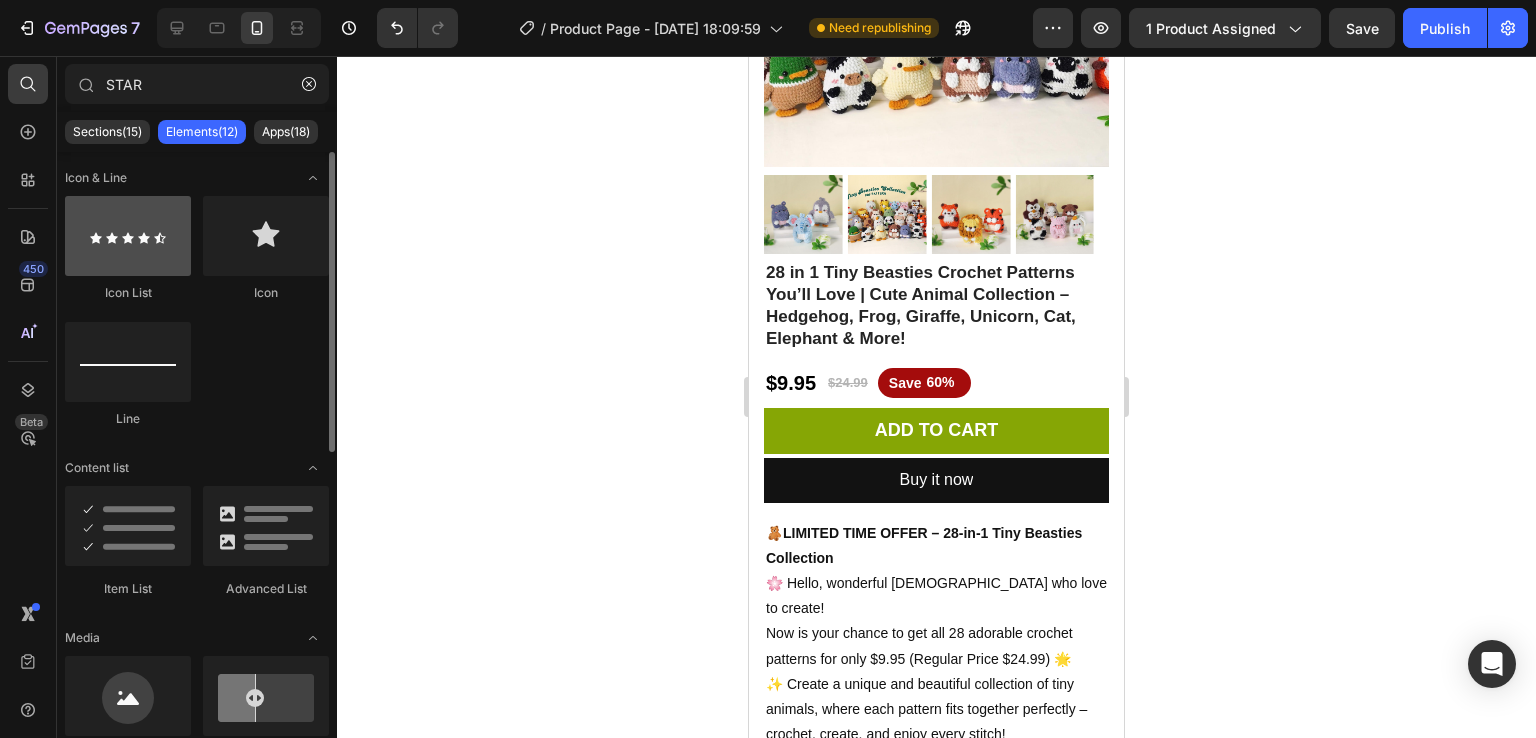 type on "STAR" 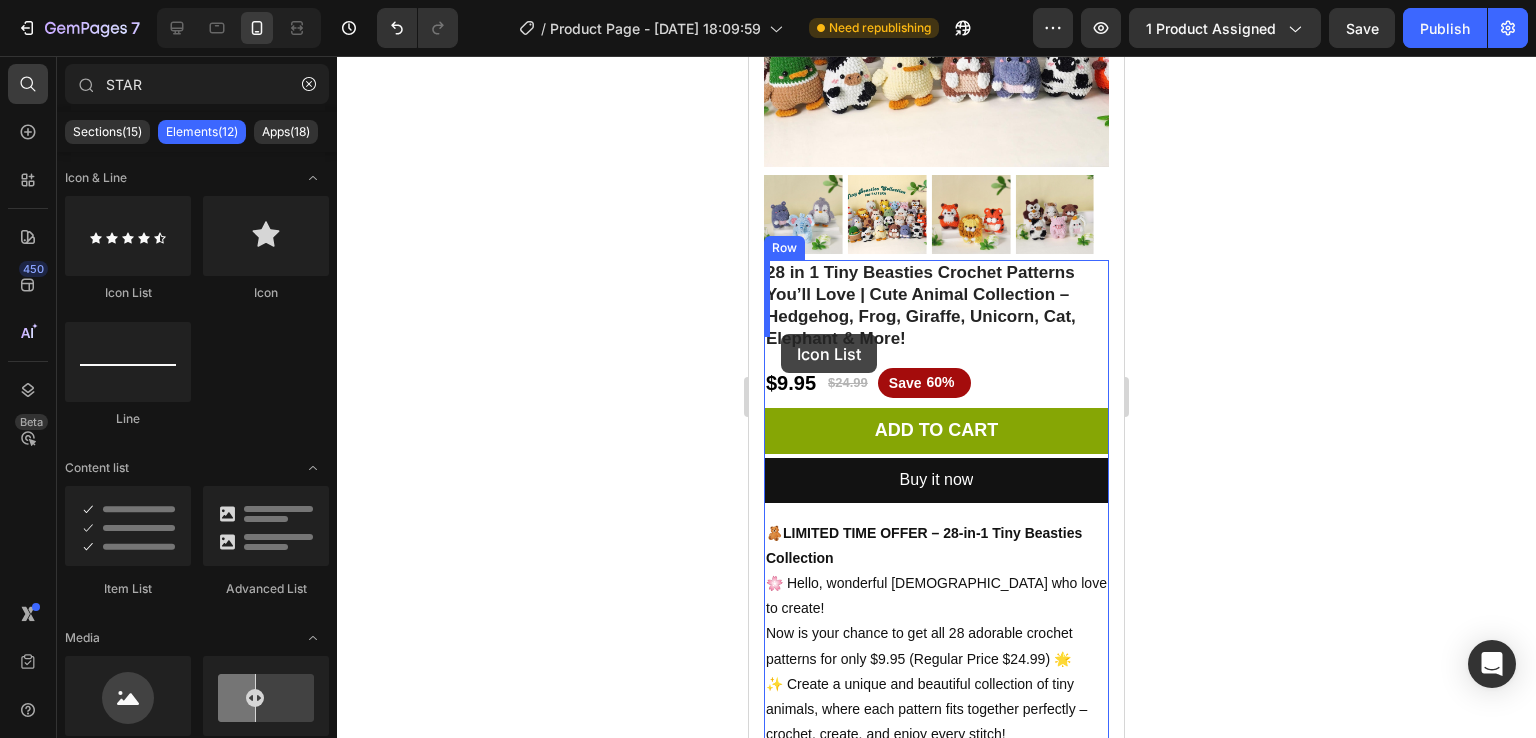 drag, startPoint x: 881, startPoint y: 294, endPoint x: 782, endPoint y: 334, distance: 106.77547 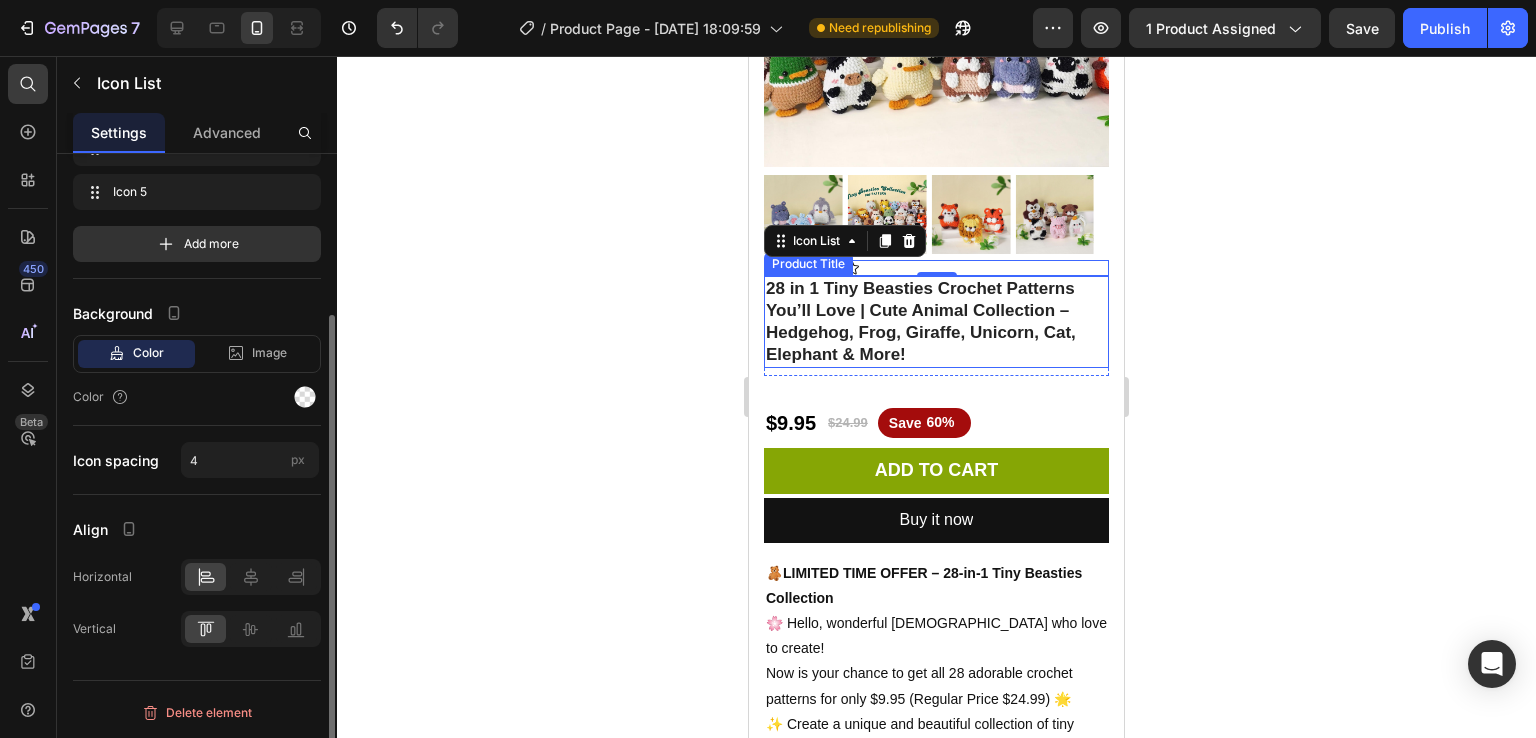 scroll, scrollTop: 0, scrollLeft: 0, axis: both 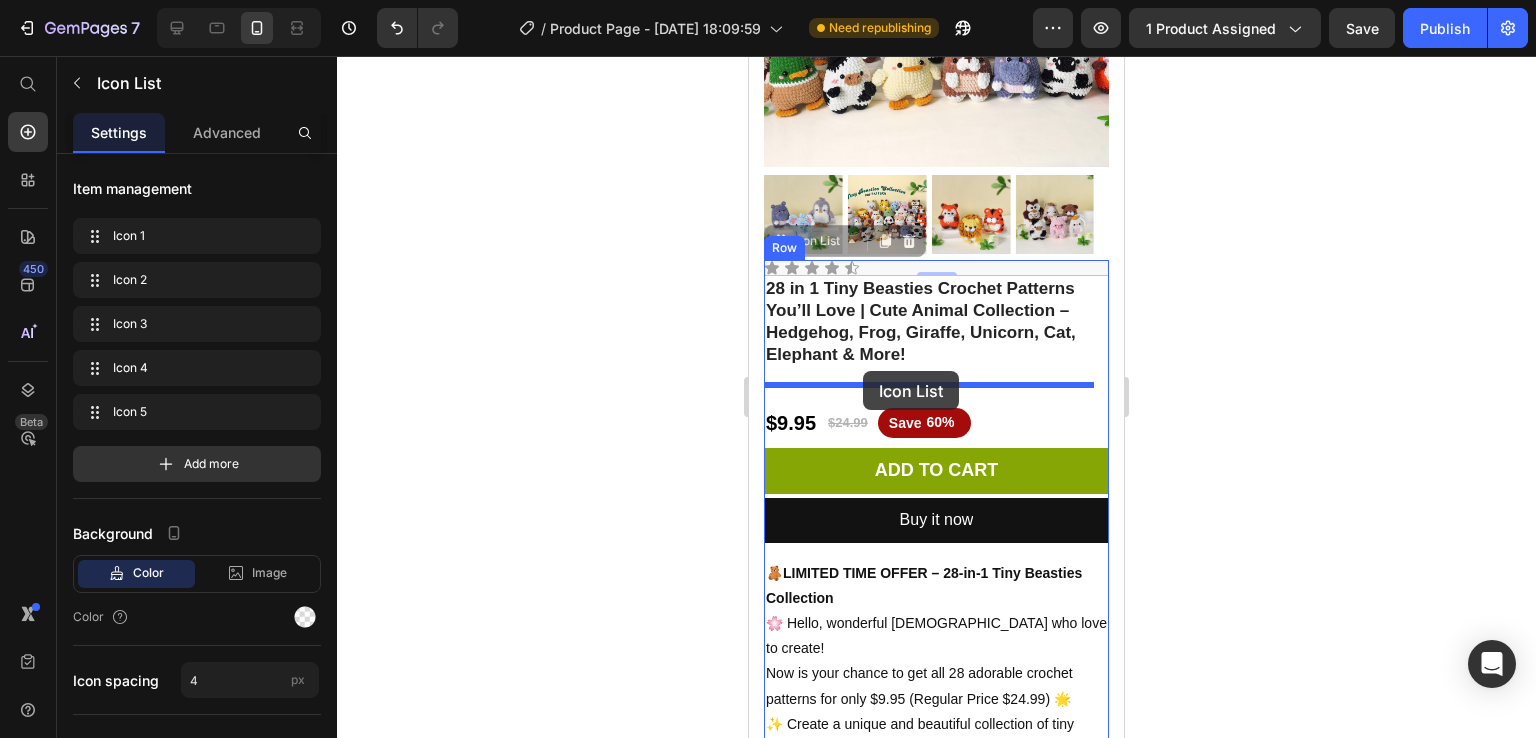 drag, startPoint x: 886, startPoint y: 253, endPoint x: 863, endPoint y: 372, distance: 121.20231 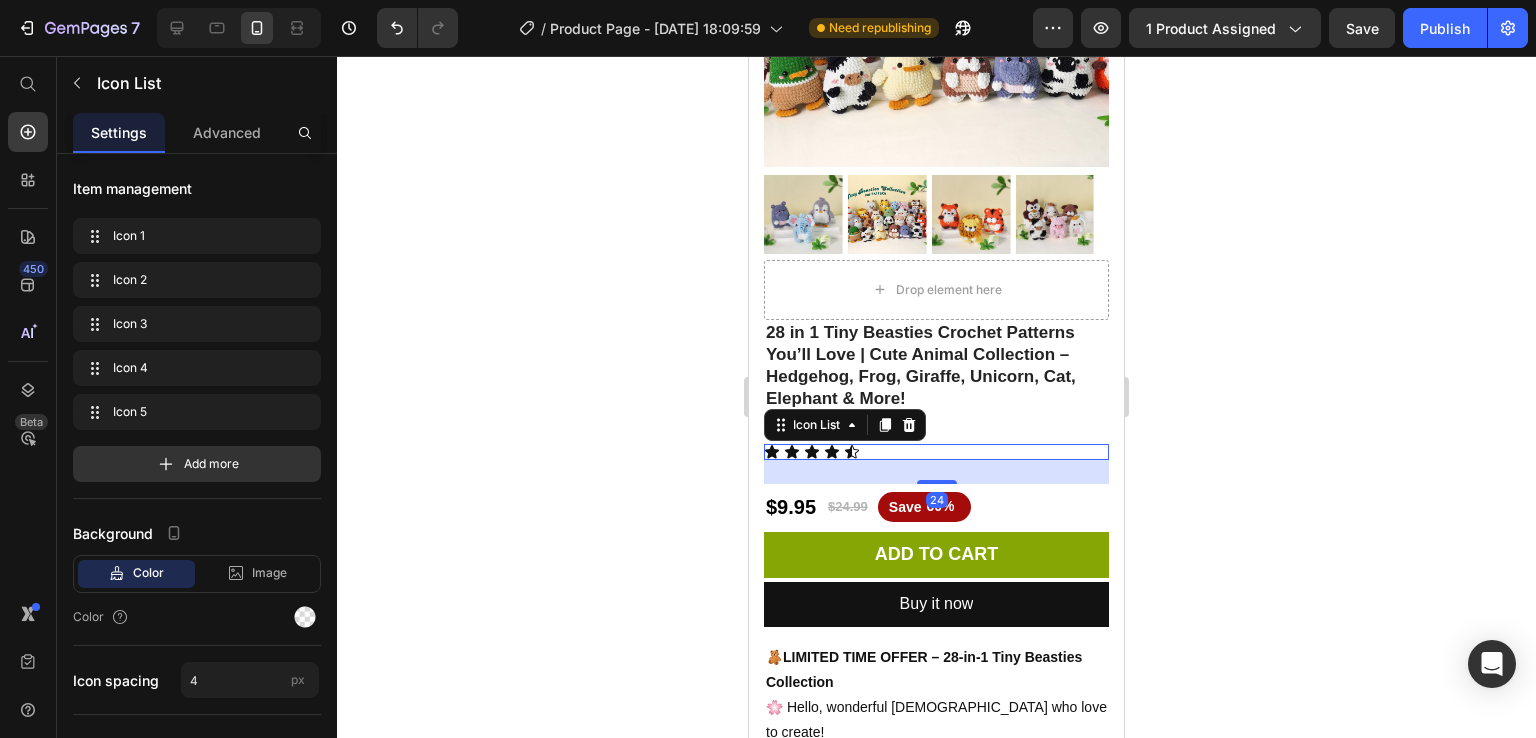 click 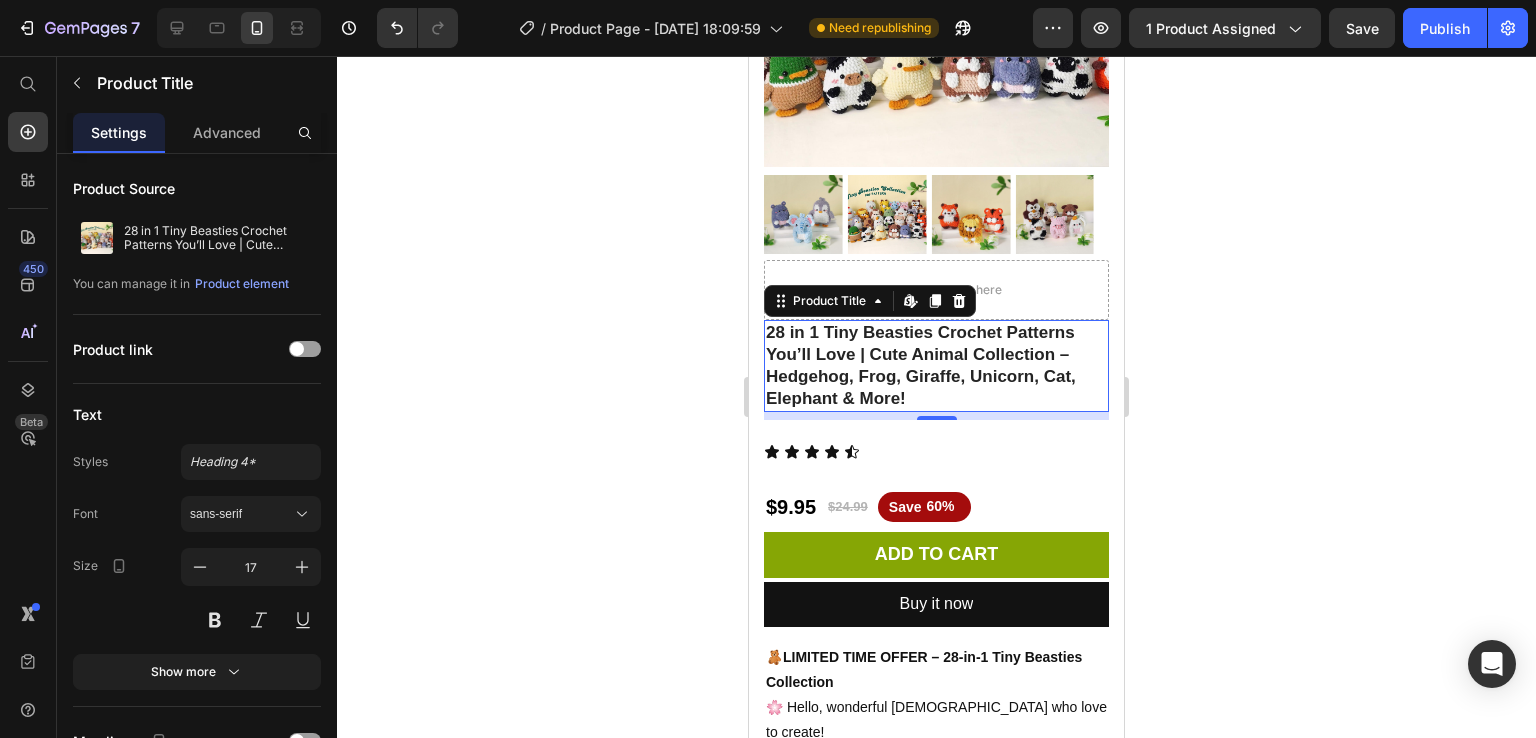 click on "28 in 1 Tiny Beasties Crochet Patterns You’ll Love | Cute Animal Collection – Hedgehog, Frog, Giraffe, Unicorn, Cat, Elephant & More!" at bounding box center (936, 366) 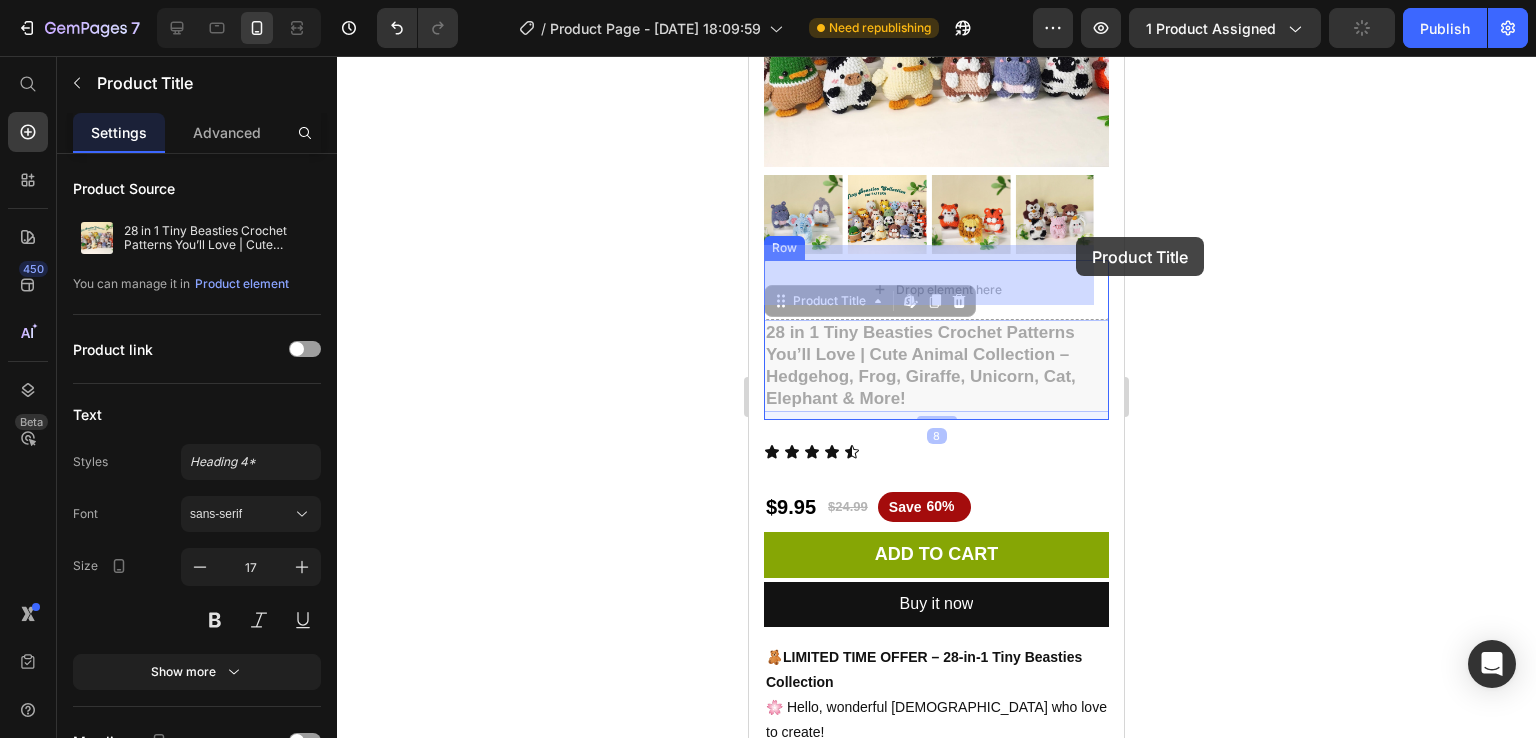 drag, startPoint x: 1083, startPoint y: 310, endPoint x: 1075, endPoint y: 240, distance: 70.45566 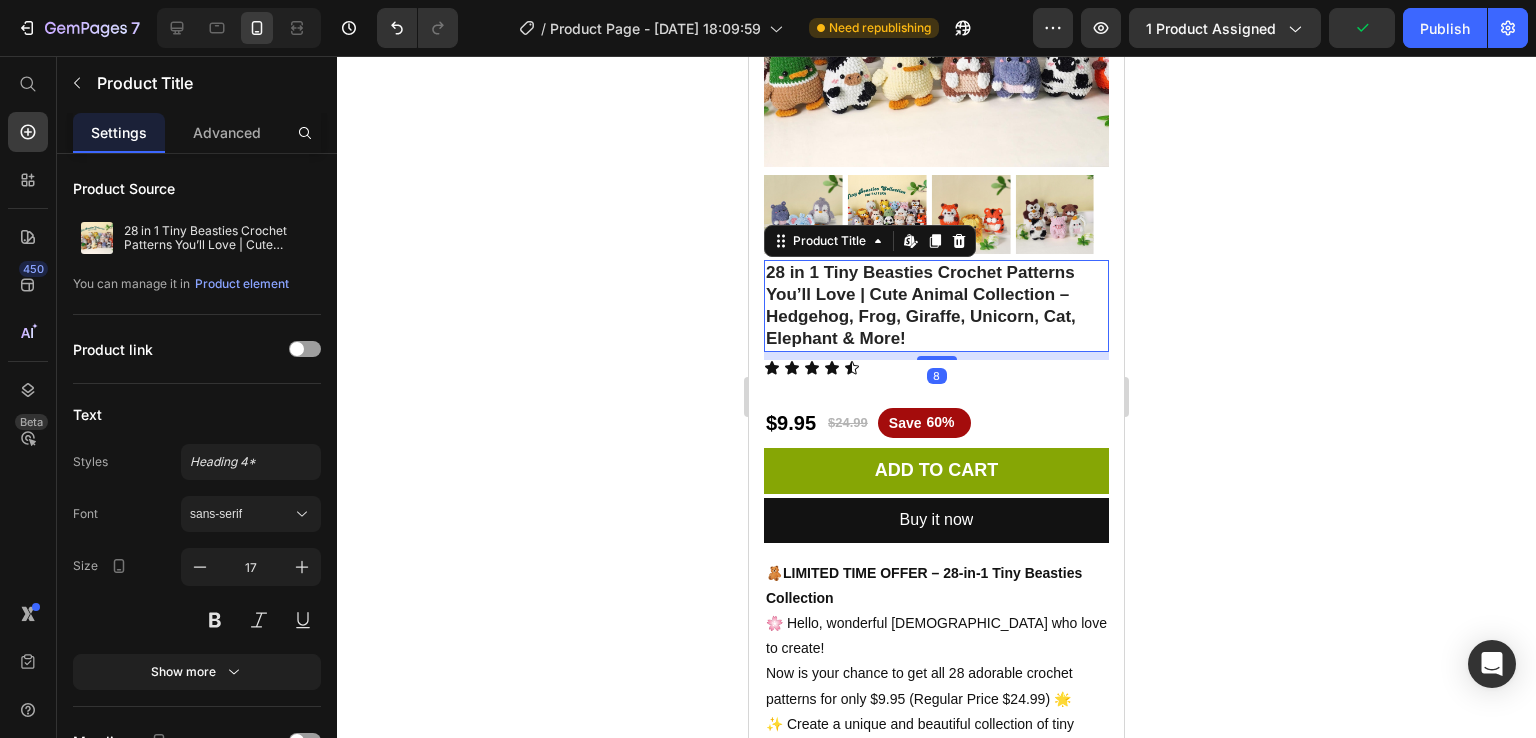 click 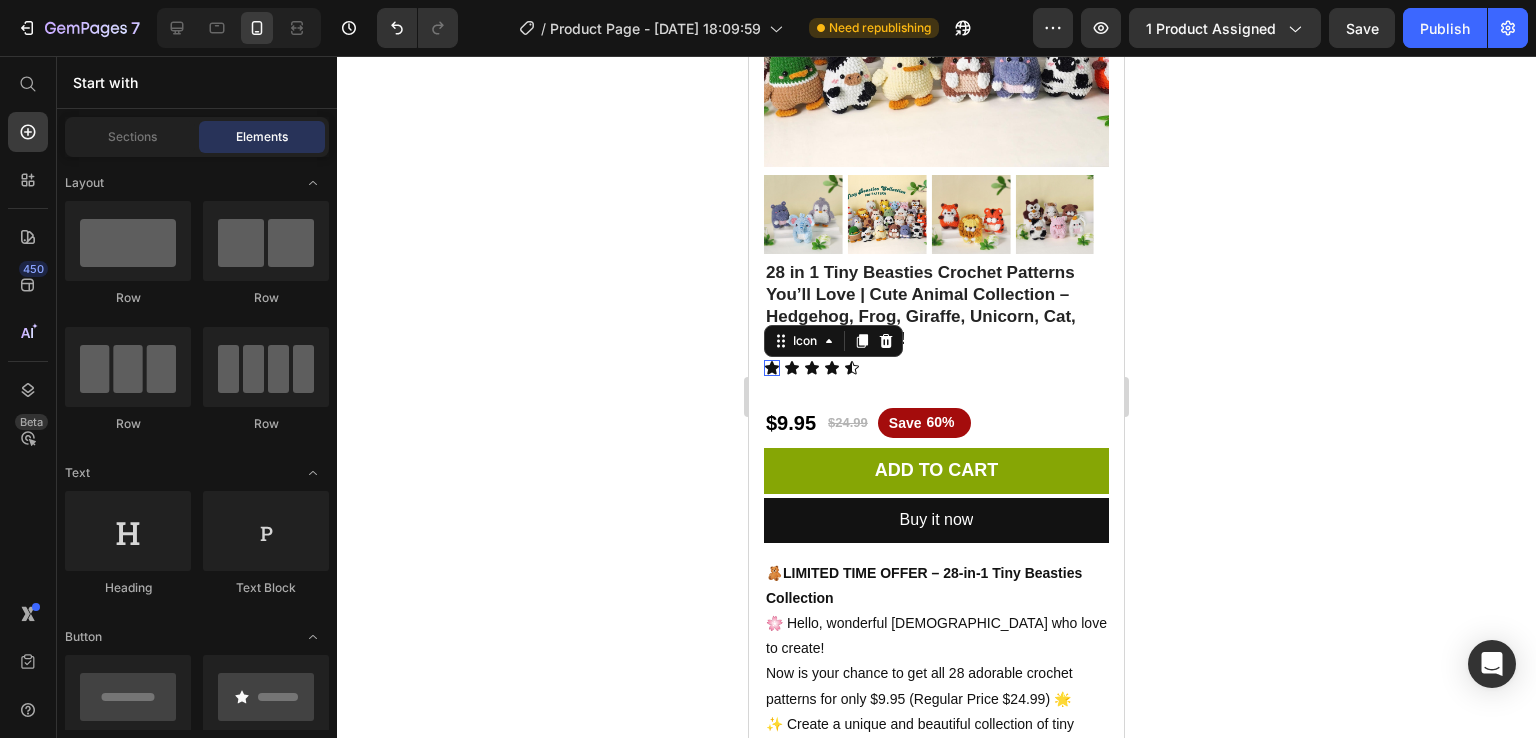 click on "Icon   0" at bounding box center [772, 368] 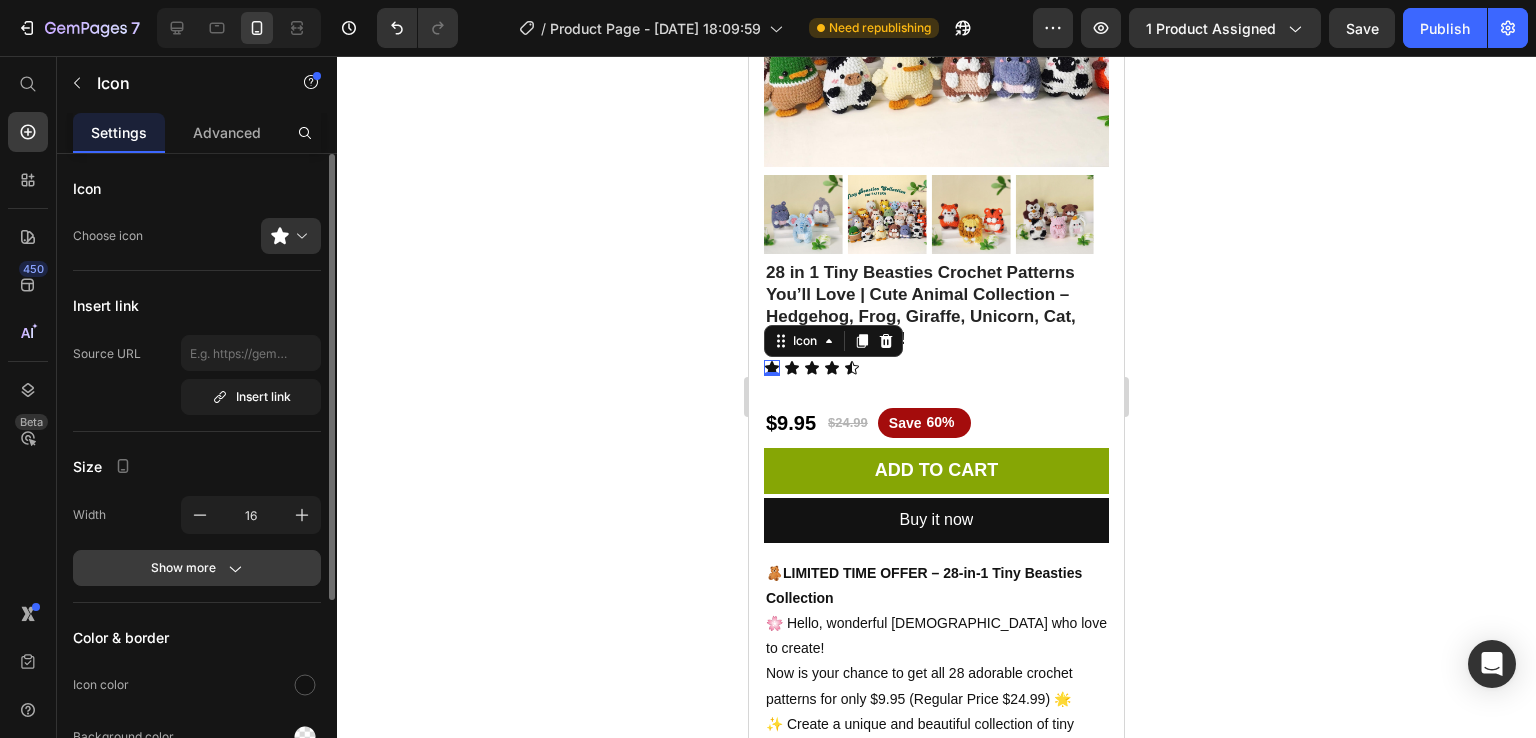 scroll, scrollTop: 280, scrollLeft: 0, axis: vertical 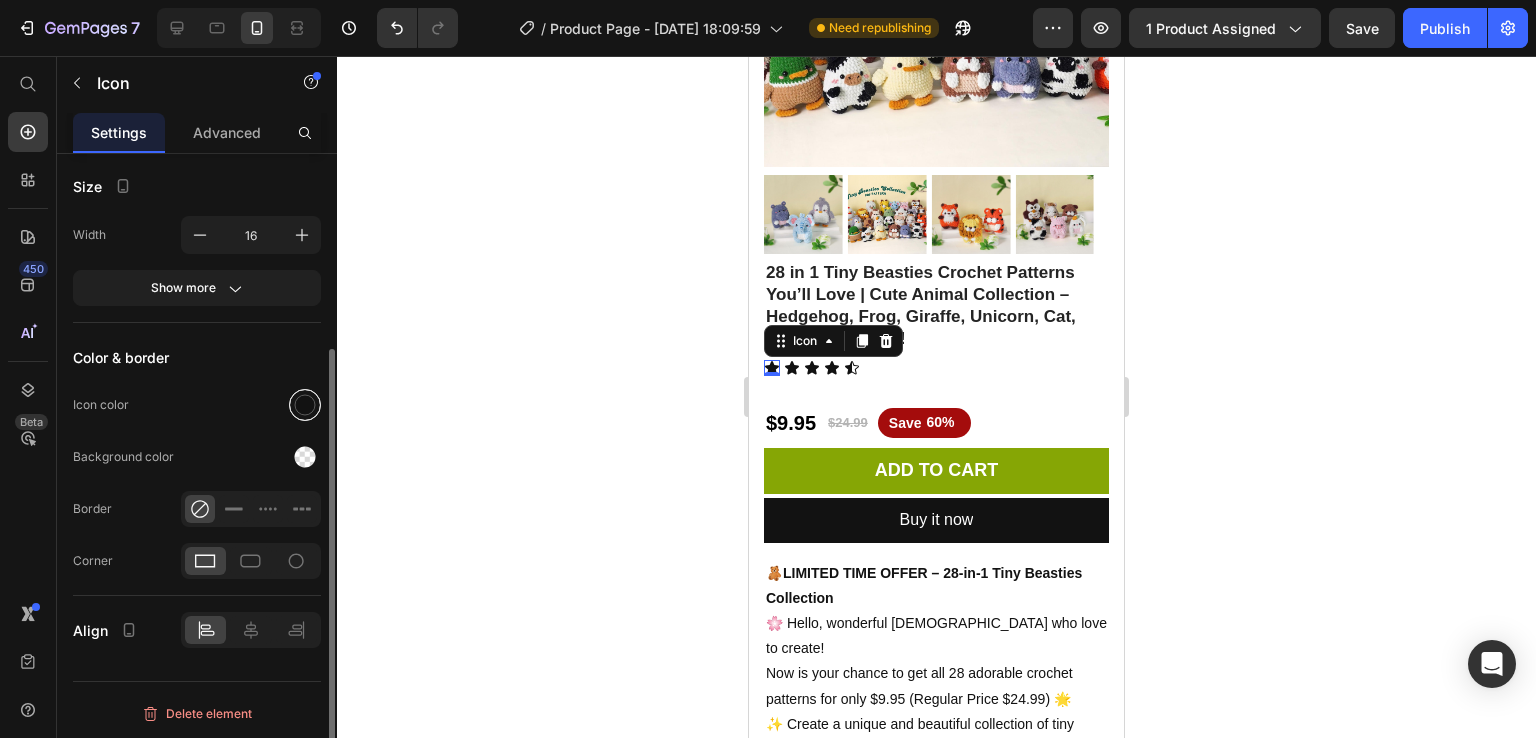 click at bounding box center [305, 405] 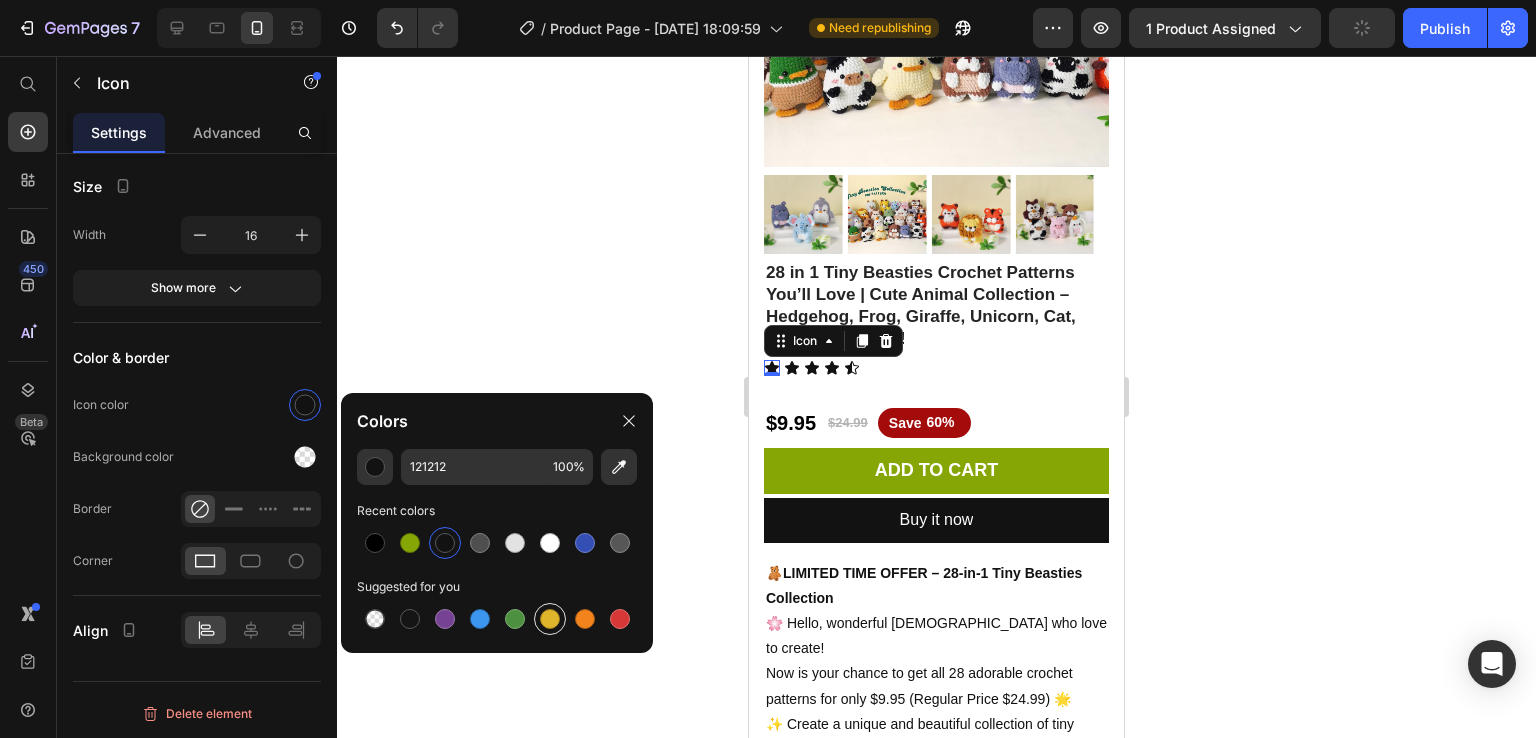 click at bounding box center (550, 619) 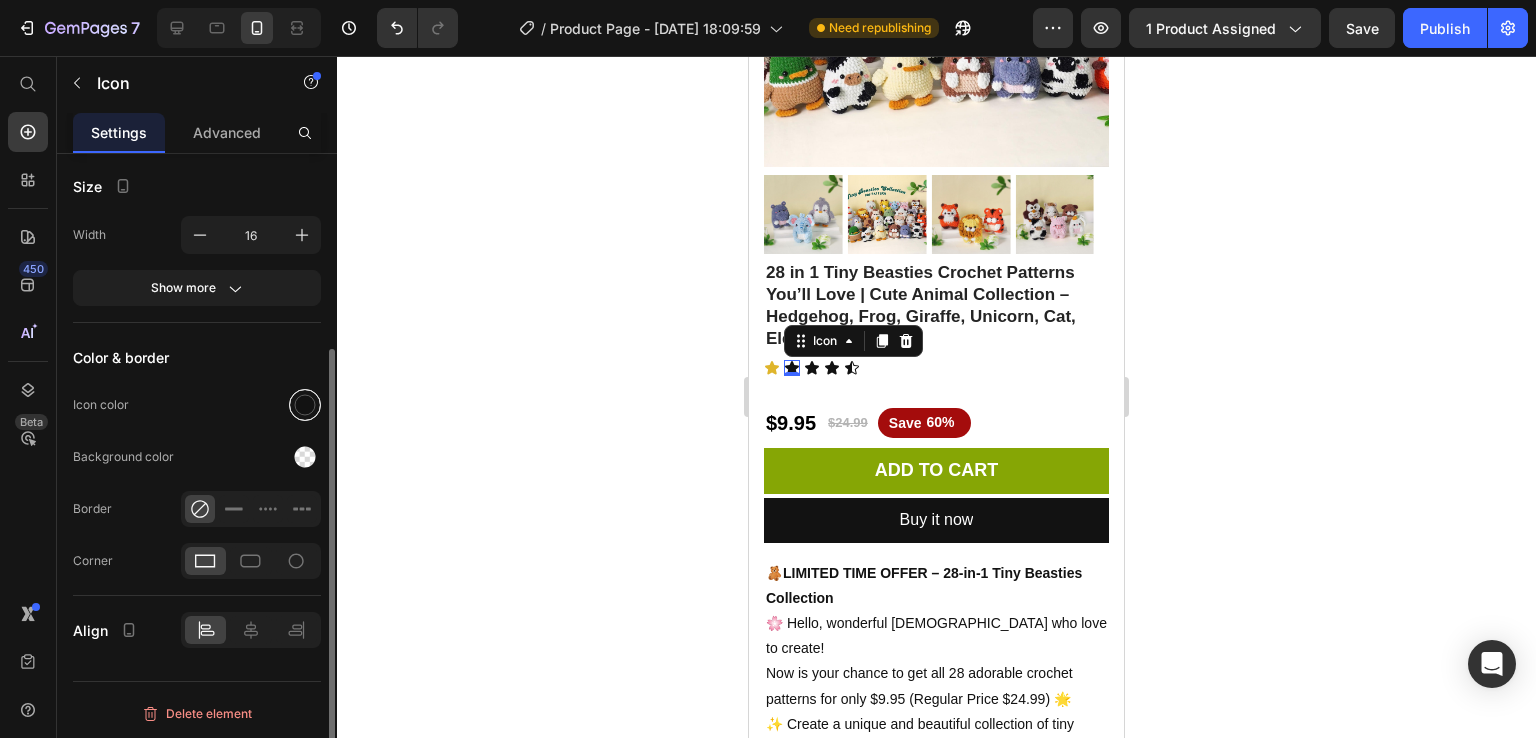 click at bounding box center [305, 405] 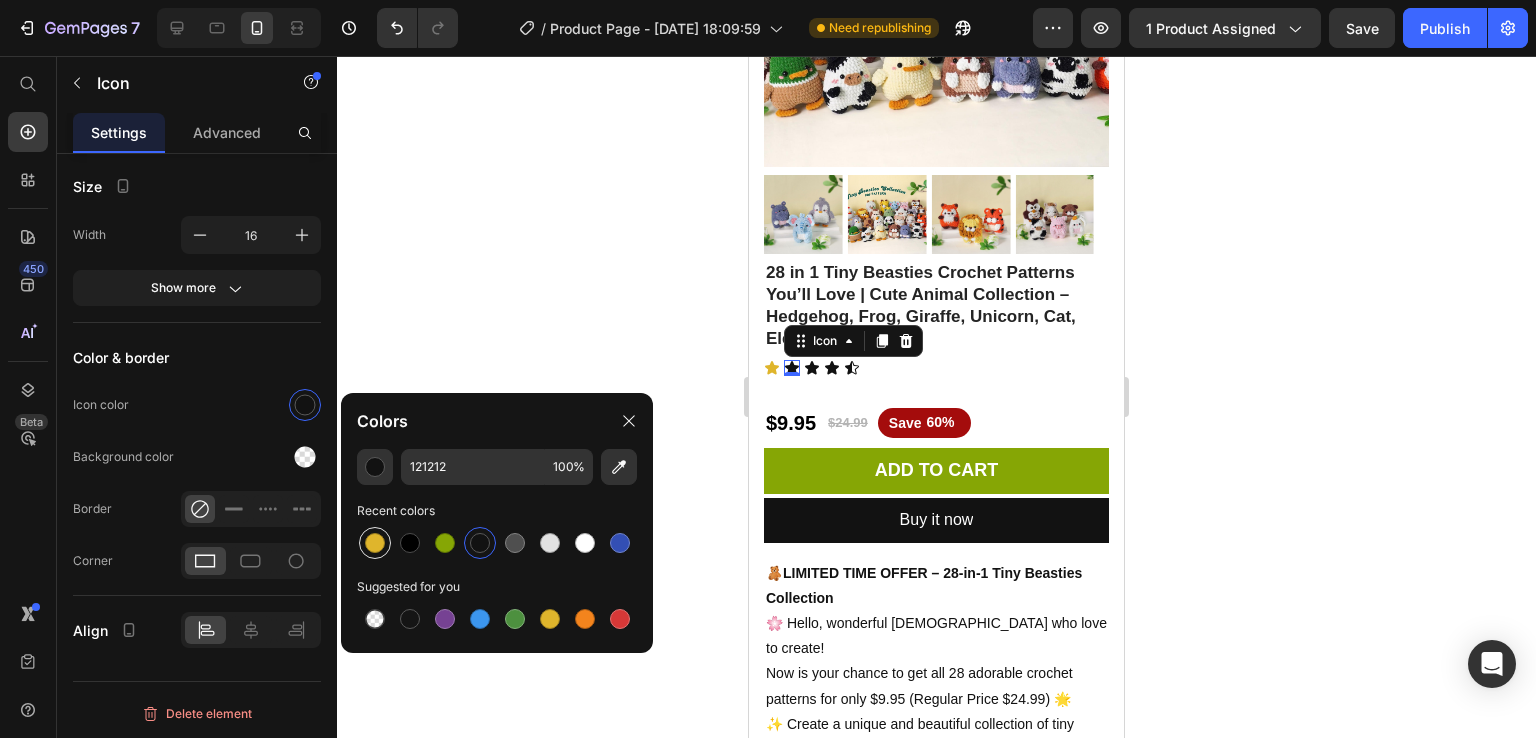 click at bounding box center [375, 543] 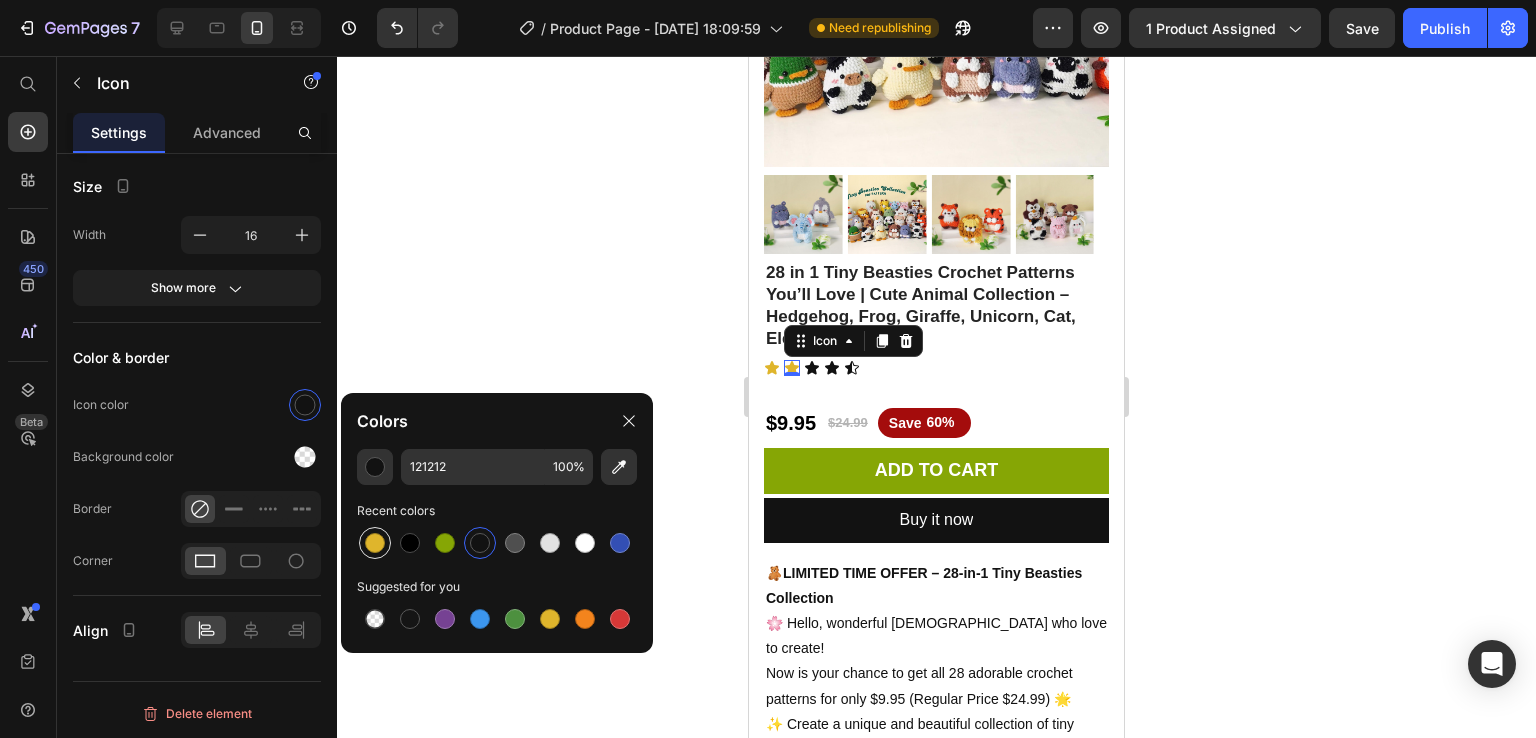 type on "DFB52C" 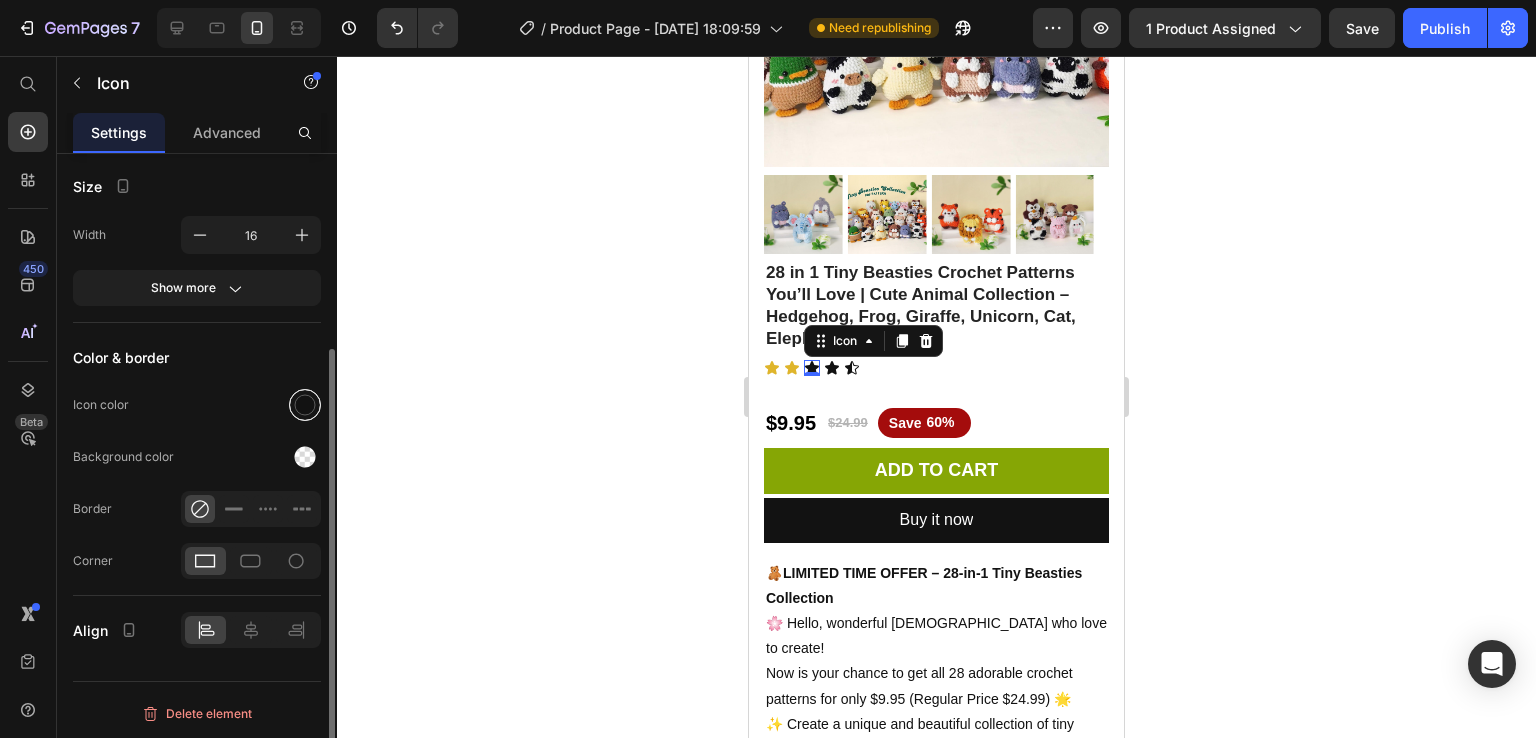 click at bounding box center (305, 405) 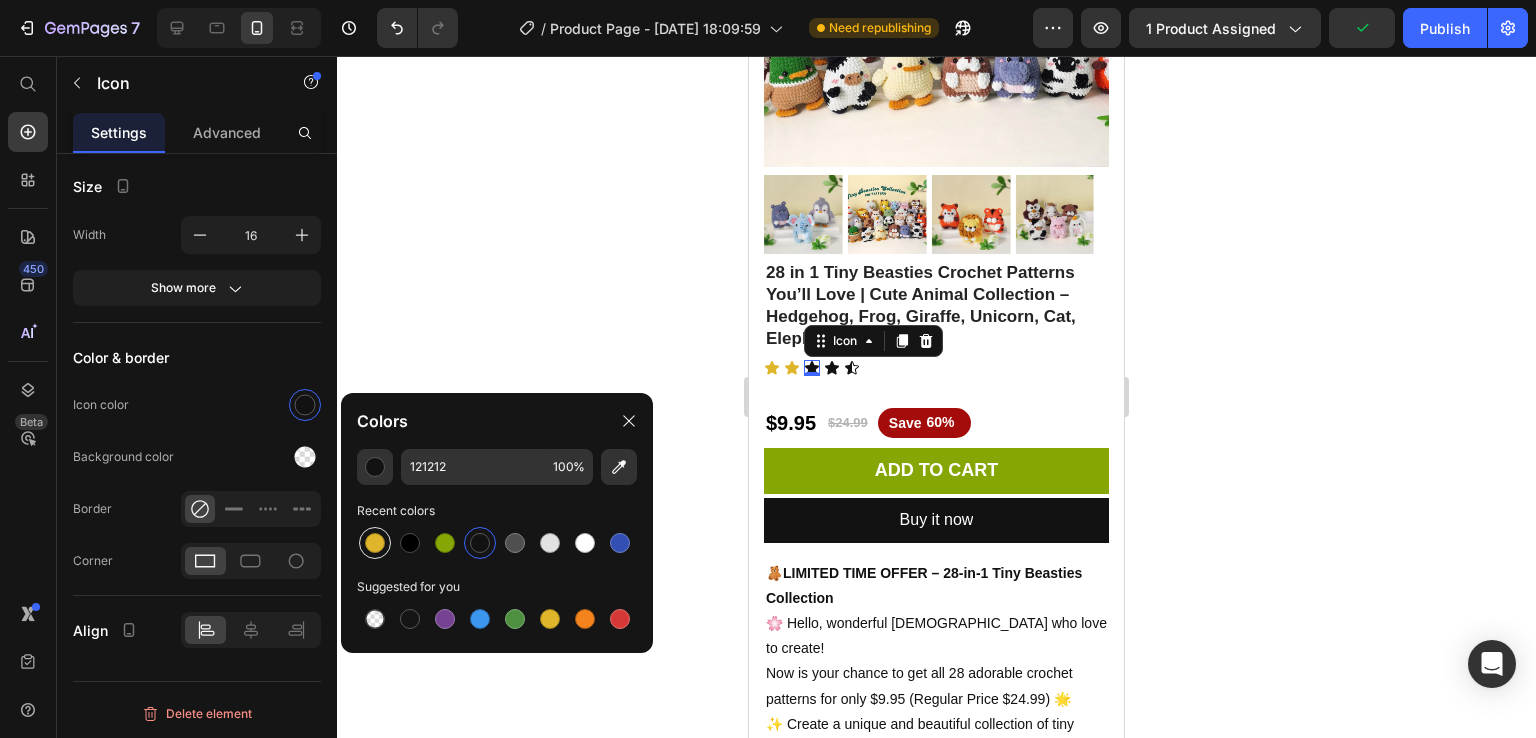 click at bounding box center (375, 543) 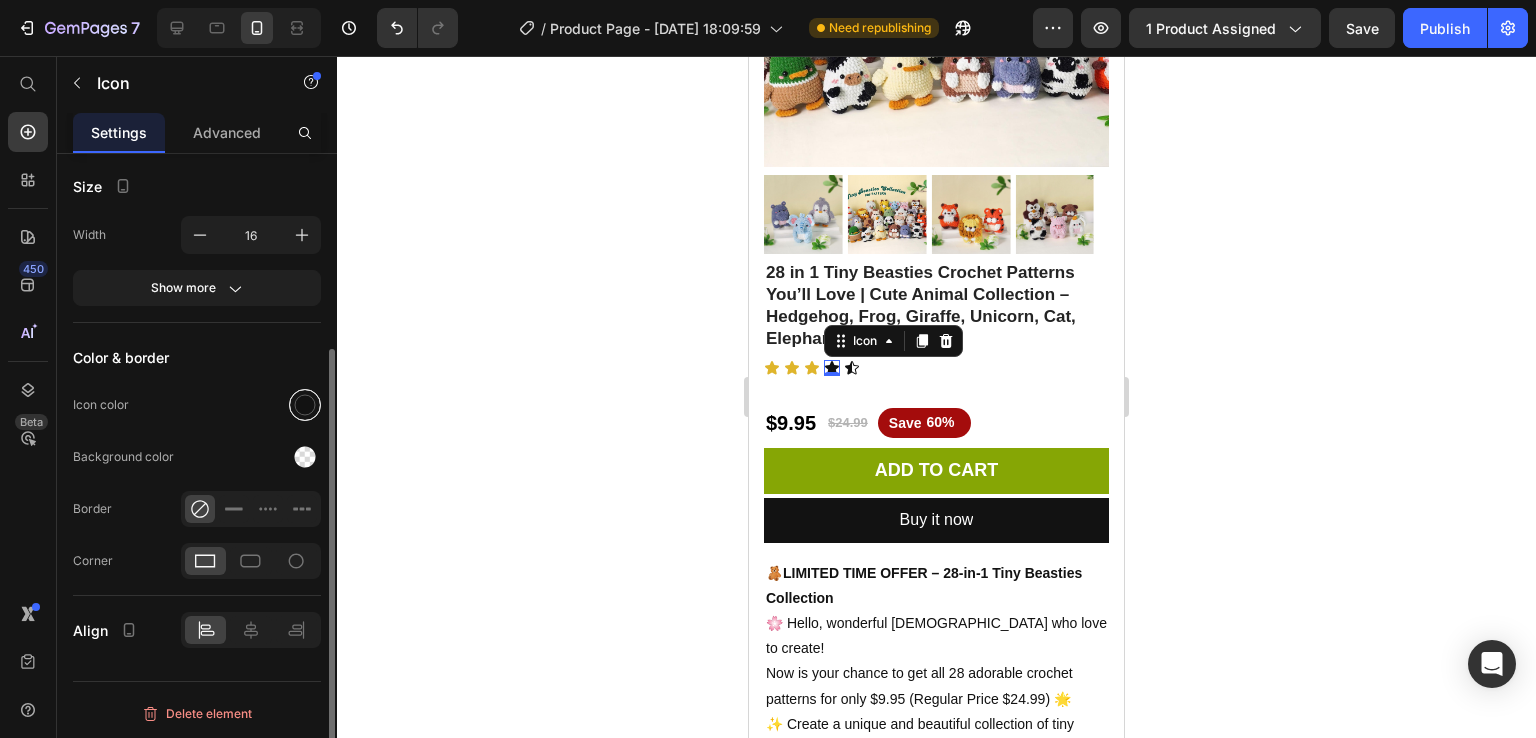 click at bounding box center [305, 405] 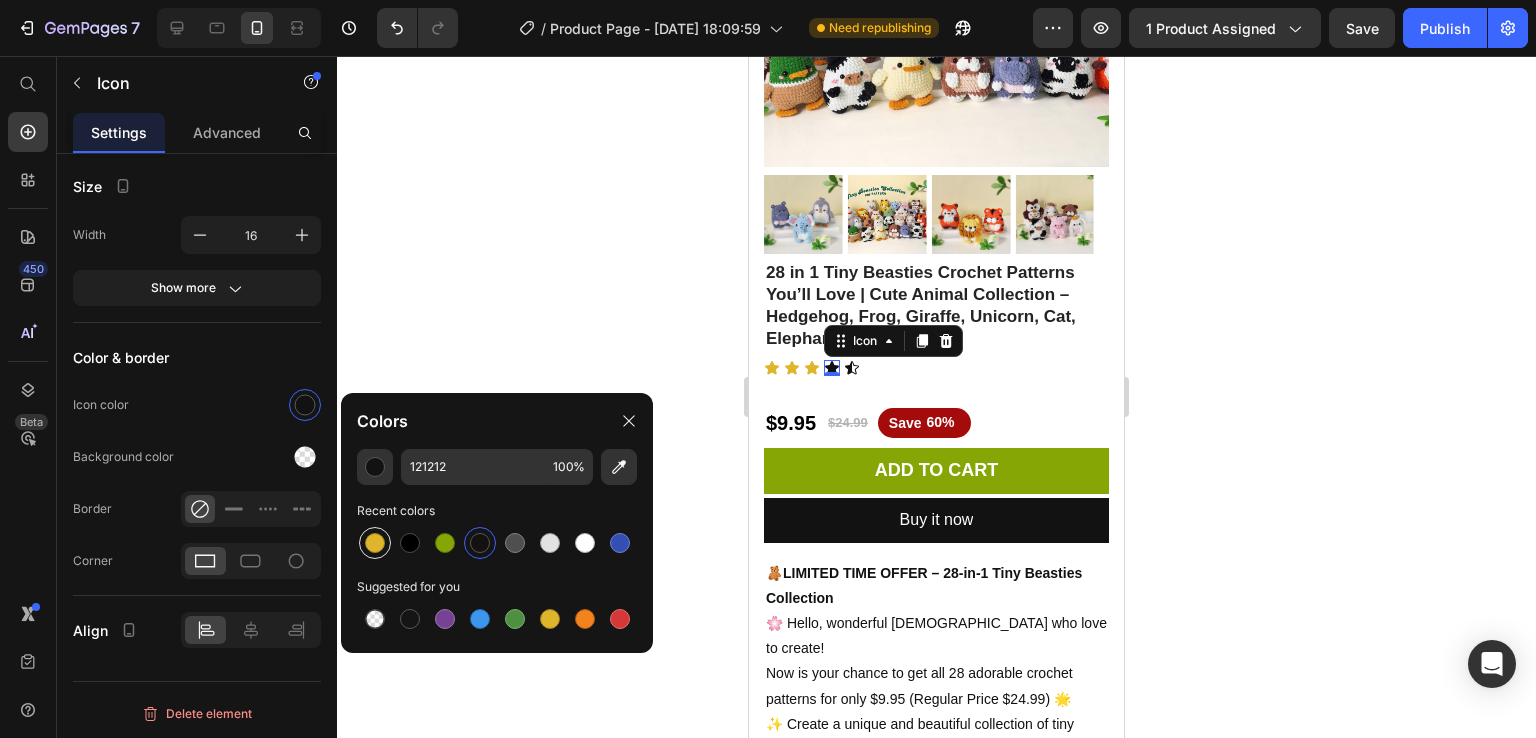 click at bounding box center (375, 543) 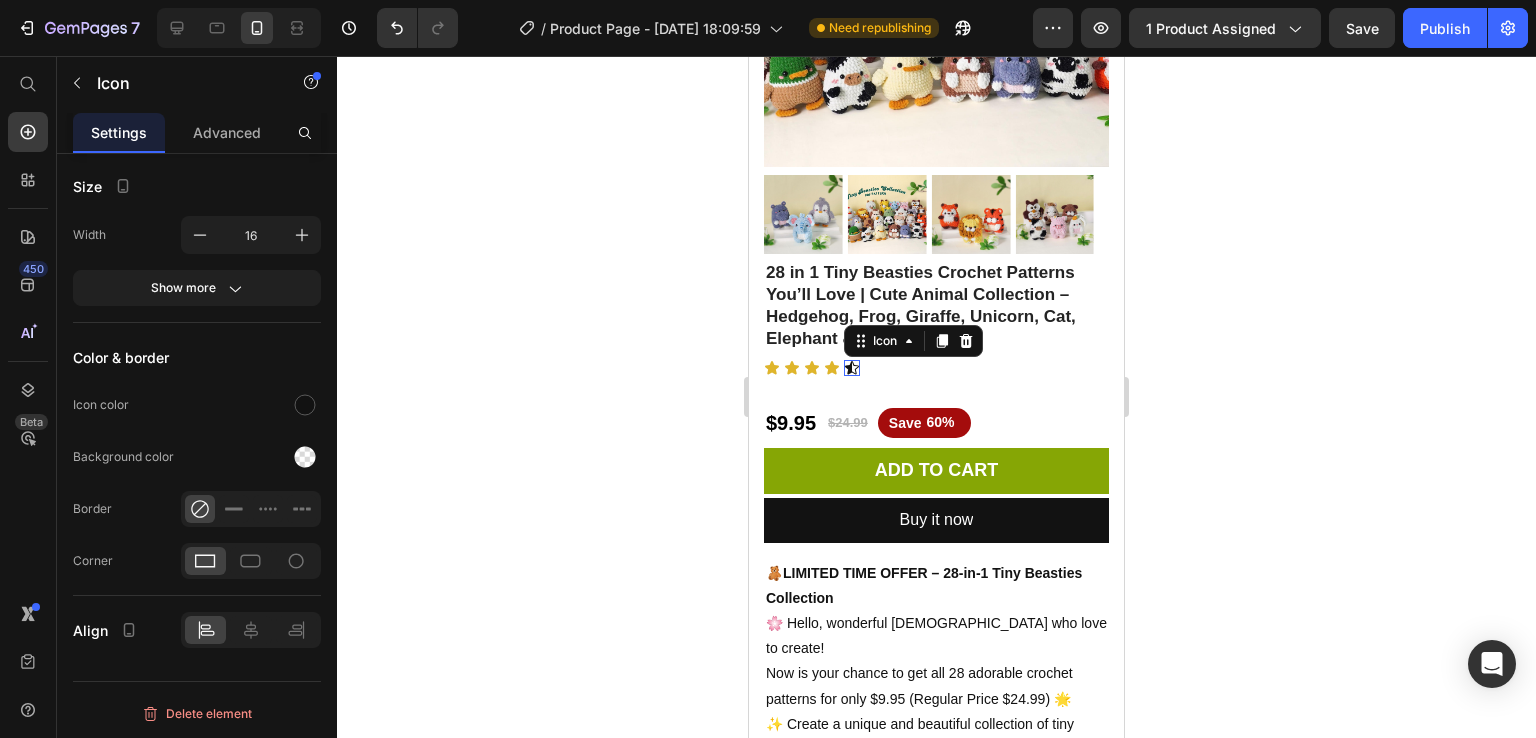 click on "Icon   0" at bounding box center [852, 368] 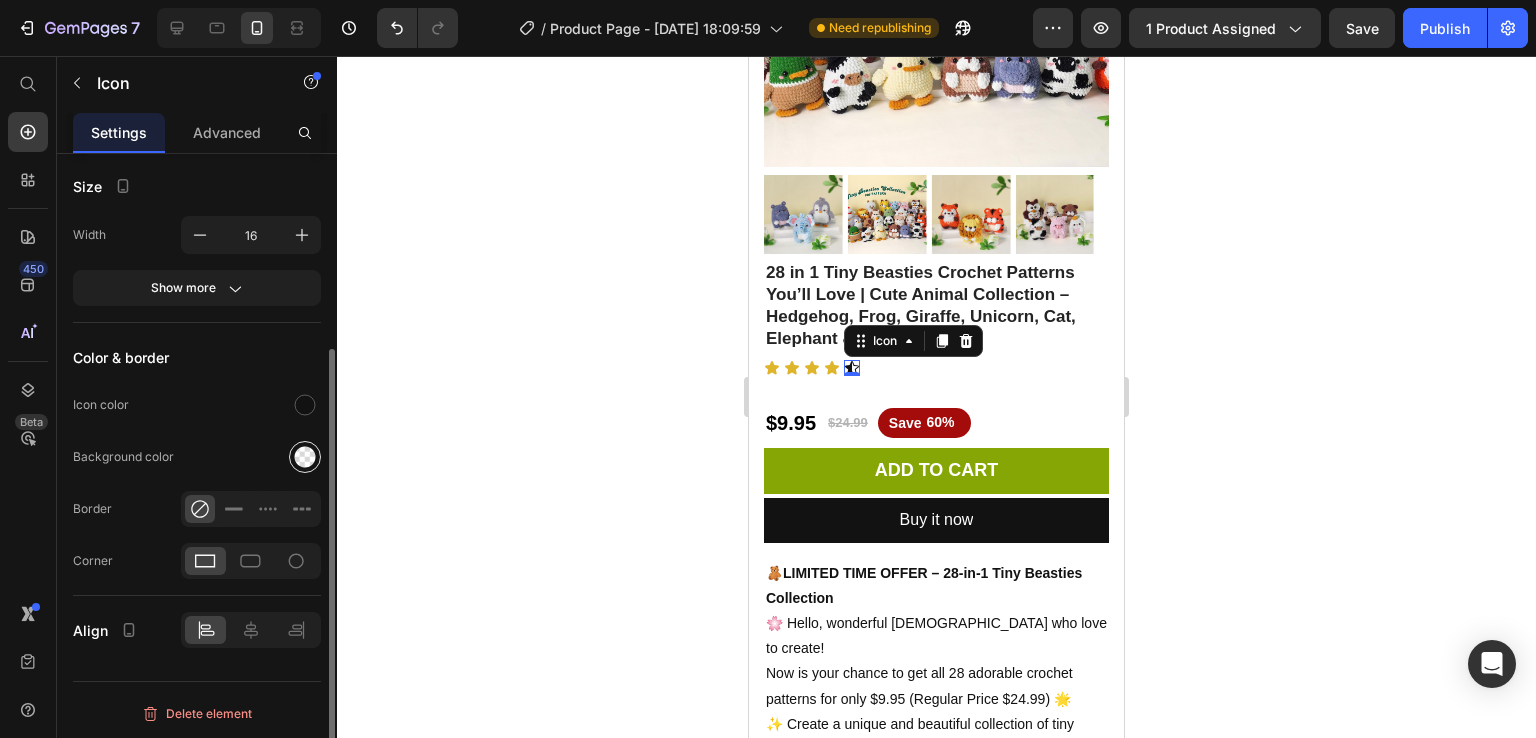 click at bounding box center (305, 457) 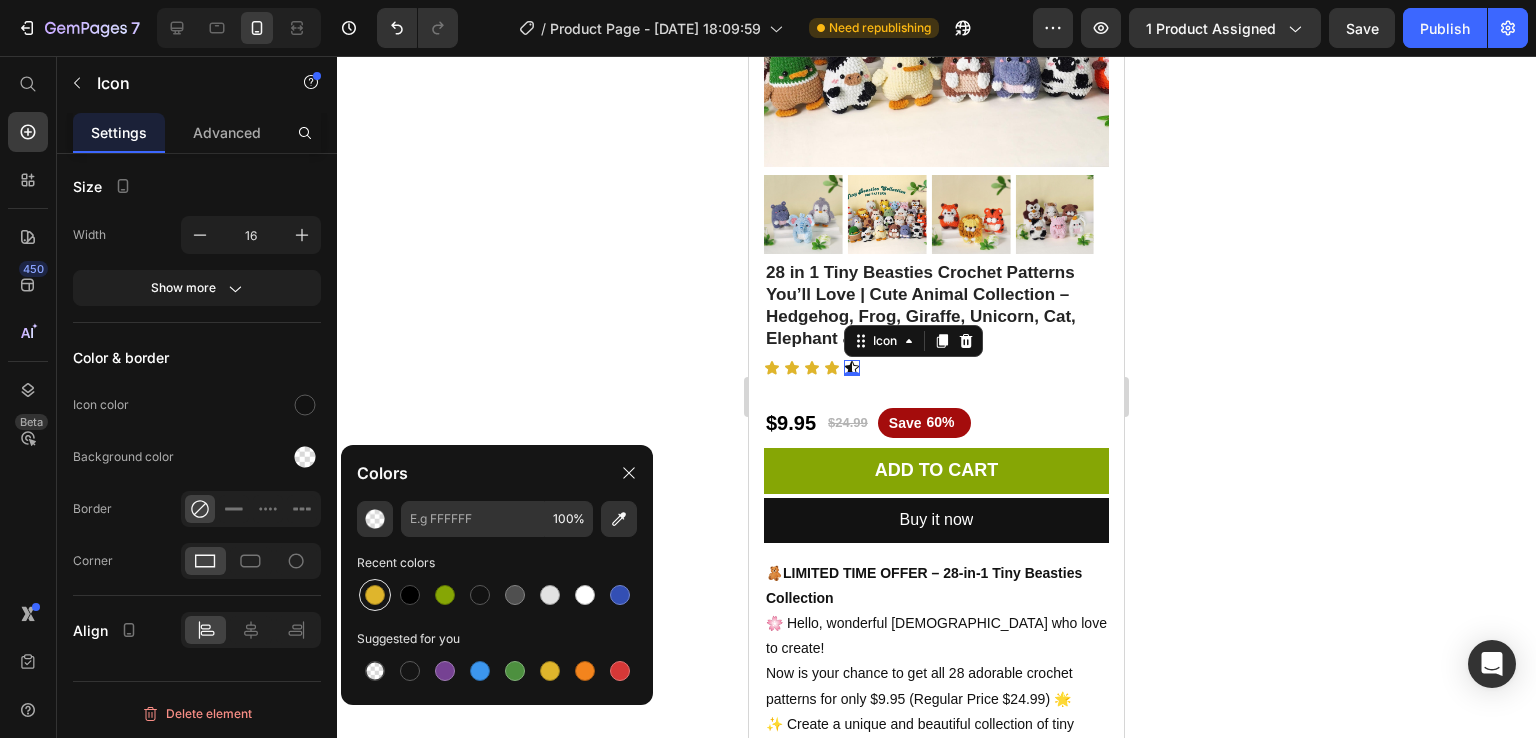 click at bounding box center [375, 595] 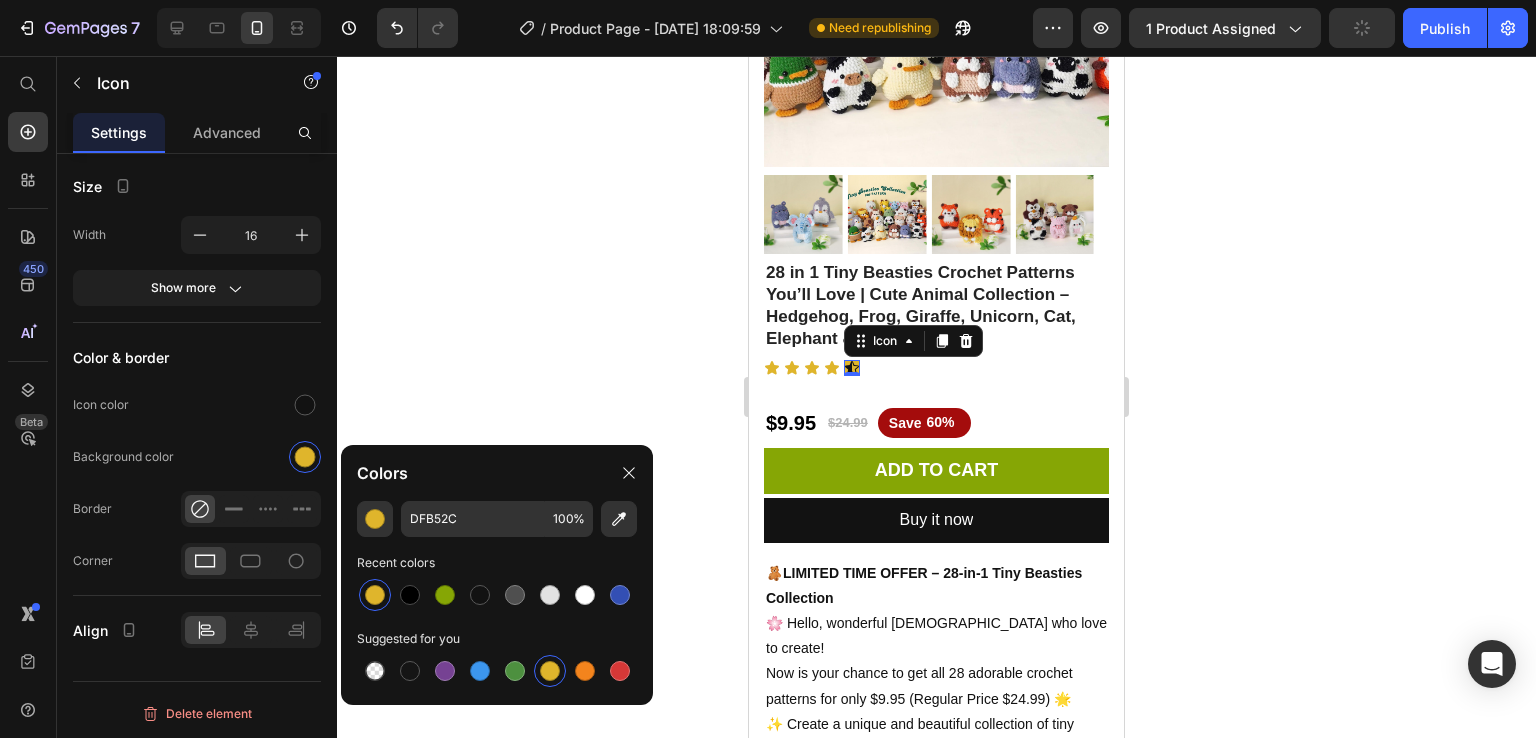 click 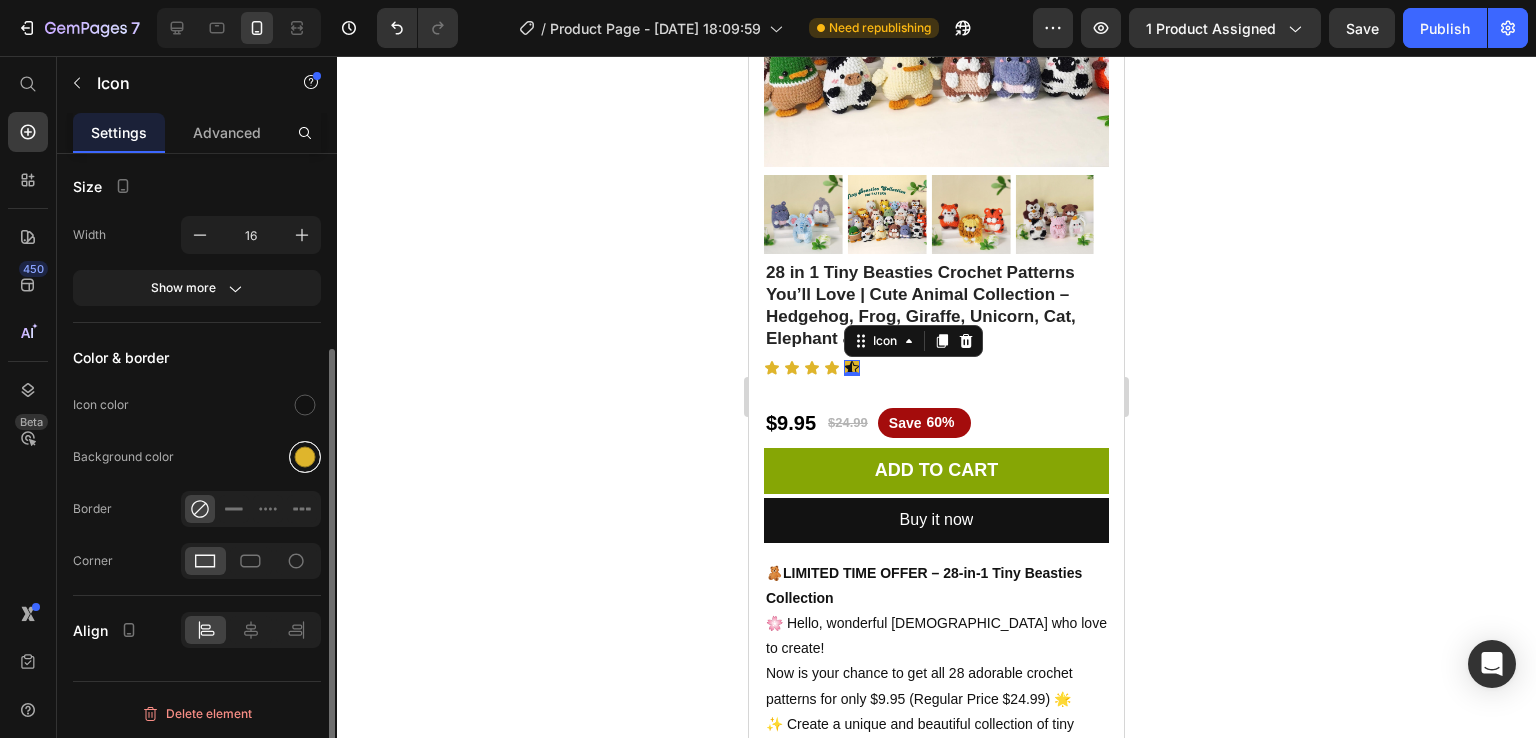 click at bounding box center [305, 457] 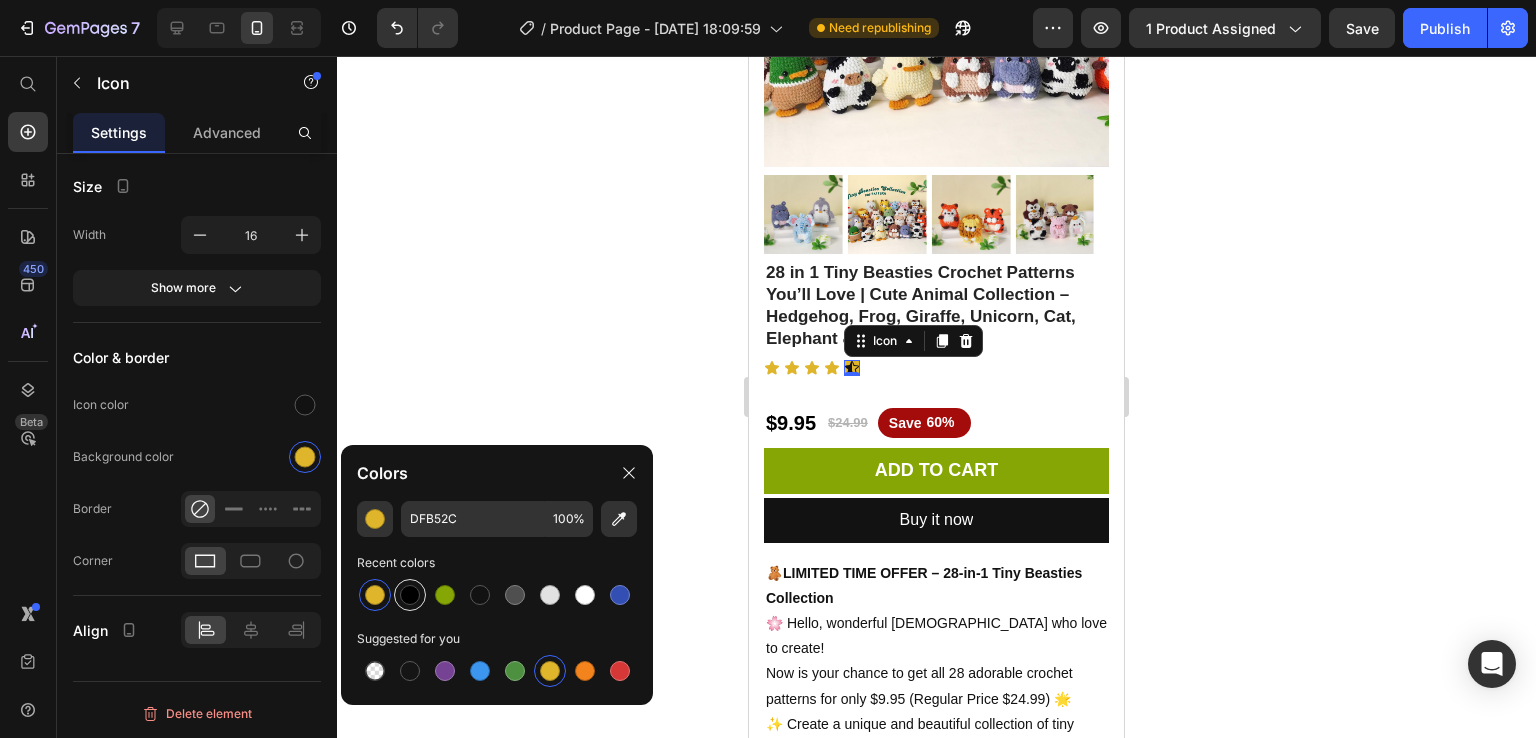 click at bounding box center [410, 595] 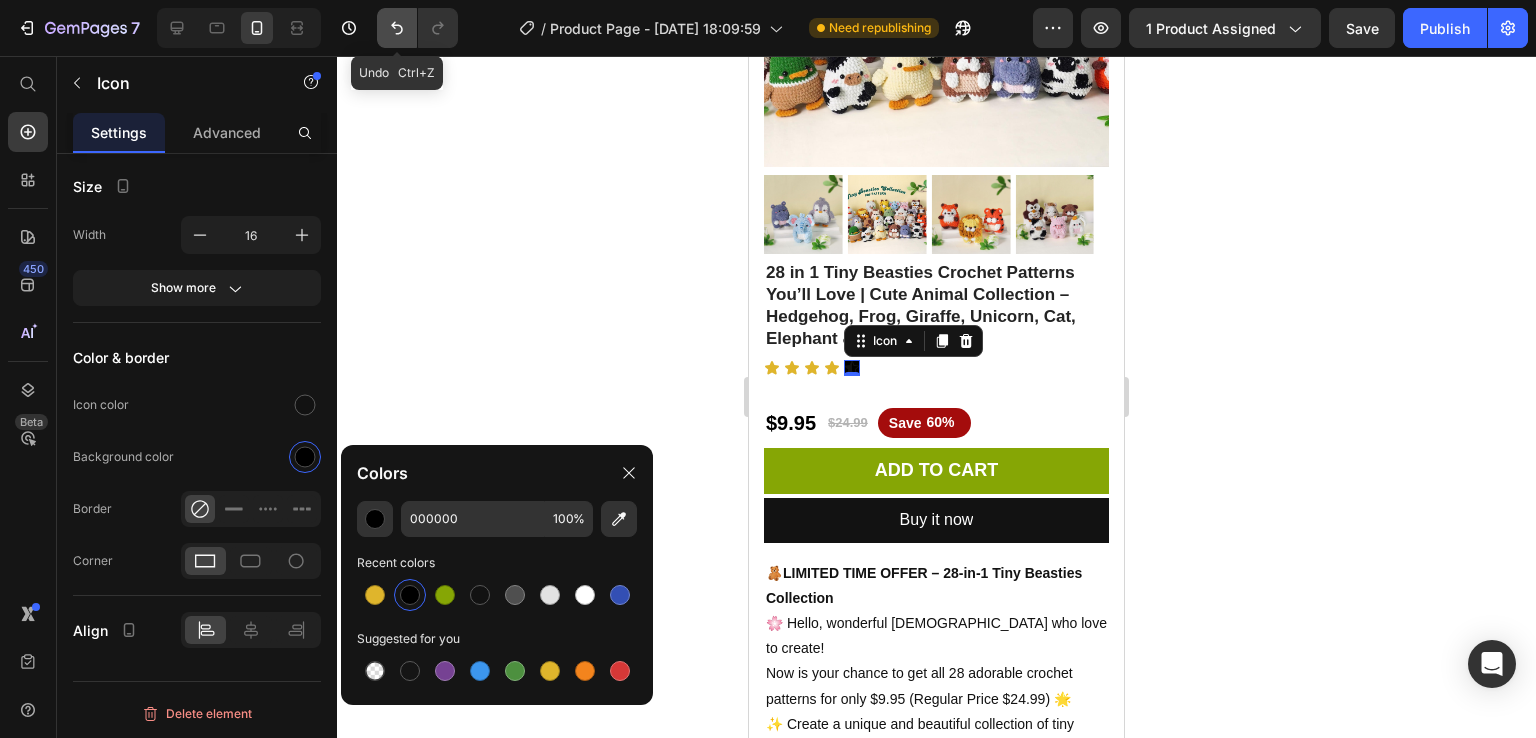 click 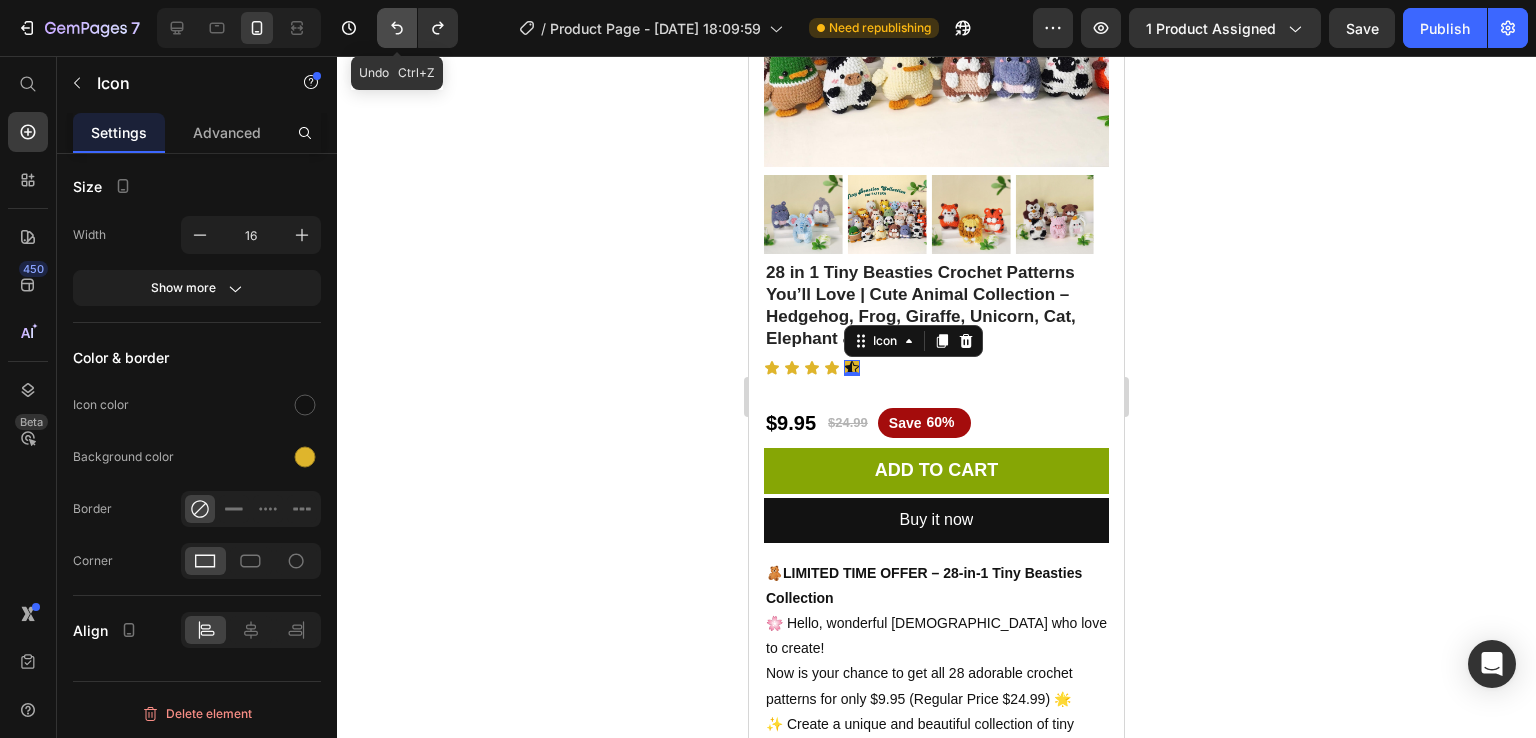 click 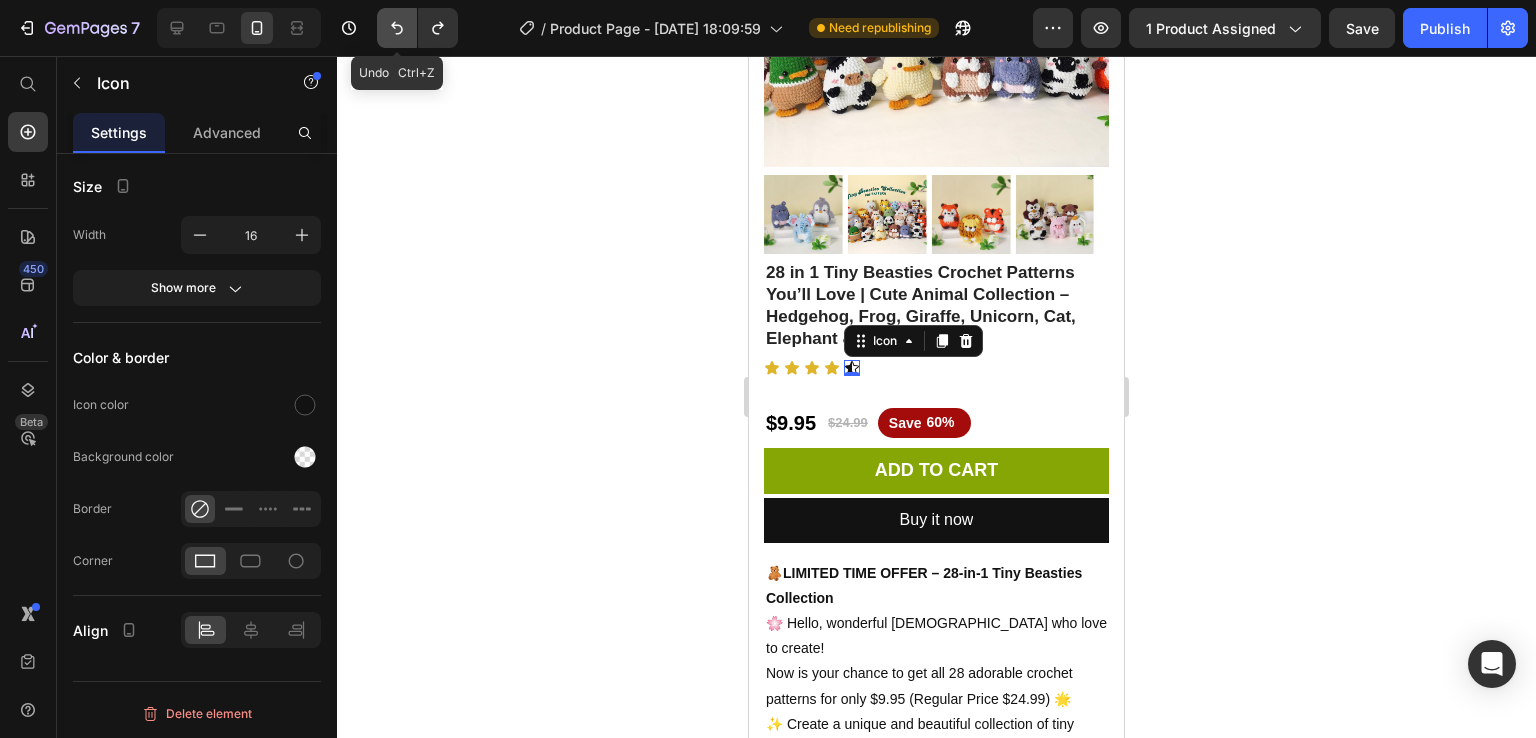 click 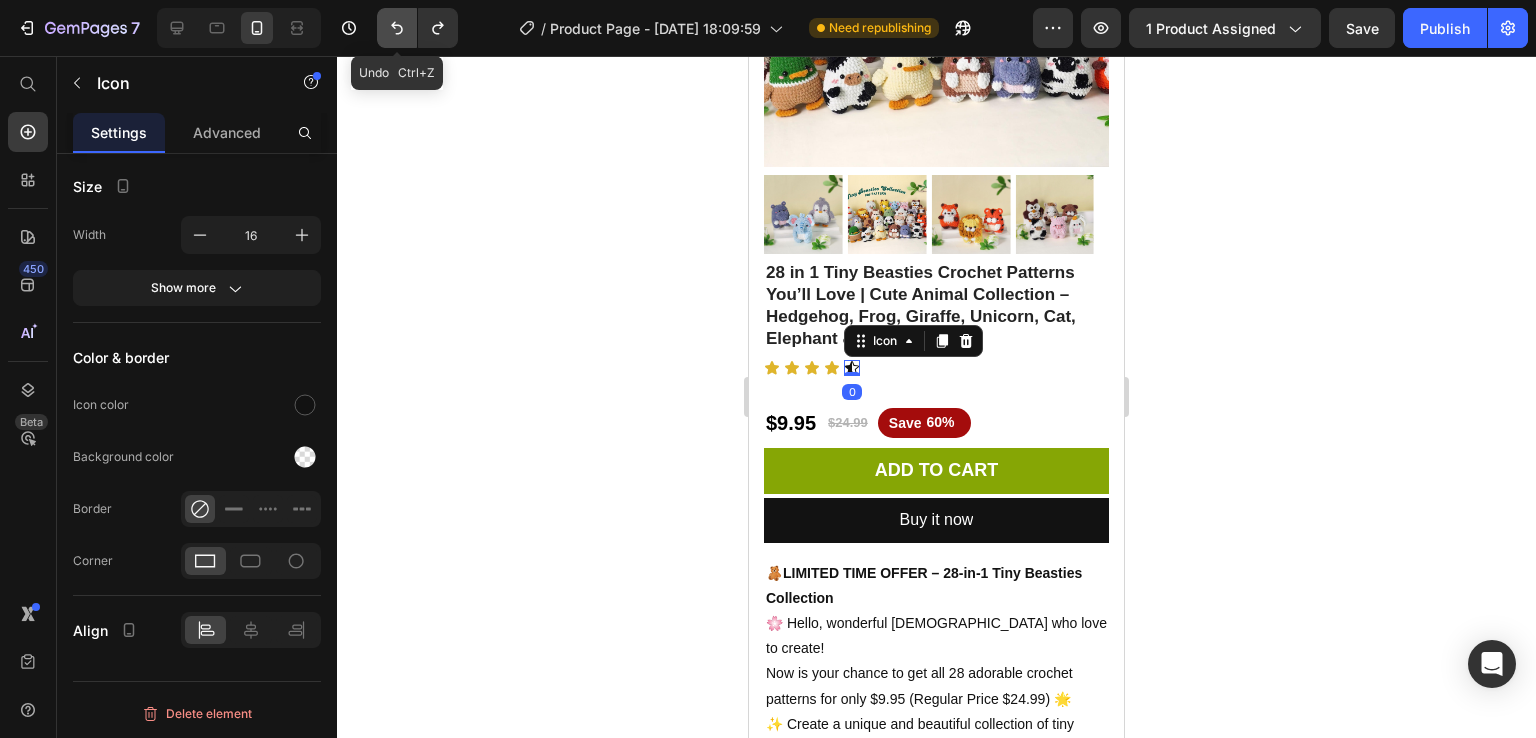 click 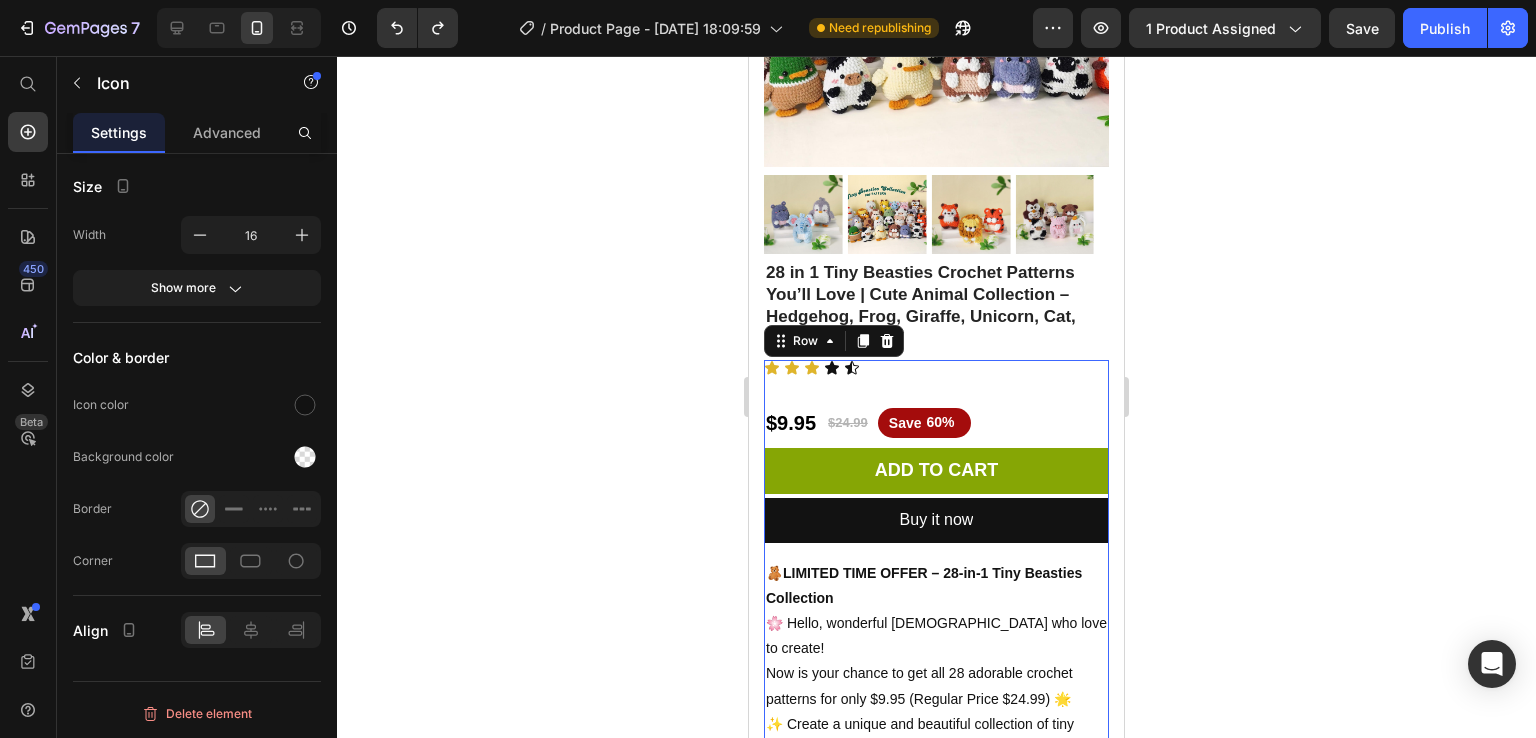 click on "Icon Icon Icon Icon Icon Icon List Heading $9.95 Product Price $24.99 Product Price Save 60% Discount Tag Row Add to cart Add to Cart Buy it now Dynamic Checkout 🧸  LIMITED TIME OFFER – 28-in-1 Tiny Beasties Collection 🌸 Hello, wonderful [DEMOGRAPHIC_DATA] who love to create! Now is your chance to get all 28 adorable crochet patterns for only $9.95 (Regular Price $24.99) 🌟 ✨ Create a unique and beautiful collection of tiny animals, where each pattern fits together perfectly – crochet, create, and enjoy every stitch! Don’t miss this exclusive deal to start crafting your magical world of crochet creatures [DATE]. Text Block Image 🧶✨  Why You’ll Love This Crochet Collection ✅  Calm and Creative Moments Relax and create something special with every stitch. ✅  28 Patterns in One Bundle Get all 28 adorable animals in one beautifully organized package — a complete world of tiny crochet creatures at your fingertips. ✅  Clear and Beginner-Friendly Instructions Each pattern is written in  No waiting!" at bounding box center [936, 1441] 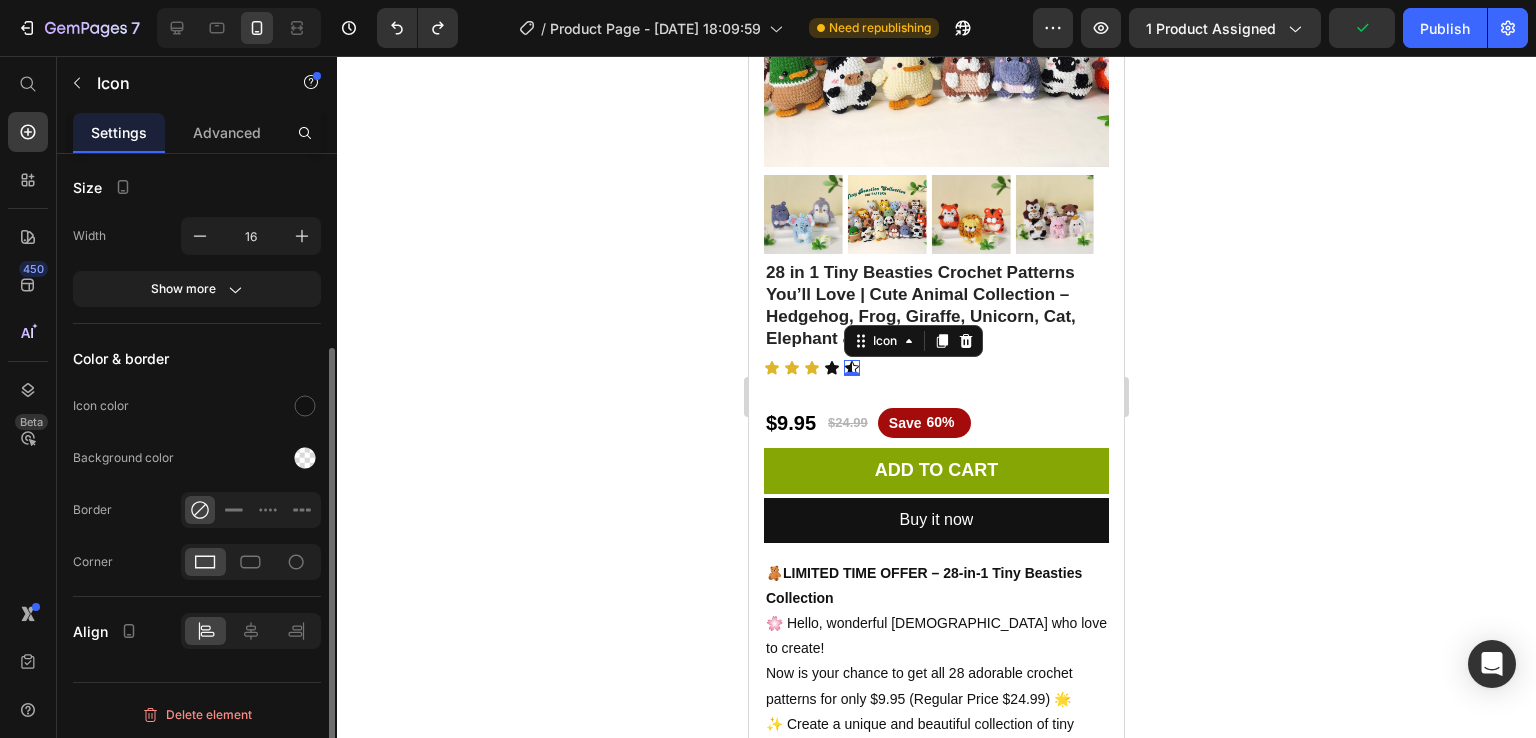 scroll, scrollTop: 0, scrollLeft: 0, axis: both 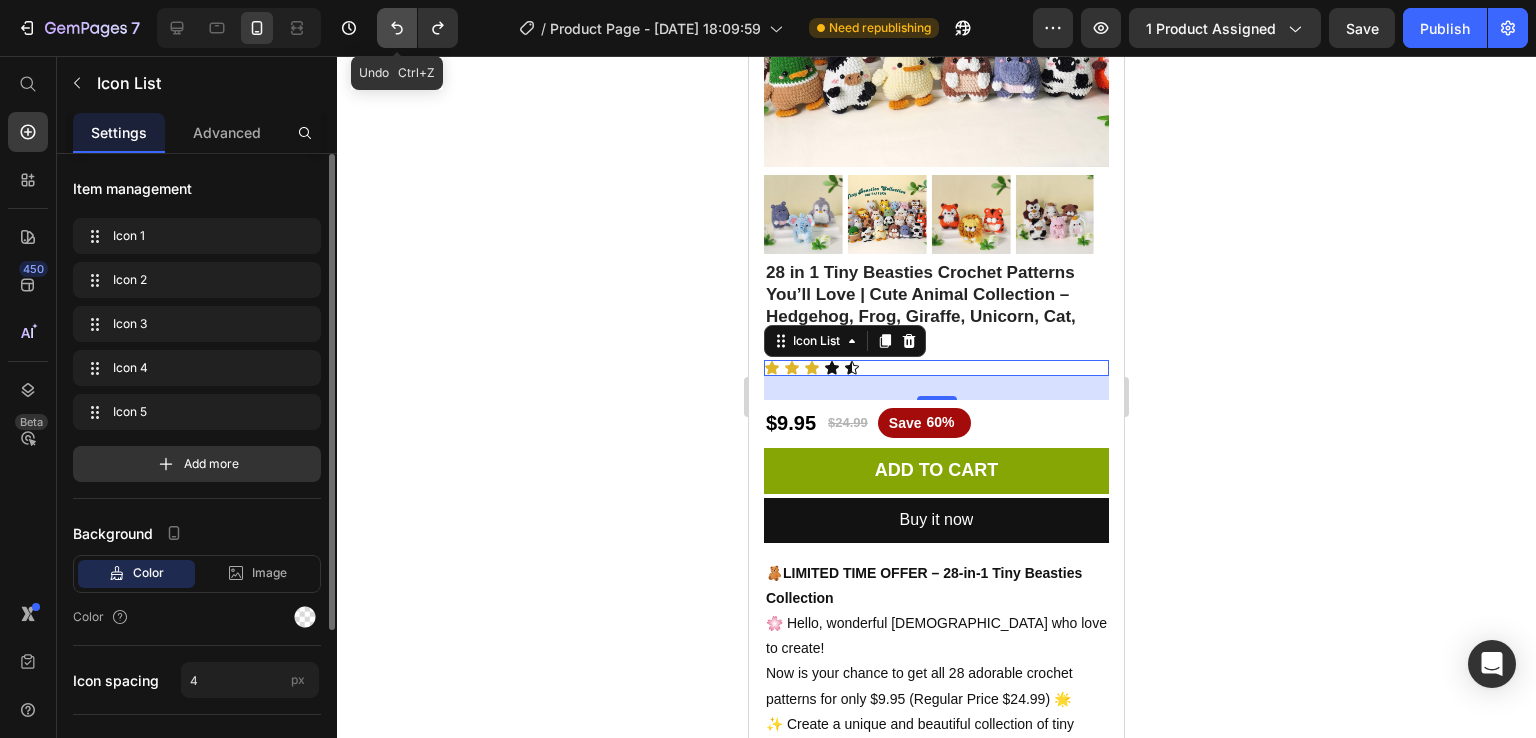 click 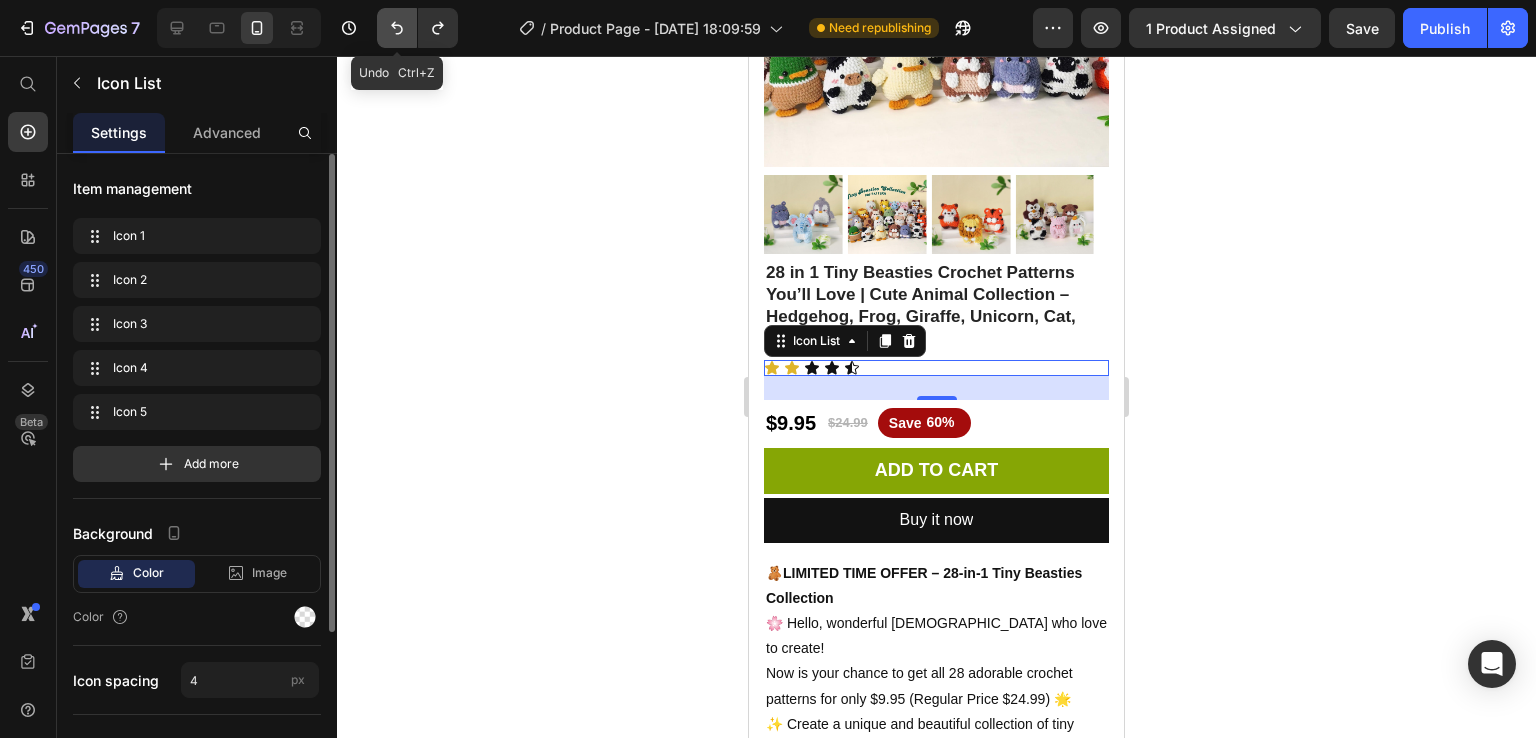 click 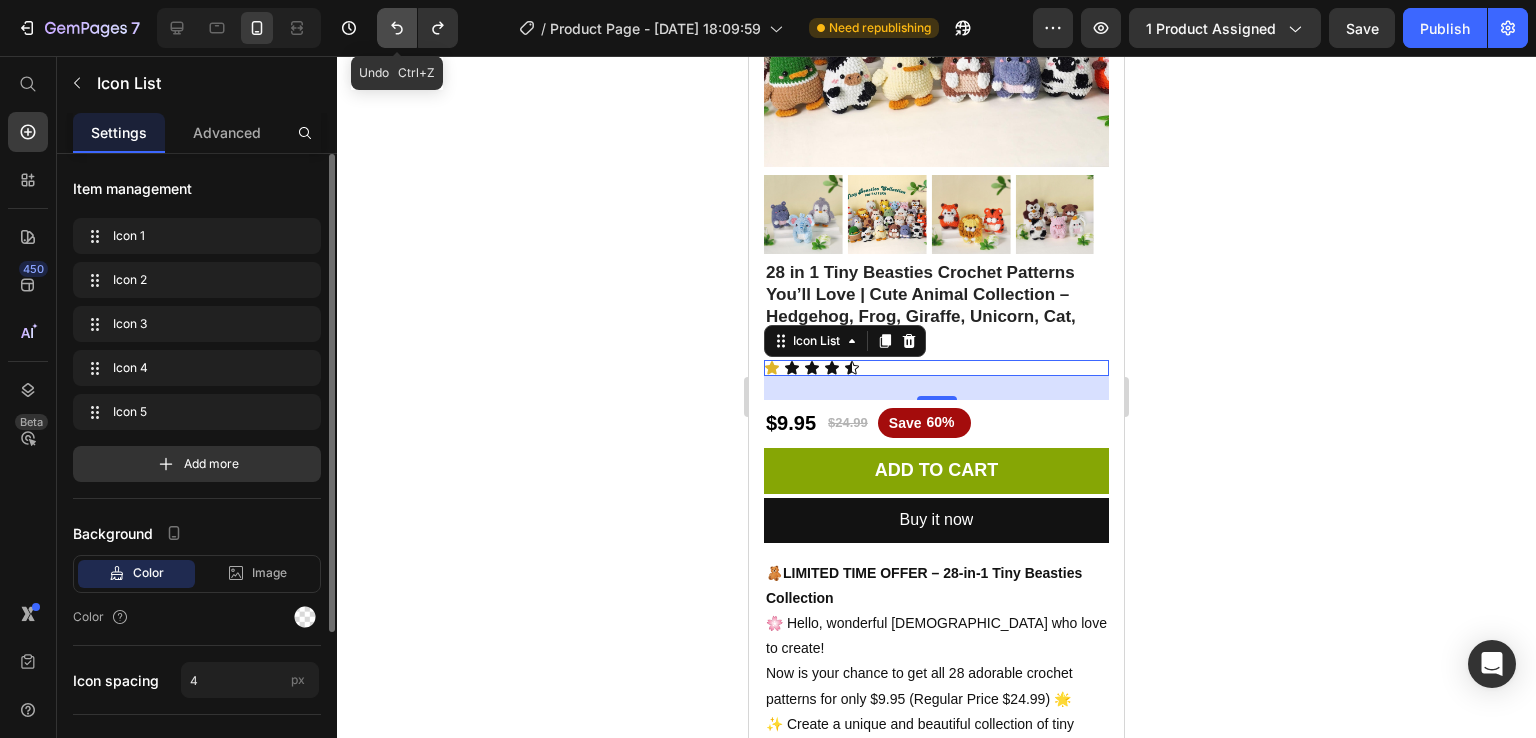click 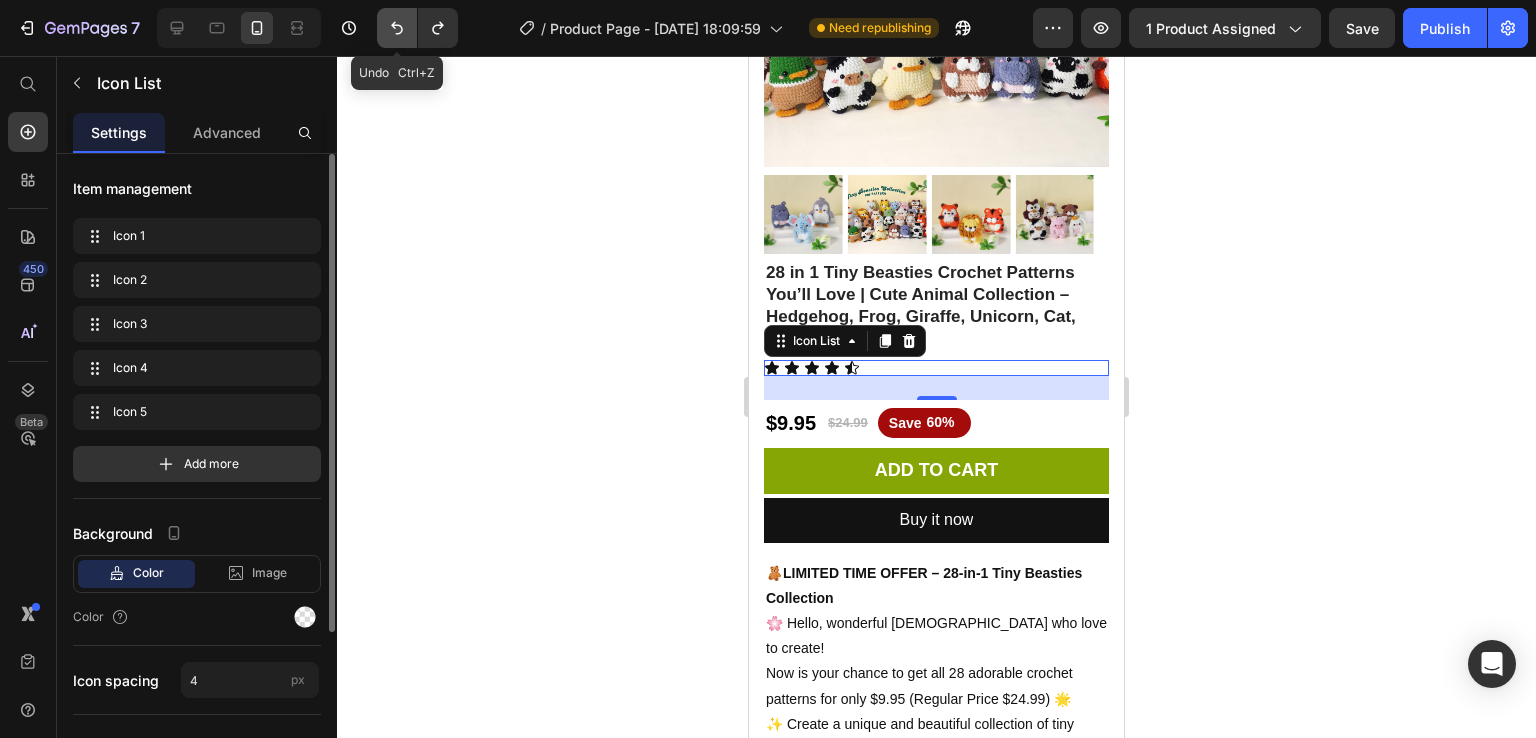 click 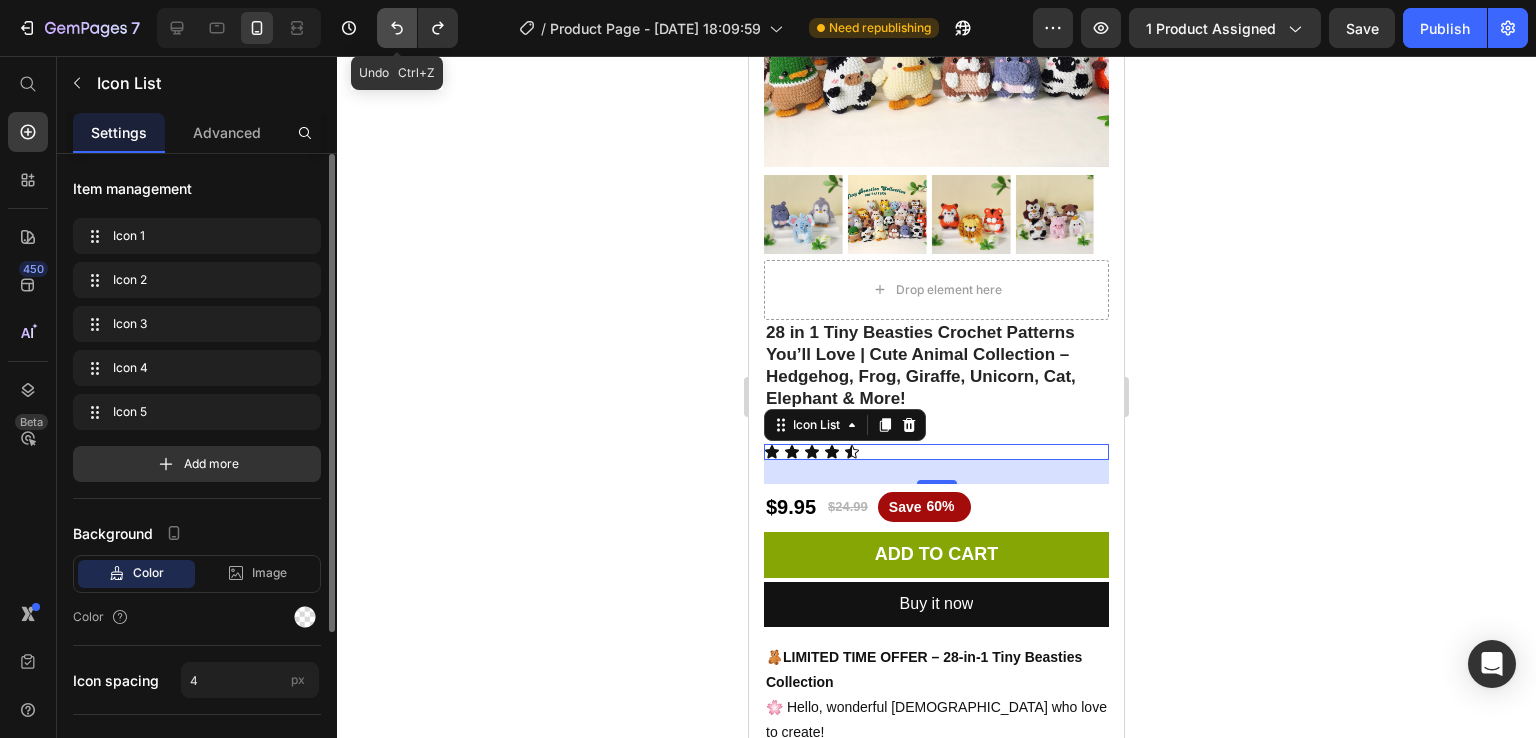 click 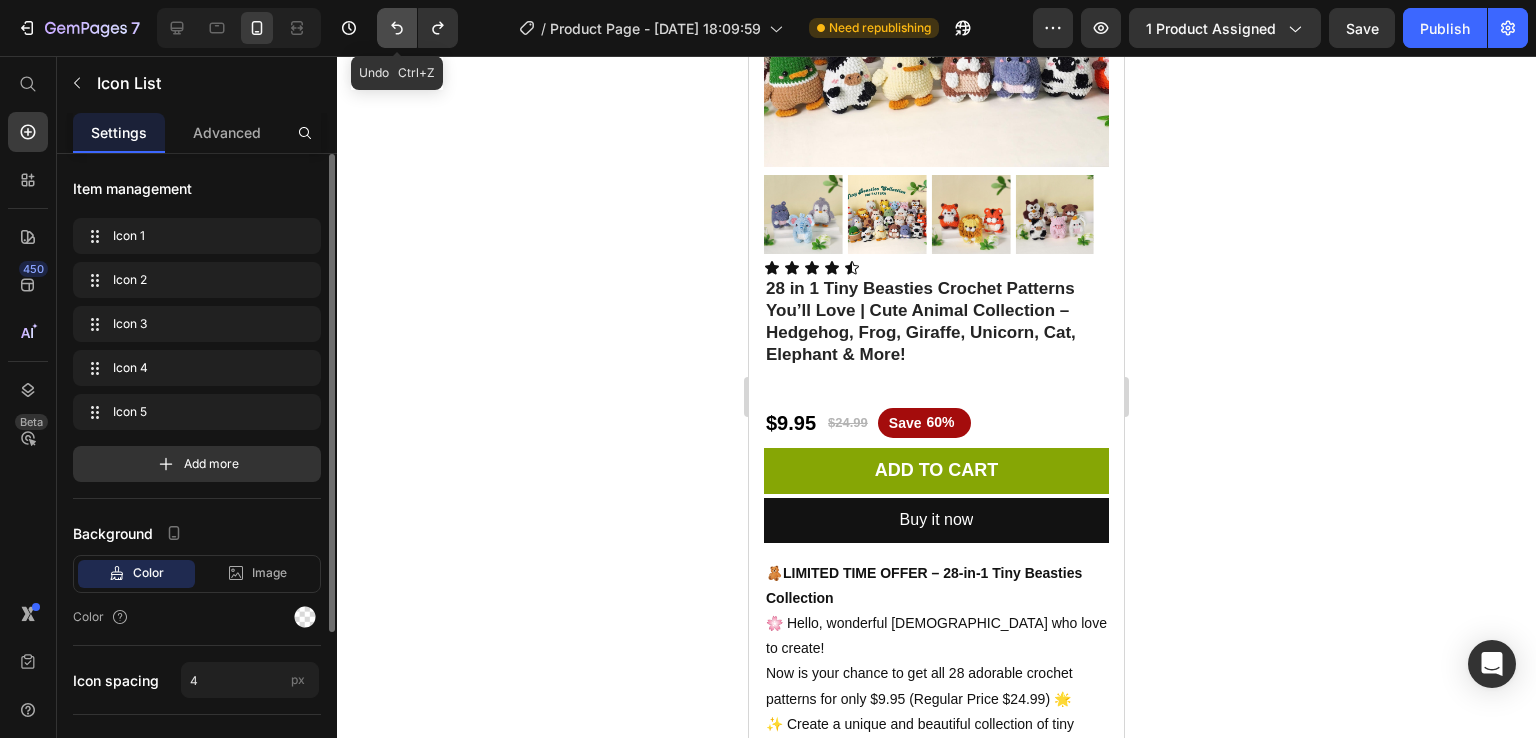 click 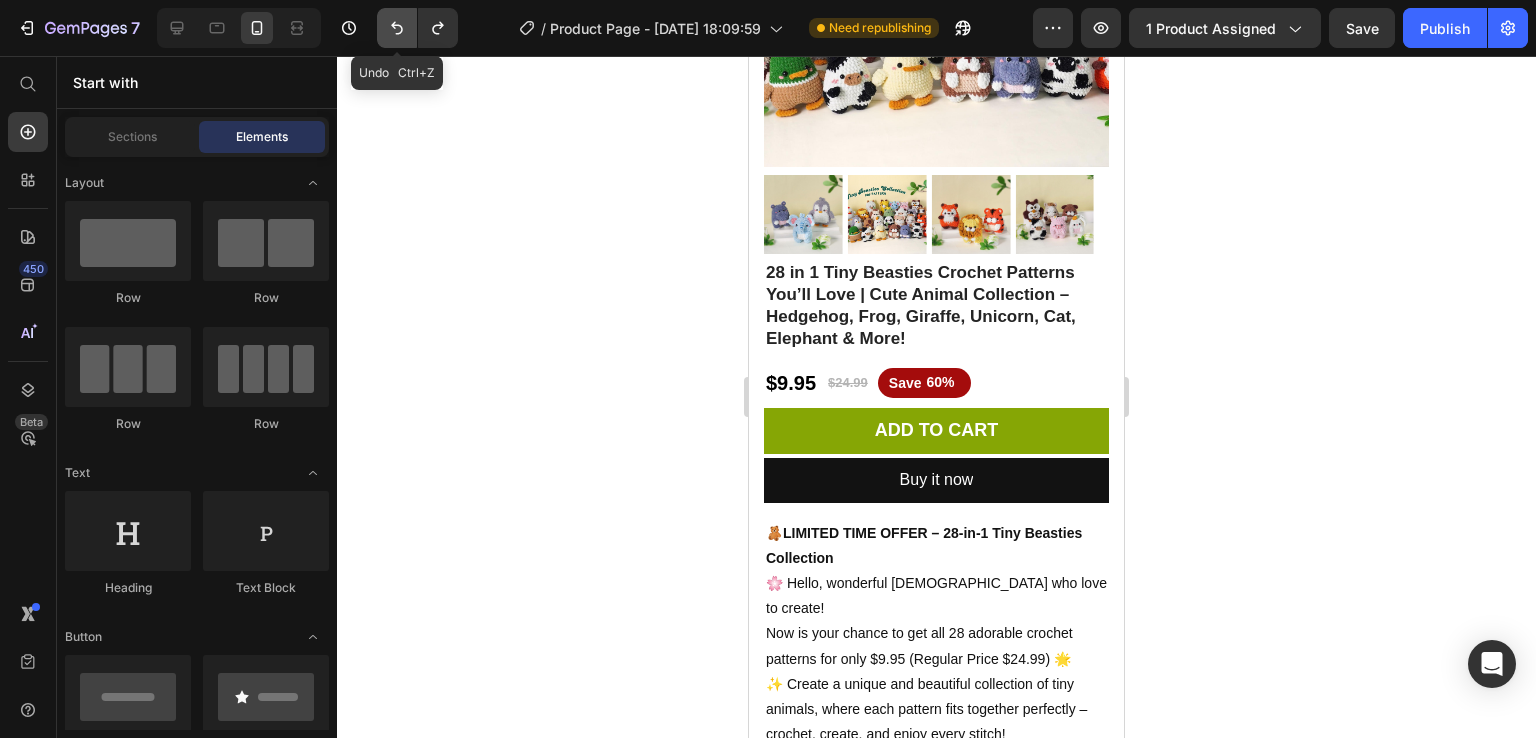 click 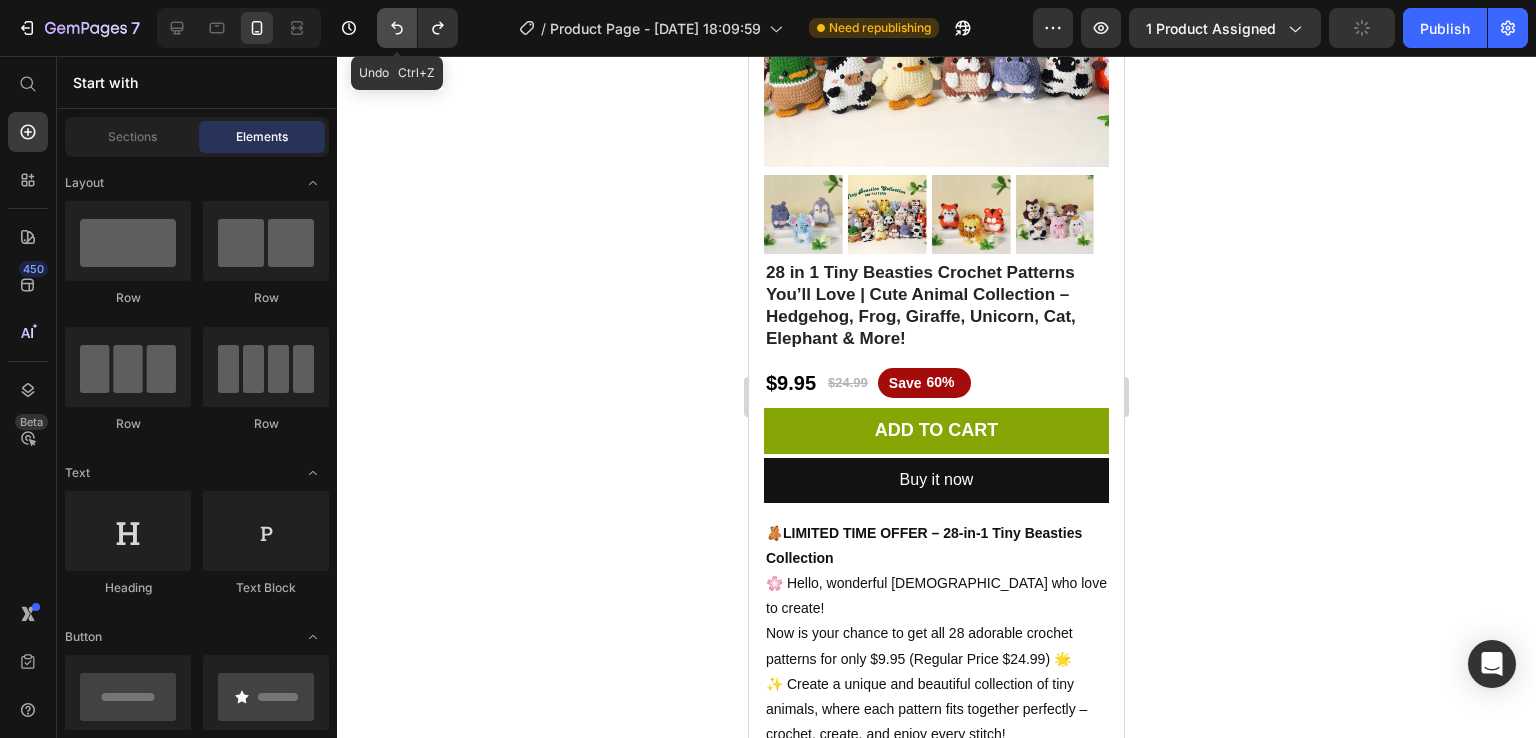 click 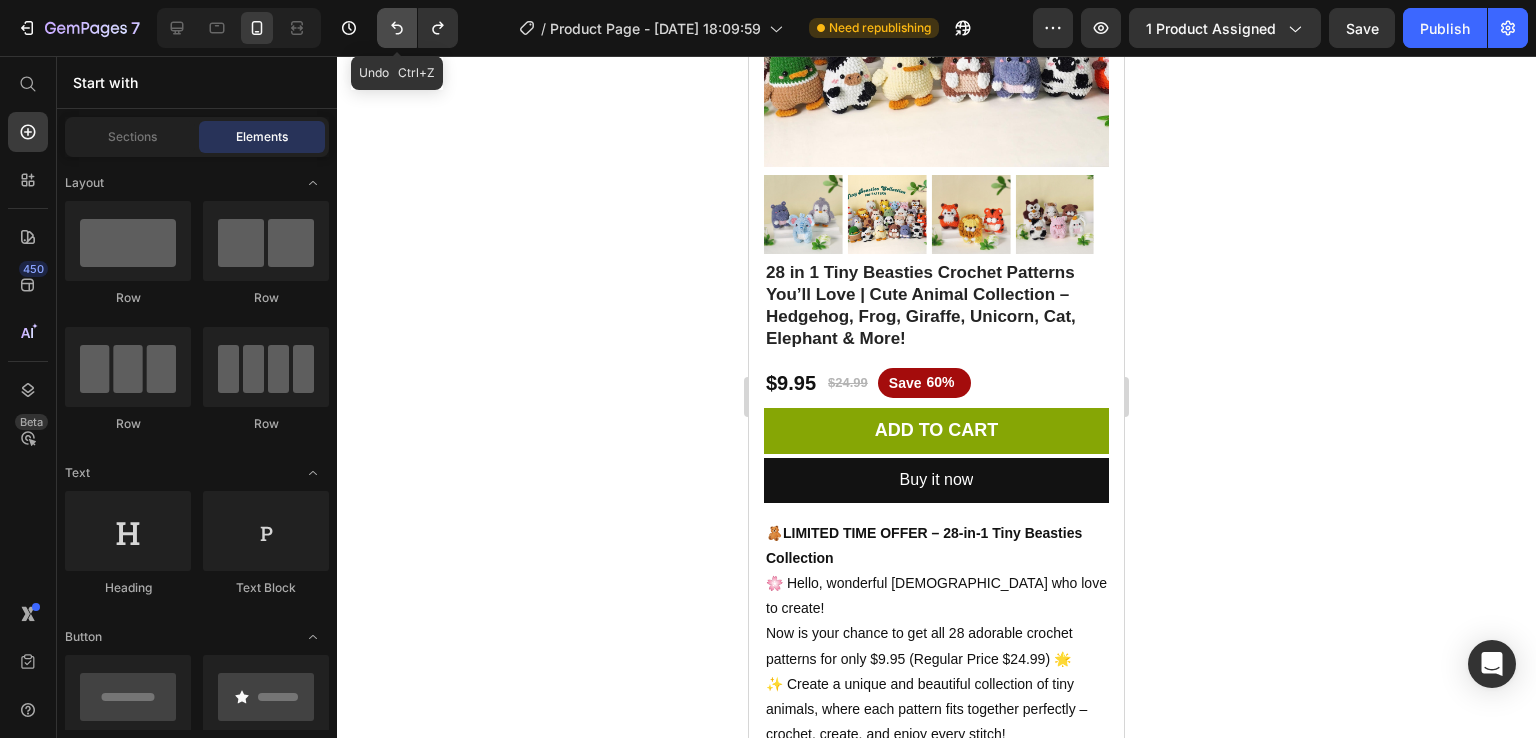 click 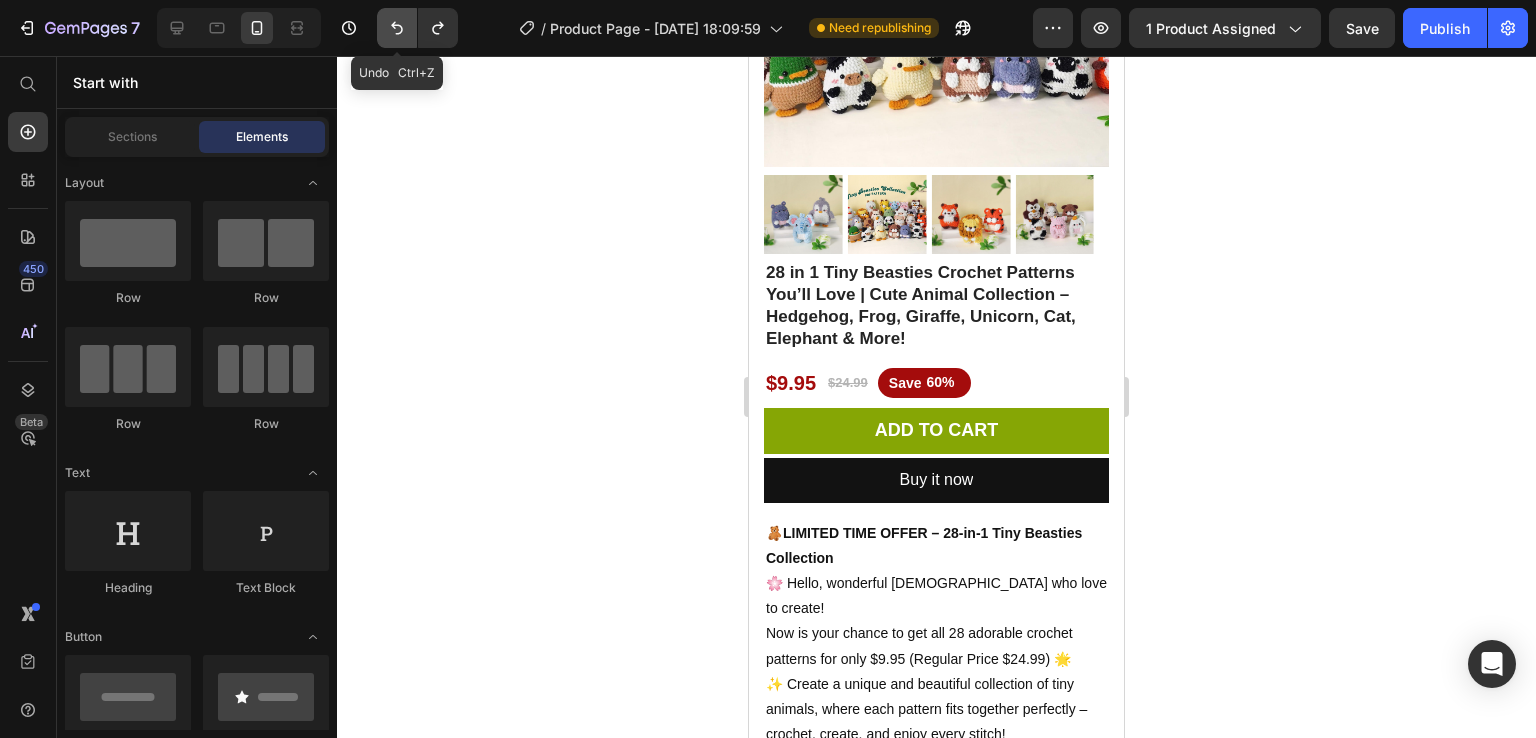 click 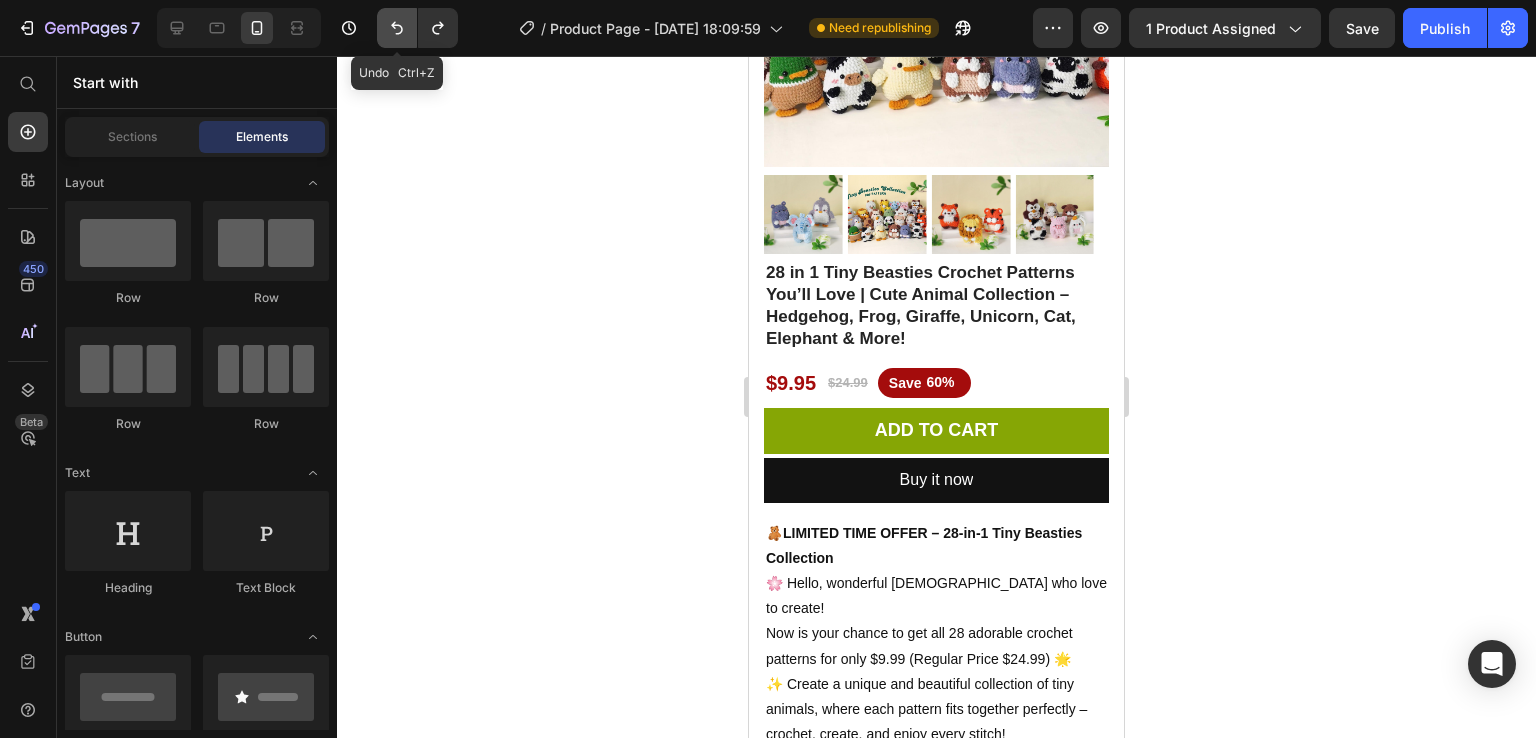 click 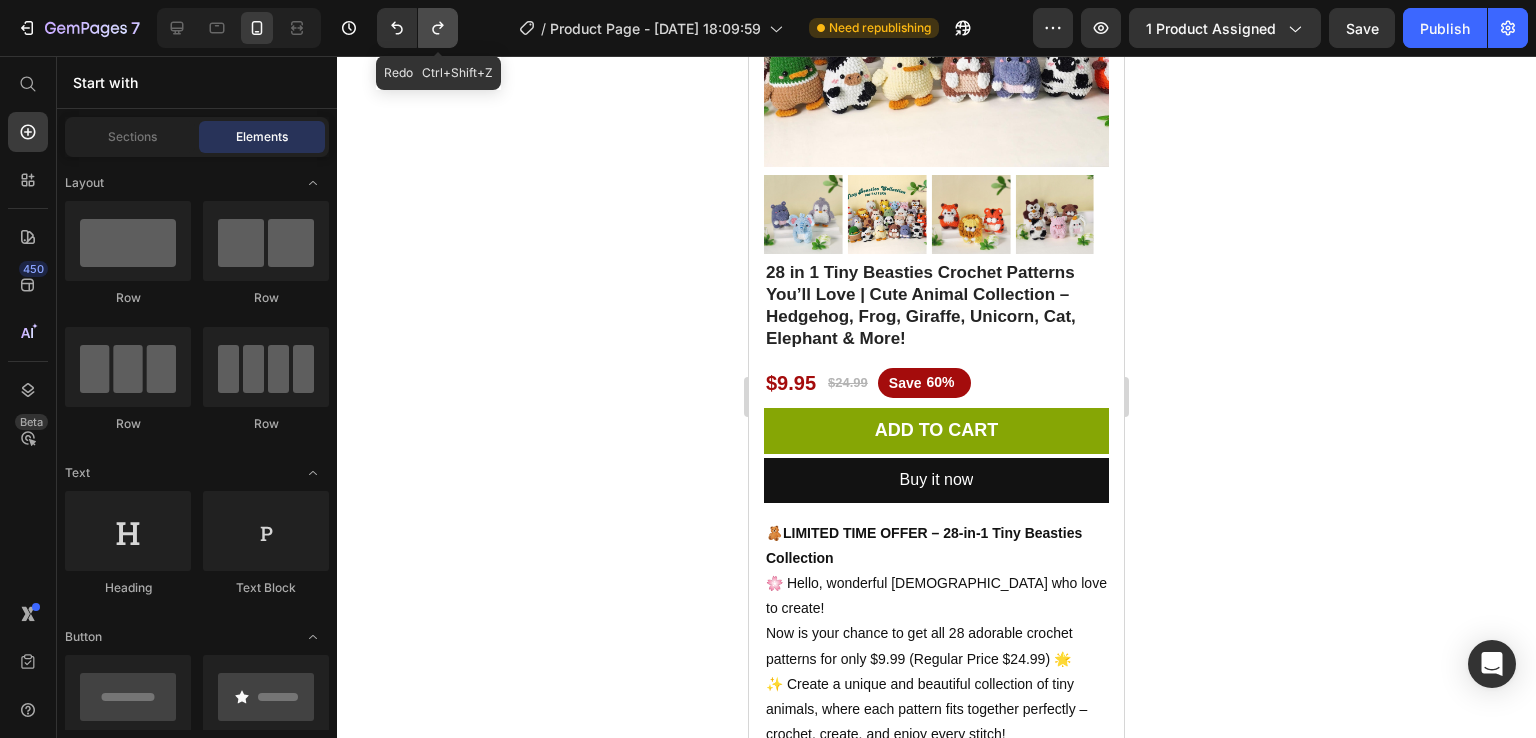 click 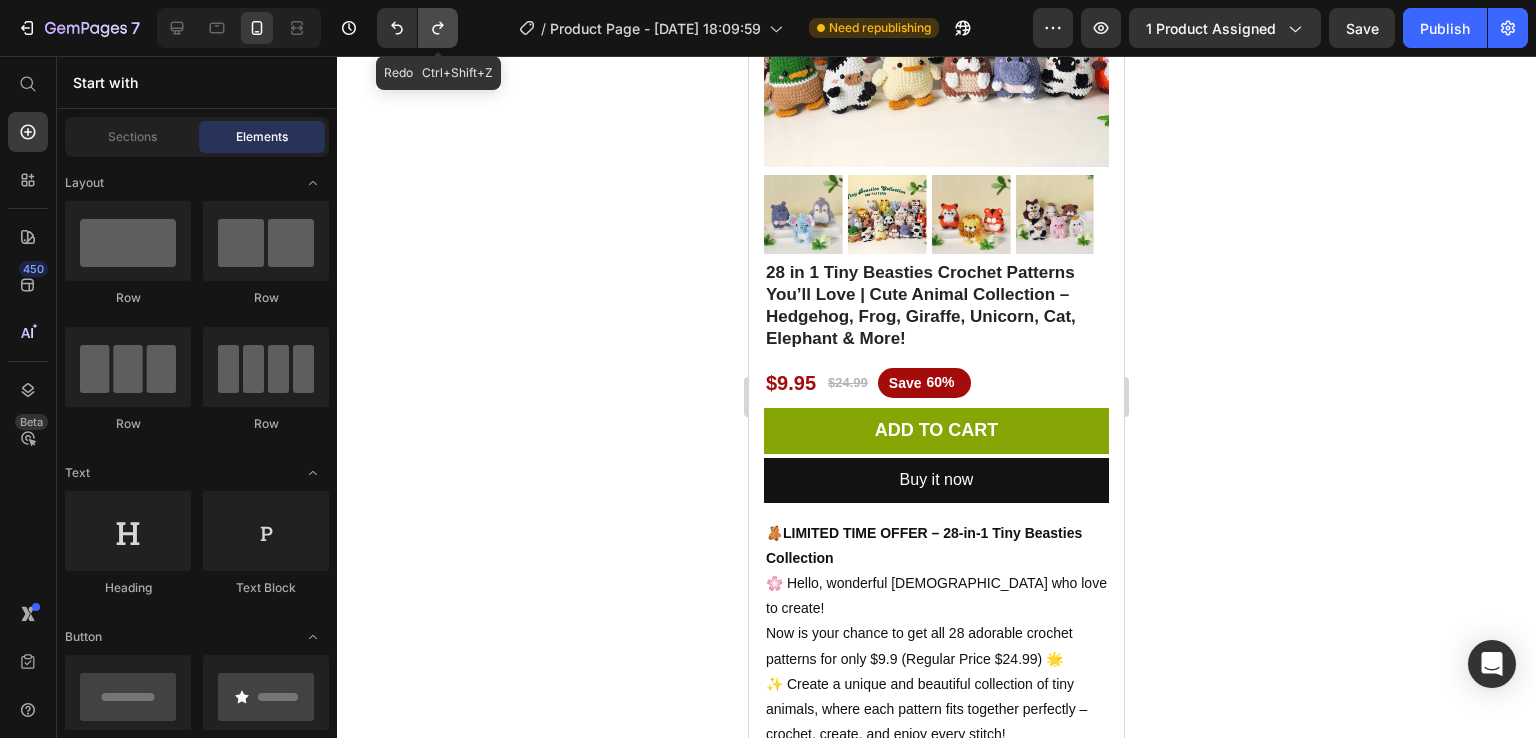 click 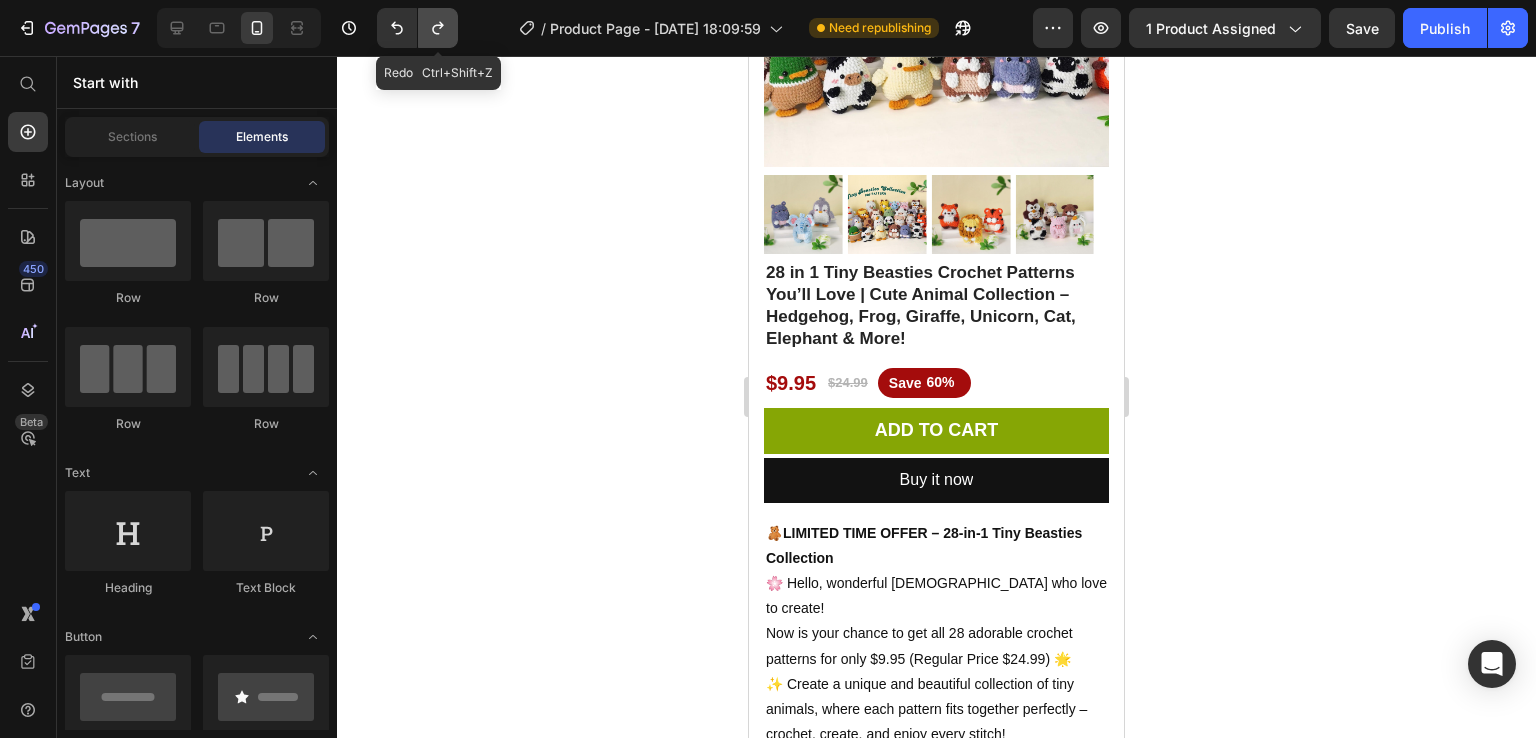 click 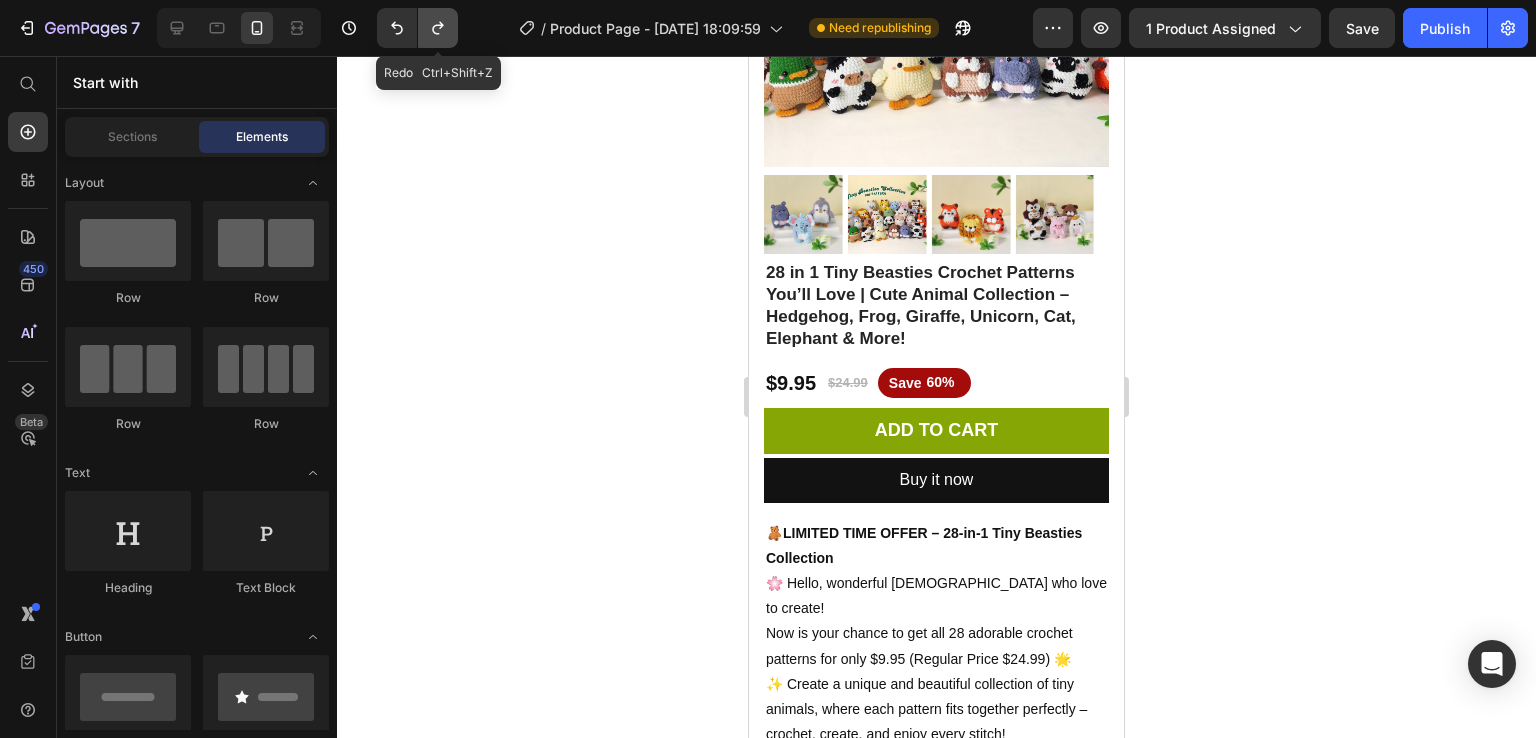 click 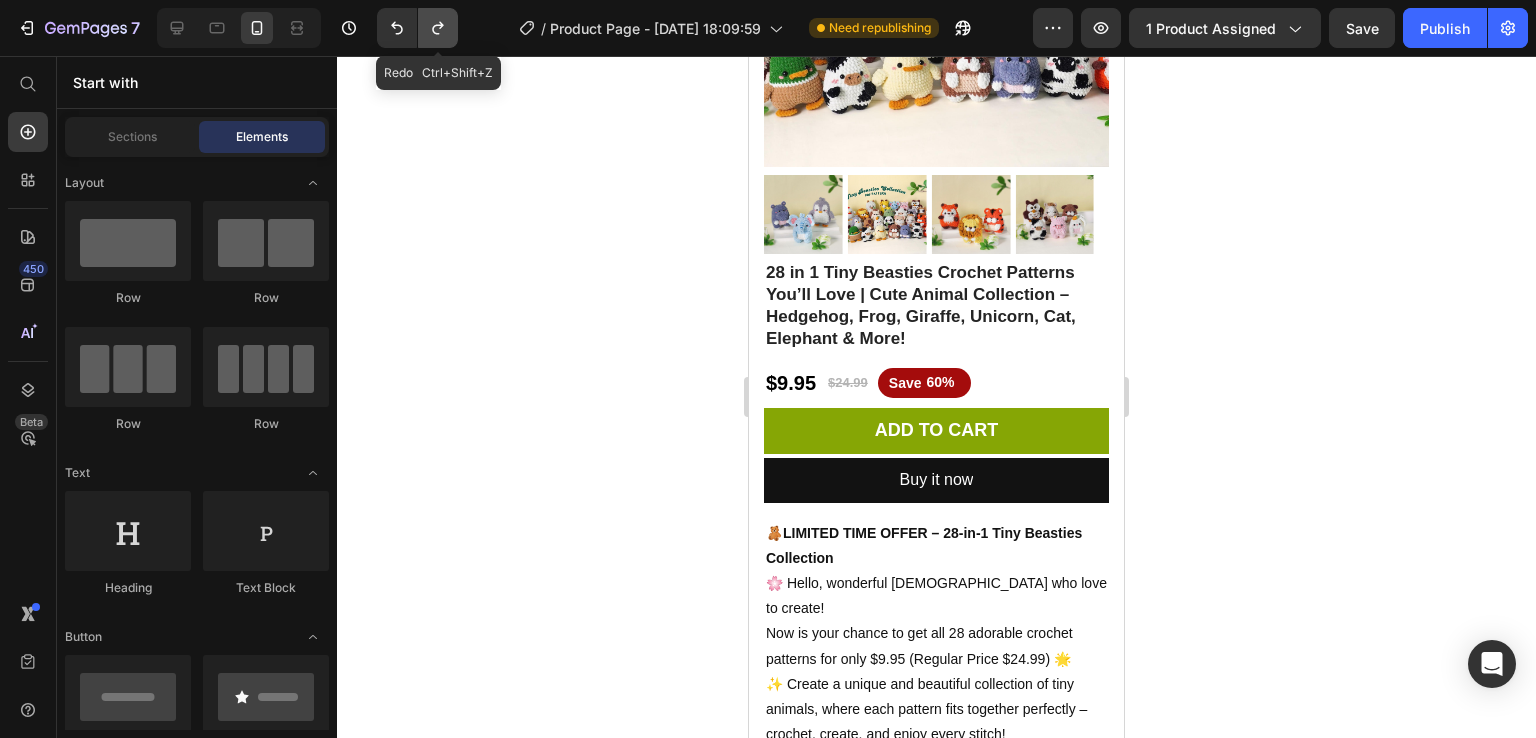 click 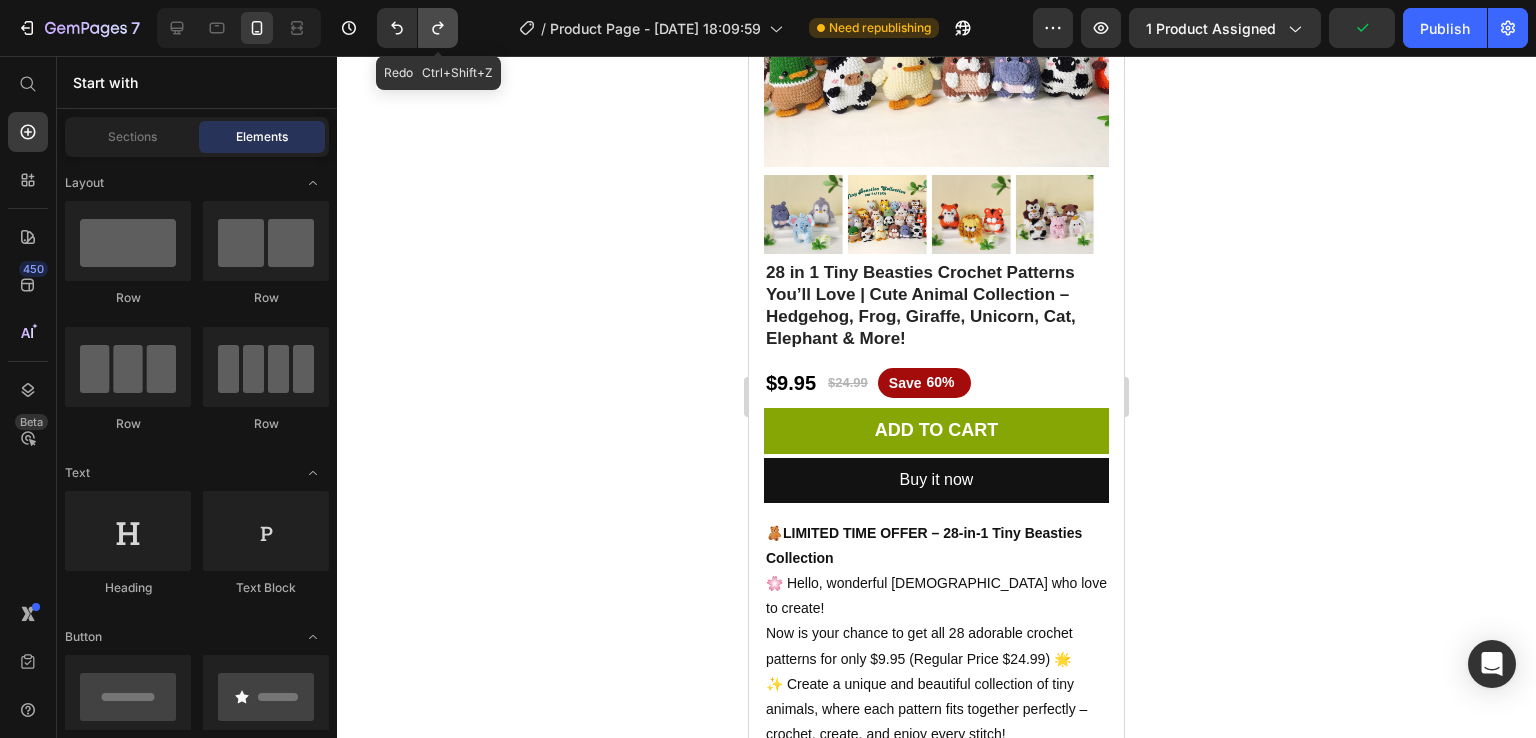 click 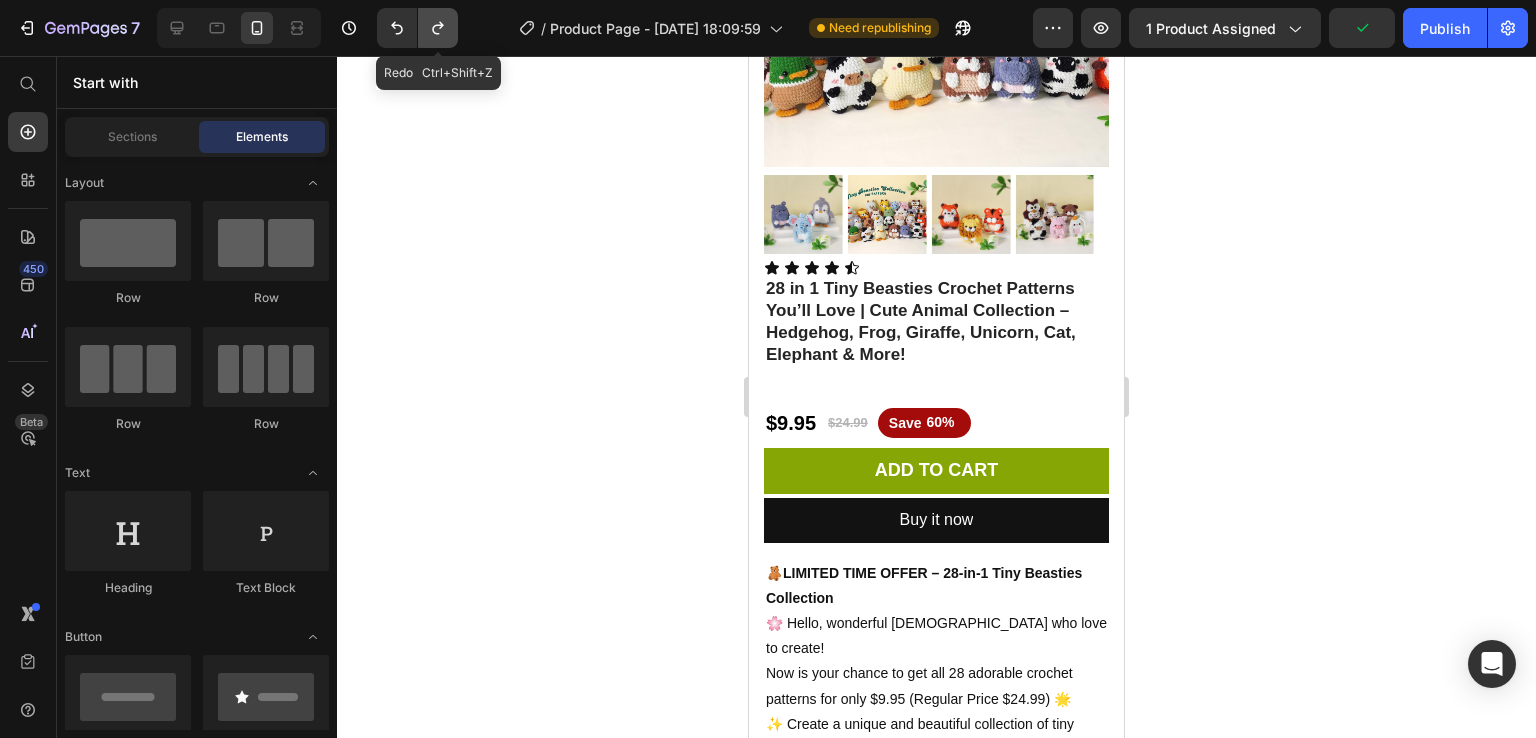 click 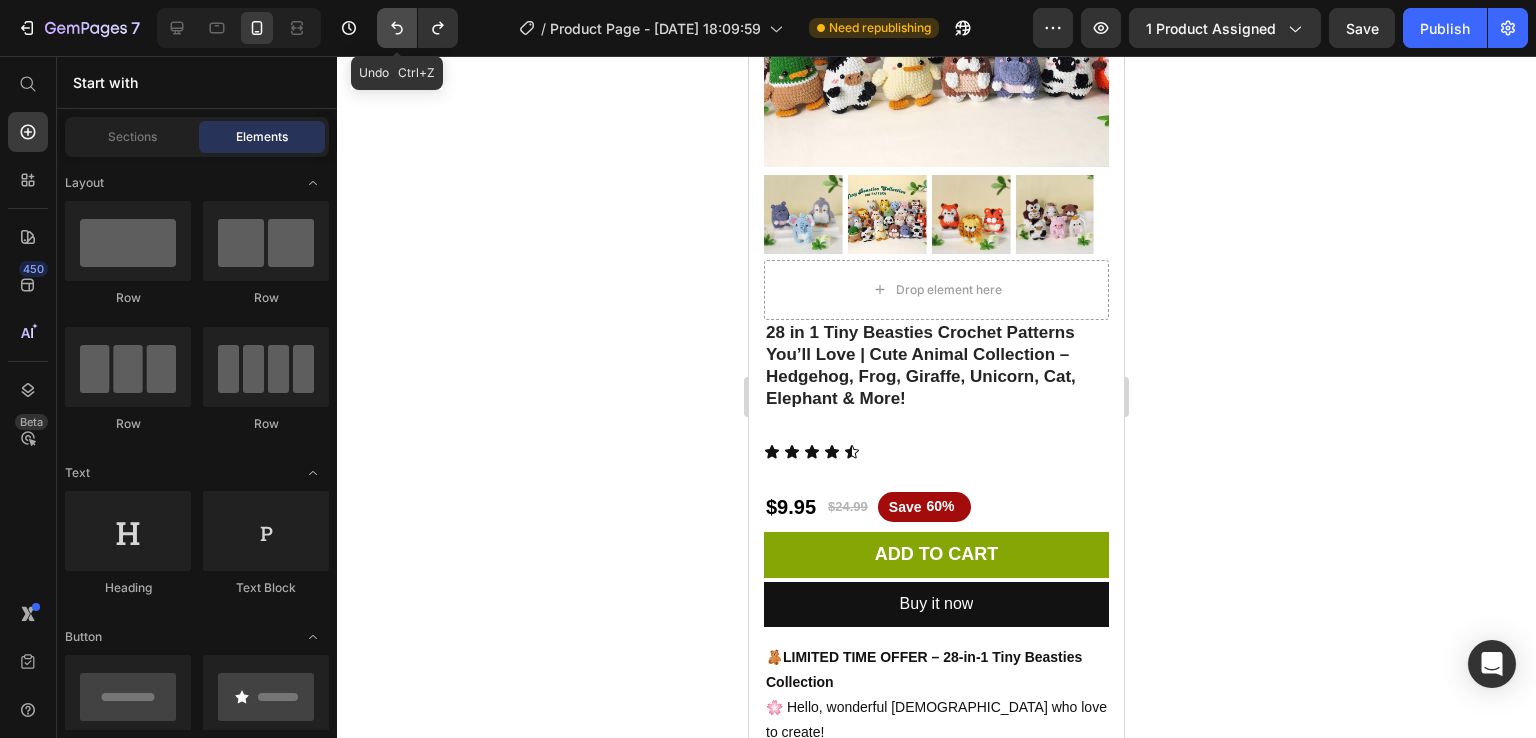 click 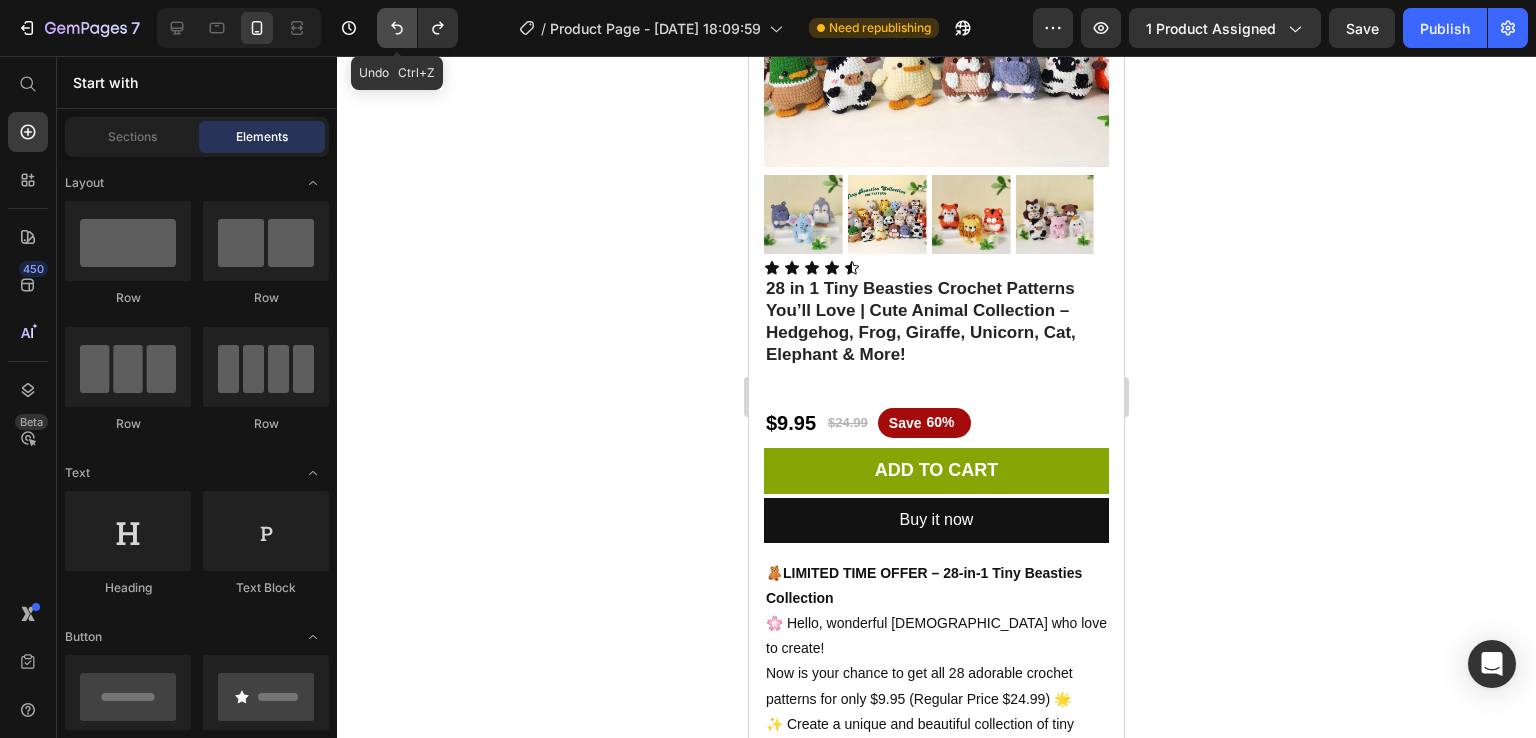 click 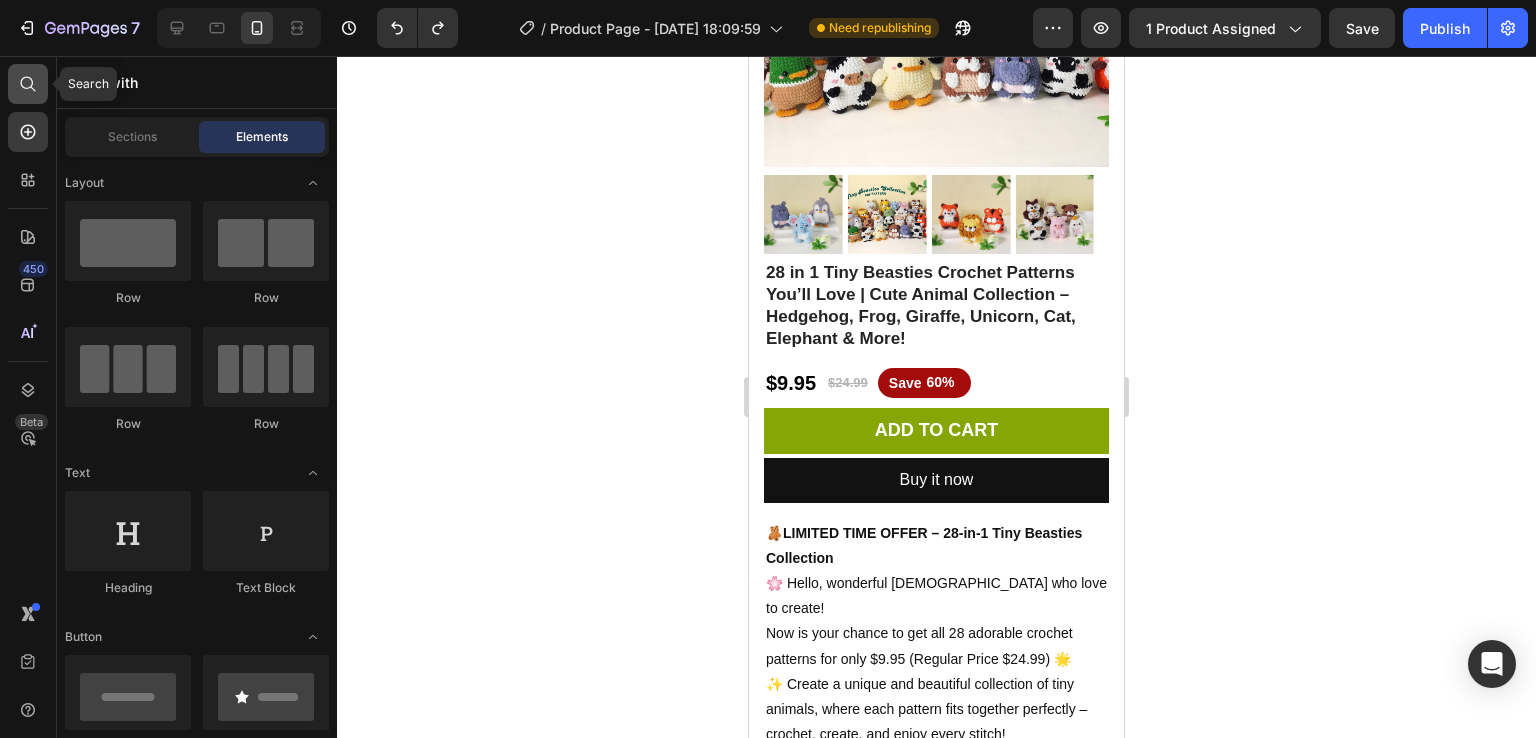 click 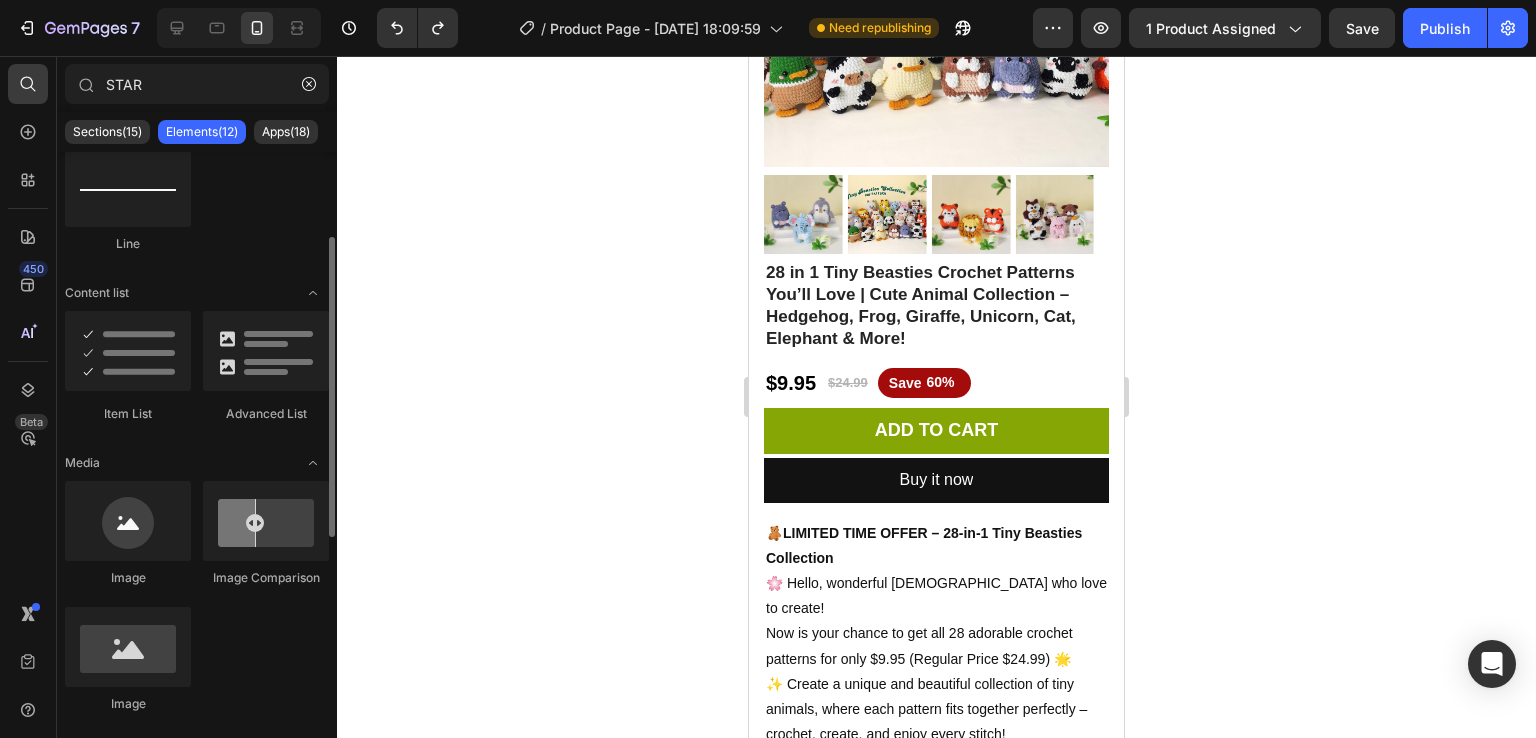 scroll, scrollTop: 0, scrollLeft: 0, axis: both 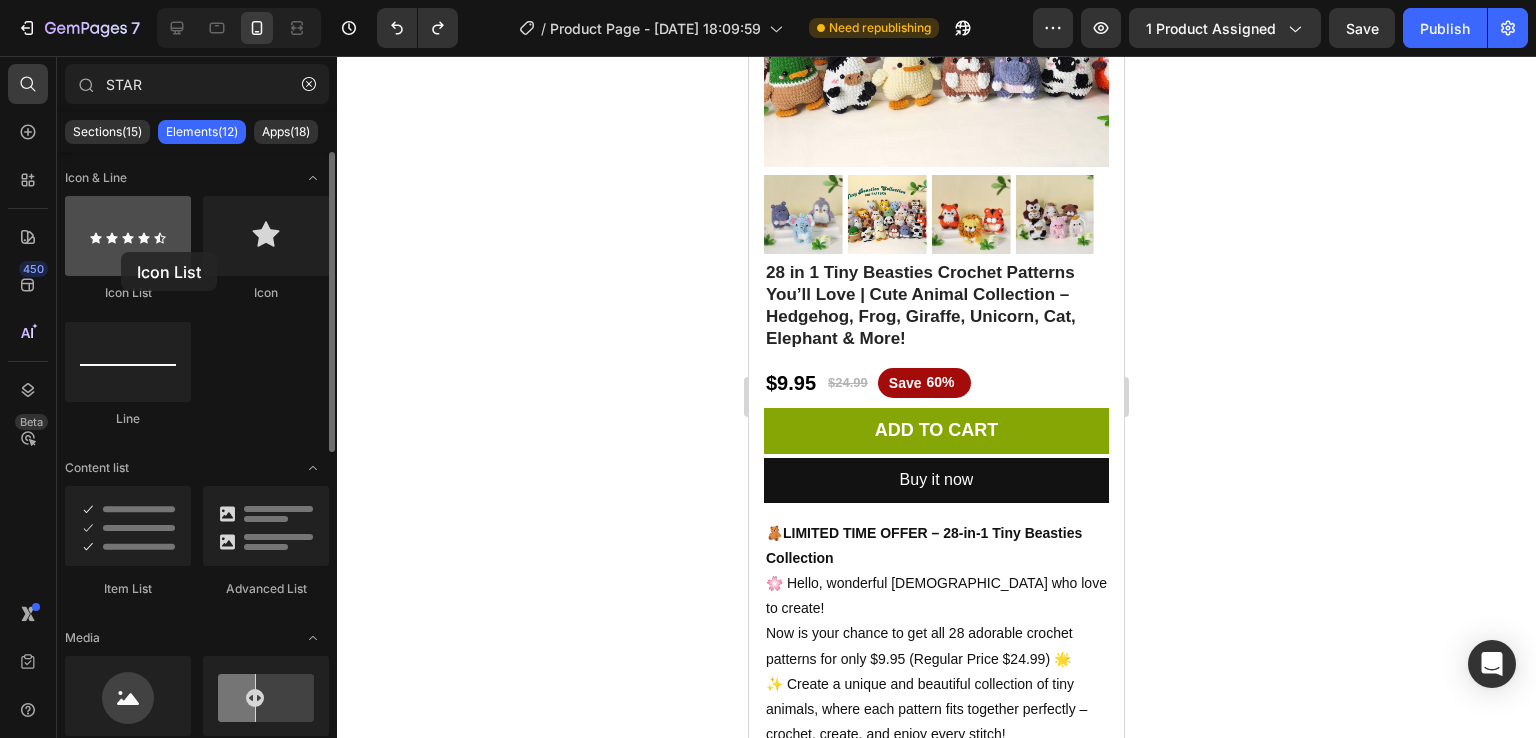 click at bounding box center [128, 236] 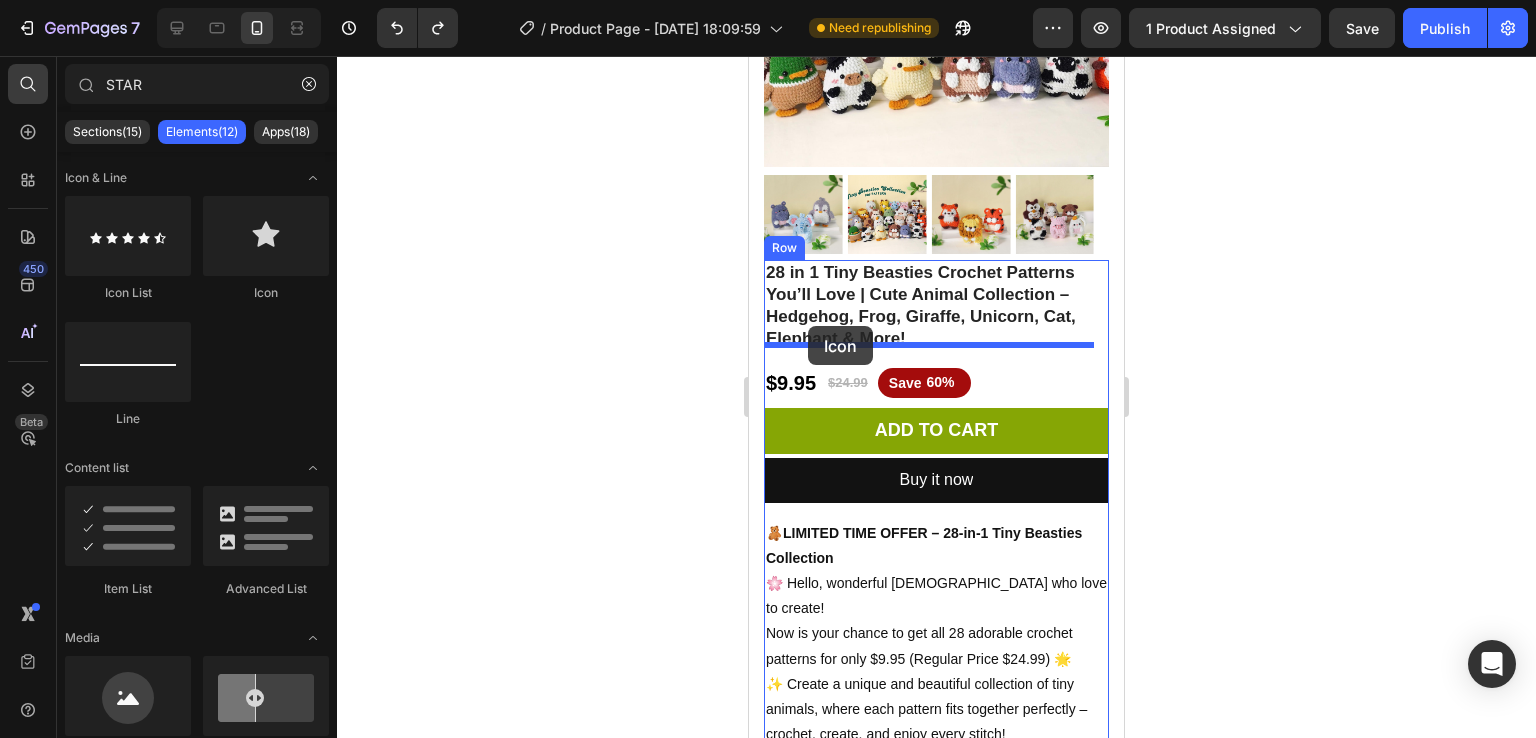 drag, startPoint x: 1007, startPoint y: 309, endPoint x: 808, endPoint y: 326, distance: 199.72481 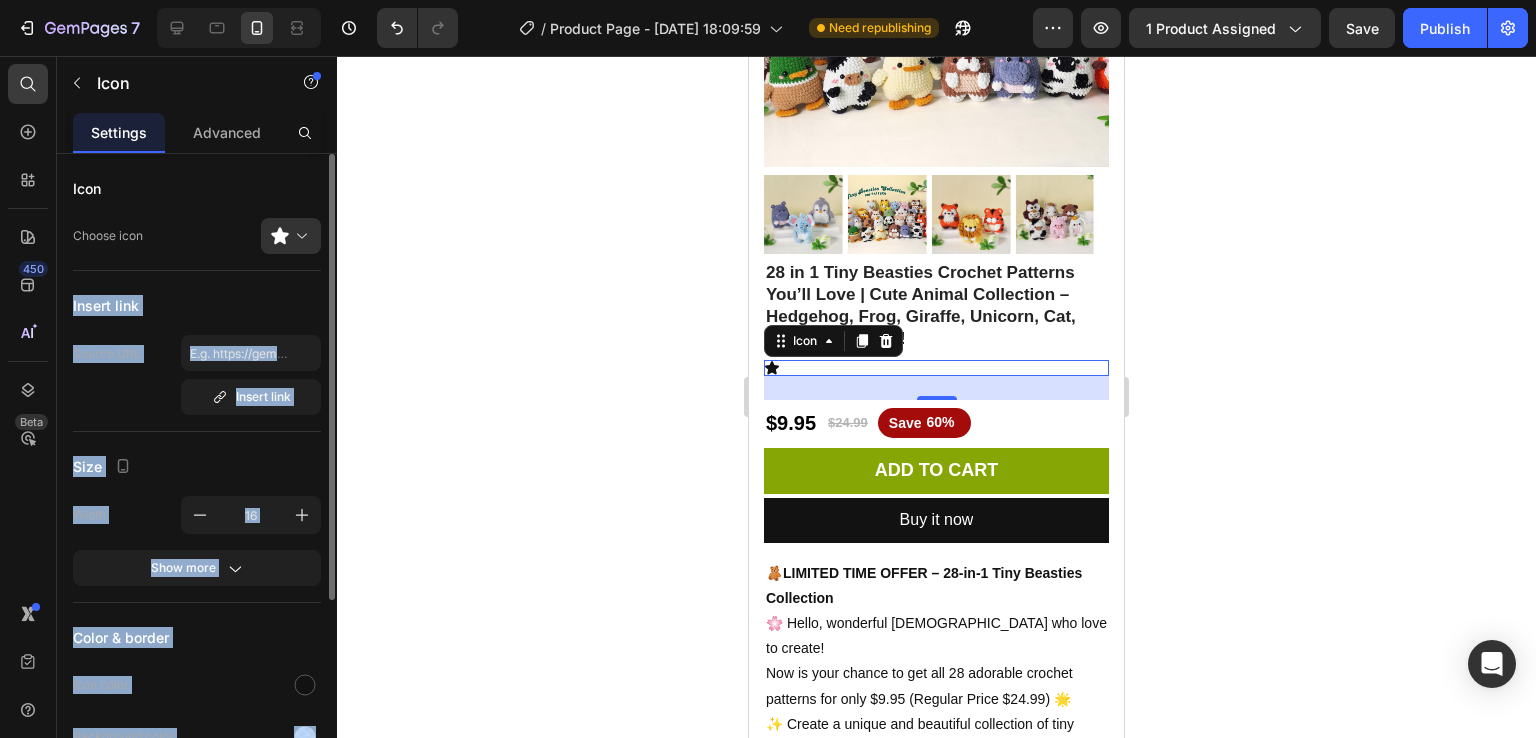 drag, startPoint x: 289, startPoint y: 235, endPoint x: 337, endPoint y: 247, distance: 49.47727 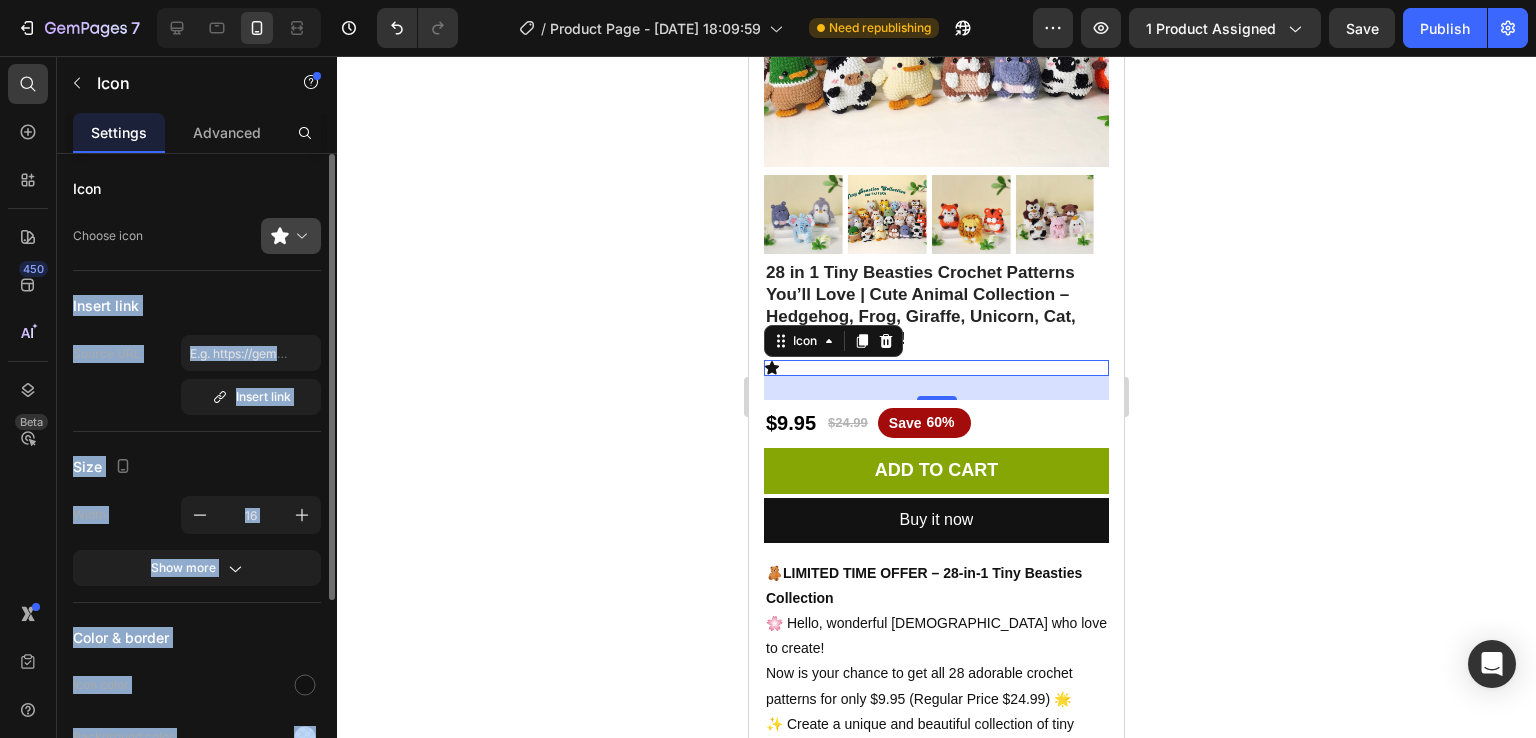 click at bounding box center (299, 236) 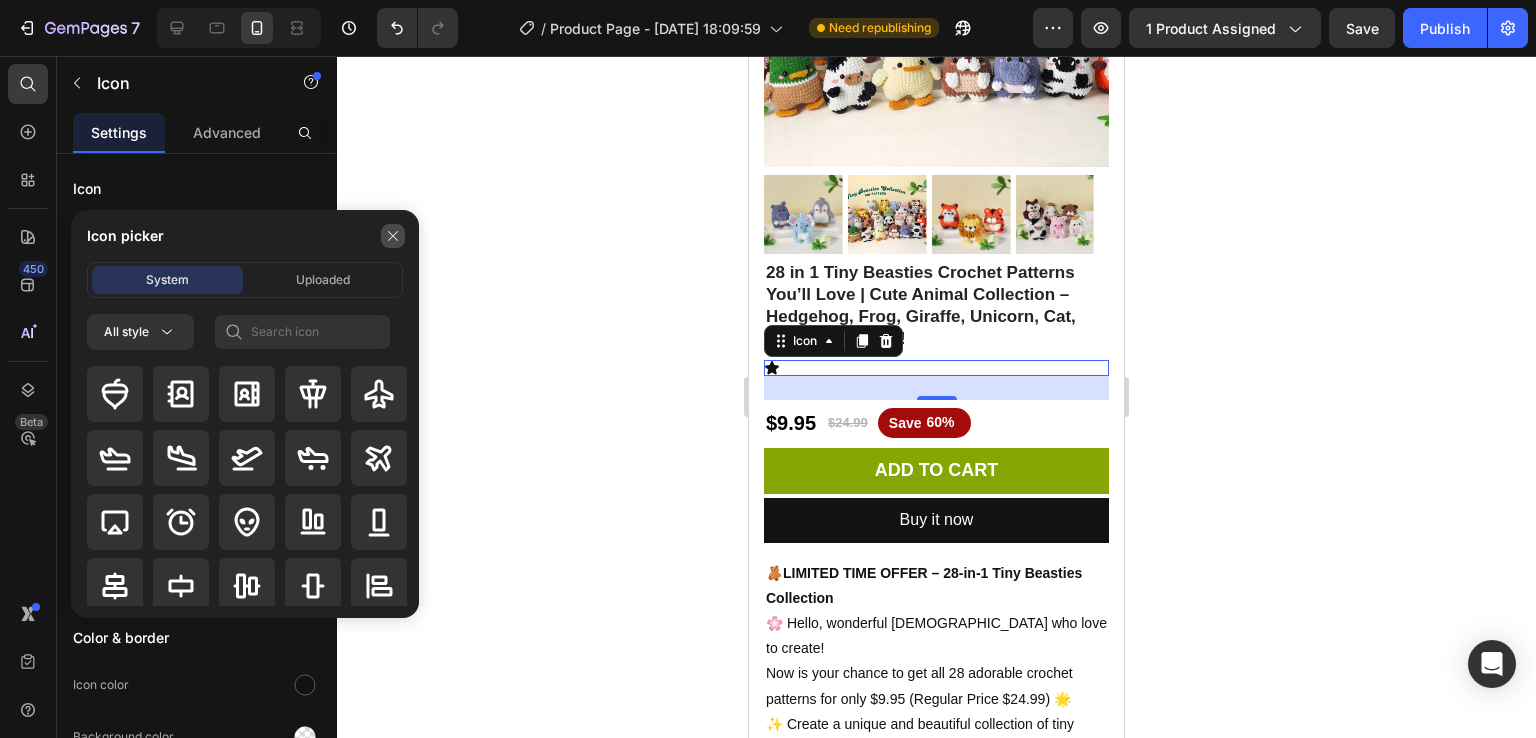 click 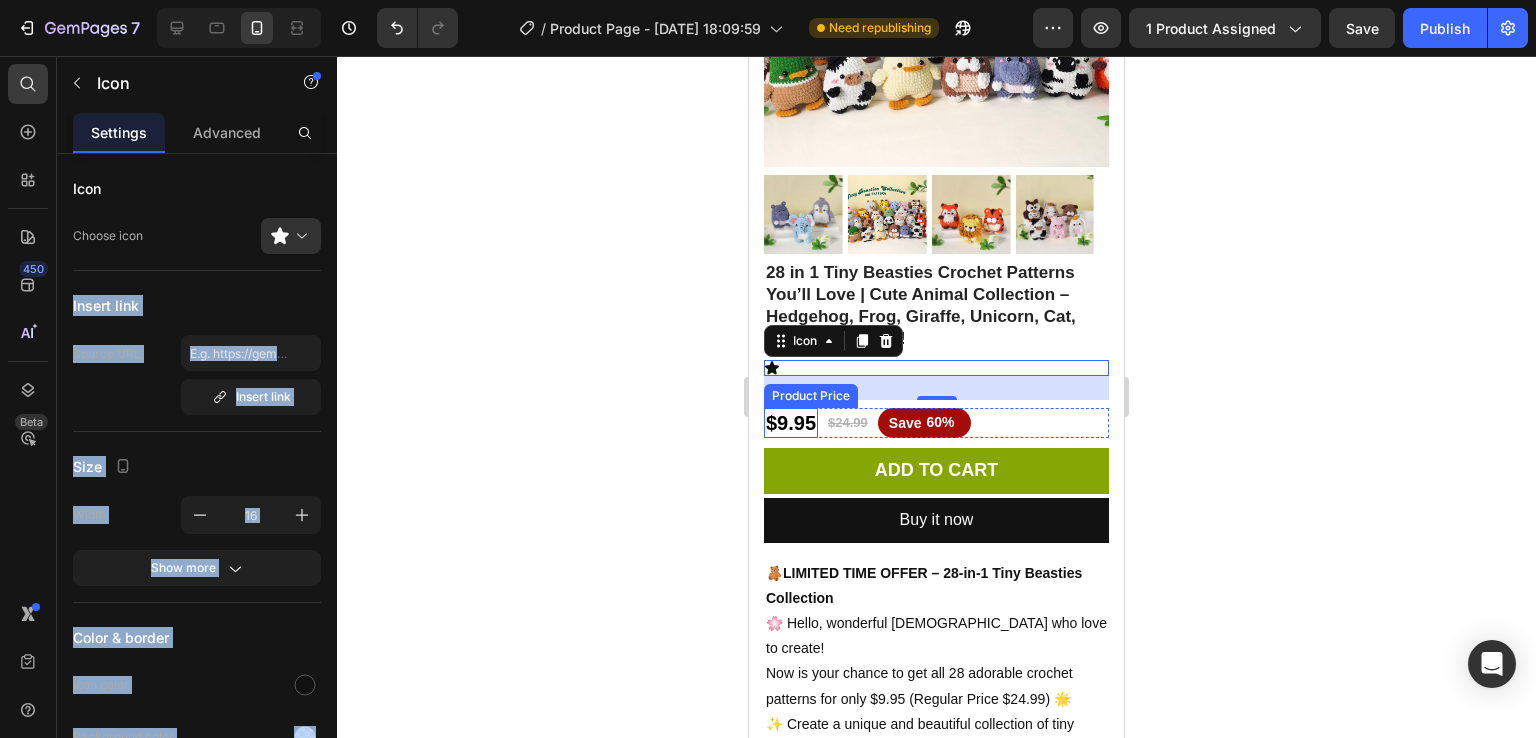 drag, startPoint x: 274, startPoint y: 233, endPoint x: 496, endPoint y: 290, distance: 229.20079 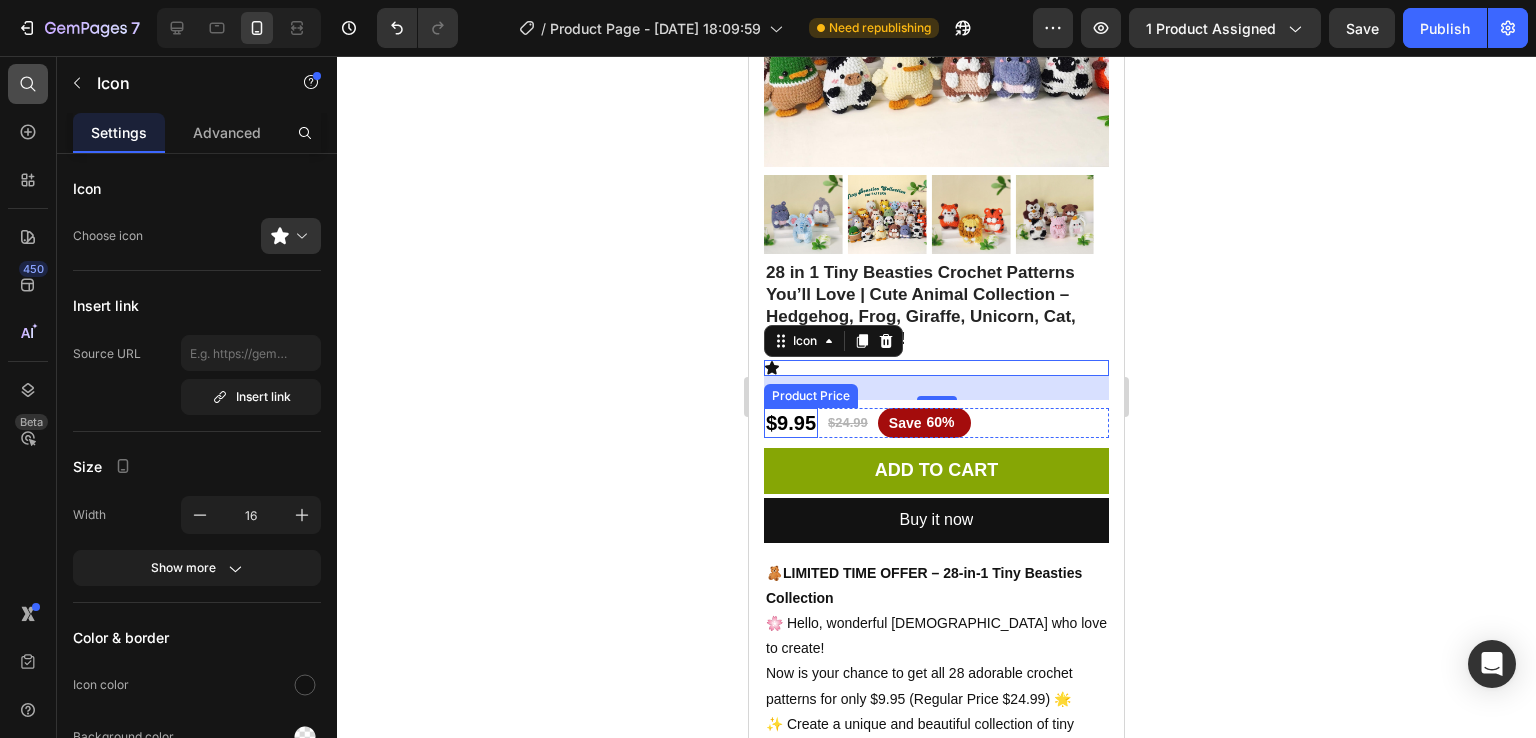 click 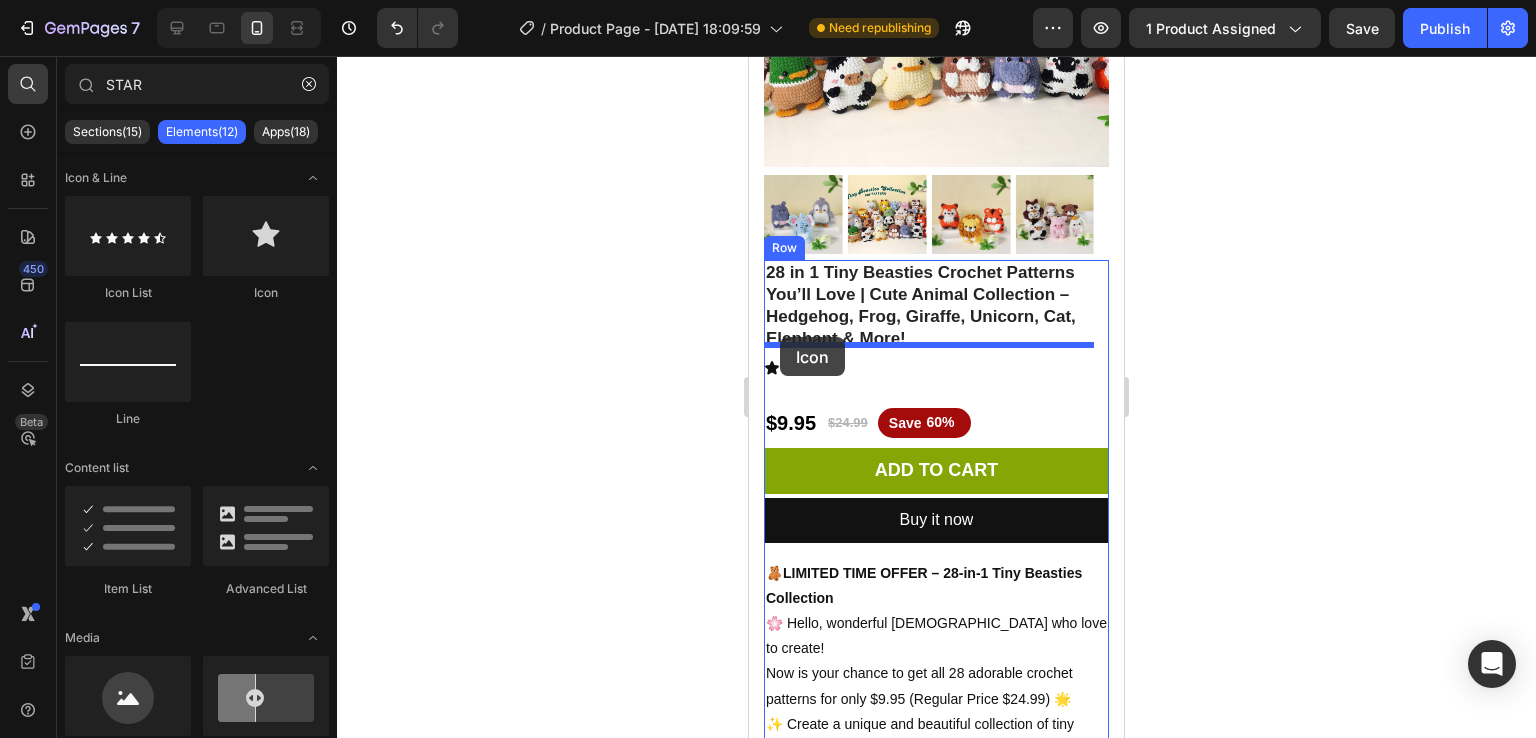 drag, startPoint x: 1013, startPoint y: 269, endPoint x: 780, endPoint y: 341, distance: 243.87086 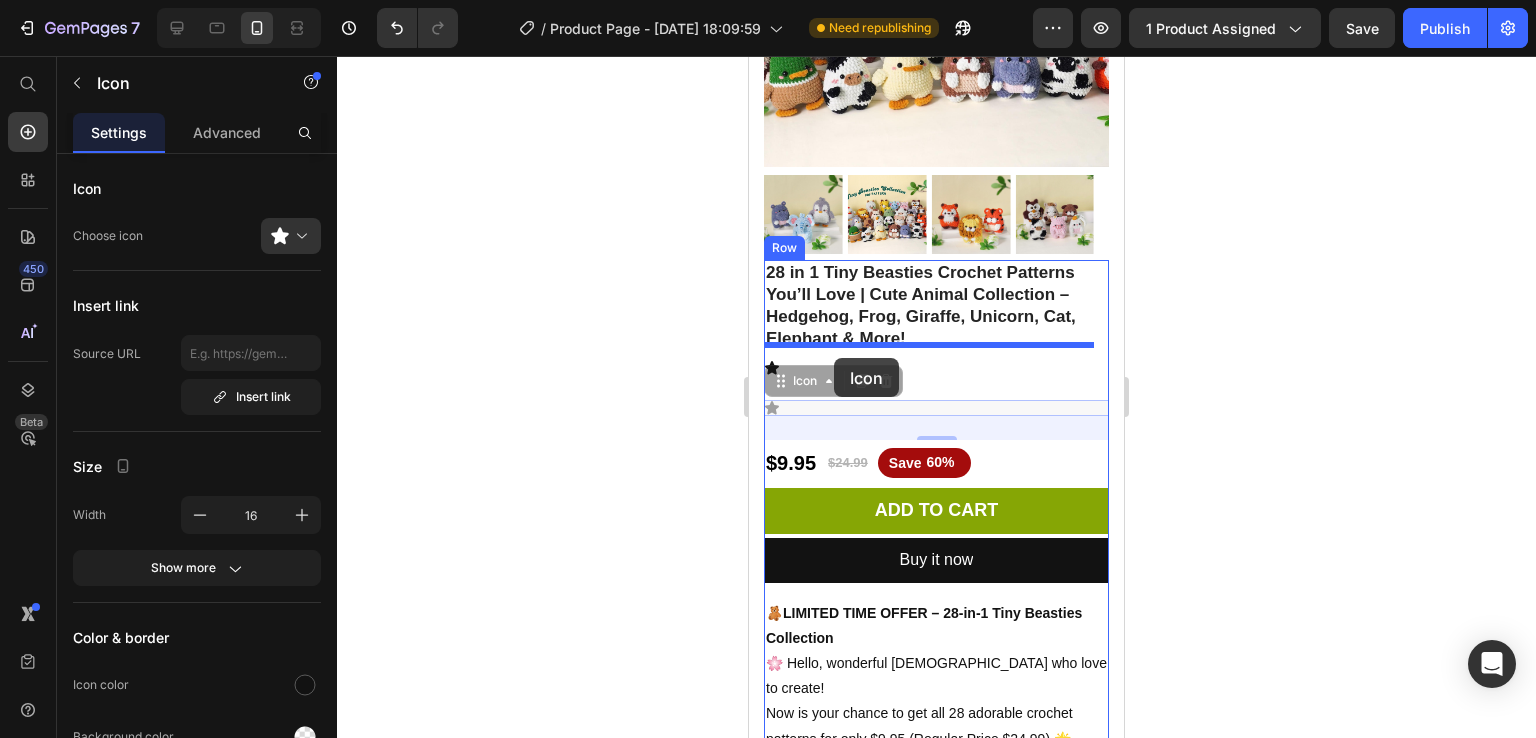 drag, startPoint x: 792, startPoint y: 395, endPoint x: 834, endPoint y: 358, distance: 55.97321 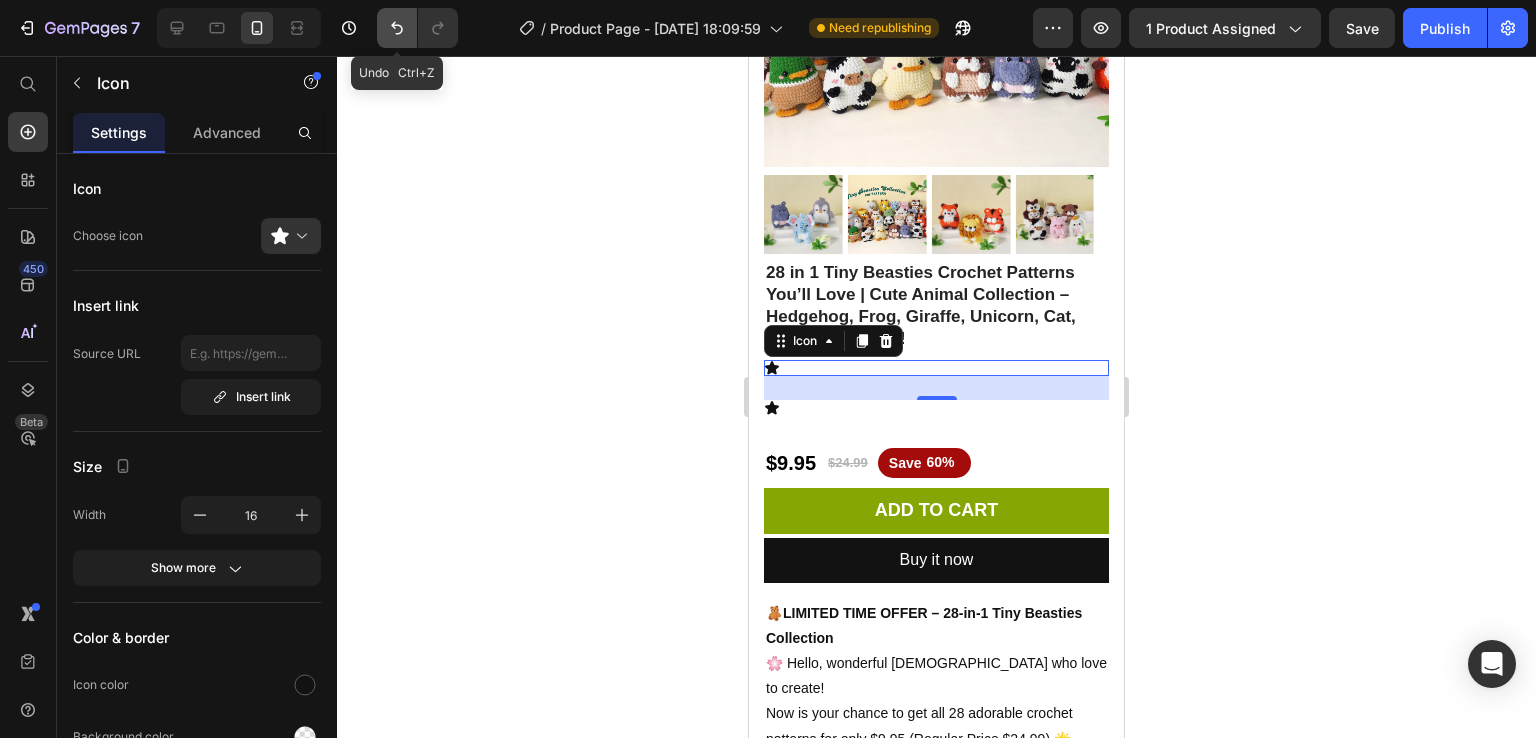 click 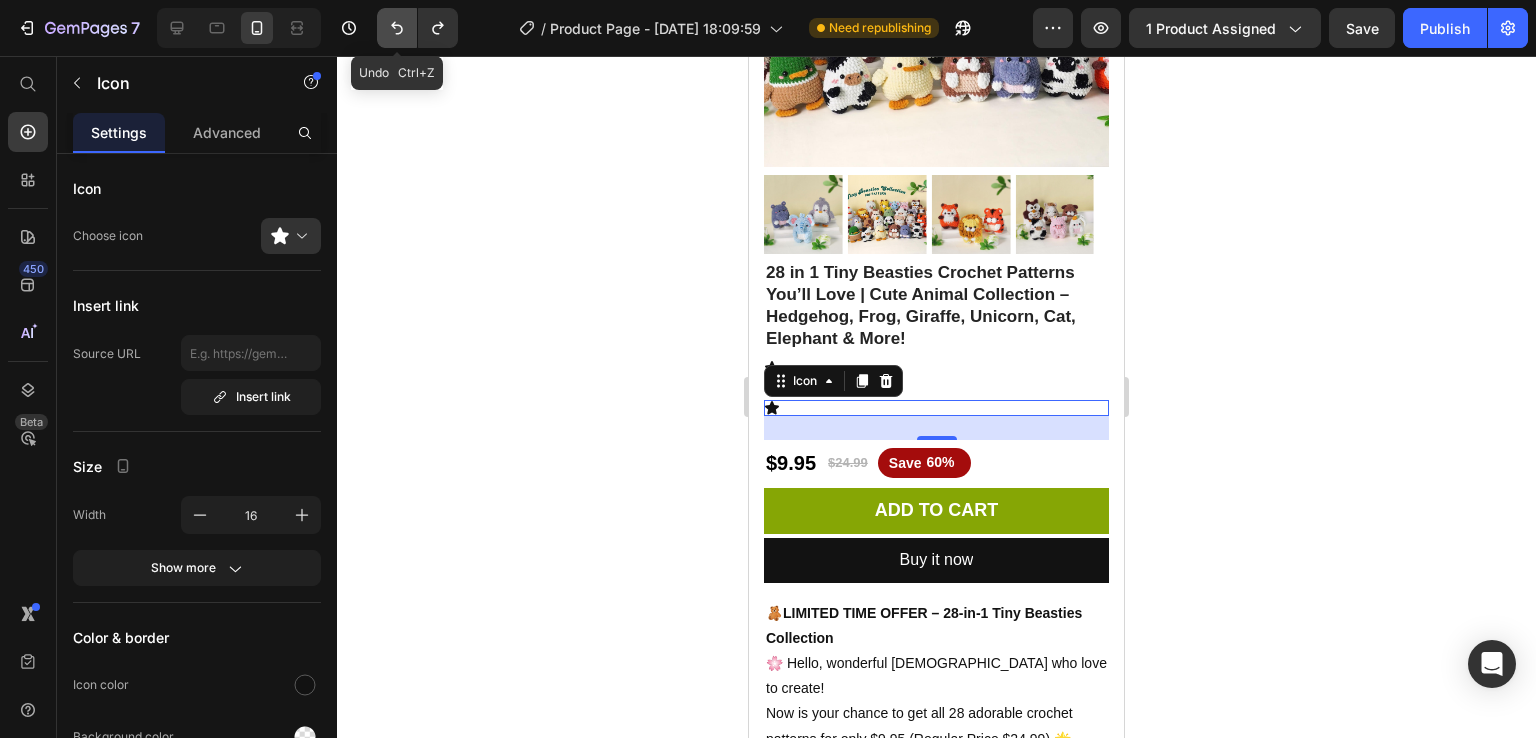 click 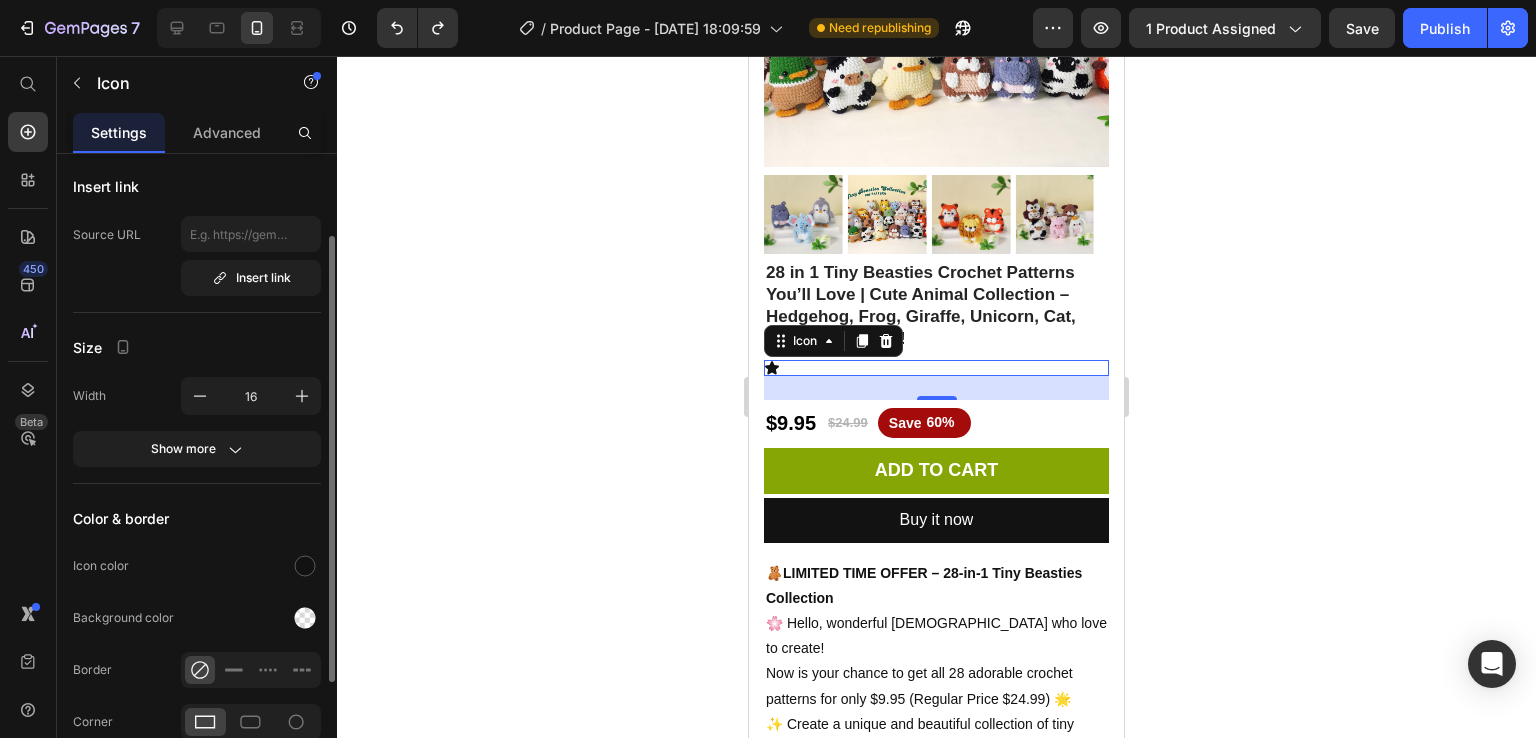 scroll, scrollTop: 118, scrollLeft: 0, axis: vertical 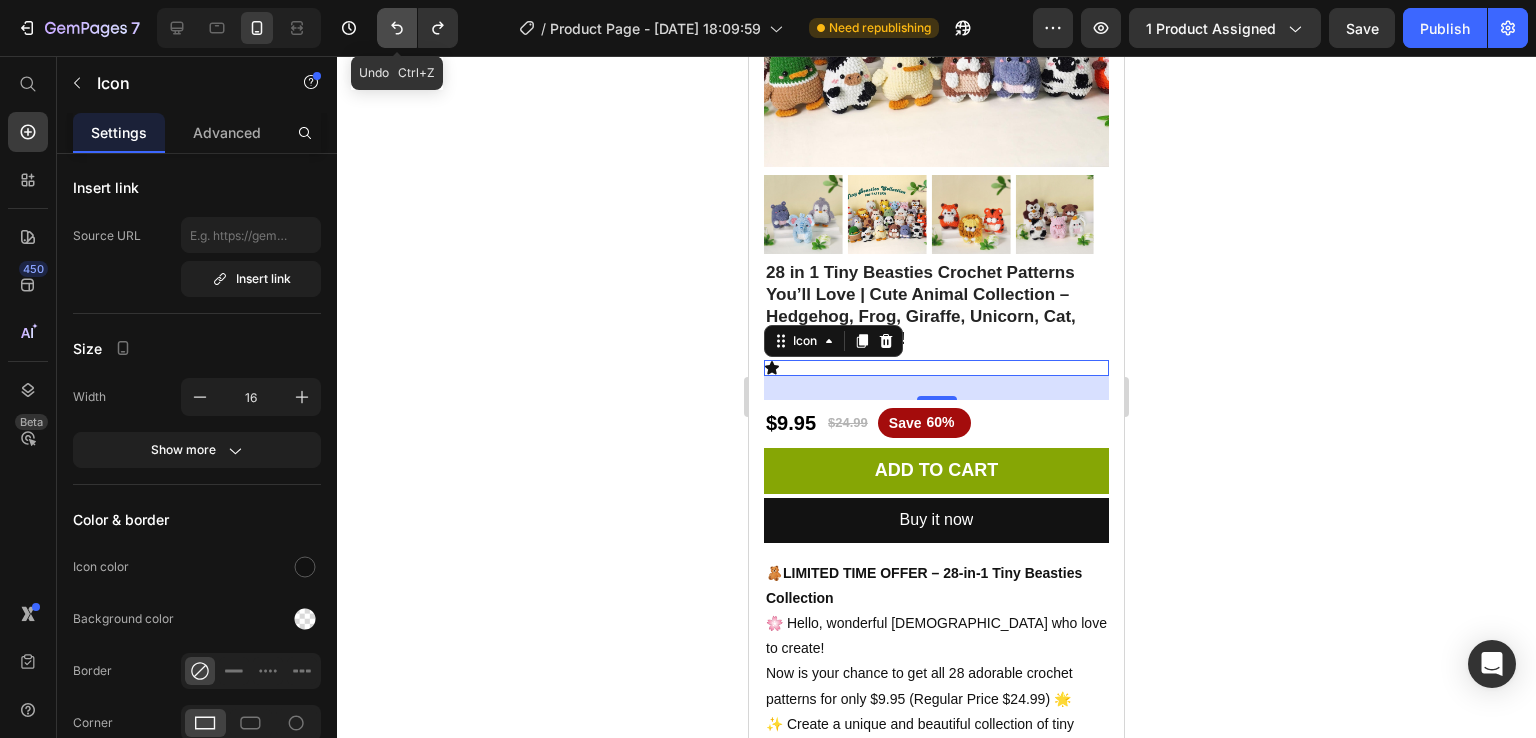 click 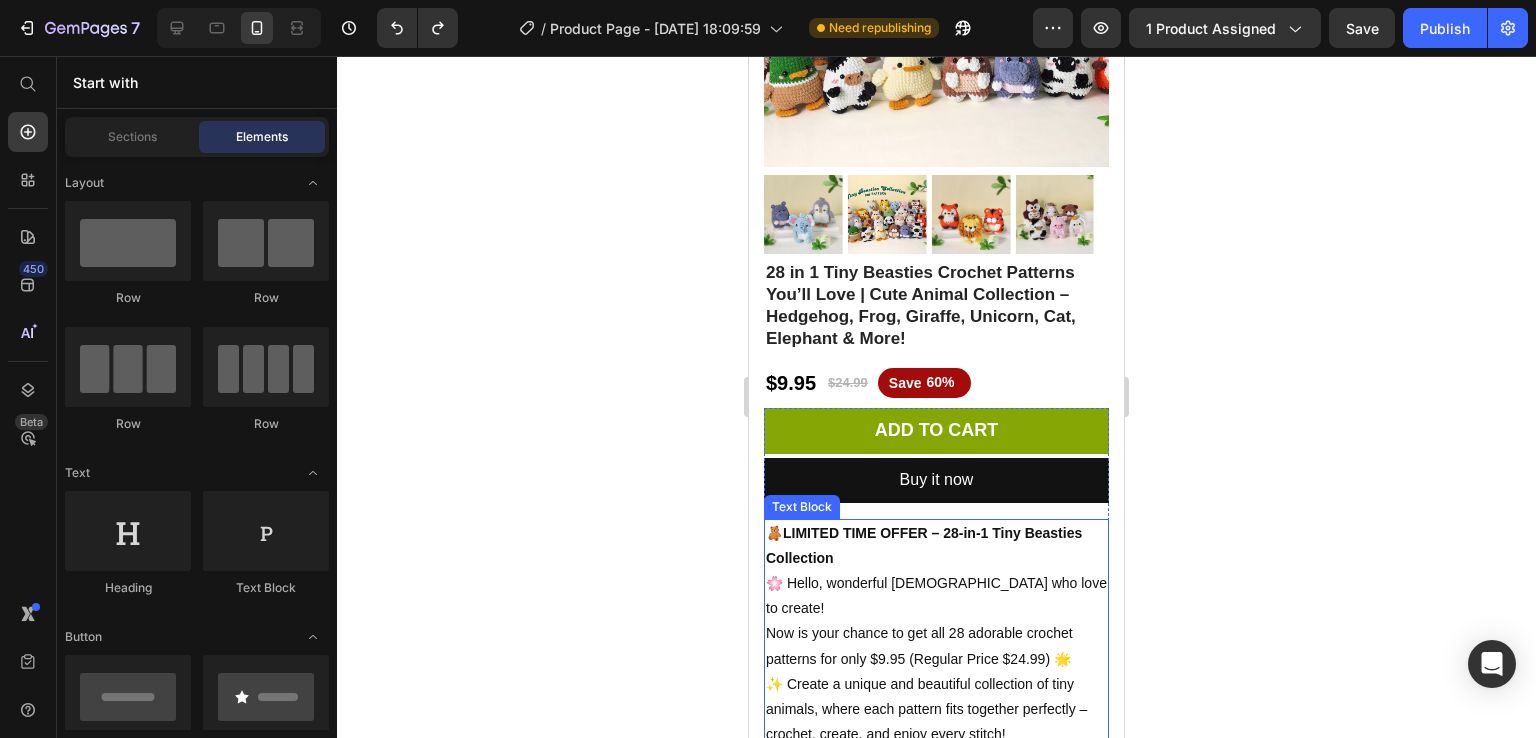 scroll, scrollTop: 356, scrollLeft: 0, axis: vertical 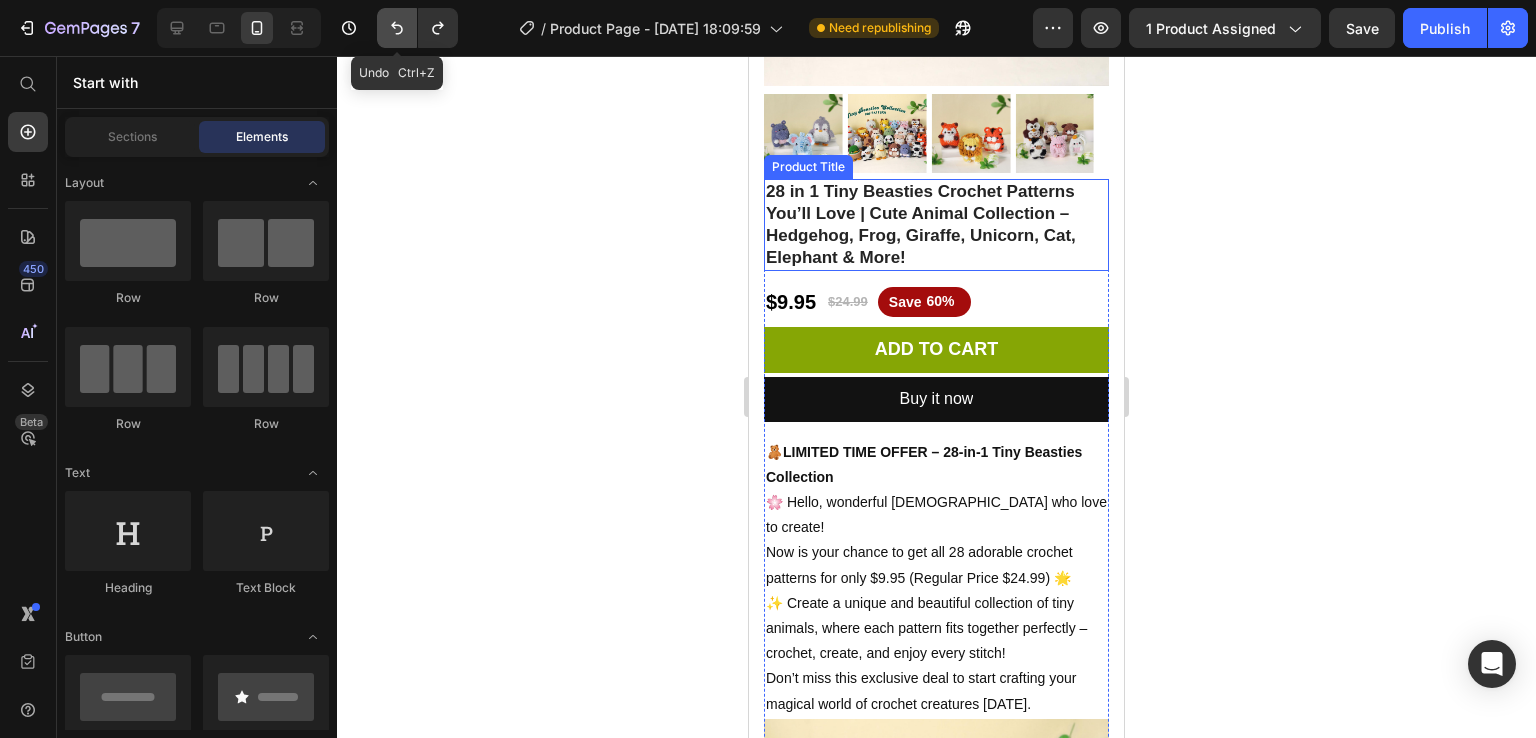 click 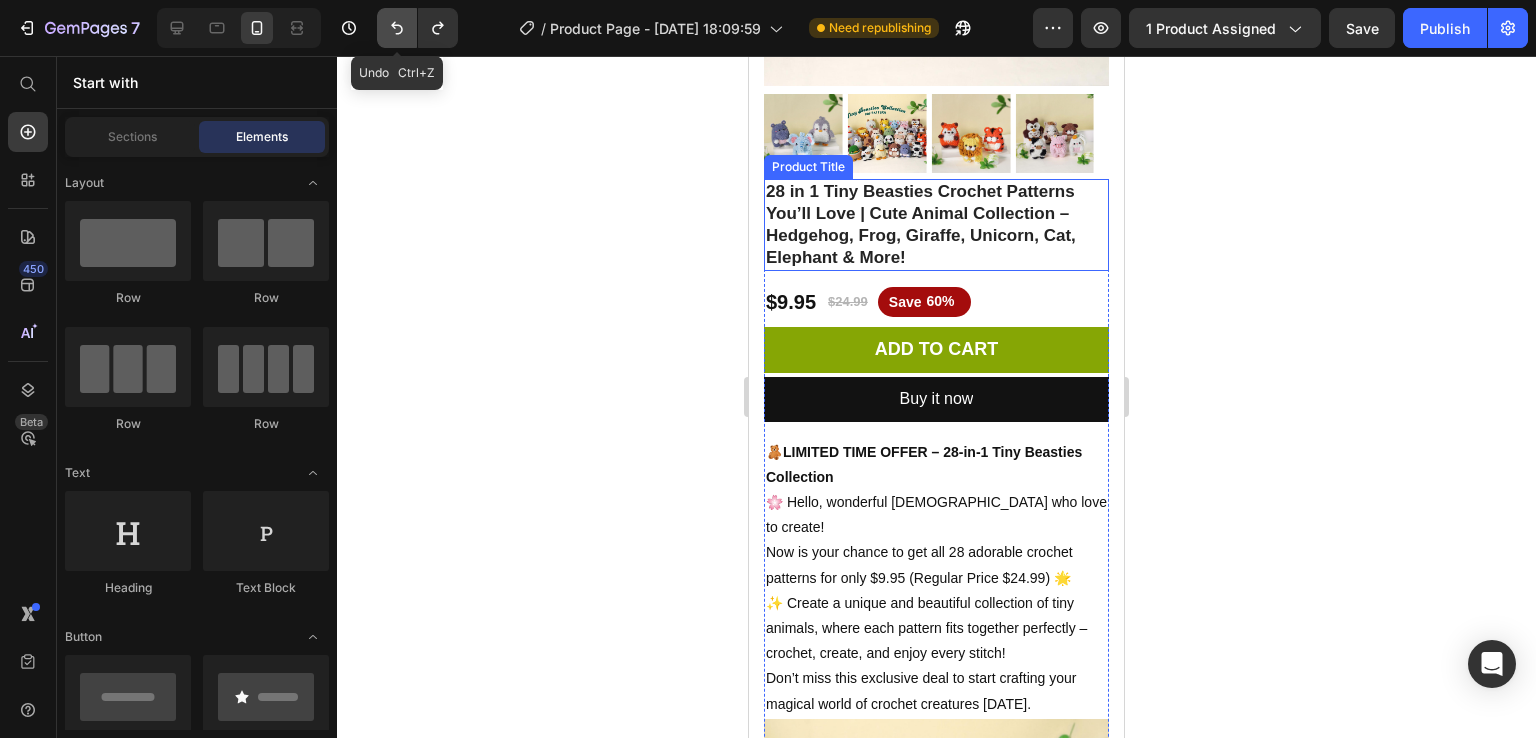click 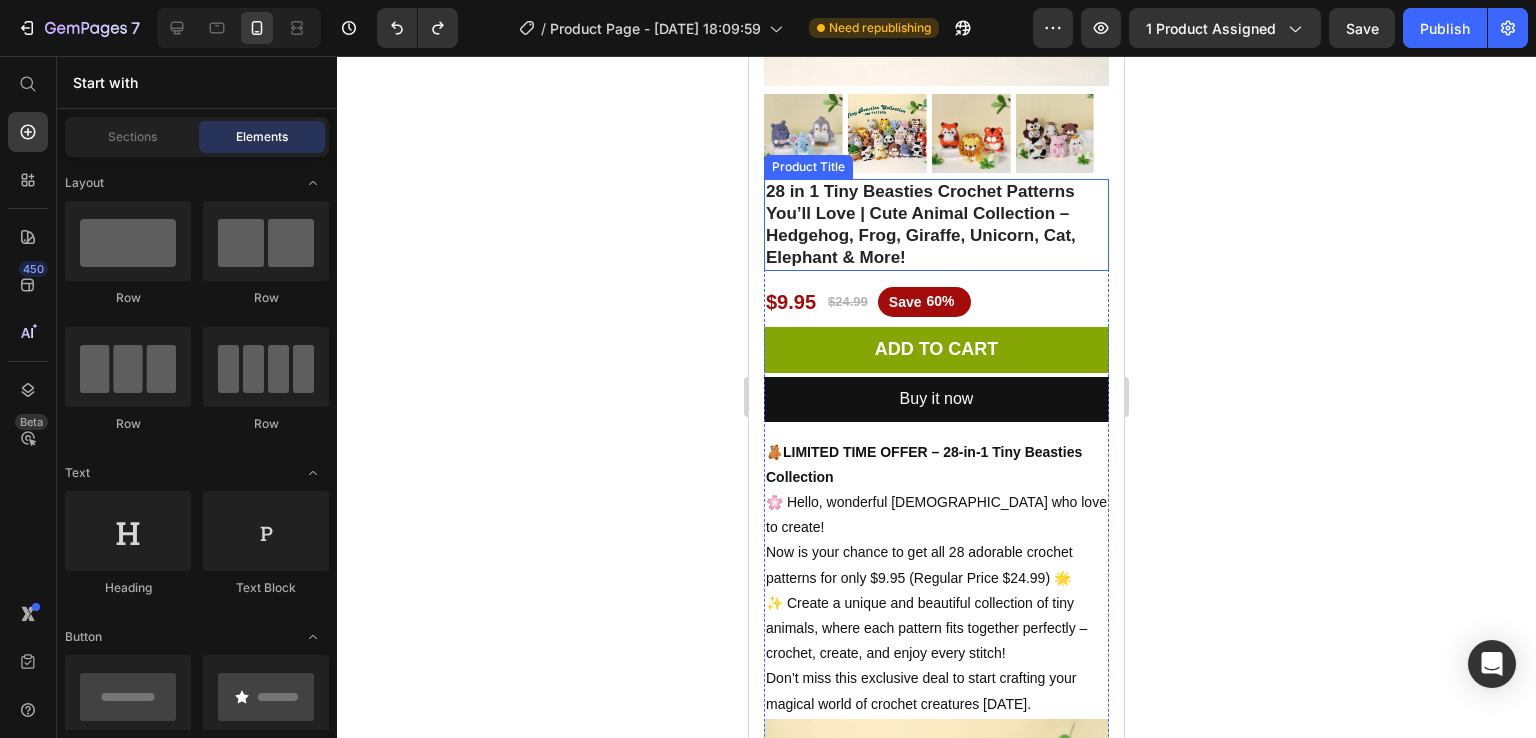 click 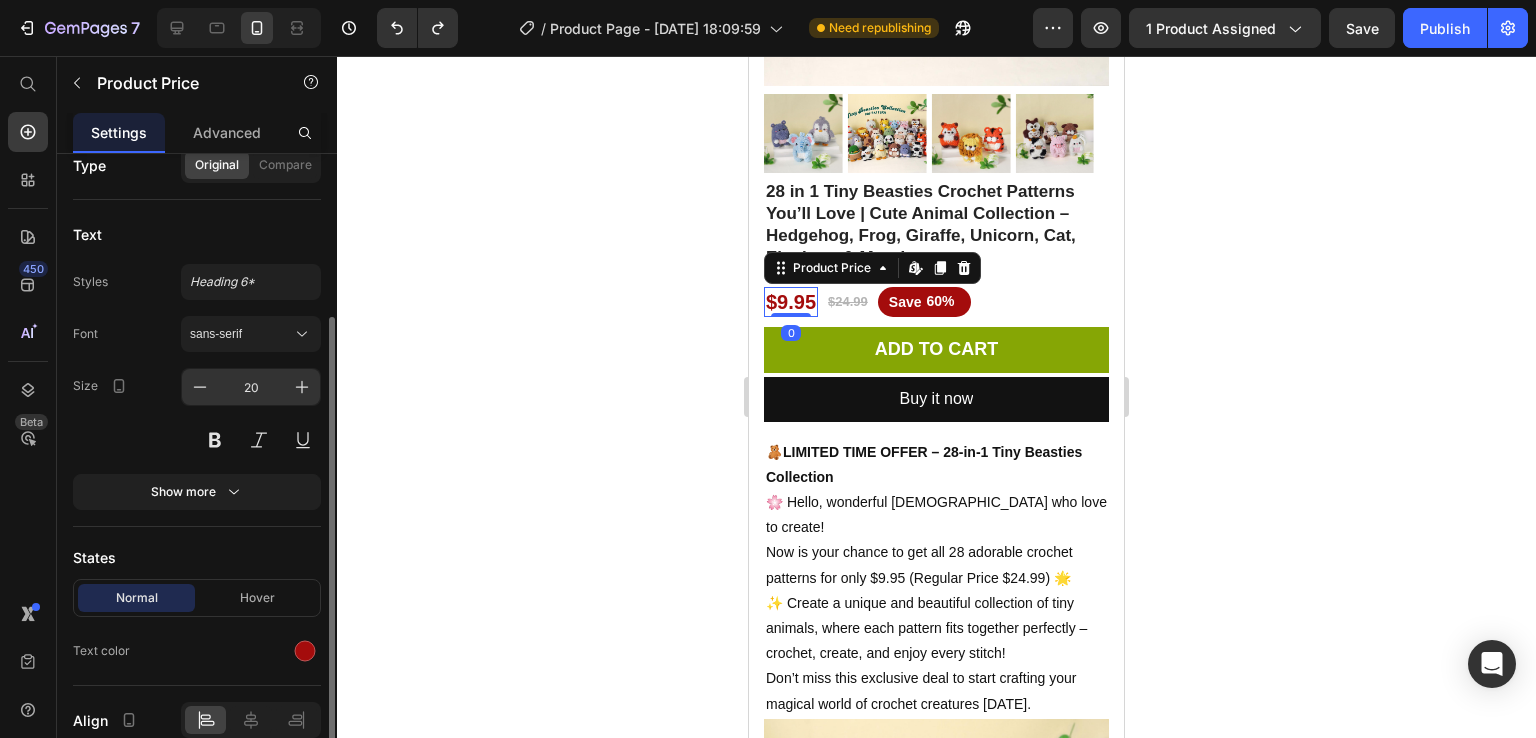 scroll, scrollTop: 207, scrollLeft: 0, axis: vertical 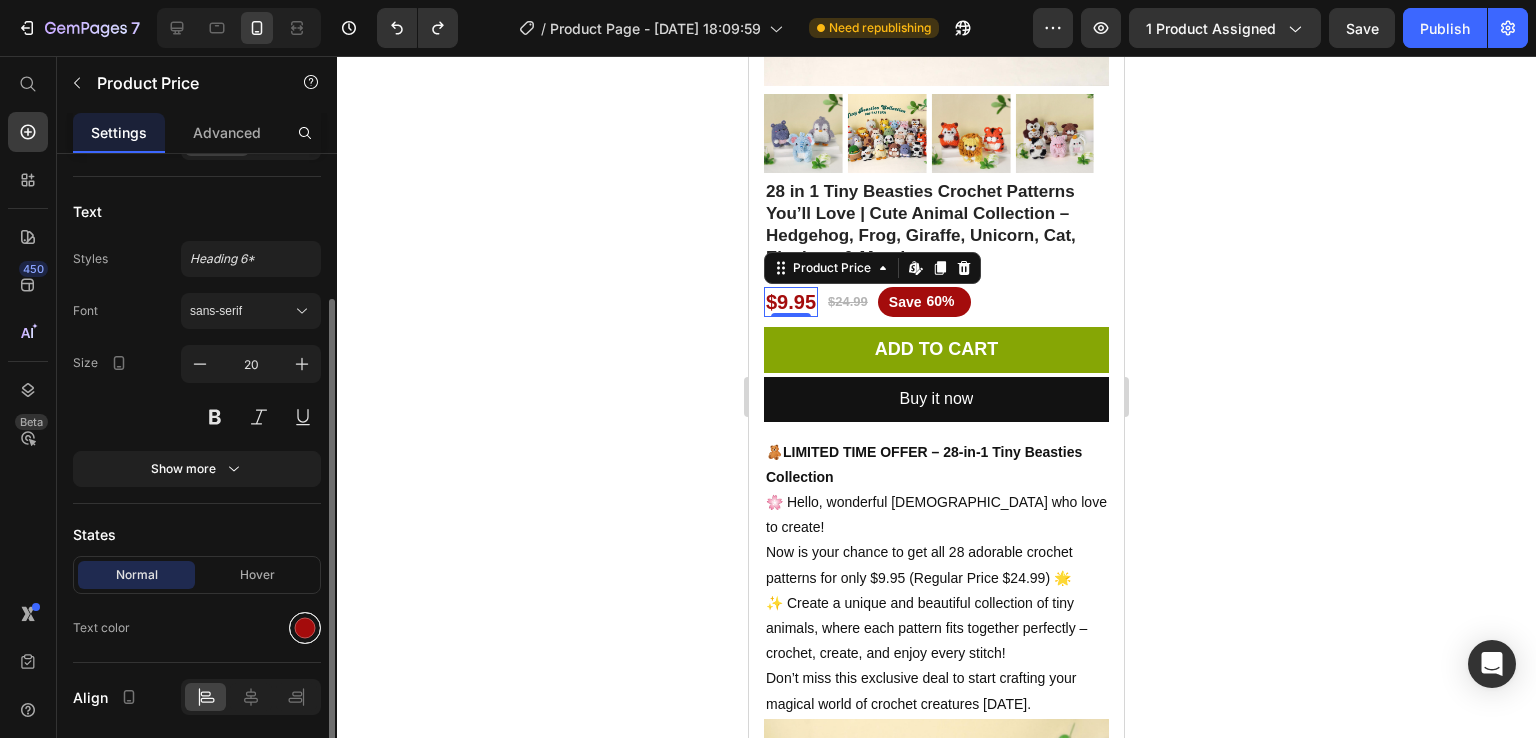 click at bounding box center [305, 628] 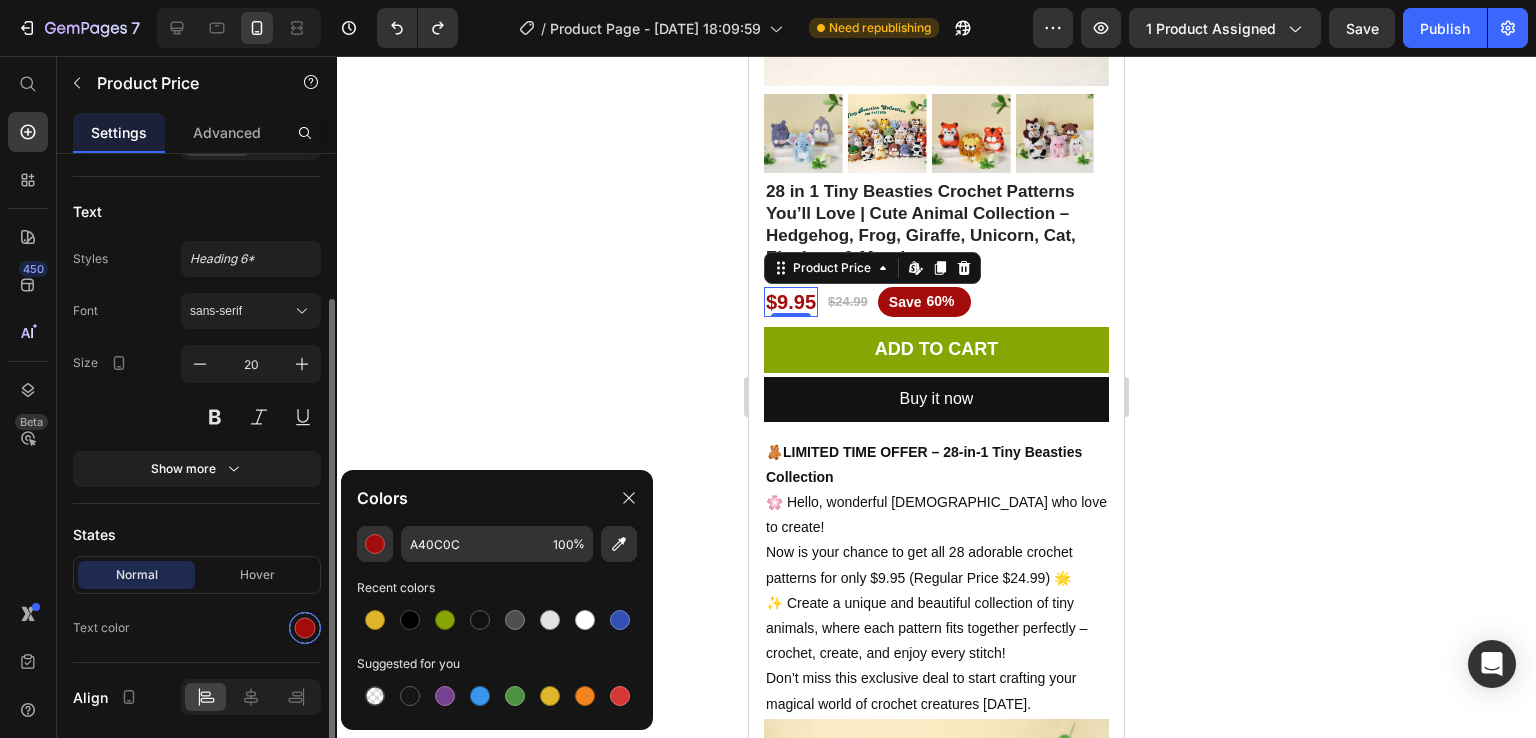 click at bounding box center (305, 628) 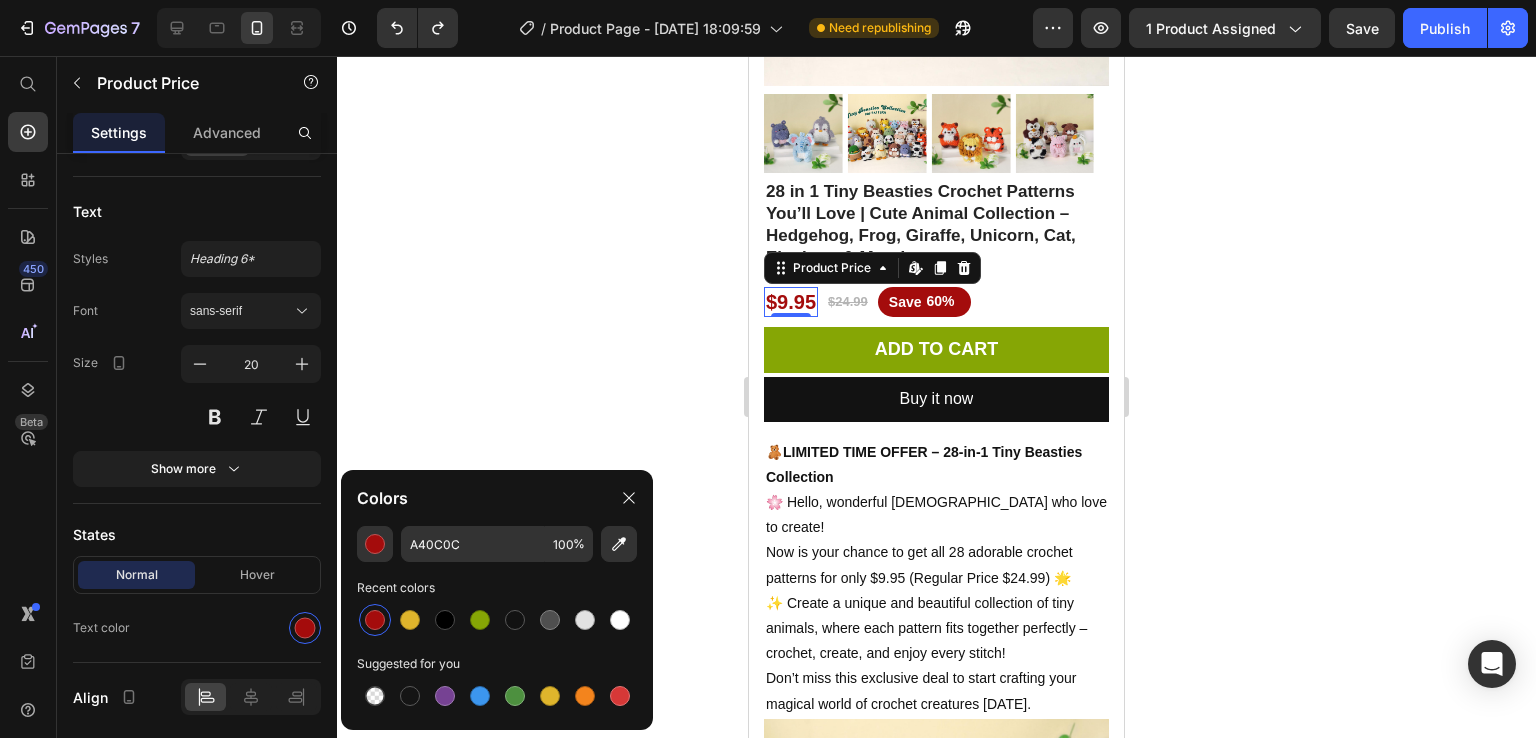 click 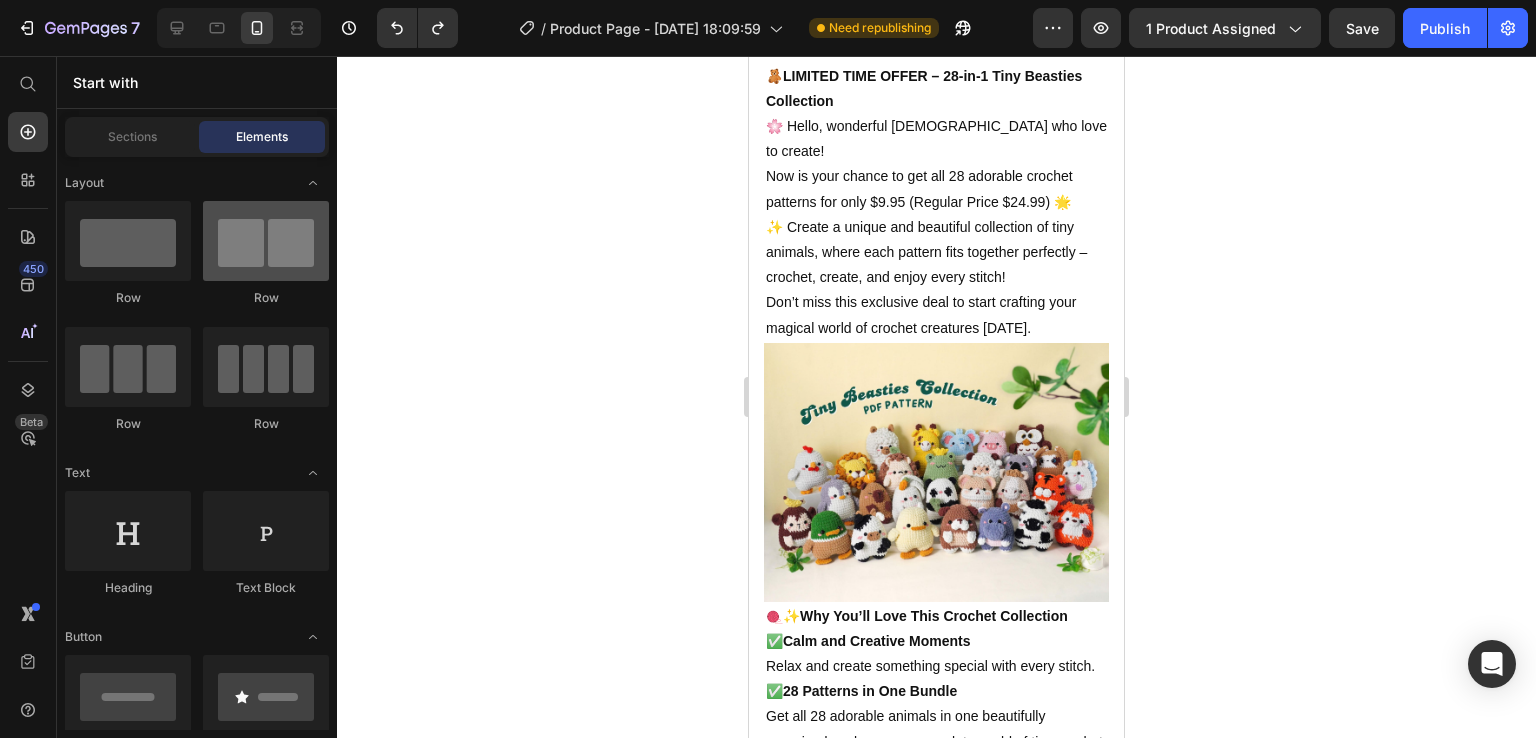 scroll, scrollTop: 783, scrollLeft: 0, axis: vertical 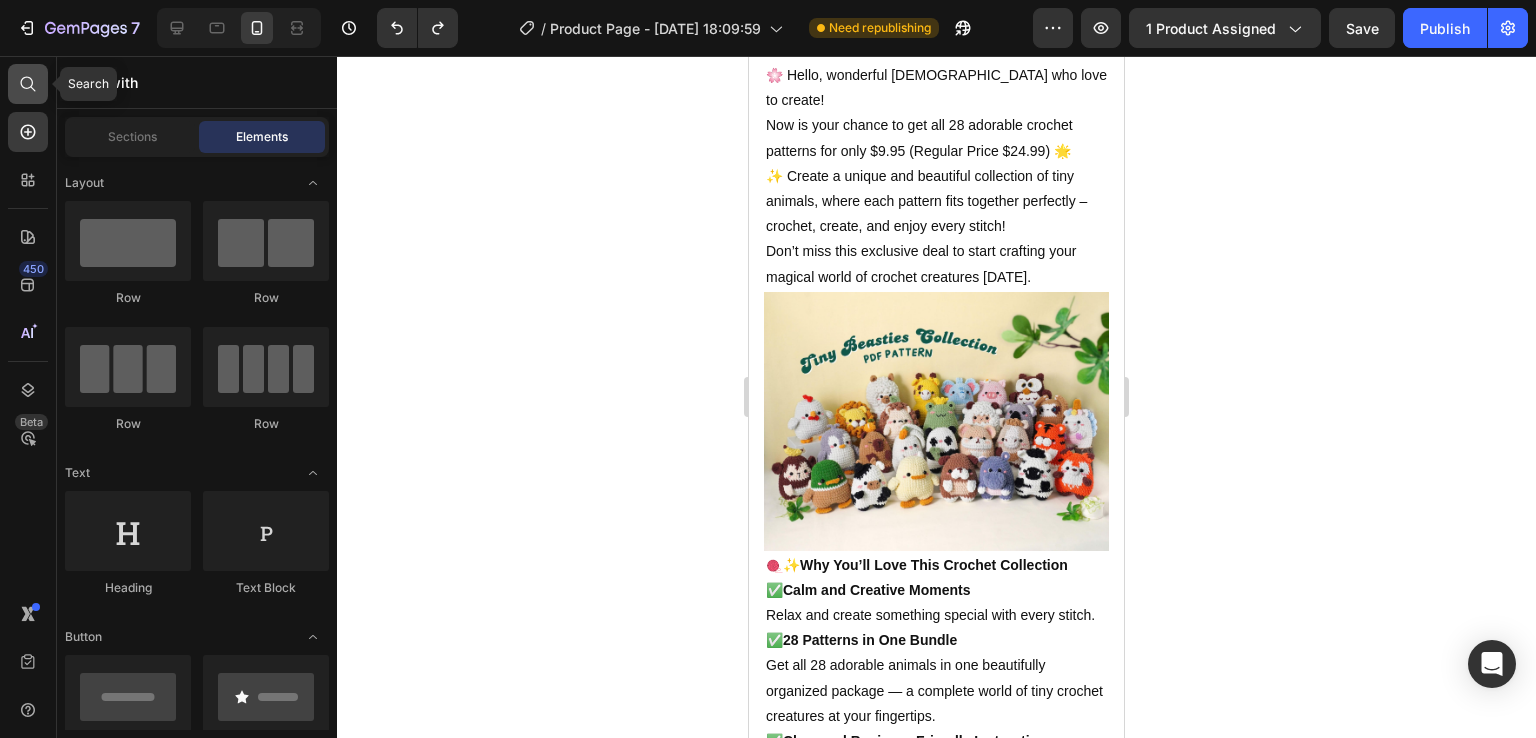 click 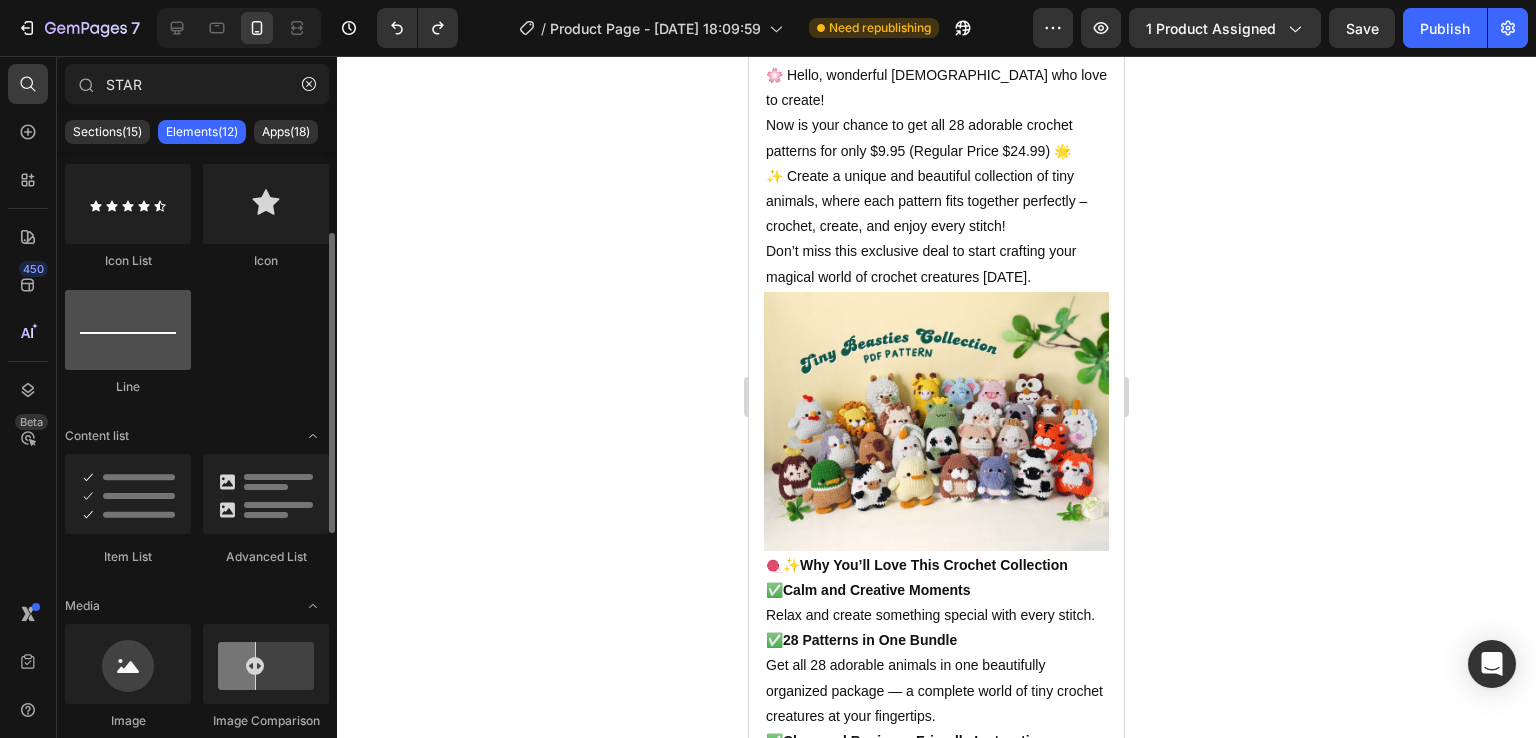 scroll, scrollTop: 76, scrollLeft: 0, axis: vertical 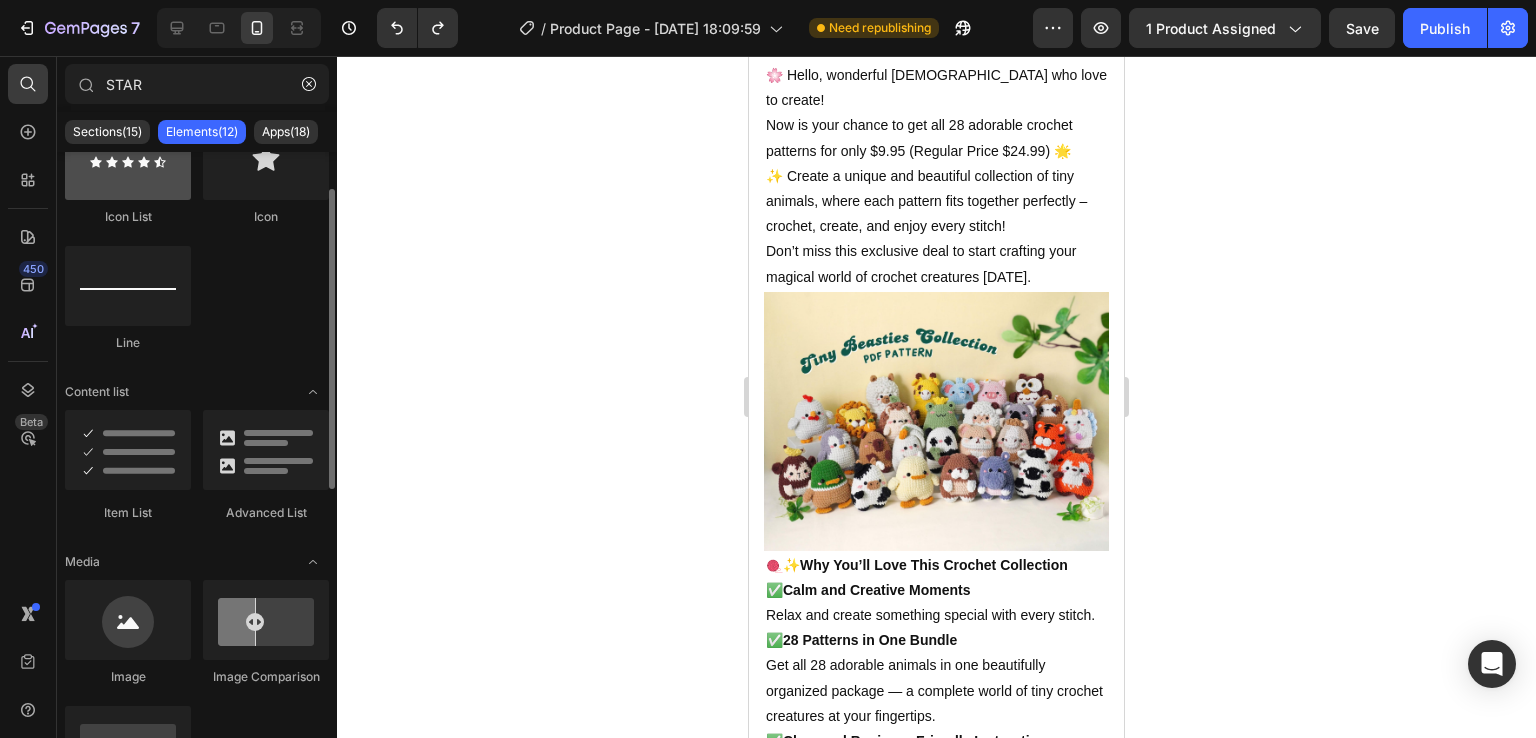 click at bounding box center (128, 160) 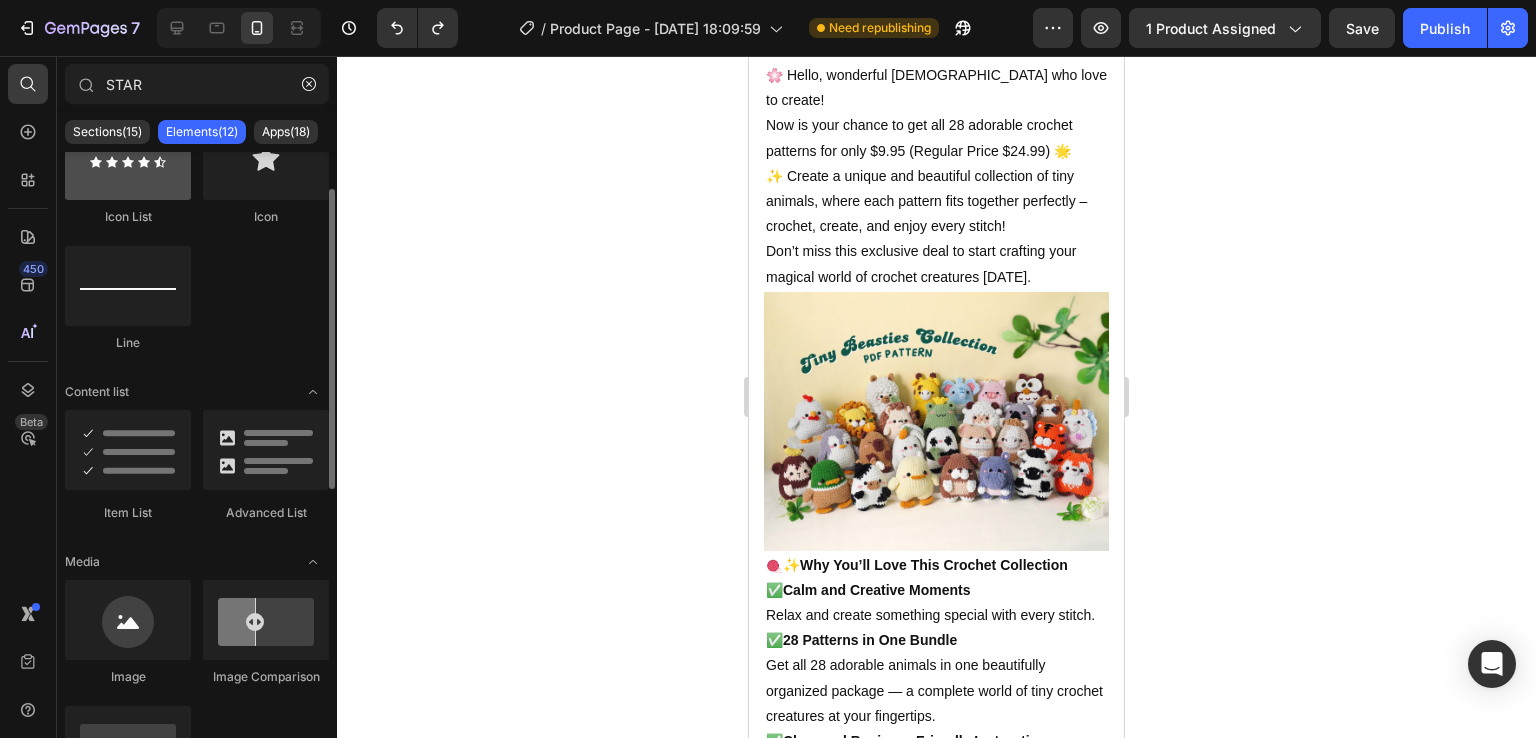 click at bounding box center [128, 160] 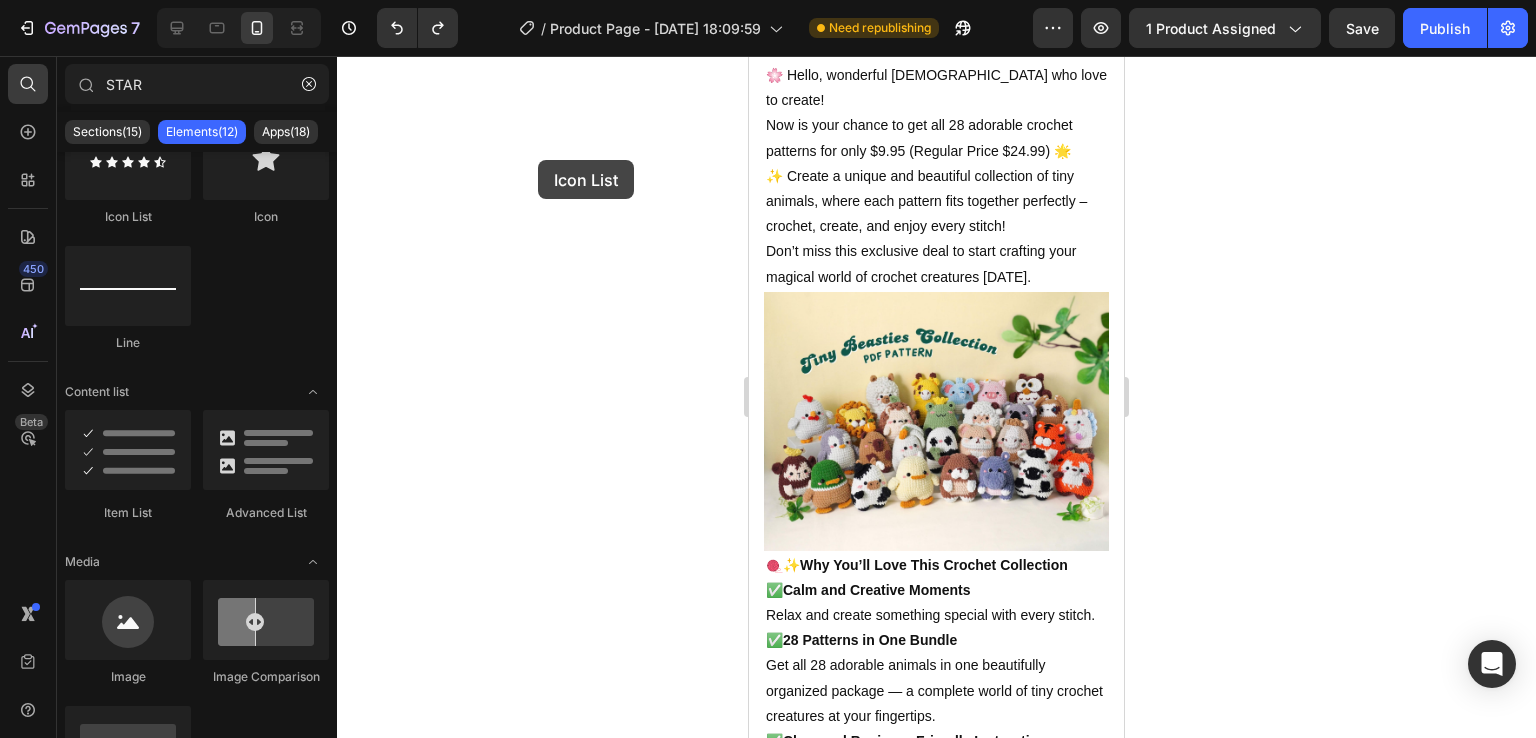 drag, startPoint x: 115, startPoint y: 175, endPoint x: 538, endPoint y: 160, distance: 423.26587 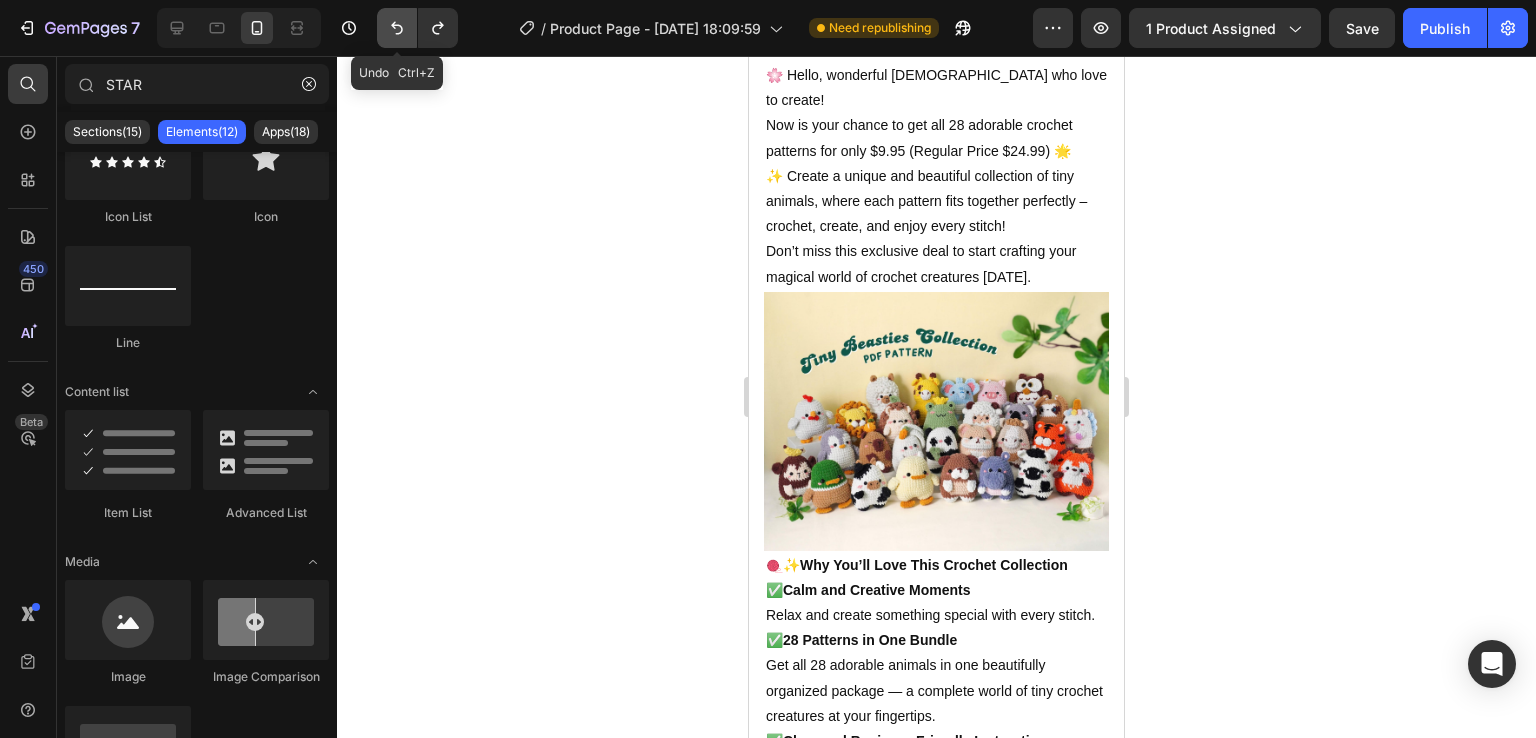 click 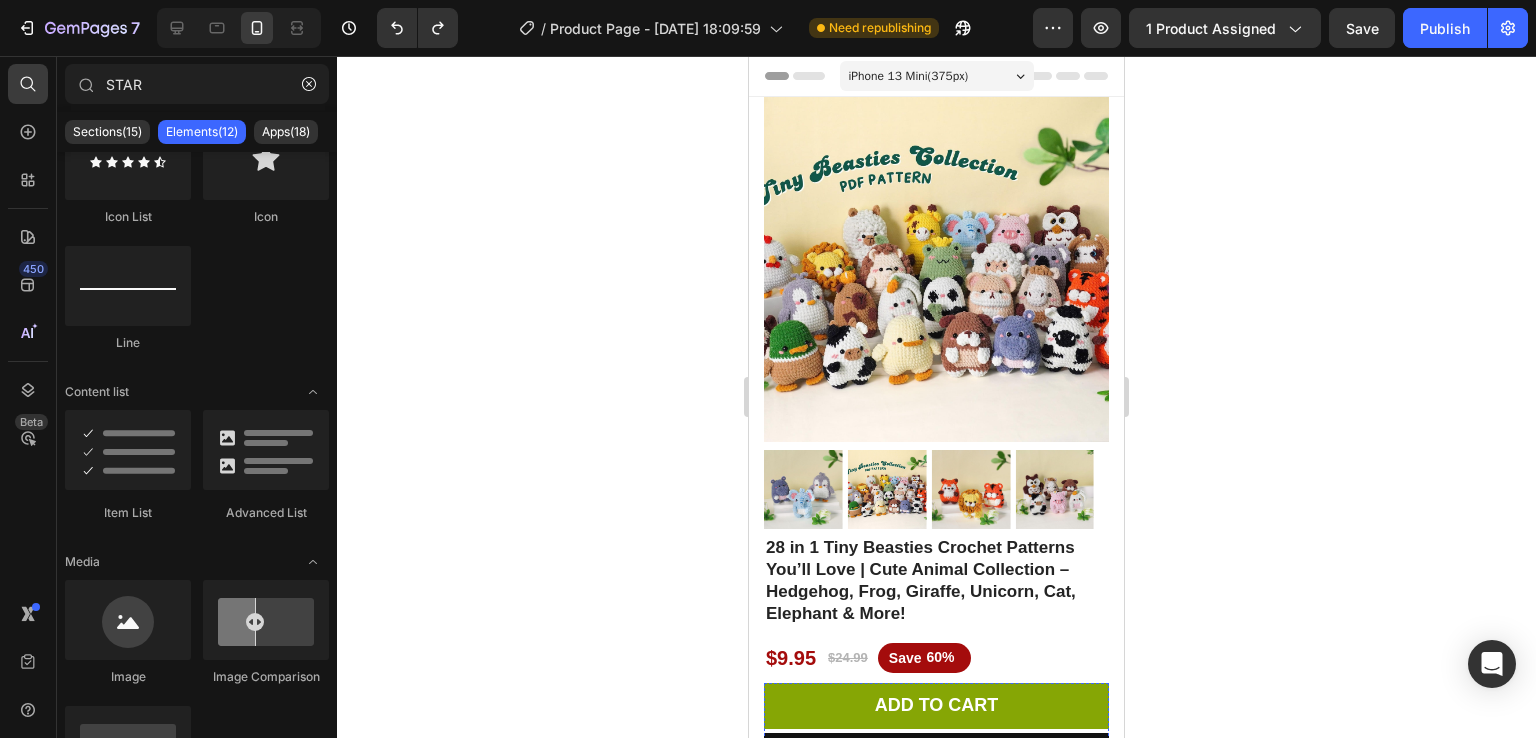 scroll, scrollTop: 210, scrollLeft: 0, axis: vertical 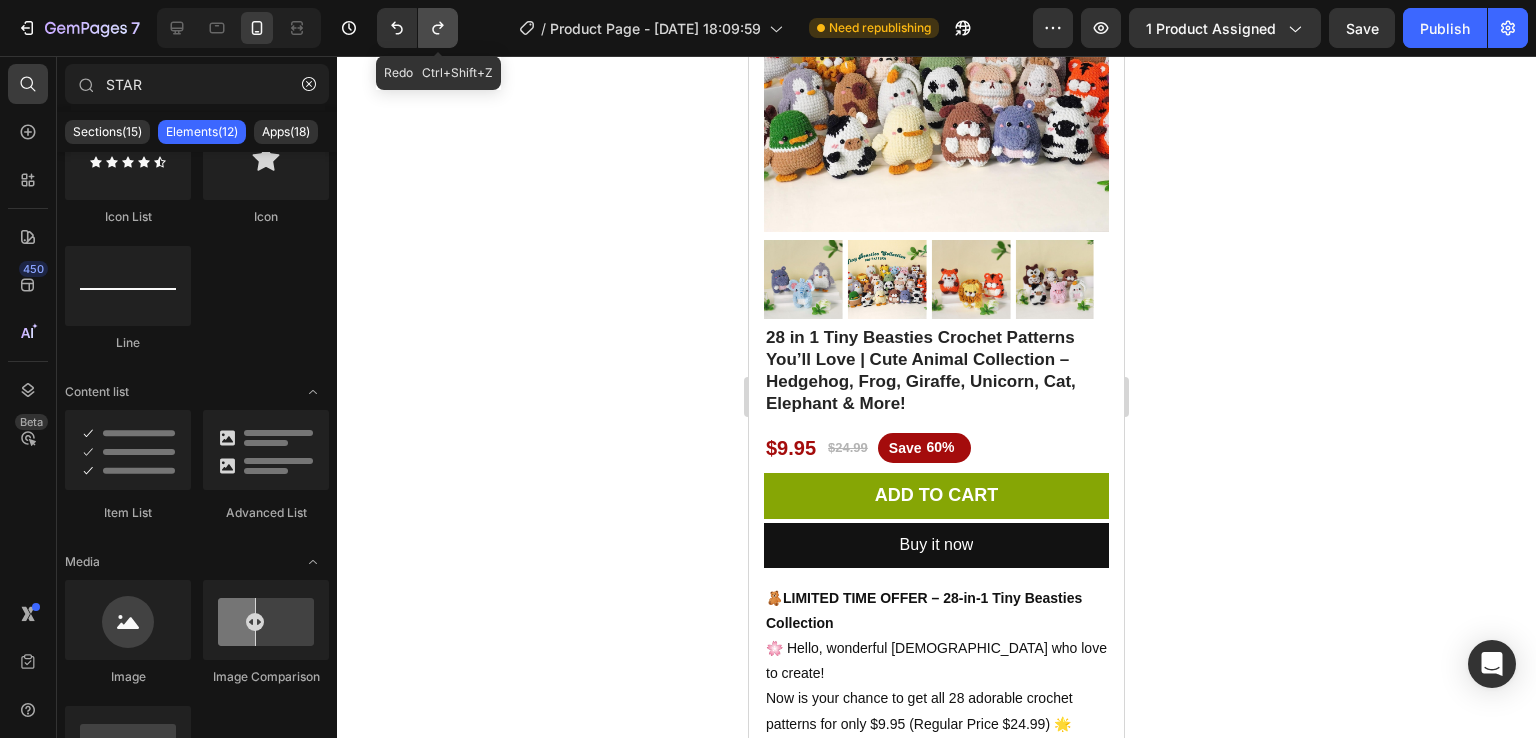 click 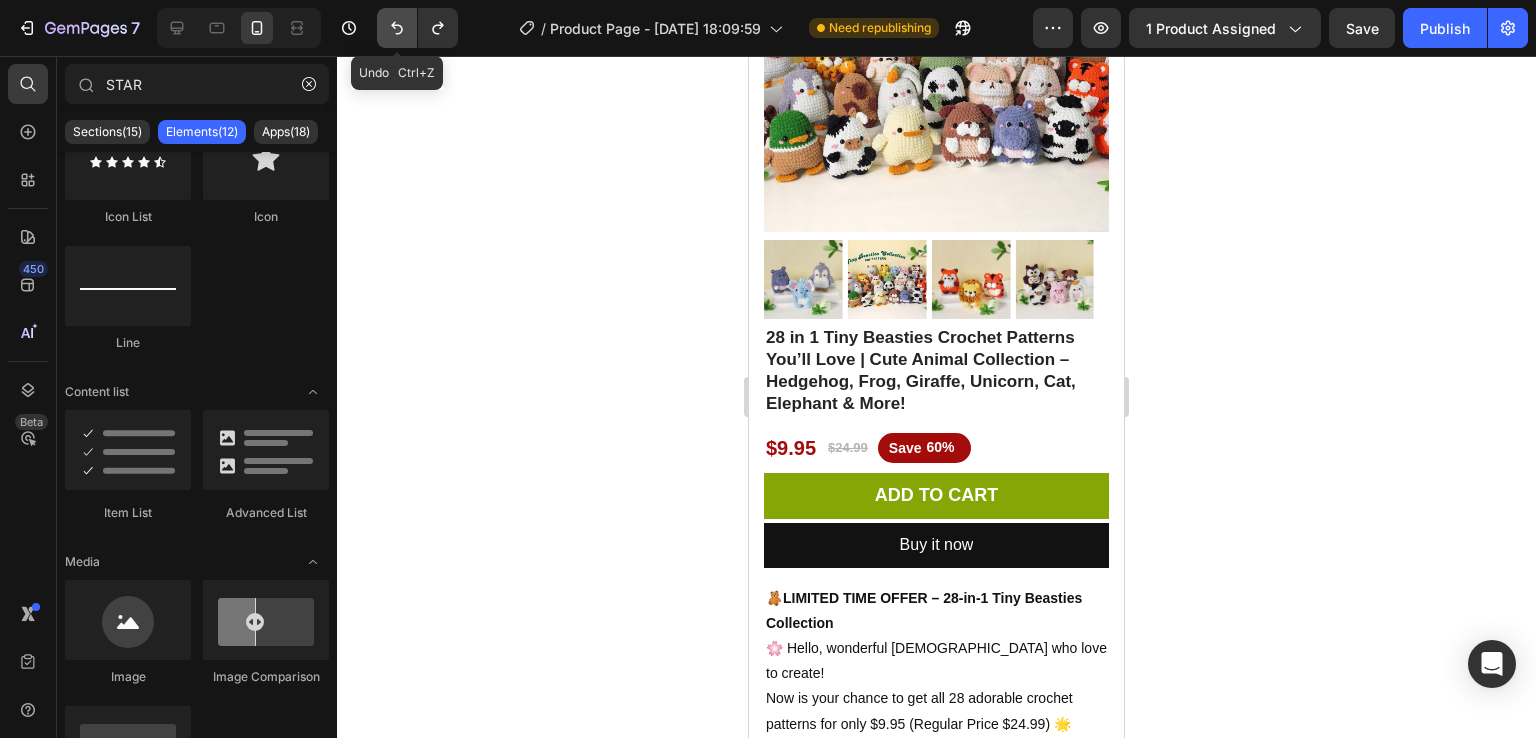 click 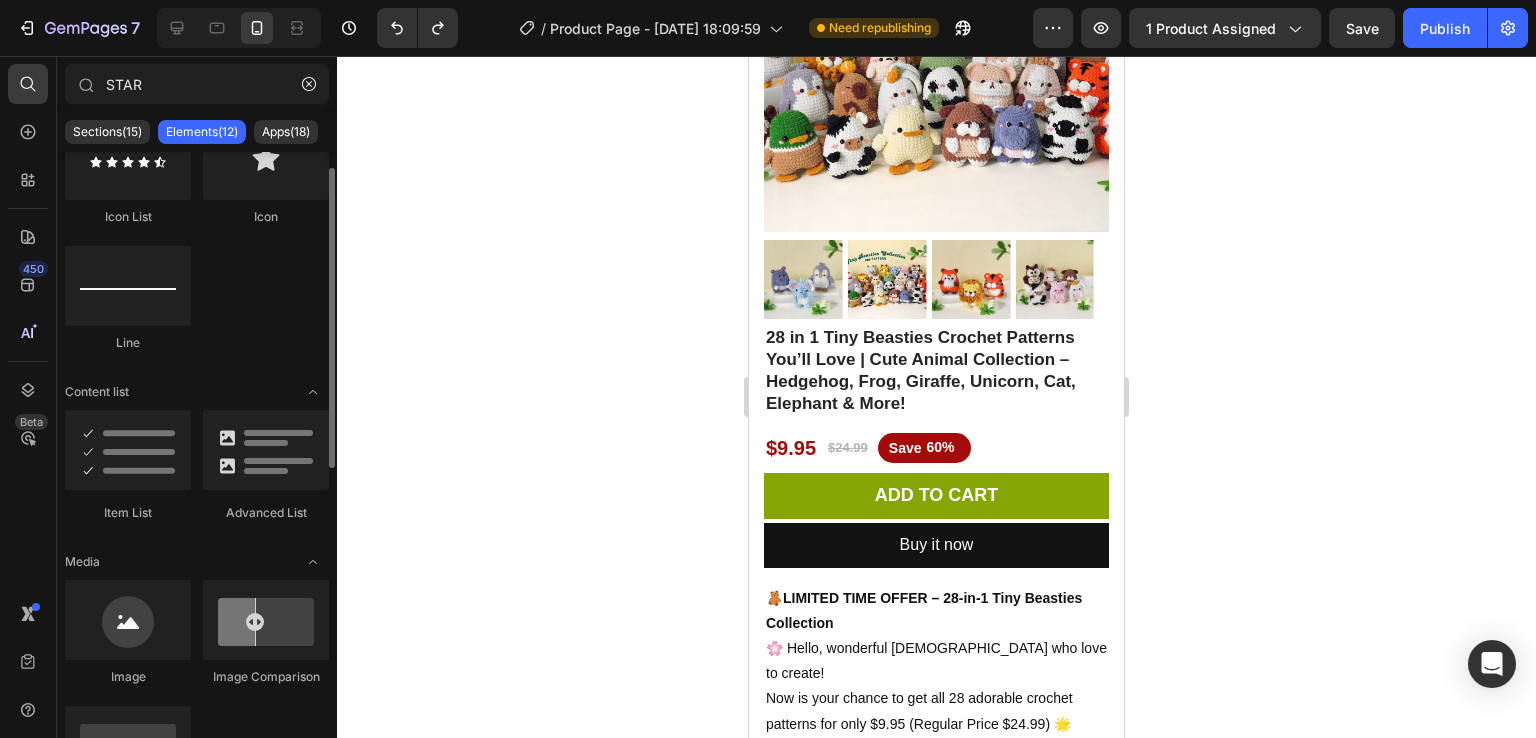 scroll, scrollTop: 0, scrollLeft: 0, axis: both 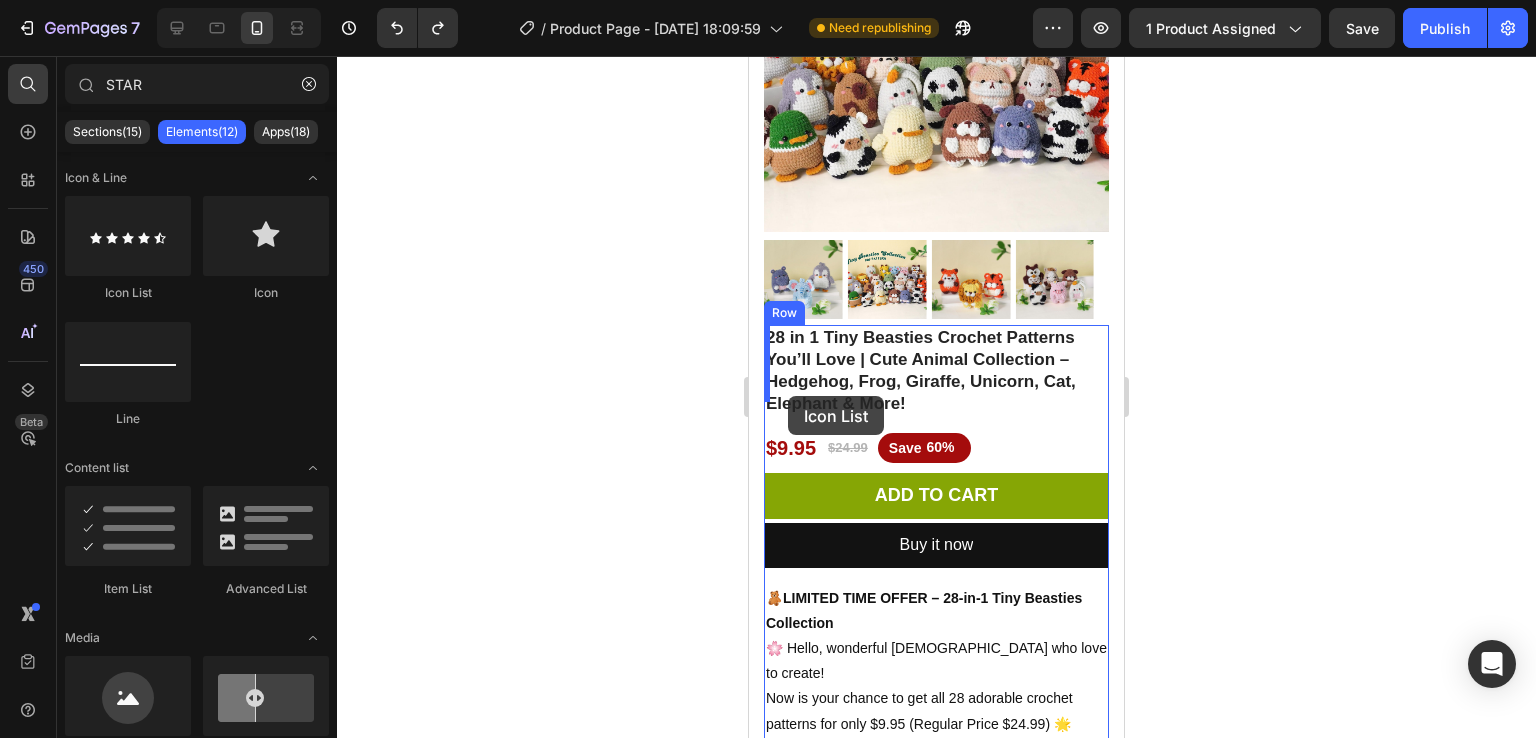 drag, startPoint x: 865, startPoint y: 309, endPoint x: 787, endPoint y: 397, distance: 117.592514 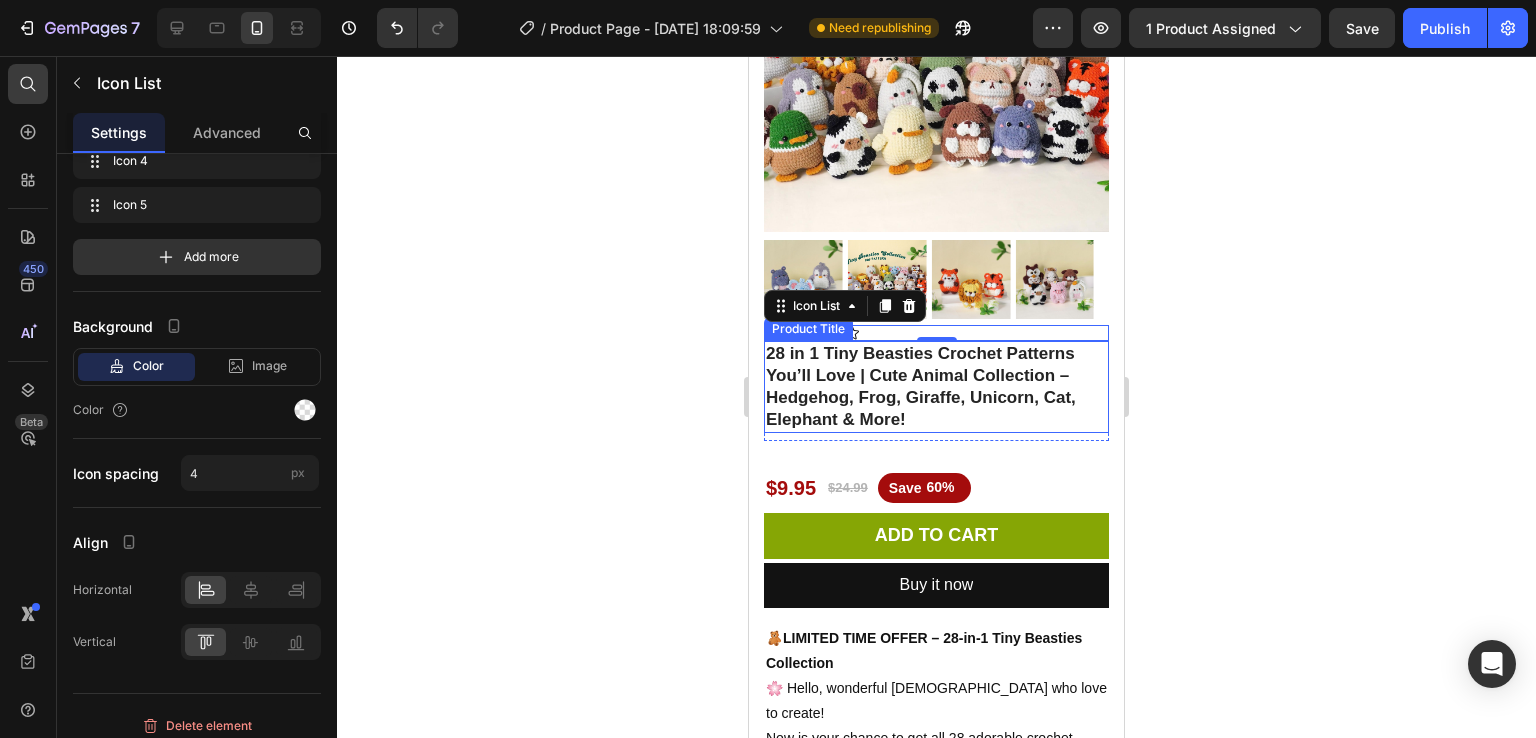 scroll, scrollTop: 0, scrollLeft: 0, axis: both 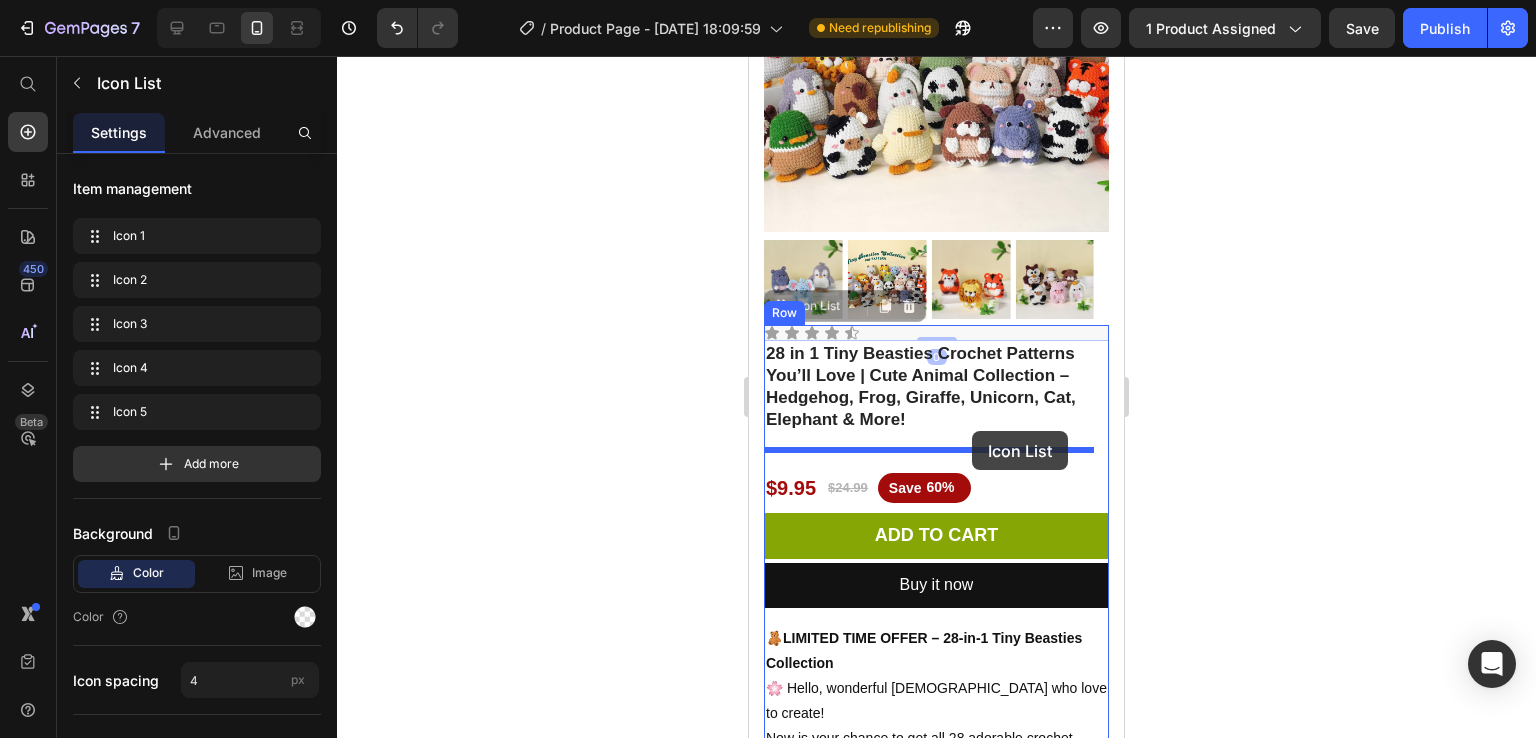 drag, startPoint x: 987, startPoint y: 317, endPoint x: 972, endPoint y: 431, distance: 114.982605 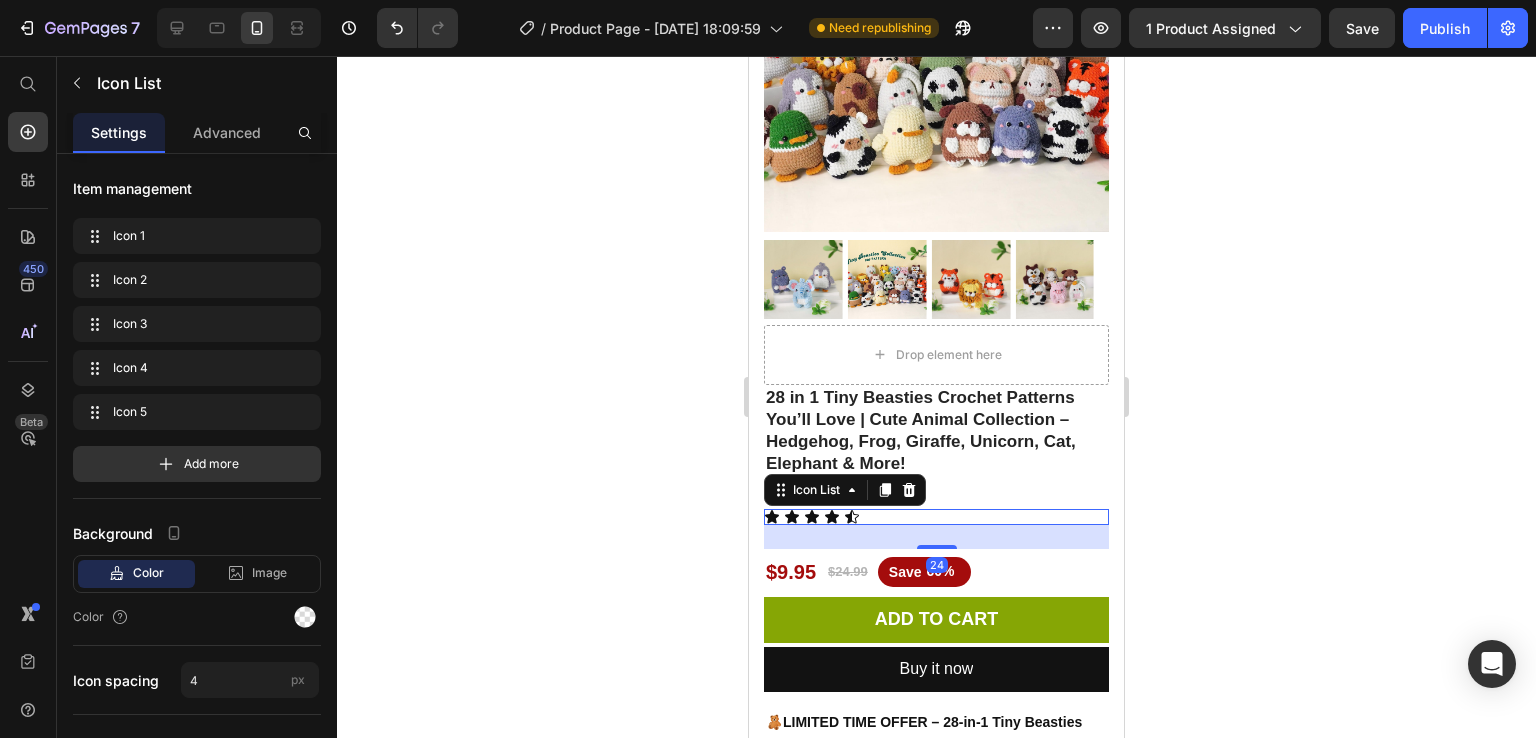 click 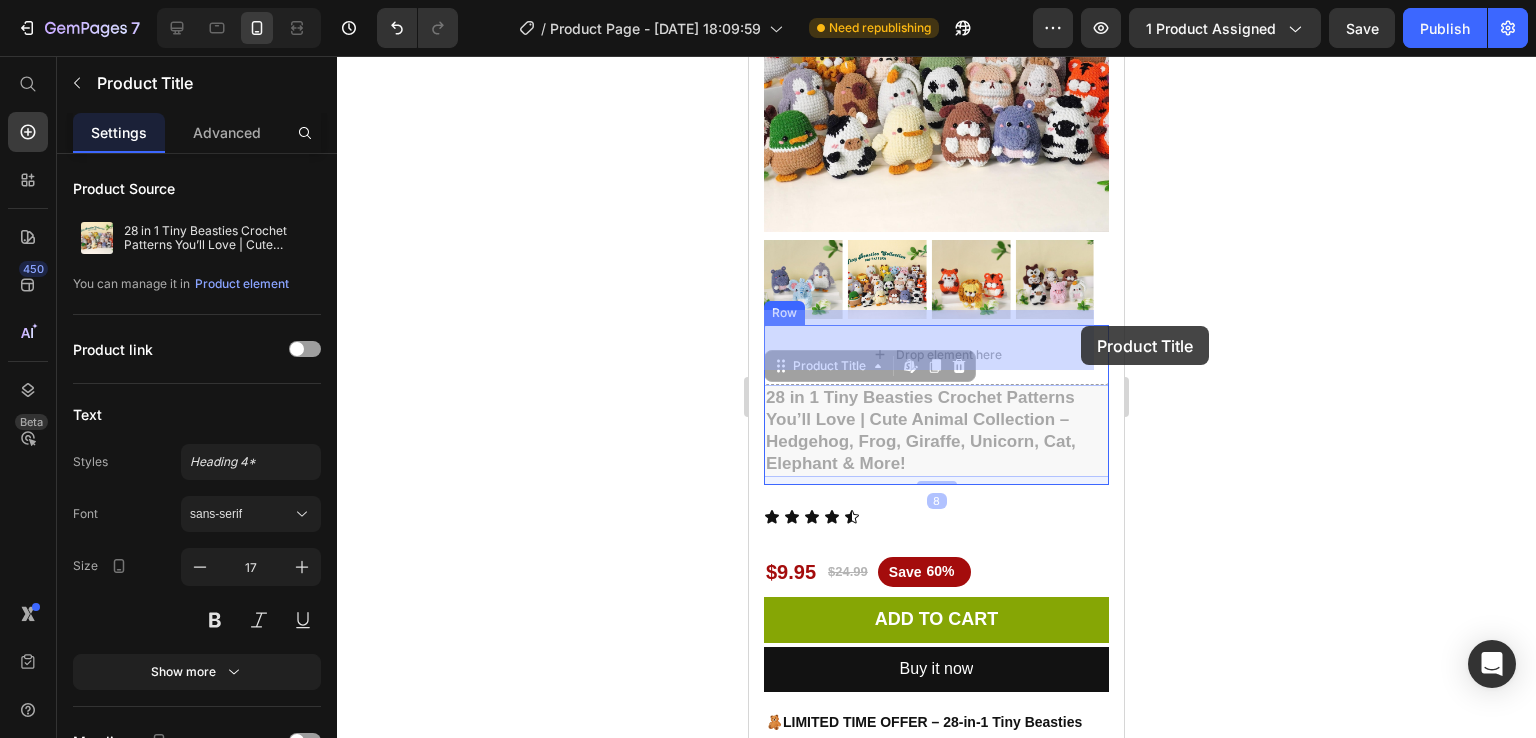 drag, startPoint x: 1091, startPoint y: 390, endPoint x: 1081, endPoint y: 326, distance: 64.77654 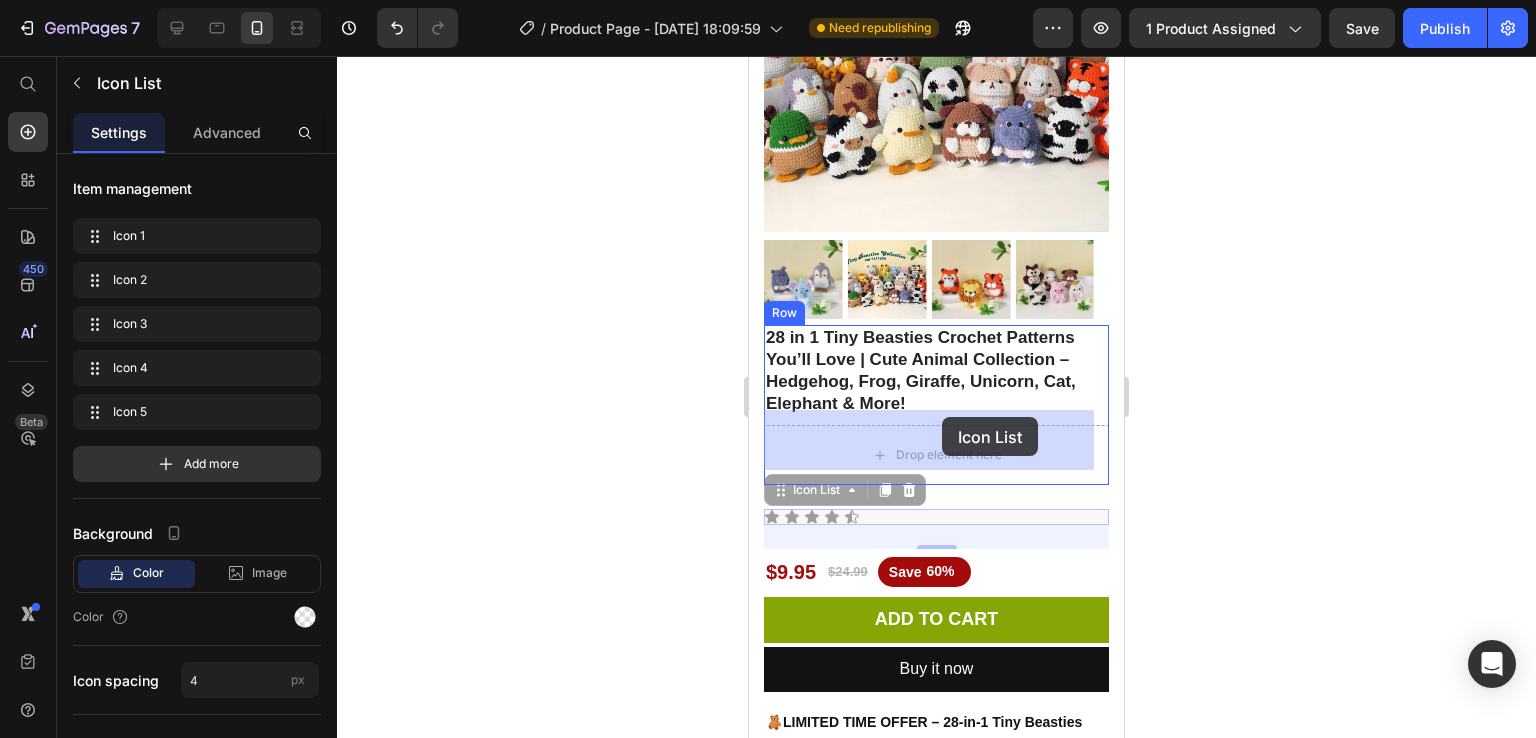 drag, startPoint x: 932, startPoint y: 496, endPoint x: 942, endPoint y: 417, distance: 79.630394 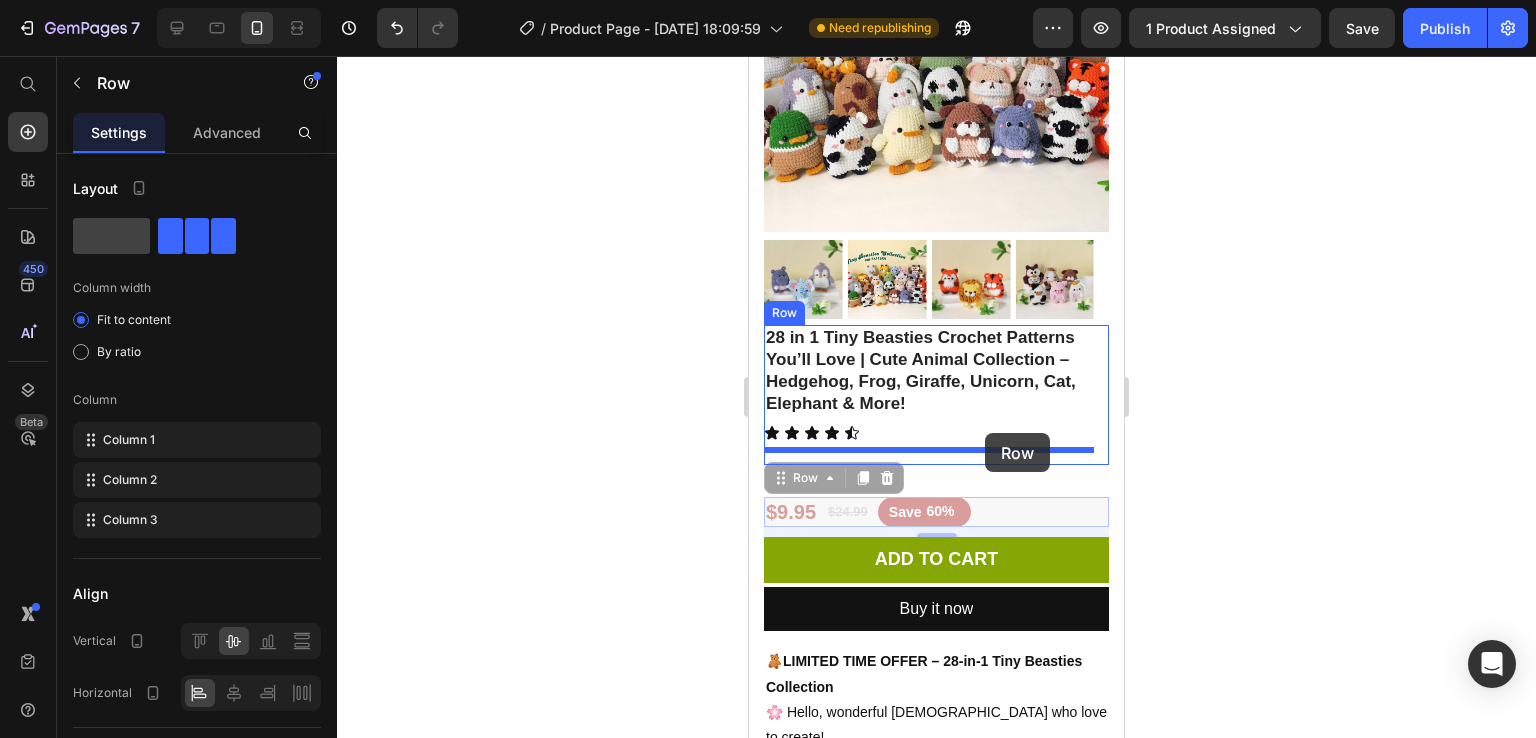 drag, startPoint x: 996, startPoint y: 489, endPoint x: 984, endPoint y: 433, distance: 57.271286 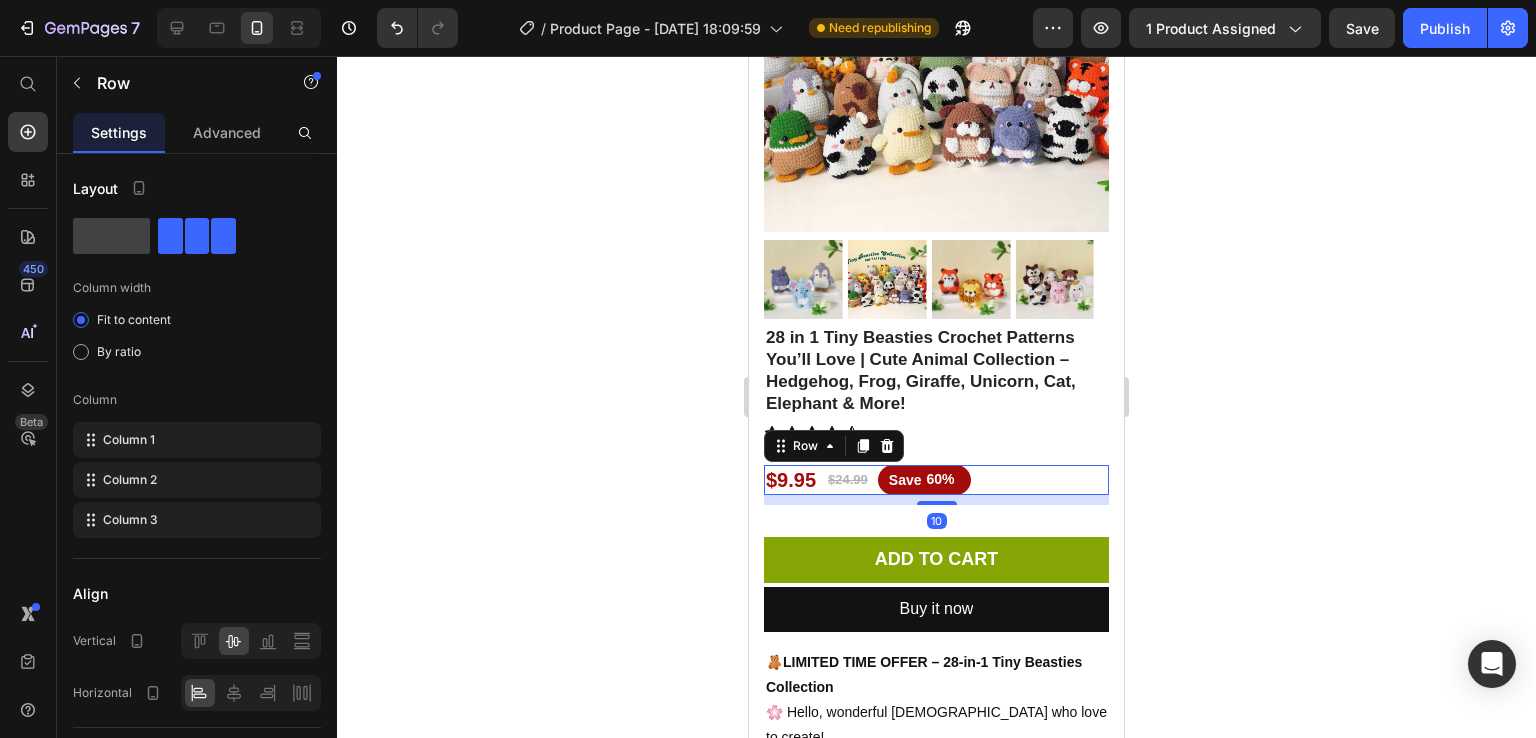 click 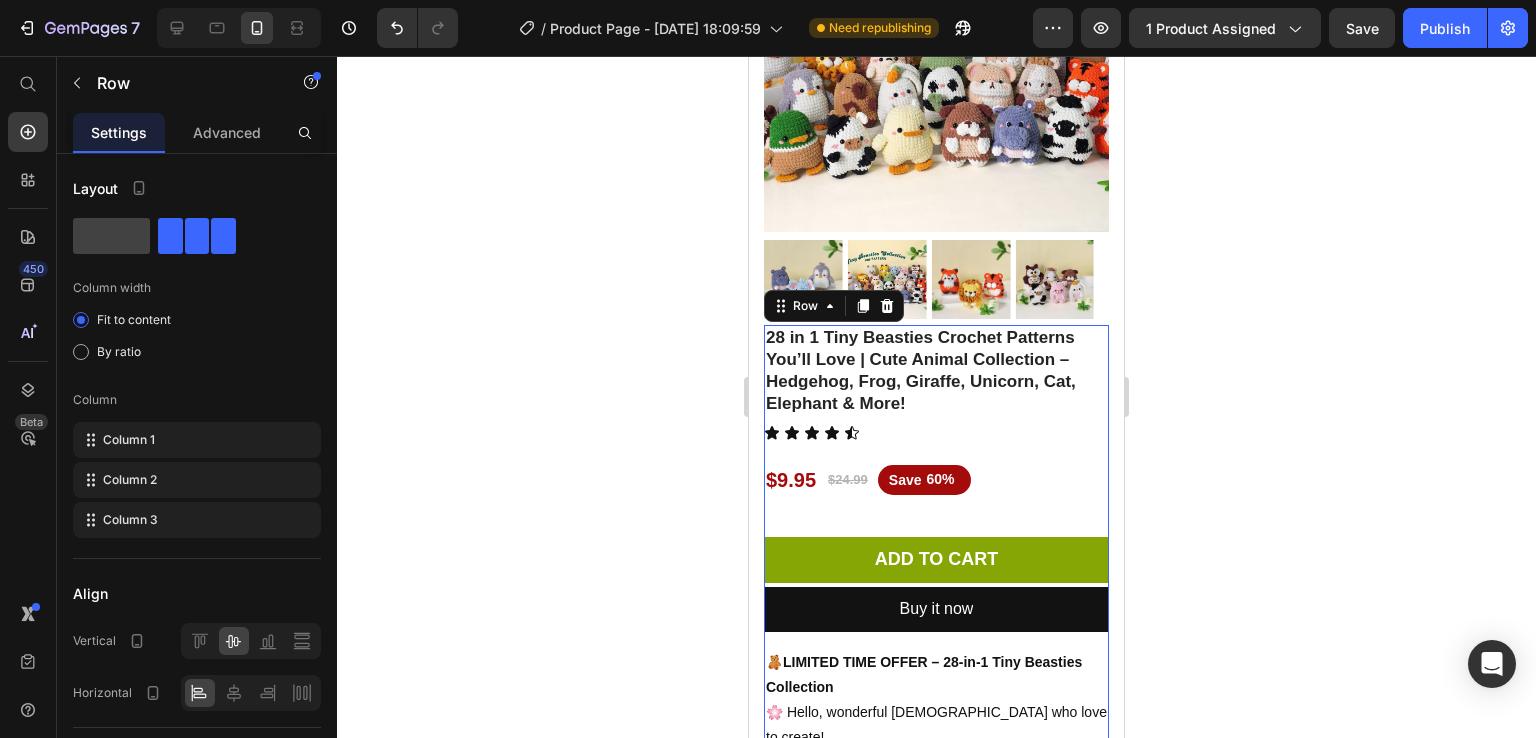 click on "28 in 1 Tiny Beasties Crochet Patterns You’ll Love | Cute Animal Collection – Hedgehog, Frog, Giraffe, Unicorn, Cat, Elephant & More! Product Title Icon Icon Icon Icon Icon Icon List $9.95 Product Price $24.99 Product Price Save 60% Discount Tag Row Row Heading Add to cart Add to Cart Buy it now Dynamic Checkout 🧸  LIMITED TIME OFFER – 28-in-1 Tiny Beasties Collection 🌸 Hello, wonderful [DEMOGRAPHIC_DATA] who love to create! Now is your chance to get all 28 adorable crochet patterns for only $9.95 (Regular Price $24.99) 🌟 ✨ Create a unique and beautiful collection of tiny animals, where each pattern fits together perfectly – crochet, create, and enjoy every stitch! Don’t miss this exclusive deal to start crafting your magical world of crochet creatures [DATE]. Text Block Image 🧶✨  Why You’ll Love This Crochet Collection ✅  Calm and Creative Moments Relax and create something special with every stitch. ✅  28 Patterns in One Bundle ✅  Clear and Beginner-Friendly Instructions No waiting! Row" at bounding box center (936, 1468) 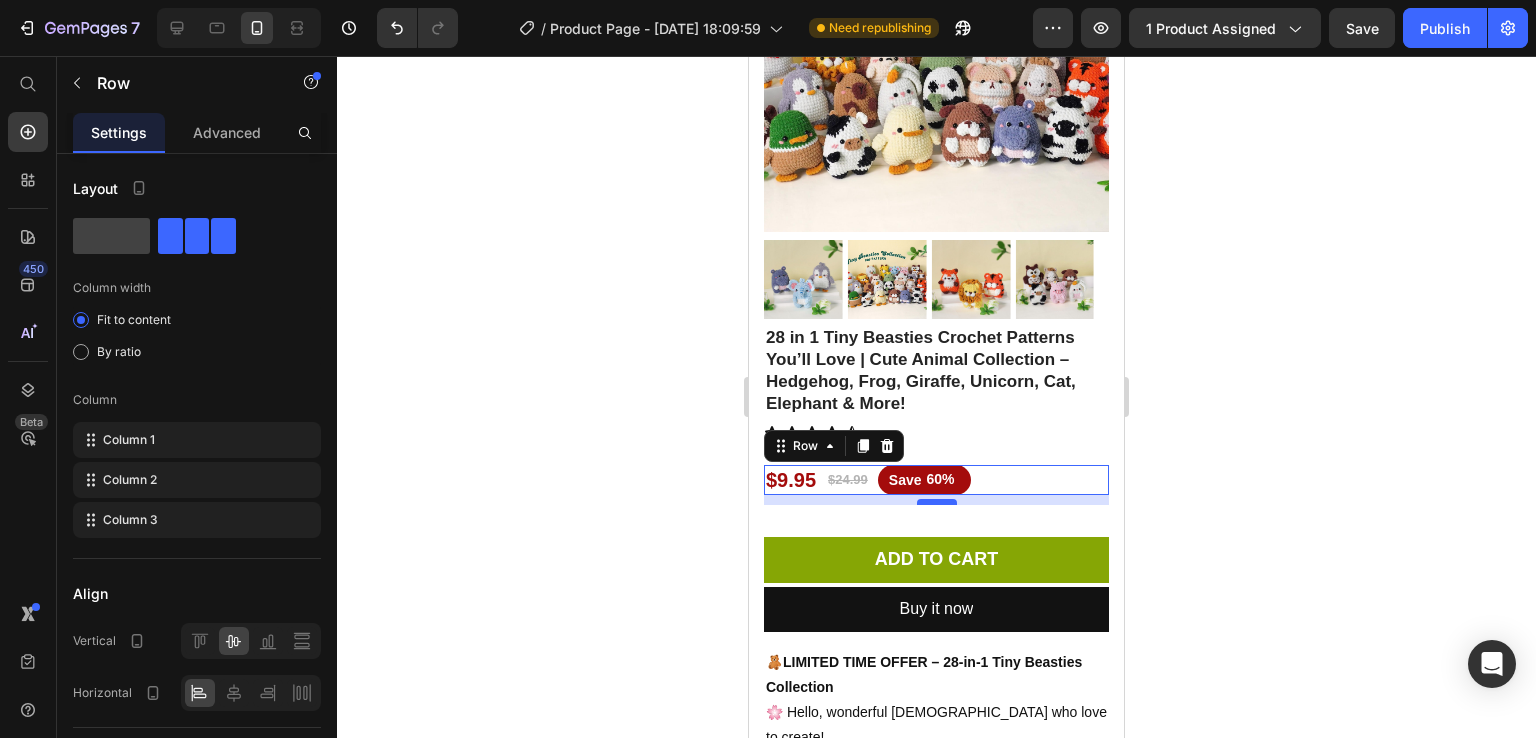 click on "10" at bounding box center (936, 495) 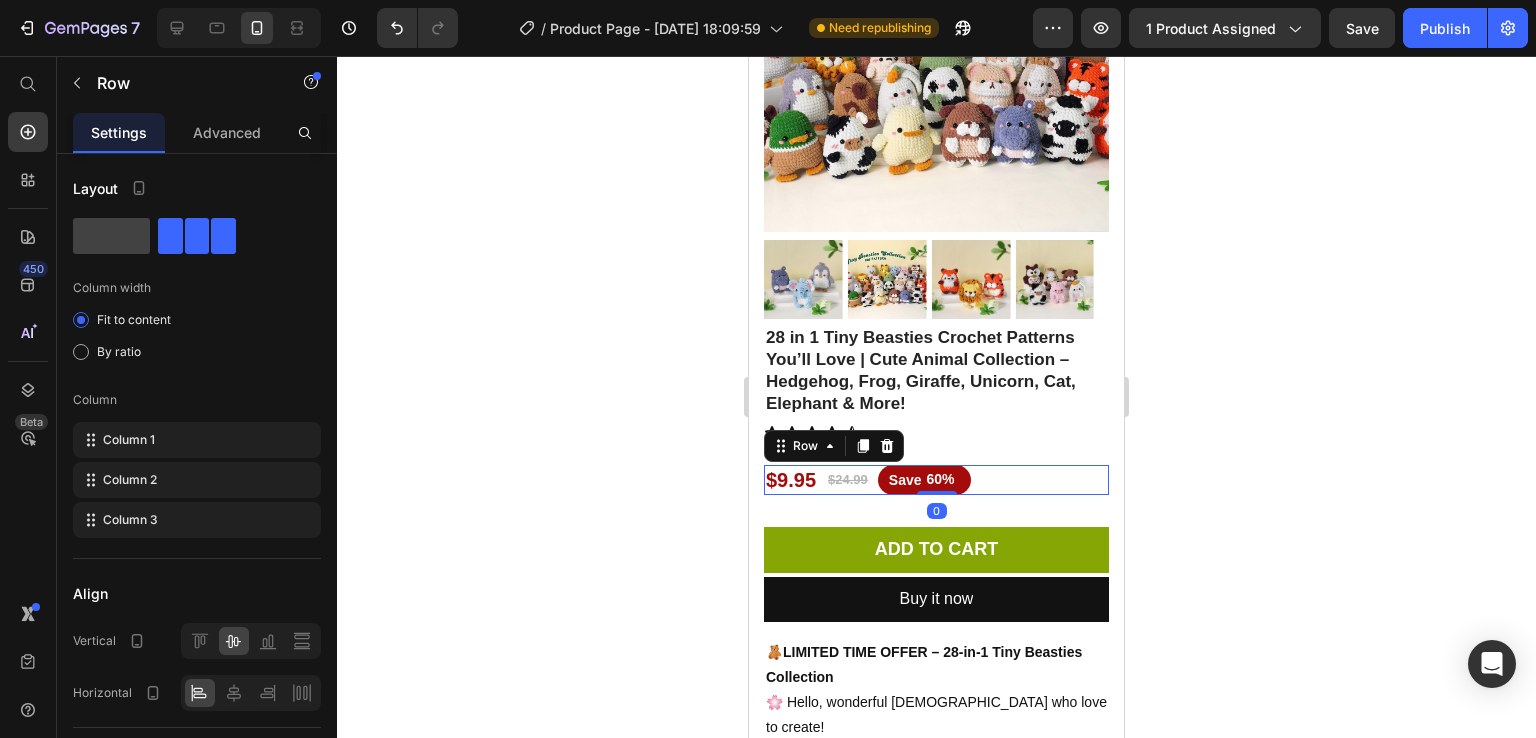 drag, startPoint x: 936, startPoint y: 488, endPoint x: 934, endPoint y: 452, distance: 36.05551 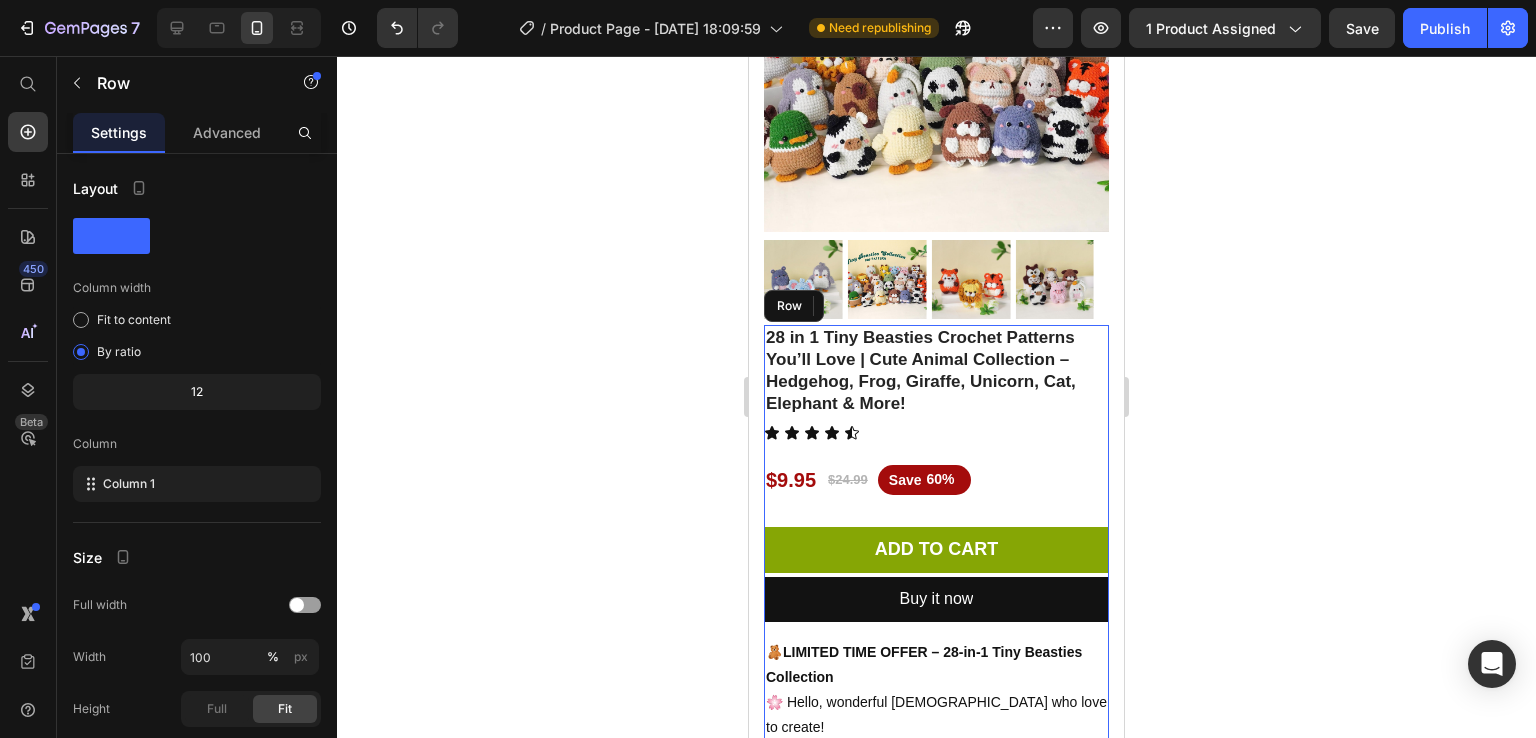 click on "28 in 1 Tiny Beasties Crochet Patterns You’ll Love | Cute Animal Collection – Hedgehog, Frog, Giraffe, Unicorn, Cat, Elephant & More! Product Title Icon Icon Icon Icon Icon Icon List $9.95 Product Price $24.99 Product Price Save 60% Discount Tag Row   0 Row Heading Add to cart Add to Cart Buy it now Dynamic Checkout 🧸  LIMITED TIME OFFER – 28-in-1 Tiny Beasties Collection 🌸 Hello, wonderful [DEMOGRAPHIC_DATA] who love to create! Now is your chance to get all 28 adorable crochet patterns for only $9.95 (Regular Price $24.99) 🌟 ✨ Create a unique and beautiful collection of tiny animals, where each pattern fits together perfectly – crochet, create, and enjoy every stitch! Don’t miss this exclusive deal to start crafting your magical world of crochet creatures [DATE]. Text Block Image 🧶✨  Why You’ll Love This Crochet Collection ✅  Calm and Creative Moments Relax and create something special with every stitch. ✅  28 Patterns in One Bundle ✅  Clear and Beginner-Friendly Instructions No waiting!" at bounding box center [936, 1463] 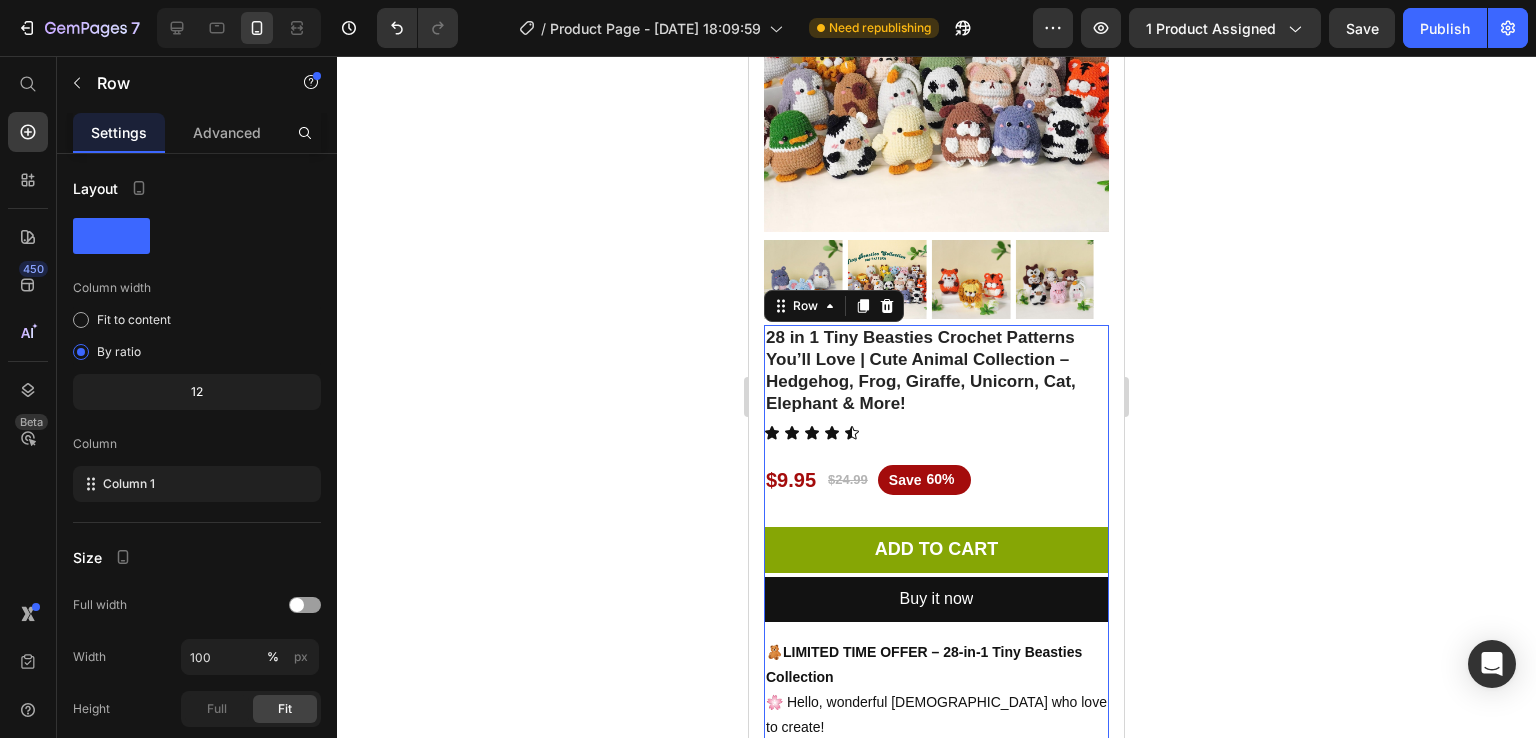 click on "28 in 1 Tiny Beasties Crochet Patterns You’ll Love | Cute Animal Collection – Hedgehog, Frog, Giraffe, Unicorn, Cat, Elephant & More! Product Title Icon Icon Icon Icon Icon Icon List $9.95 Product Price $24.99 Product Price Save 60% Discount Tag Row Row Heading Add to cart Add to Cart Buy it now Dynamic Checkout 🧸  LIMITED TIME OFFER – 28-in-1 Tiny Beasties Collection 🌸 Hello, wonderful [DEMOGRAPHIC_DATA] who love to create! Now is your chance to get all 28 adorable crochet patterns for only $9.95 (Regular Price $24.99) 🌟 ✨ Create a unique and beautiful collection of tiny animals, where each pattern fits together perfectly – crochet, create, and enjoy every stitch! Don’t miss this exclusive deal to start crafting your magical world of crochet creatures [DATE]. Text Block Image 🧶✨  Why You’ll Love This Crochet Collection ✅  Calm and Creative Moments Relax and create something special with every stitch. ✅  28 Patterns in One Bundle ✅  Clear and Beginner-Friendly Instructions No waiting! Row" at bounding box center (936, 1463) 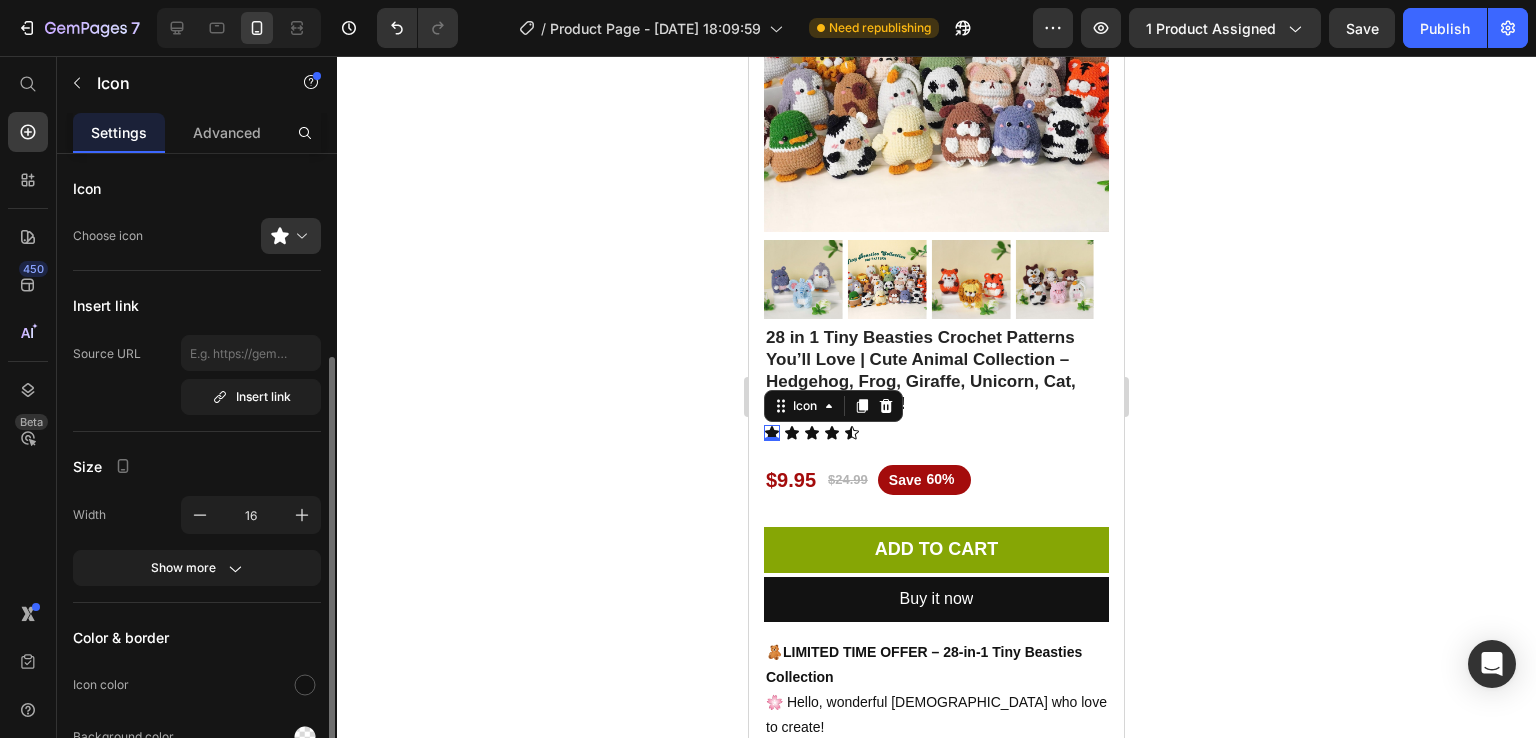 scroll, scrollTop: 144, scrollLeft: 0, axis: vertical 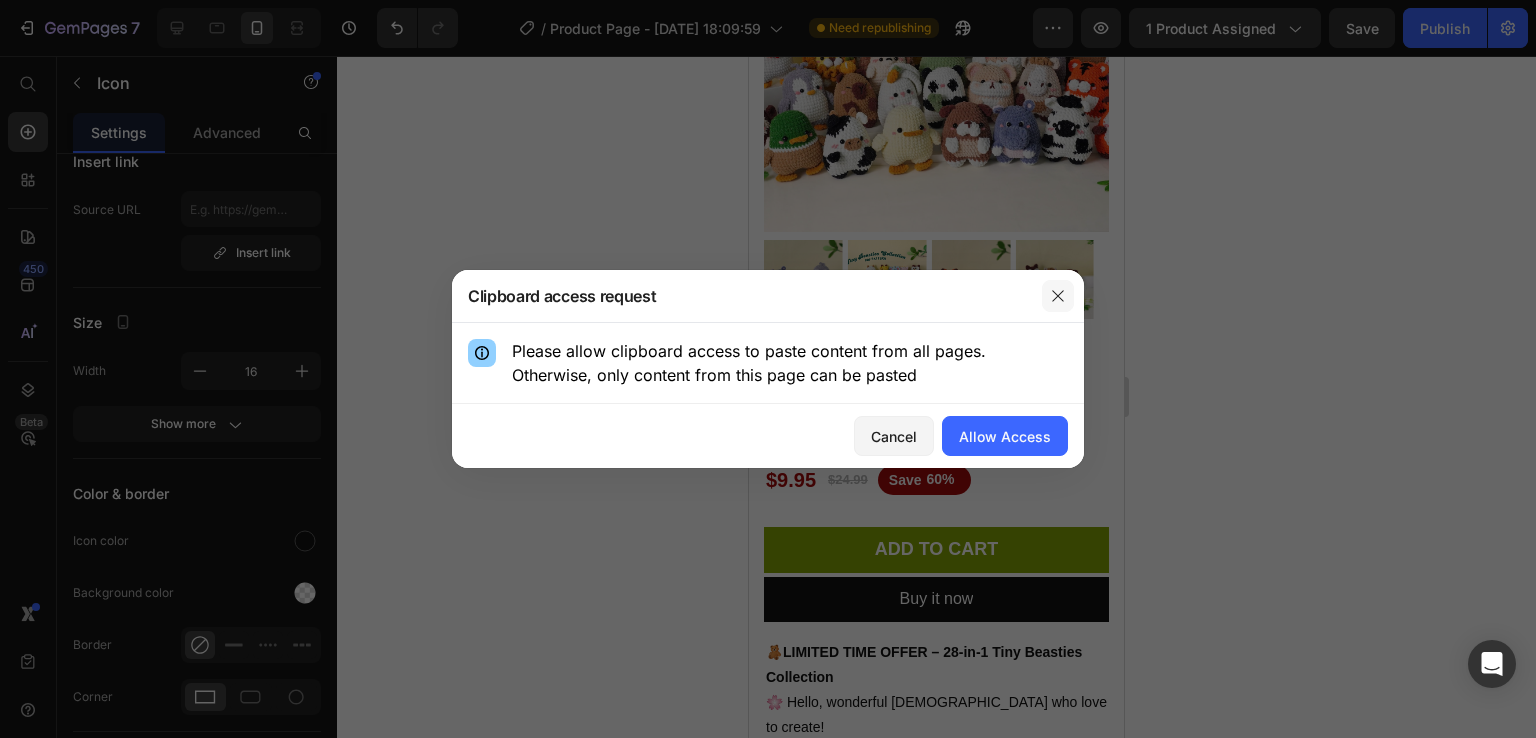 click 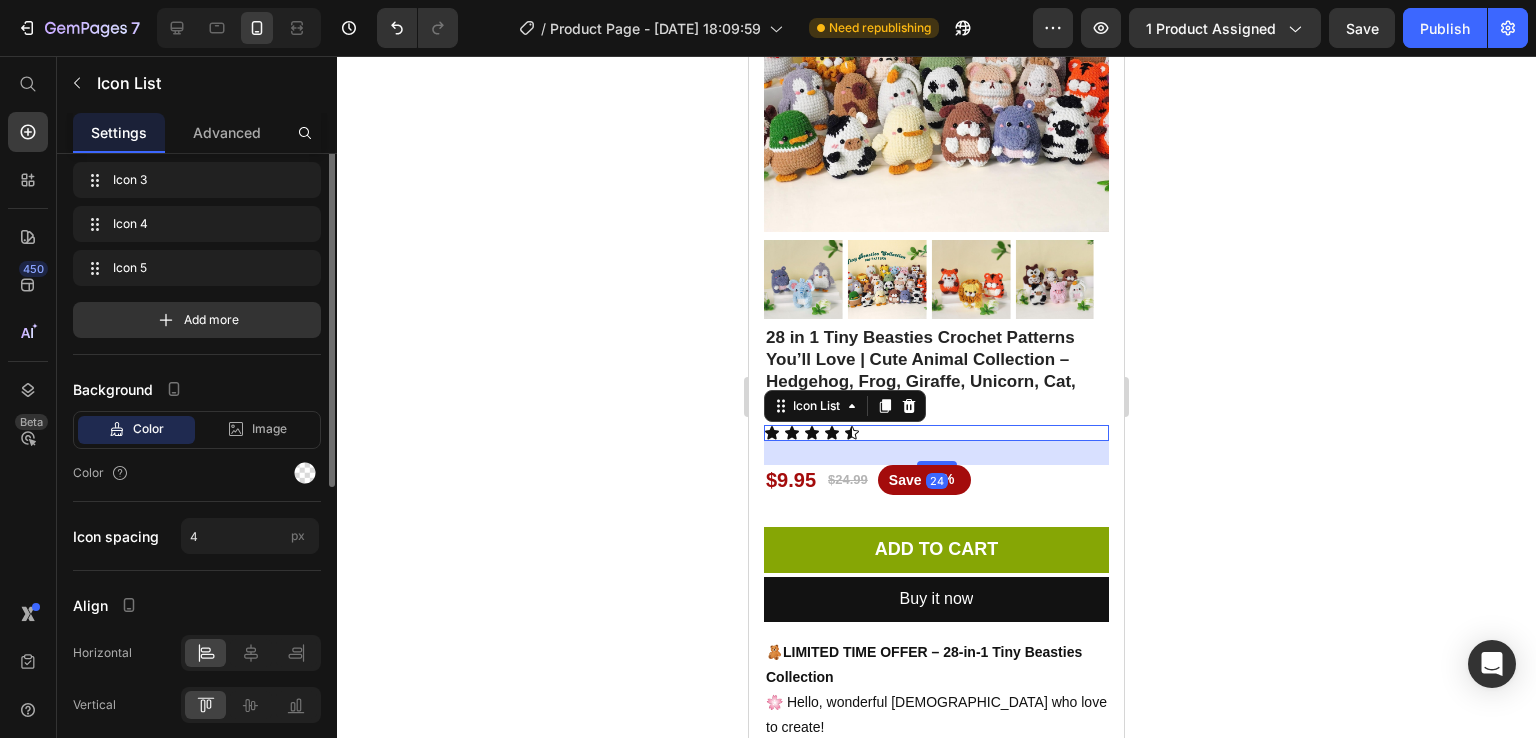 scroll, scrollTop: 0, scrollLeft: 0, axis: both 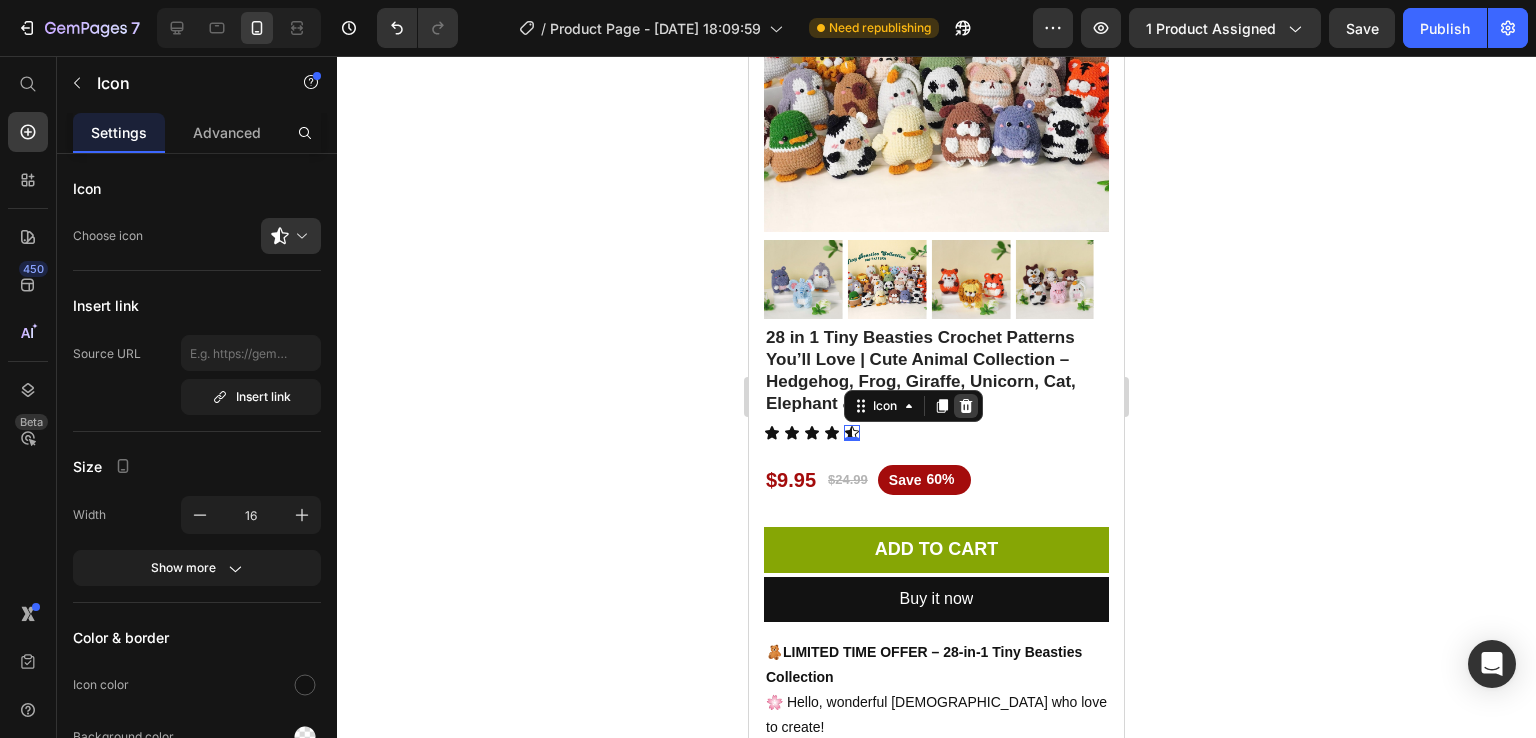 click 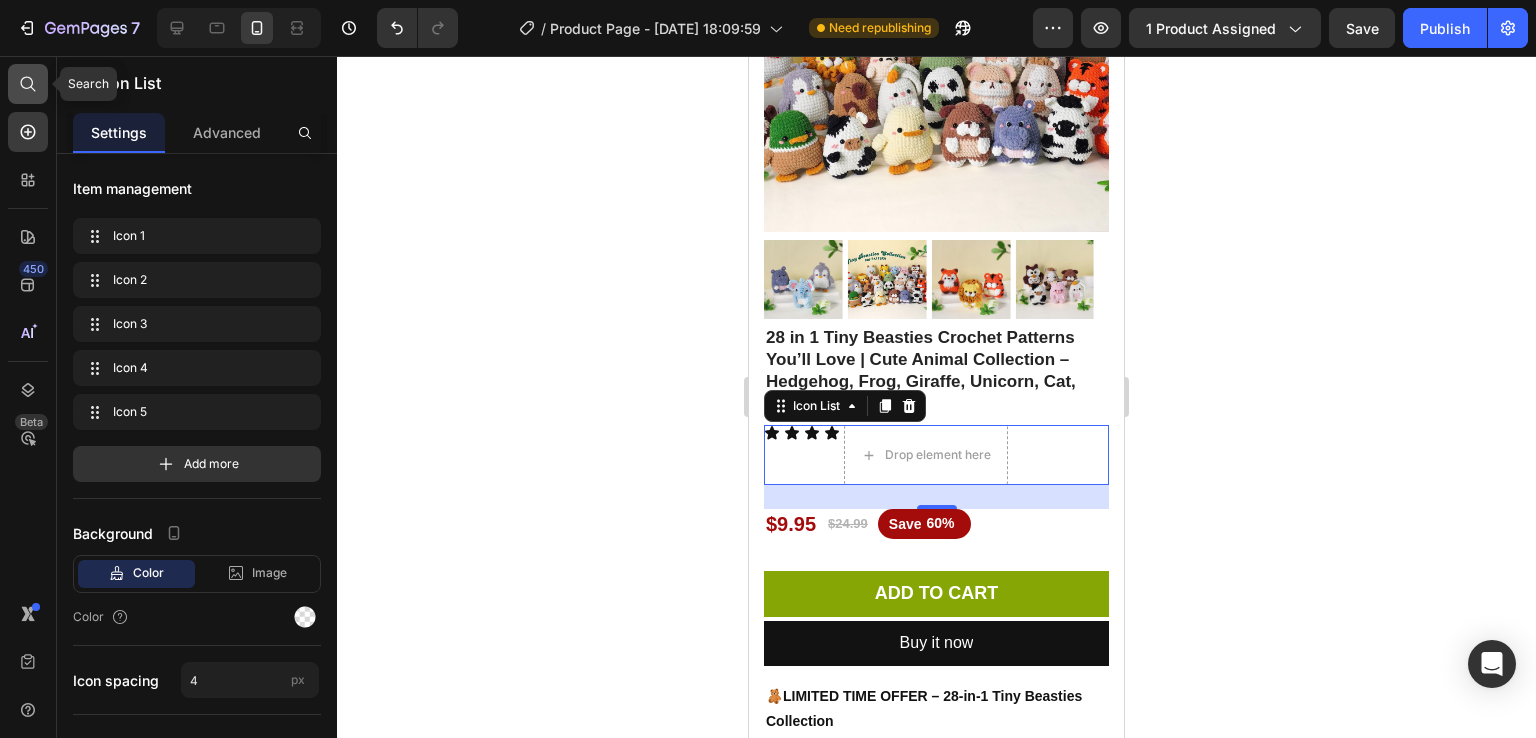 click 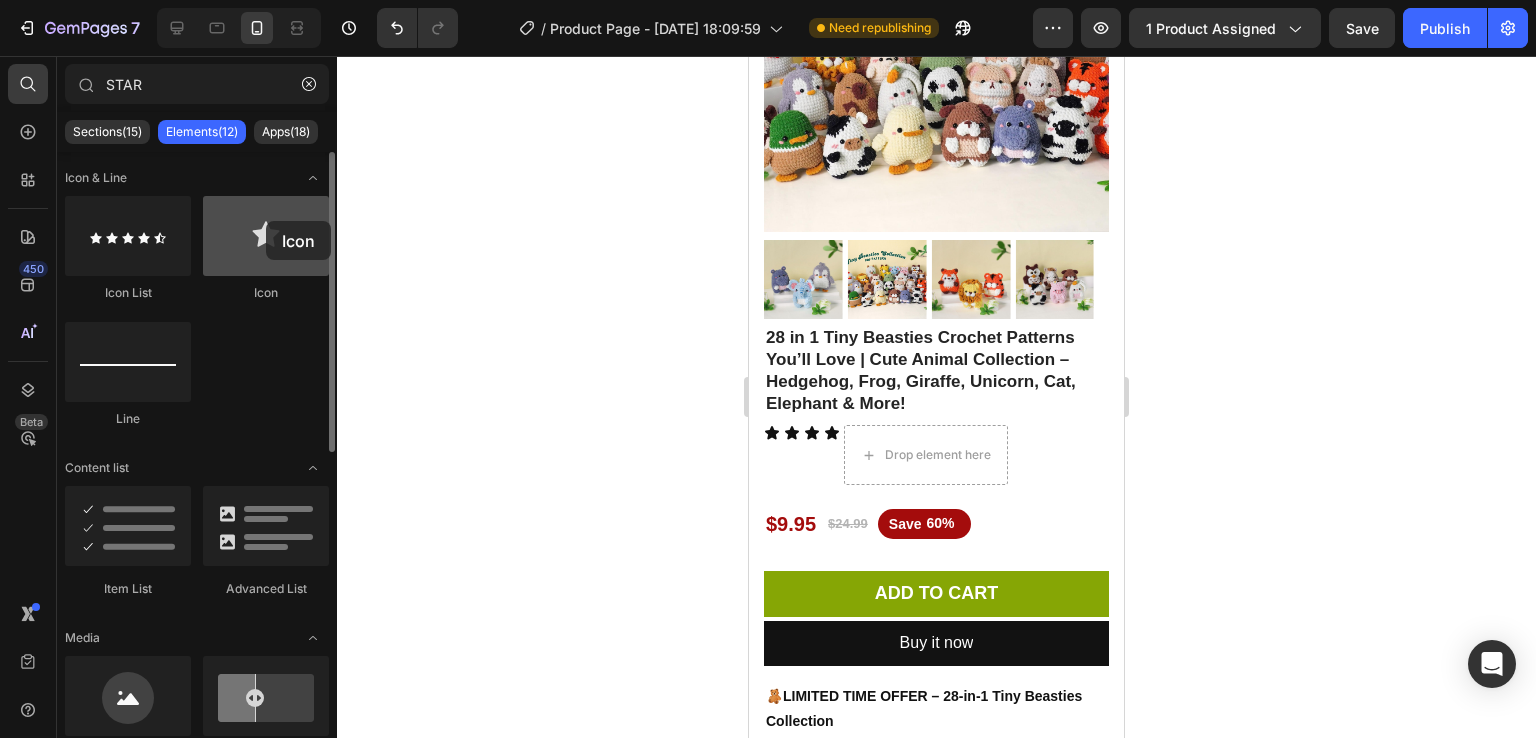 click at bounding box center (266, 236) 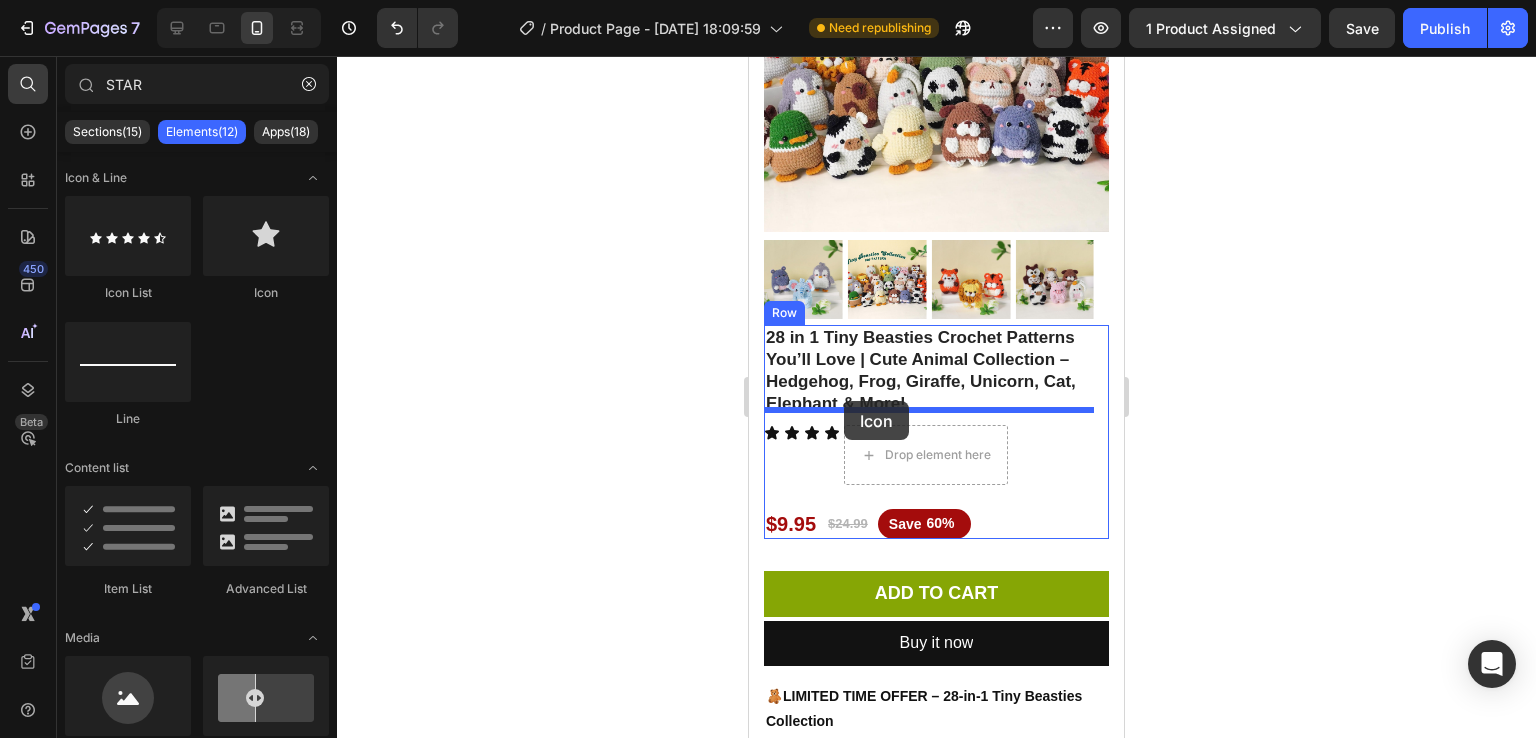drag, startPoint x: 1015, startPoint y: 277, endPoint x: 844, endPoint y: 401, distance: 211.22737 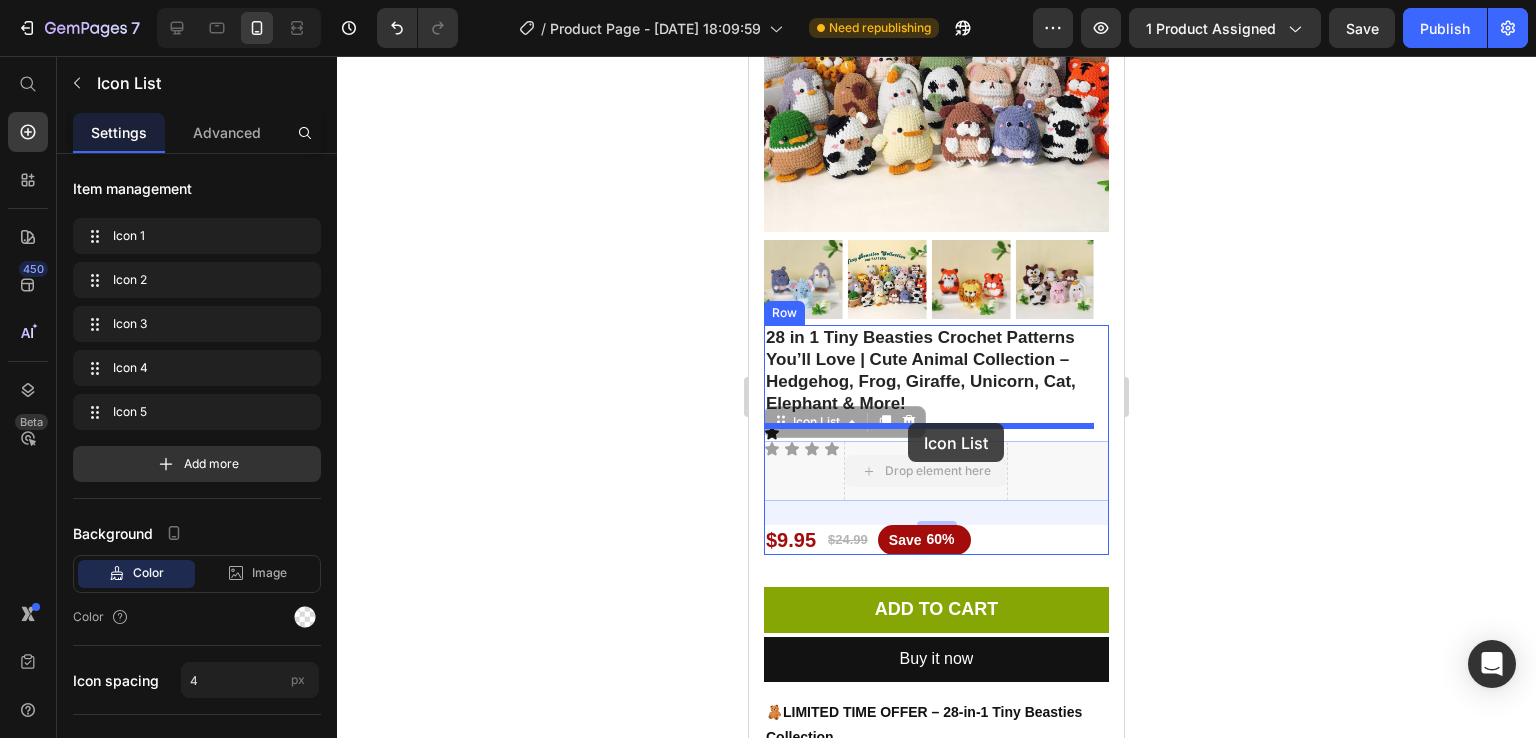 drag, startPoint x: 840, startPoint y: 441, endPoint x: 920, endPoint y: 423, distance: 82 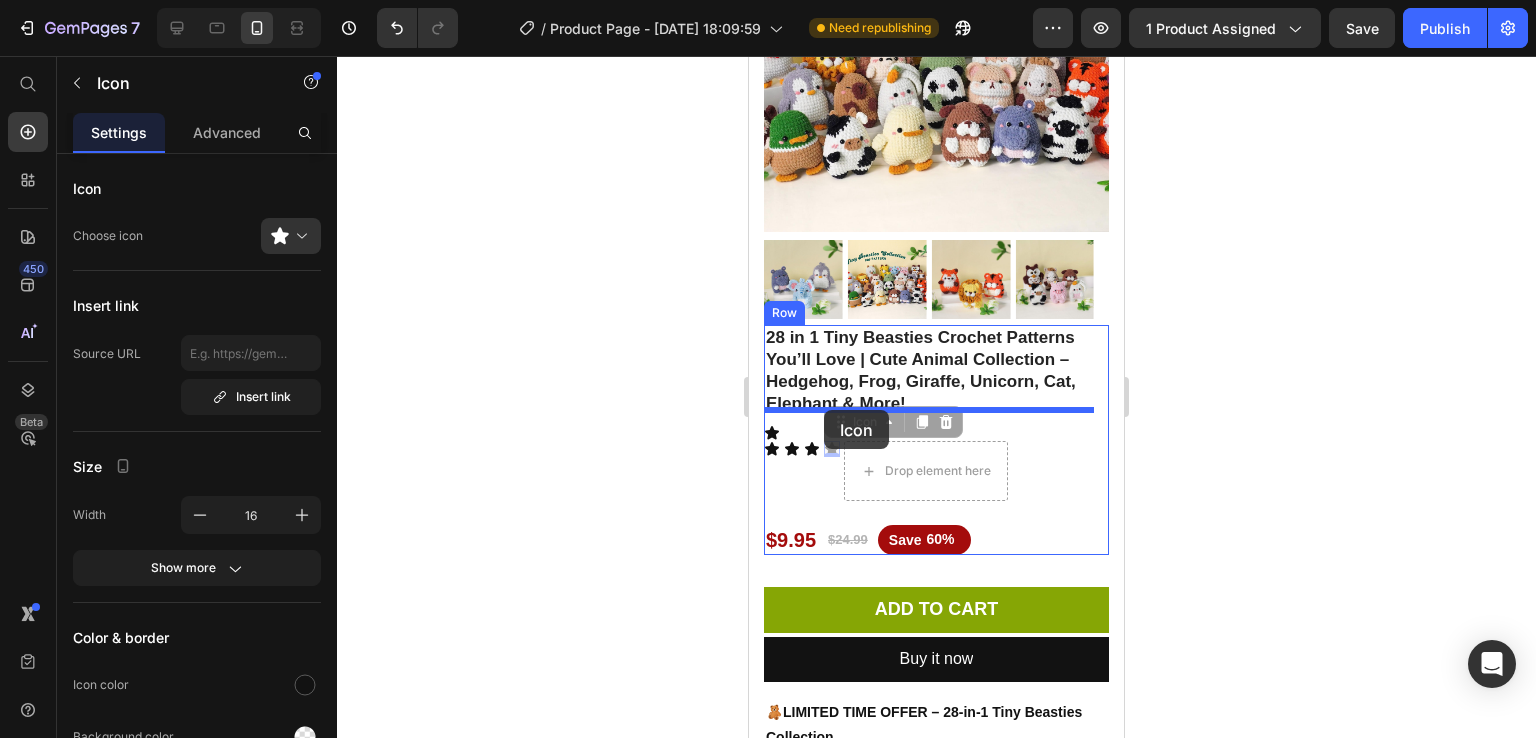 drag, startPoint x: 833, startPoint y: 429, endPoint x: 824, endPoint y: 410, distance: 21.023796 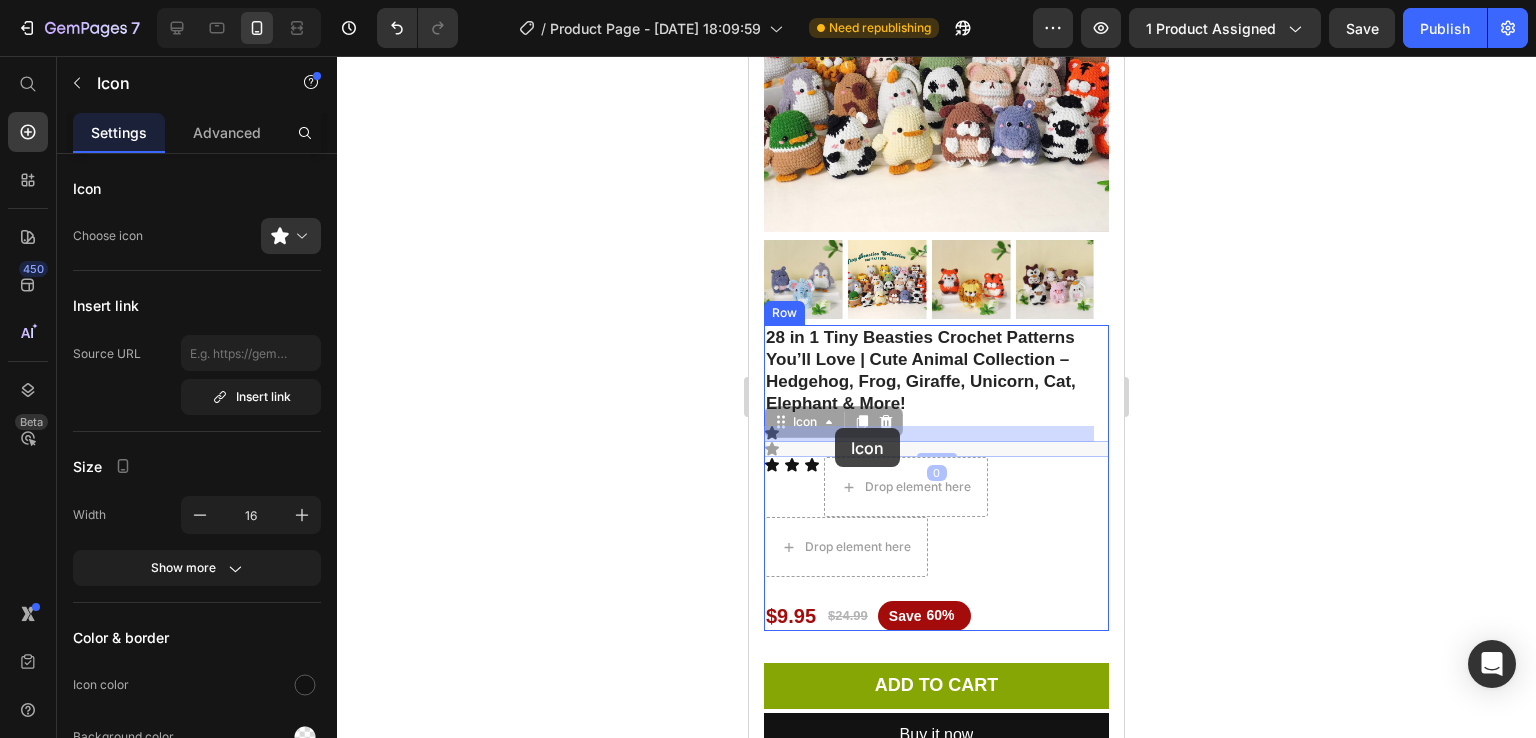 drag, startPoint x: 770, startPoint y: 433, endPoint x: 838, endPoint y: 428, distance: 68.18358 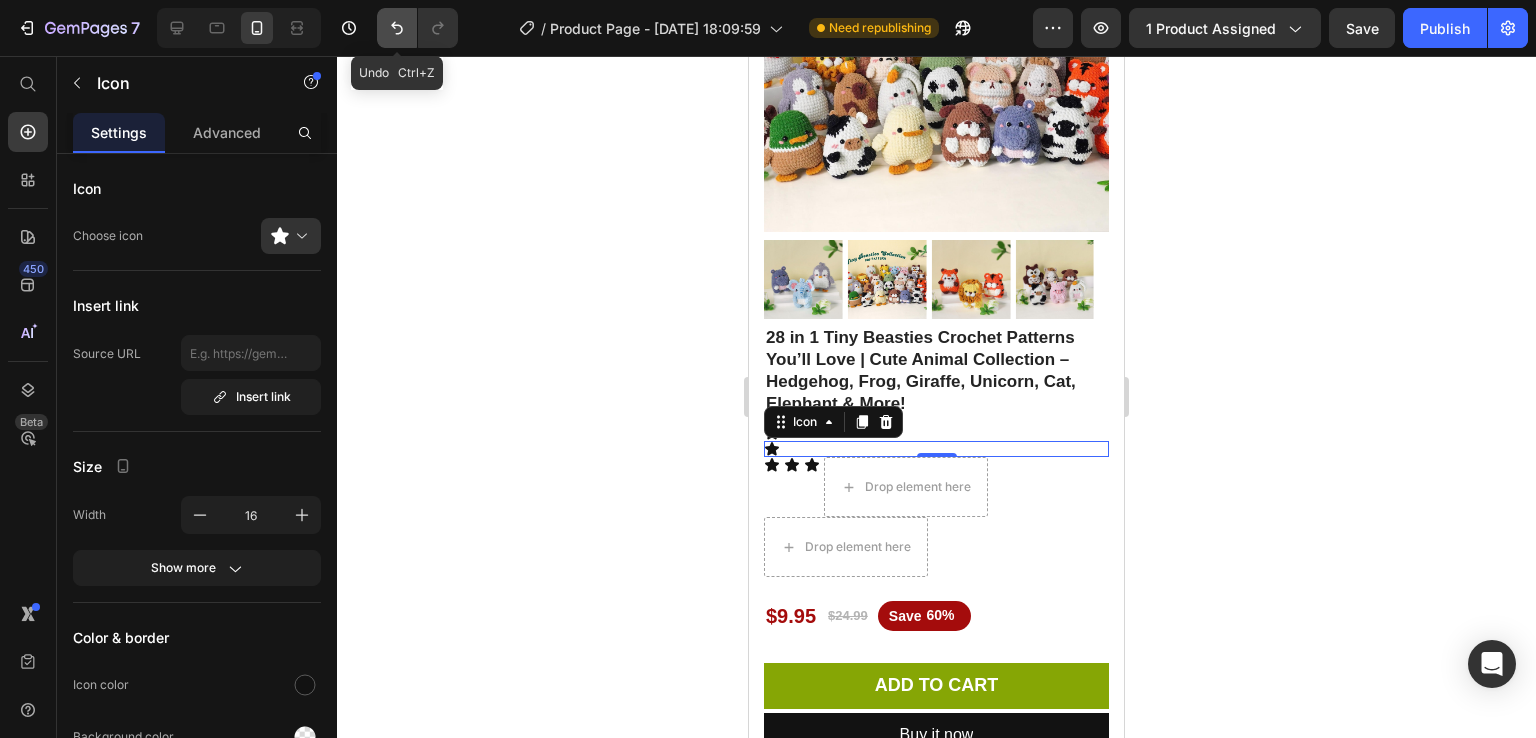click 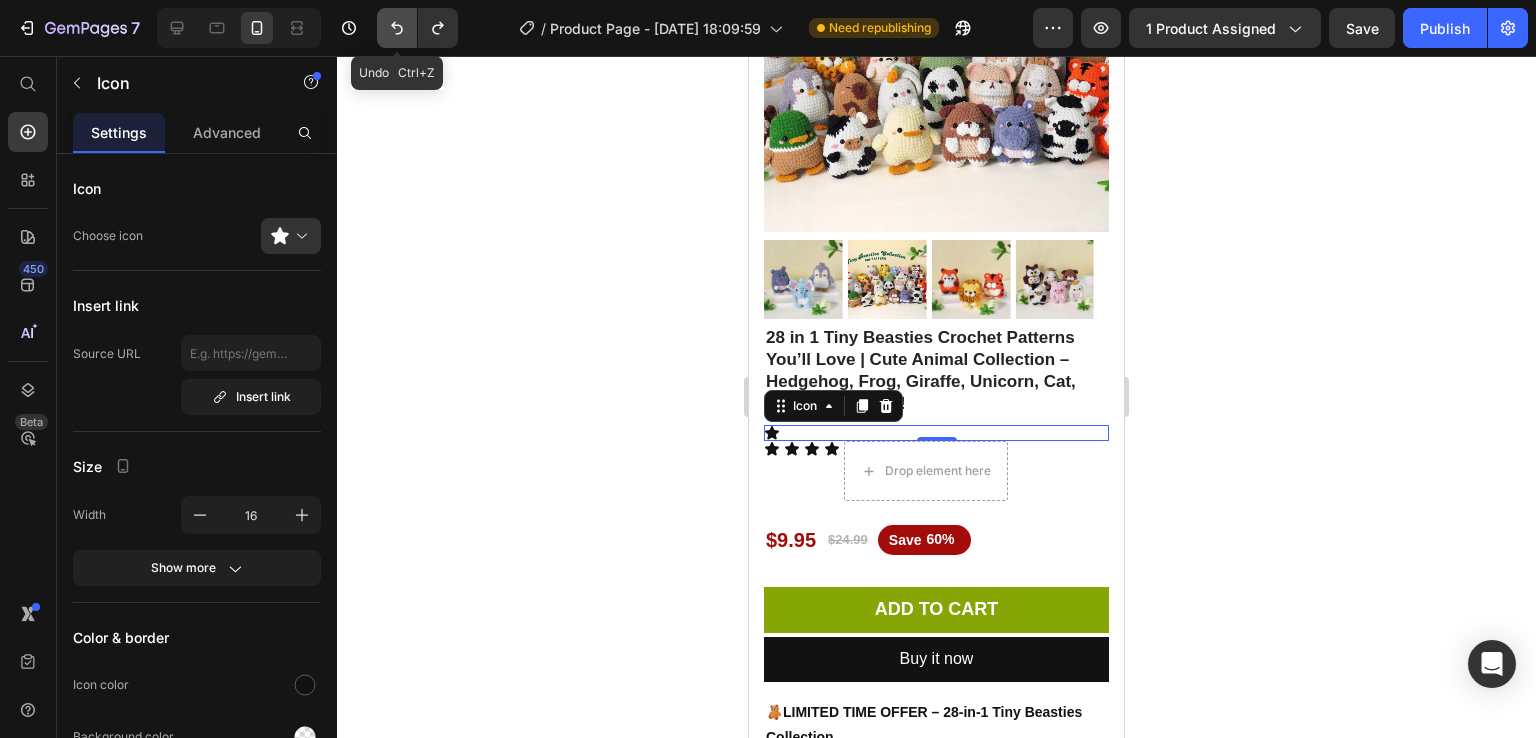 click 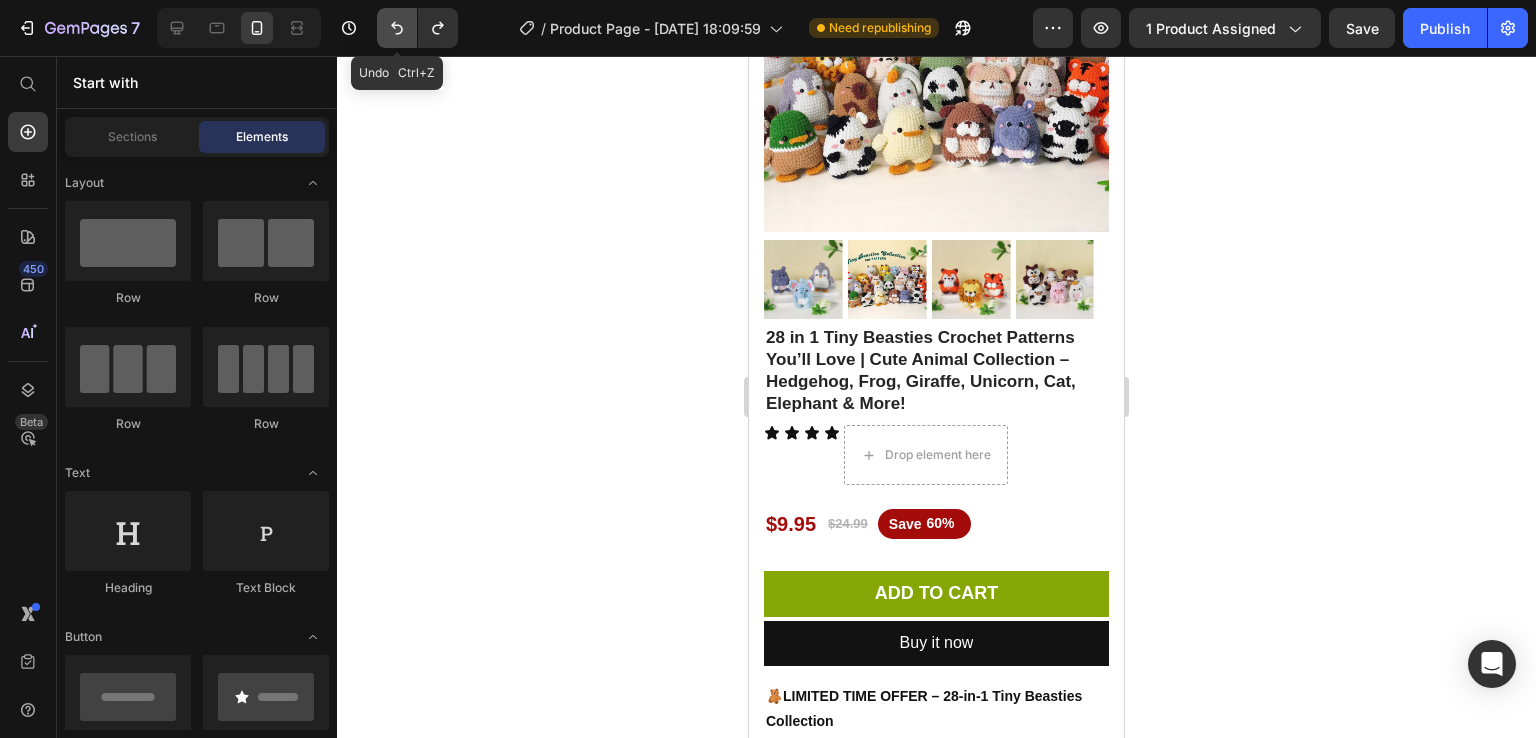 click 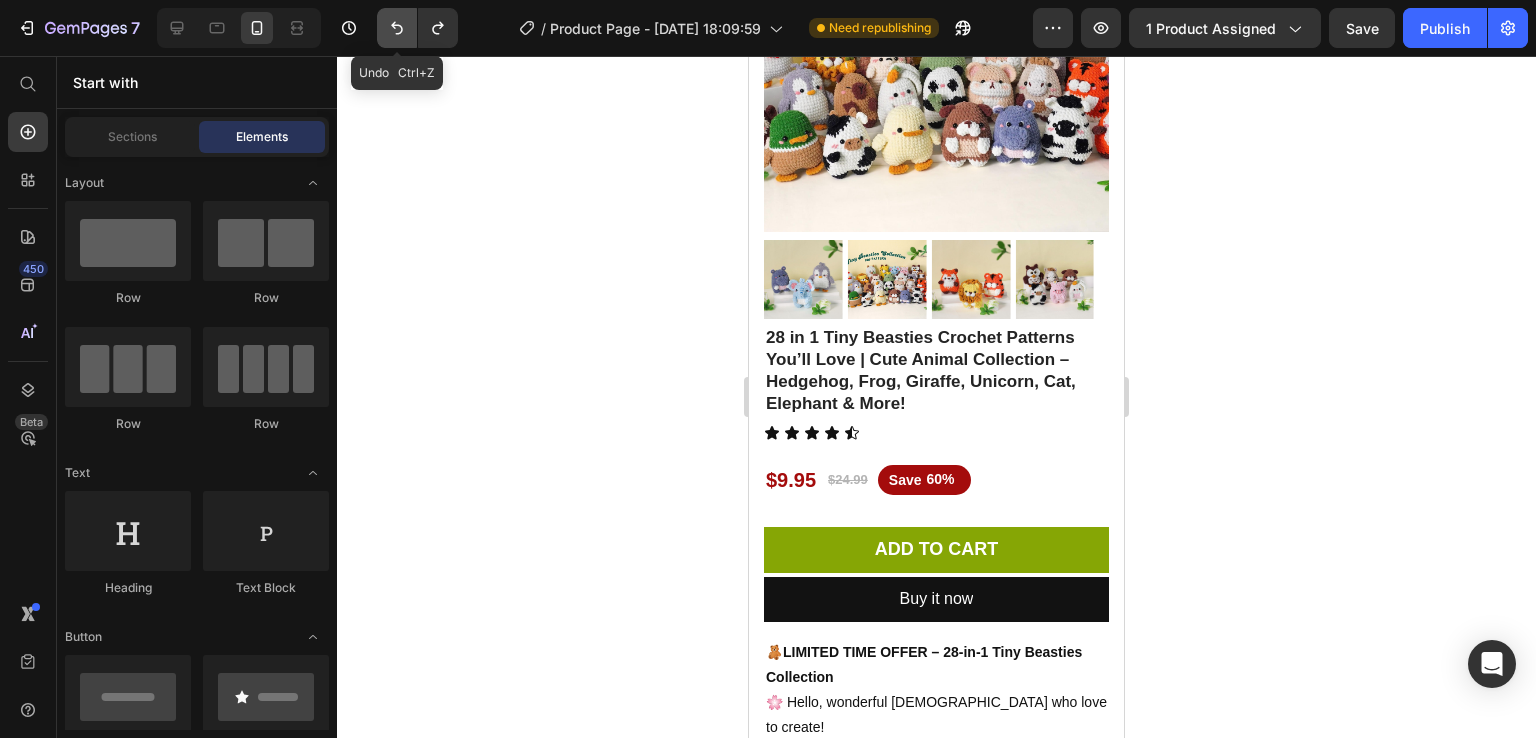 click 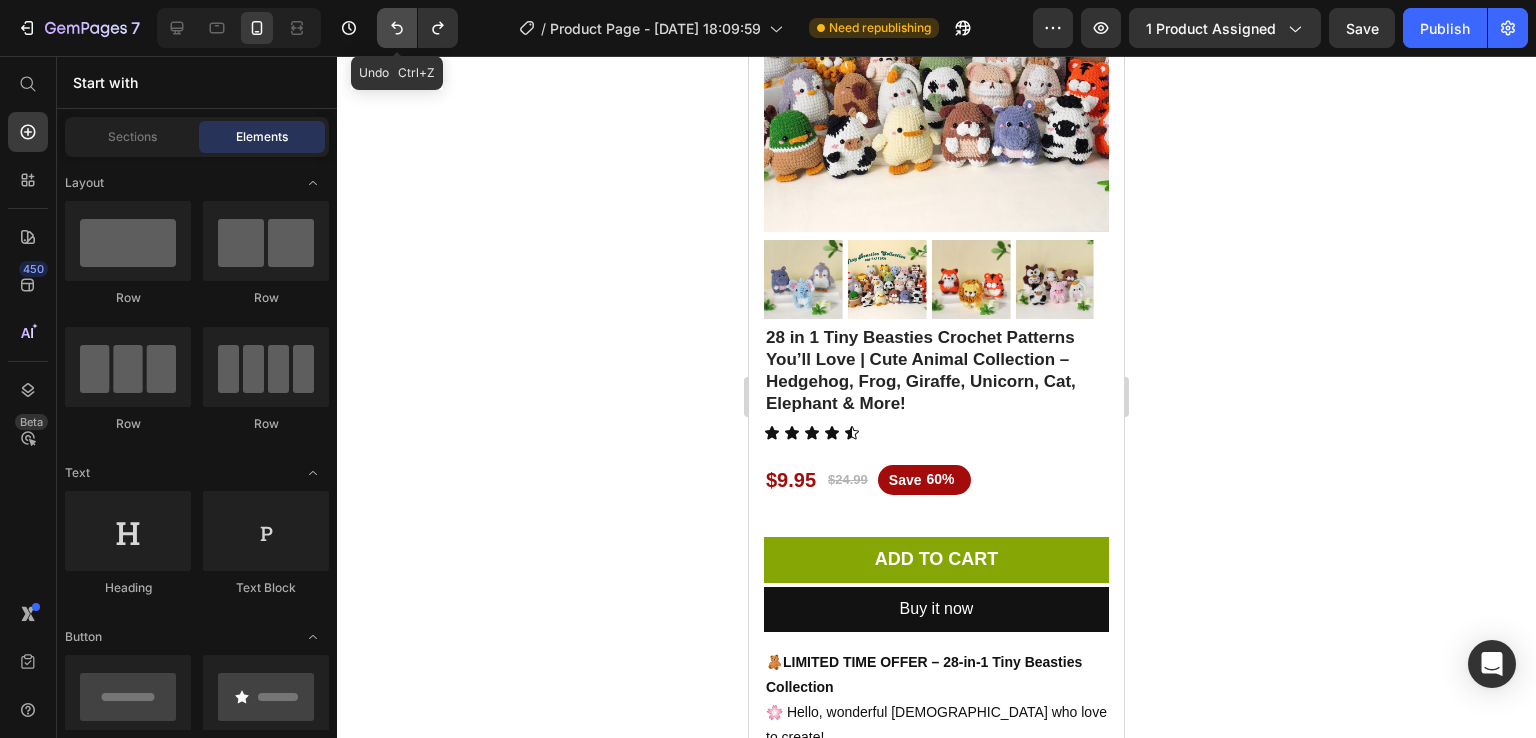 click 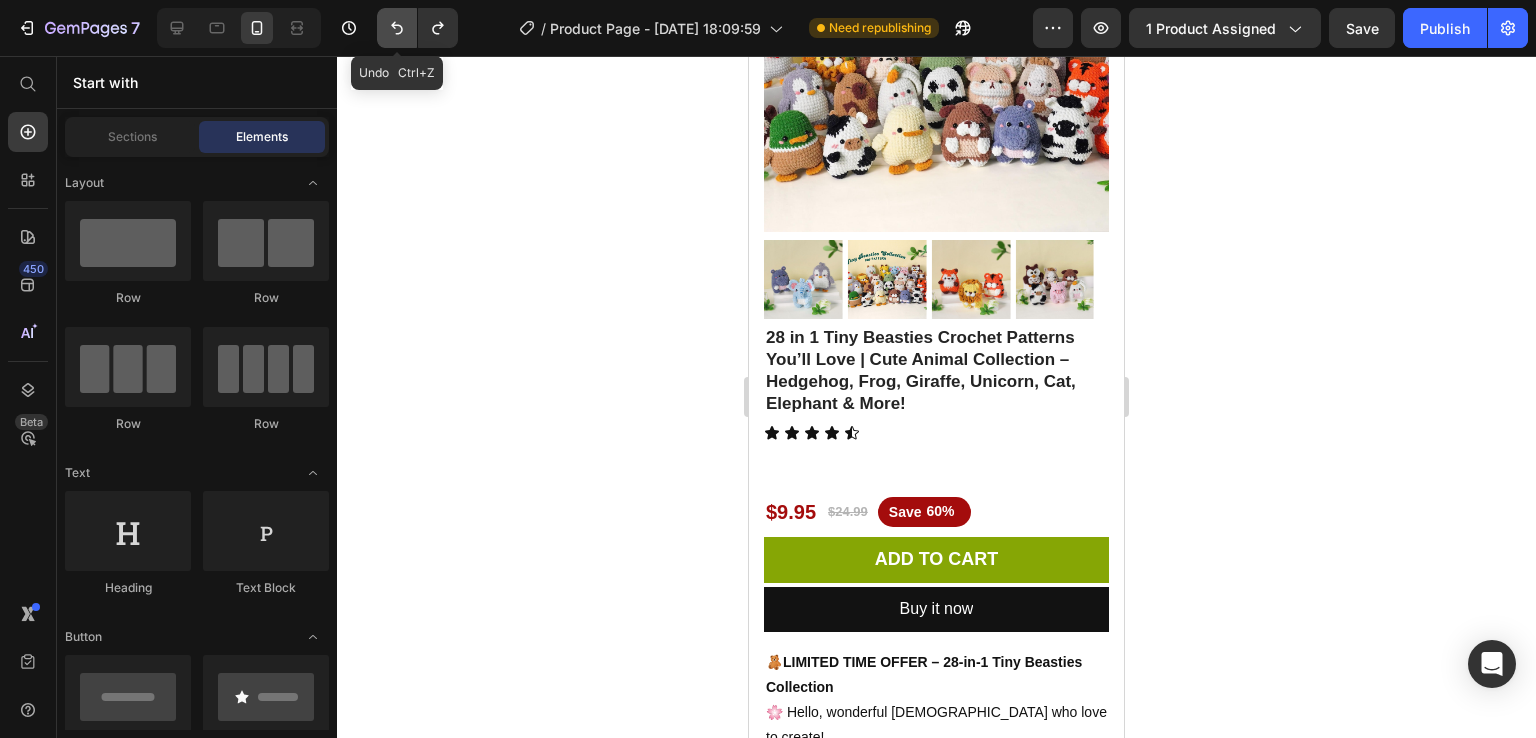 click 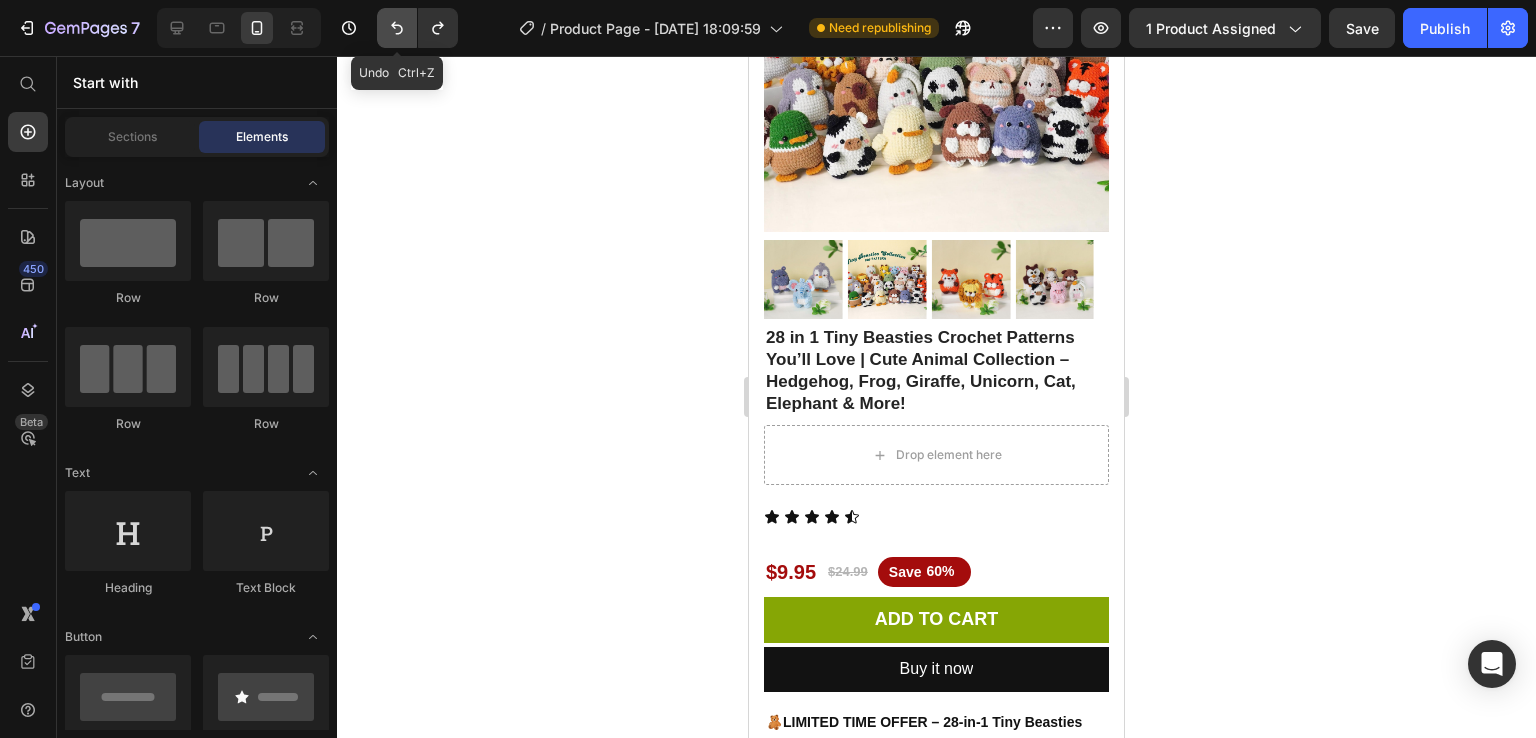 click 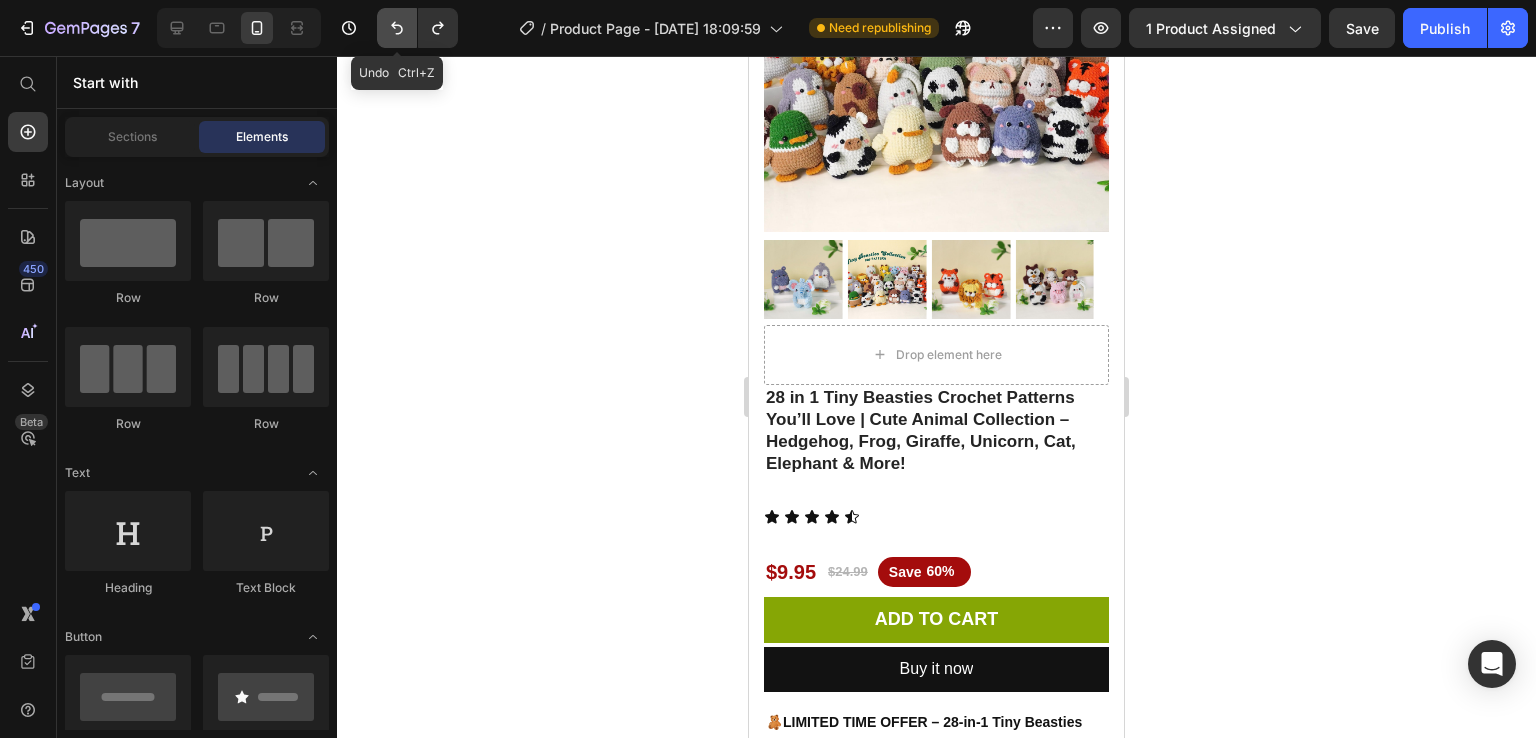 click 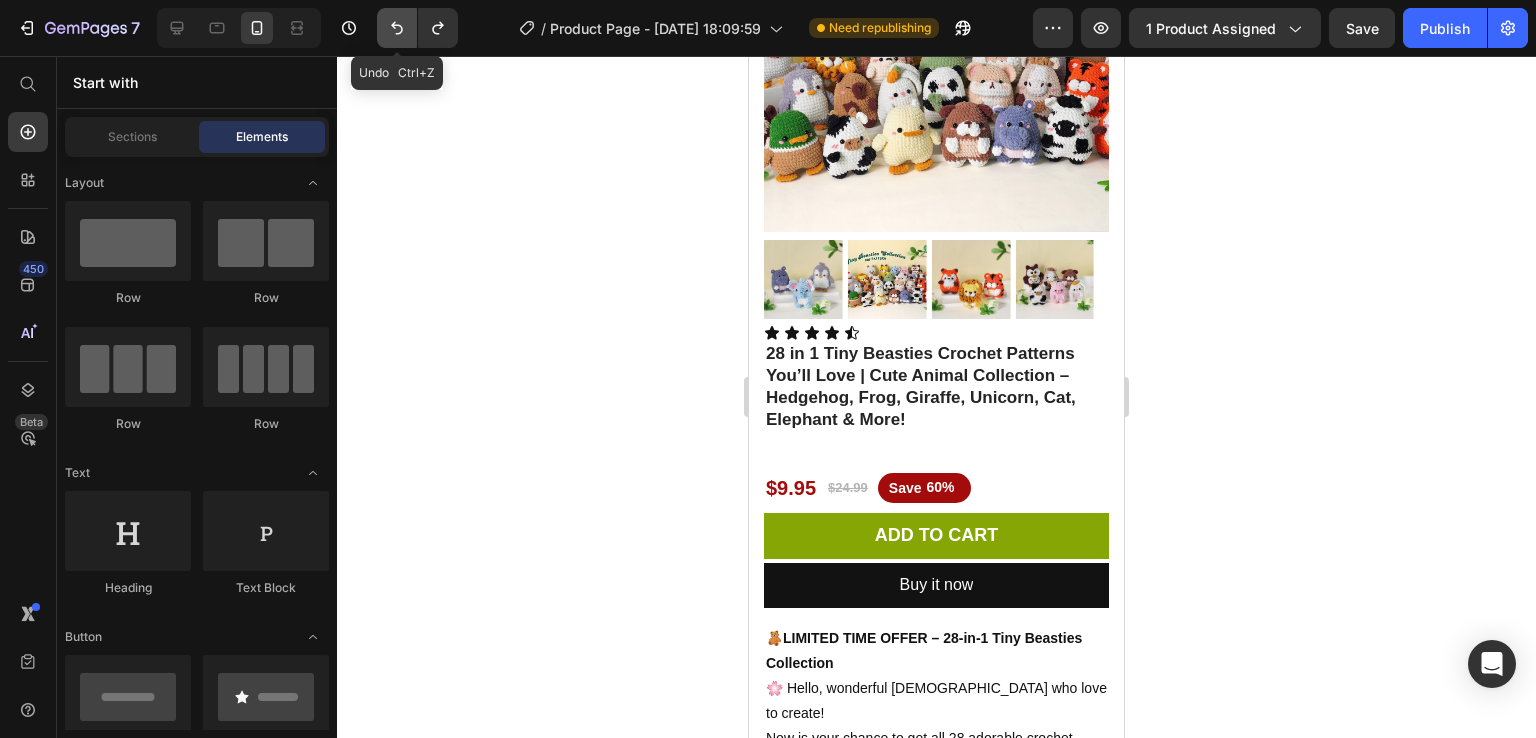 click 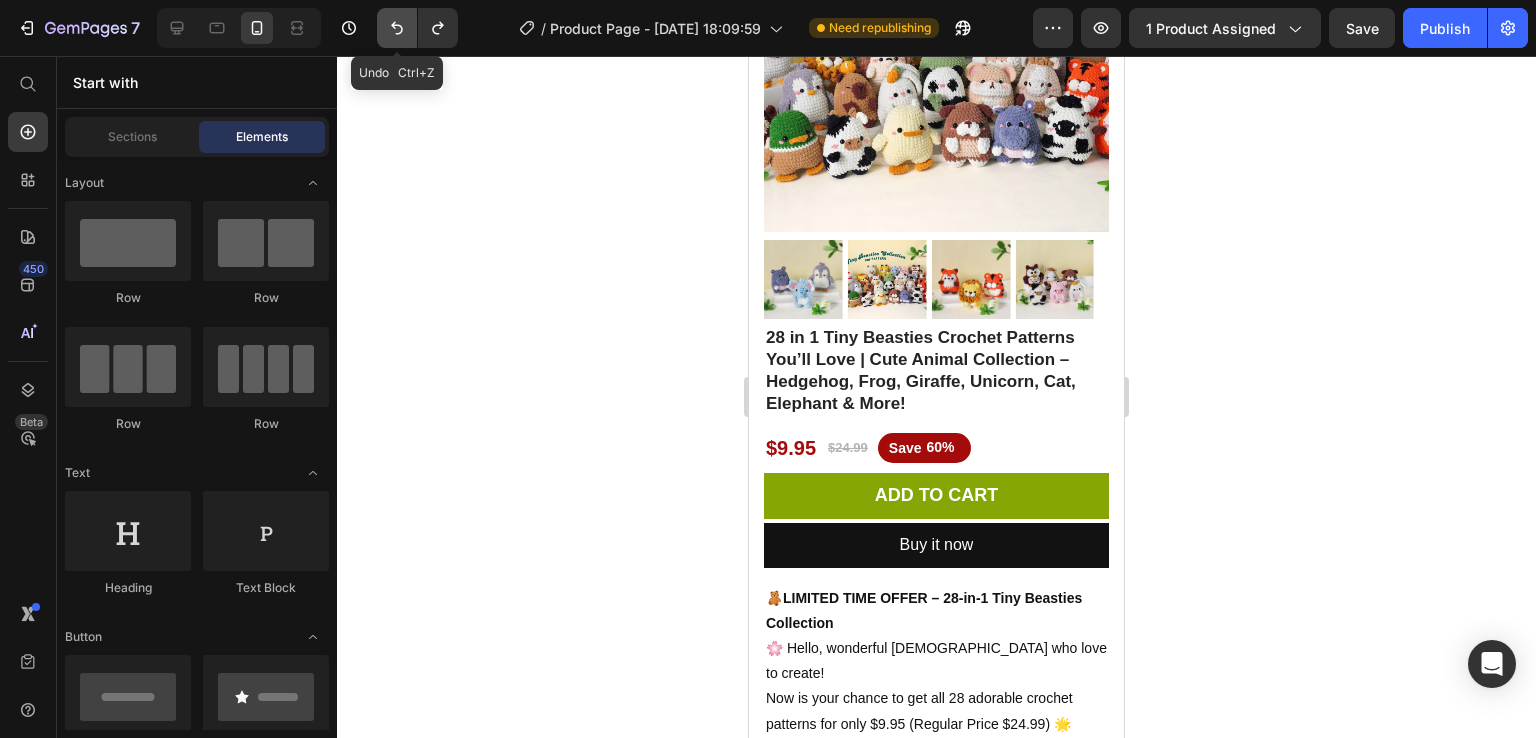 click 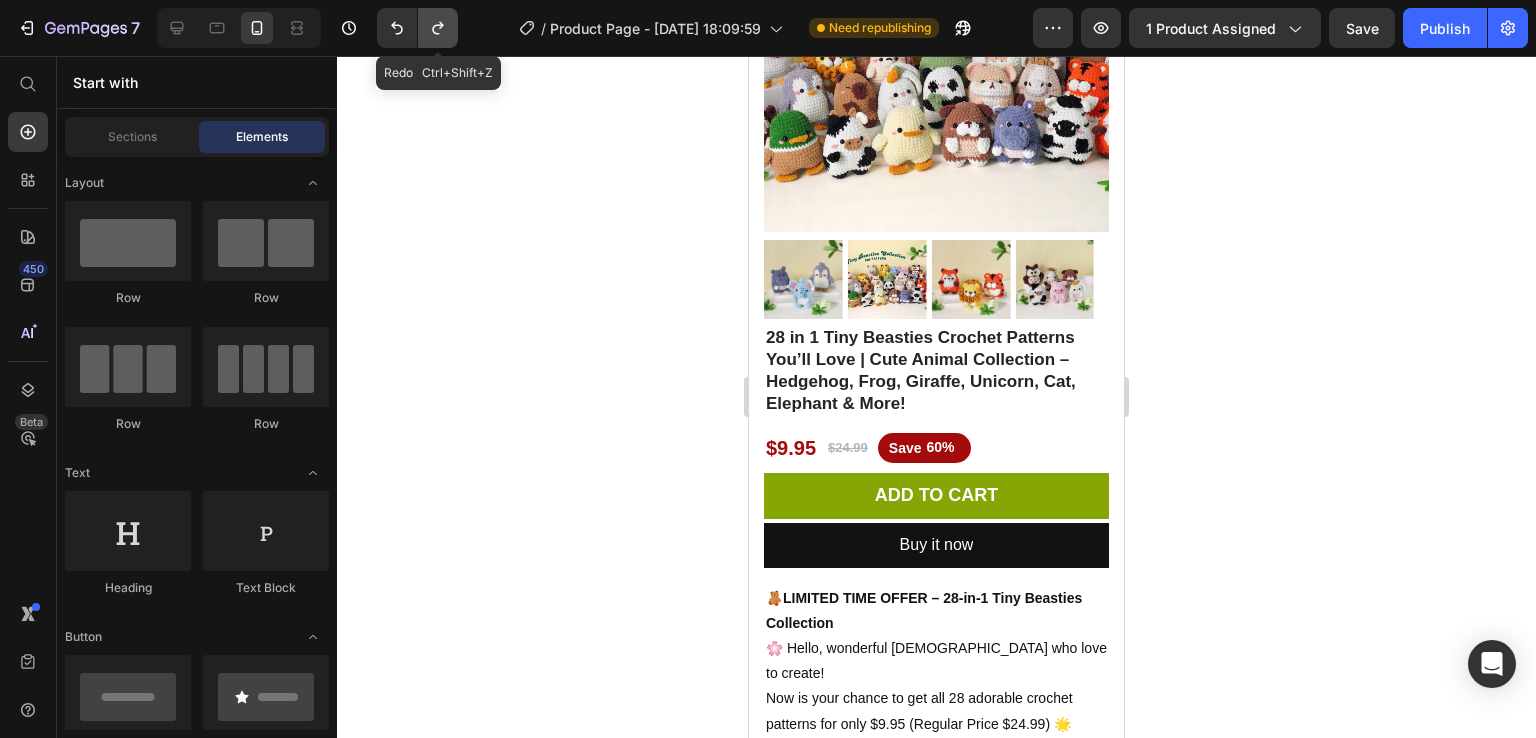 click 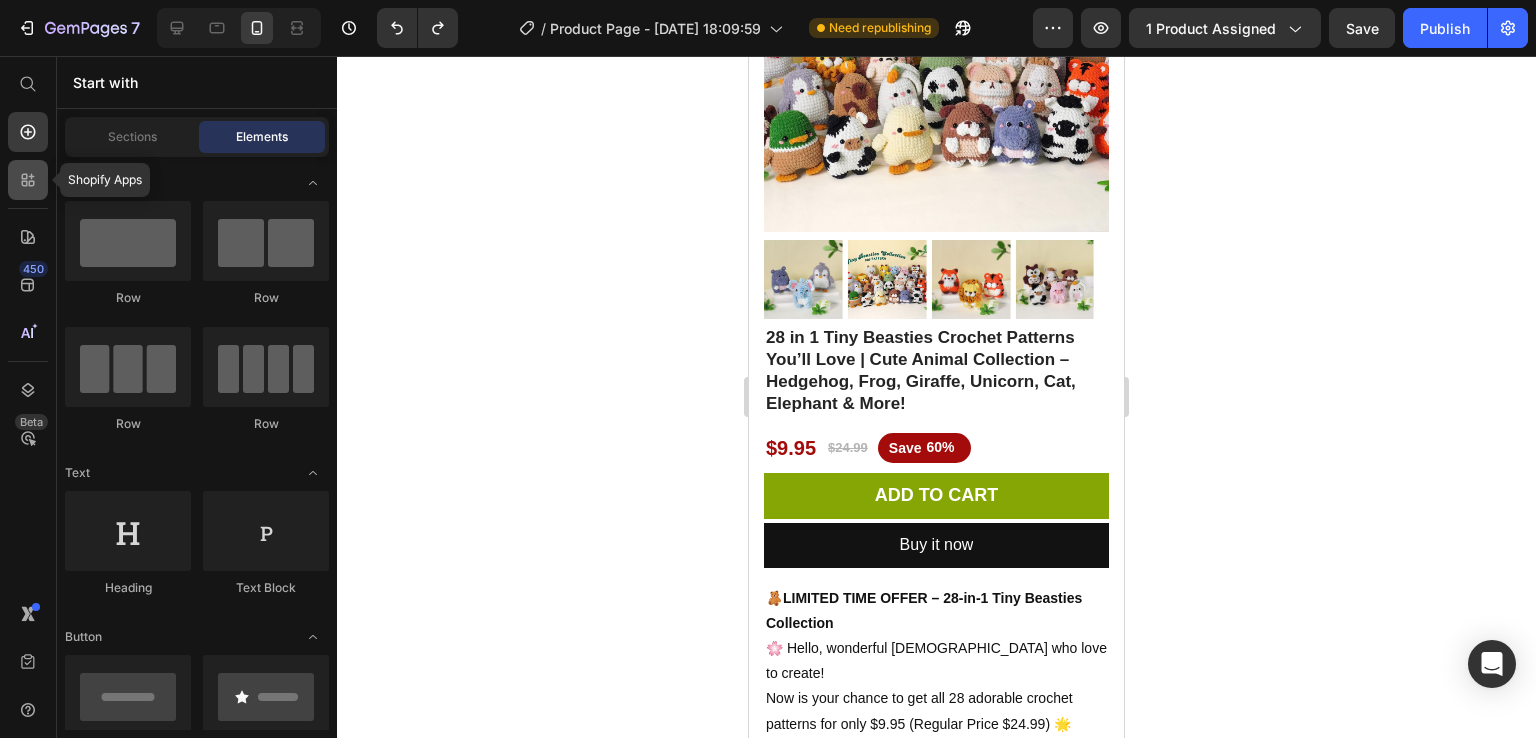 click 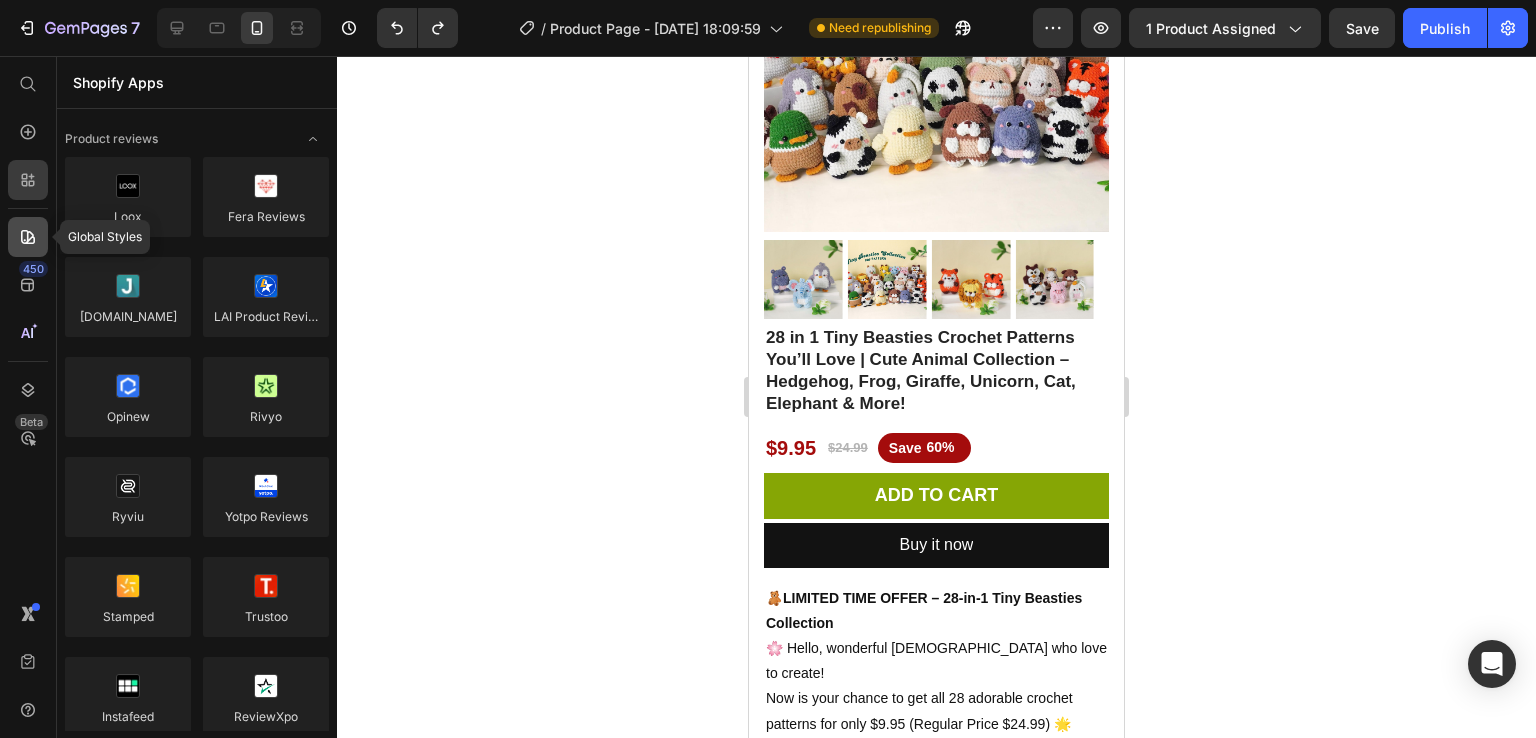 click 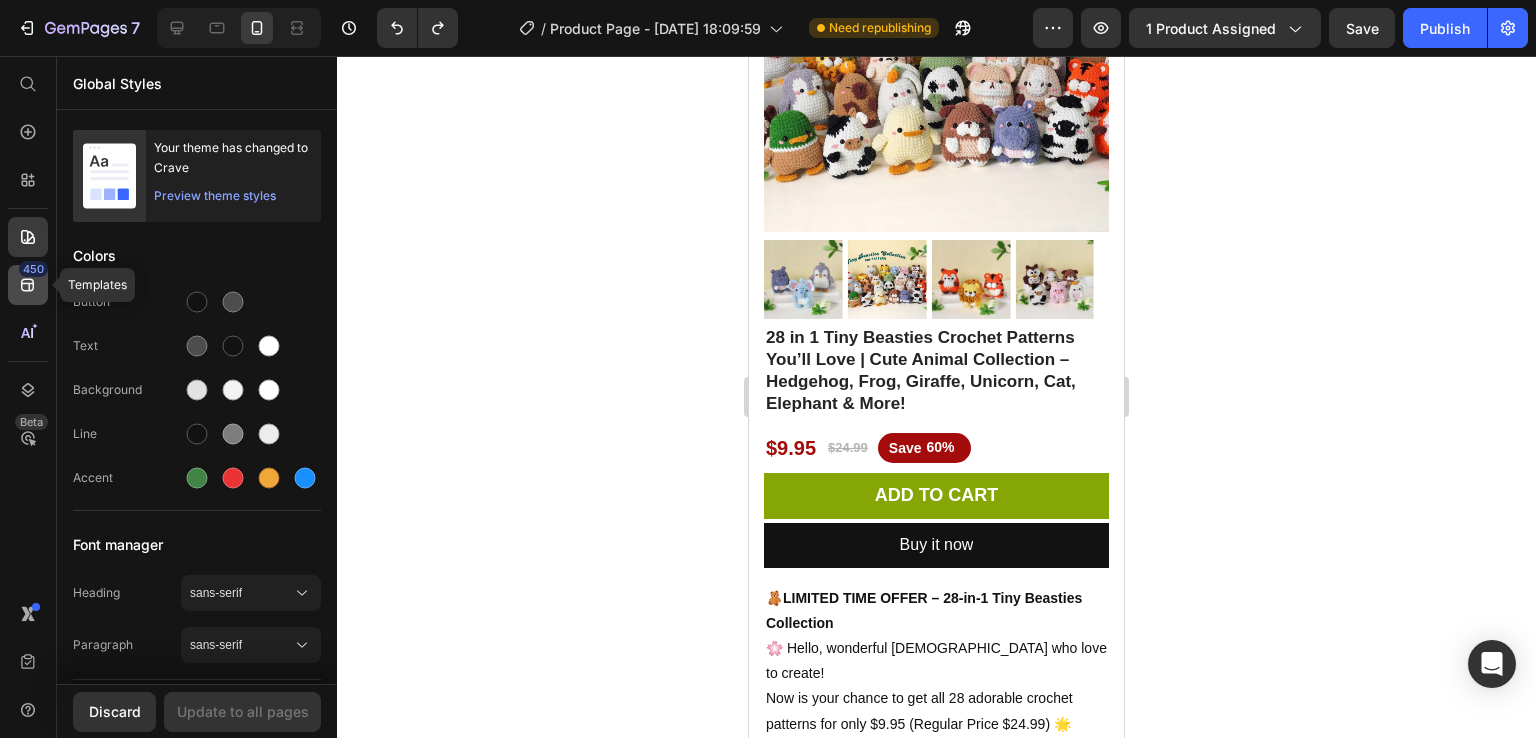 click 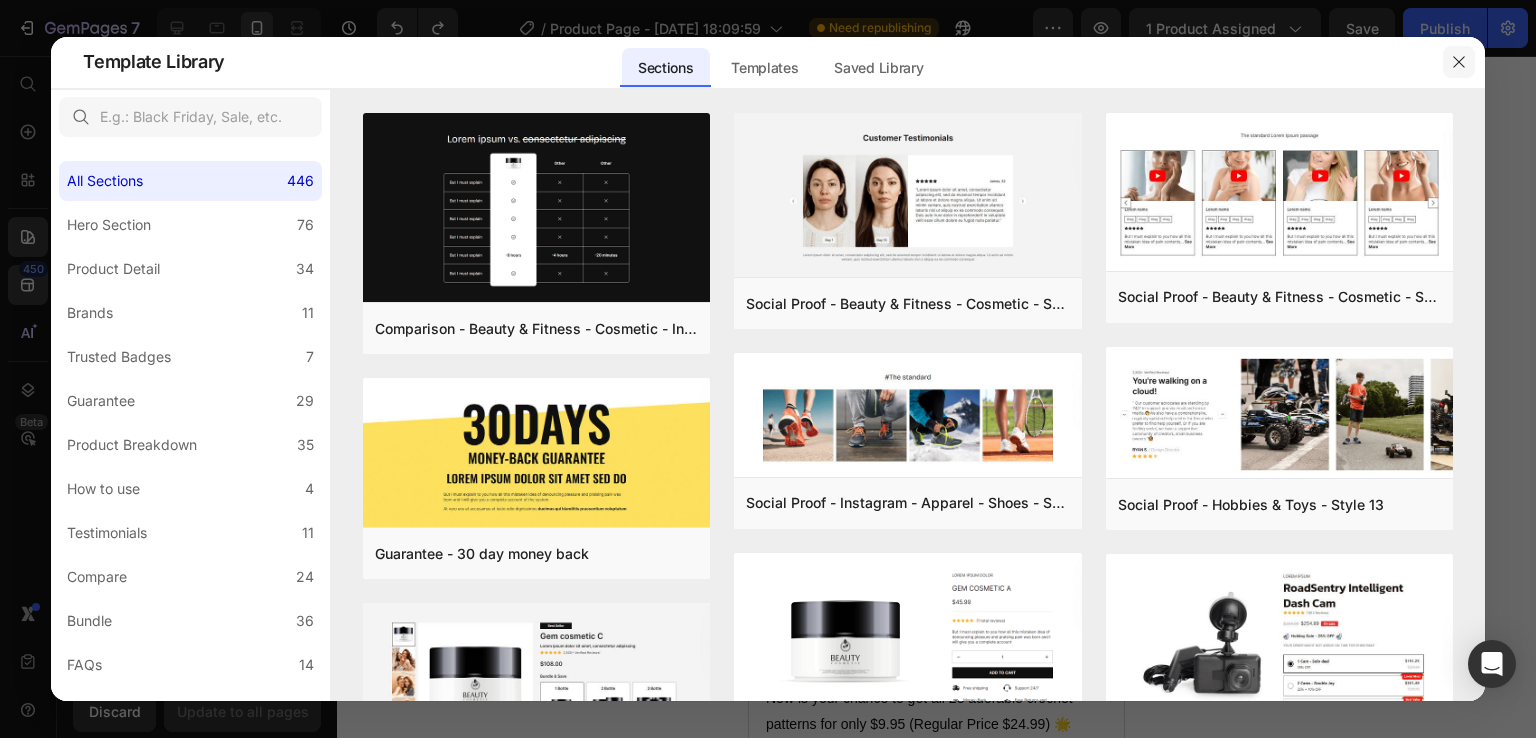 click at bounding box center (1459, 62) 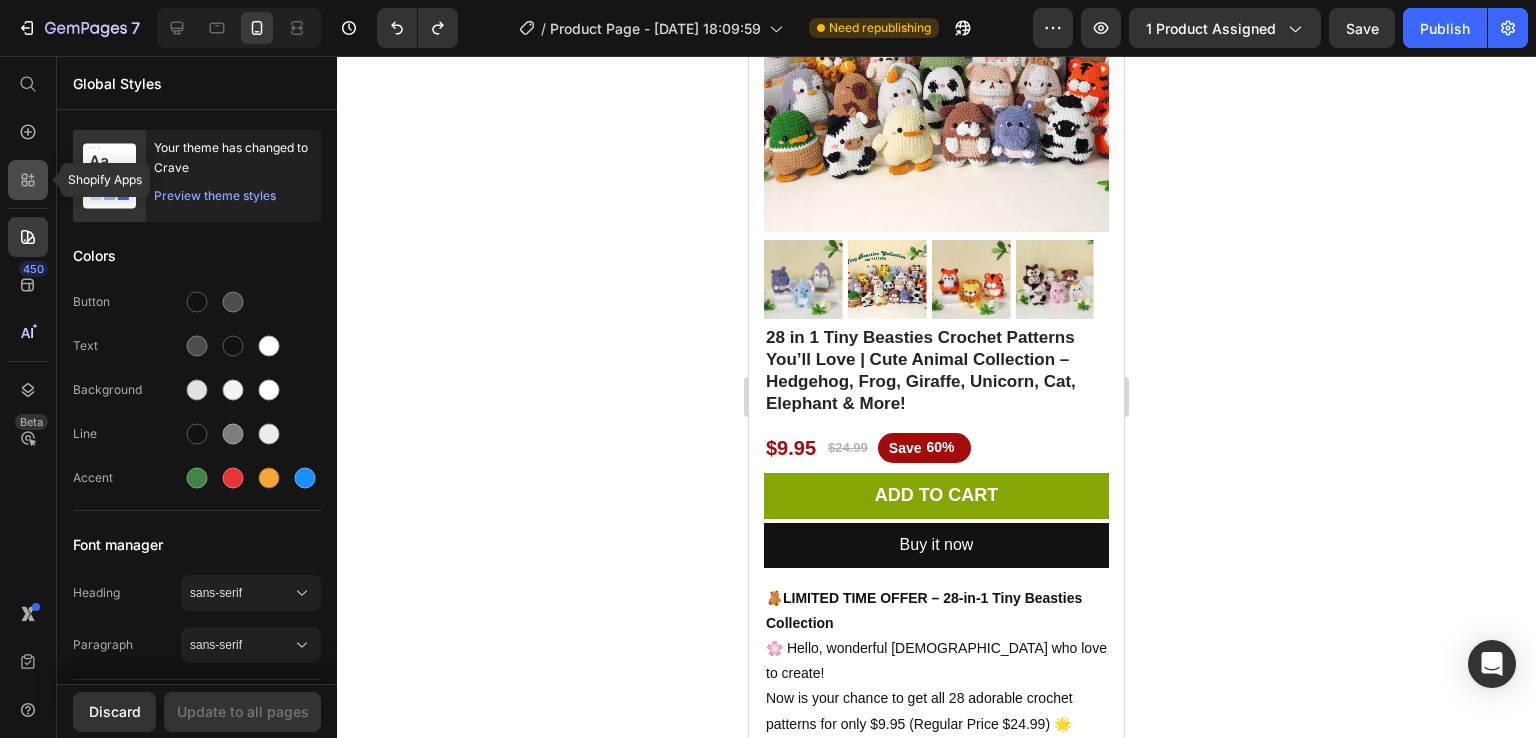 click 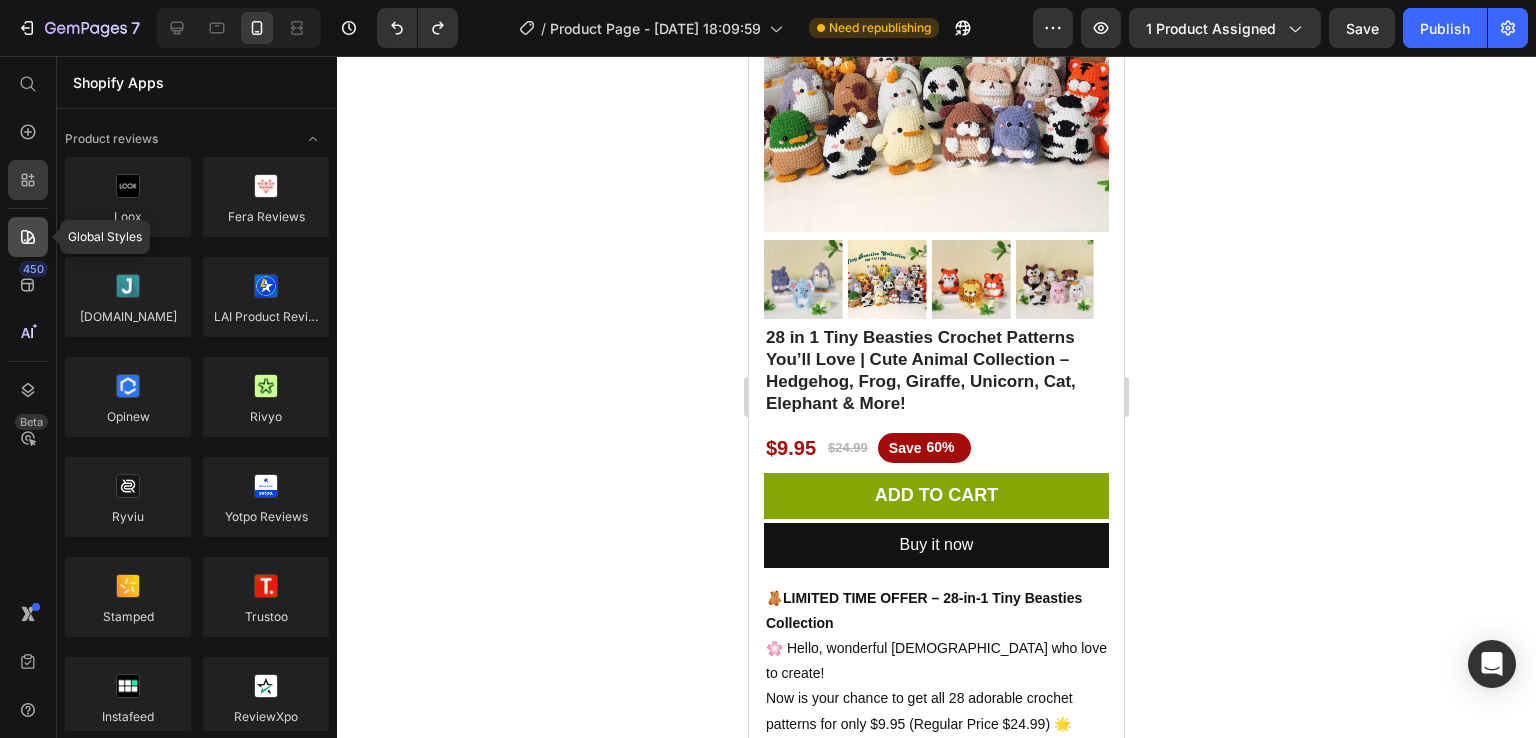 click 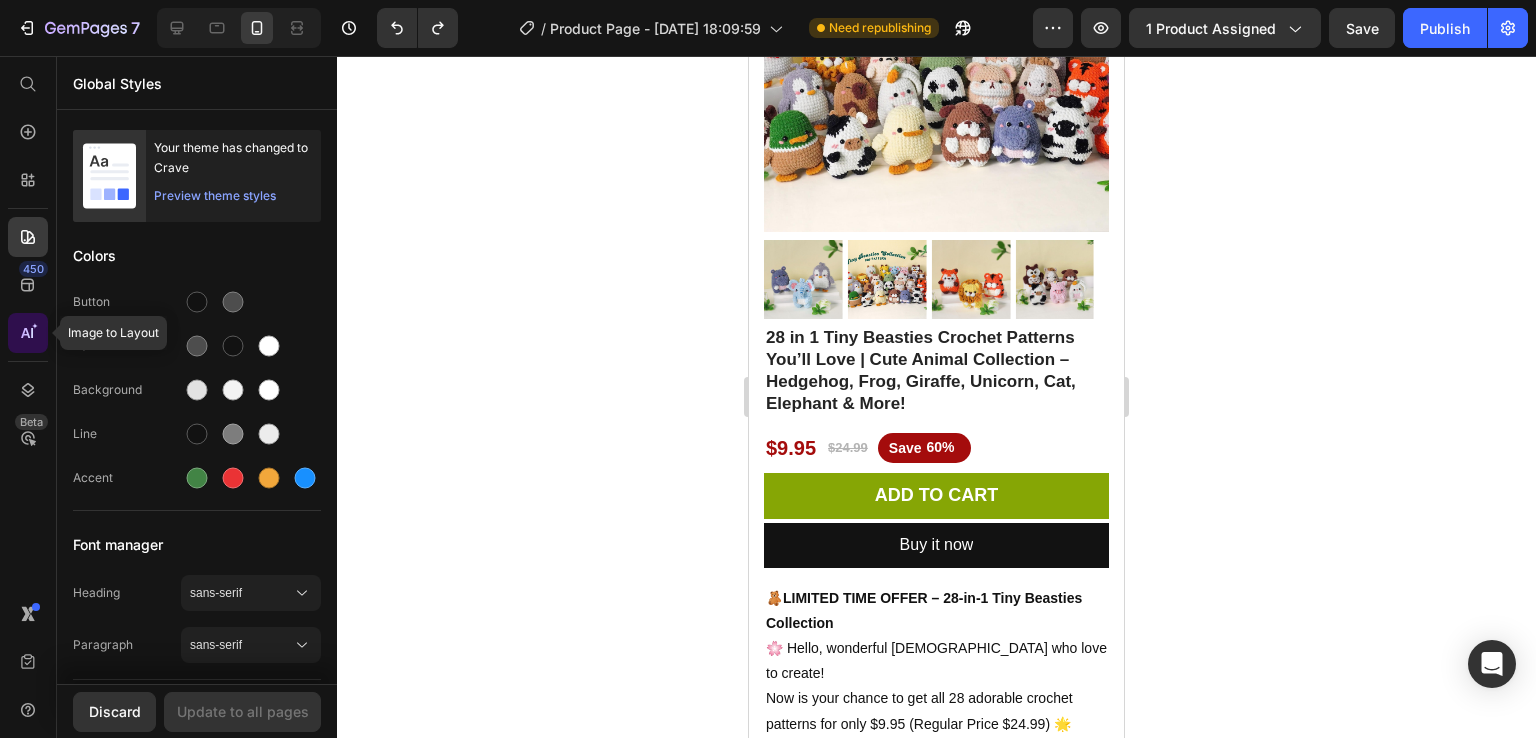click 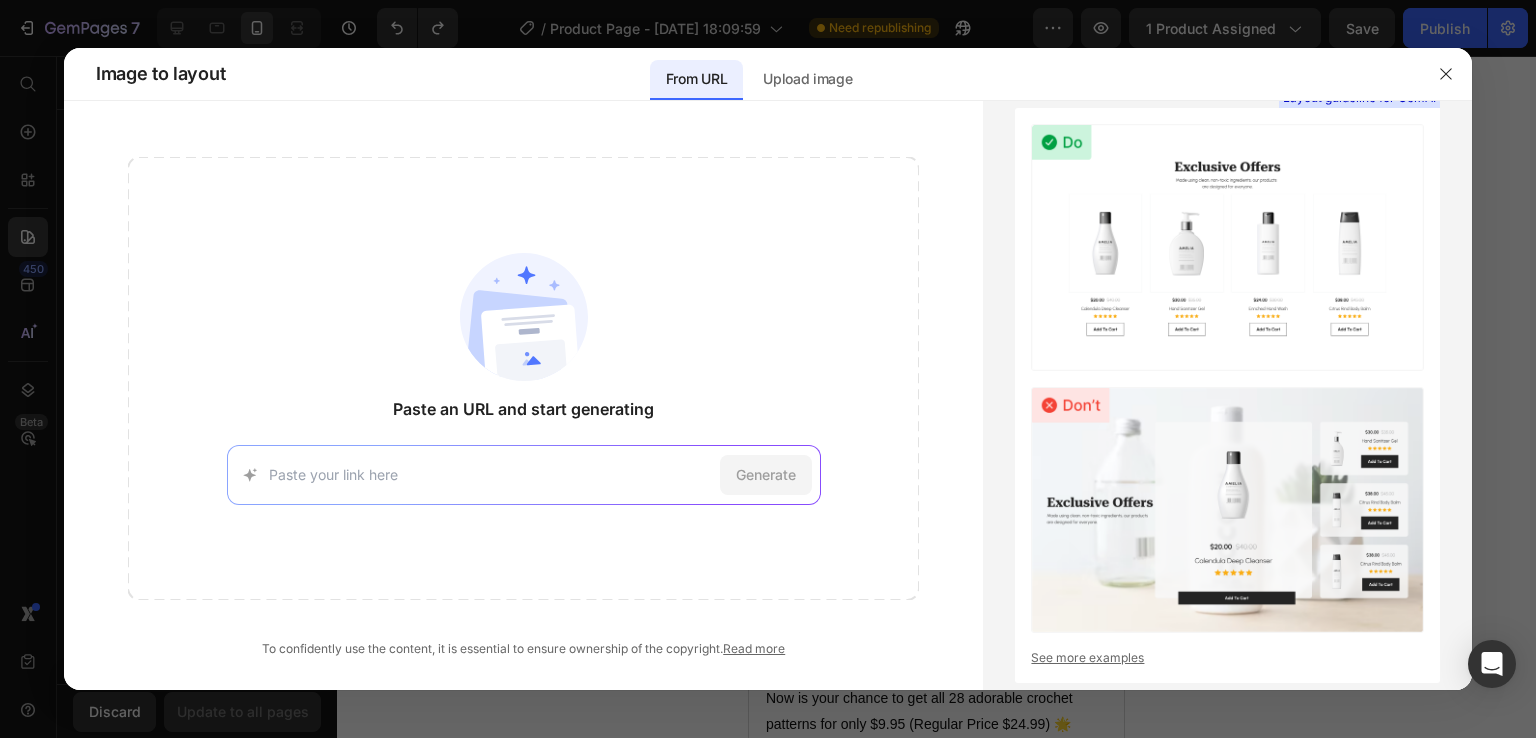 click 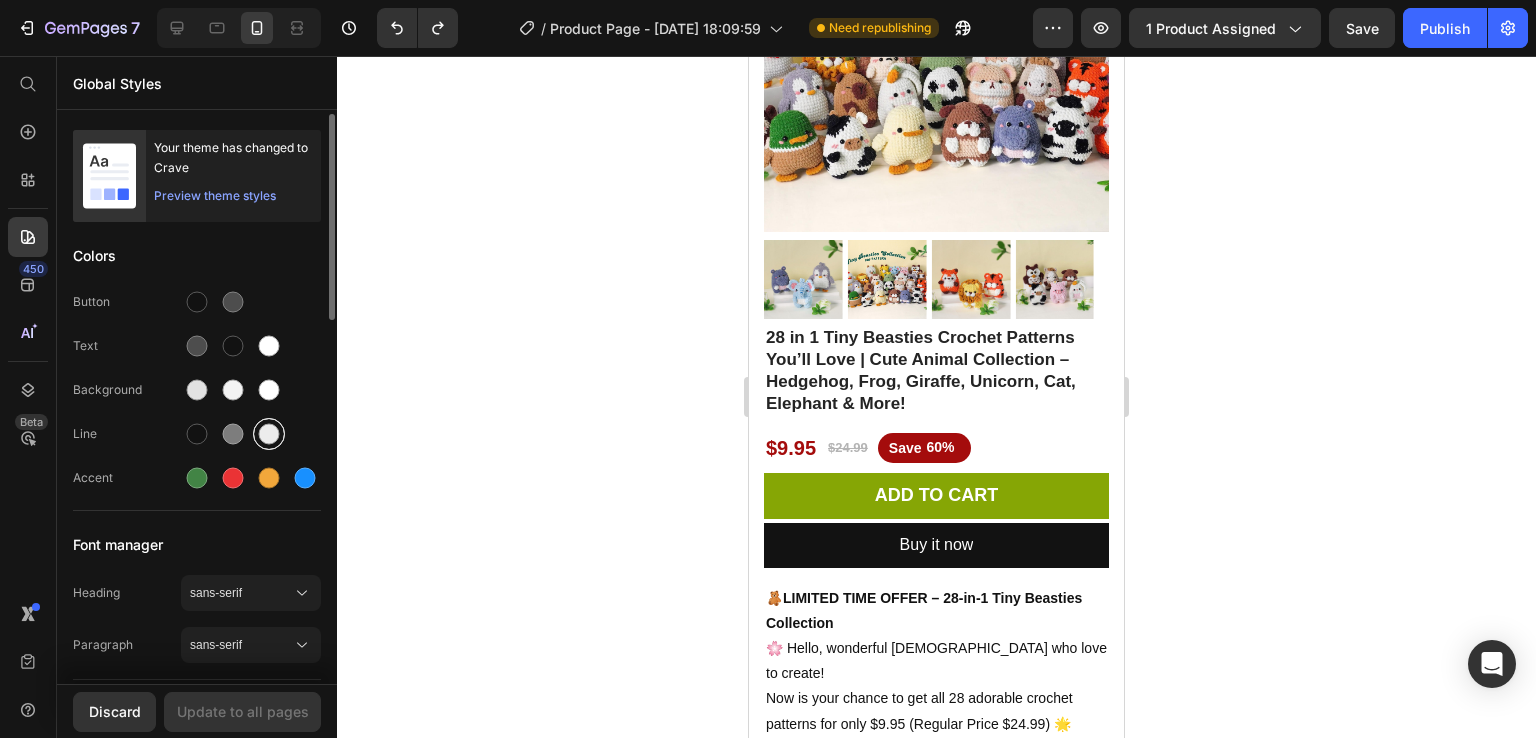 scroll, scrollTop: 130, scrollLeft: 0, axis: vertical 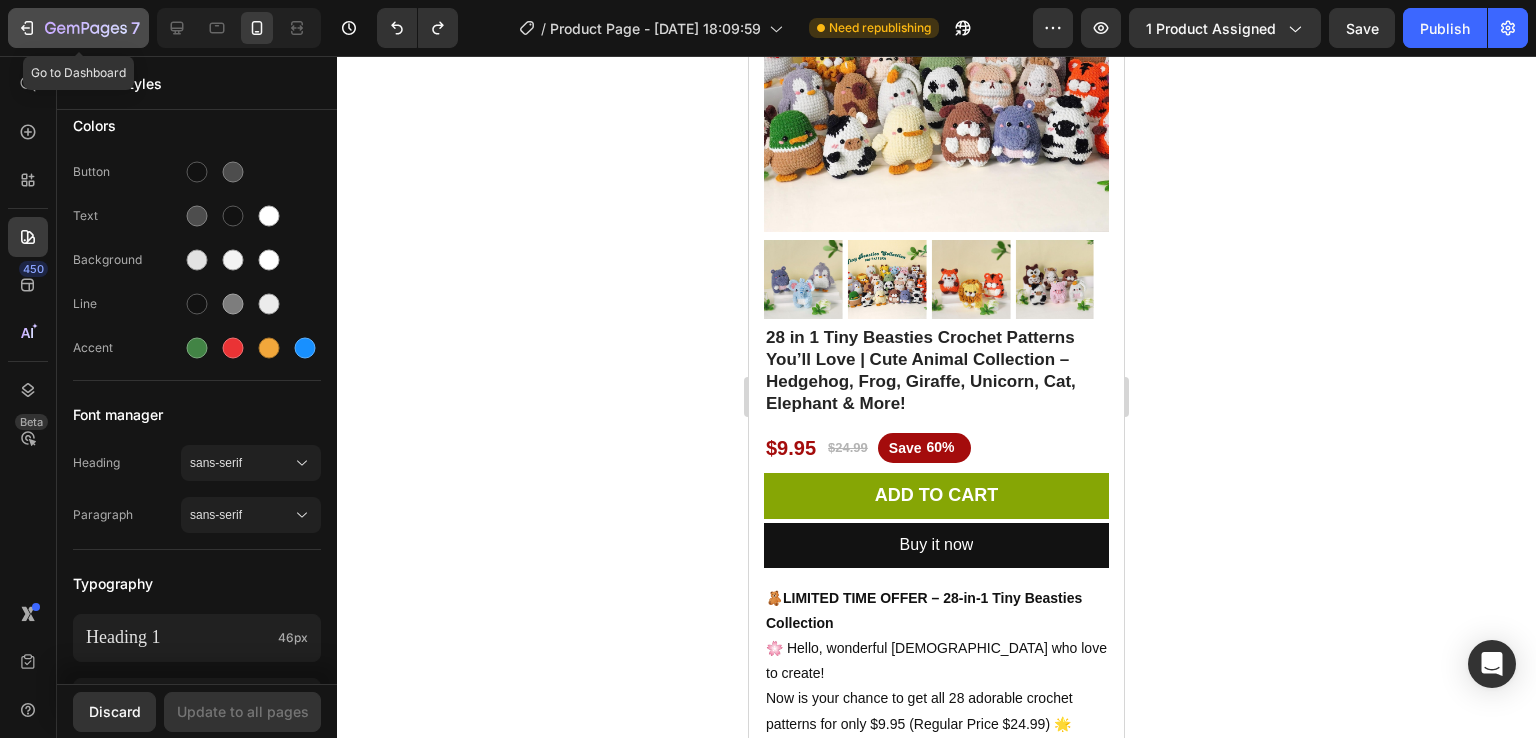 click on "7" 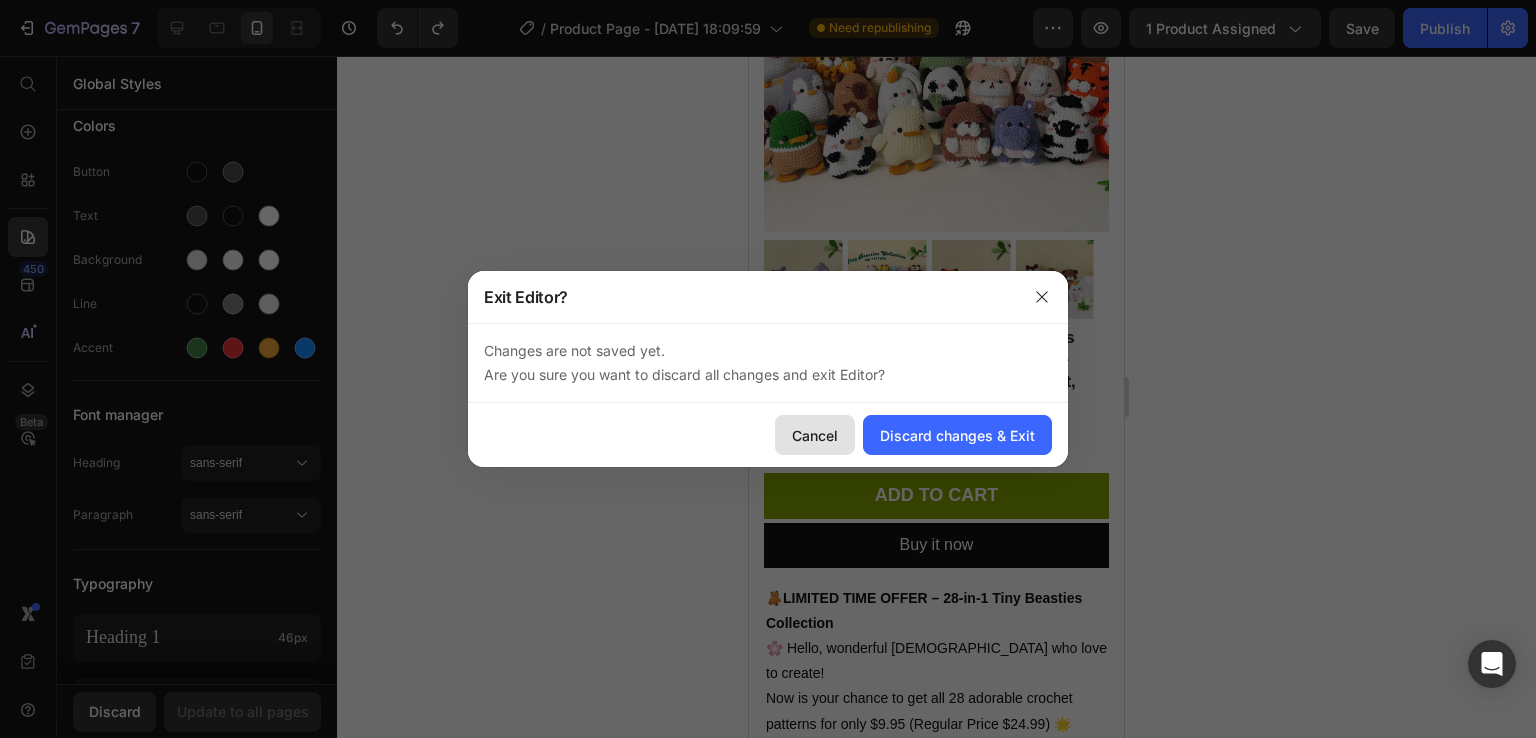click on "Cancel" at bounding box center (815, 435) 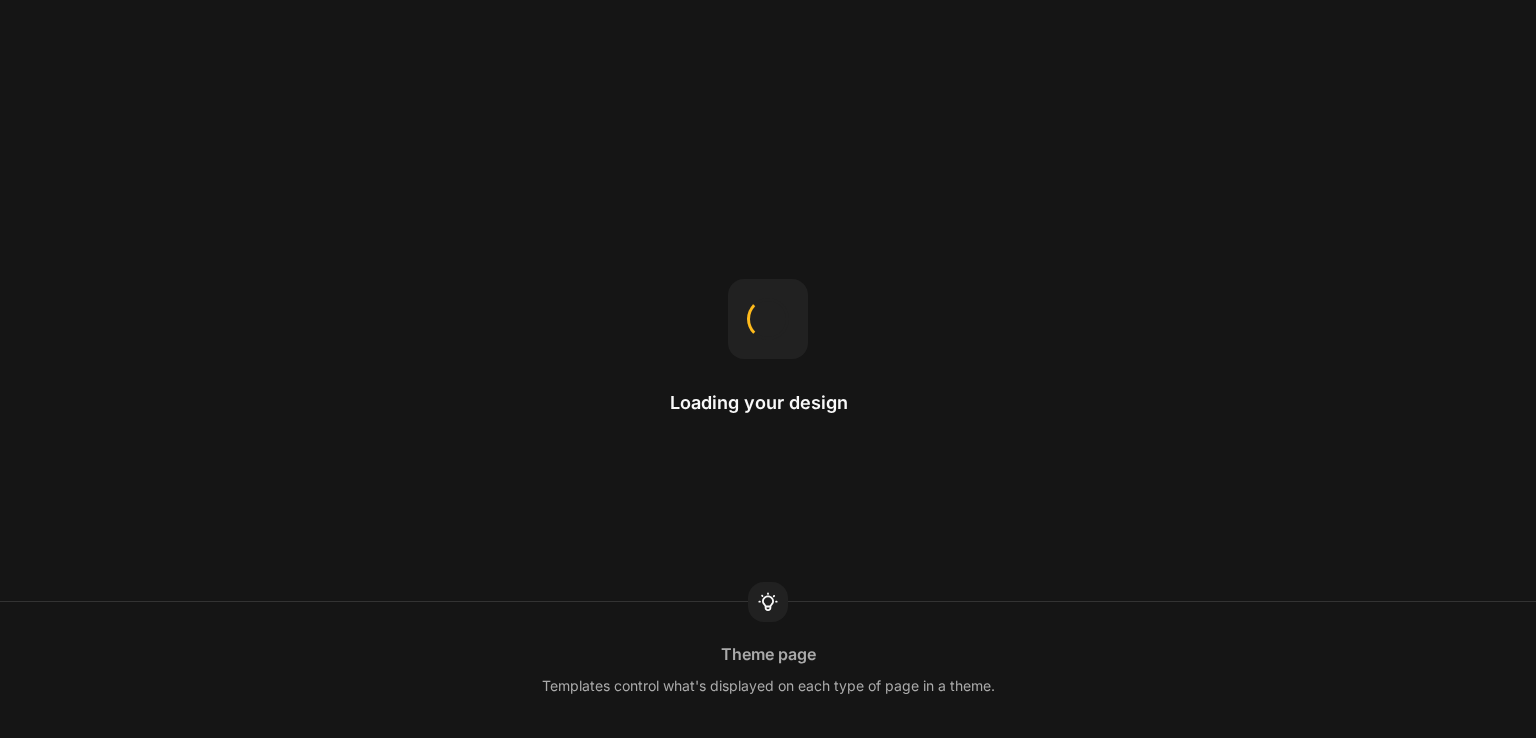 scroll, scrollTop: 0, scrollLeft: 0, axis: both 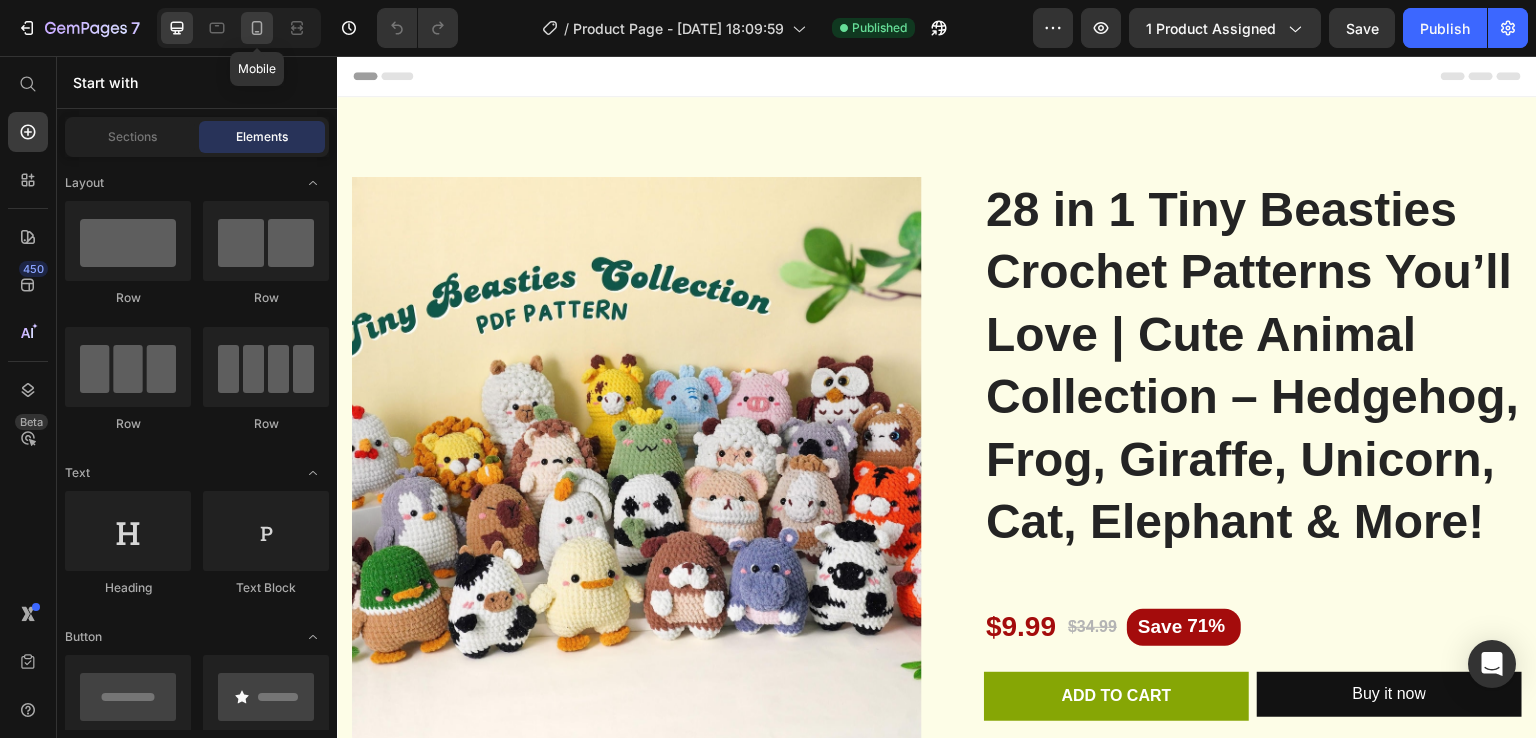 click 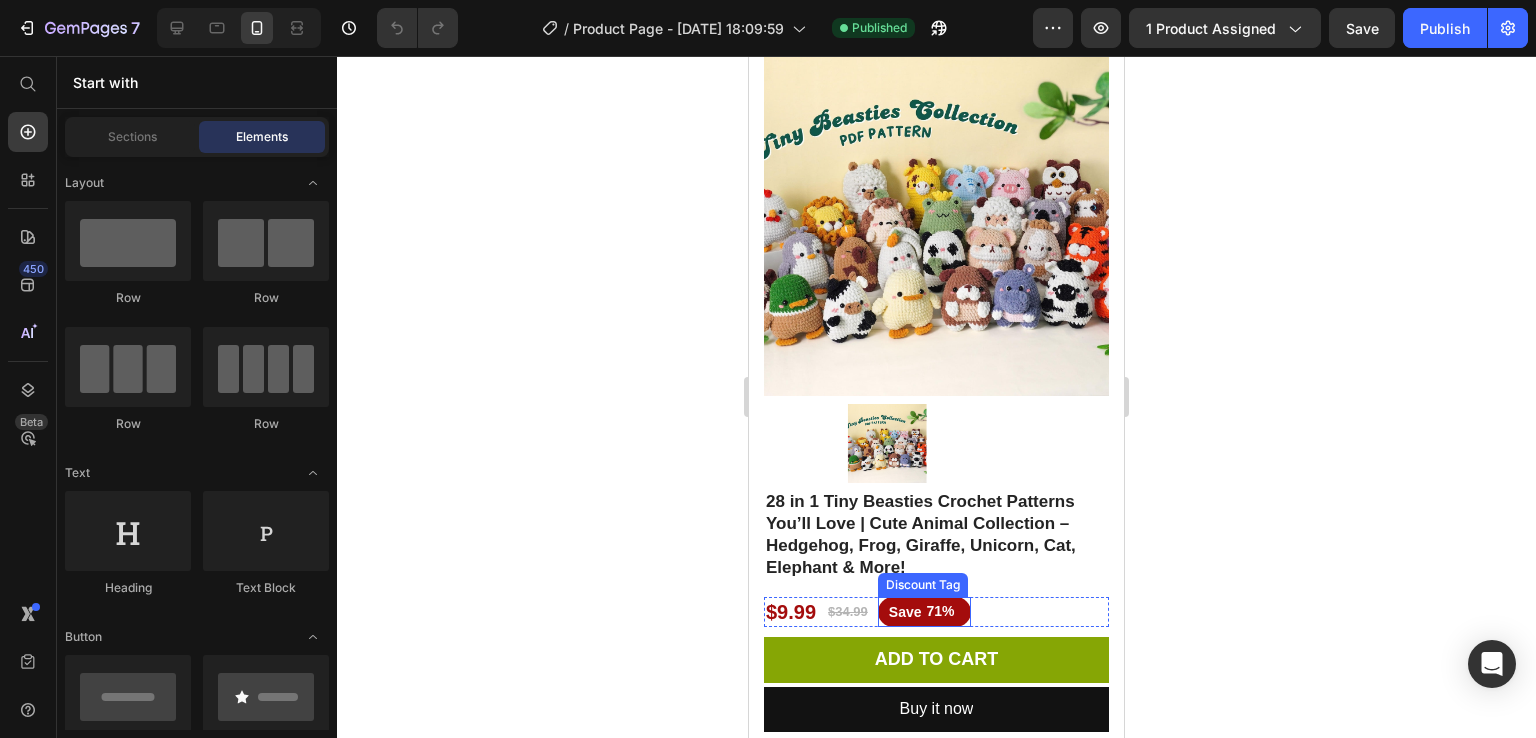scroll, scrollTop: 47, scrollLeft: 0, axis: vertical 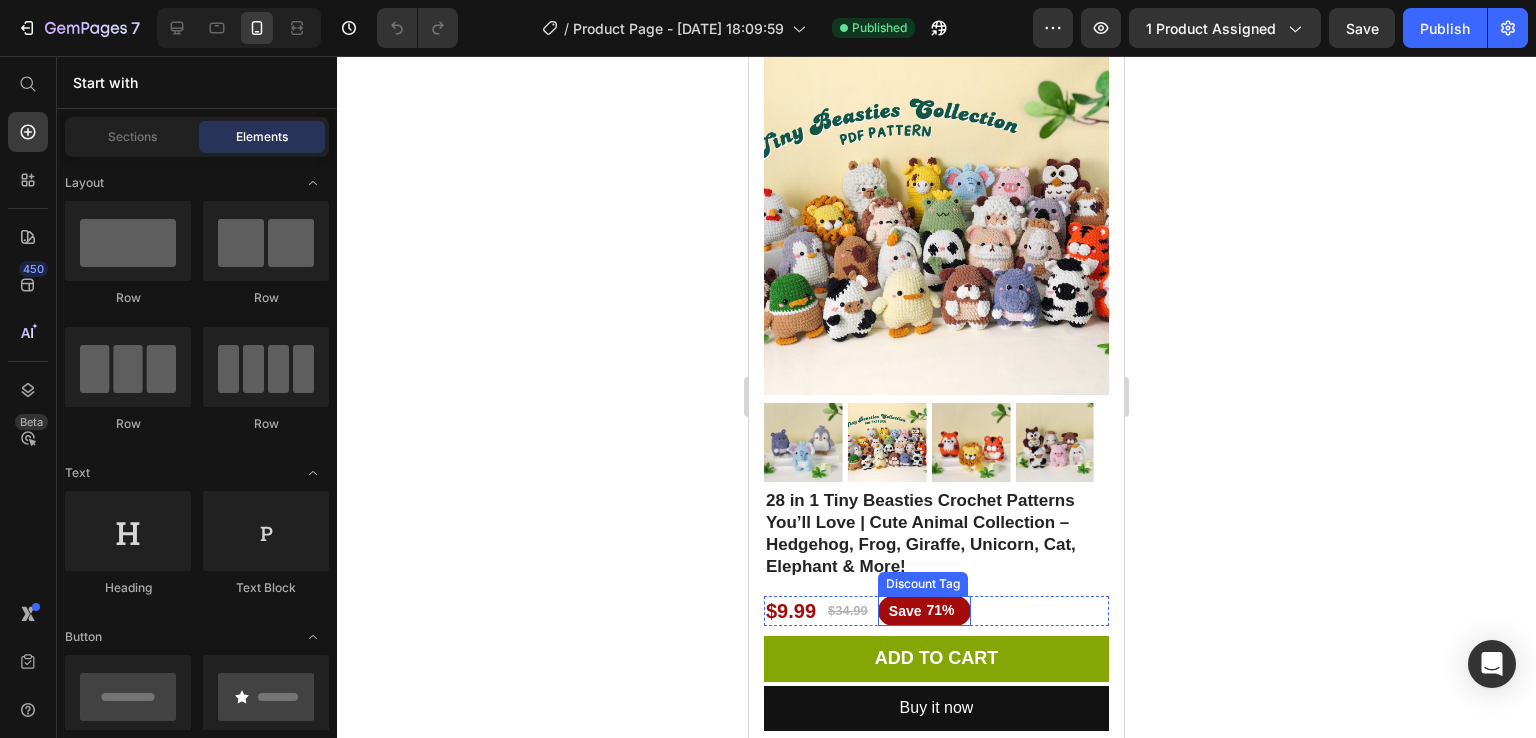 click on "Save" at bounding box center (905, 611) 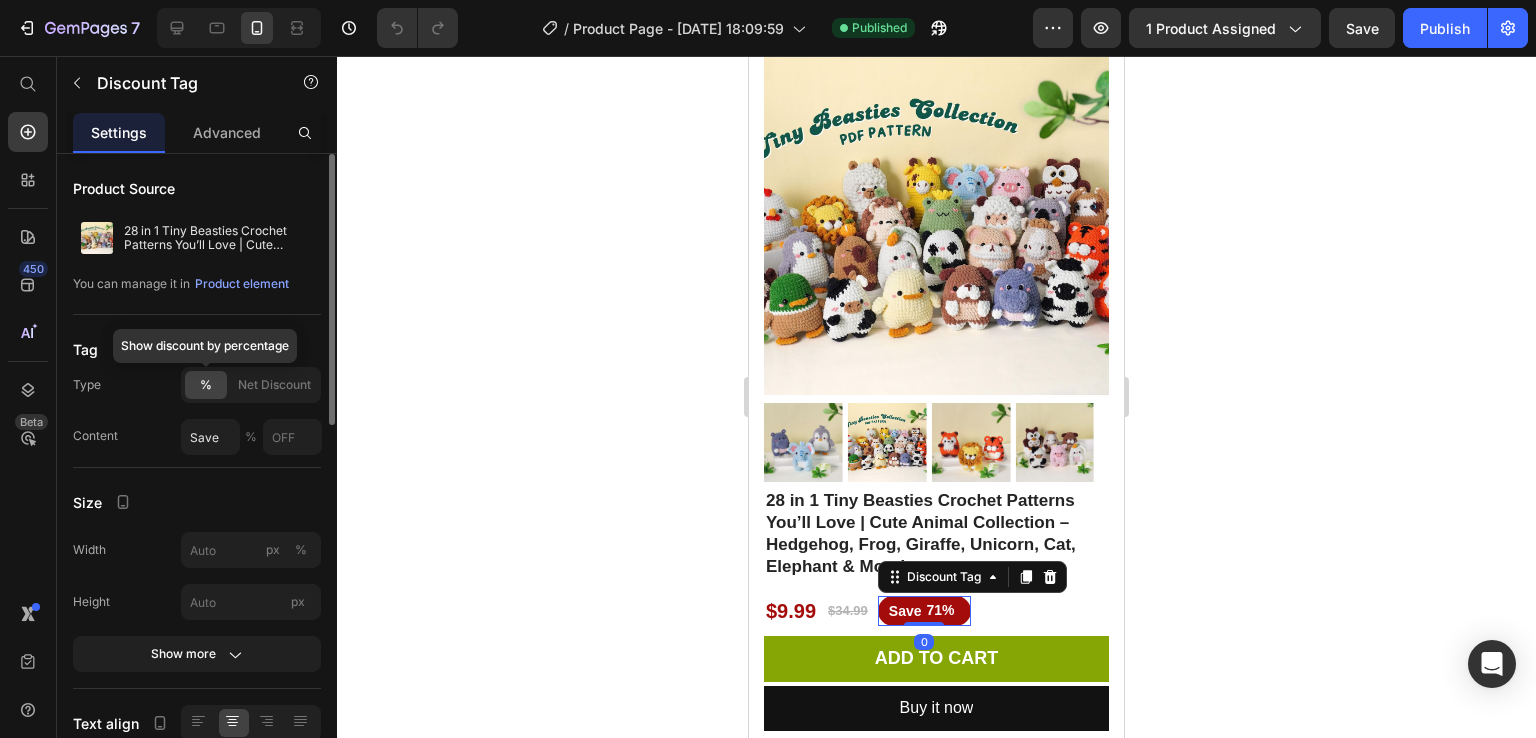 click on "%" 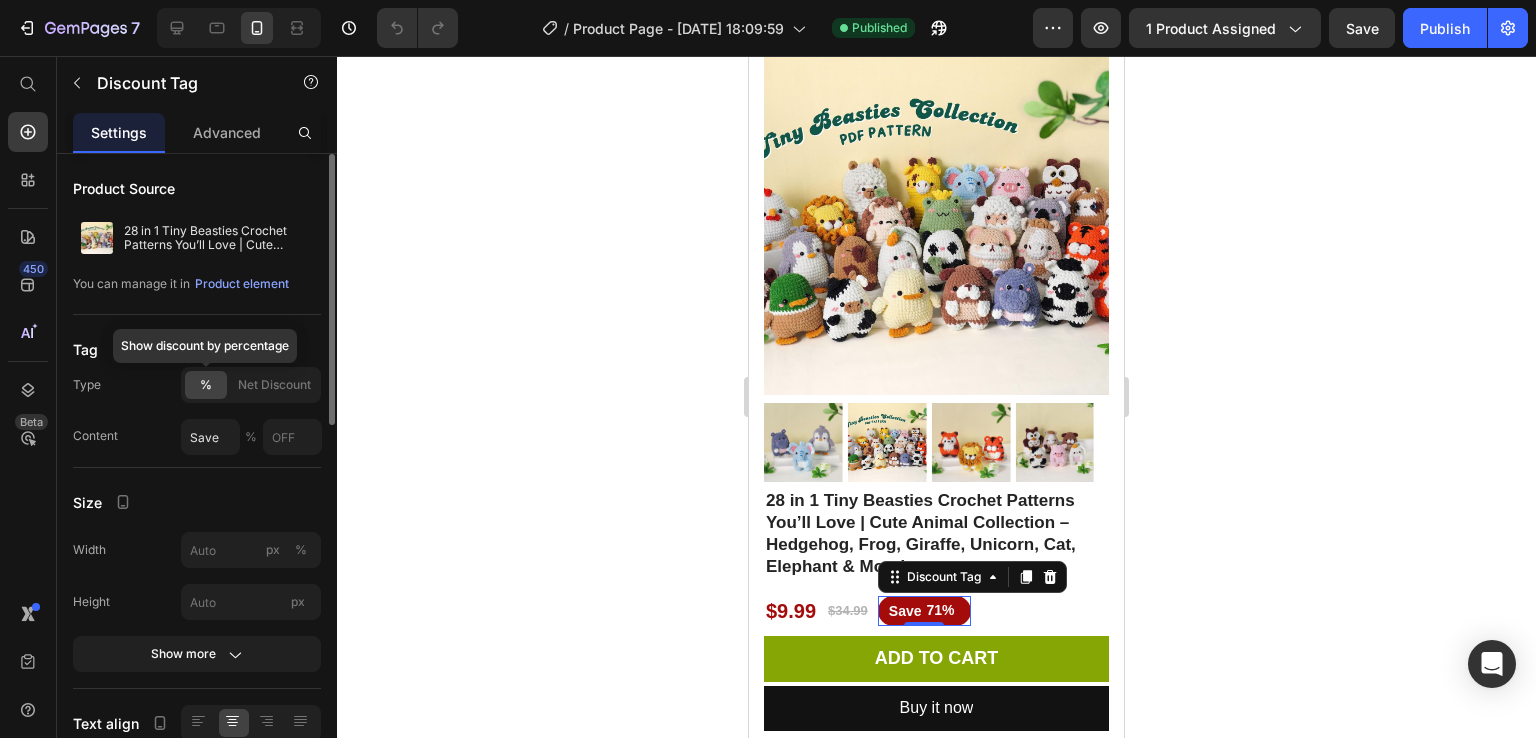 click on "%" 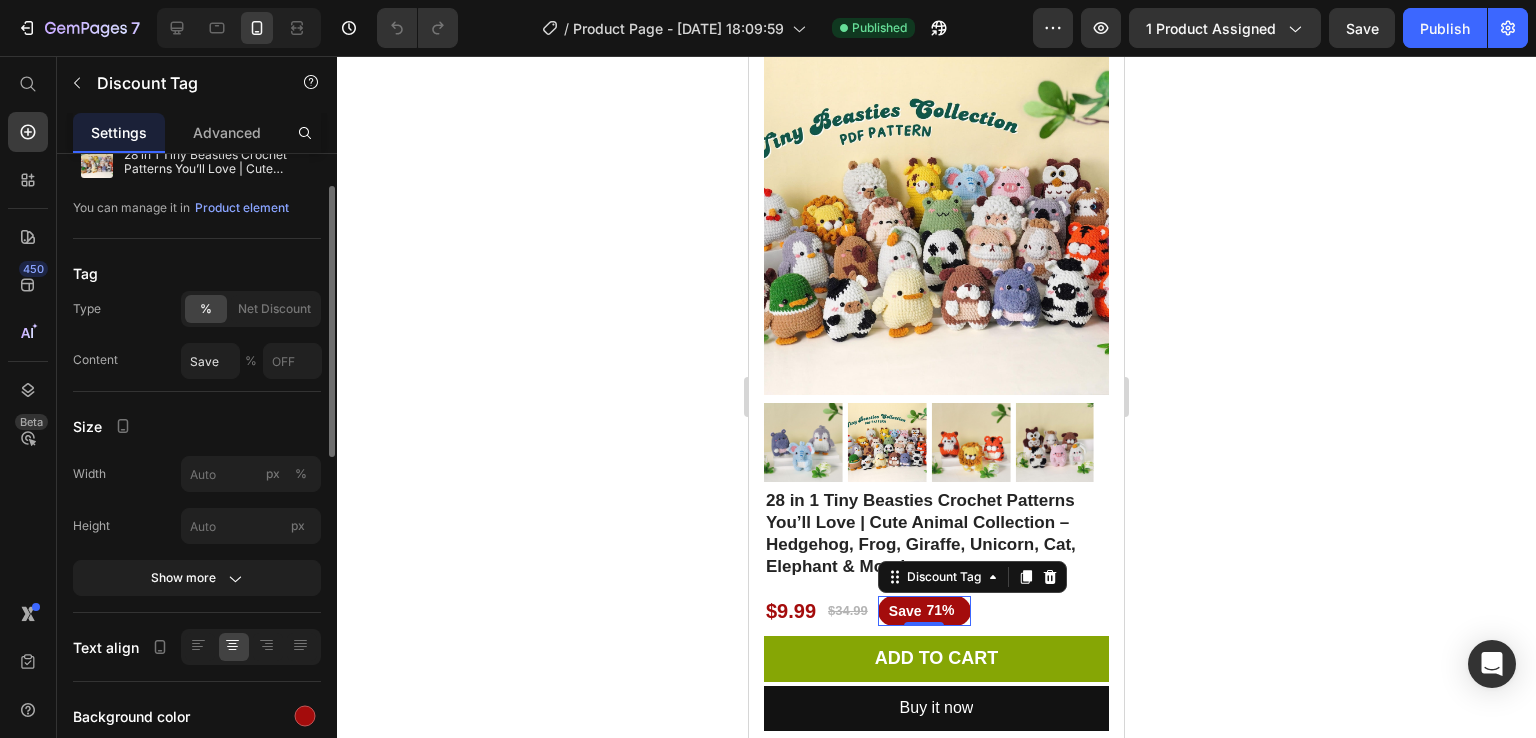 scroll, scrollTop: 76, scrollLeft: 0, axis: vertical 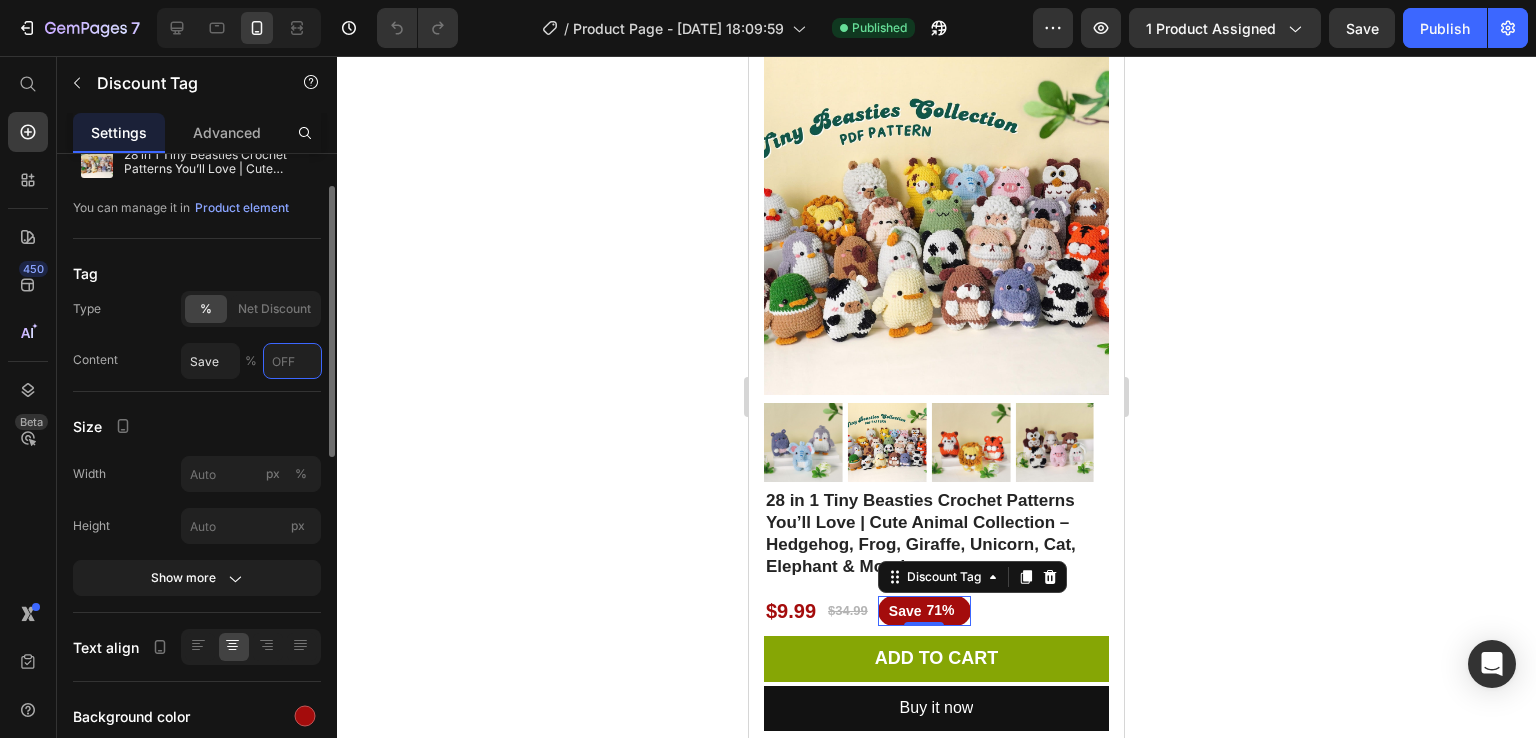 click at bounding box center (292, 361) 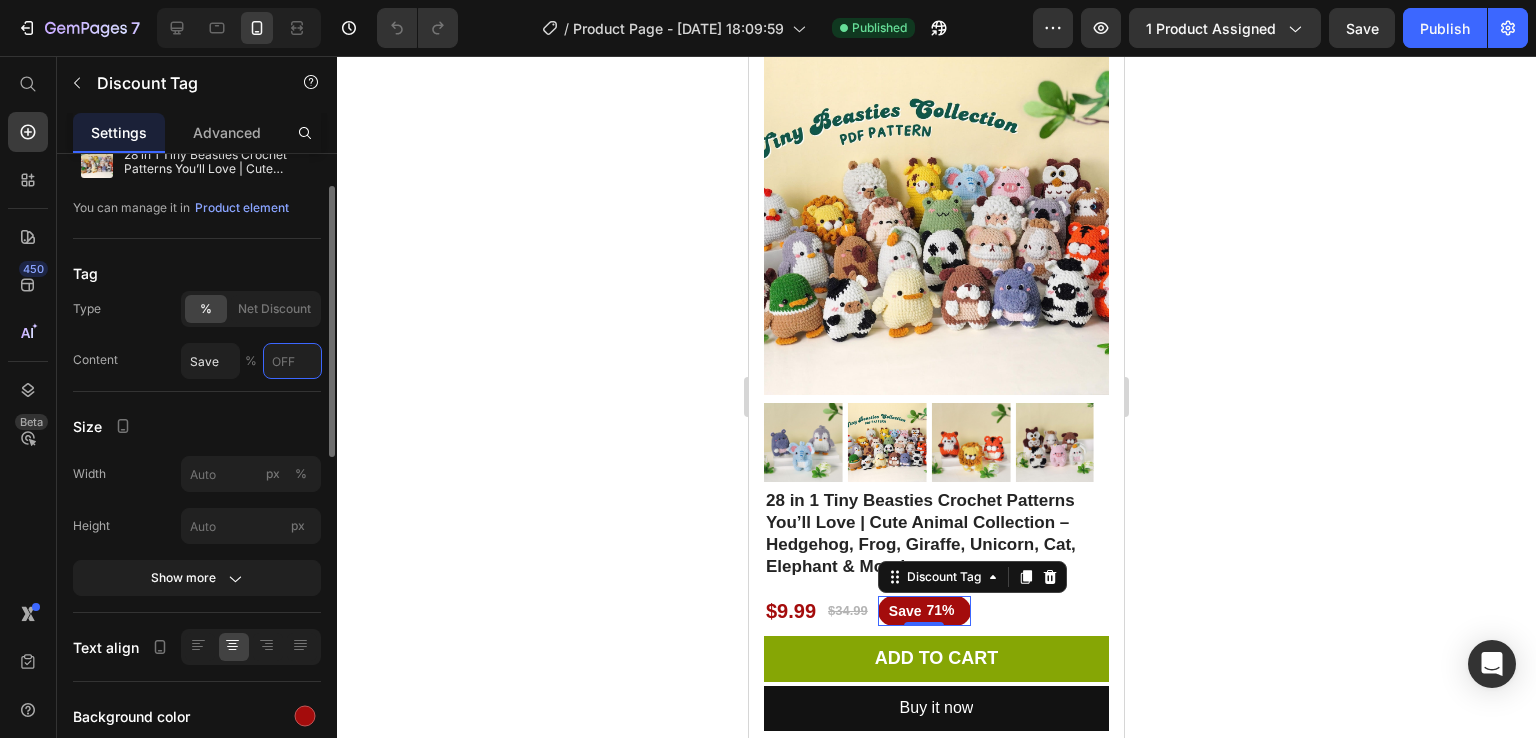 type on "O" 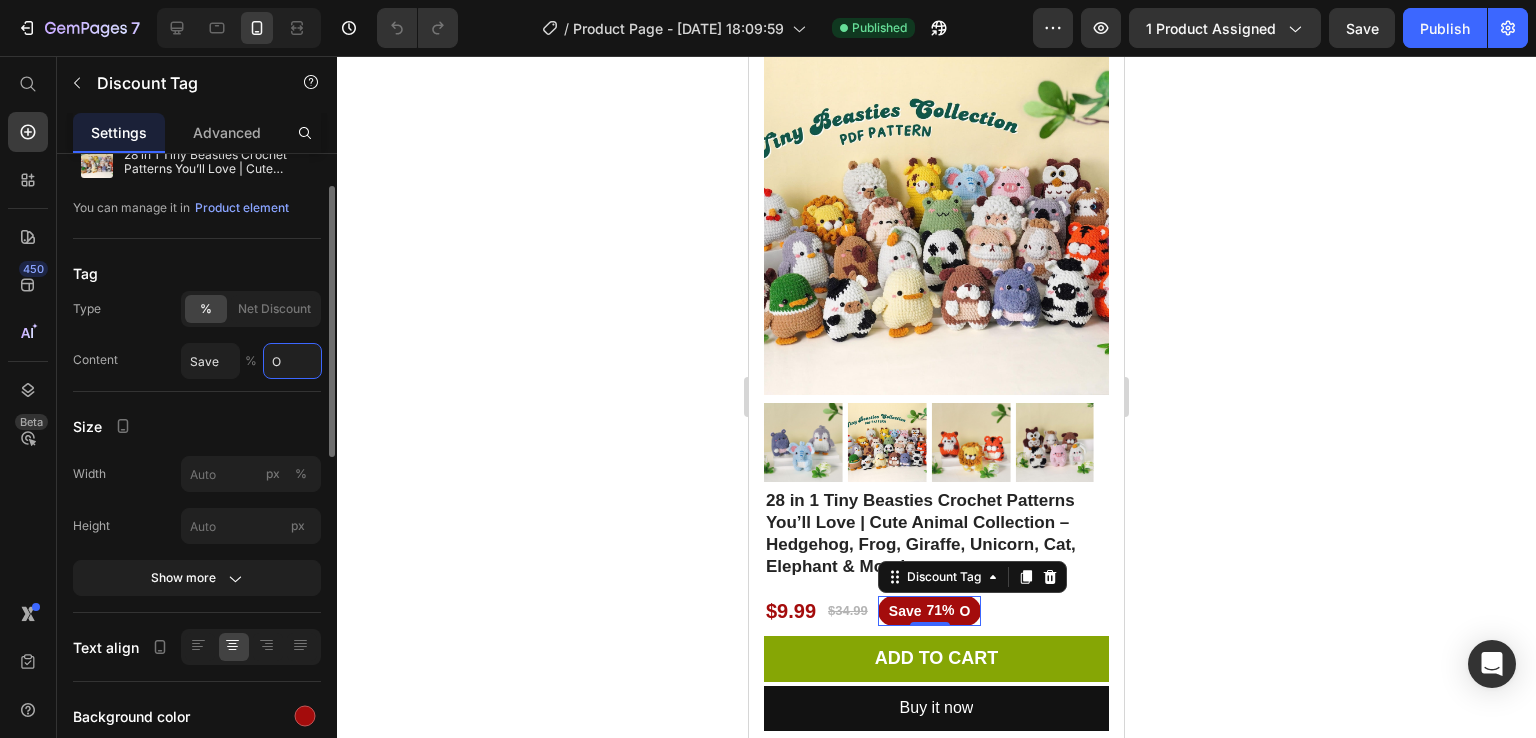 type 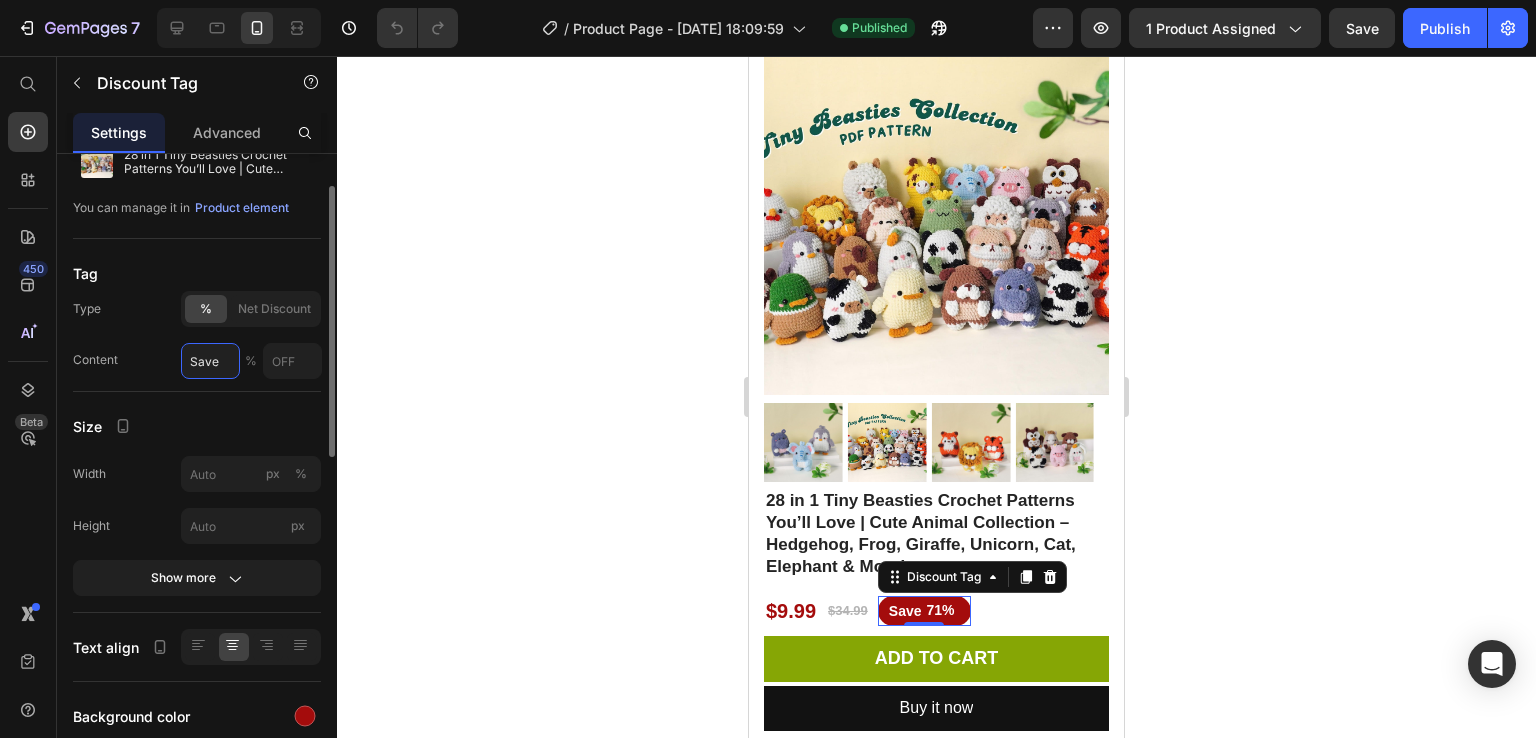 click on "Save" at bounding box center [210, 361] 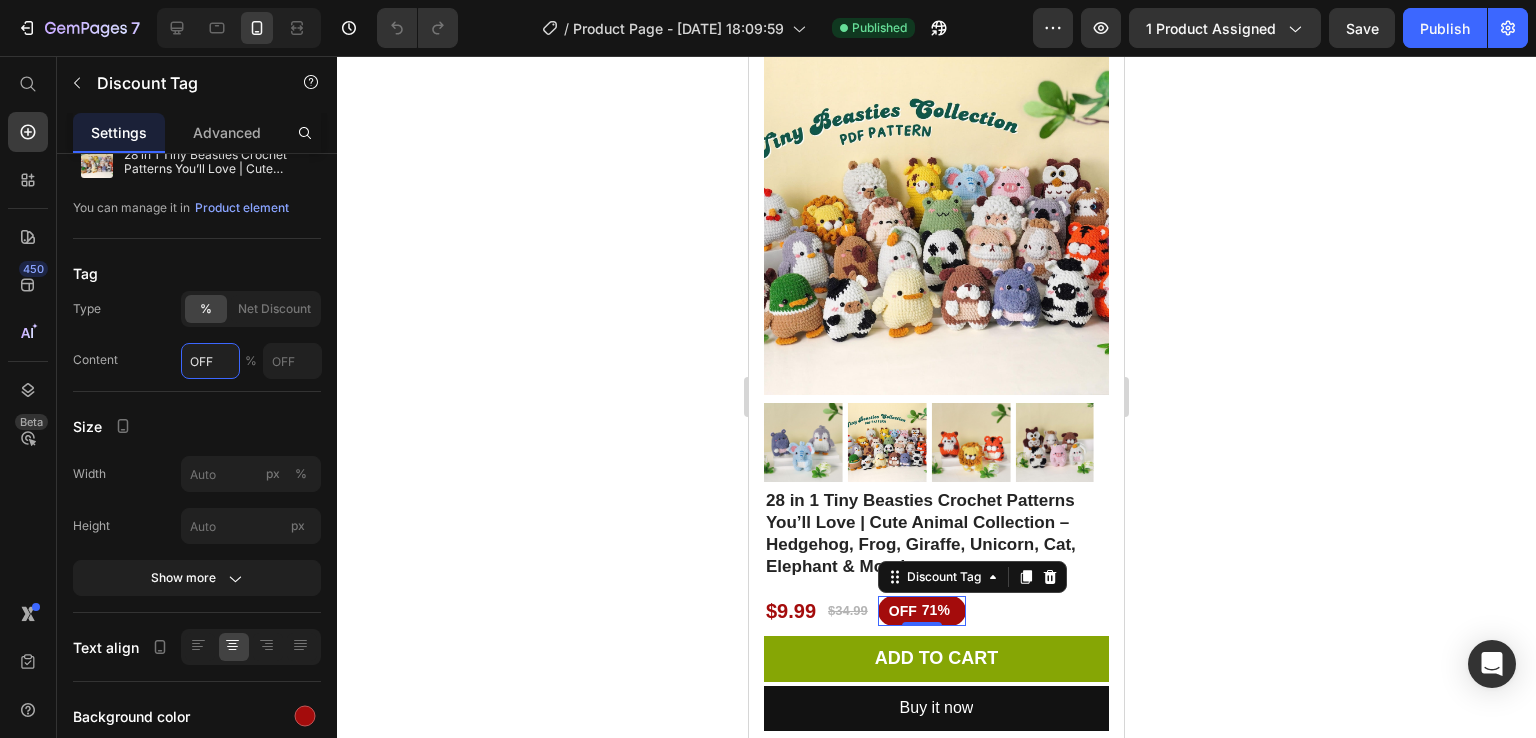 type on "OFF" 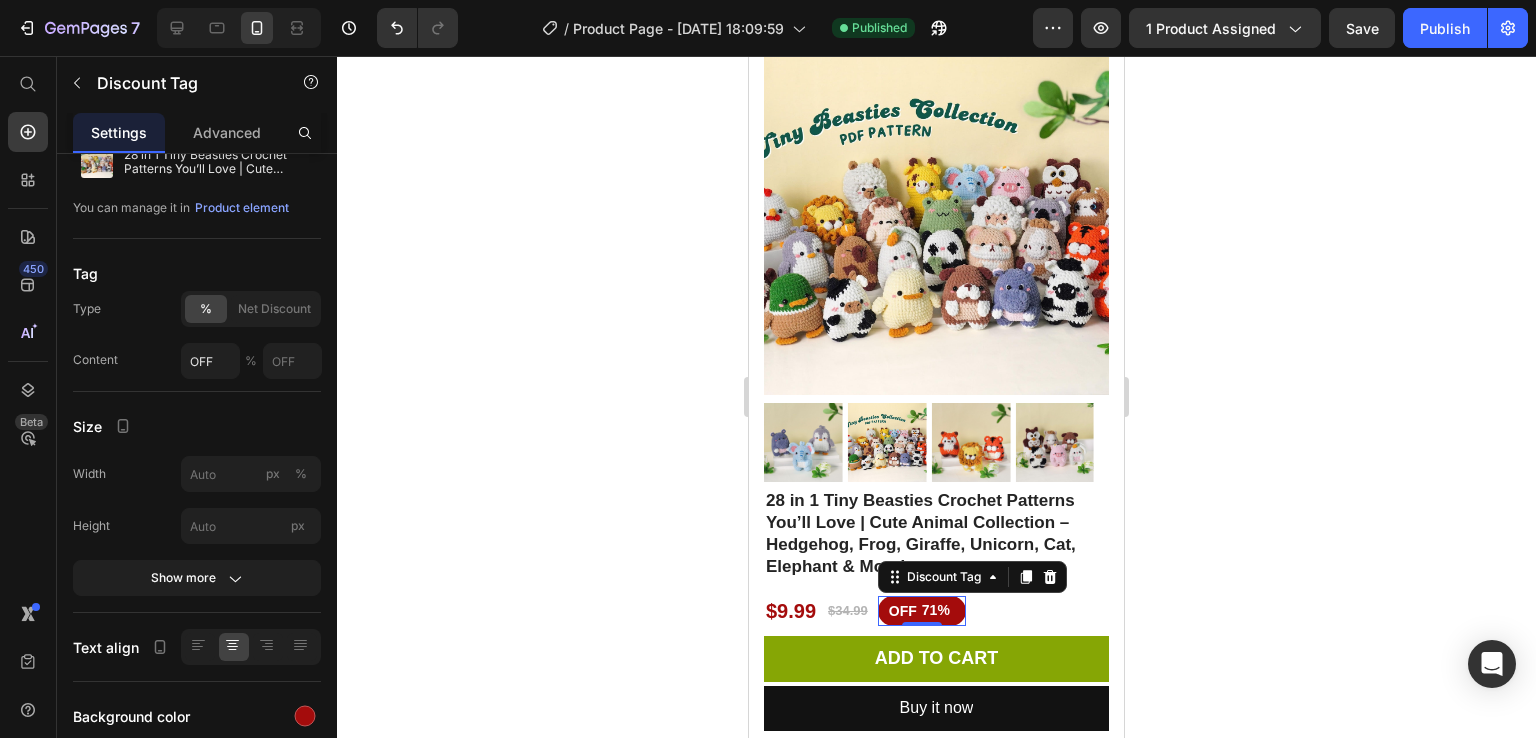 click 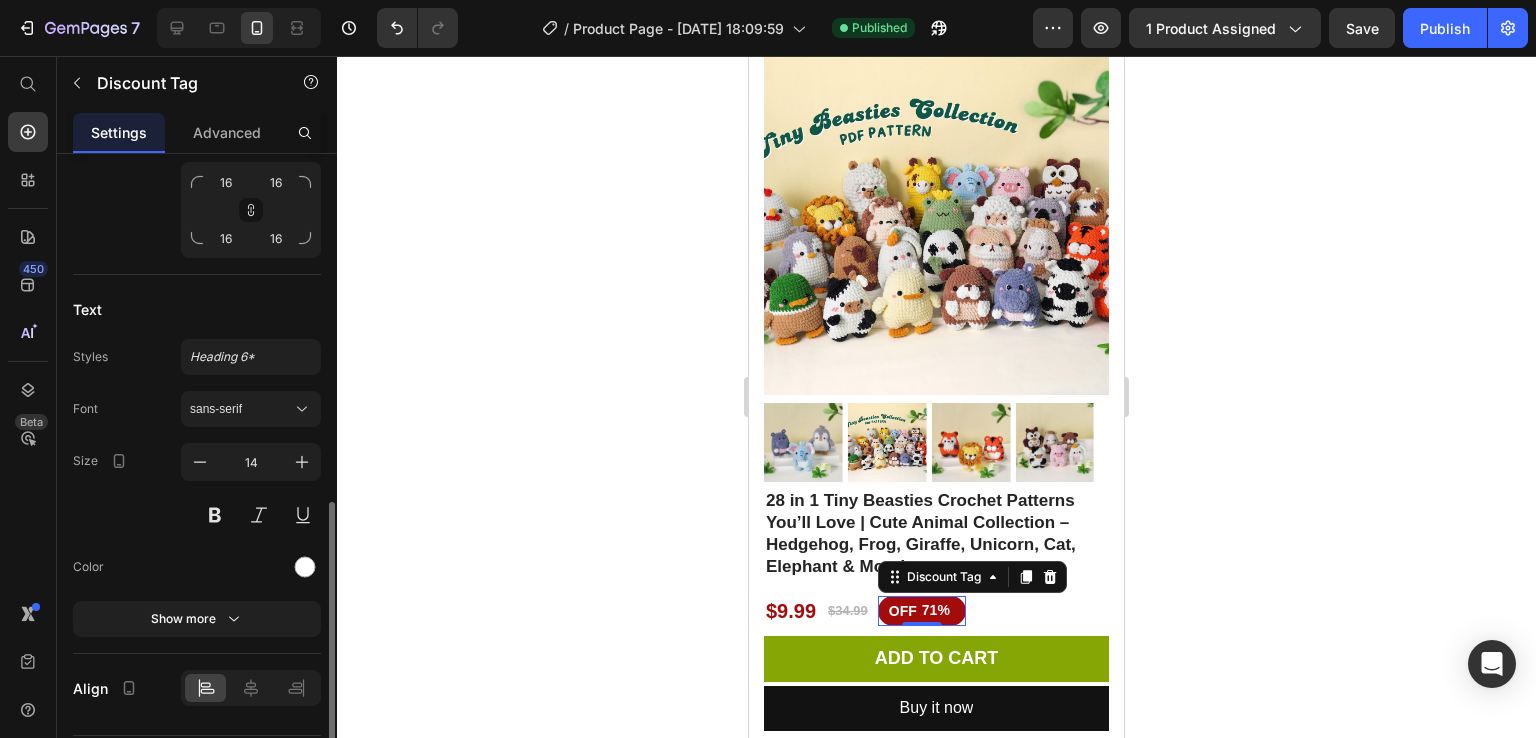 scroll, scrollTop: 822, scrollLeft: 0, axis: vertical 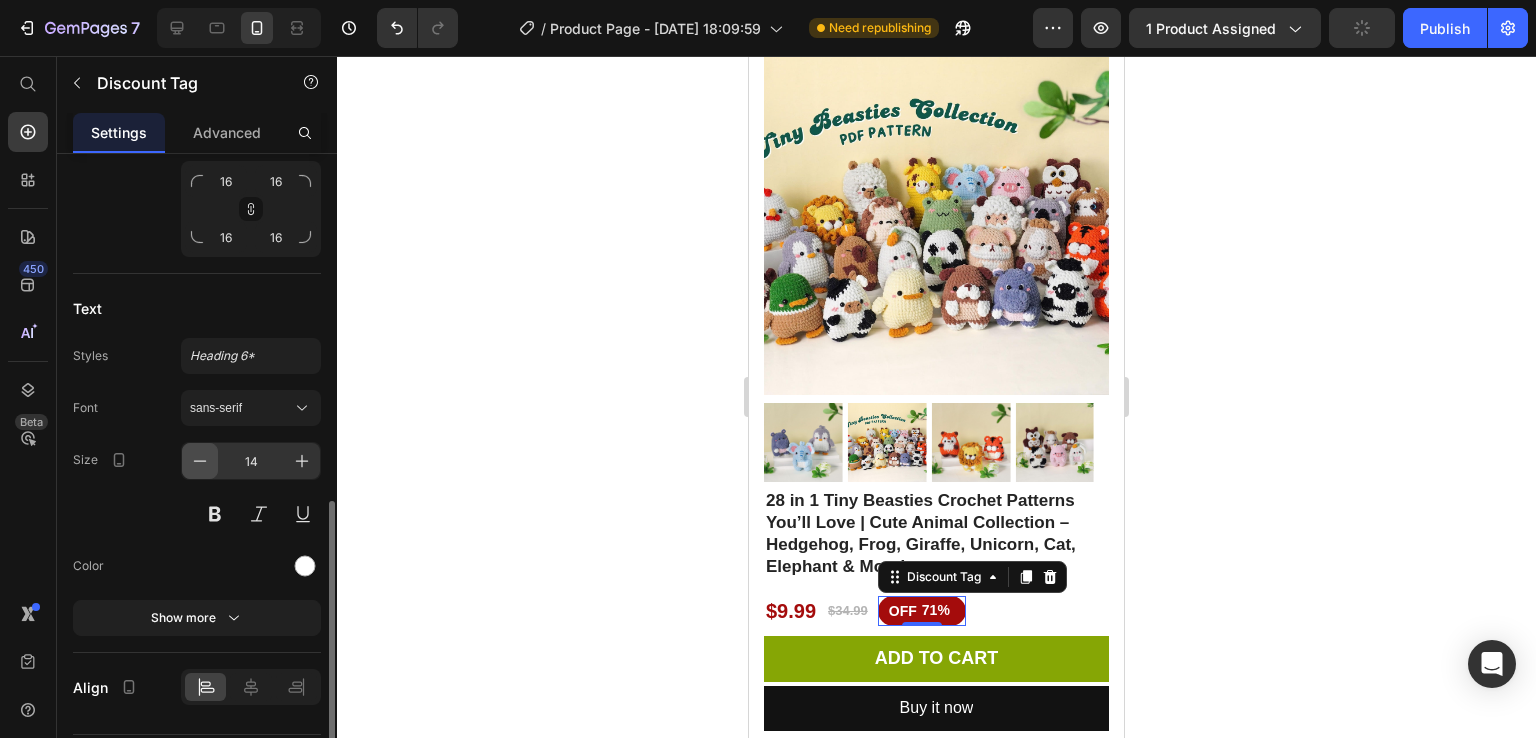 click 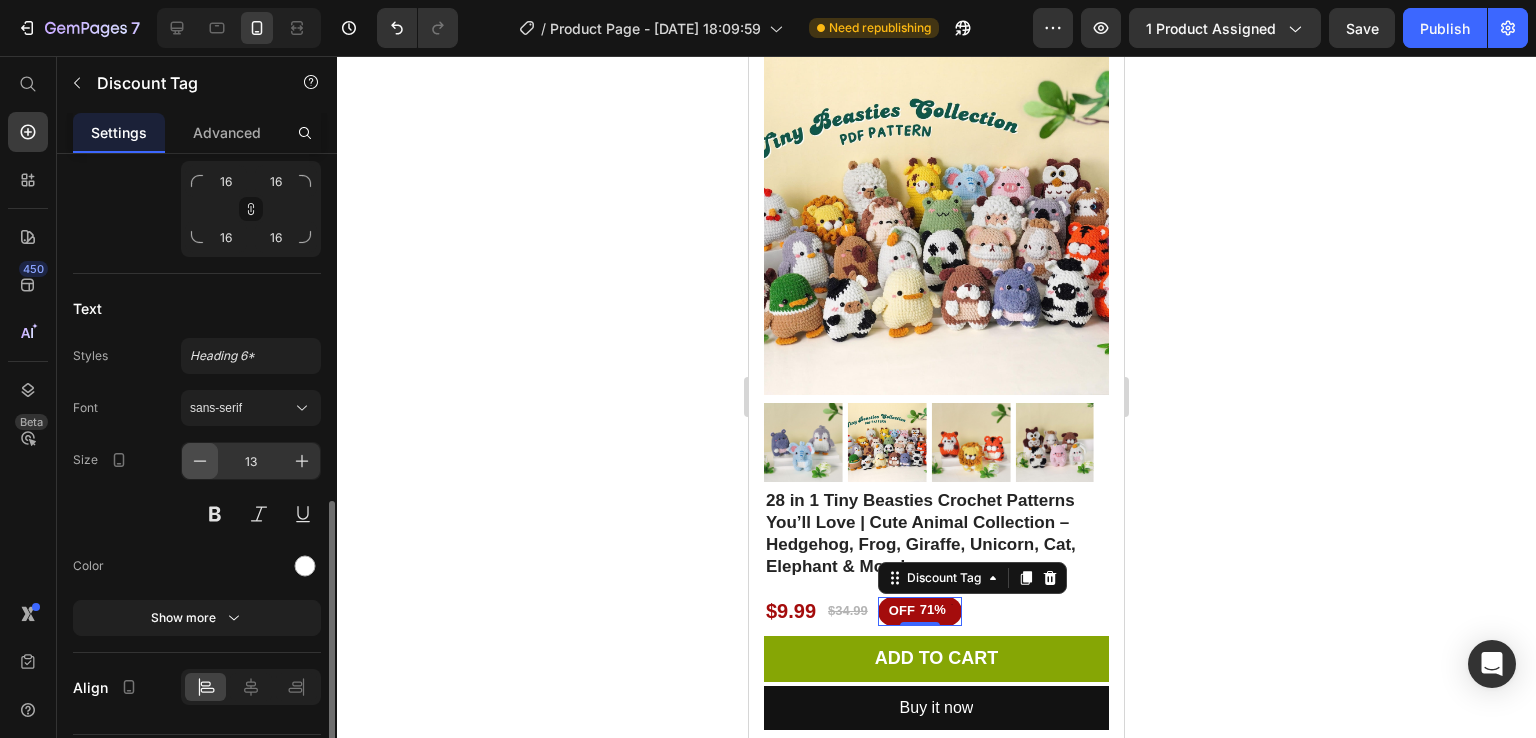click 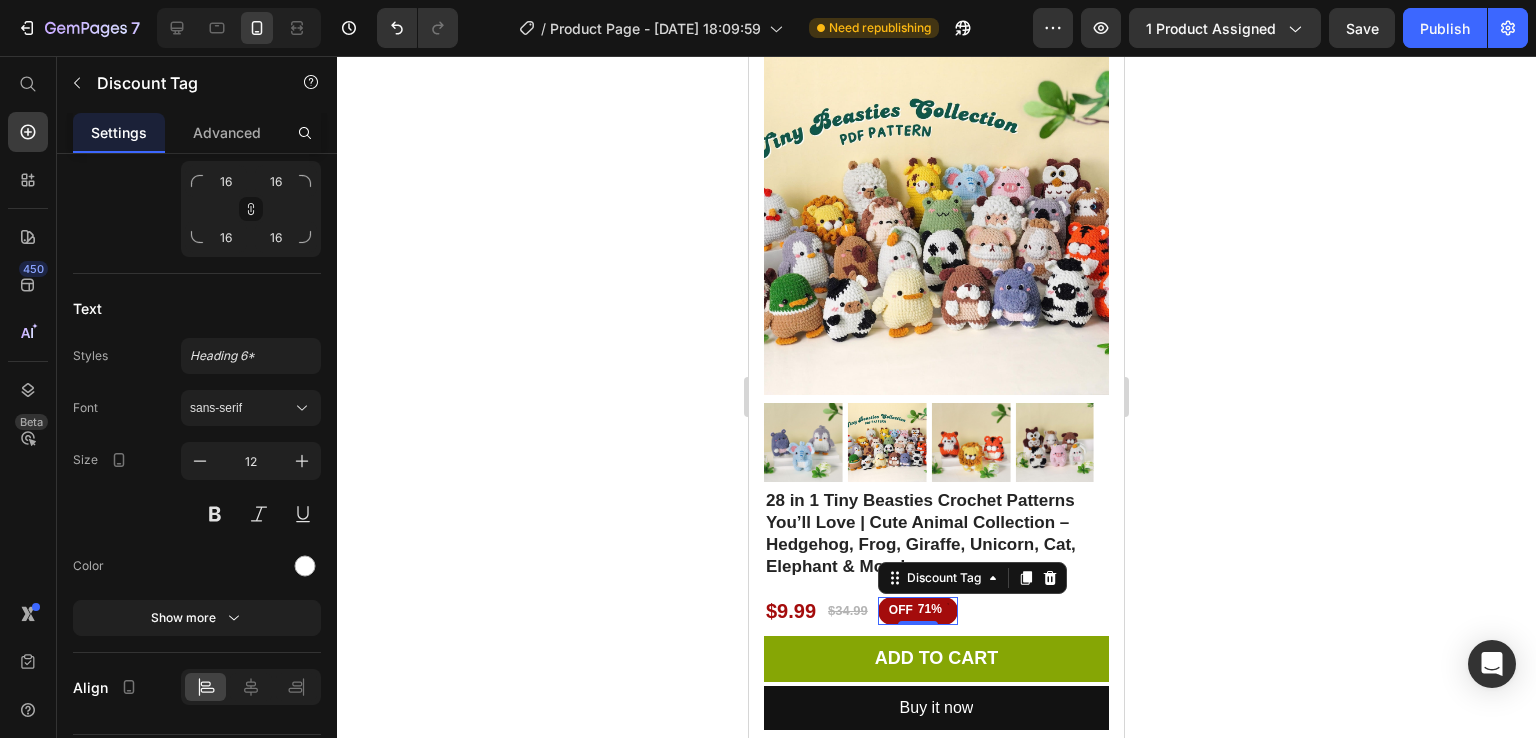 click 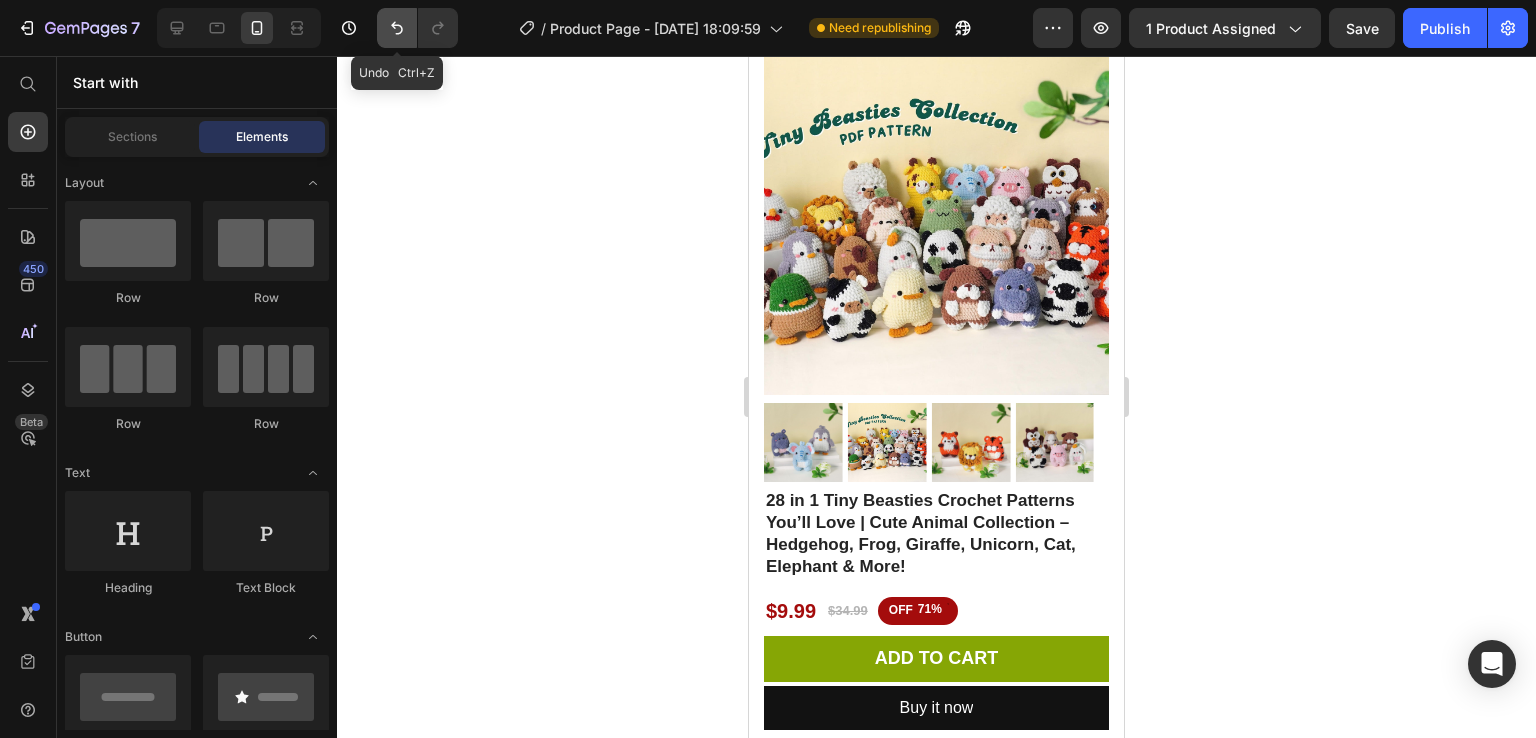 click 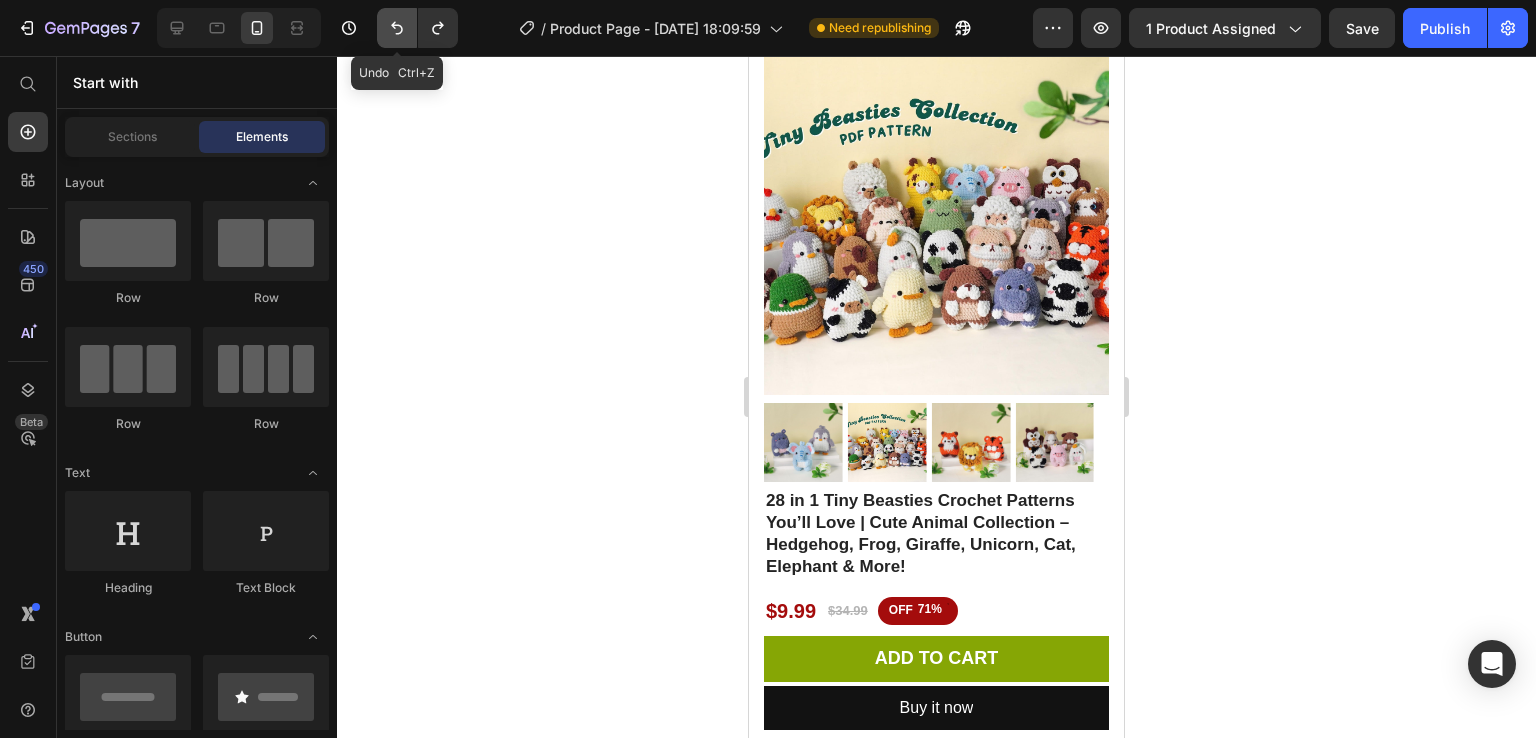 click 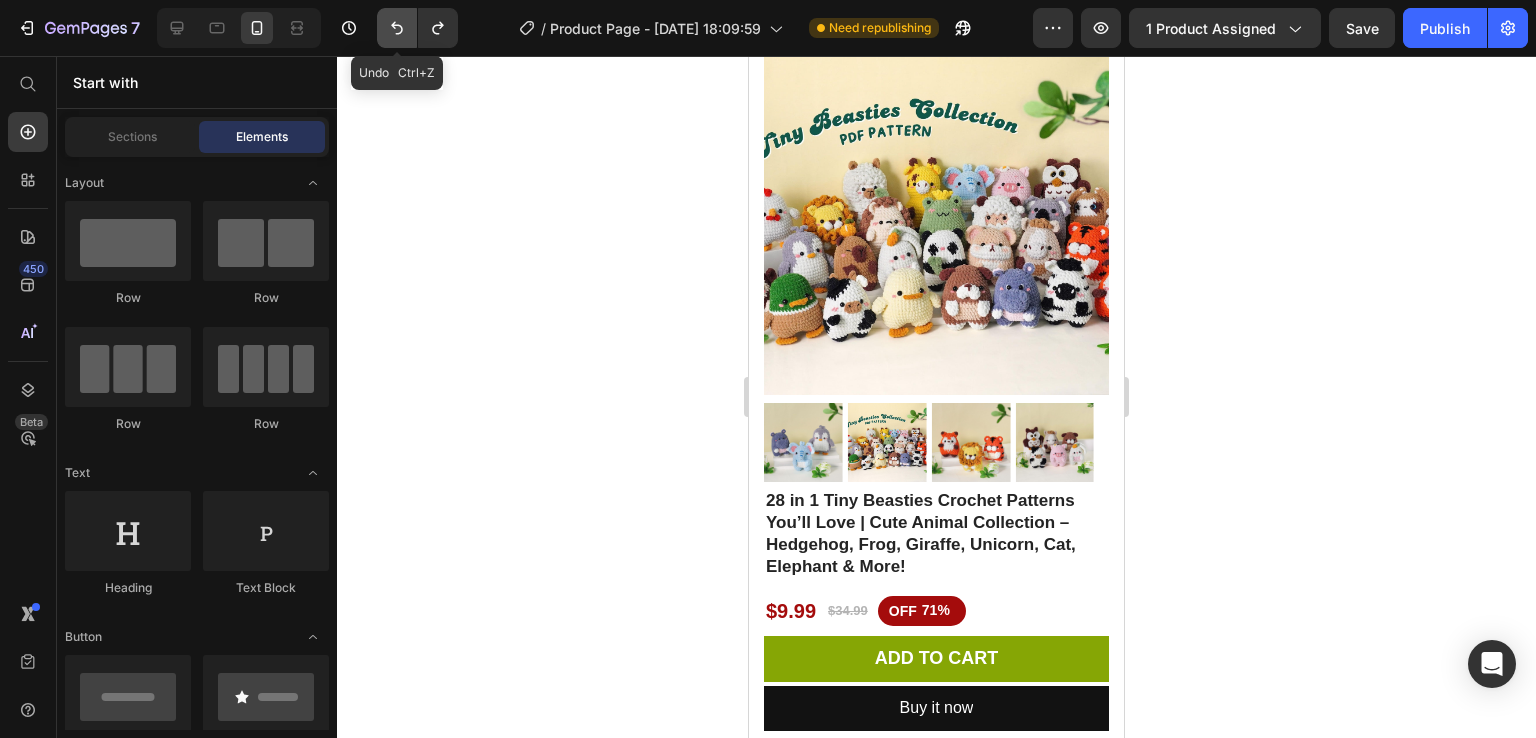 click 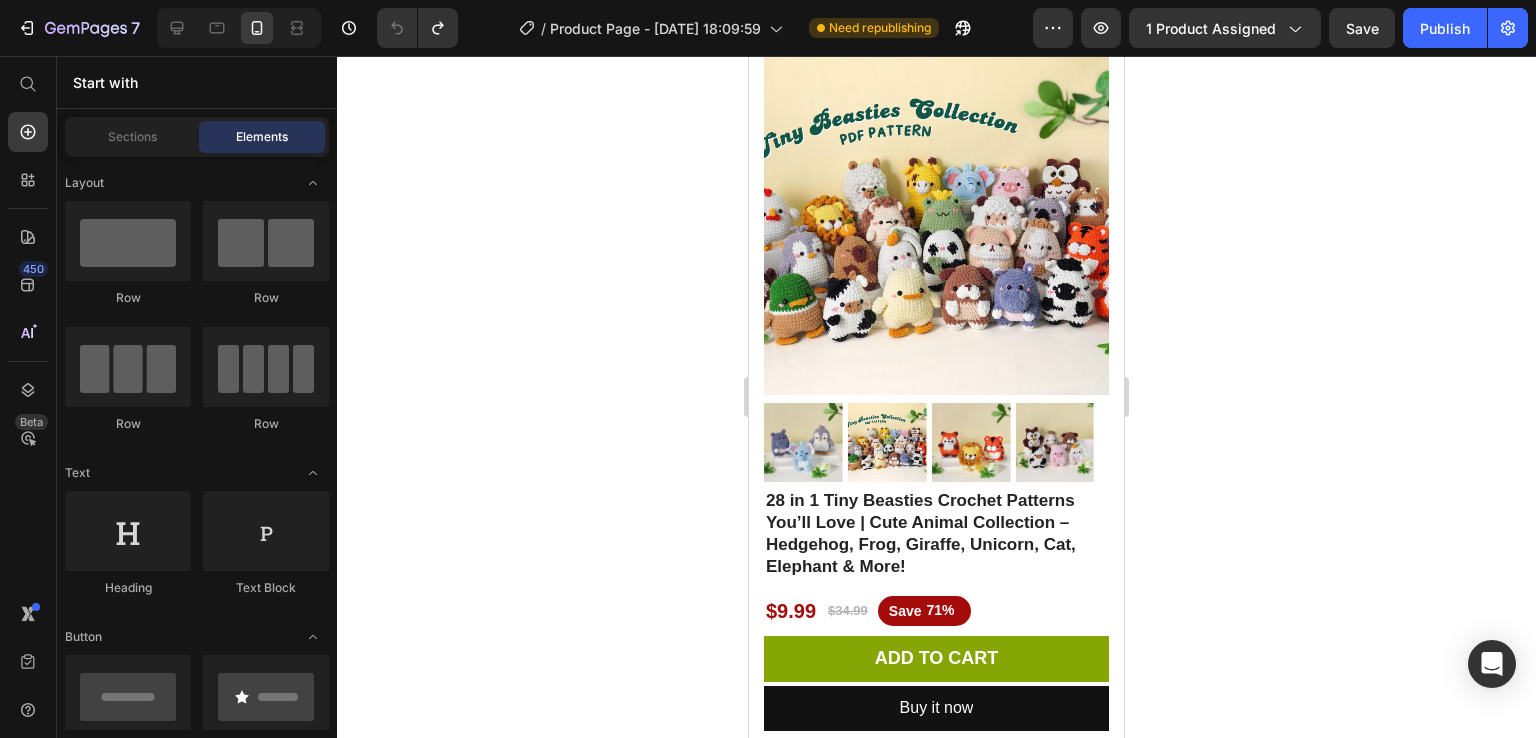 click 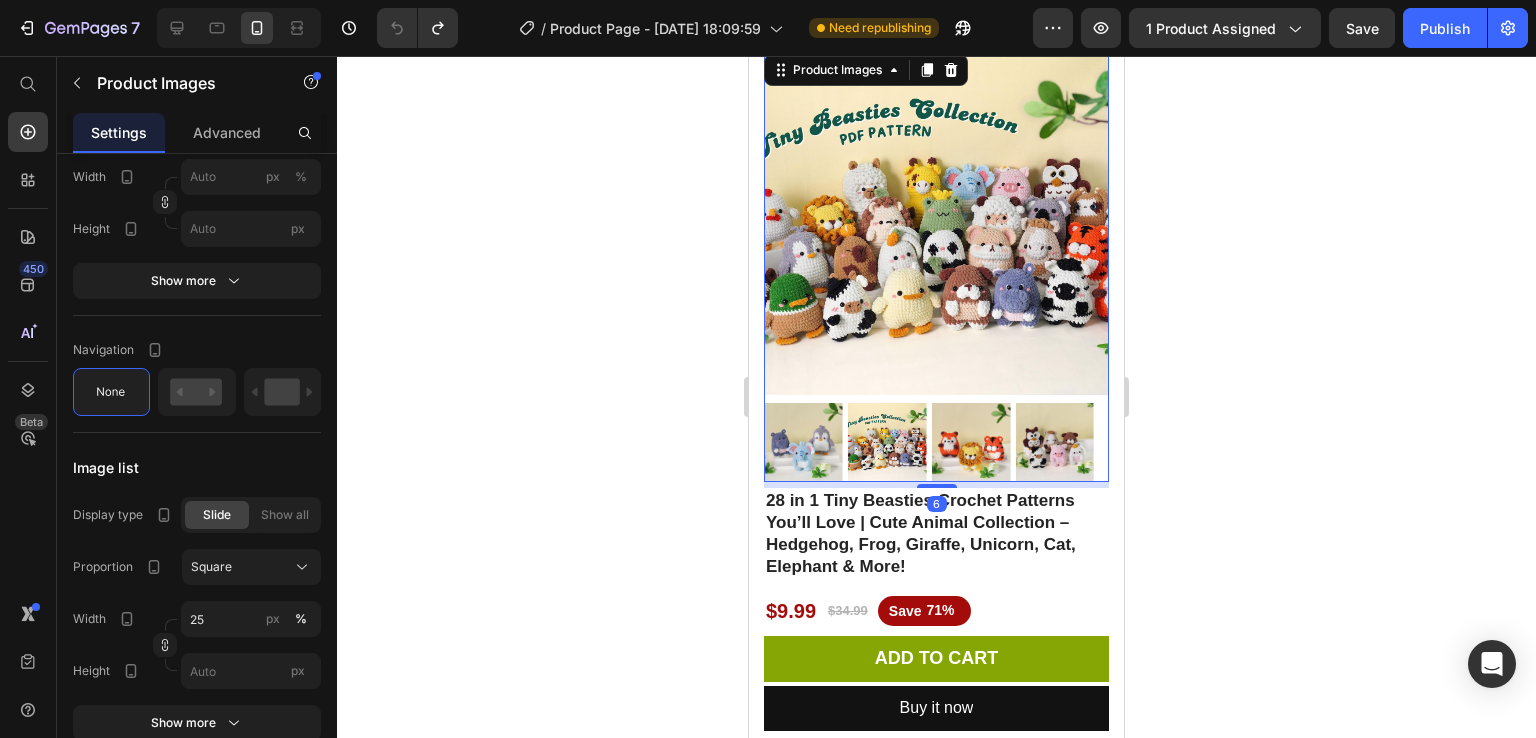 scroll, scrollTop: 0, scrollLeft: 0, axis: both 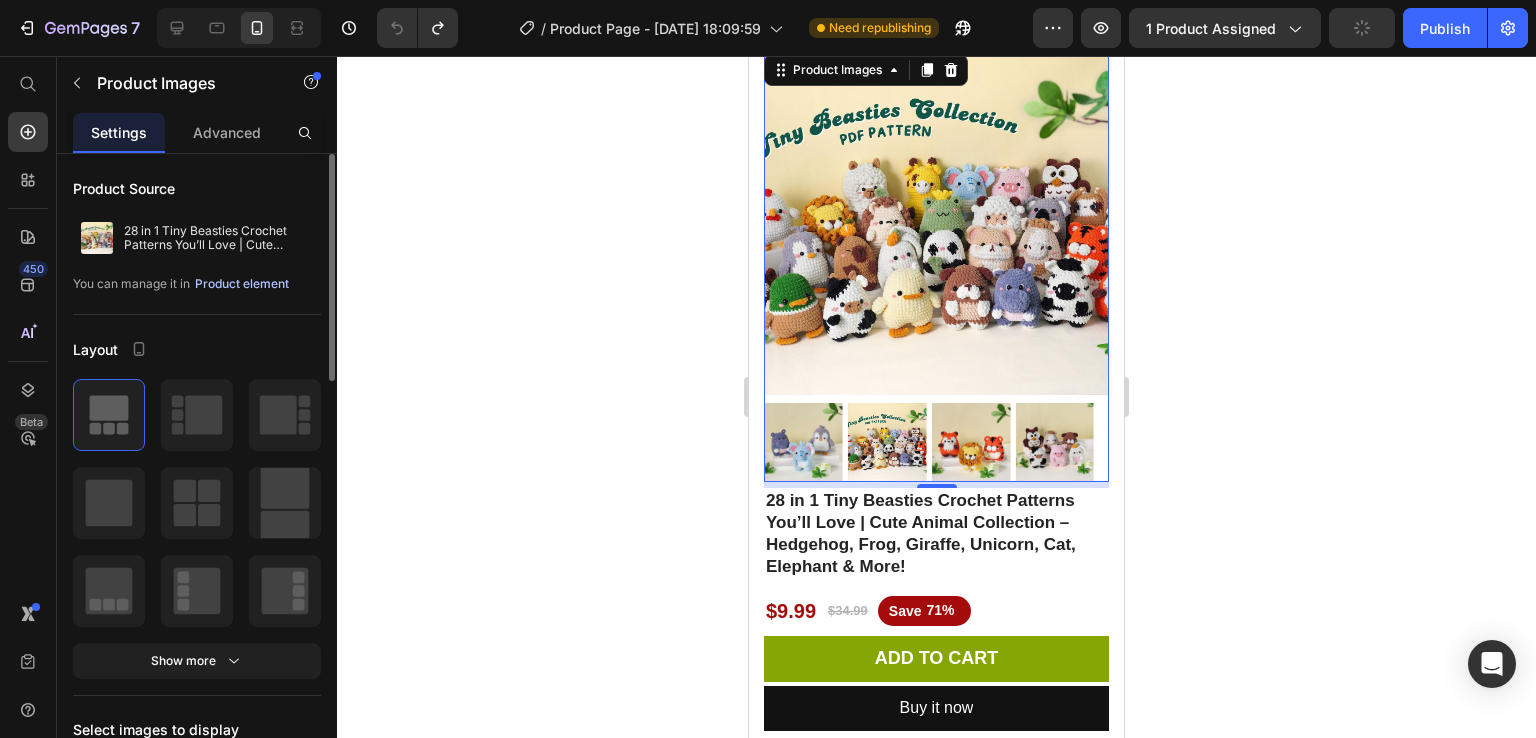 click on "Product element" at bounding box center [242, 284] 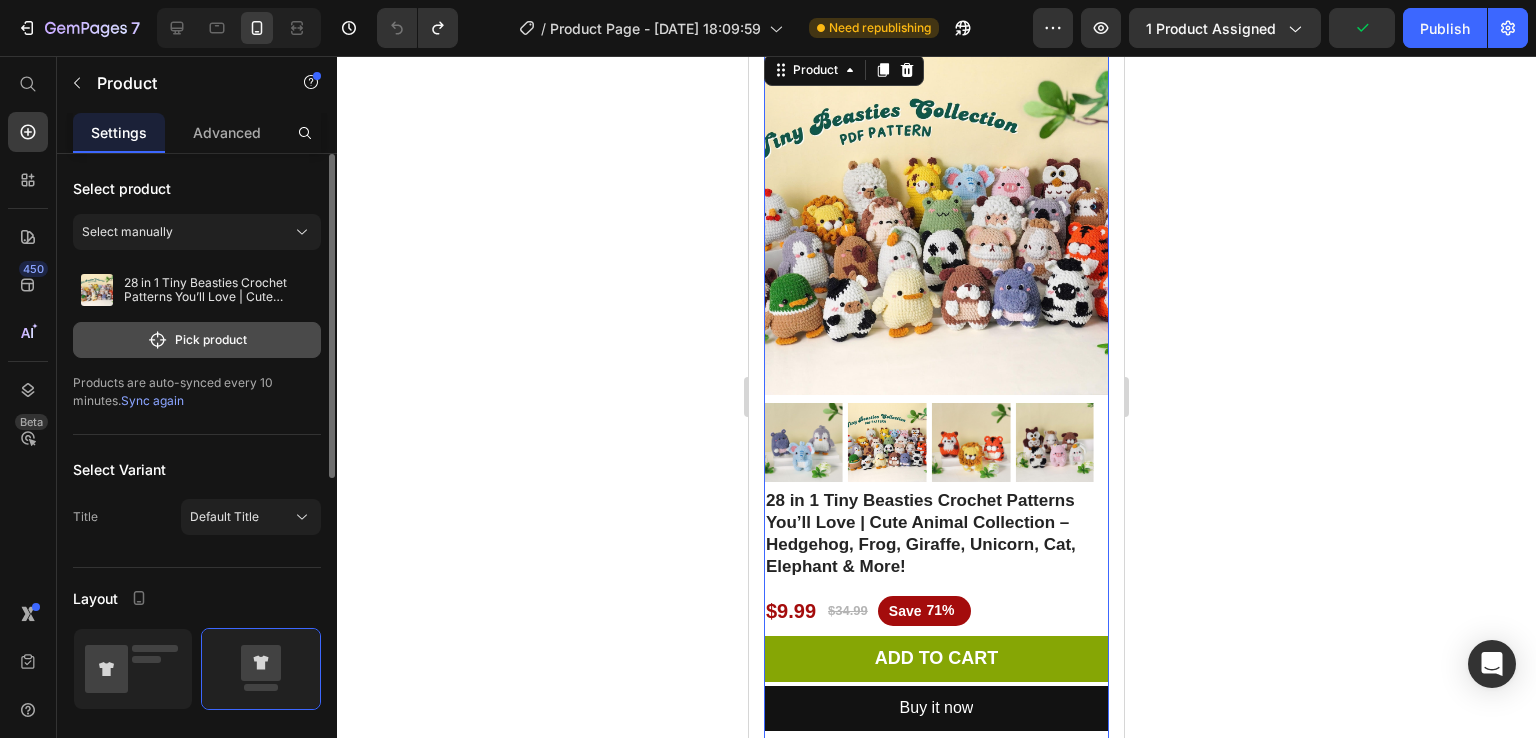 click on "Pick product" at bounding box center (197, 340) 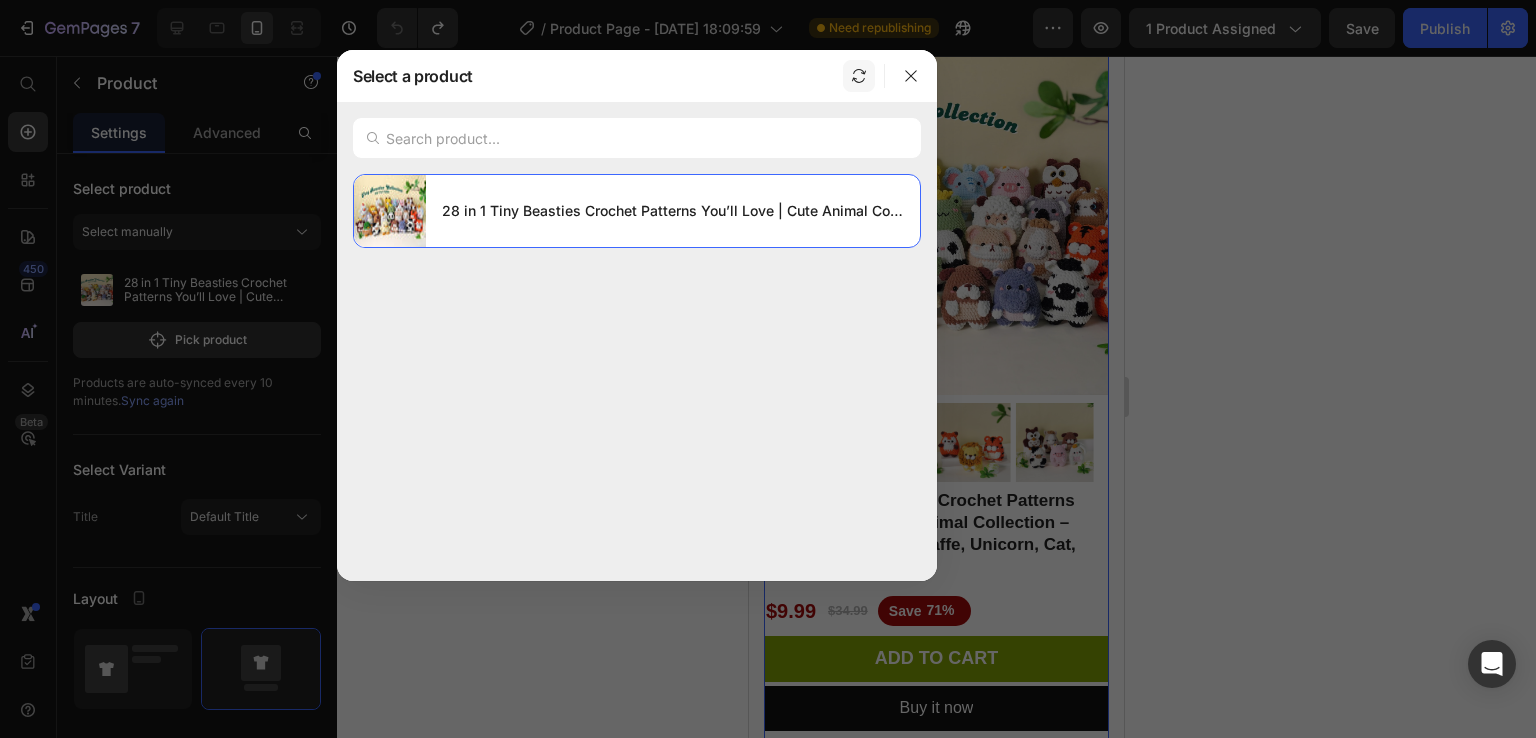 click 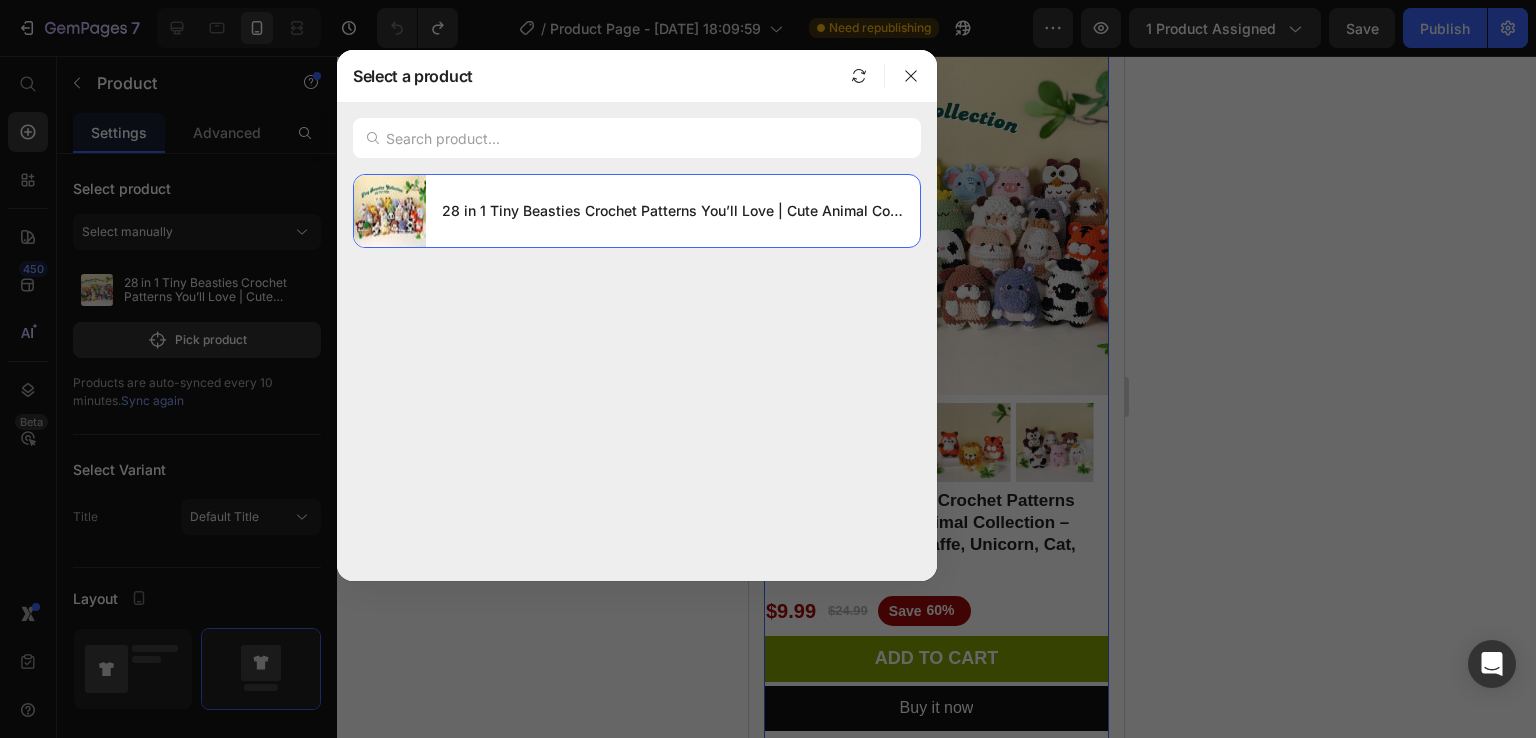 click at bounding box center [768, 369] 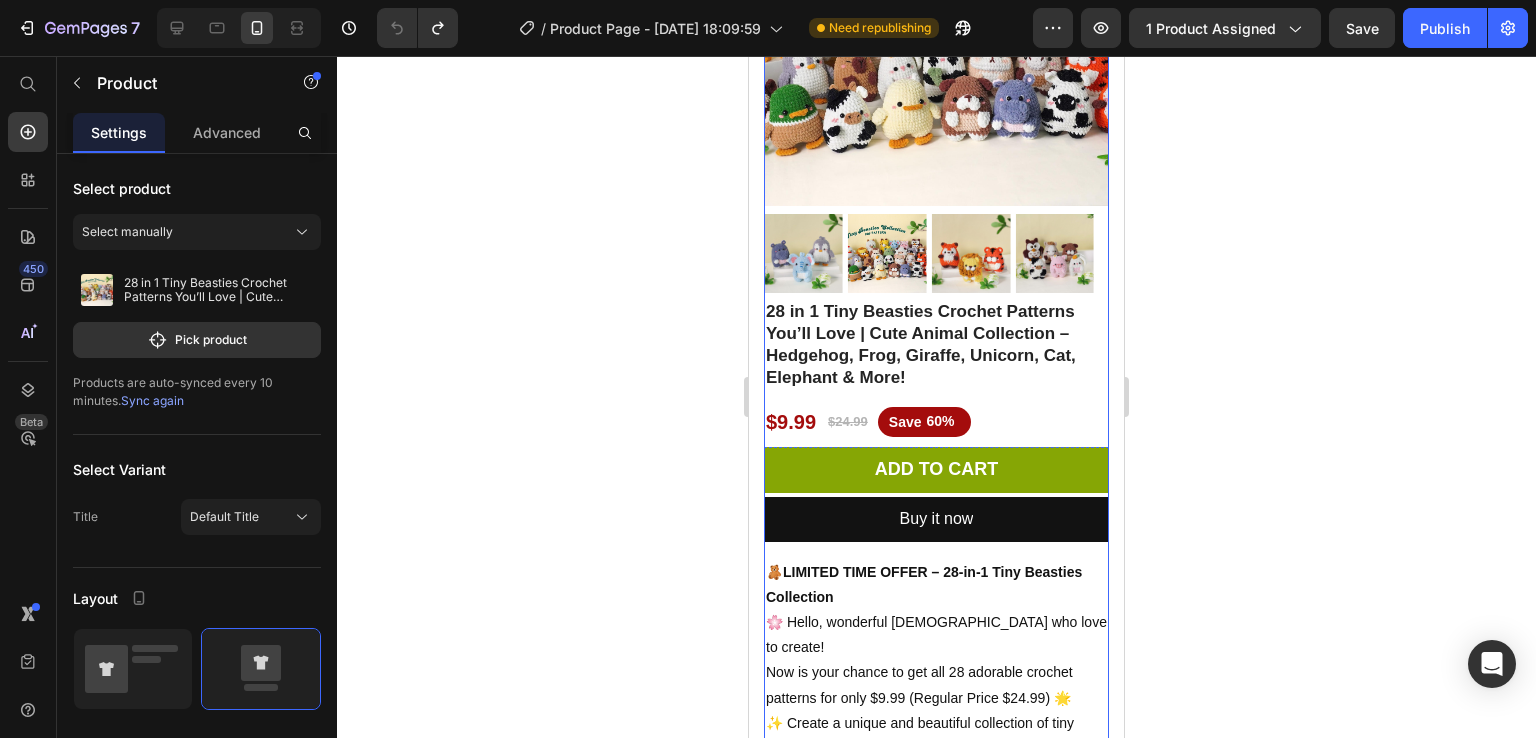 scroll, scrollTop: 238, scrollLeft: 0, axis: vertical 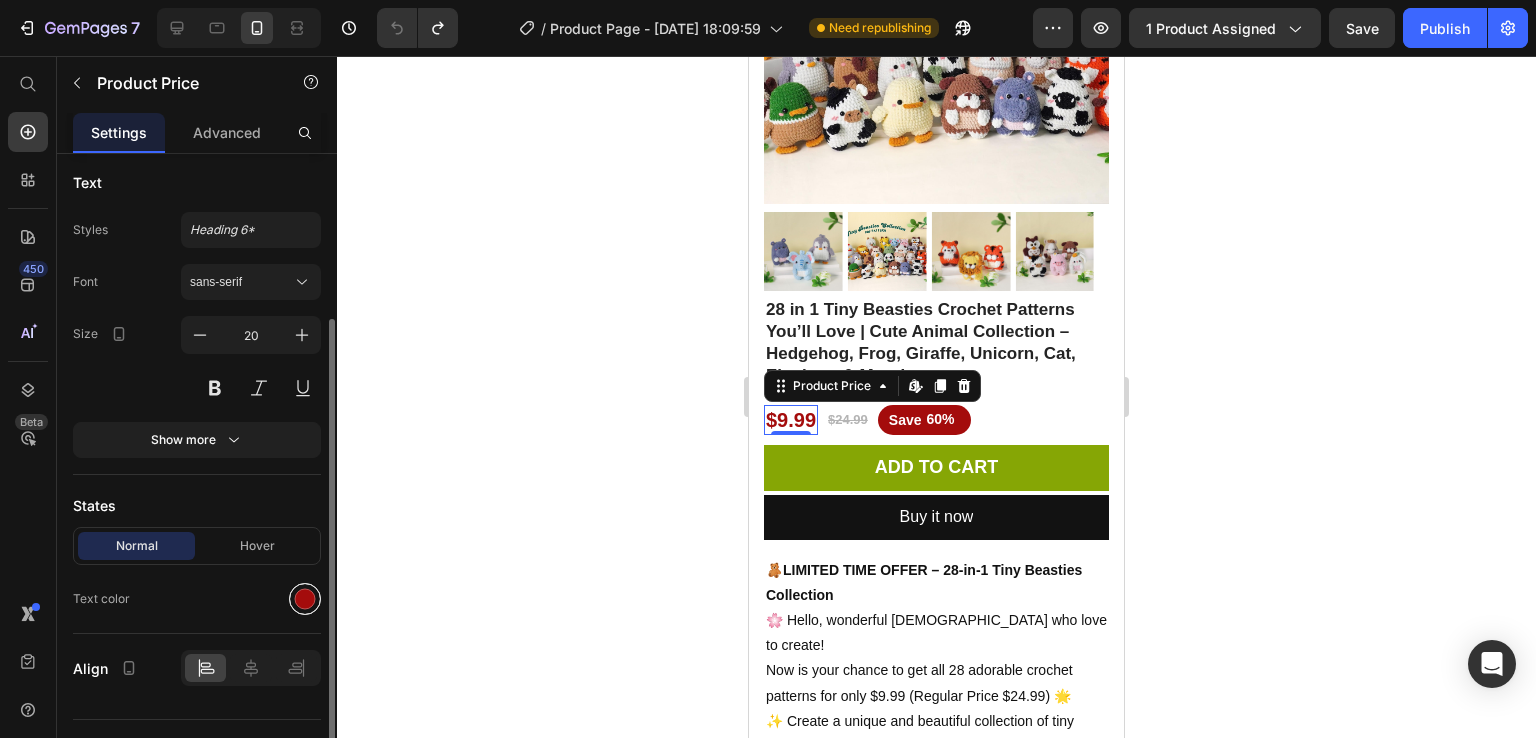 click at bounding box center (305, 599) 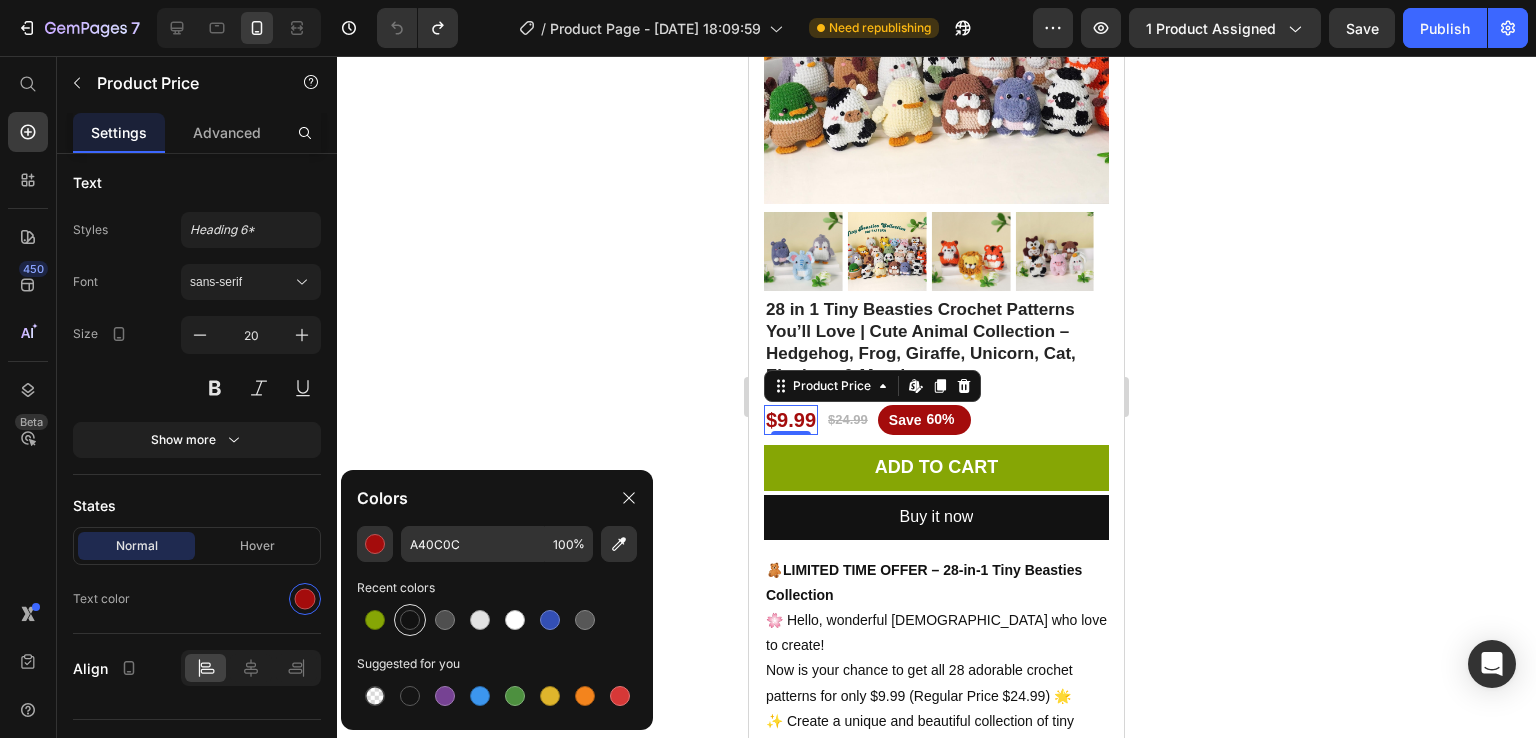 click at bounding box center (410, 620) 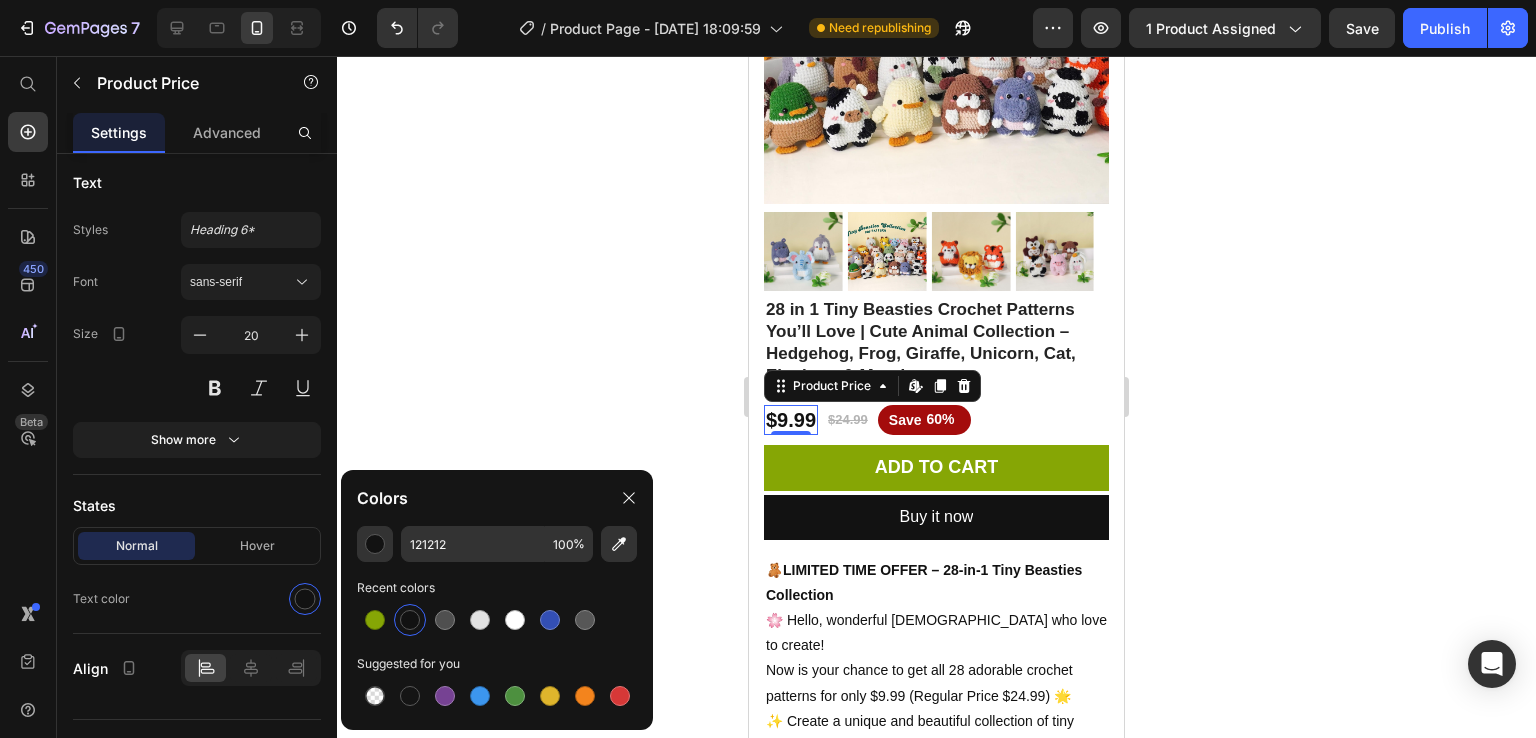 click 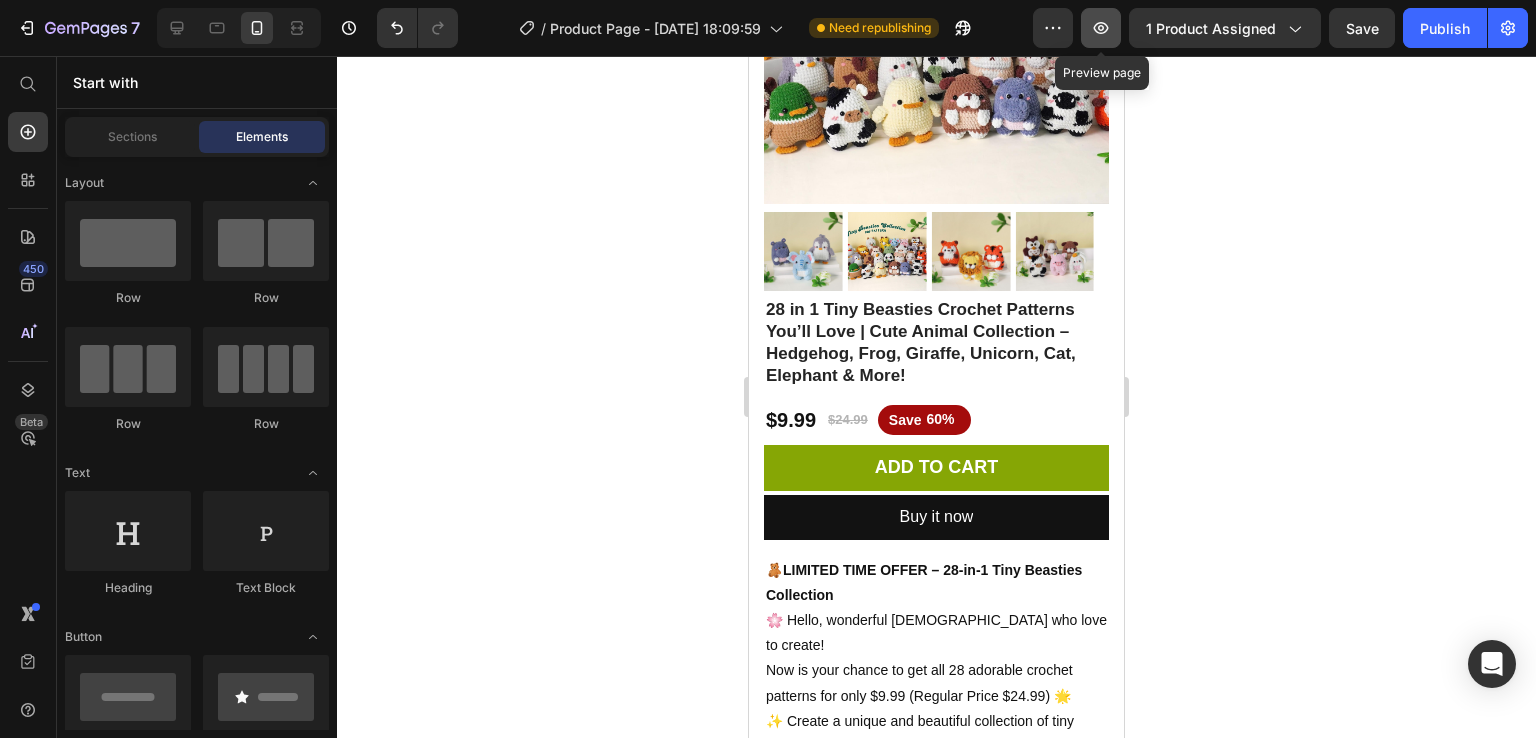 click 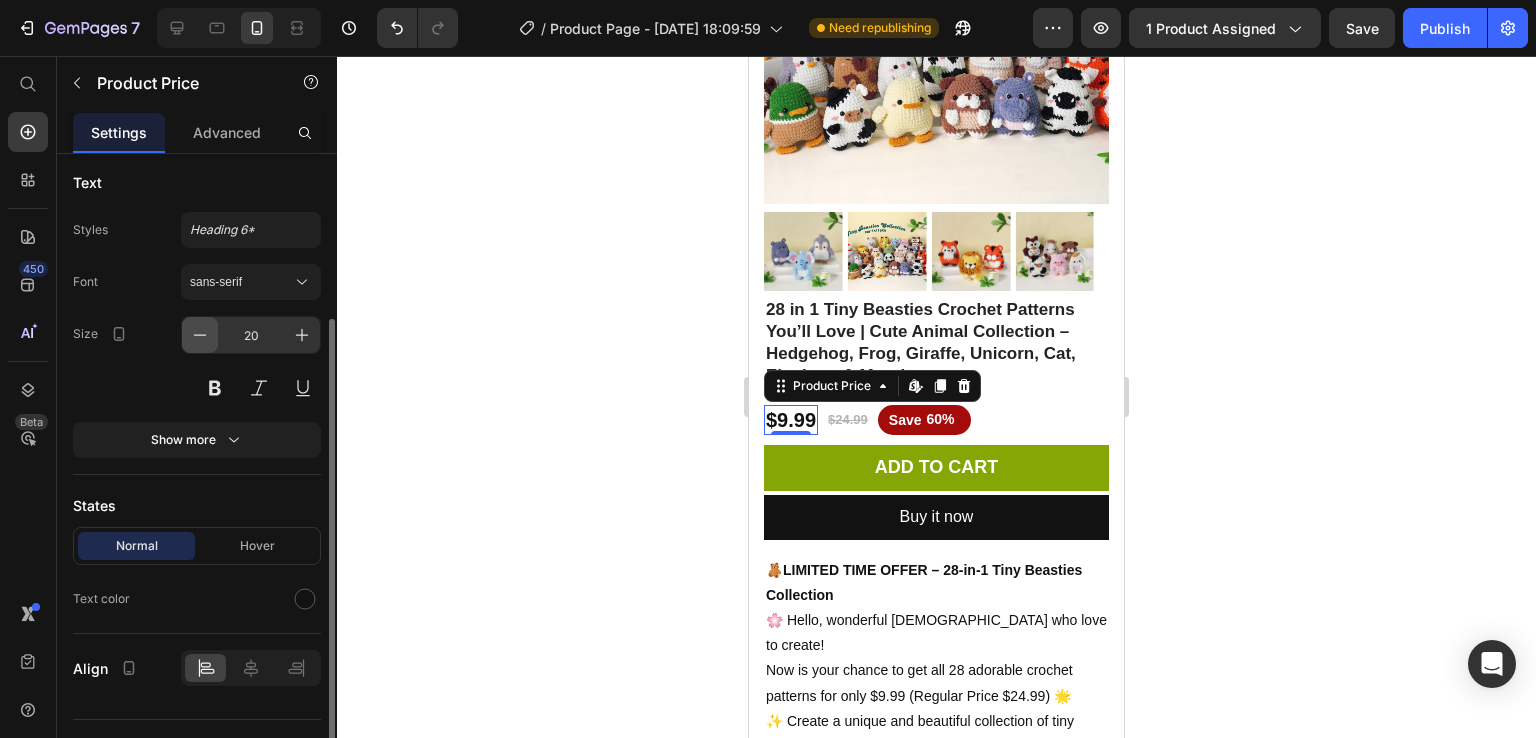 click 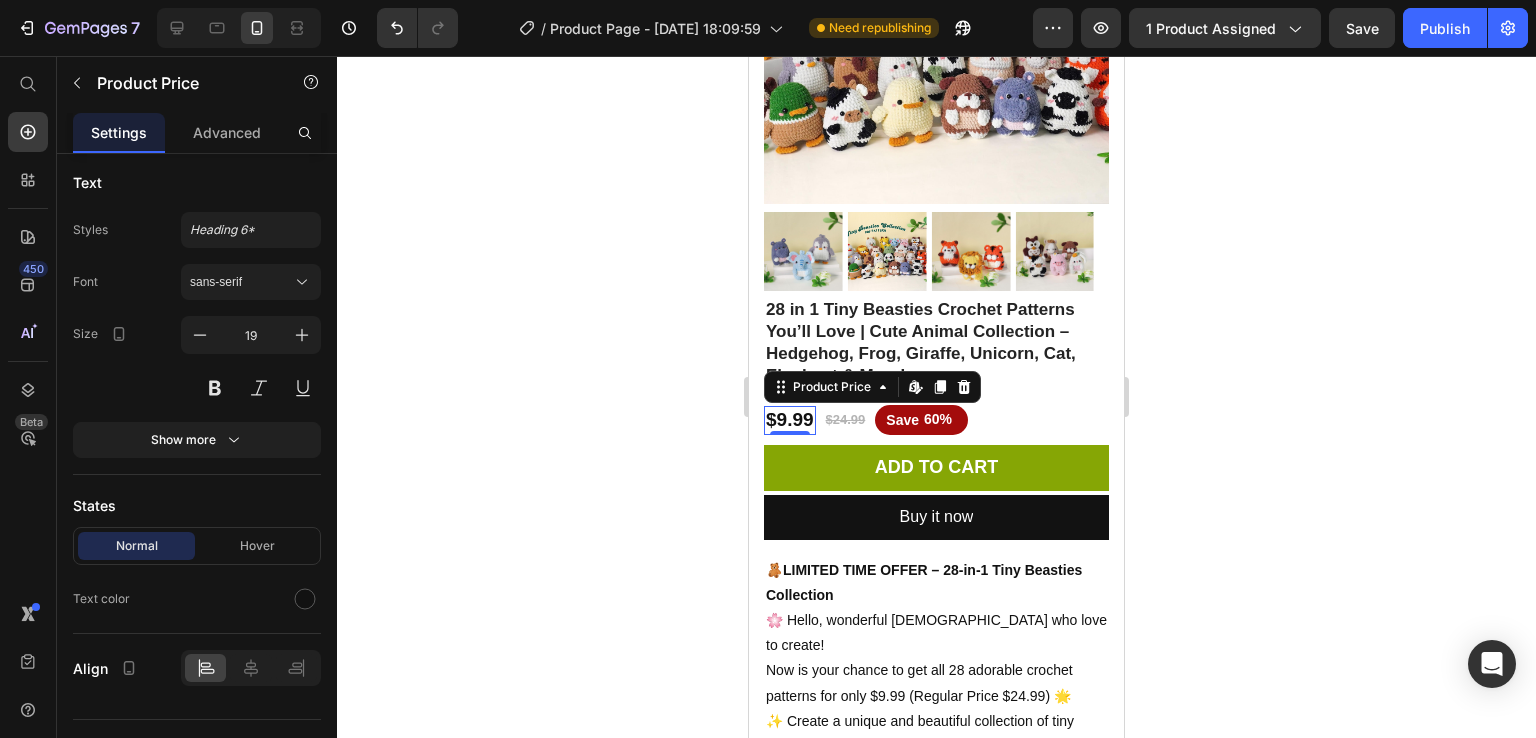 click 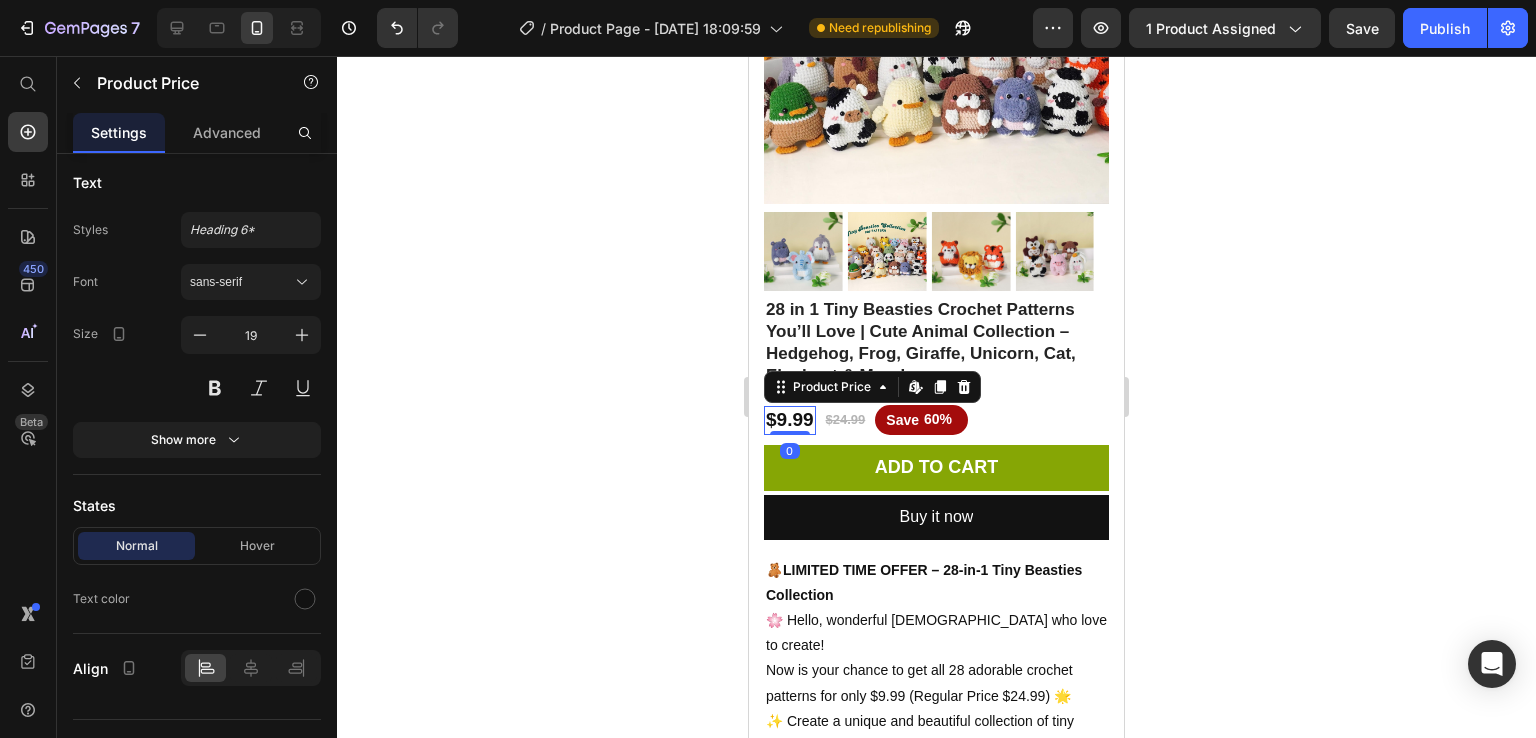 click on "$9.99 Product Price   Edit content in Shopify 0" at bounding box center (790, 420) 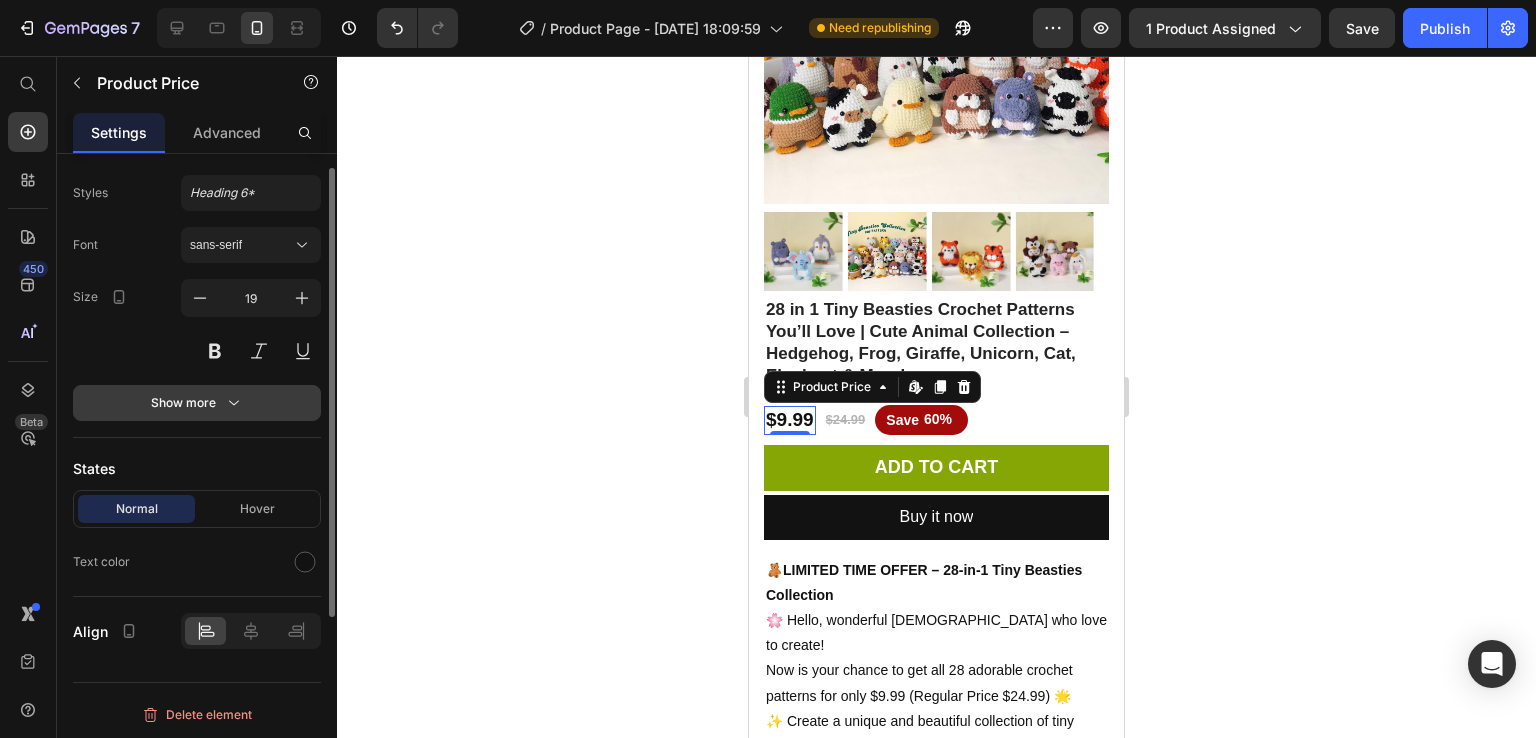 scroll, scrollTop: 119, scrollLeft: 0, axis: vertical 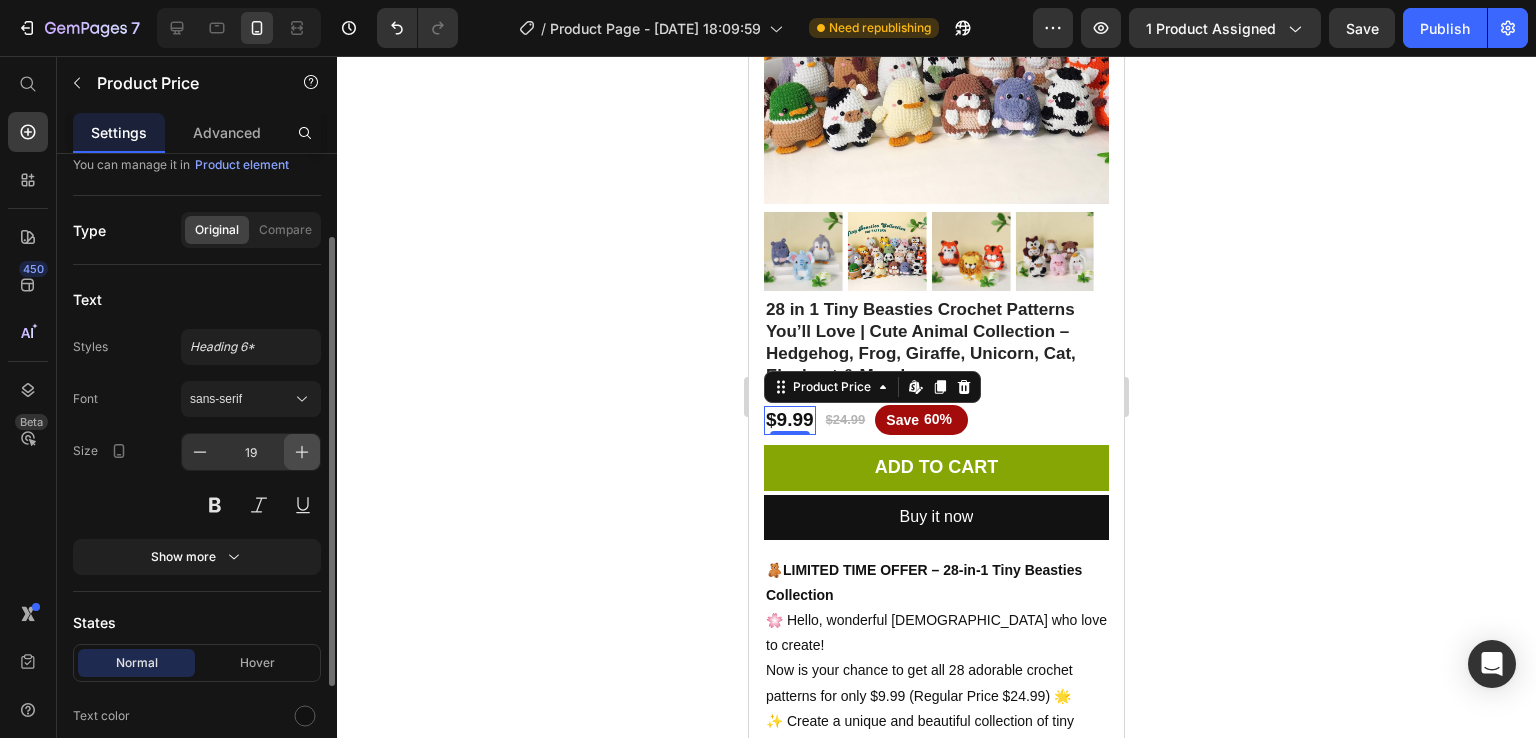 click 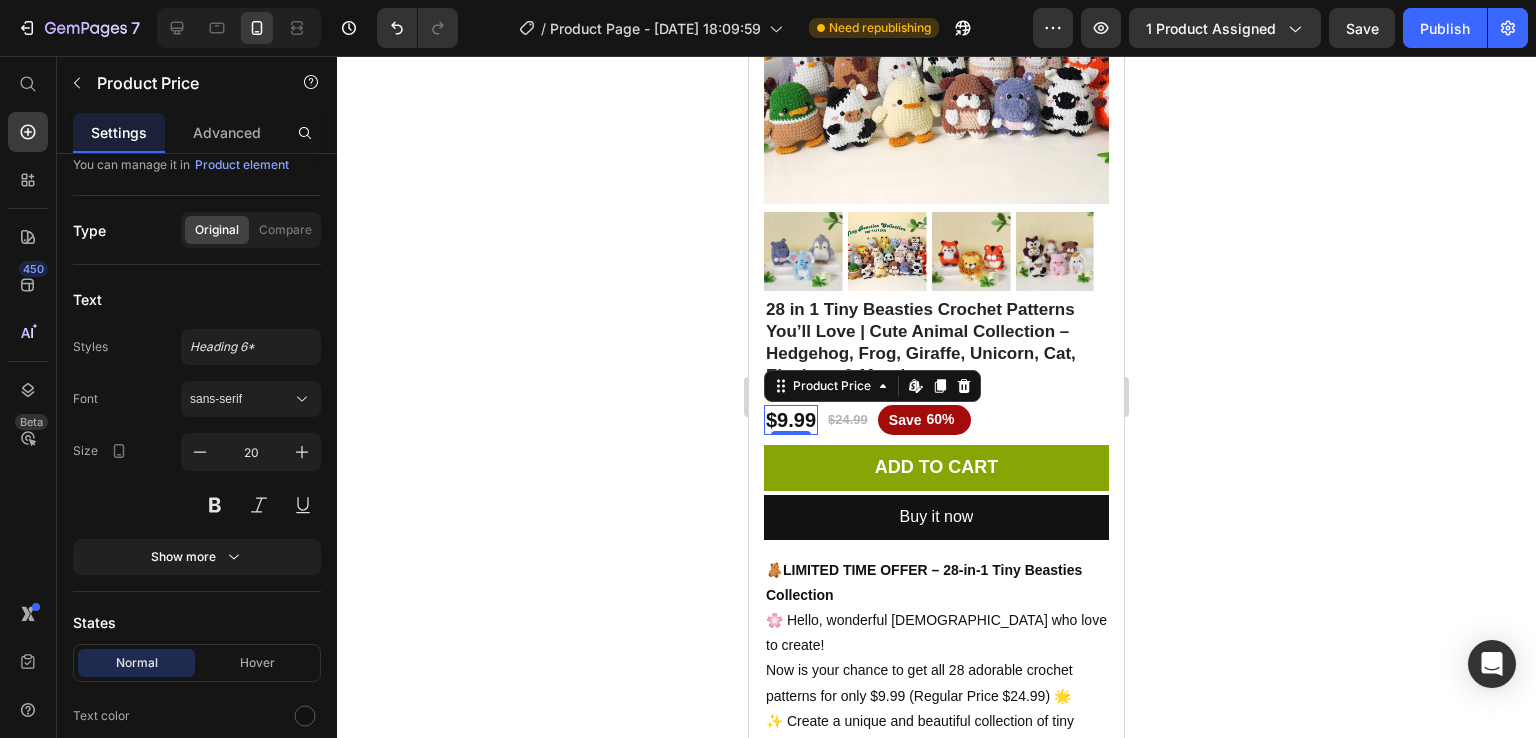 click 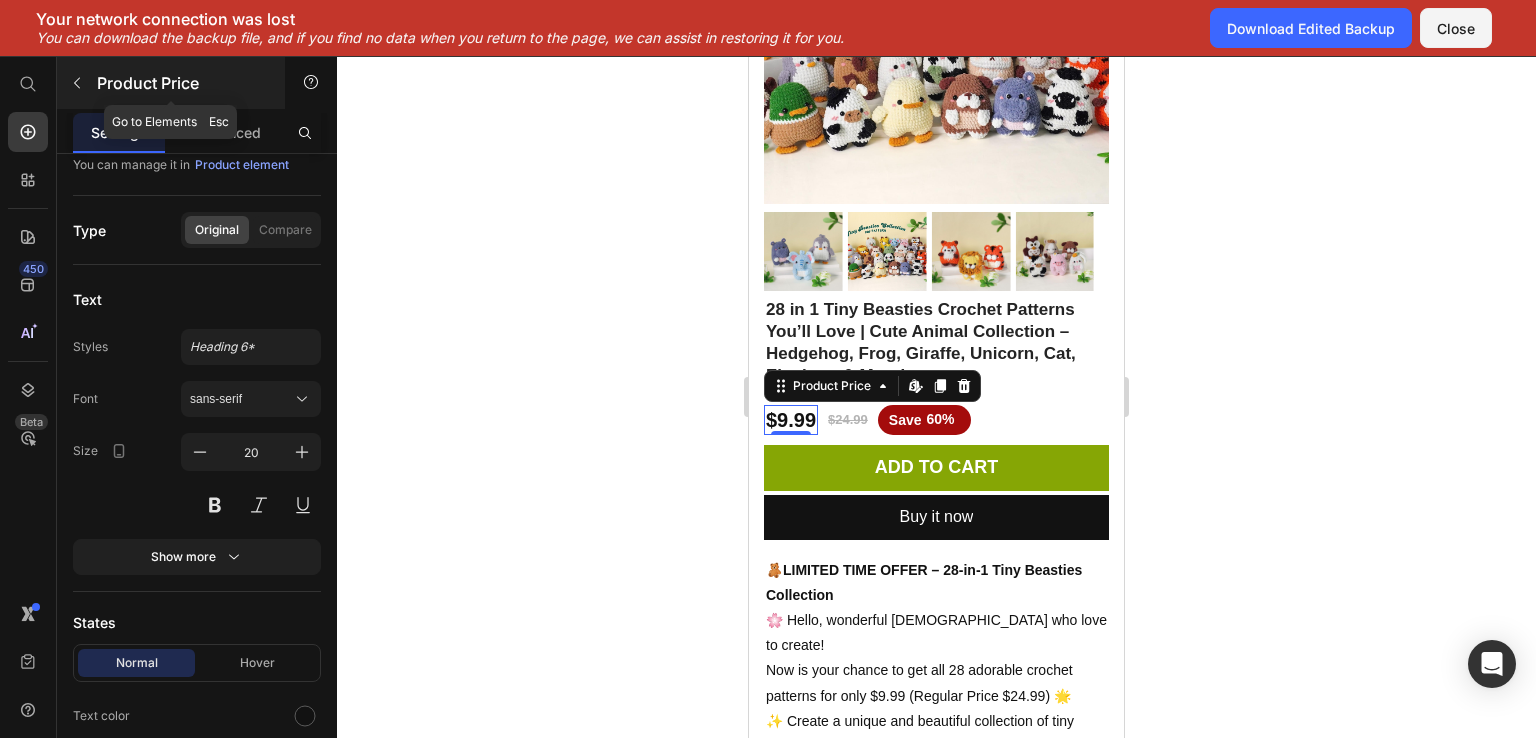 click on "Product Price" at bounding box center (182, 83) 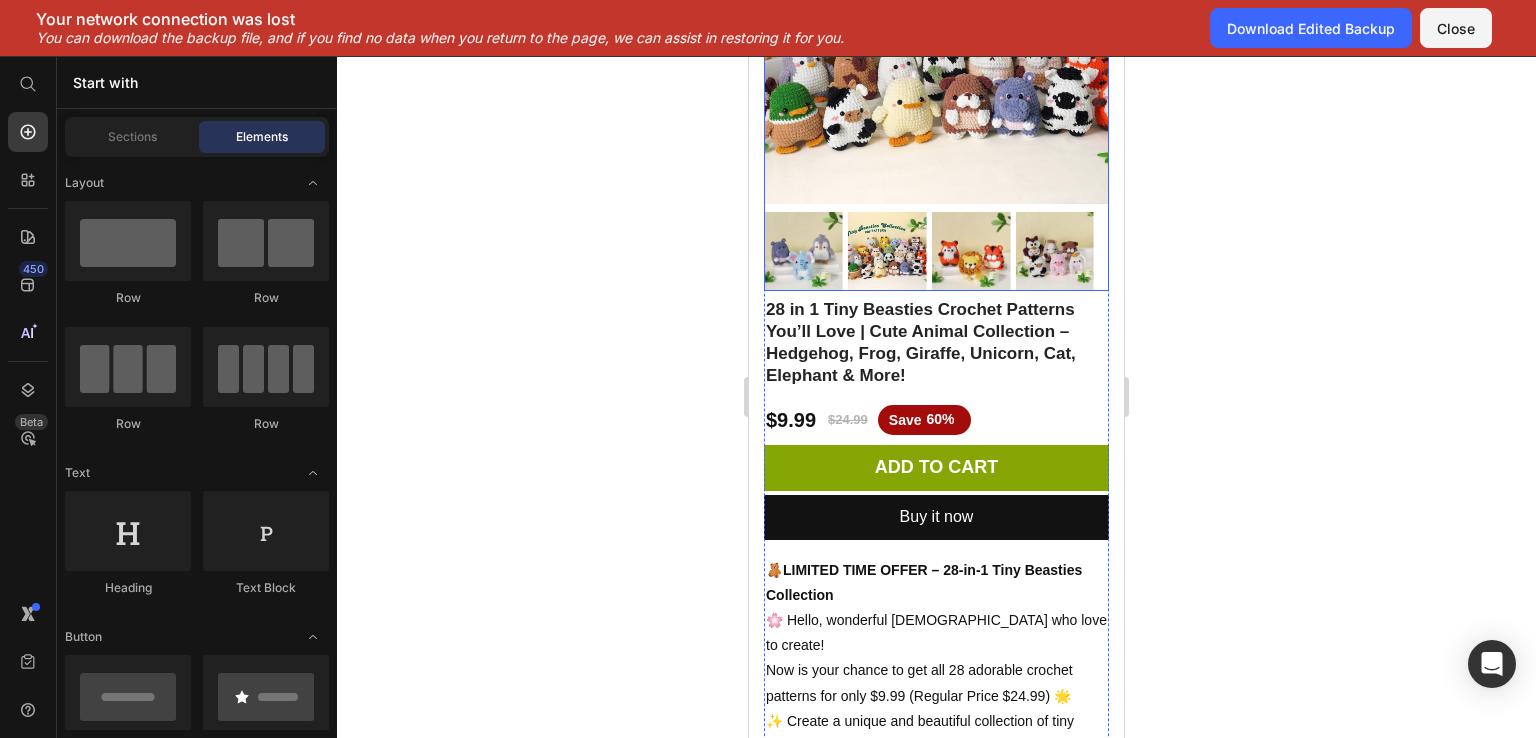 scroll, scrollTop: 0, scrollLeft: 0, axis: both 